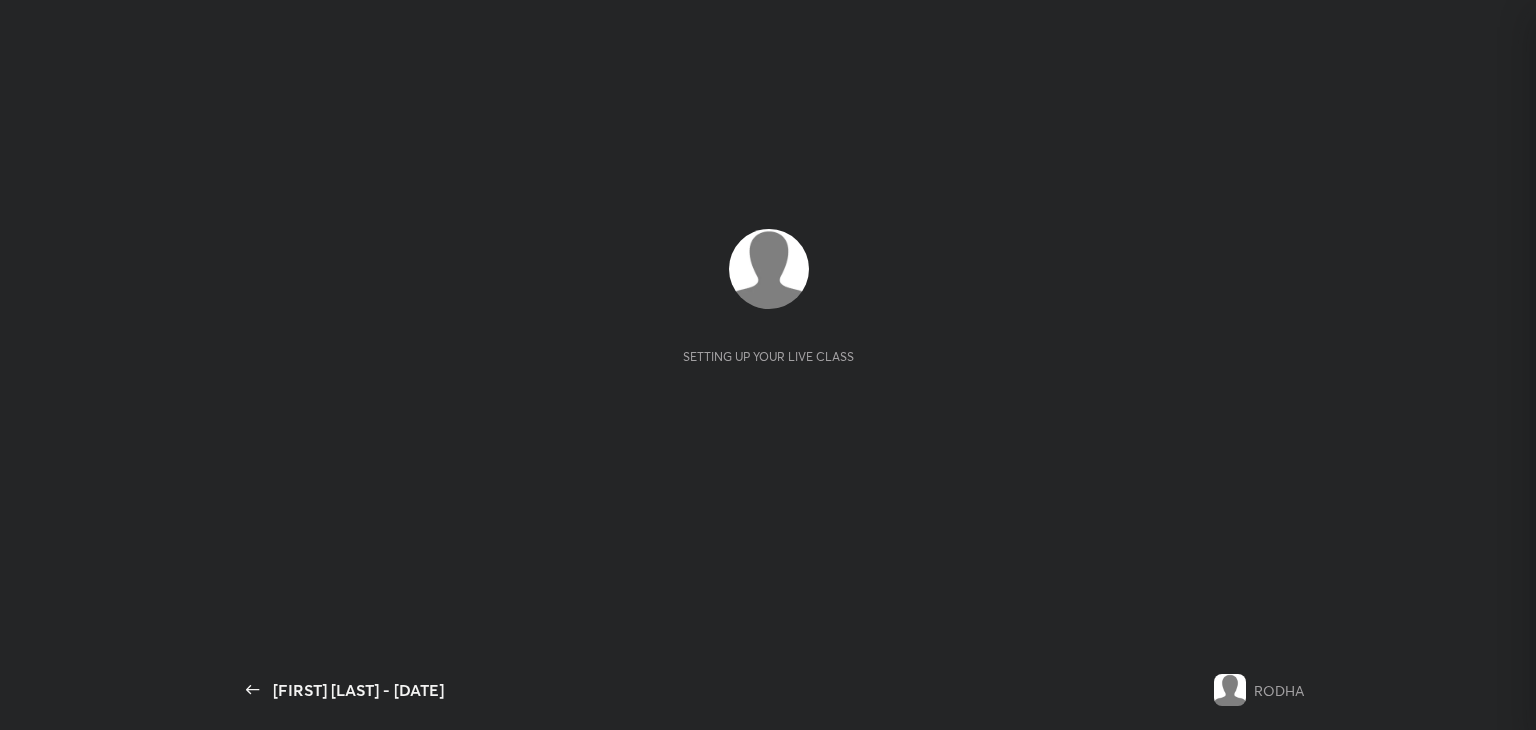 scroll, scrollTop: 0, scrollLeft: 0, axis: both 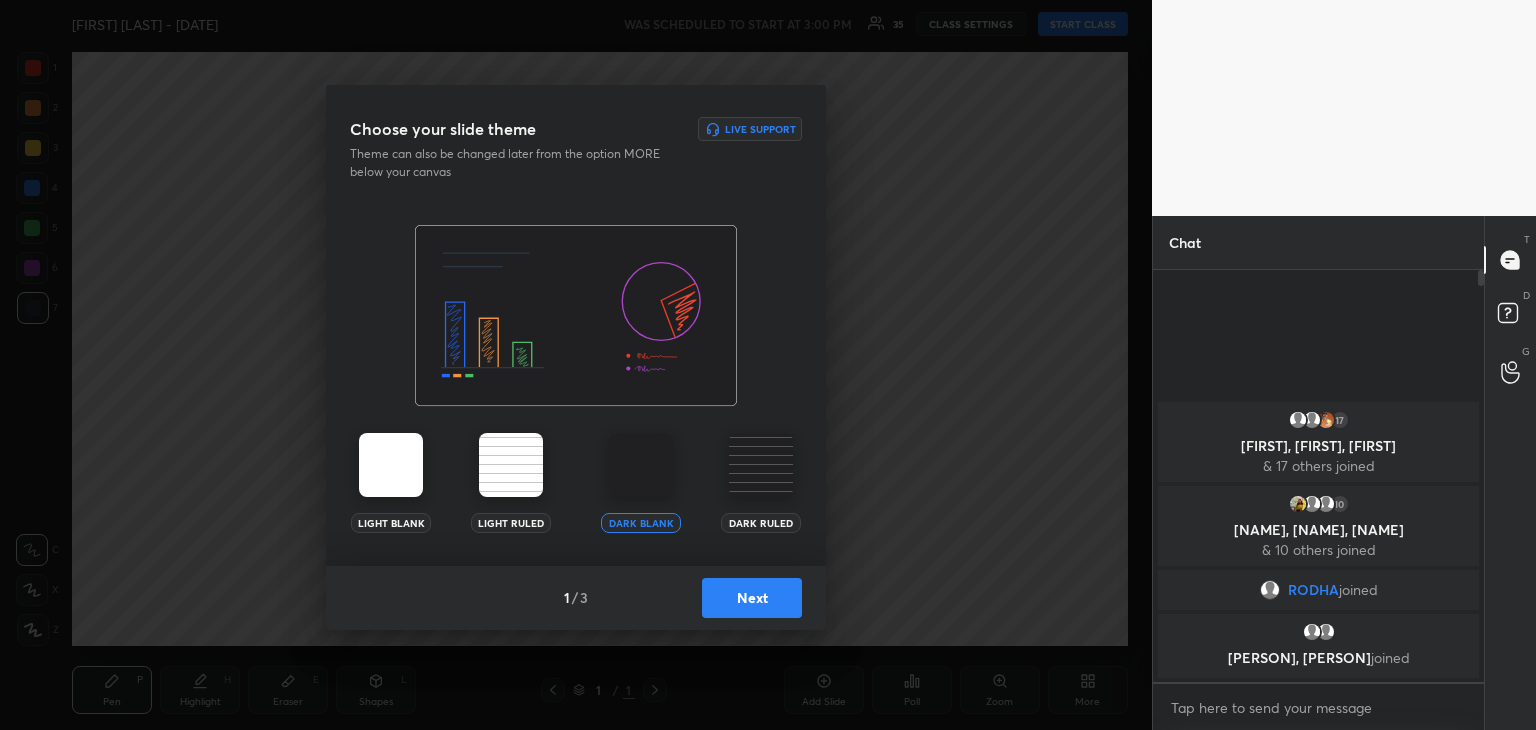 click on "Next" at bounding box center (752, 598) 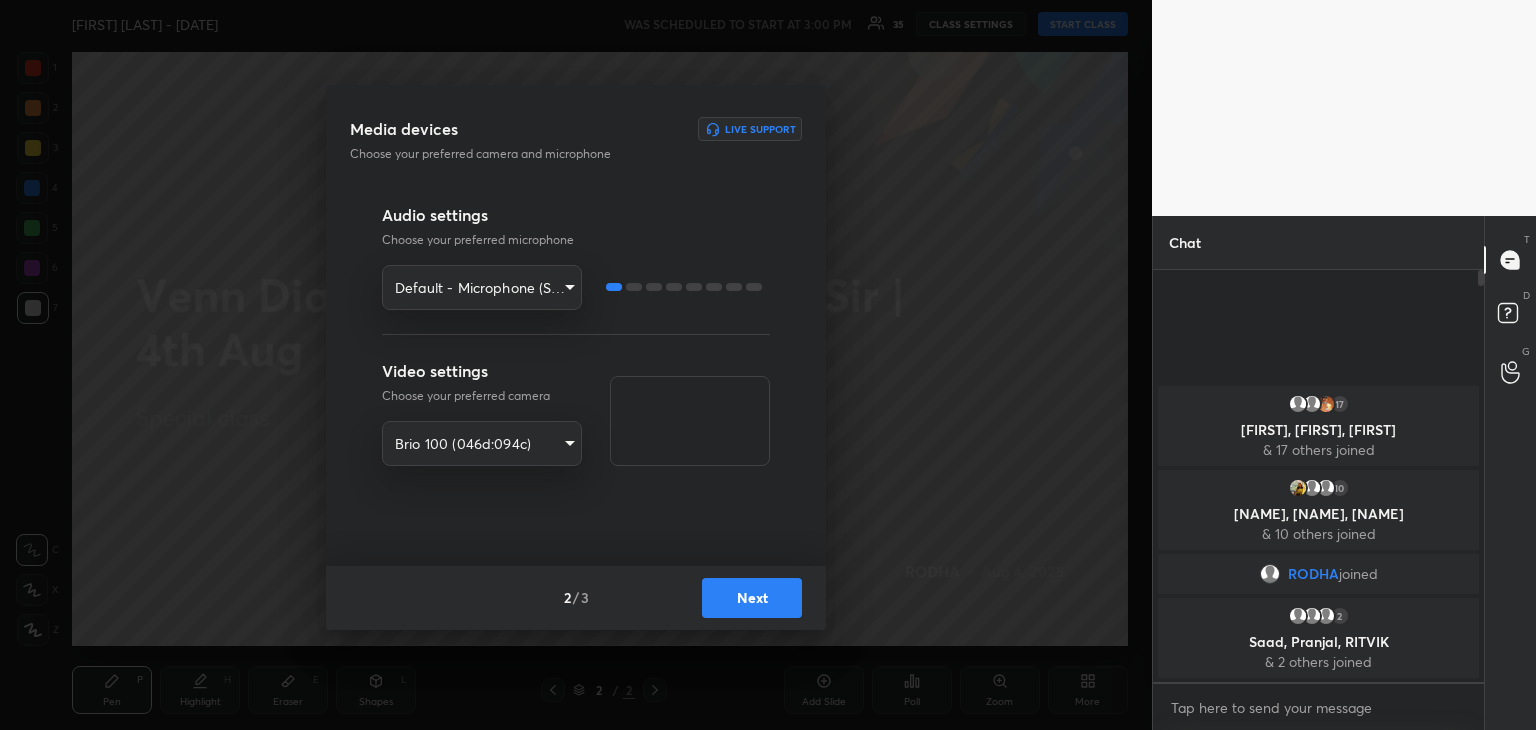 click on "Next" at bounding box center (752, 598) 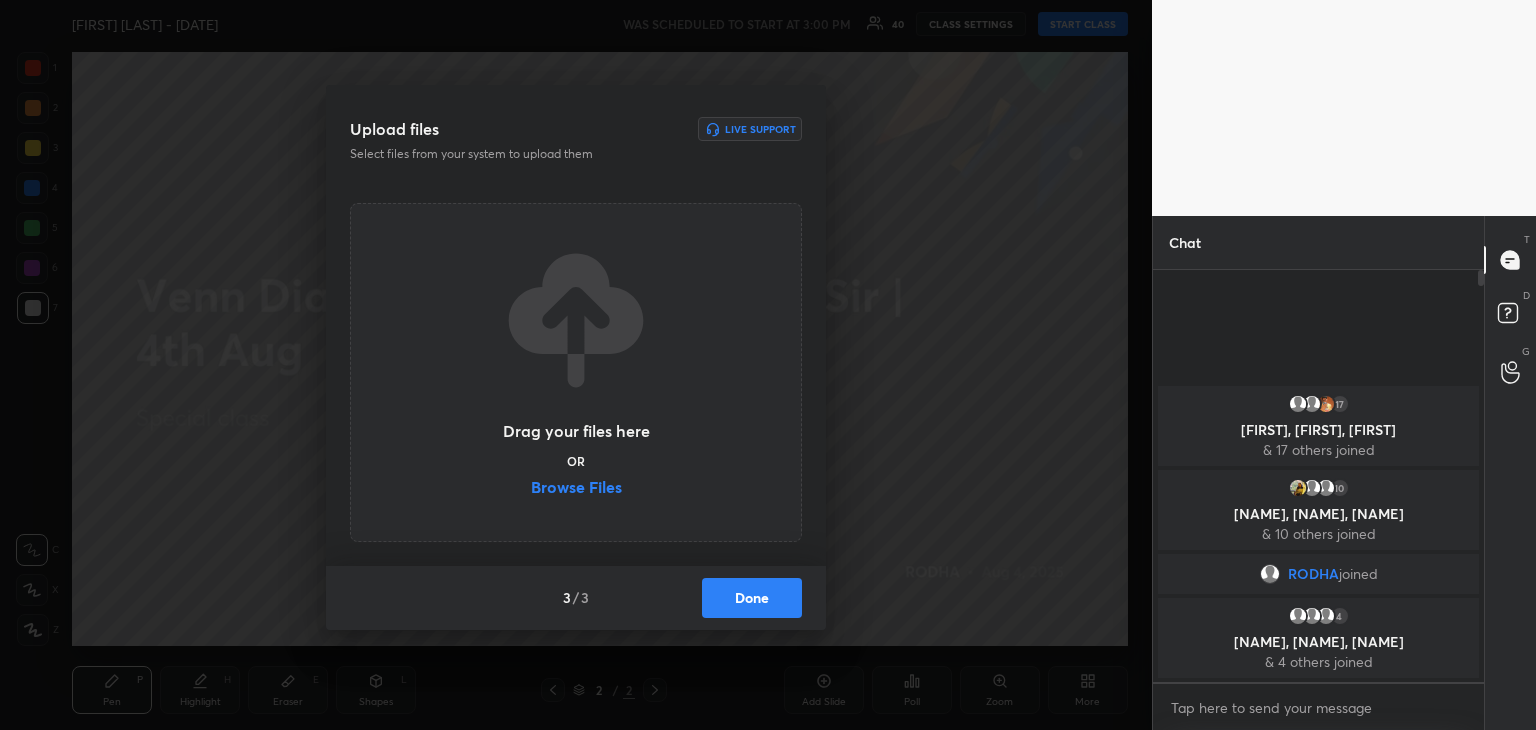 click on "Browse Files" at bounding box center [576, 489] 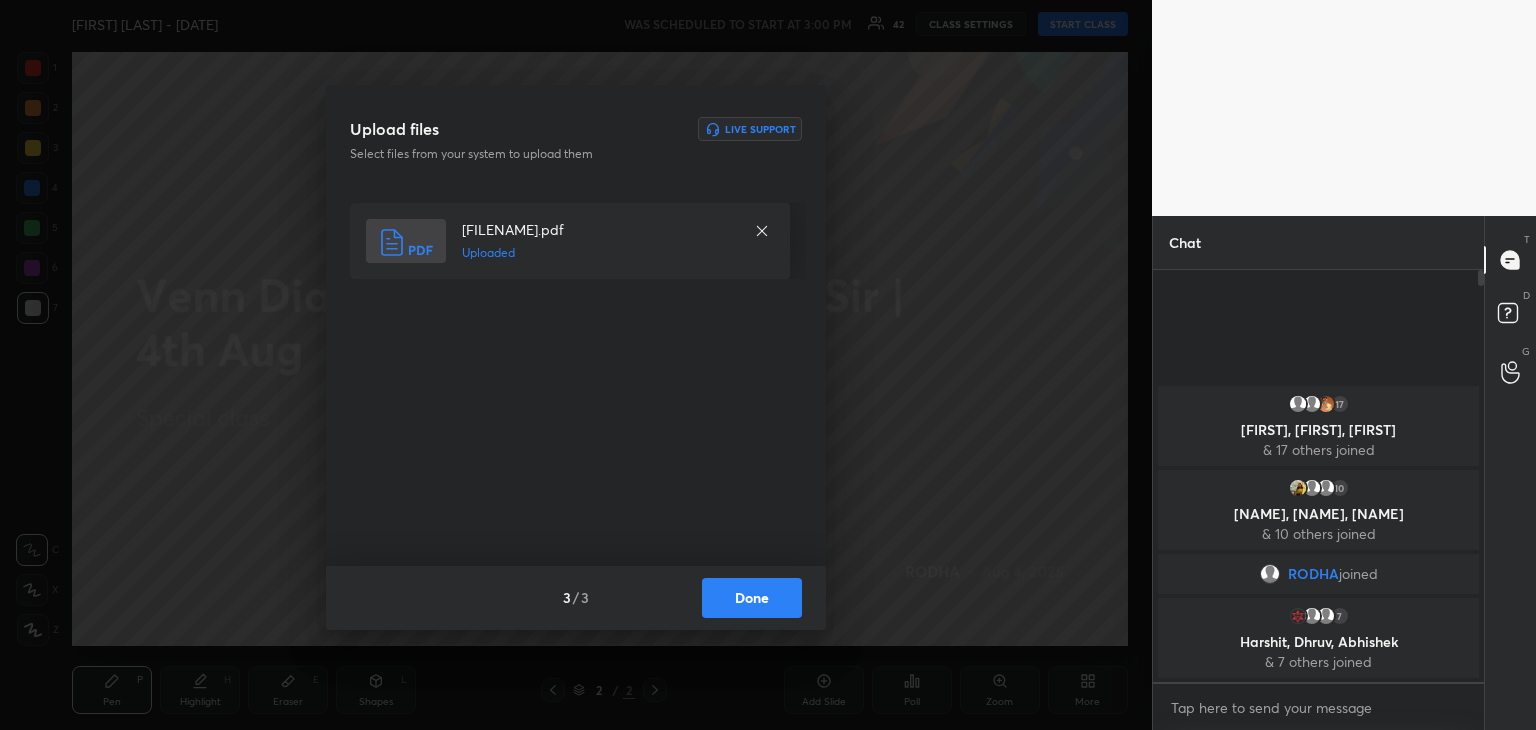 click on "Done" at bounding box center [752, 598] 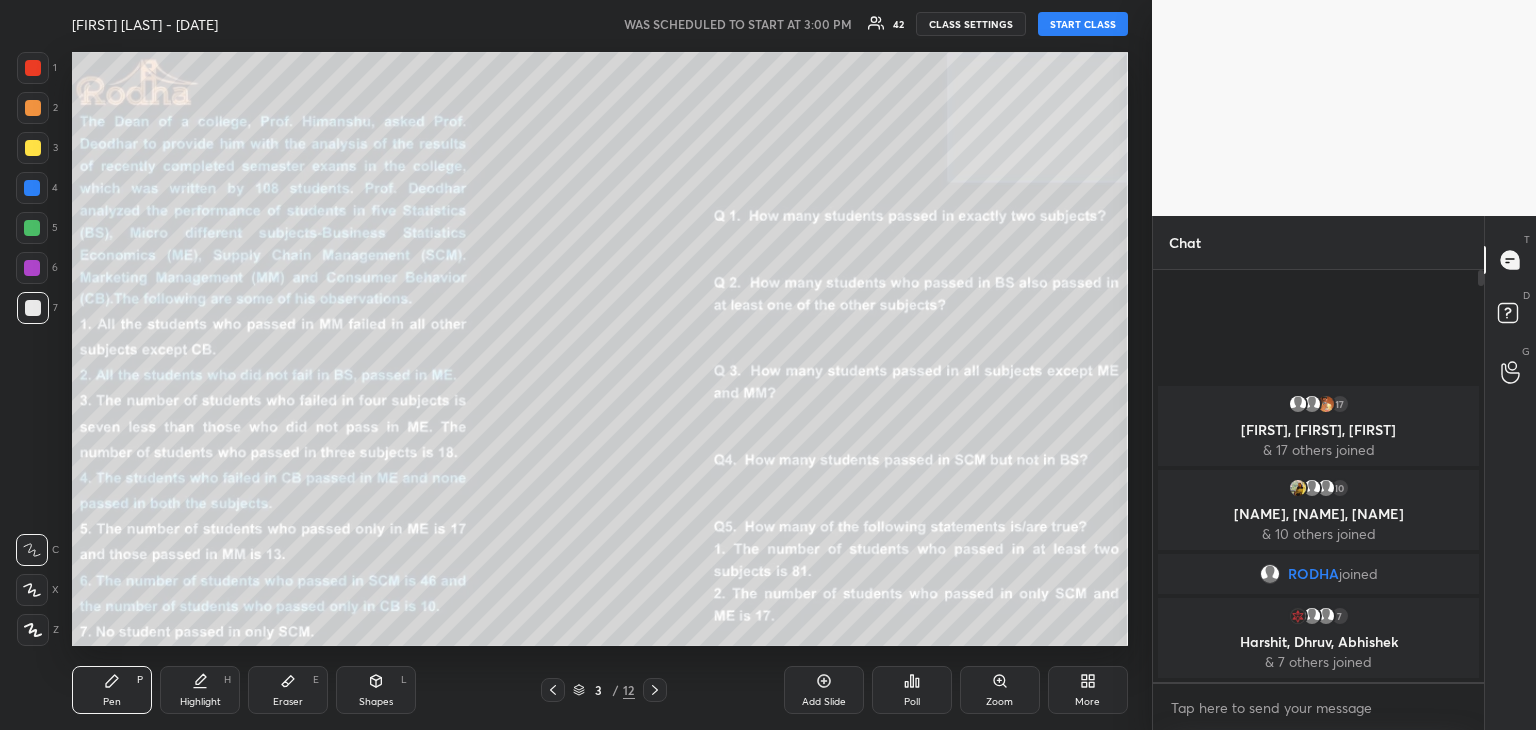 drag, startPoint x: 1064, startPoint y: 25, endPoint x: 1079, endPoint y: 25, distance: 15 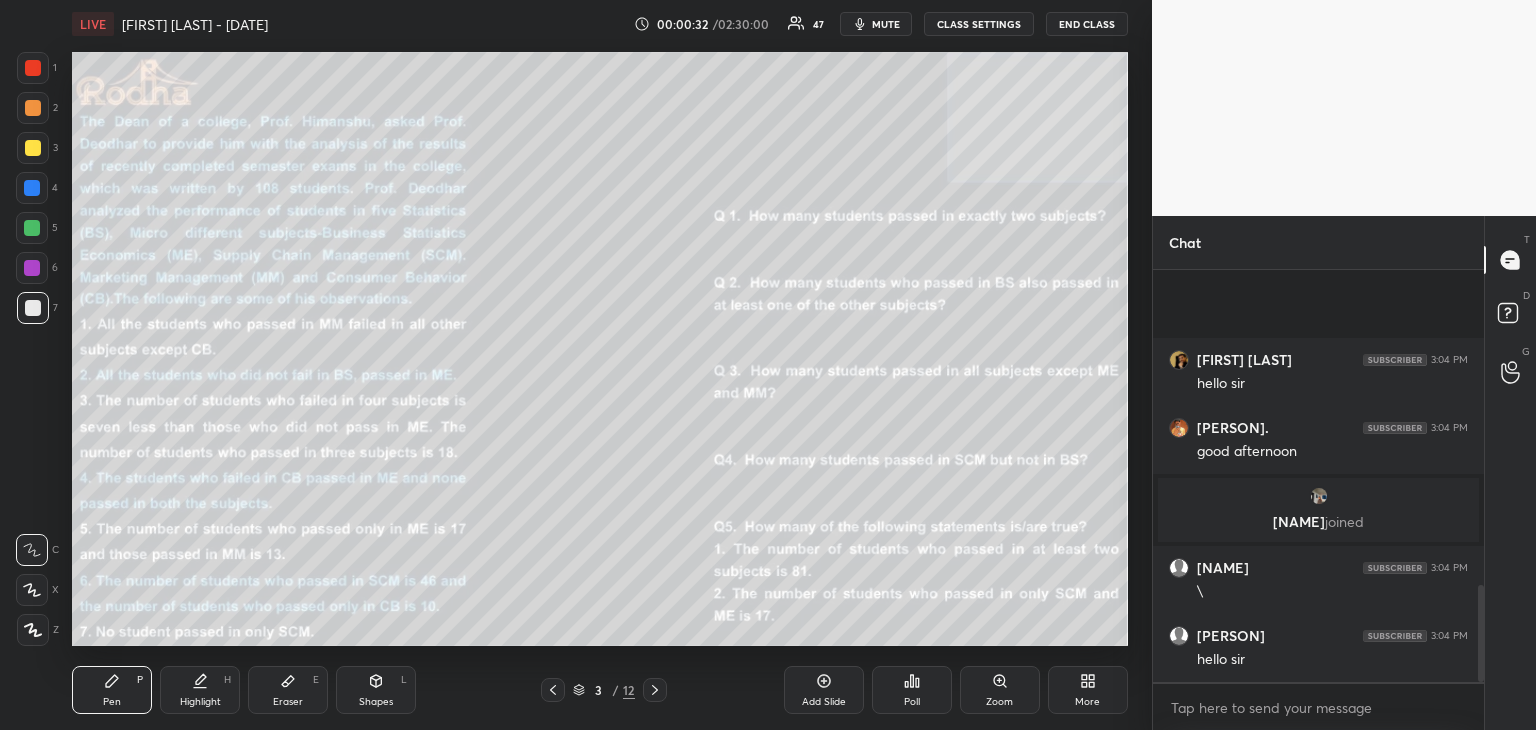 scroll, scrollTop: 1338, scrollLeft: 0, axis: vertical 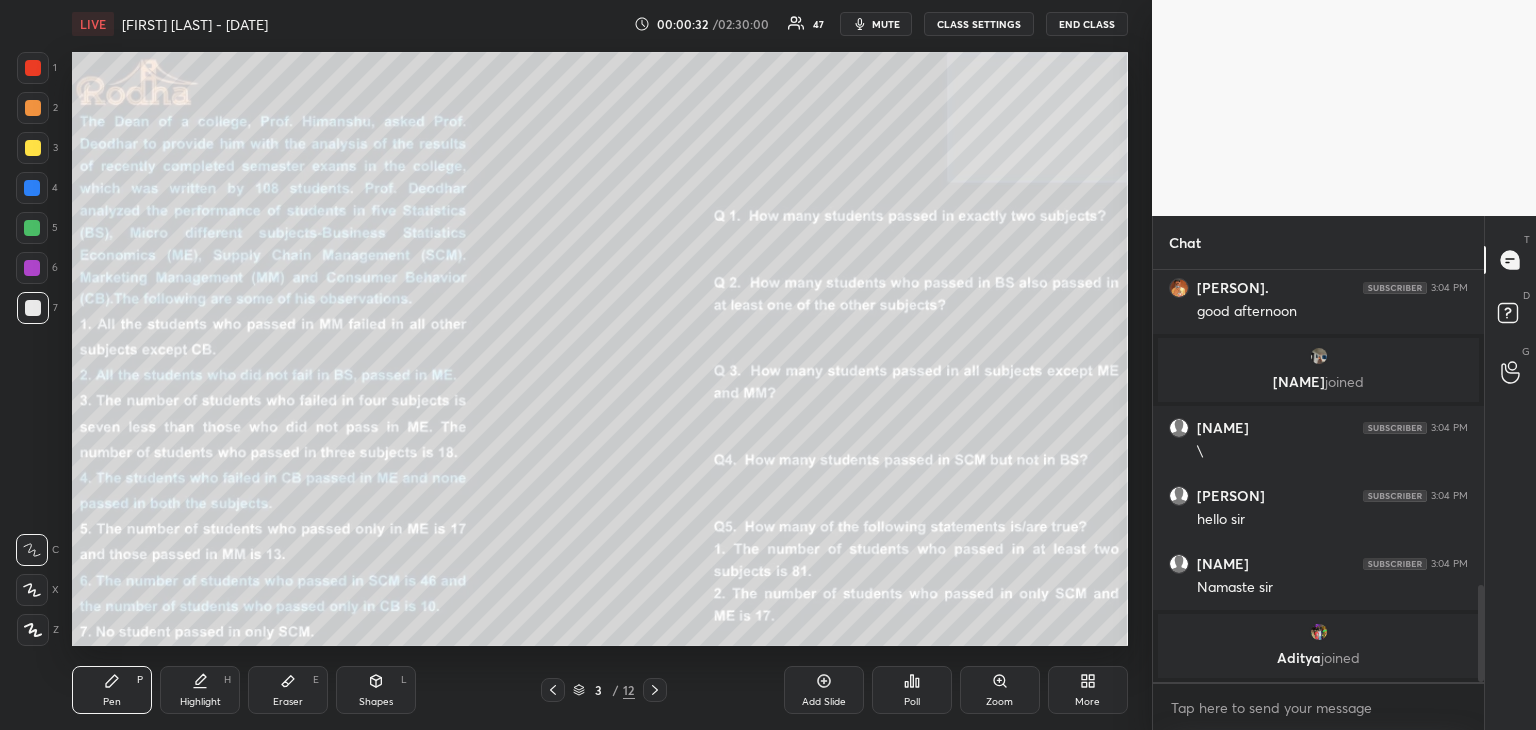 click at bounding box center (33, 108) 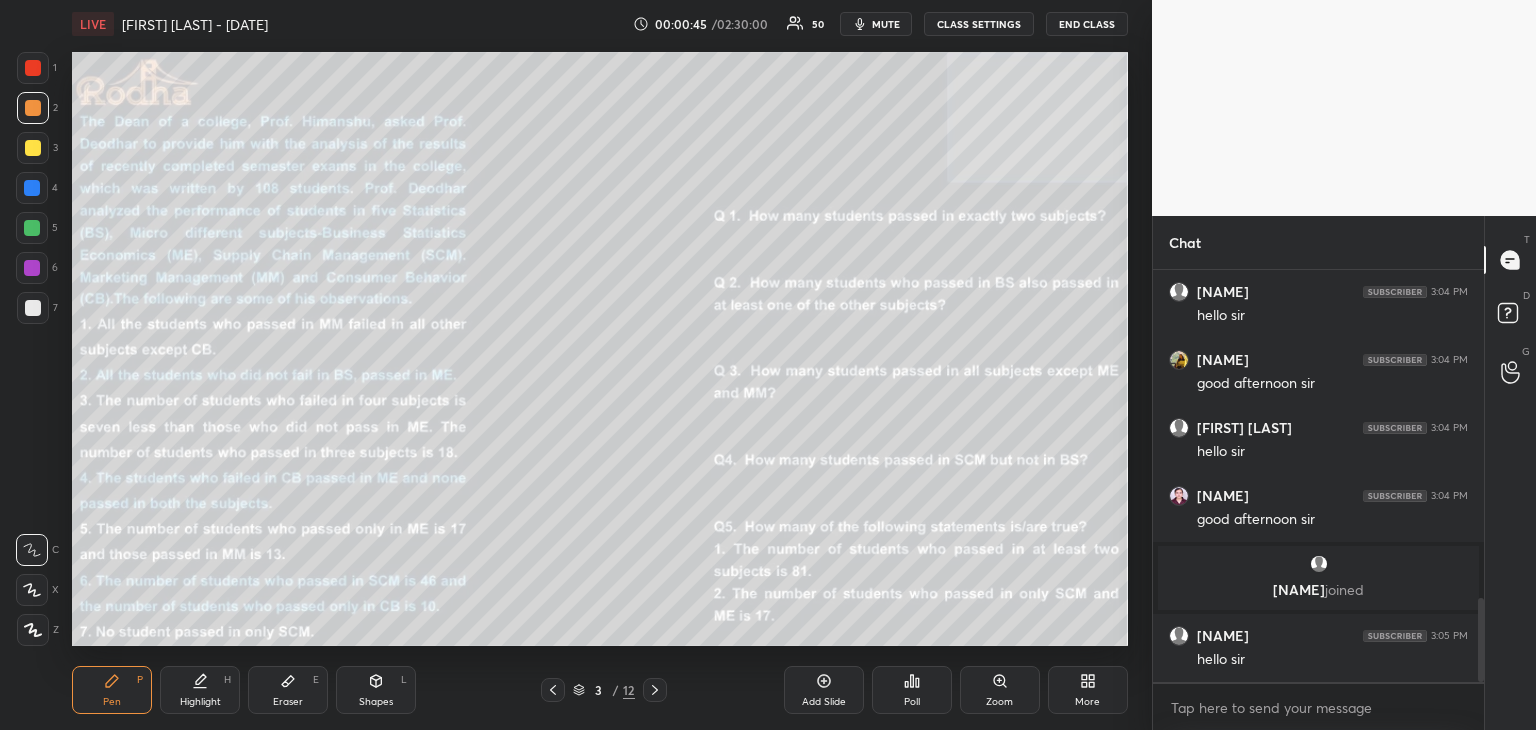 scroll, scrollTop: 1614, scrollLeft: 0, axis: vertical 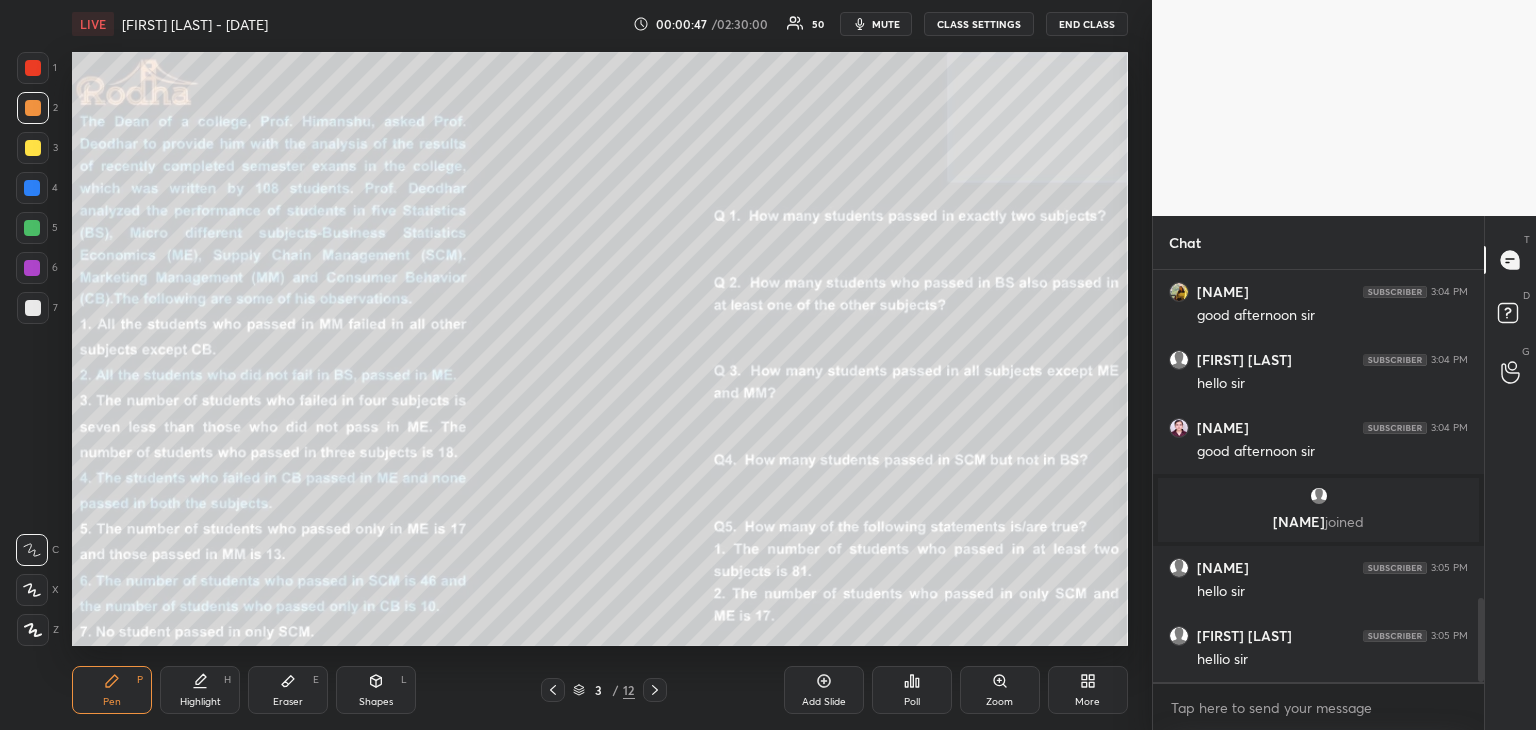 click at bounding box center [33, 108] 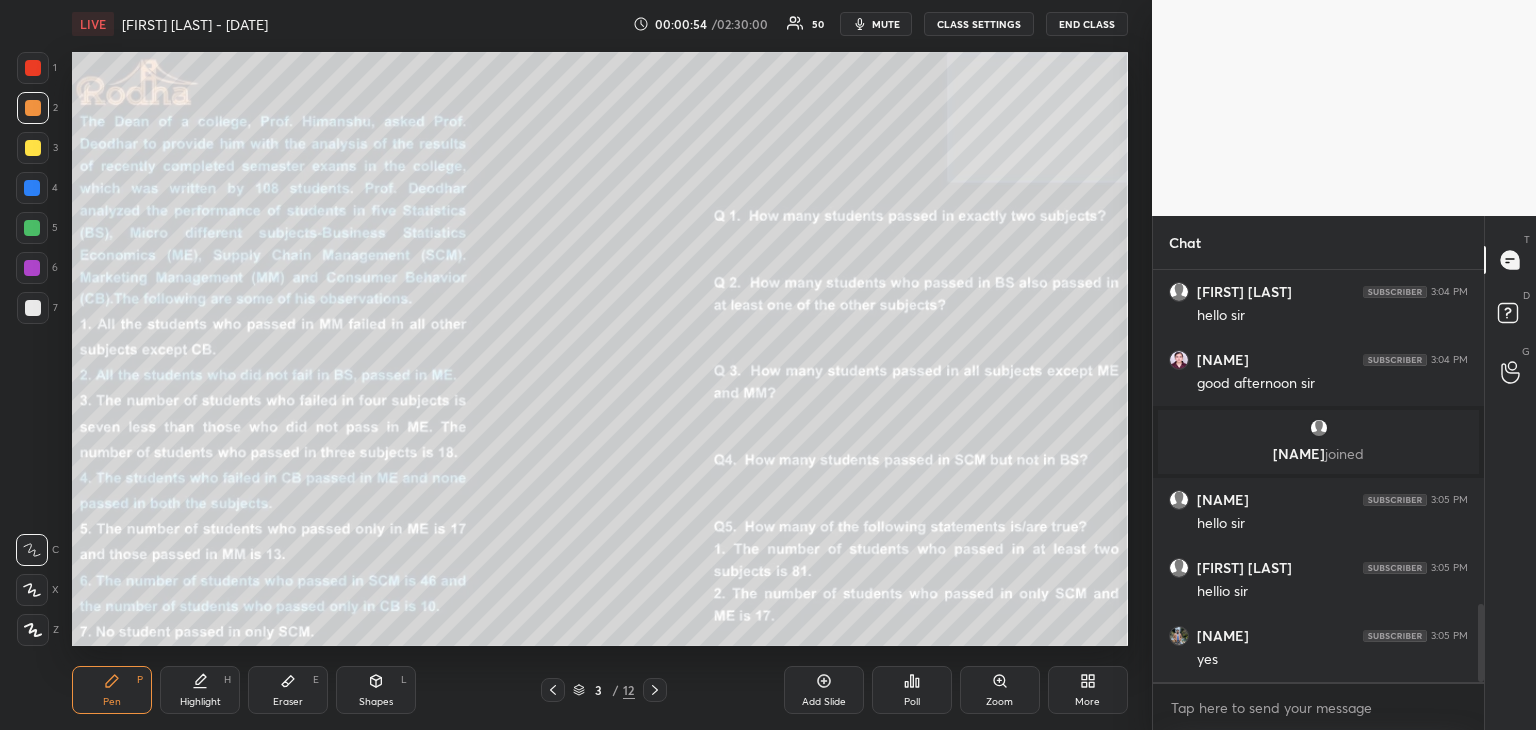 scroll, scrollTop: 1754, scrollLeft: 0, axis: vertical 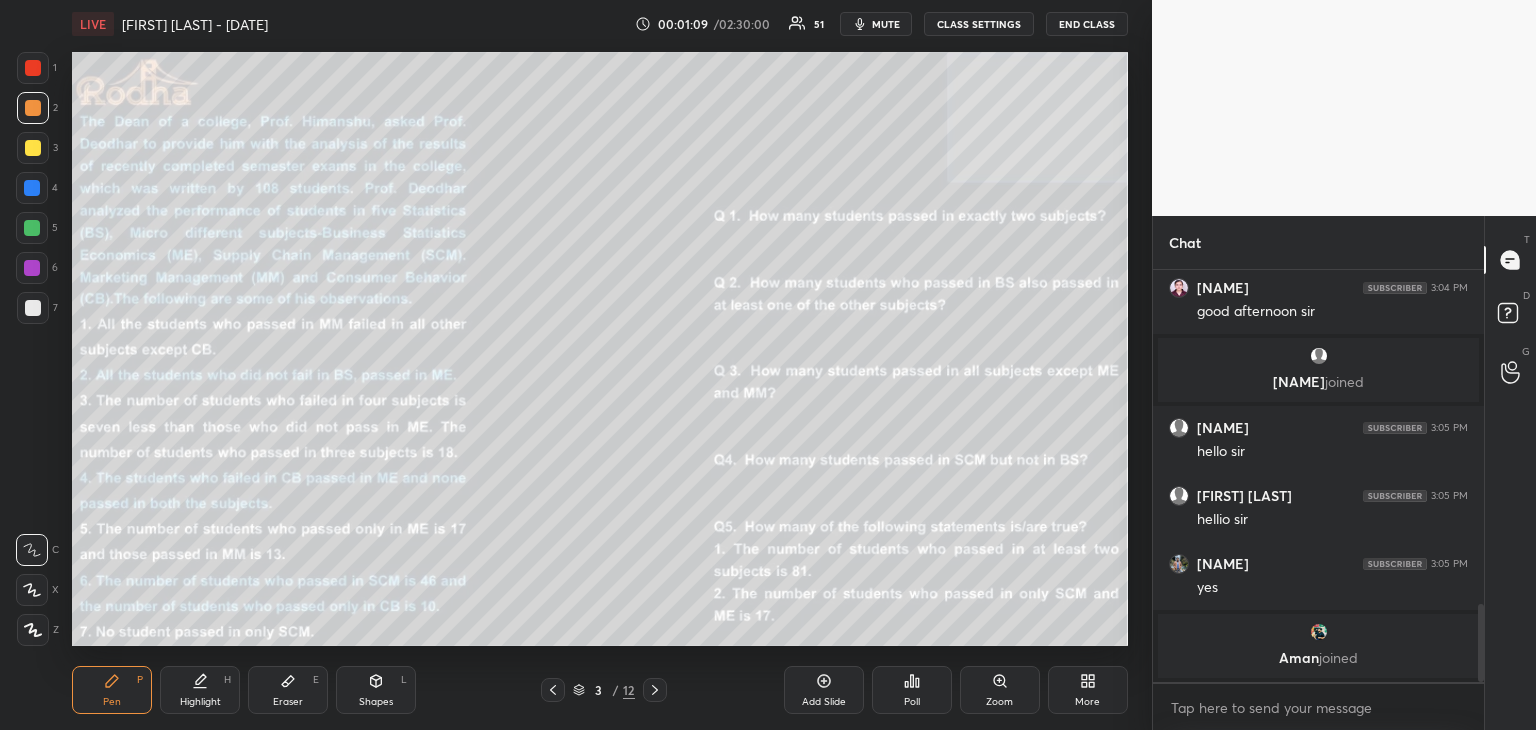 click on "Poll" at bounding box center (912, 690) 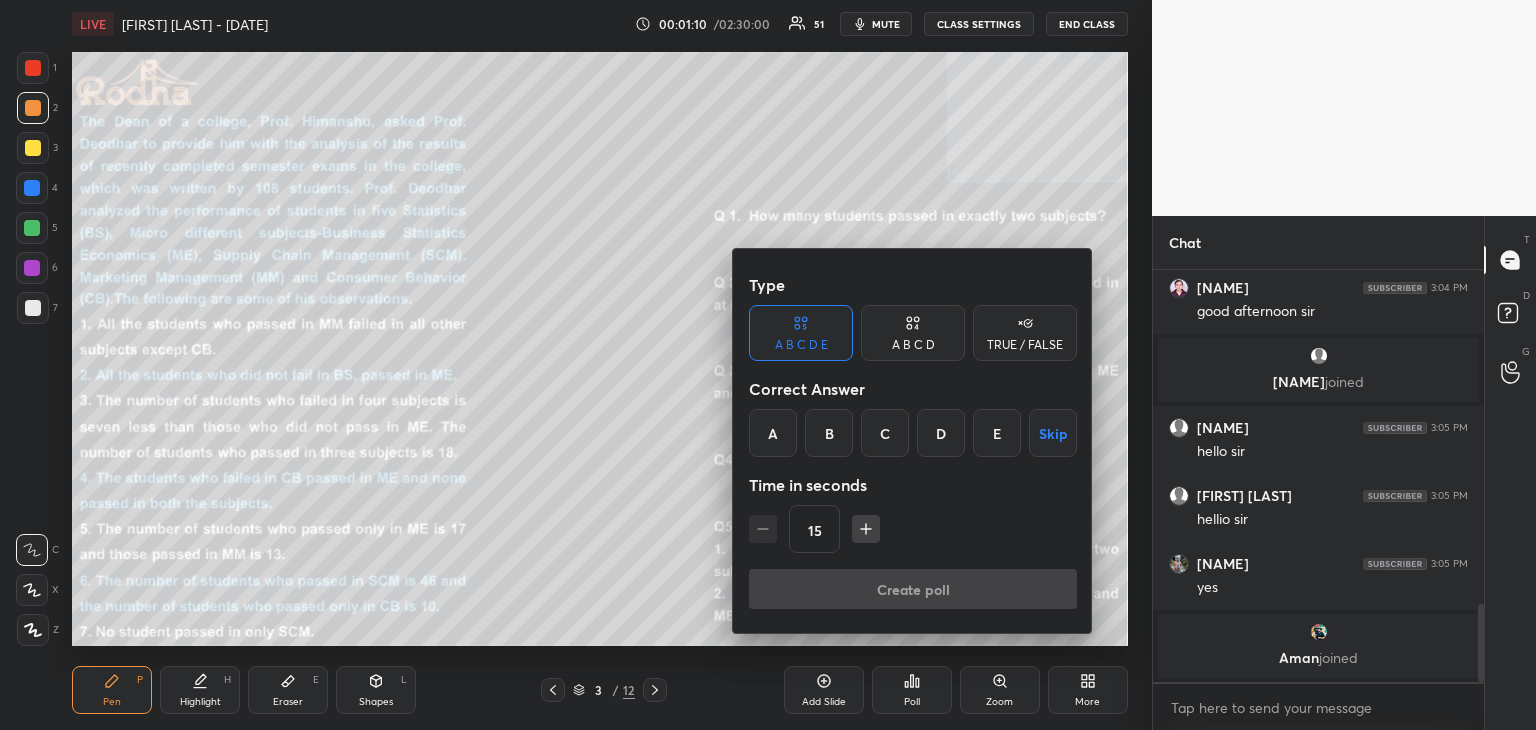 click at bounding box center [768, 365] 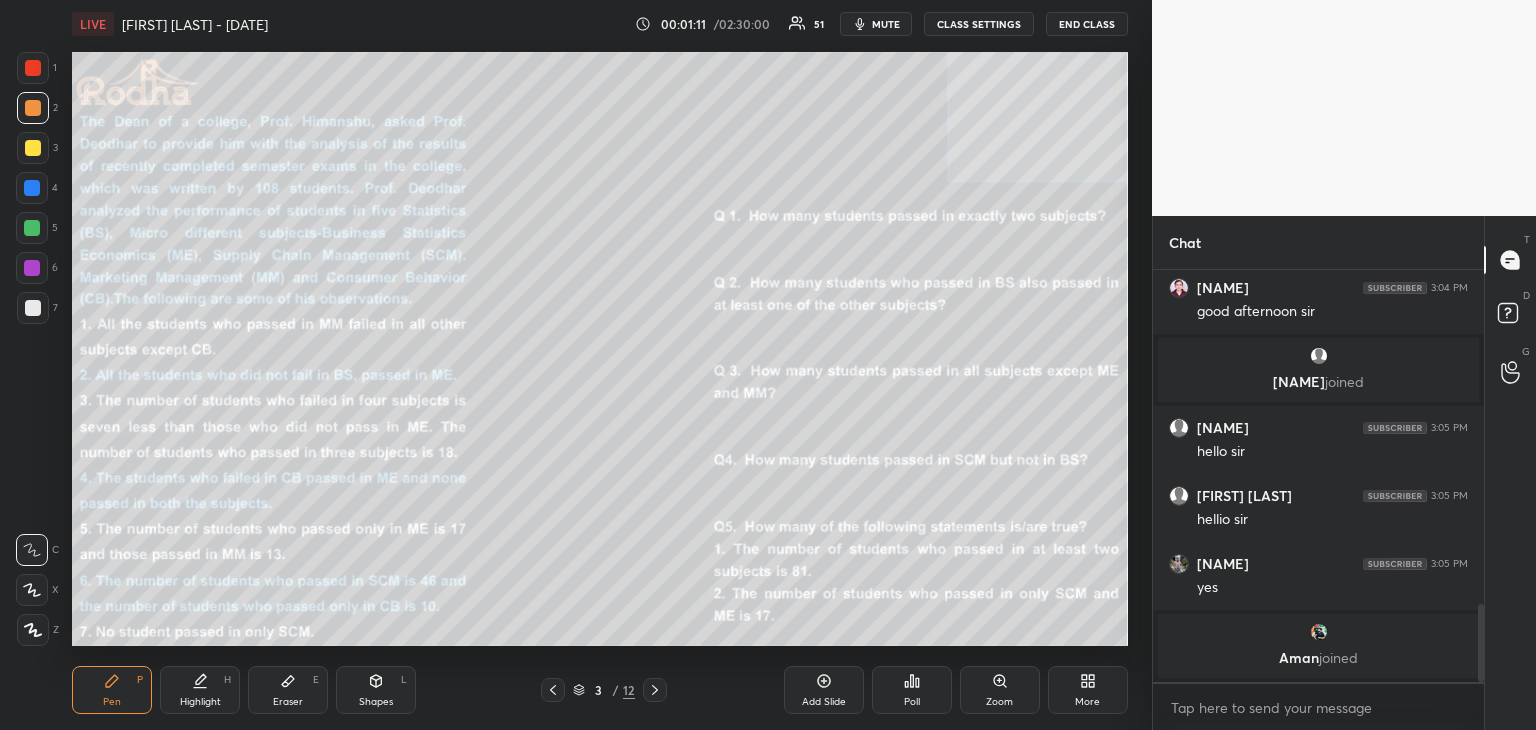click on "Poll" at bounding box center [912, 690] 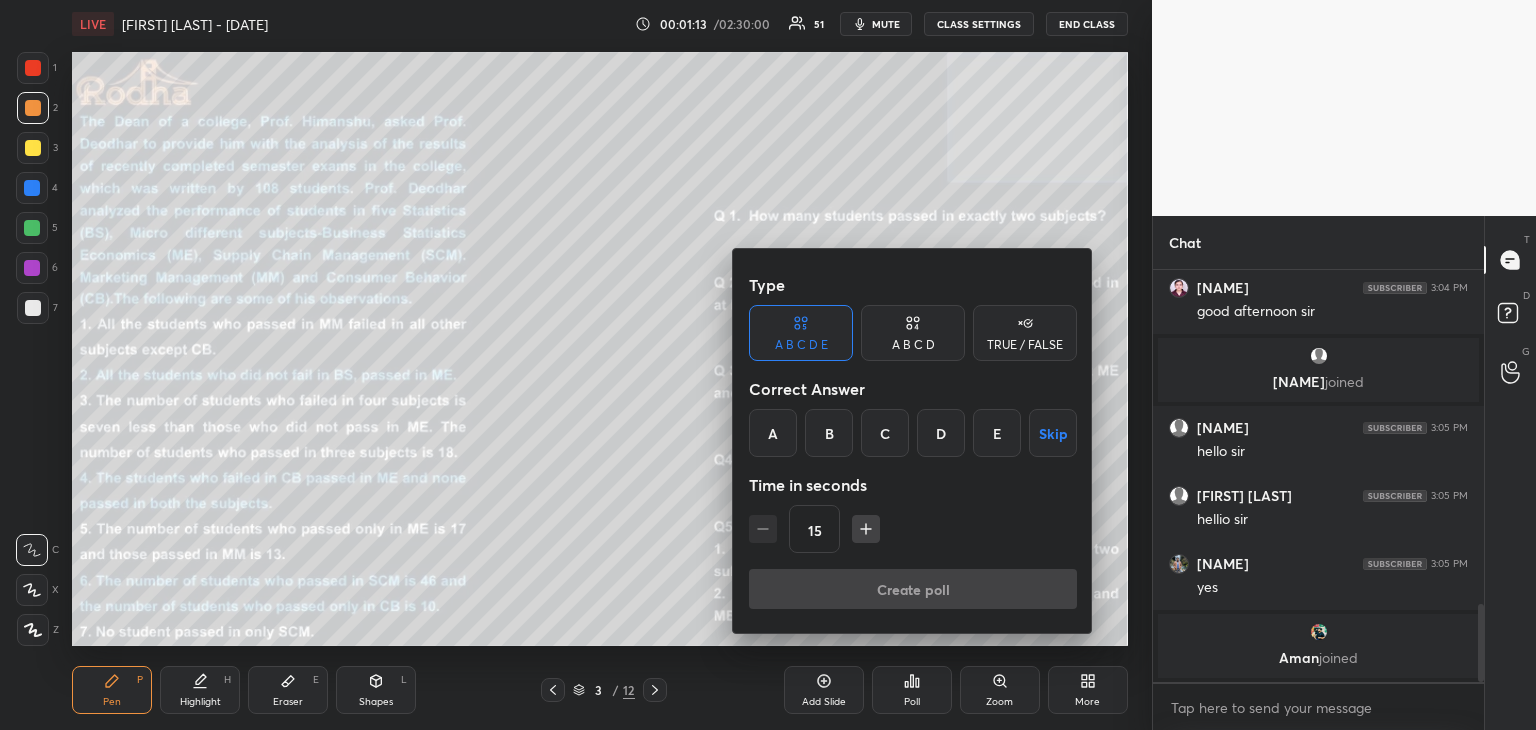 click on "B" at bounding box center (829, 433) 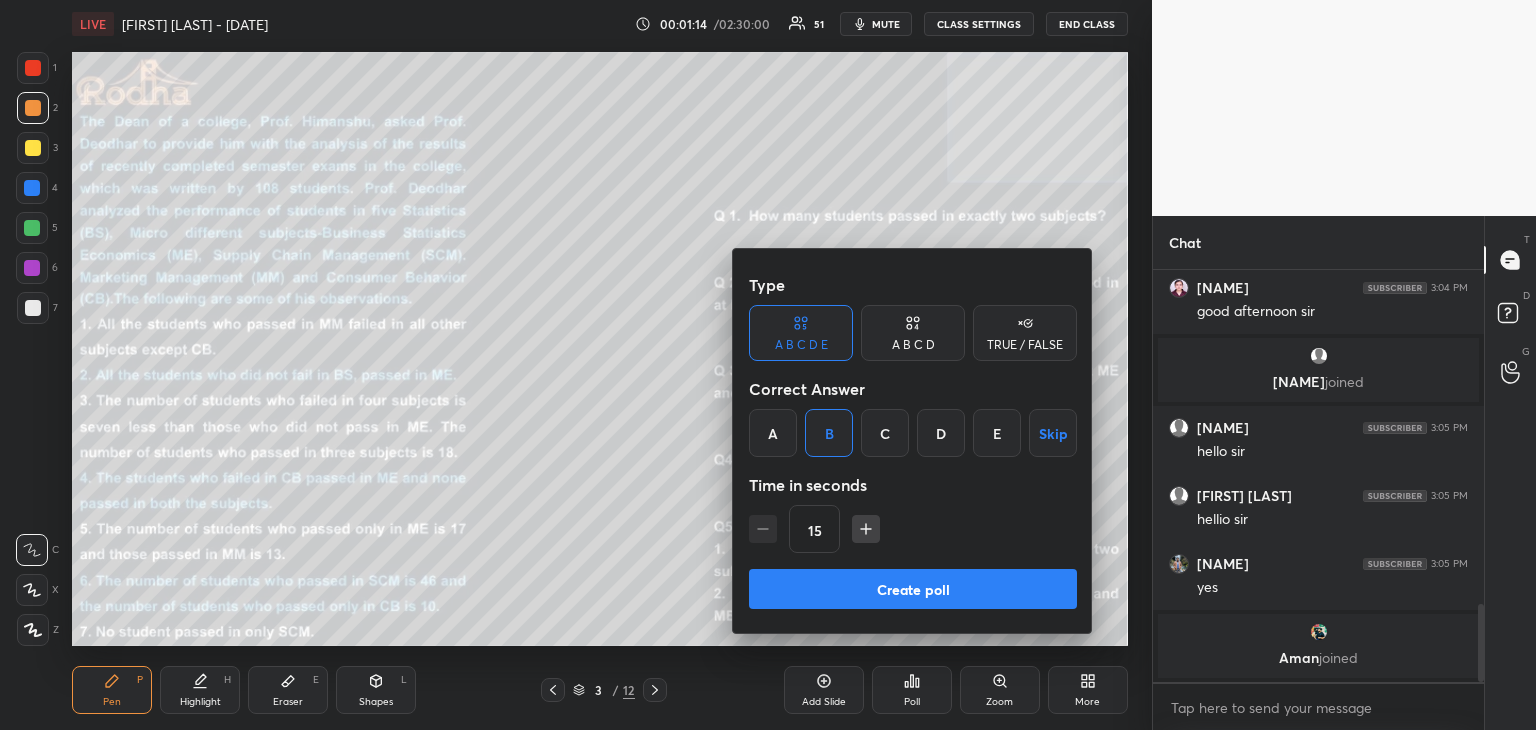 click on "Create poll" at bounding box center (913, 589) 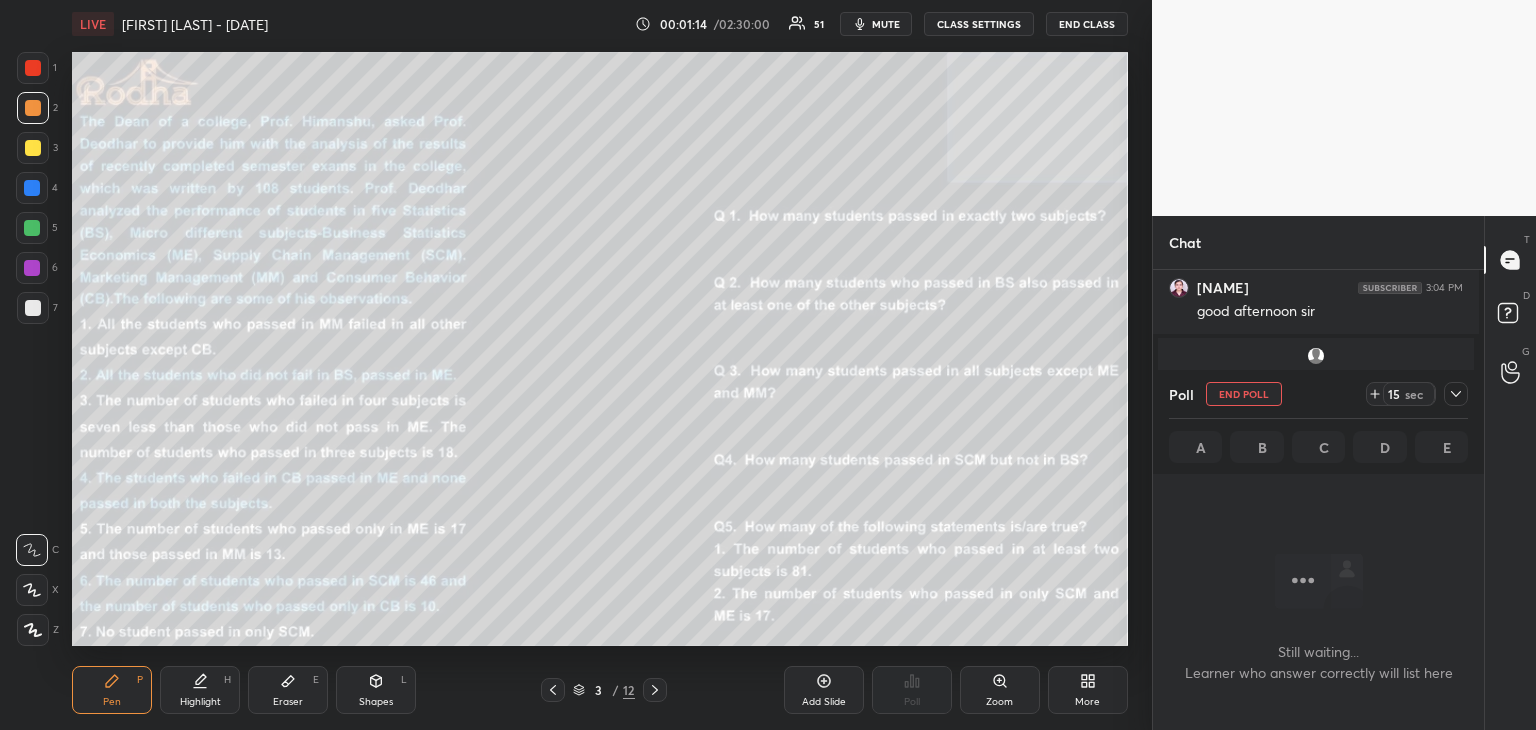scroll, scrollTop: 312, scrollLeft: 320, axis: both 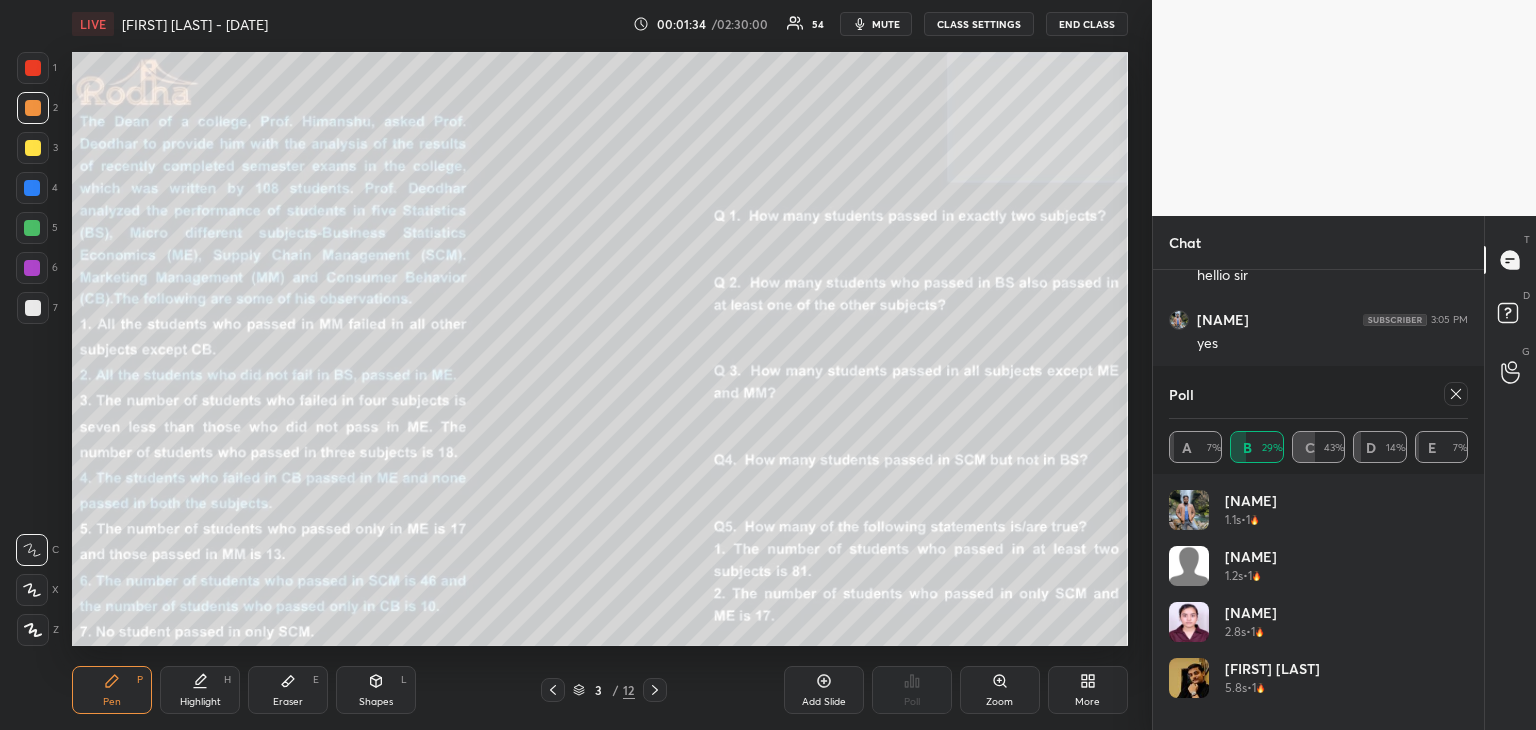 drag, startPoint x: 1456, startPoint y: 392, endPoint x: 1396, endPoint y: 438, distance: 75.60423 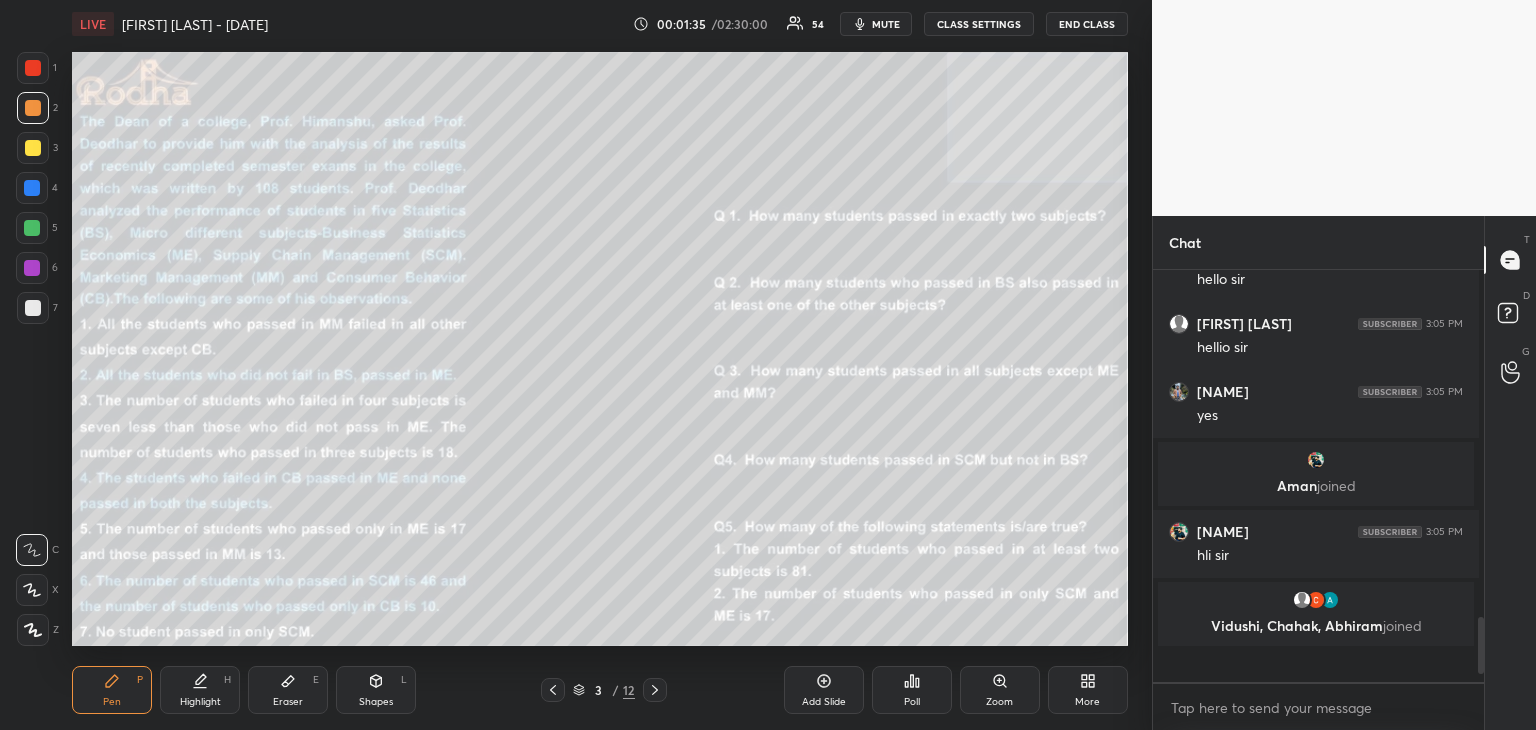 scroll, scrollTop: 373, scrollLeft: 320, axis: both 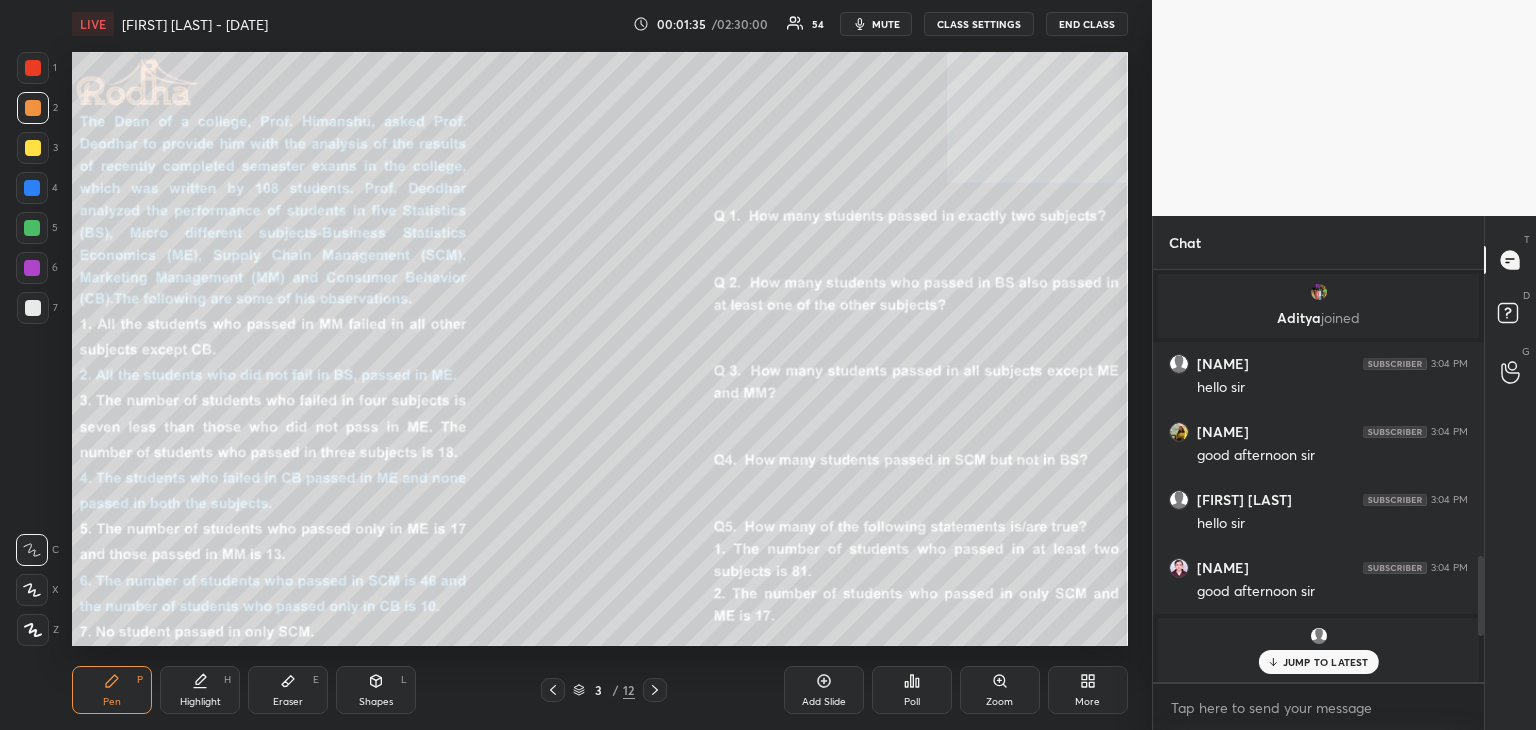 click on "Poll" at bounding box center [912, 690] 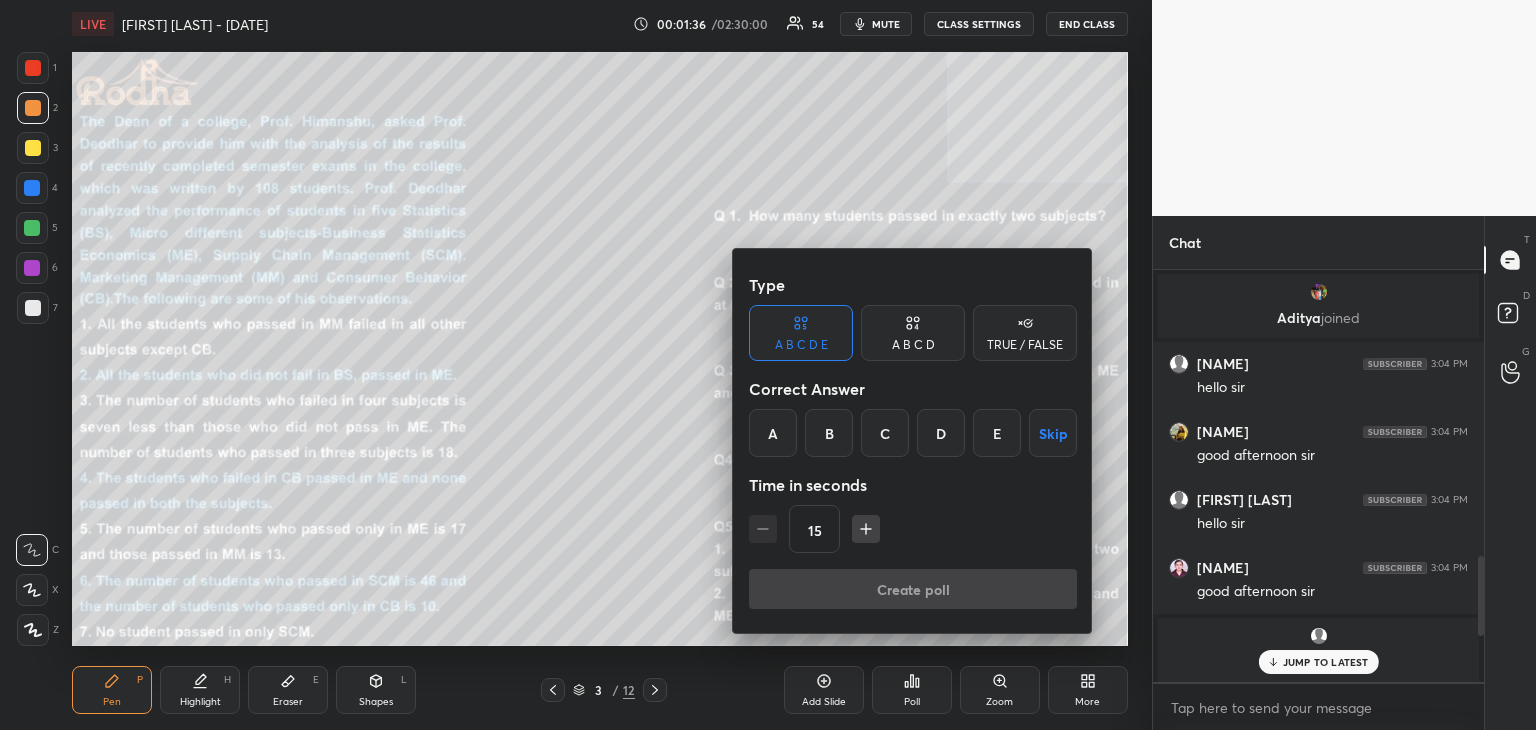 click at bounding box center (768, 365) 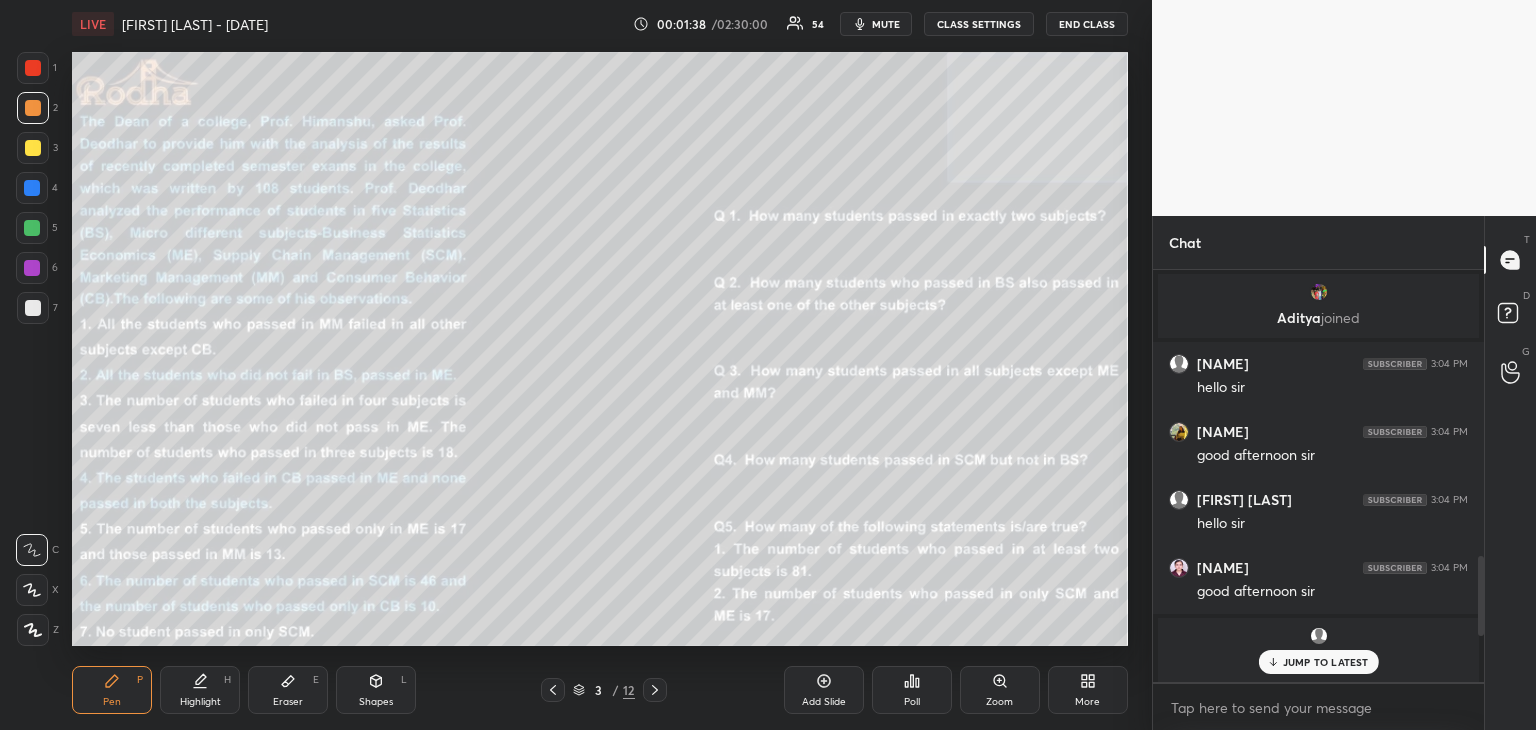 click 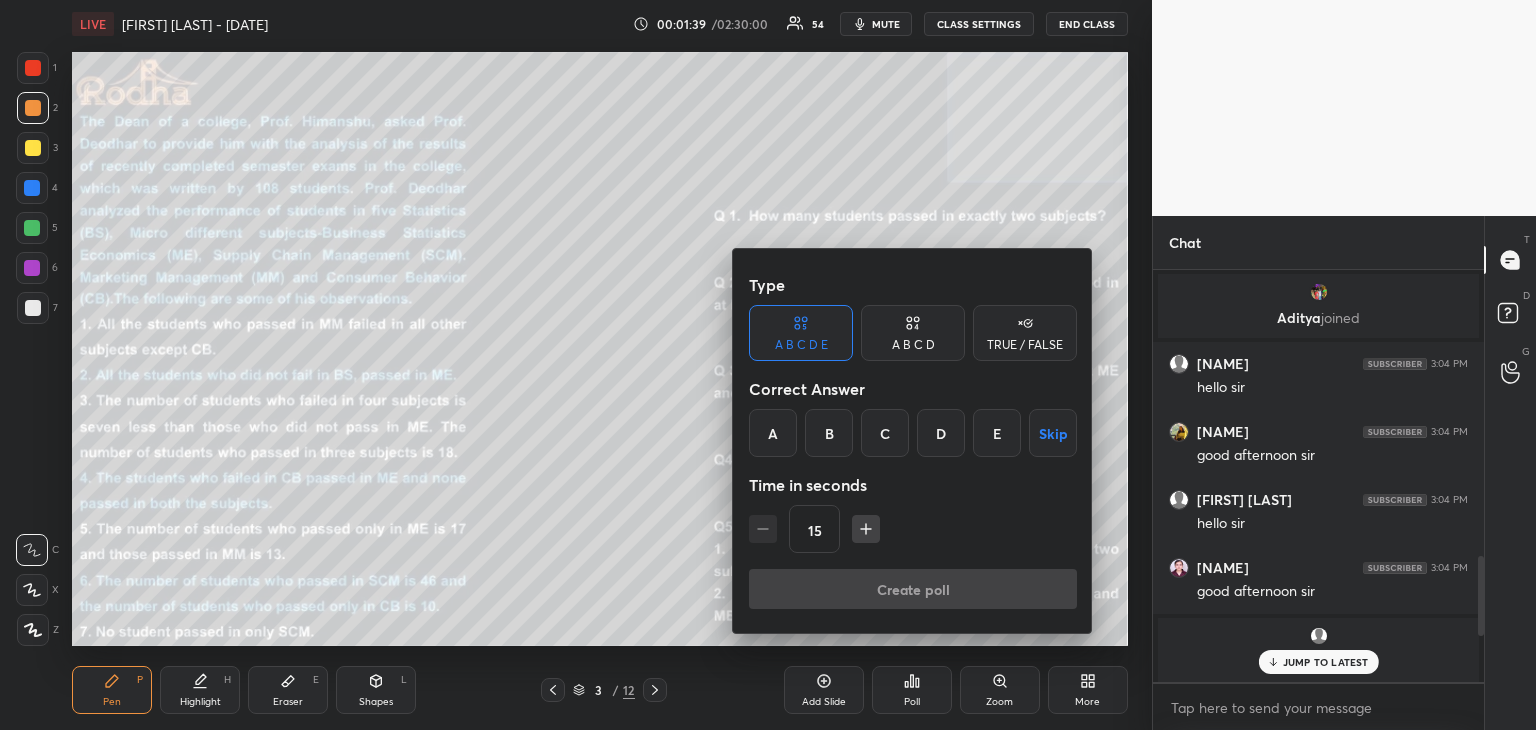 click on "A" at bounding box center [773, 433] 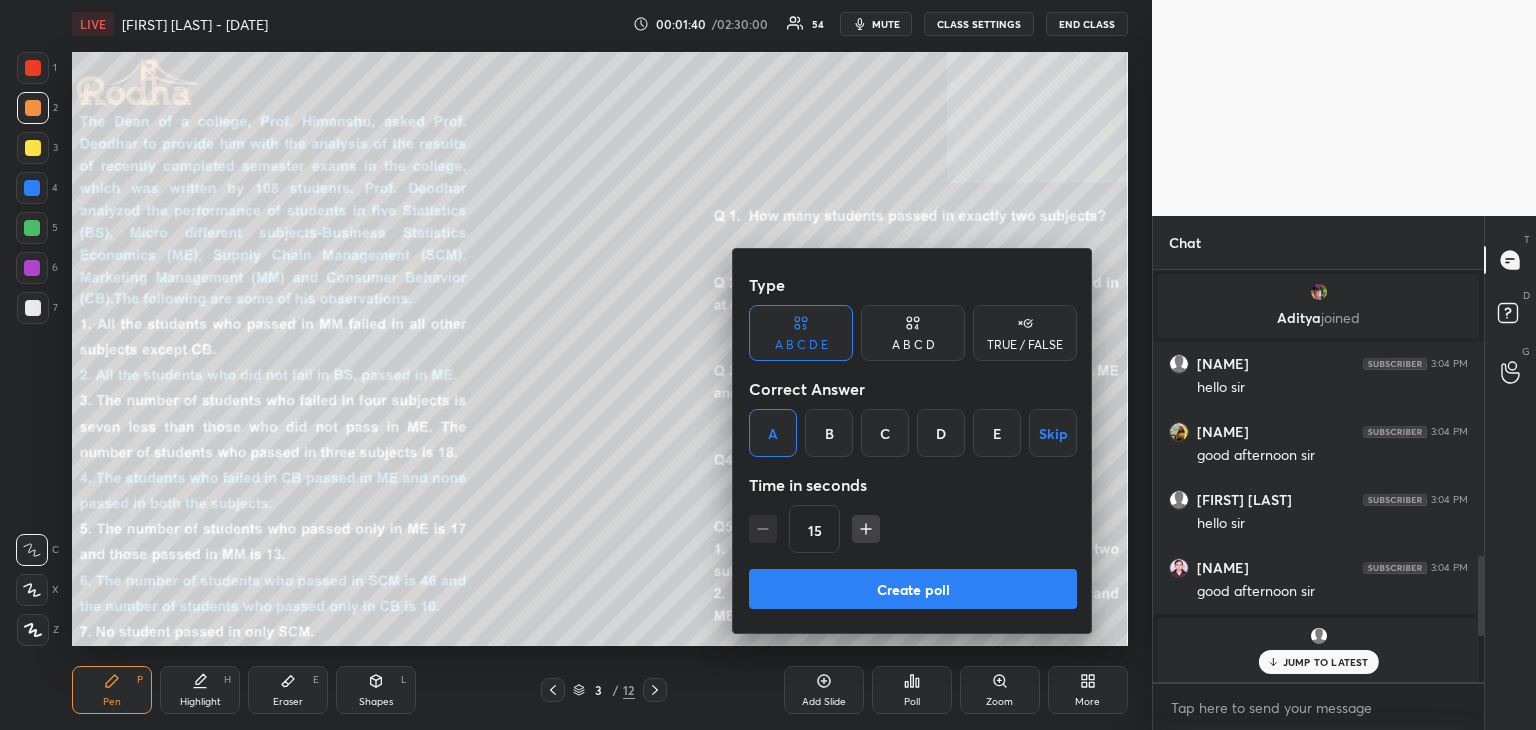 click on "Create poll" at bounding box center [913, 589] 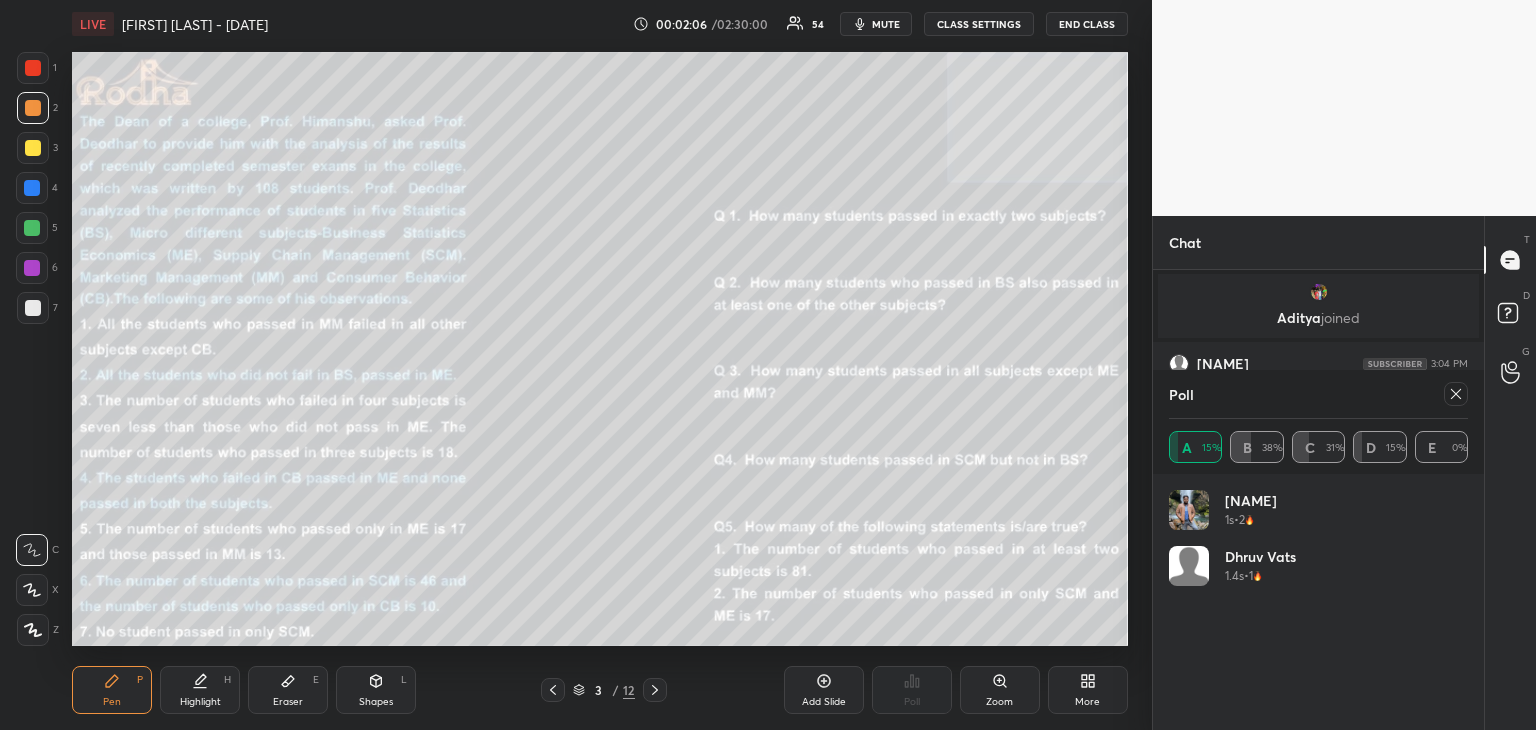 click 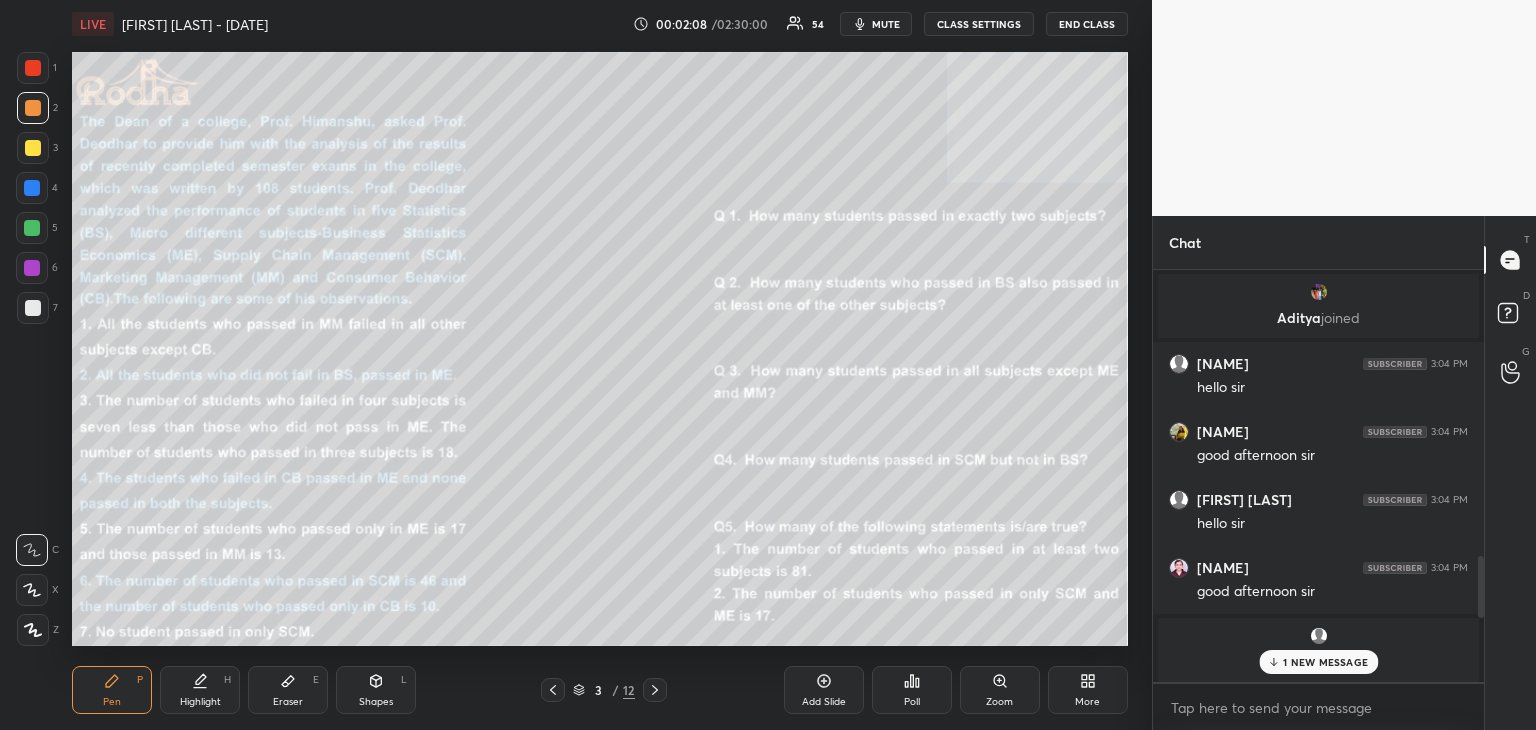 click on "1 NEW MESSAGE" at bounding box center [1318, 662] 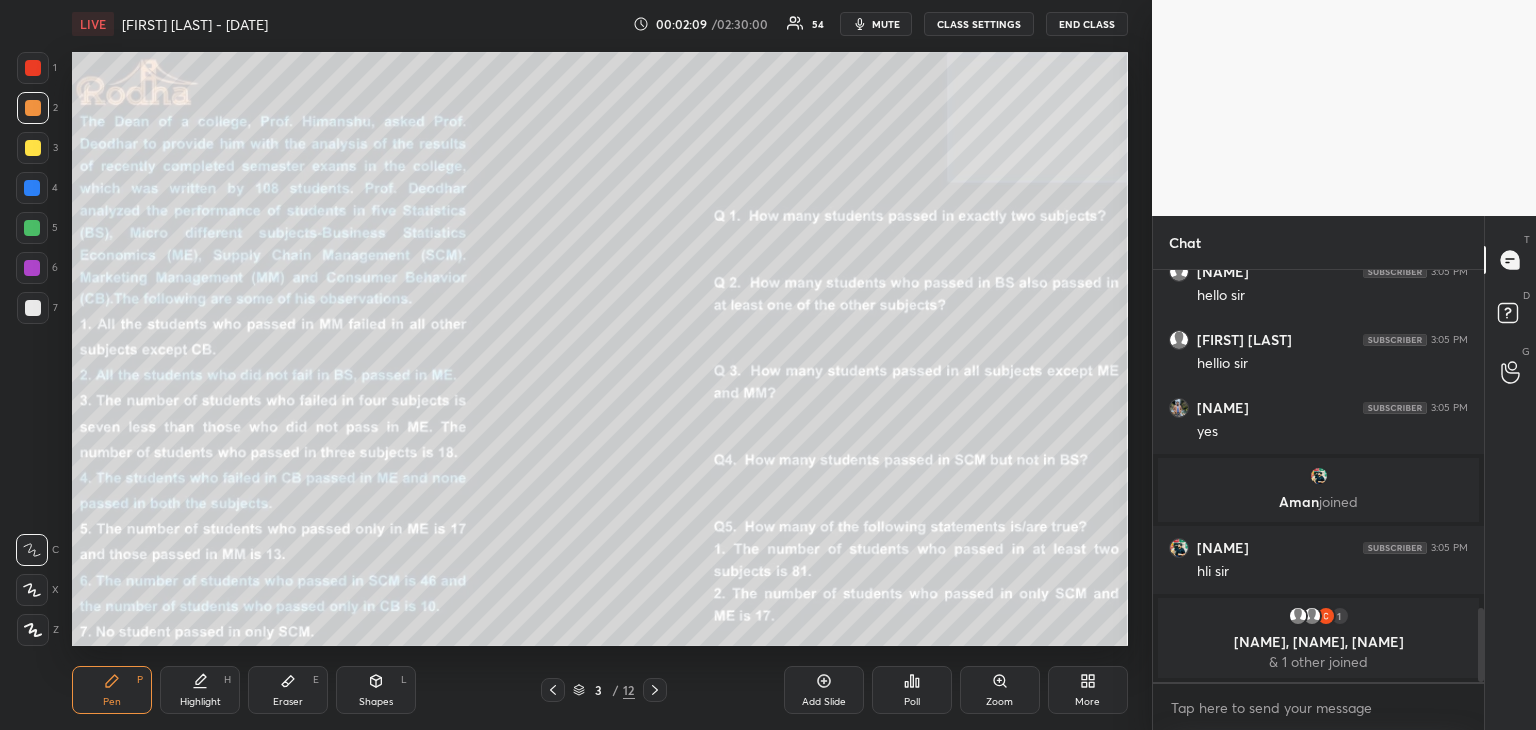 click on "Poll" at bounding box center (912, 690) 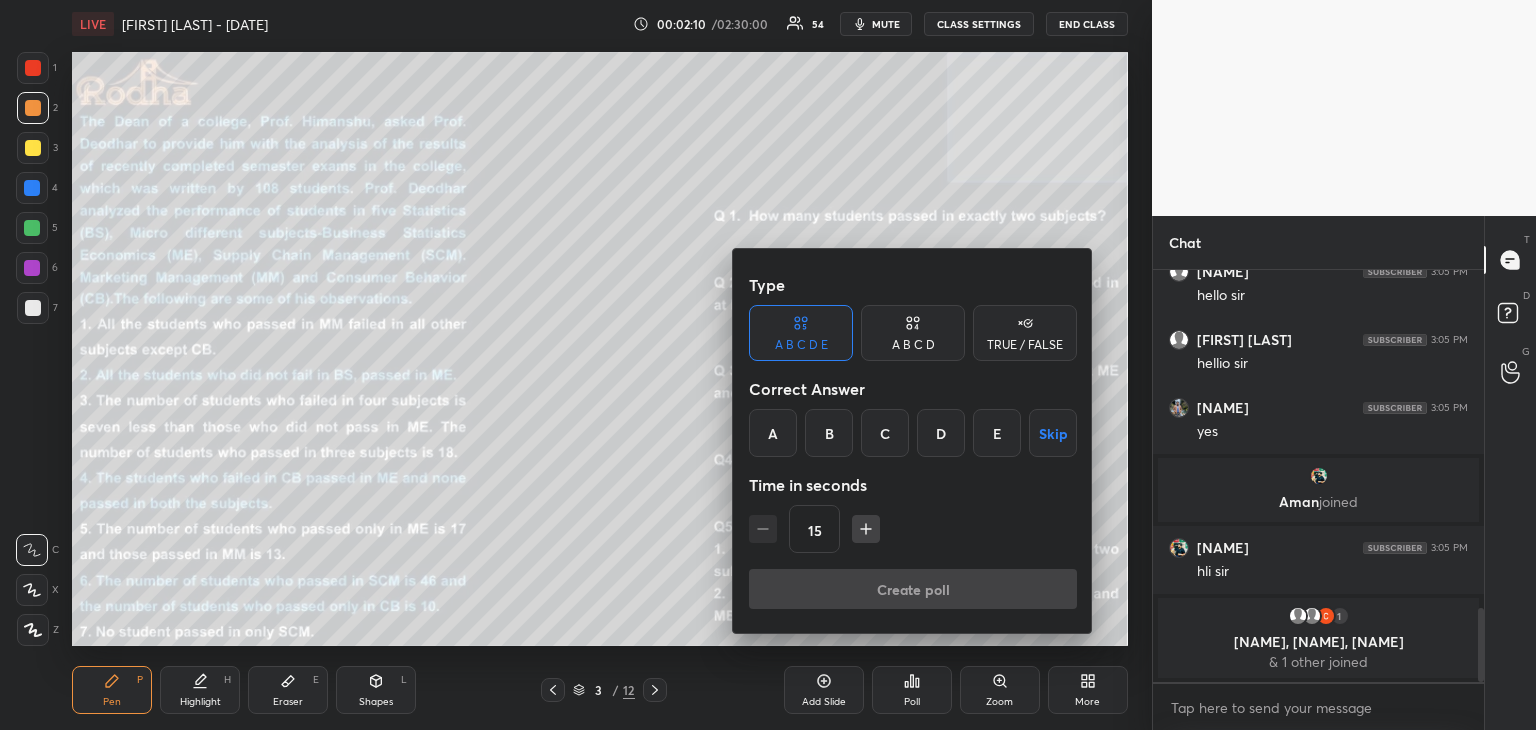 click on "E" at bounding box center (997, 433) 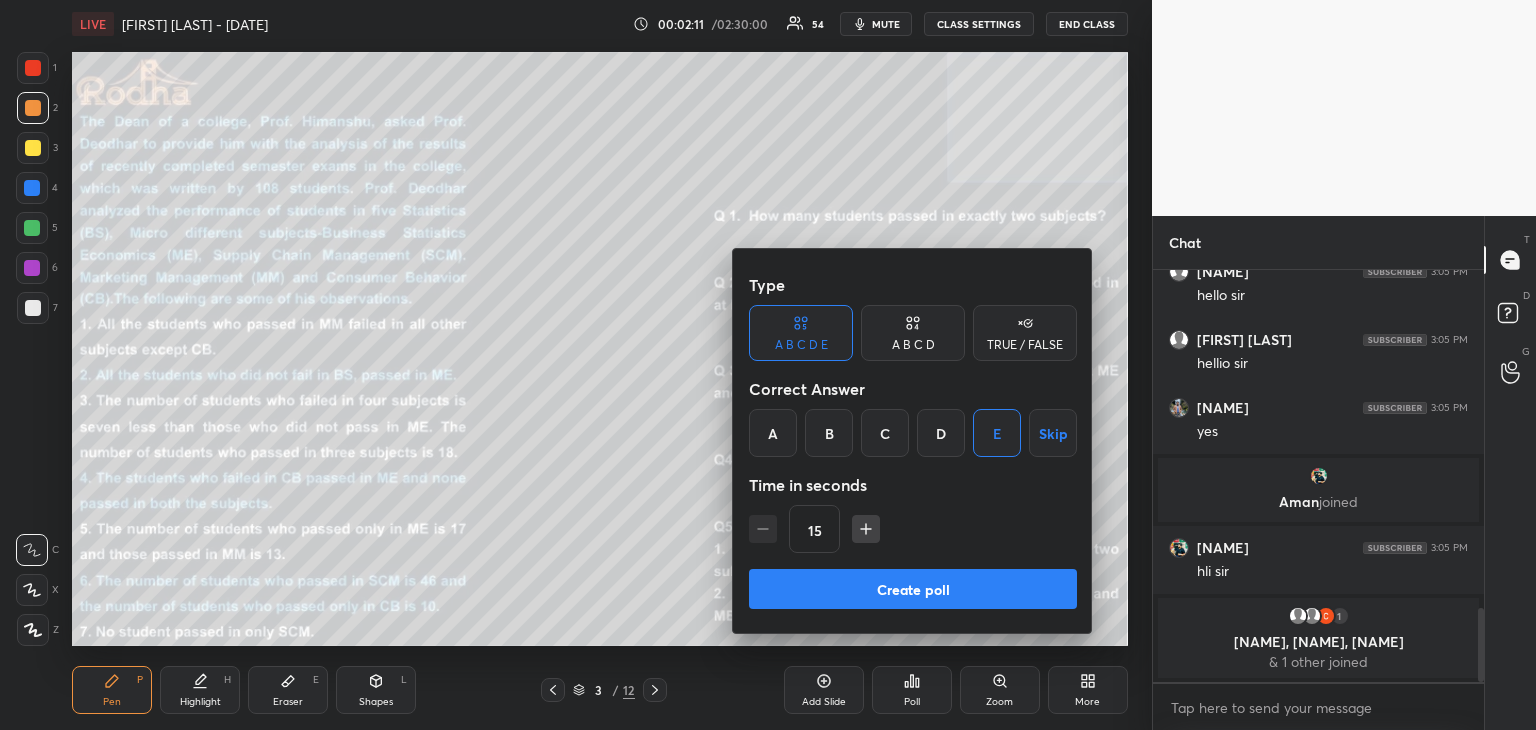 click on "Create poll" at bounding box center [913, 589] 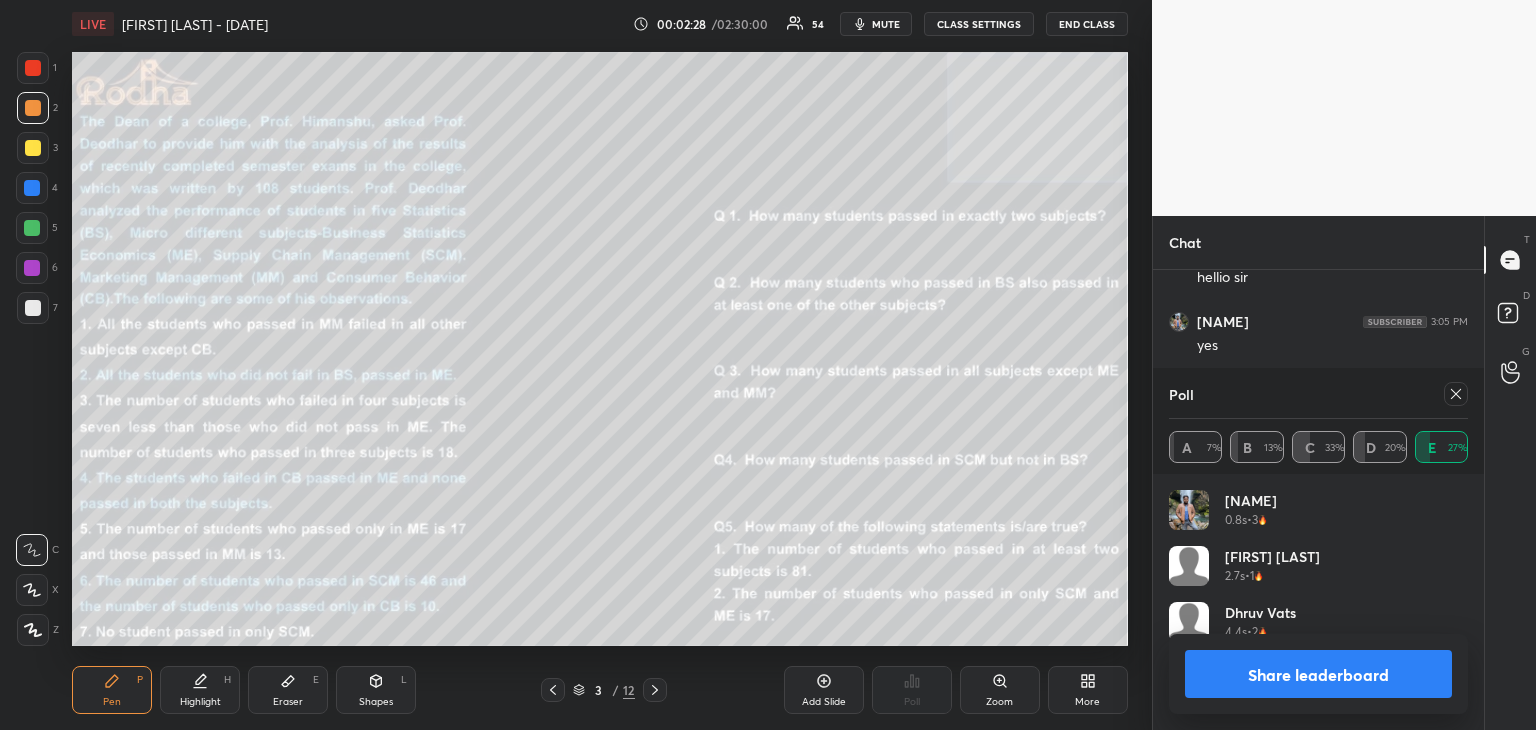 click on "Share leaderboard" at bounding box center (1318, 674) 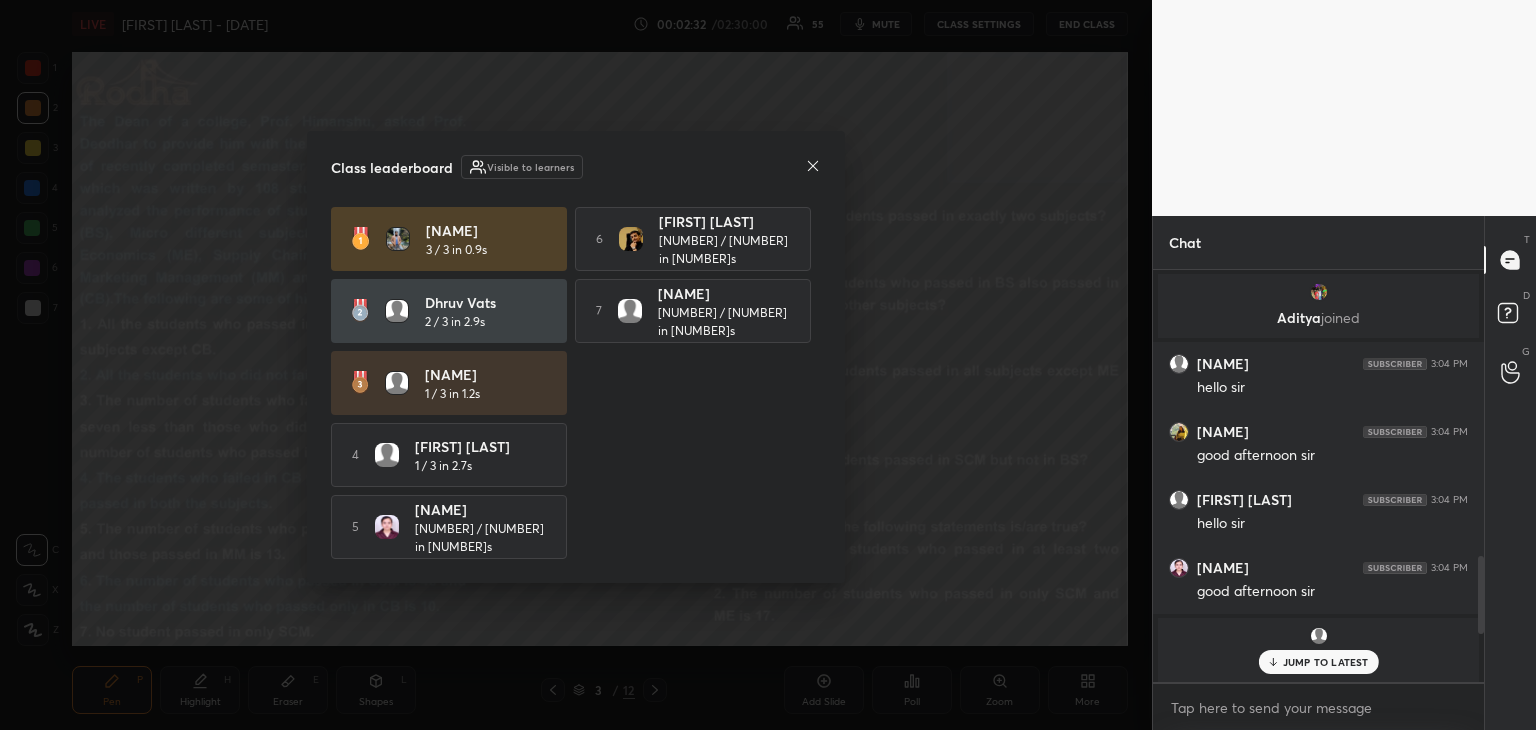 click 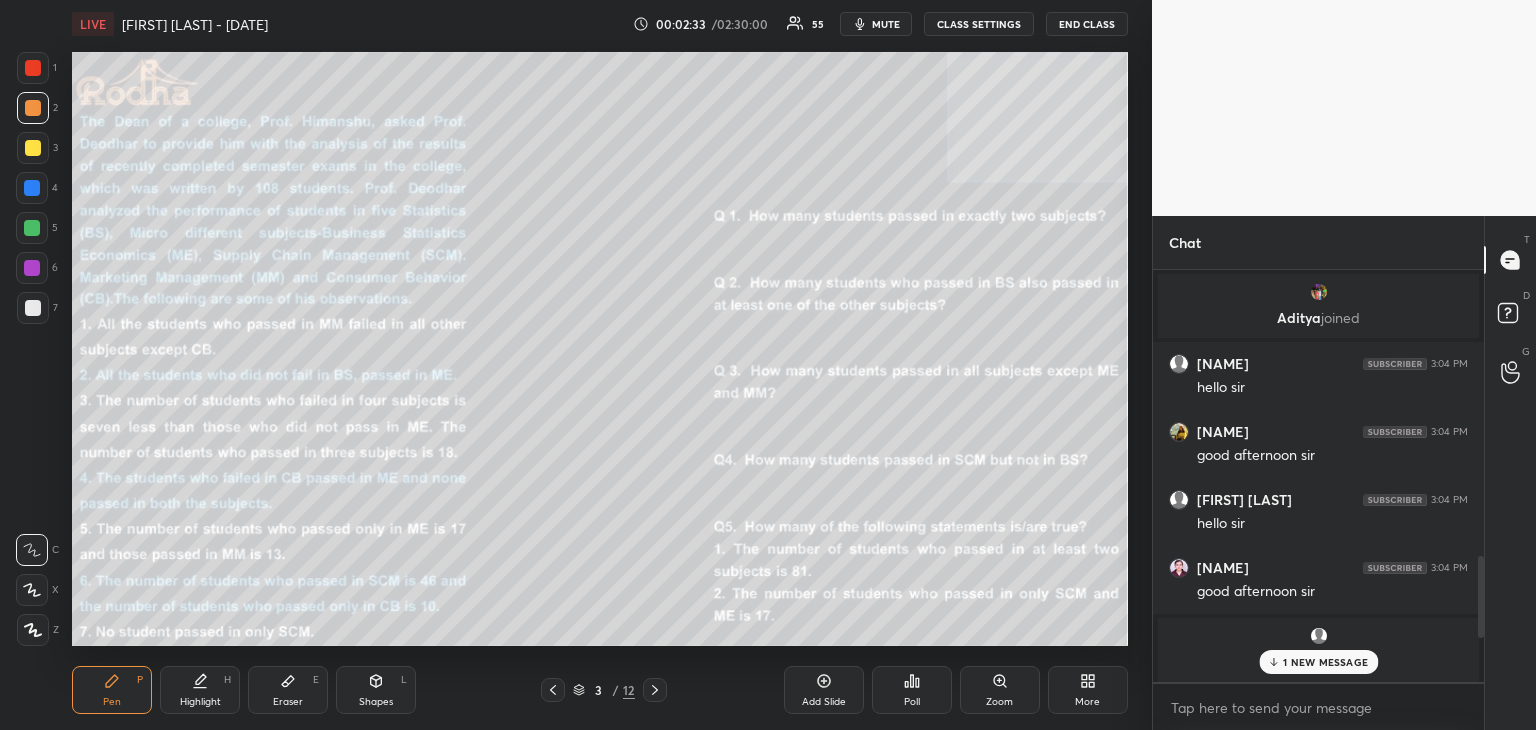 click on "1 NEW MESSAGE" at bounding box center [1318, 662] 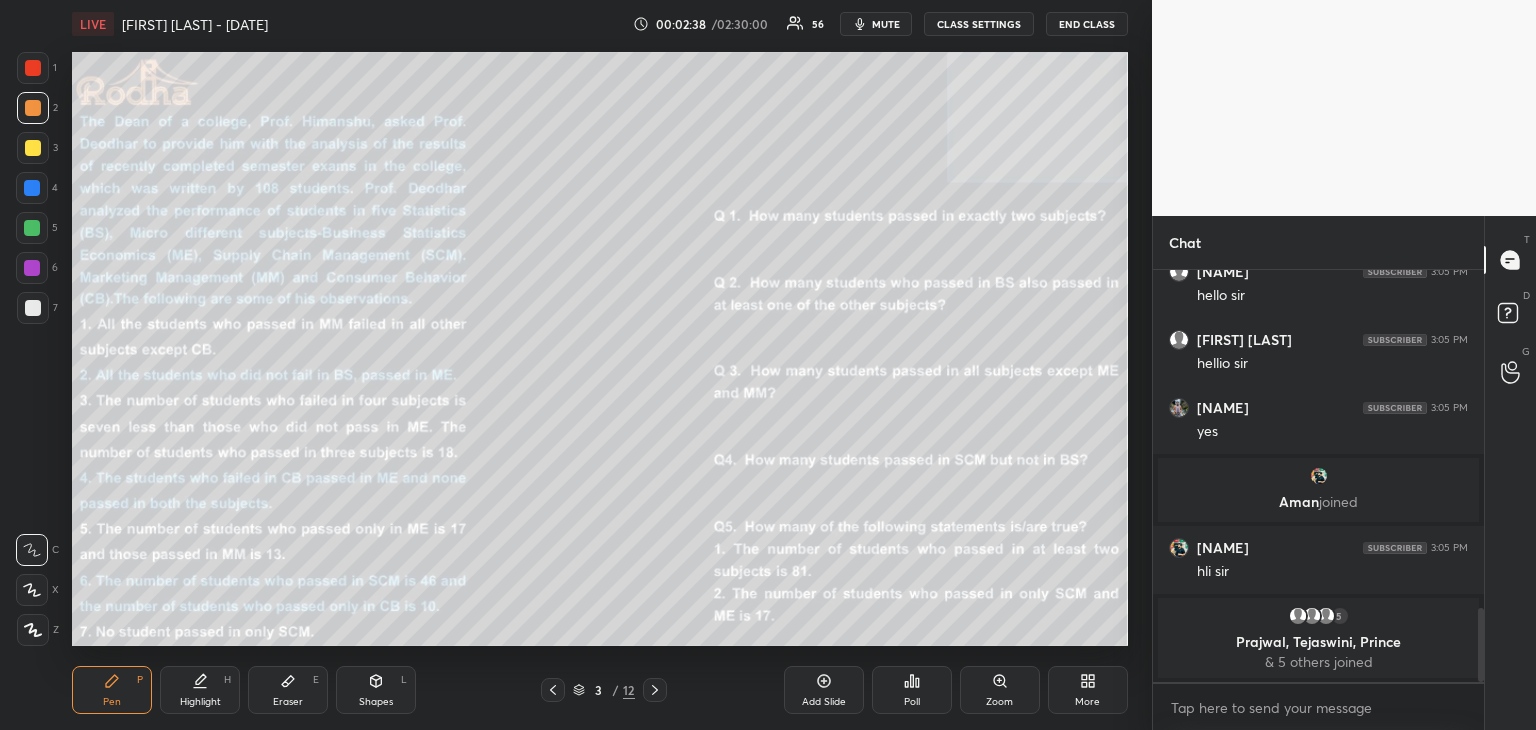 click on "Zoom" at bounding box center [1000, 690] 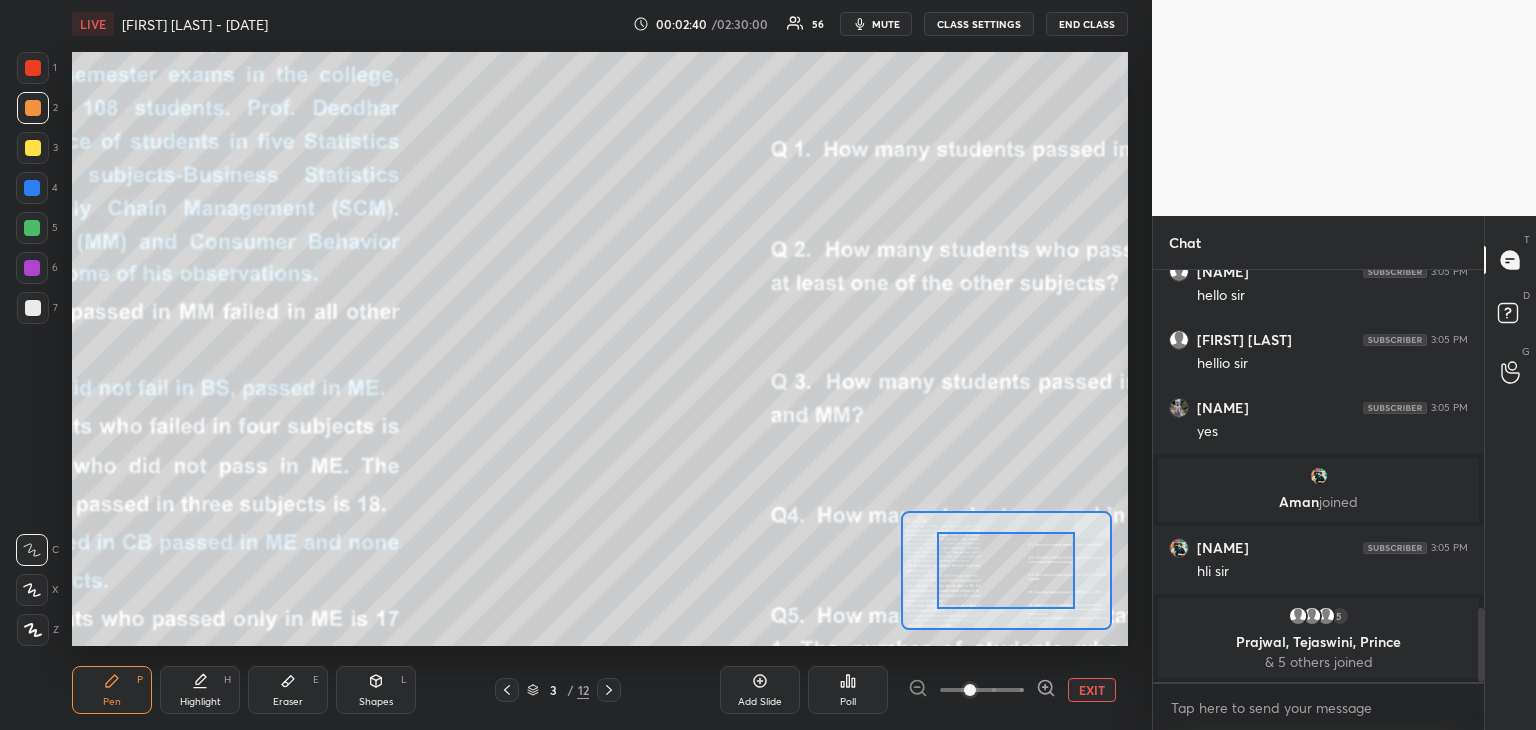 click on "Add Slide Poll EXIT" at bounding box center [878, 690] 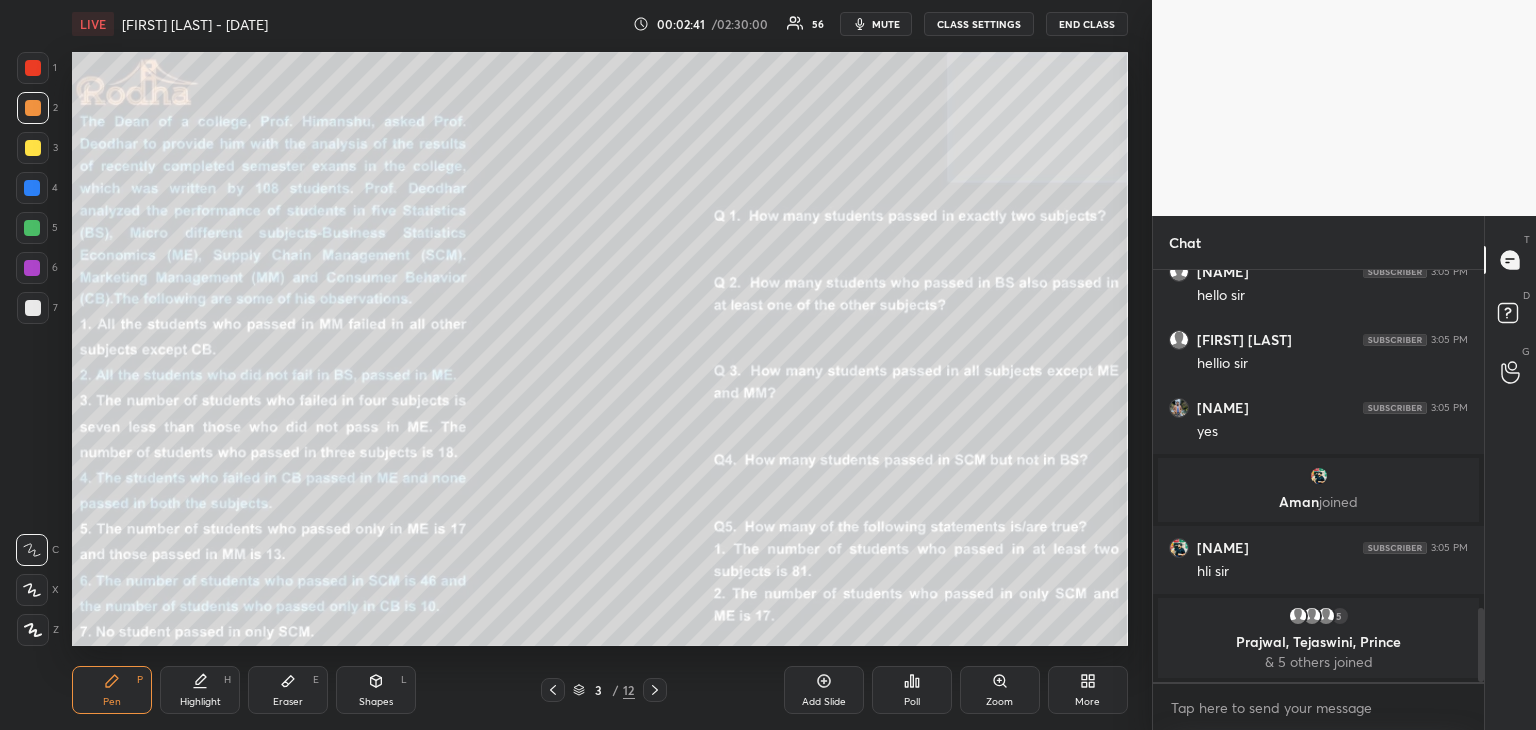 click 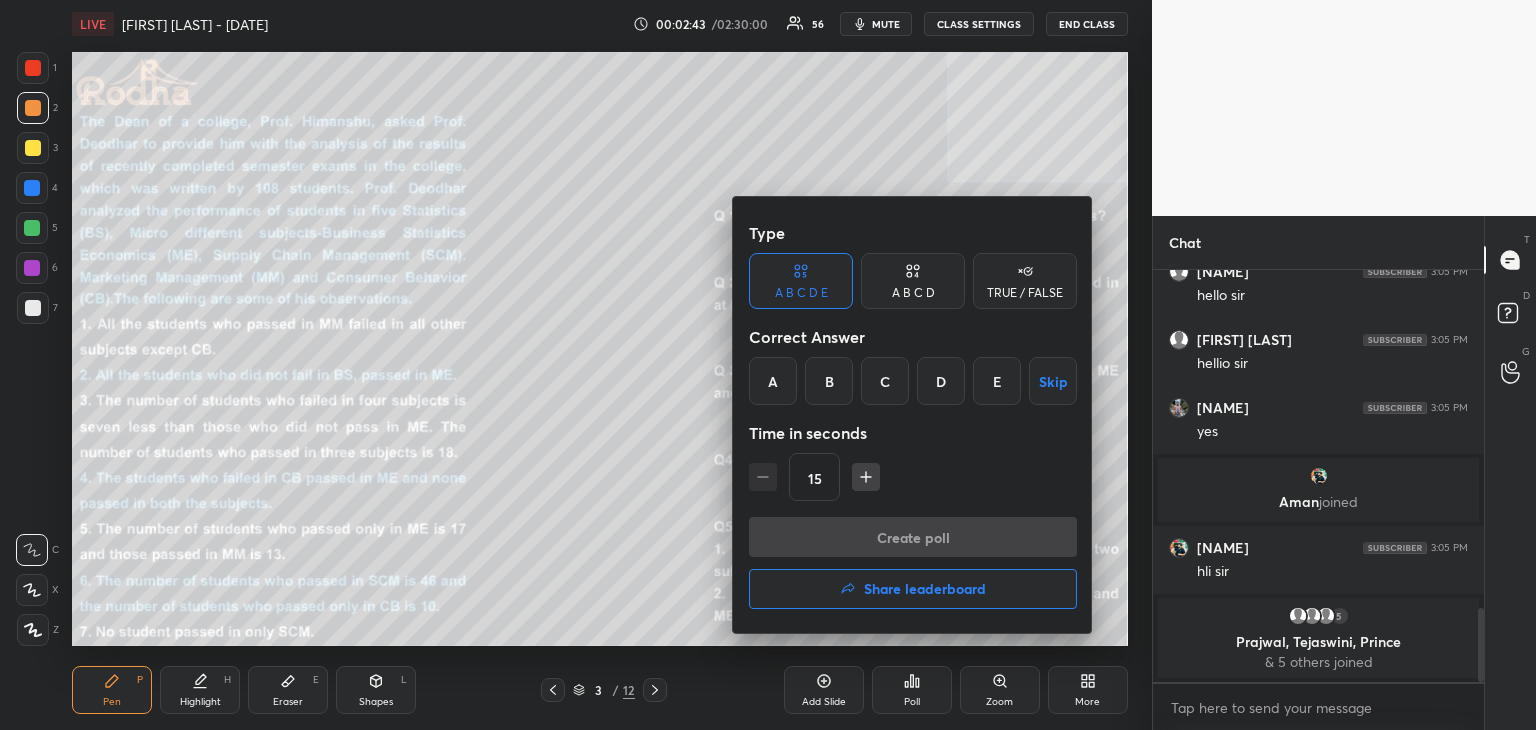 click on "D" at bounding box center [941, 381] 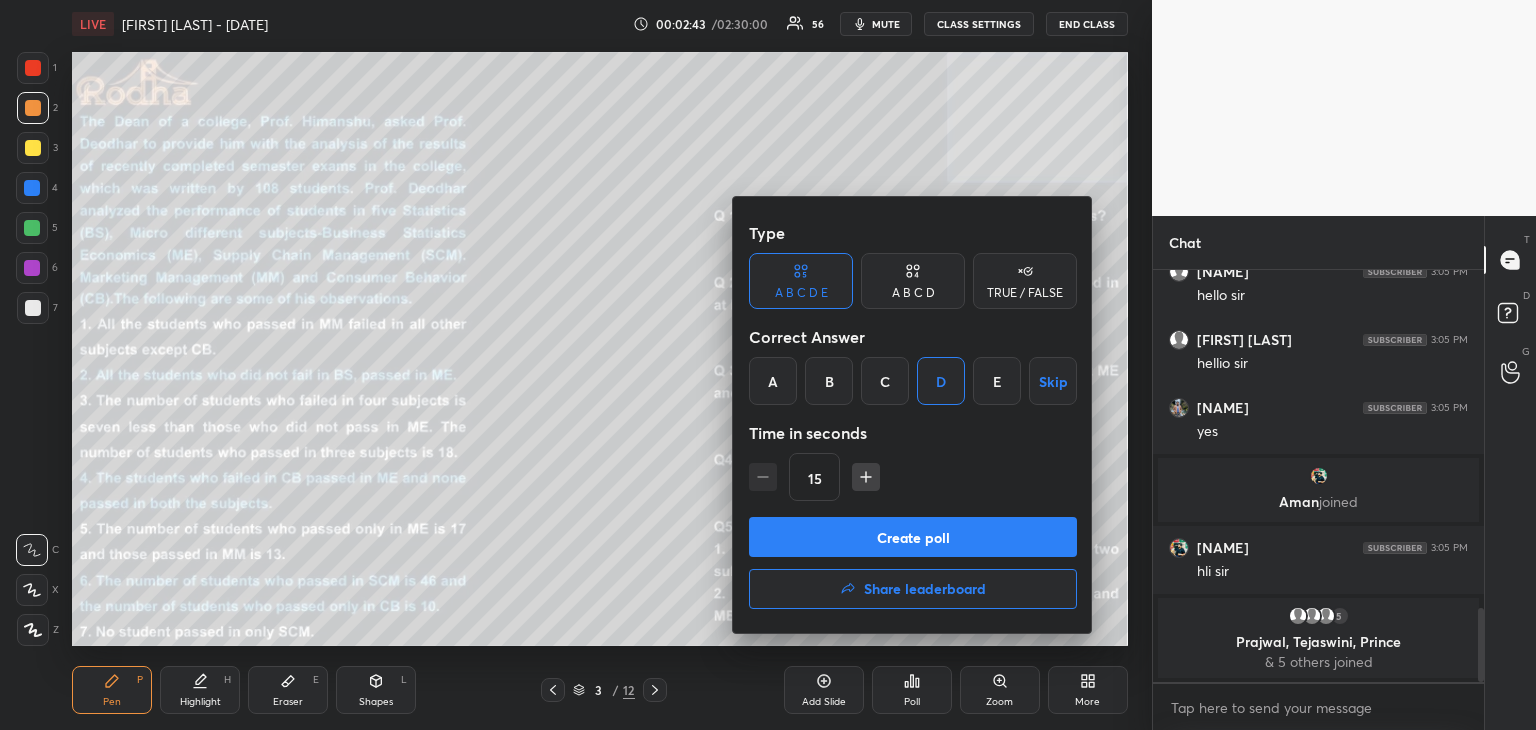 click on "Create poll" at bounding box center (913, 537) 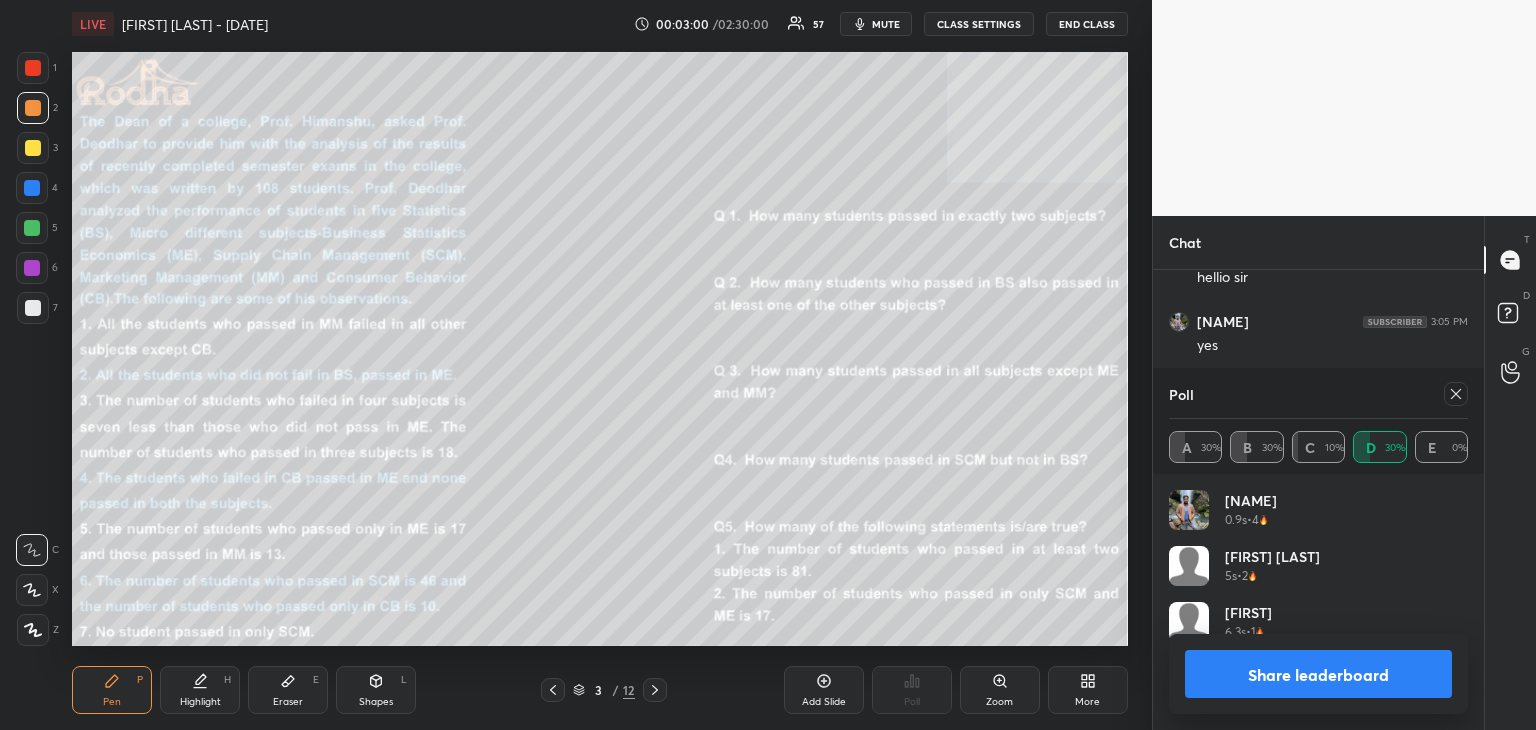 click on "Share leaderboard" at bounding box center (1318, 674) 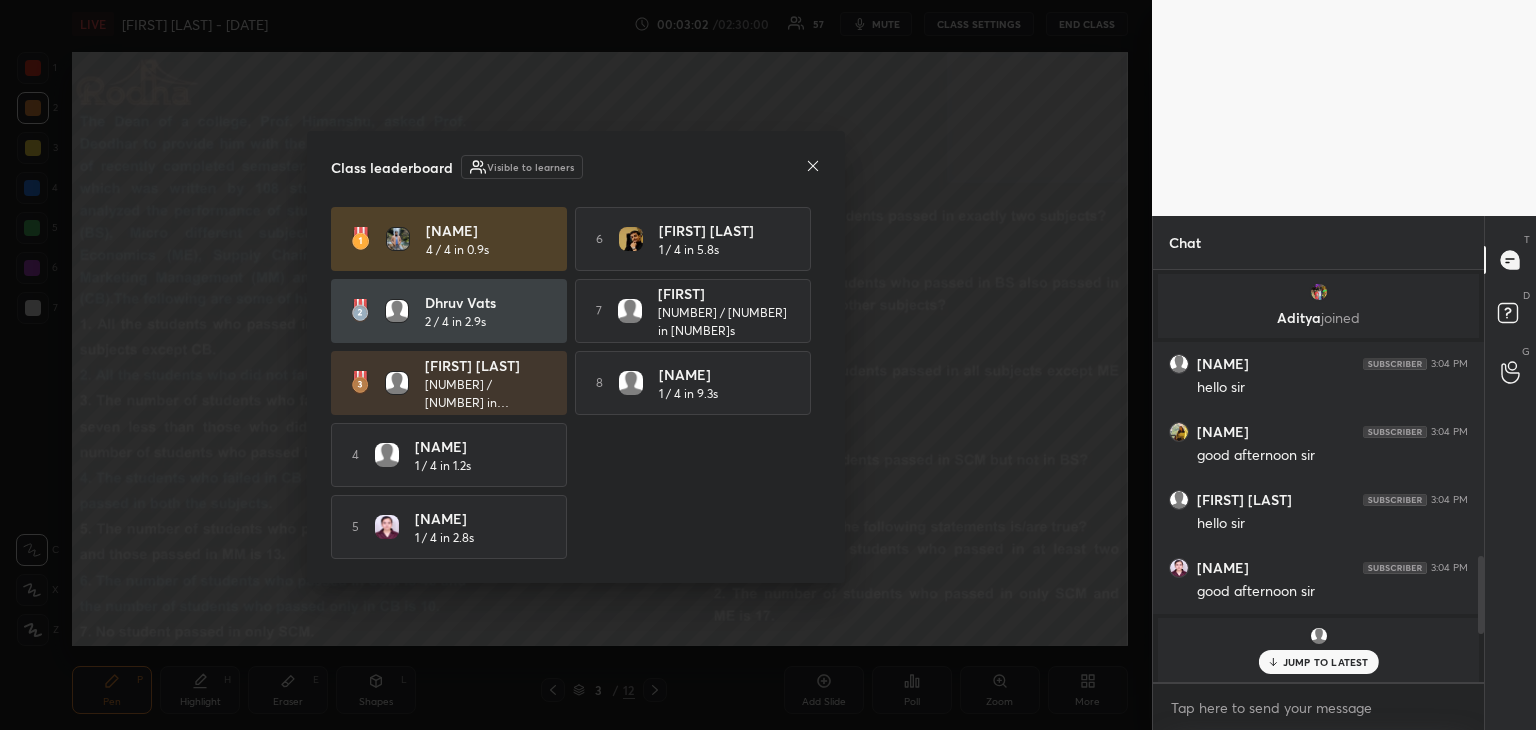 click on "JUMP TO LATEST" at bounding box center (1326, 662) 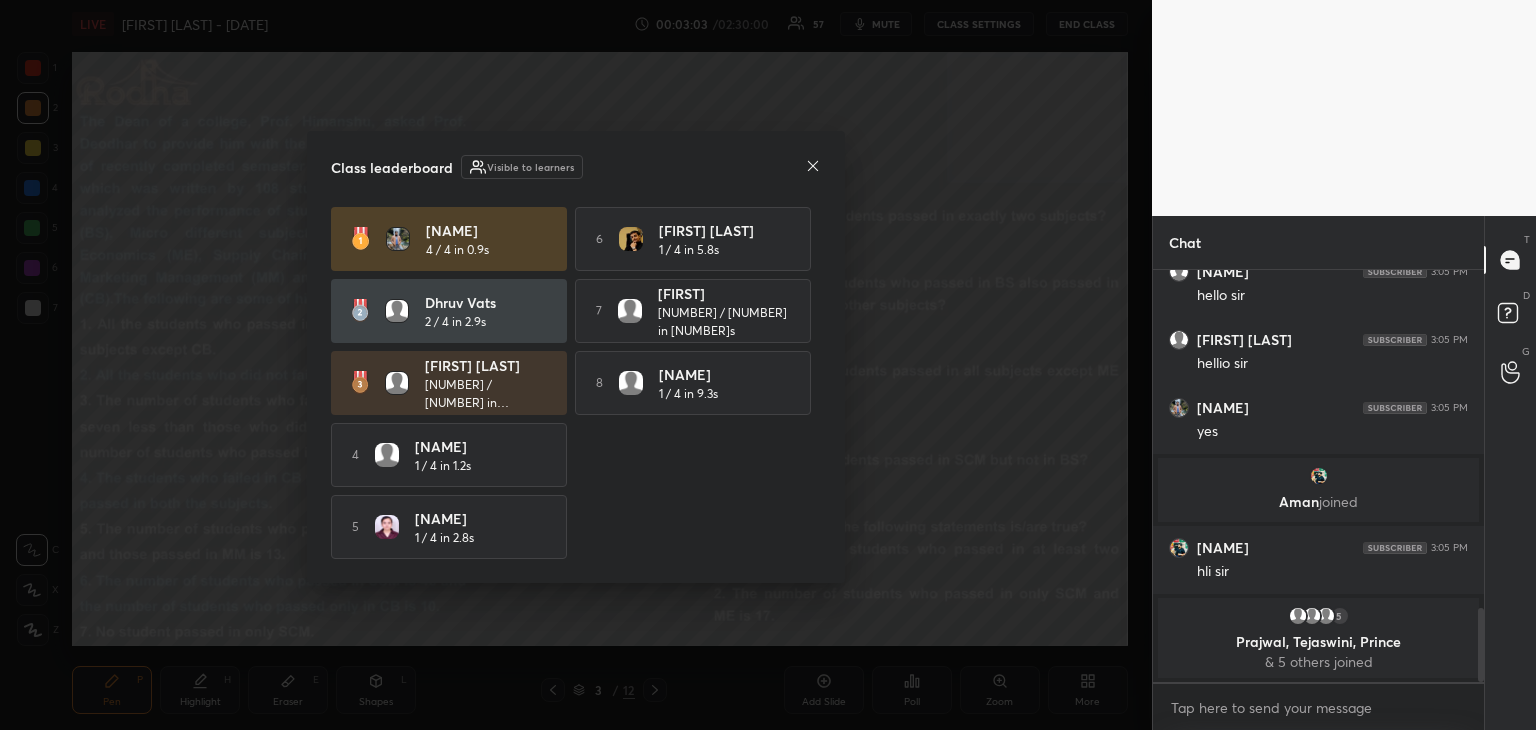 click 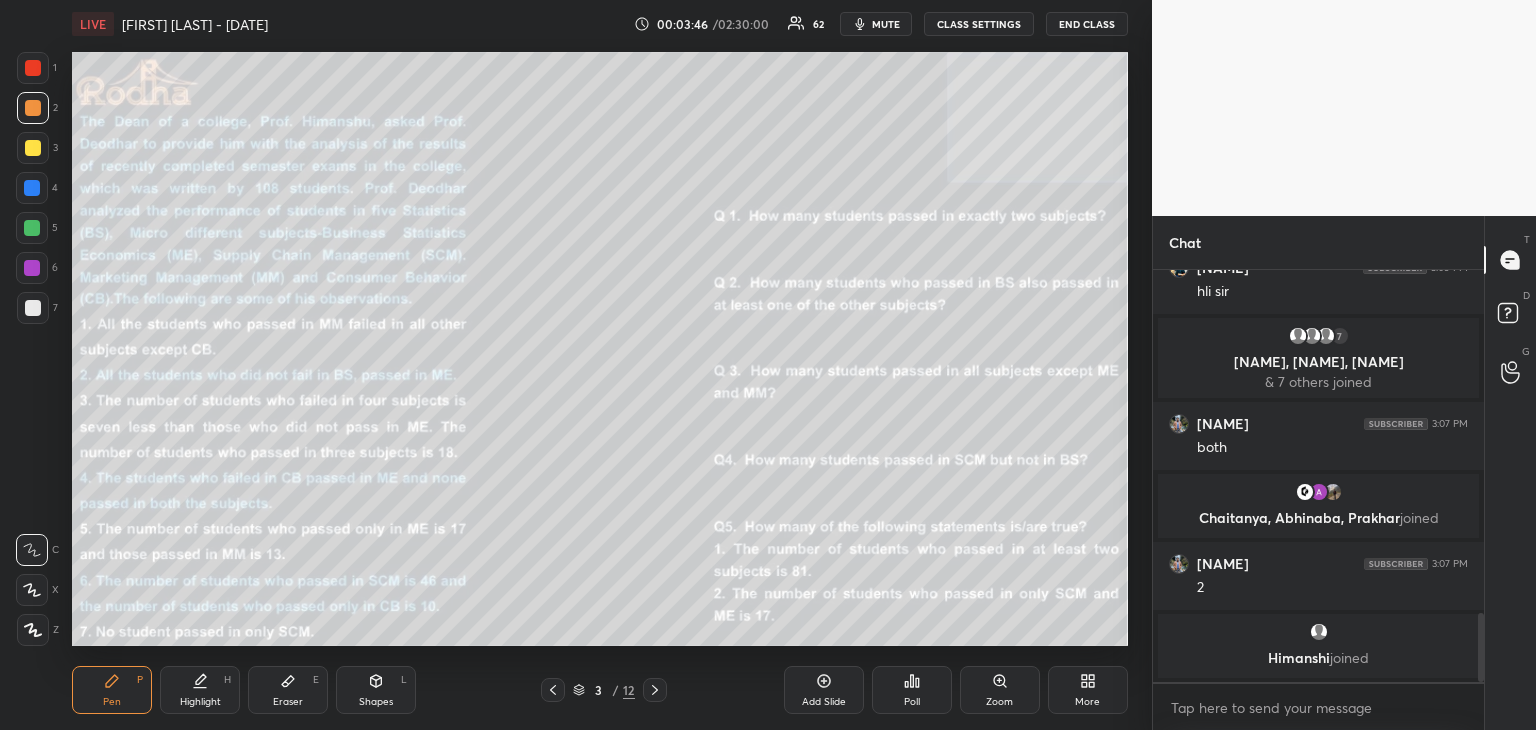click at bounding box center [32, 228] 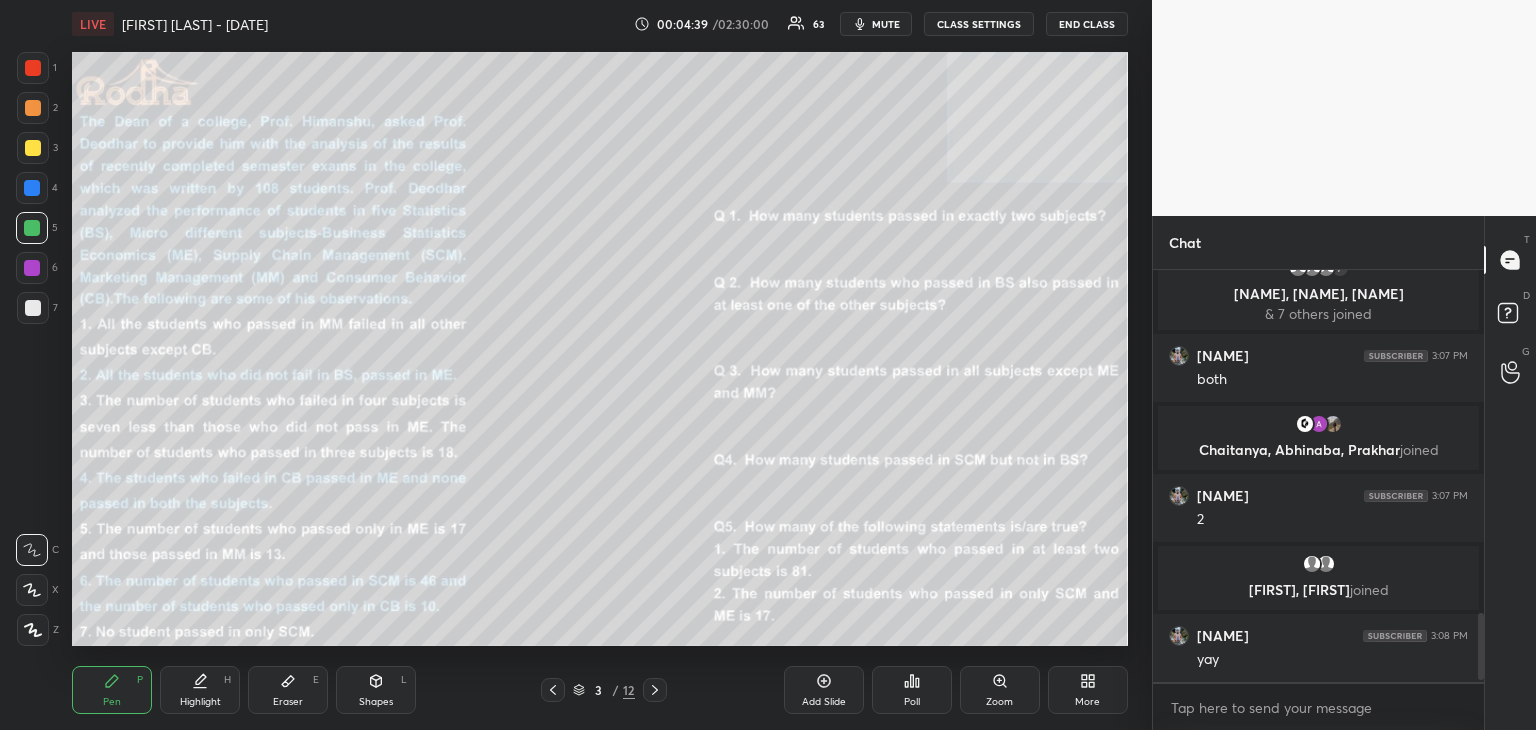 scroll, scrollTop: 2106, scrollLeft: 0, axis: vertical 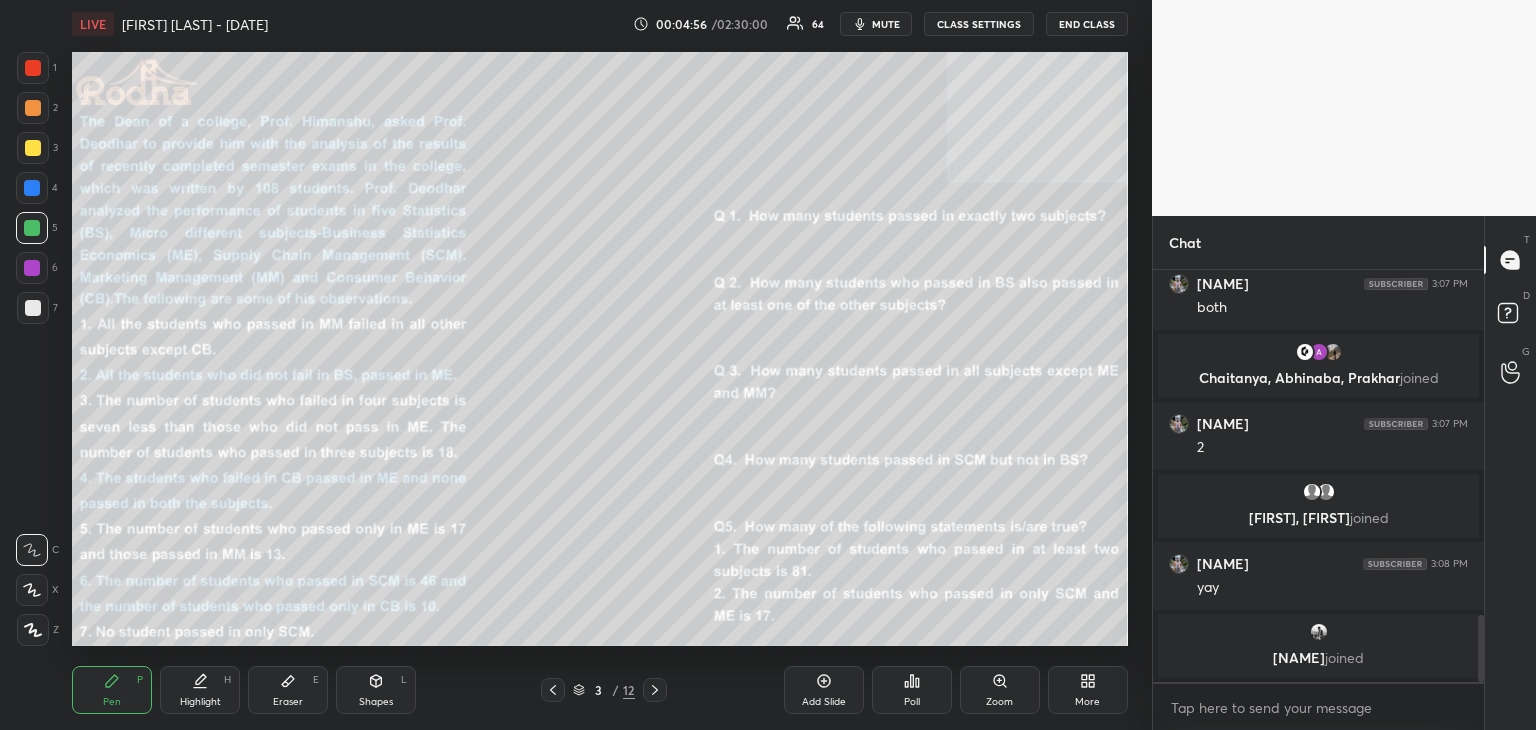 drag, startPoint x: 388, startPoint y: 680, endPoint x: 379, endPoint y: 657, distance: 24.698177 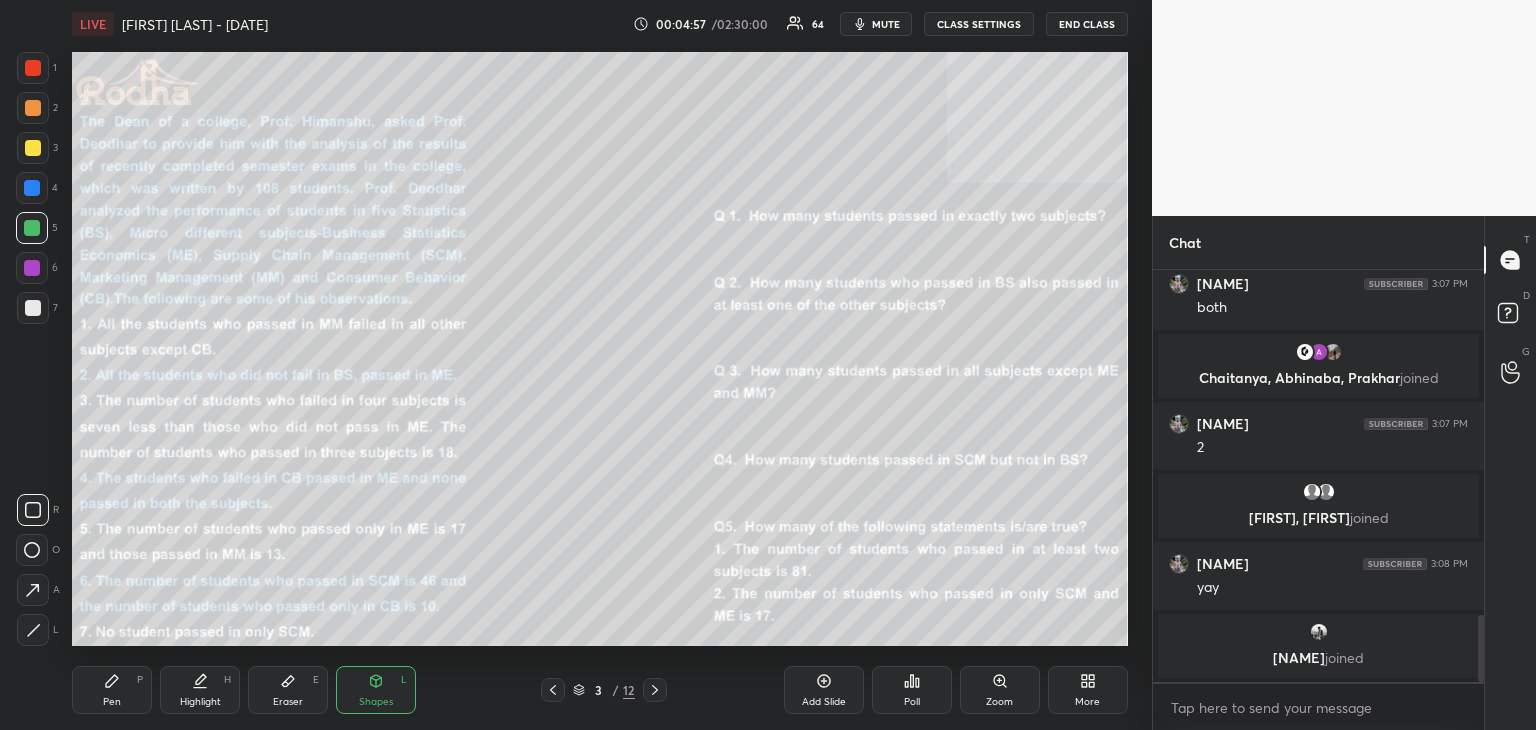 click 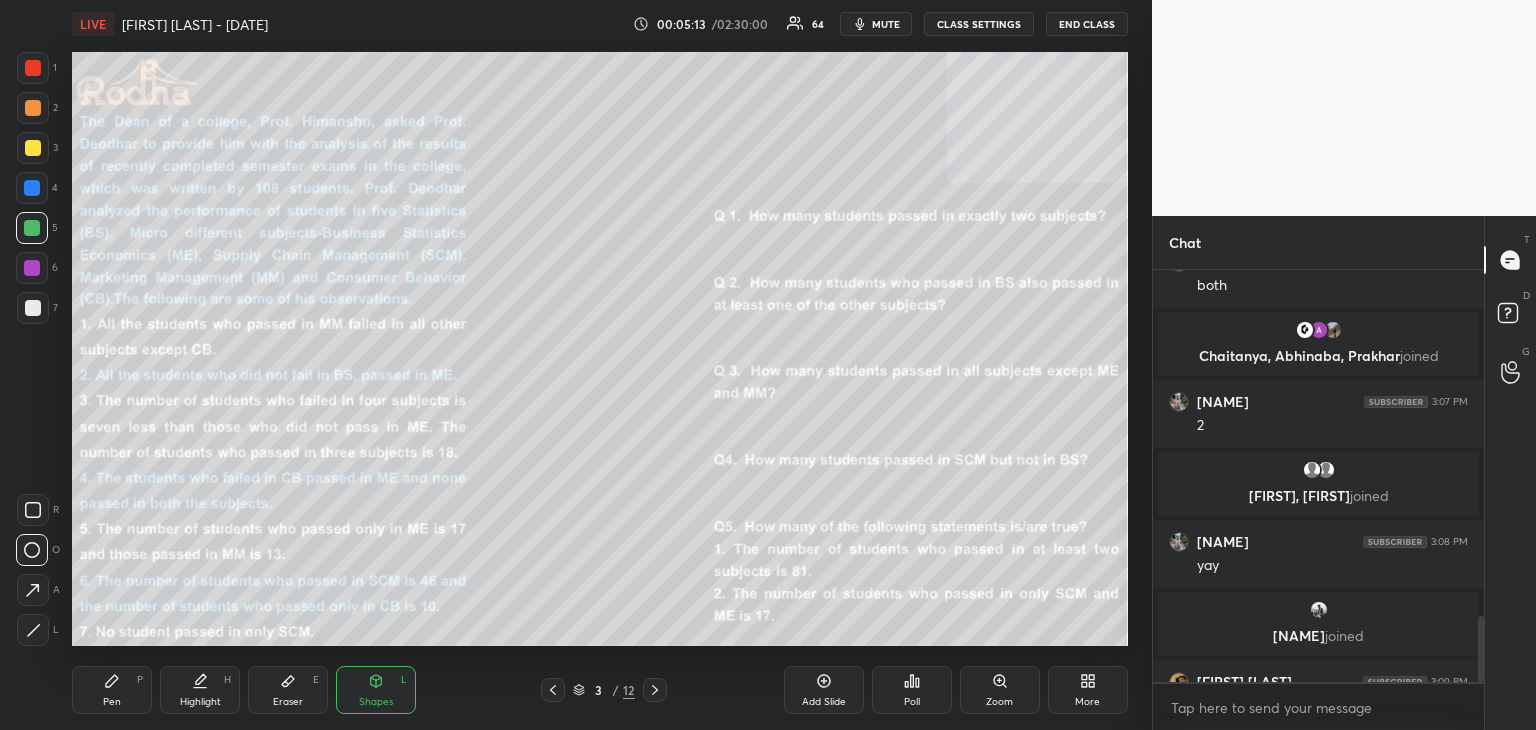scroll, scrollTop: 2152, scrollLeft: 0, axis: vertical 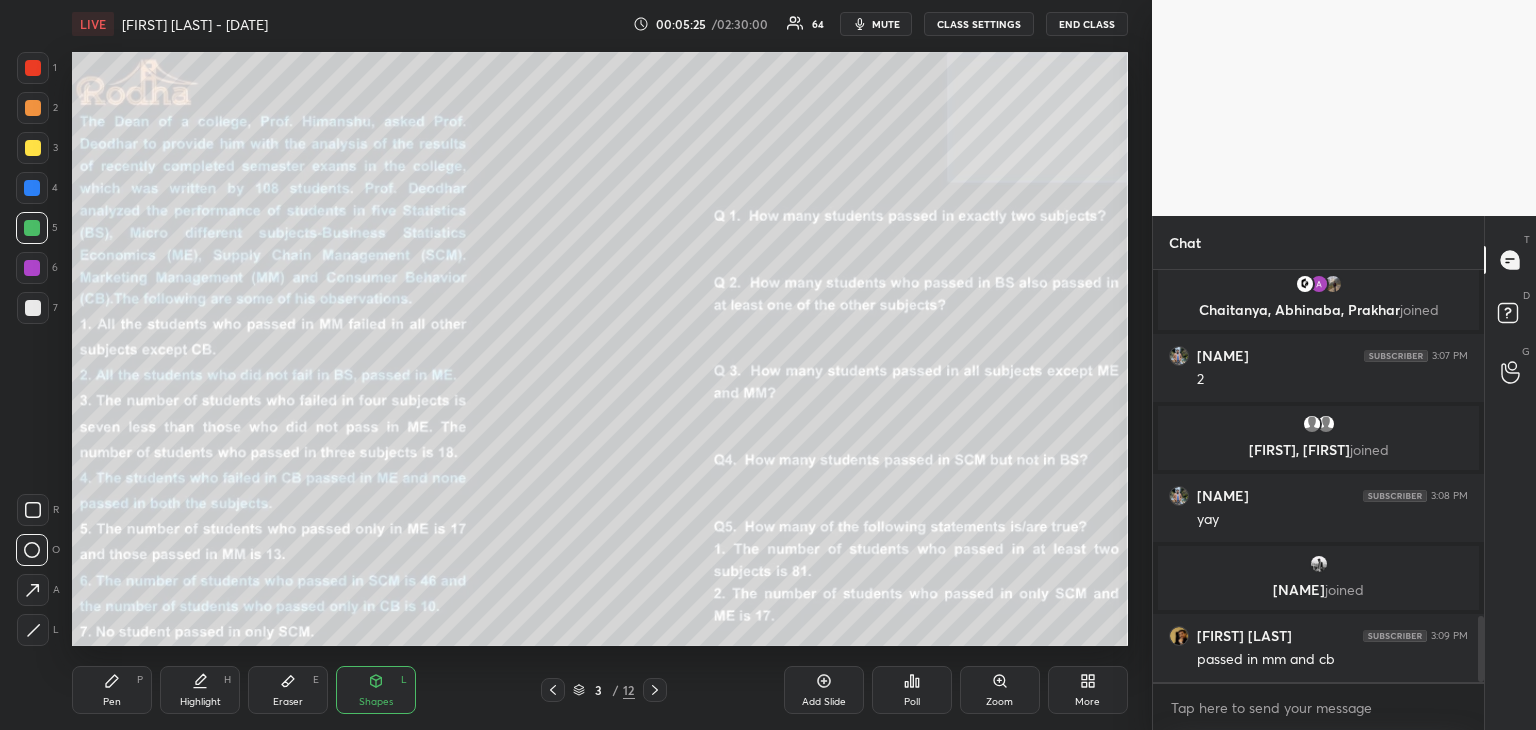 click on "Pen P" at bounding box center [112, 690] 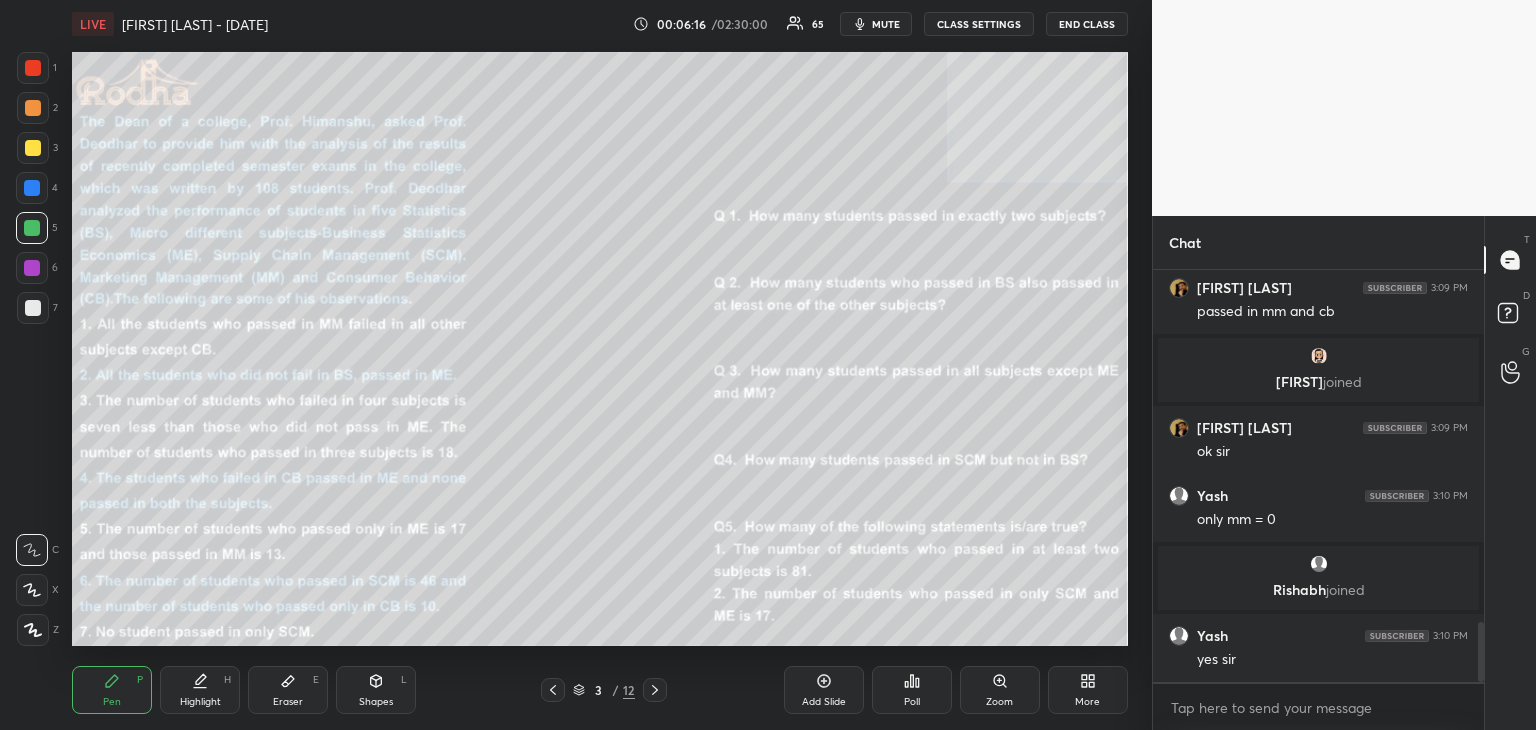 scroll, scrollTop: 2474, scrollLeft: 0, axis: vertical 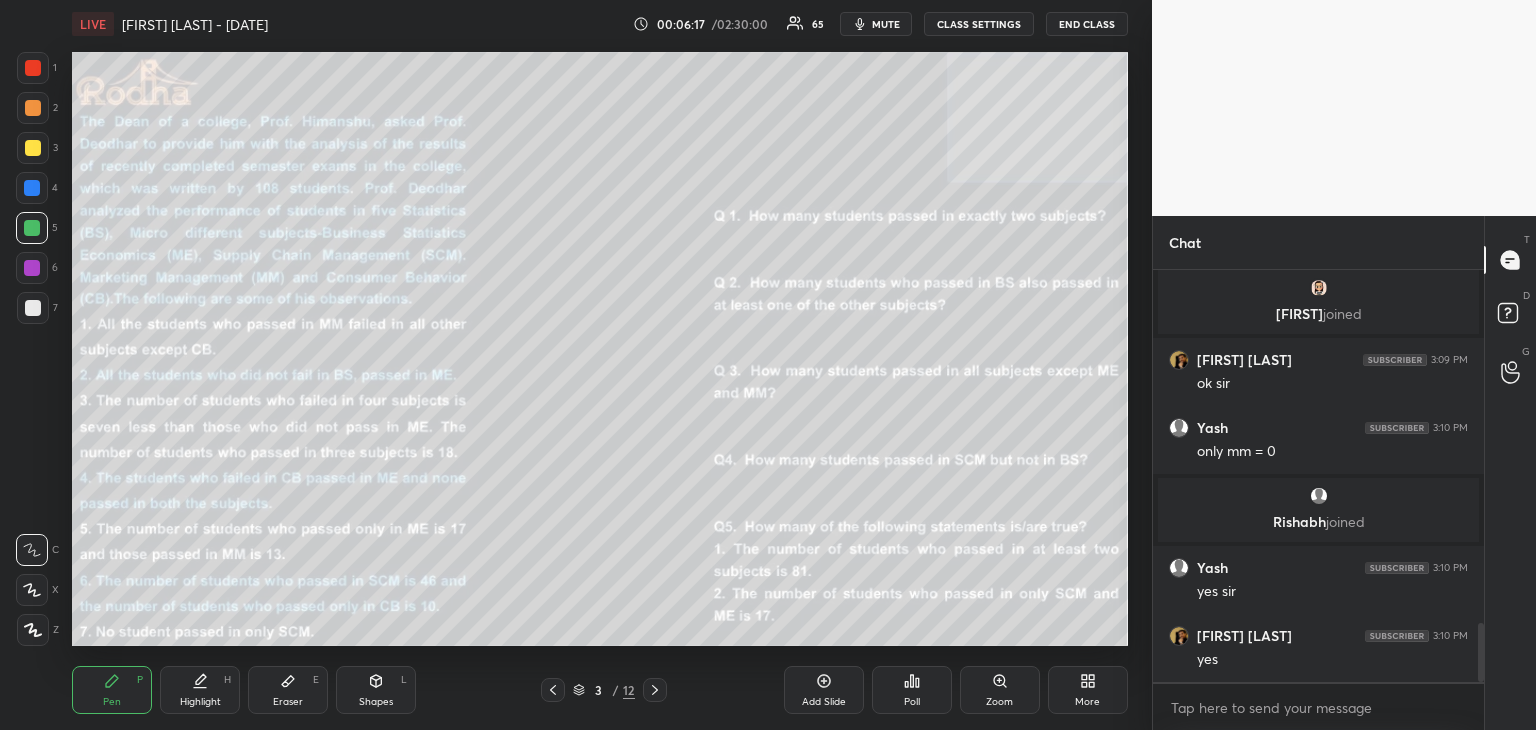 drag, startPoint x: 292, startPoint y: 692, endPoint x: 299, endPoint y: 656, distance: 36.67424 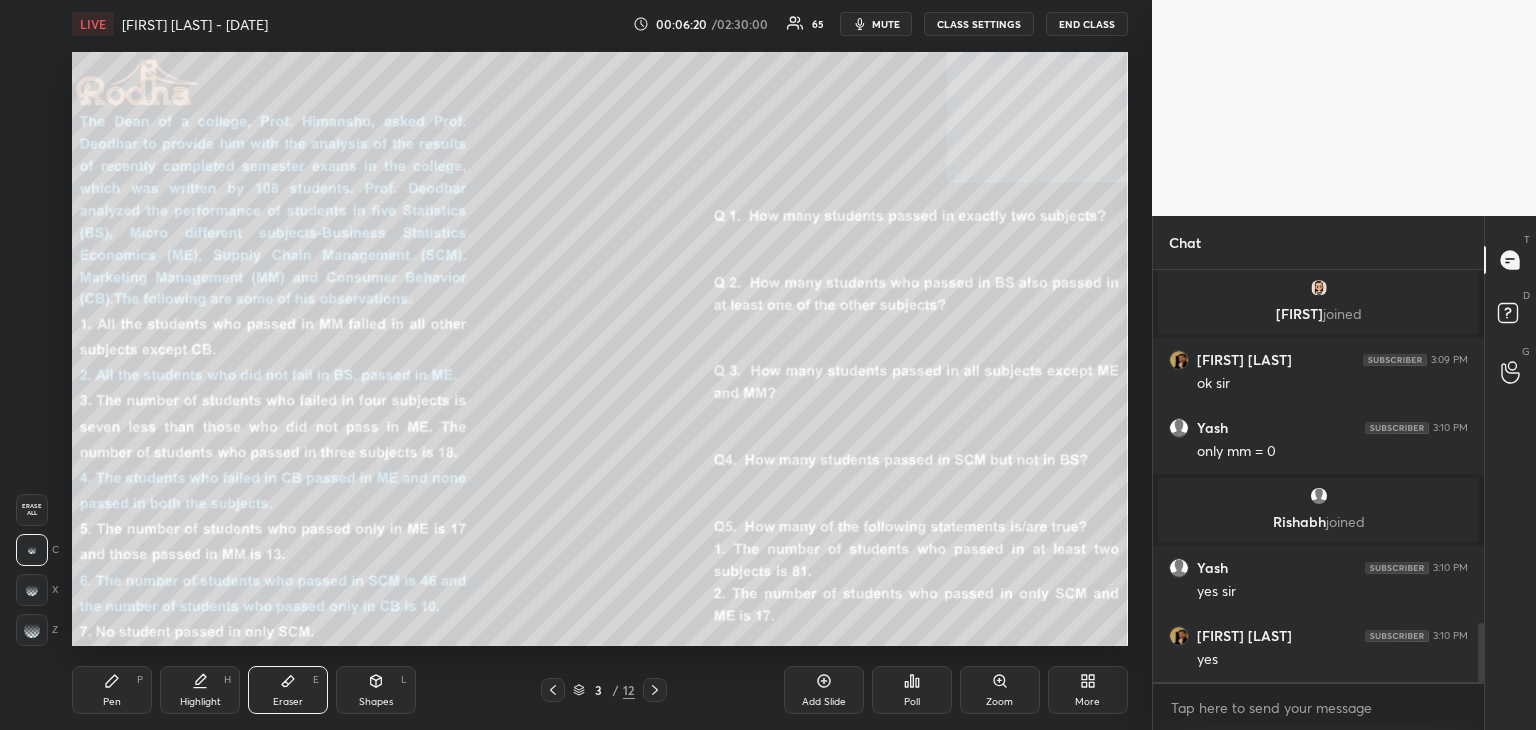 click on "Pen" at bounding box center (112, 702) 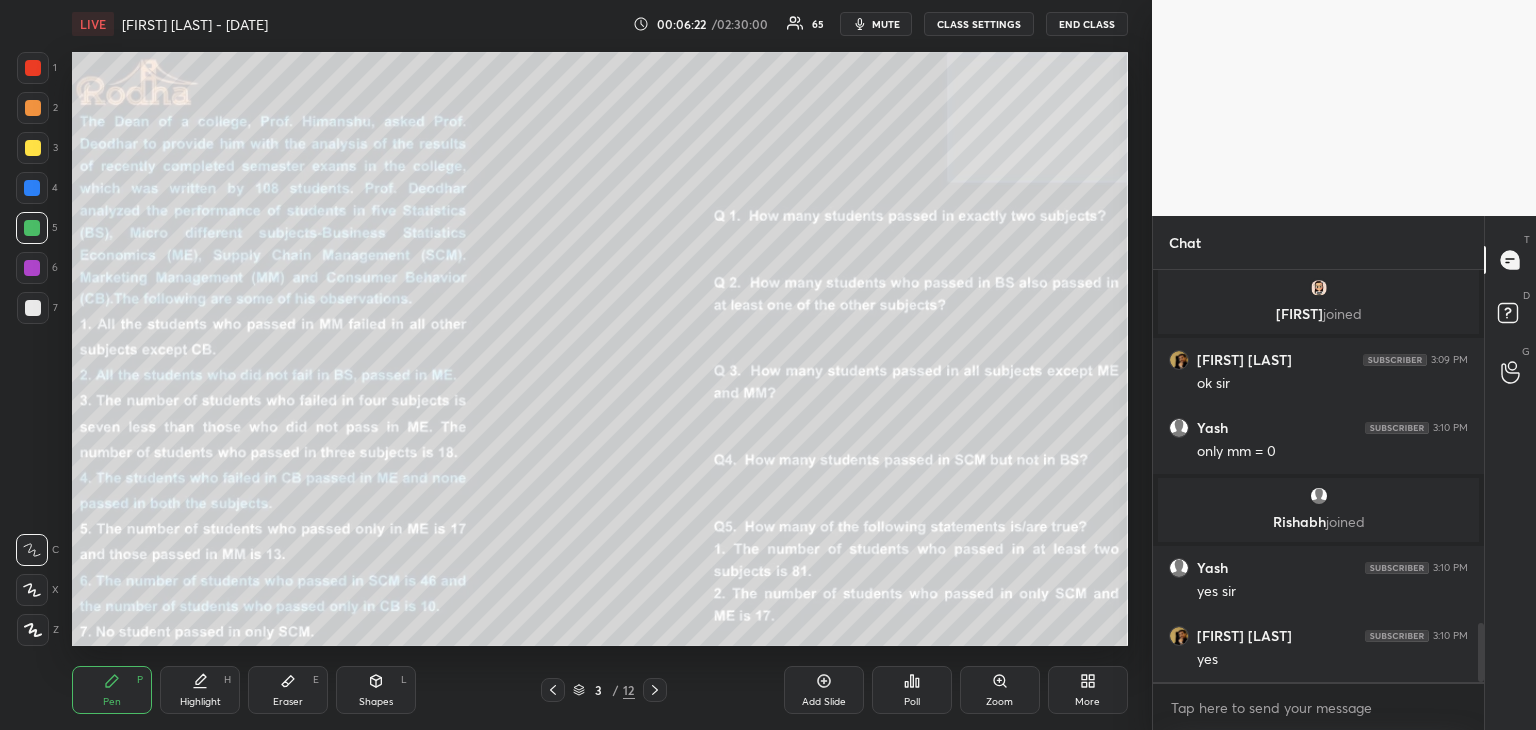 click at bounding box center [33, 308] 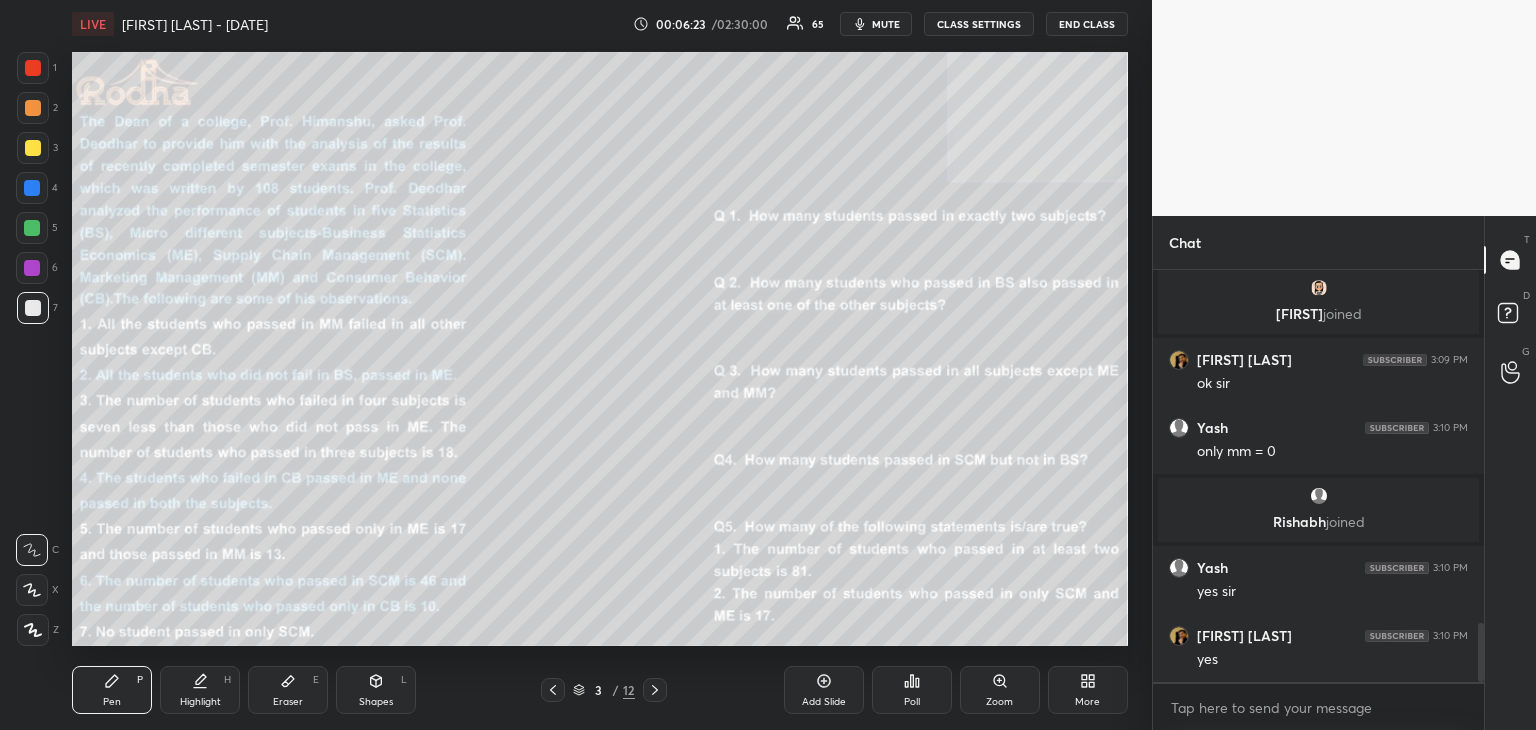 click on "Pen P Highlight H Eraser E Shapes L" at bounding box center (294, 690) 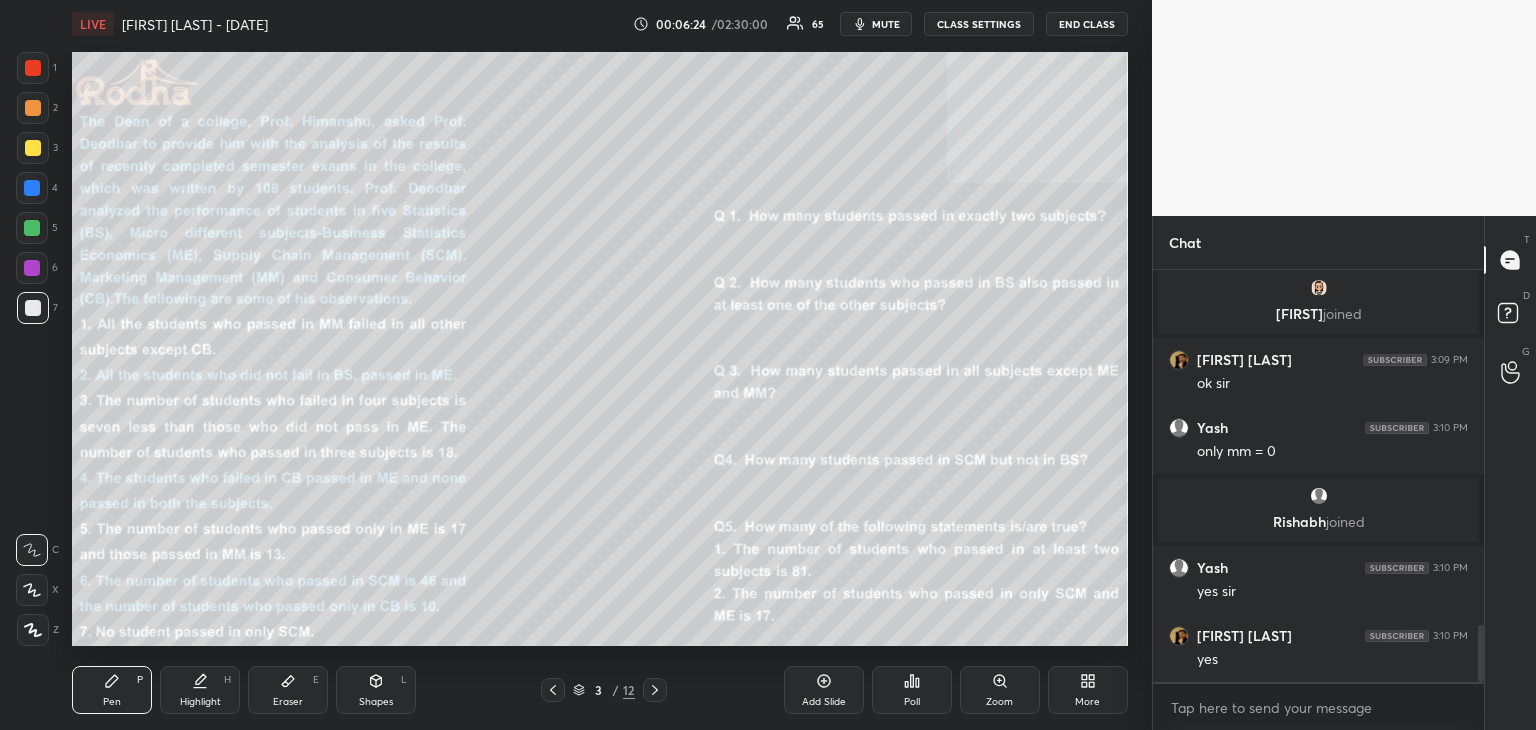 scroll, scrollTop: 2542, scrollLeft: 0, axis: vertical 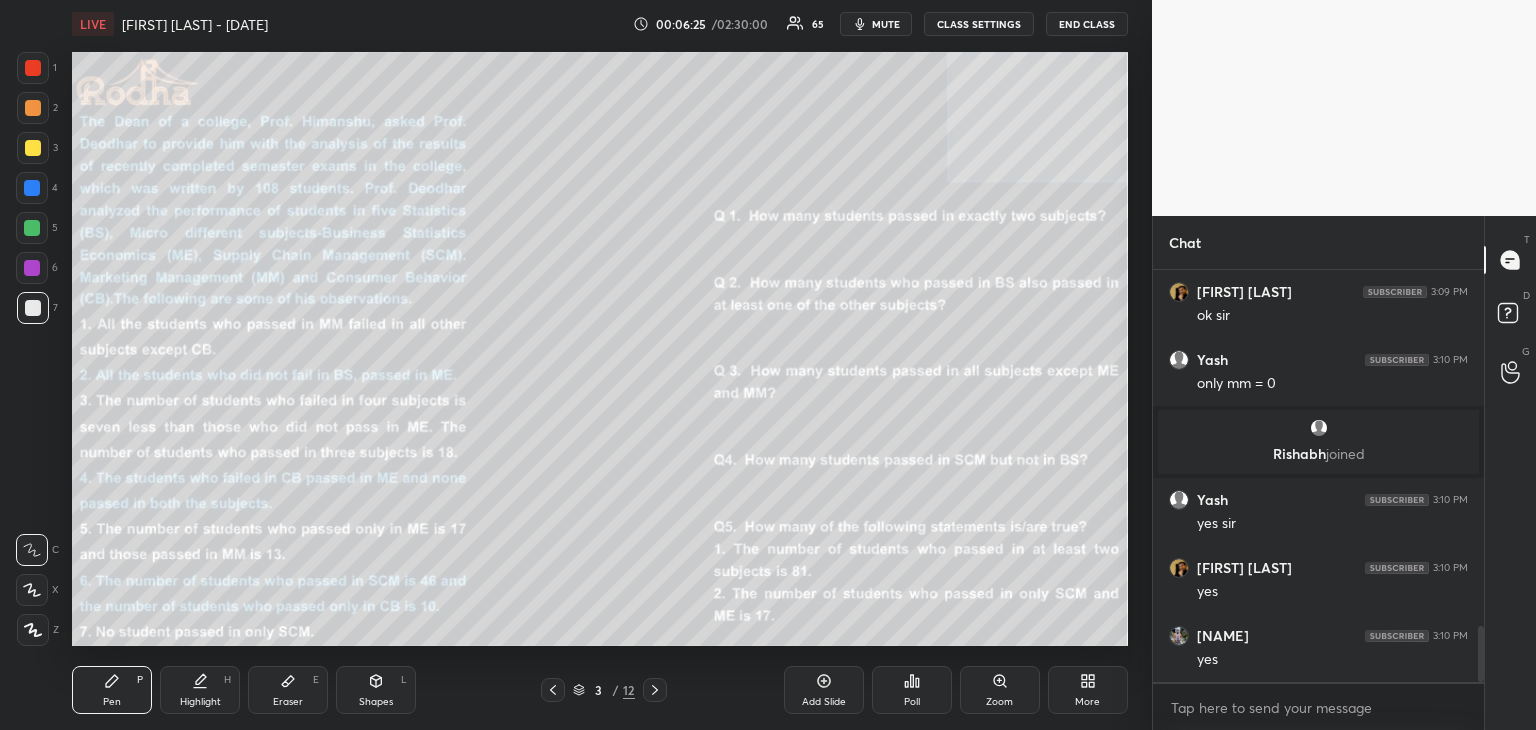 click on "Shapes L" at bounding box center (376, 690) 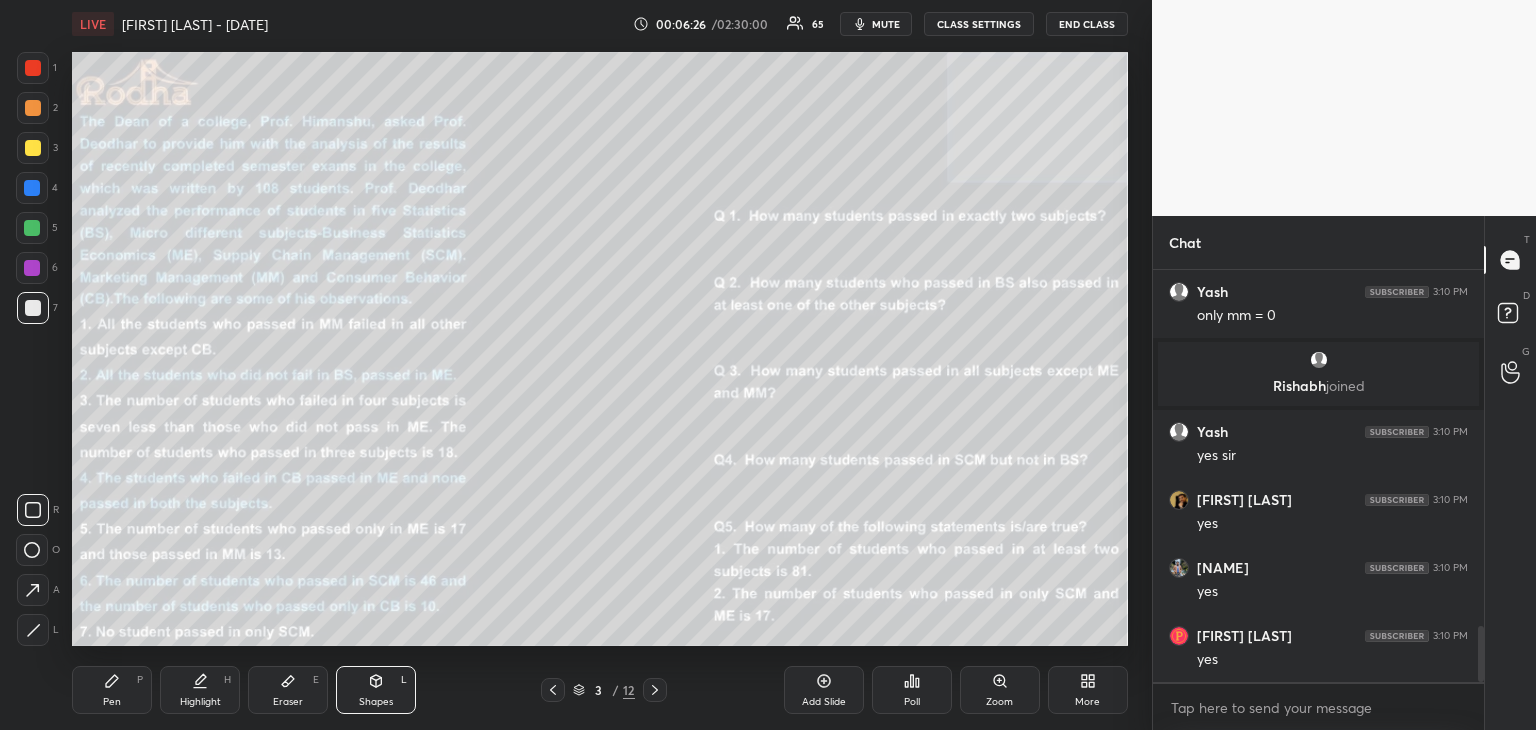 click at bounding box center (32, 550) 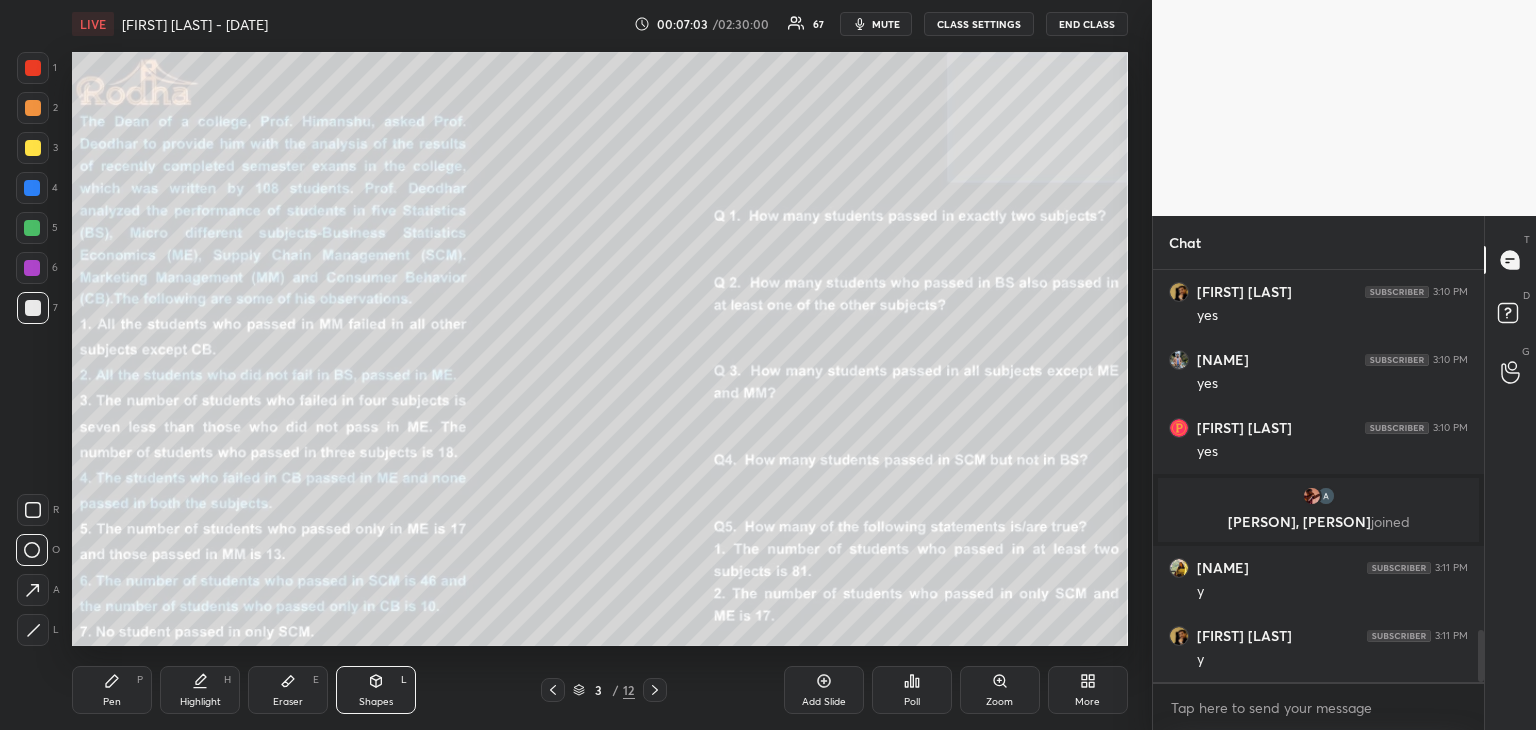 scroll, scrollTop: 2832, scrollLeft: 0, axis: vertical 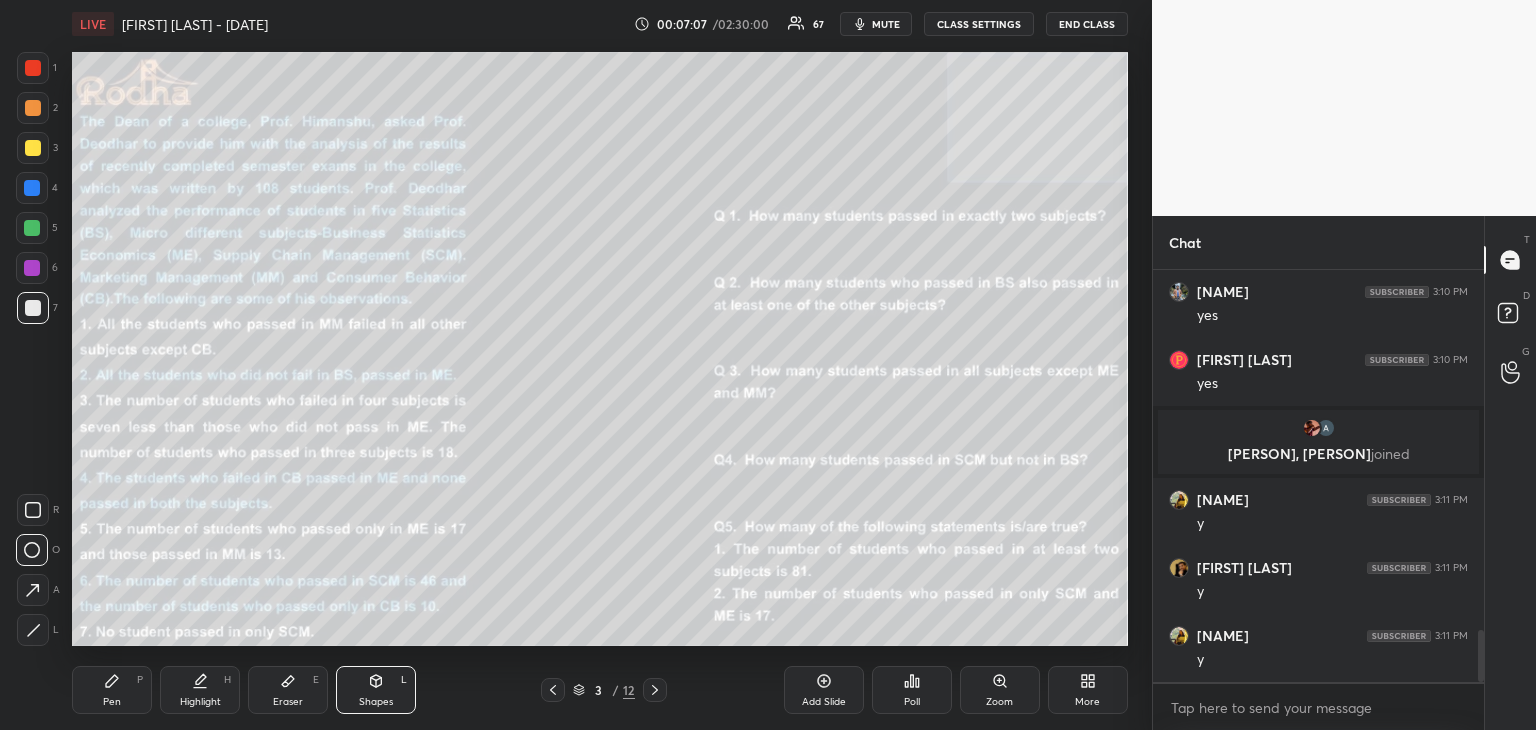click 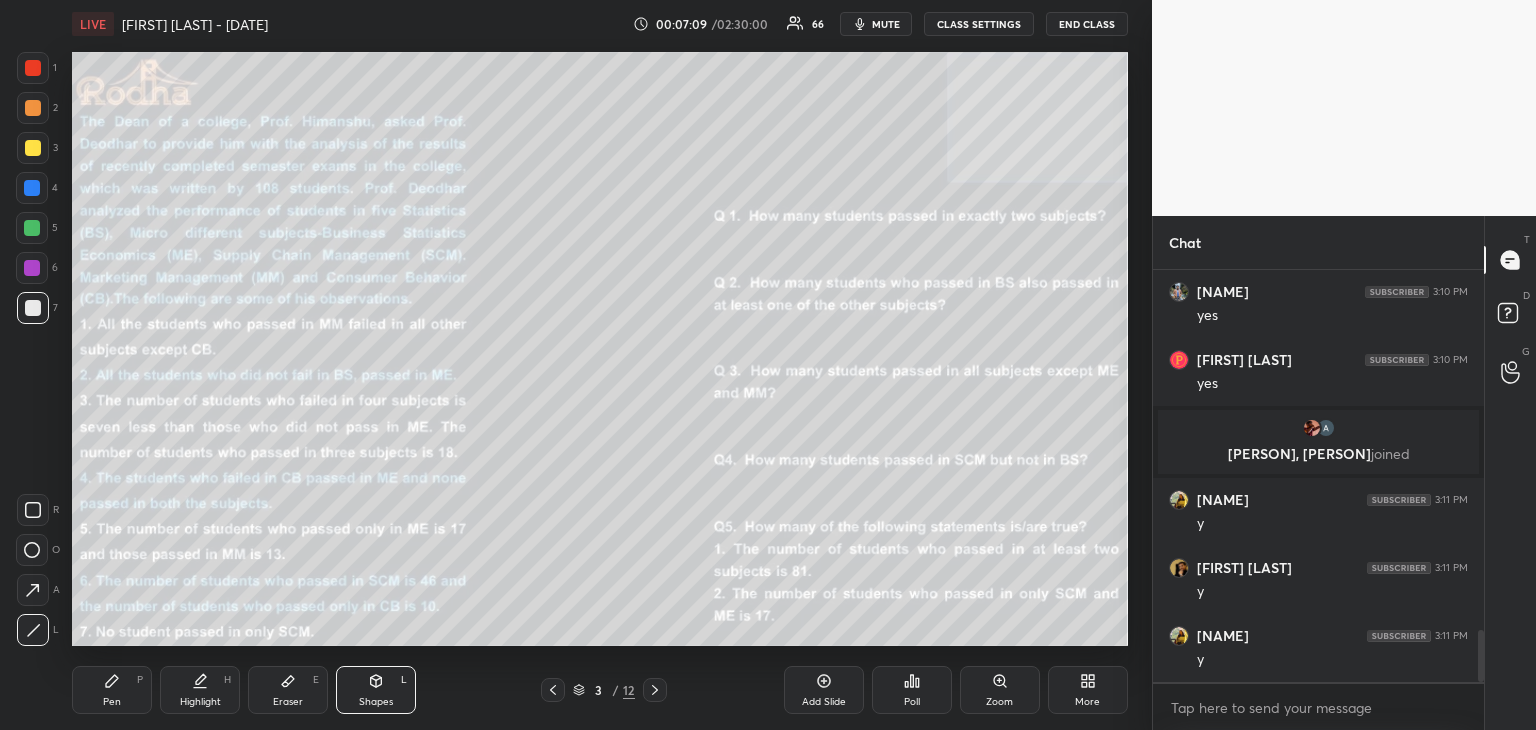 drag, startPoint x: 120, startPoint y: 708, endPoint x: 122, endPoint y: 680, distance: 28.071337 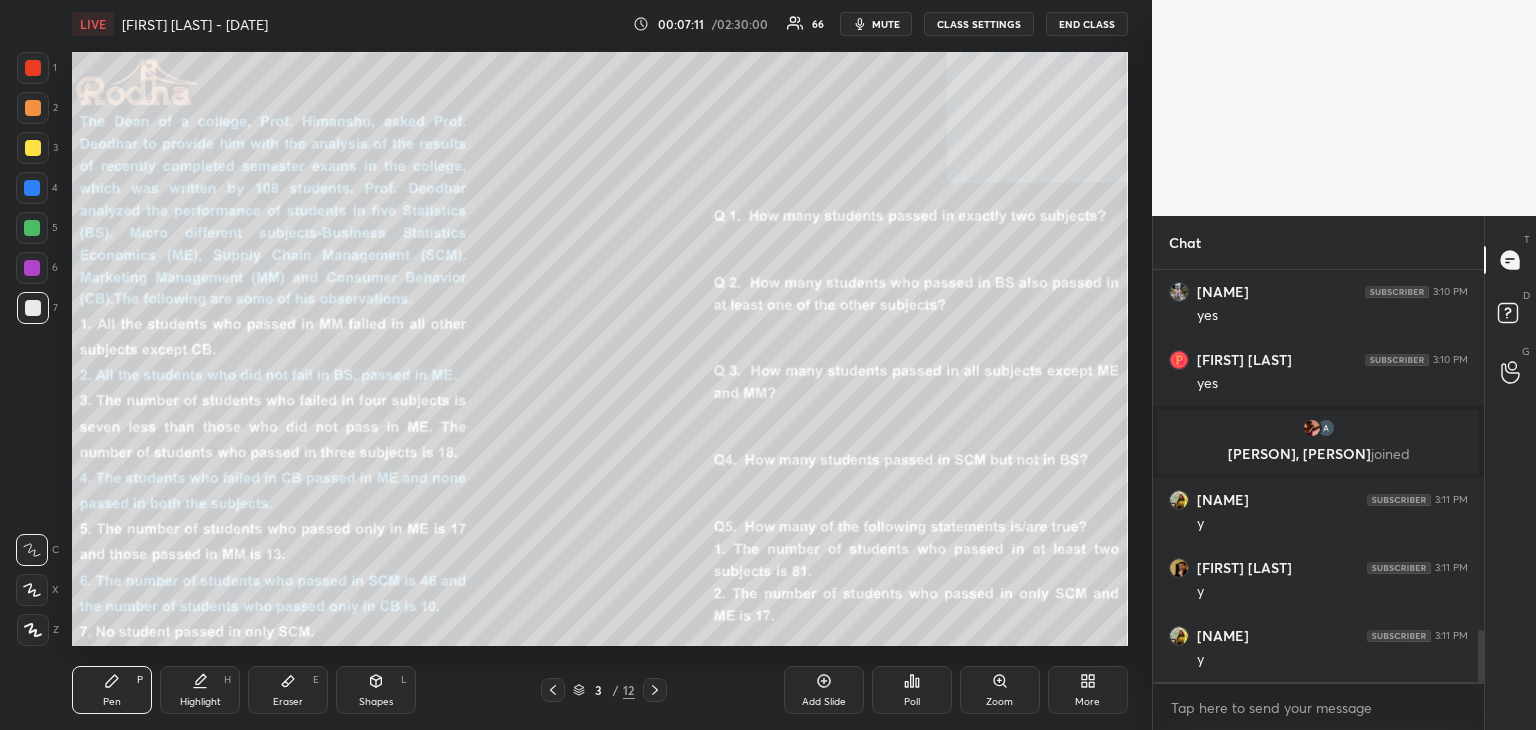 drag, startPoint x: 388, startPoint y: 676, endPoint x: 376, endPoint y: 654, distance: 25.059929 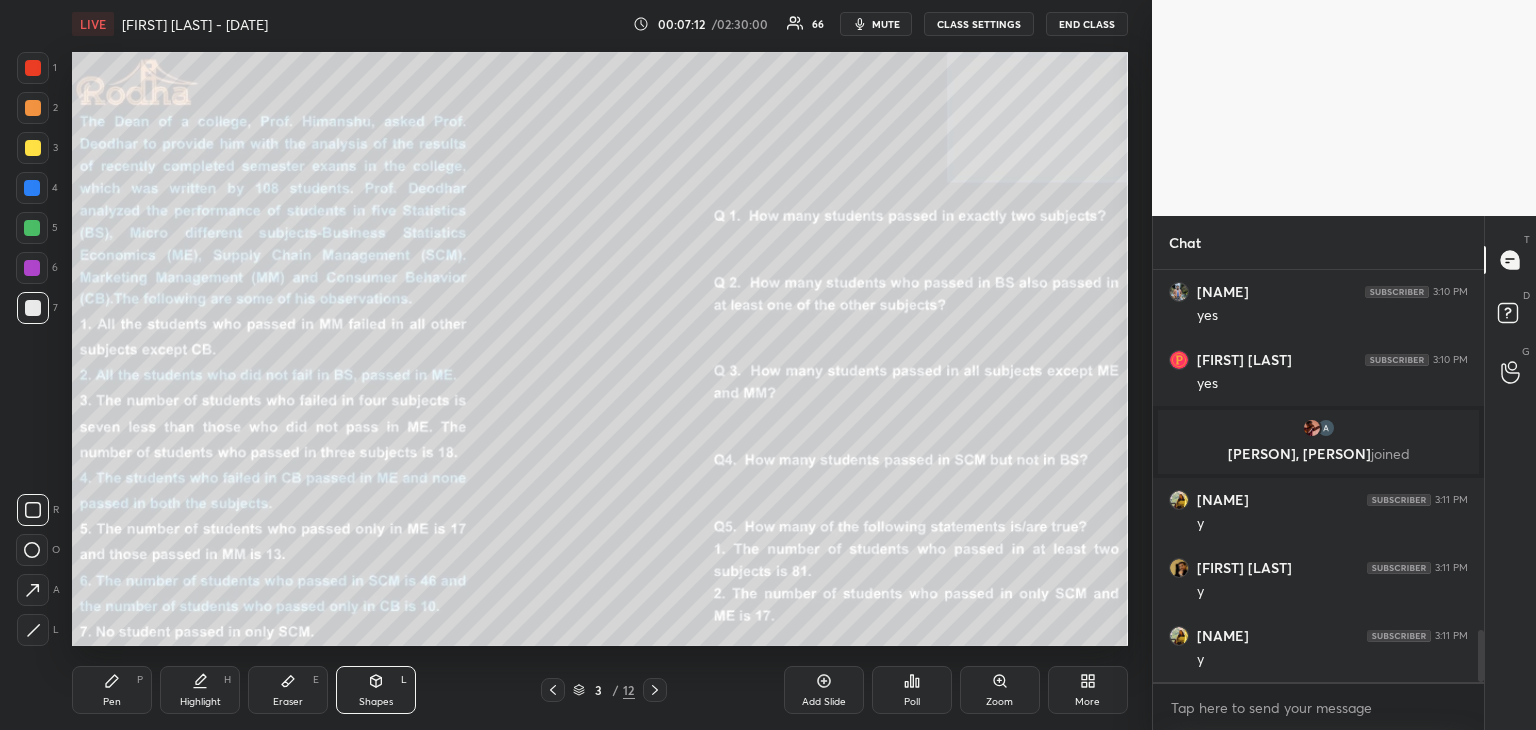 click 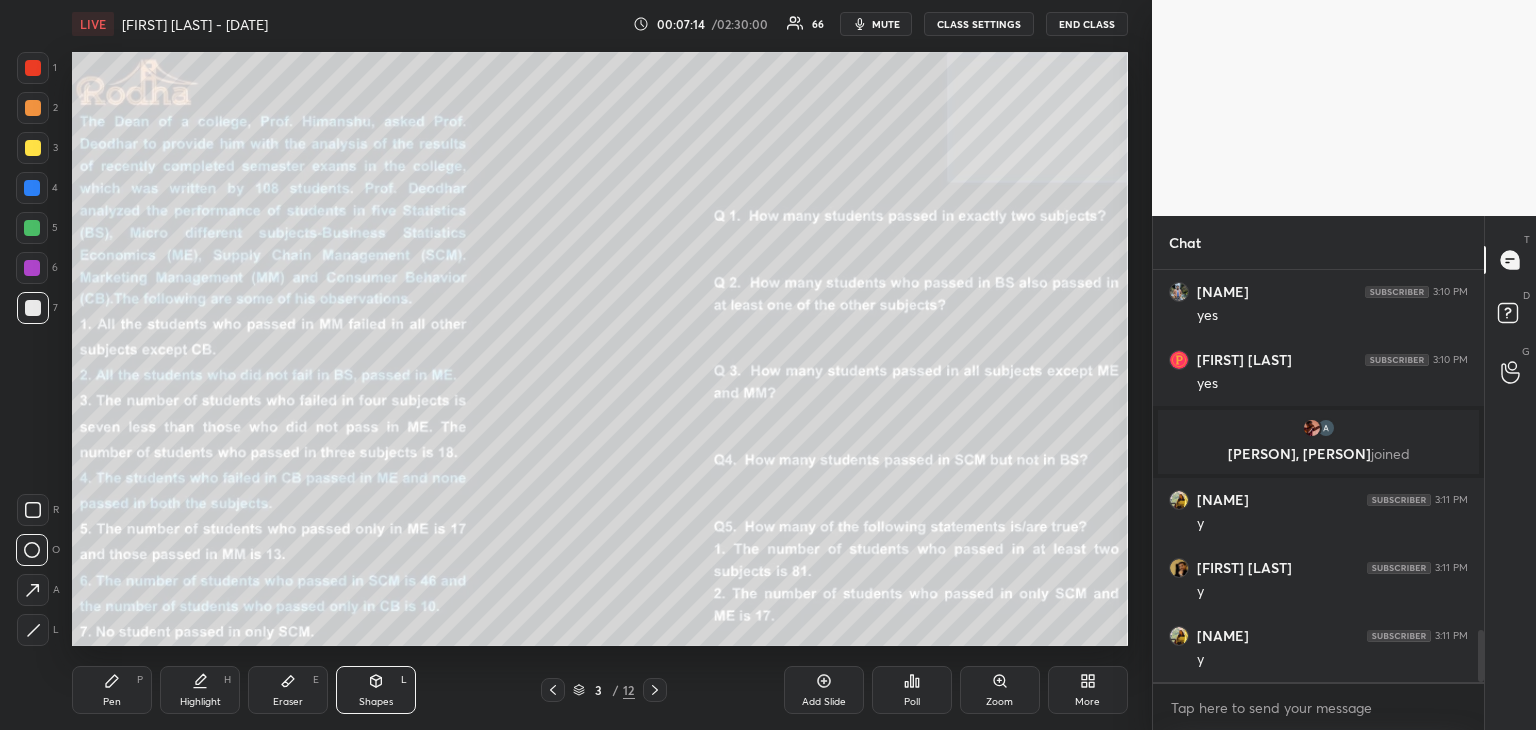scroll, scrollTop: 2900, scrollLeft: 0, axis: vertical 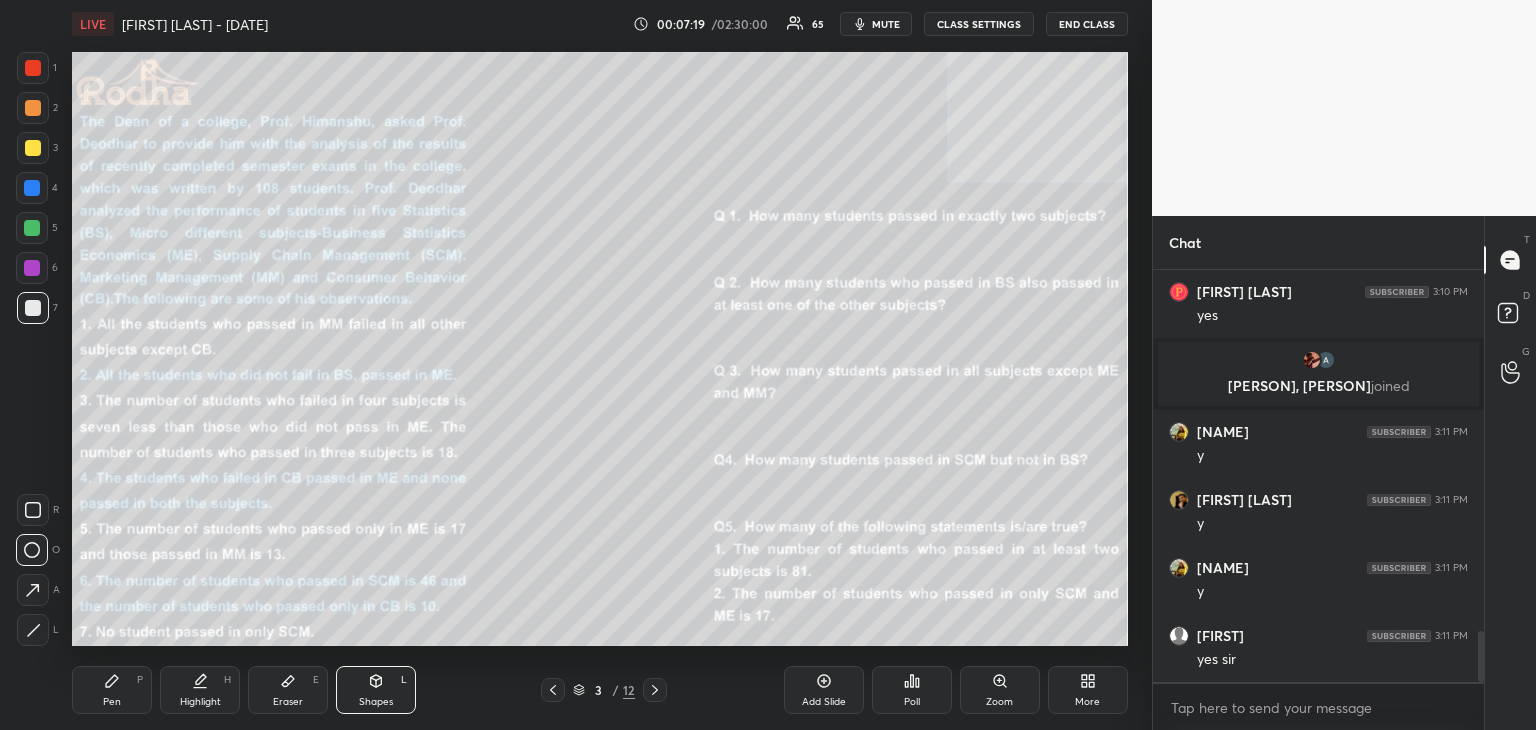 drag, startPoint x: 115, startPoint y: 693, endPoint x: 119, endPoint y: 676, distance: 17.464249 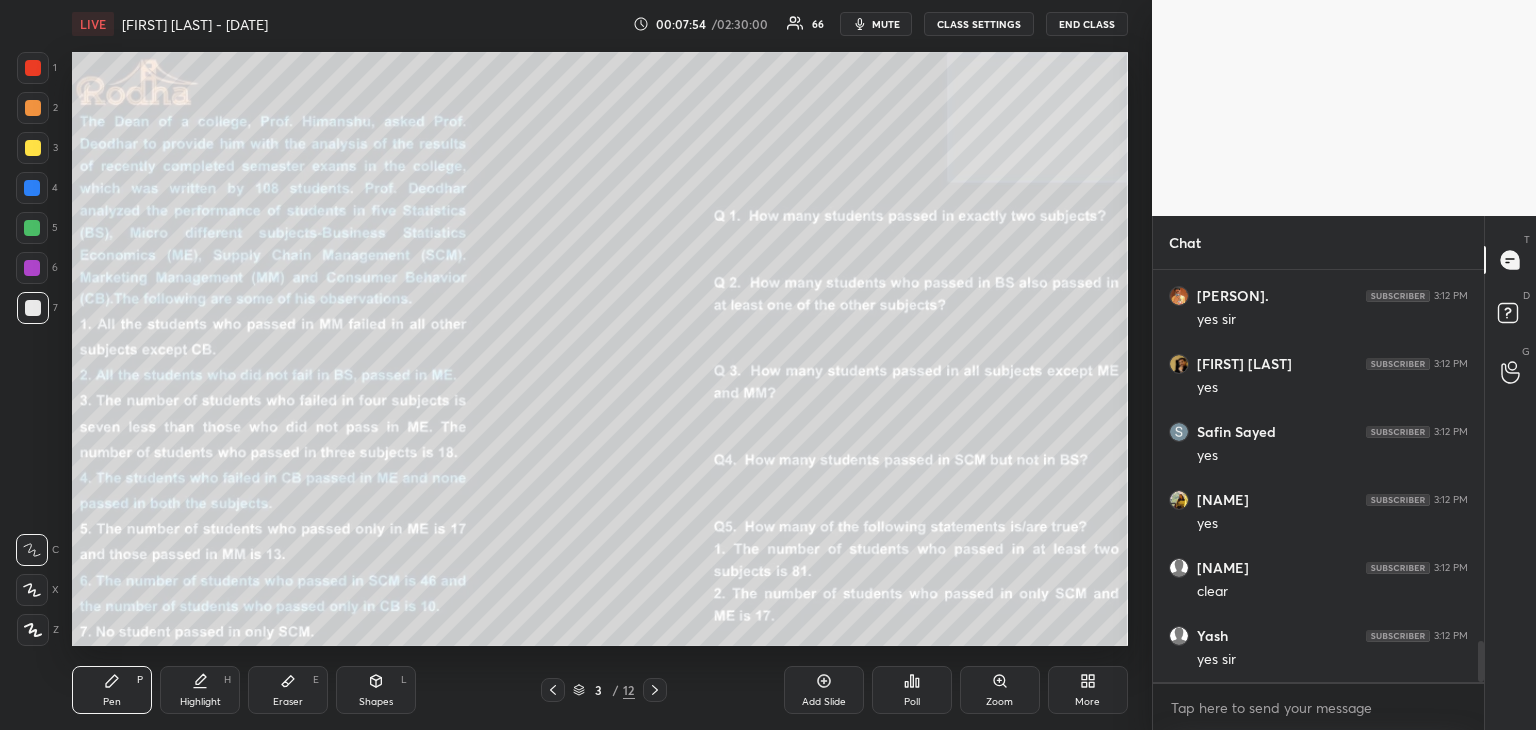 scroll, scrollTop: 3720, scrollLeft: 0, axis: vertical 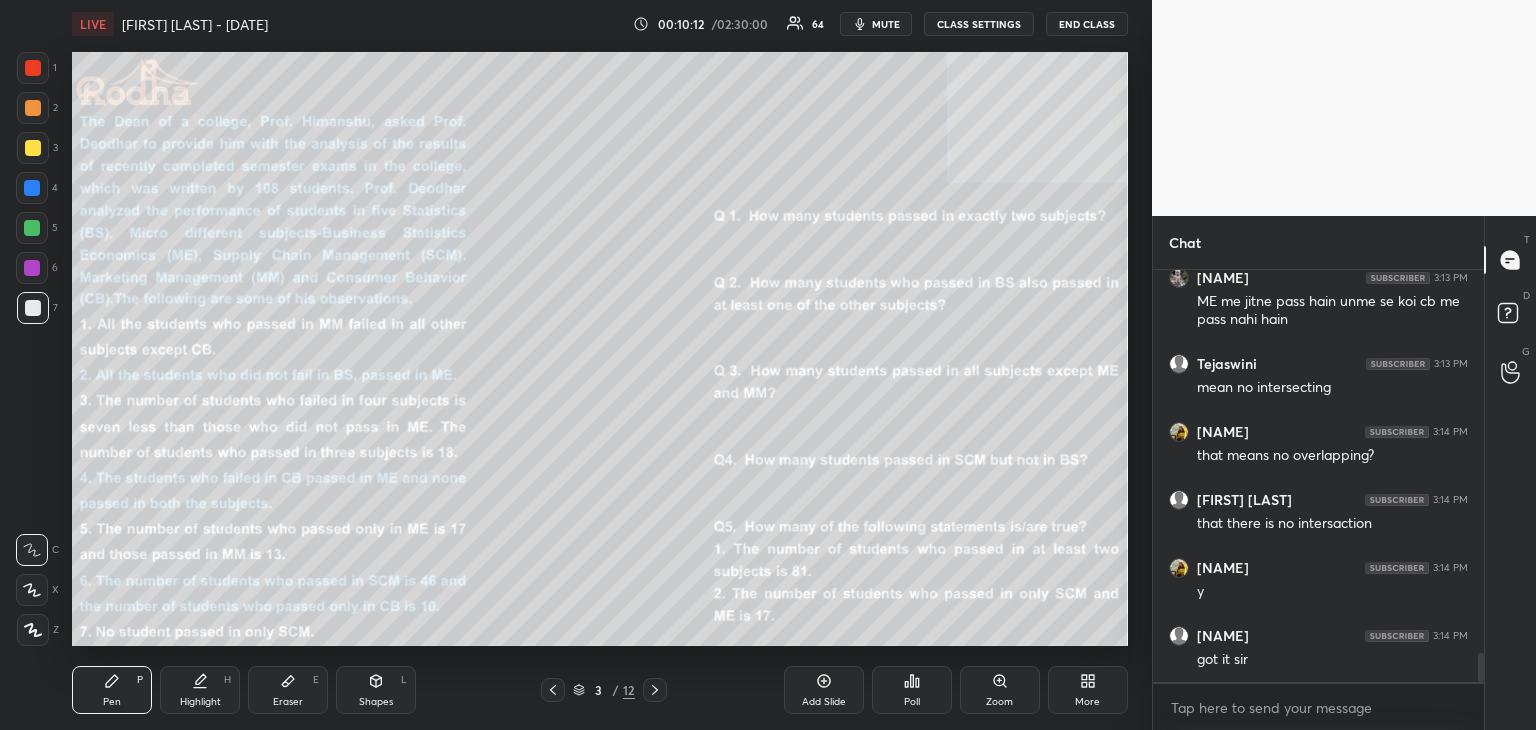 click on "Eraser E" at bounding box center [288, 690] 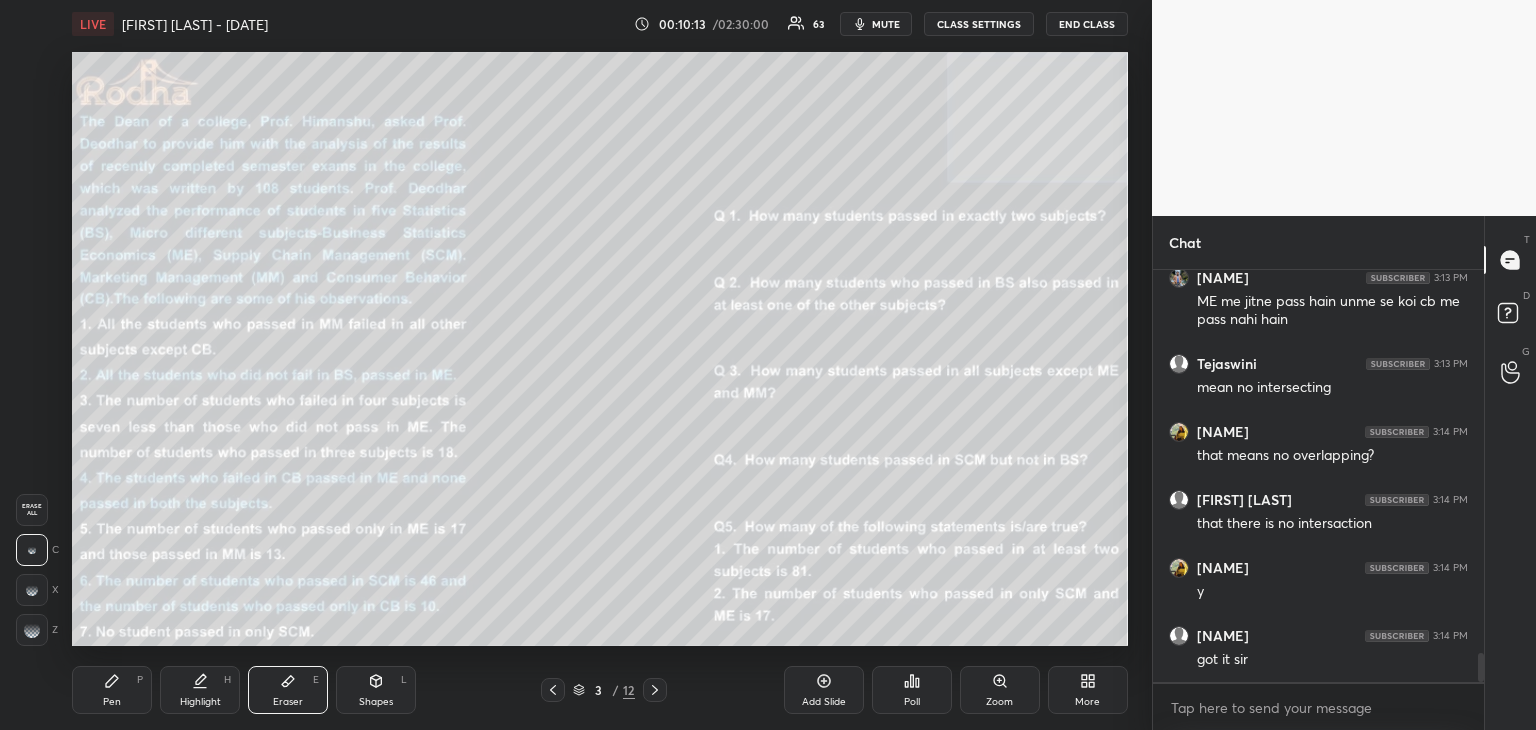 click 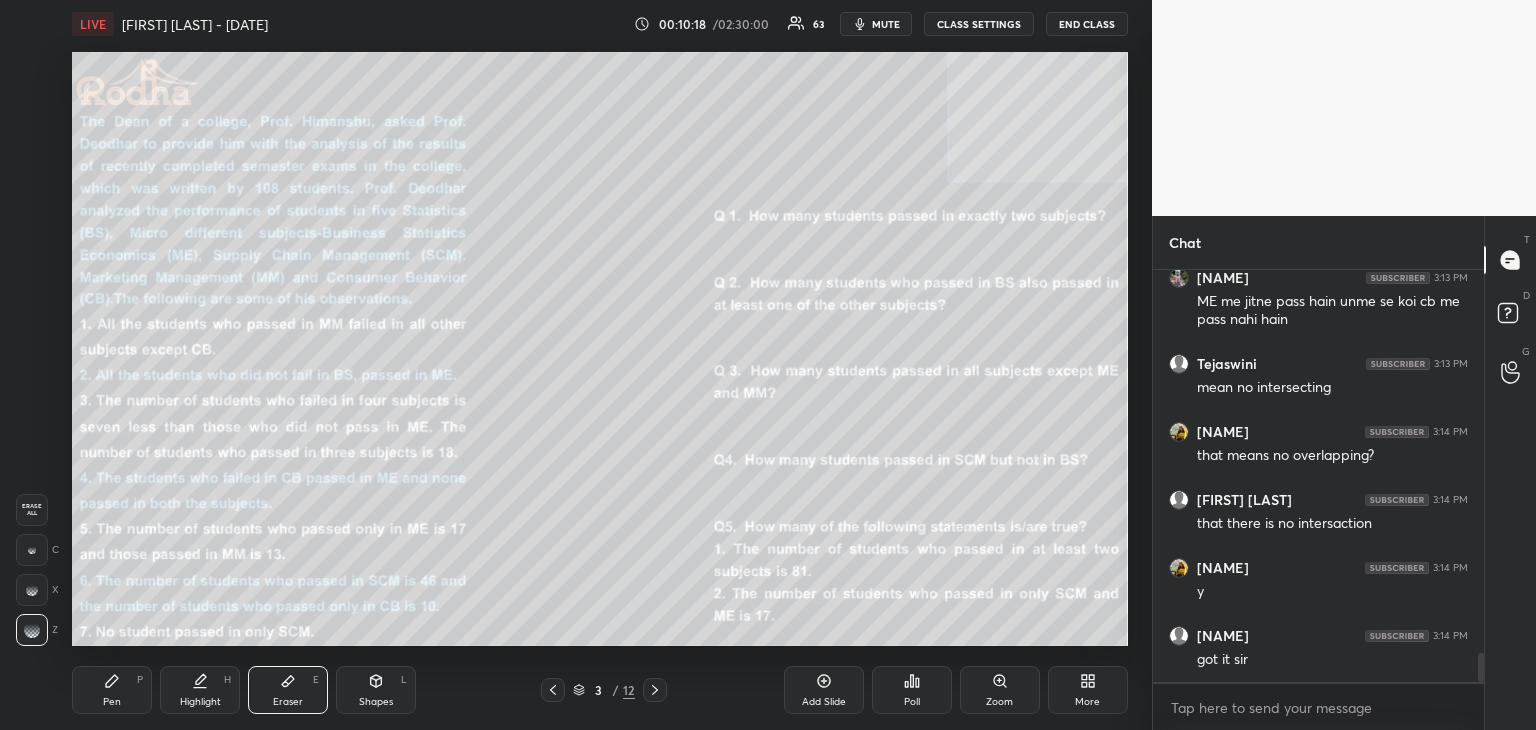 click on "Pen P" at bounding box center [112, 690] 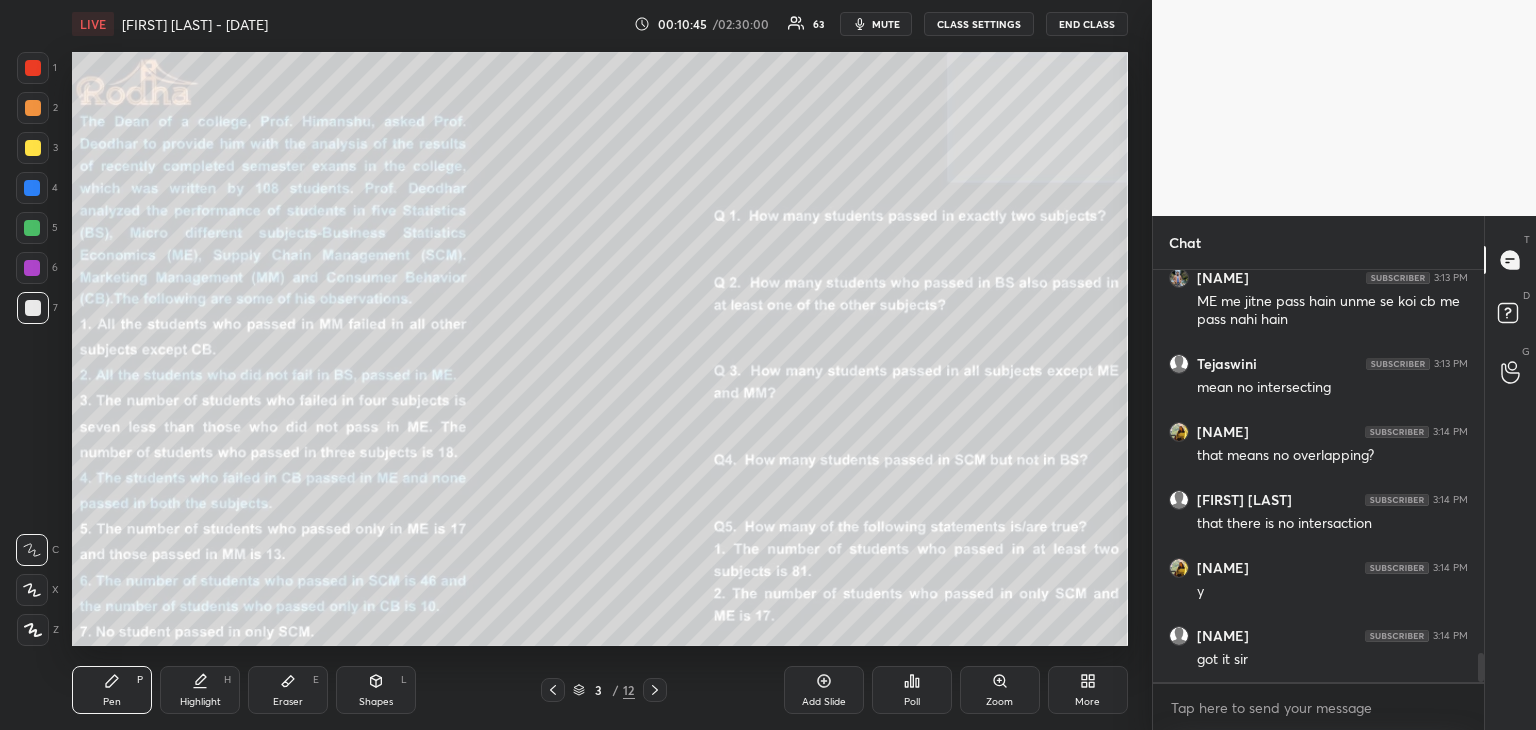 click 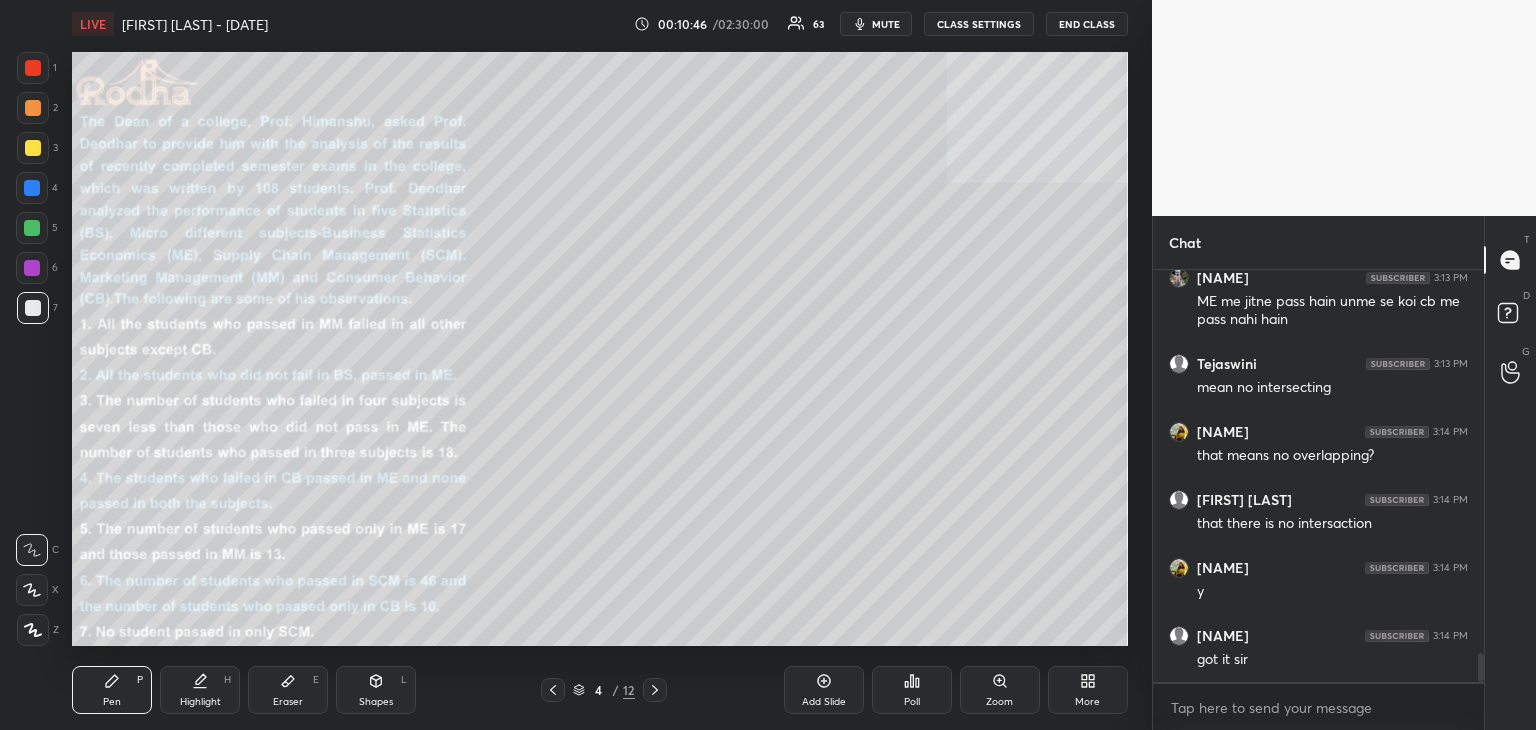click on "Shapes L" at bounding box center (376, 690) 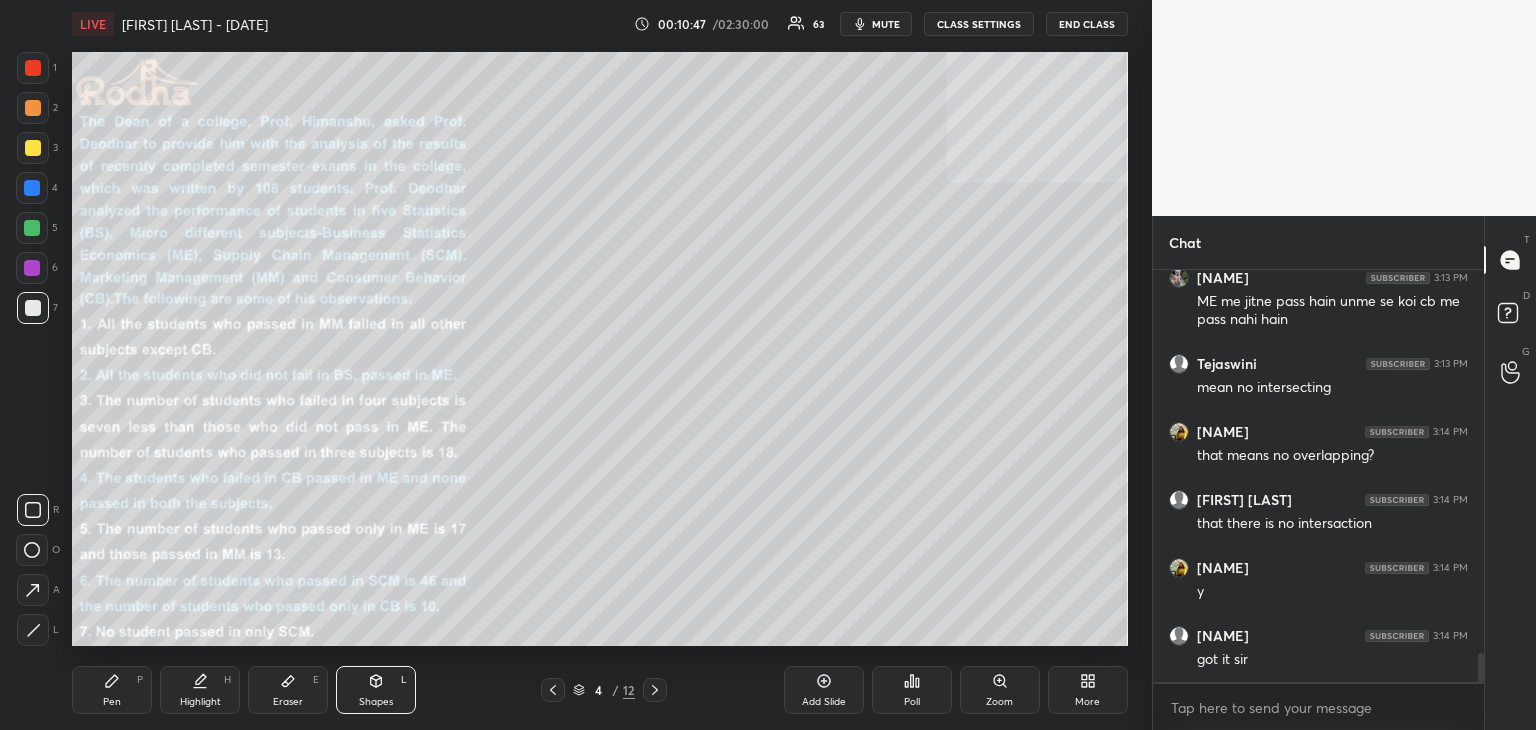 click 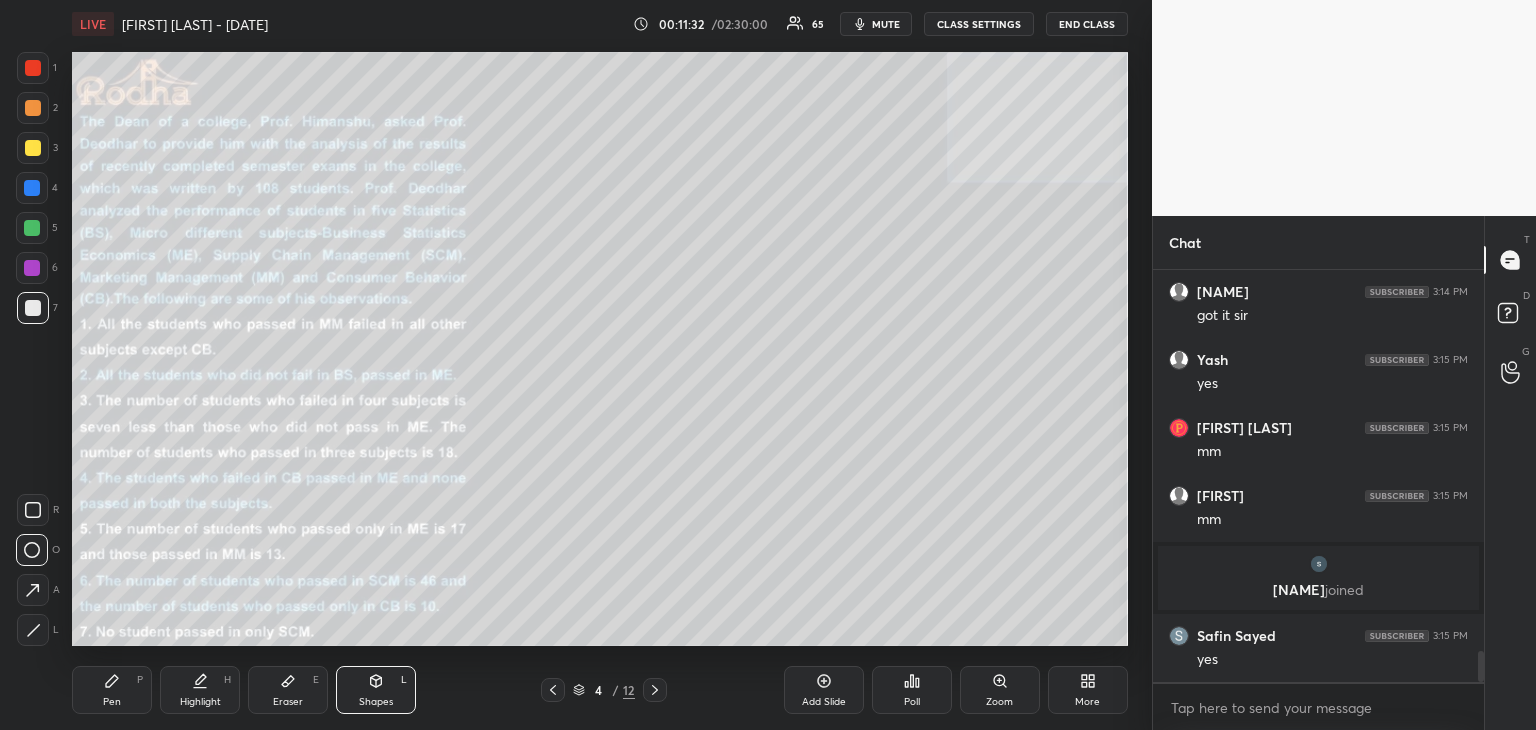 scroll, scrollTop: 5070, scrollLeft: 0, axis: vertical 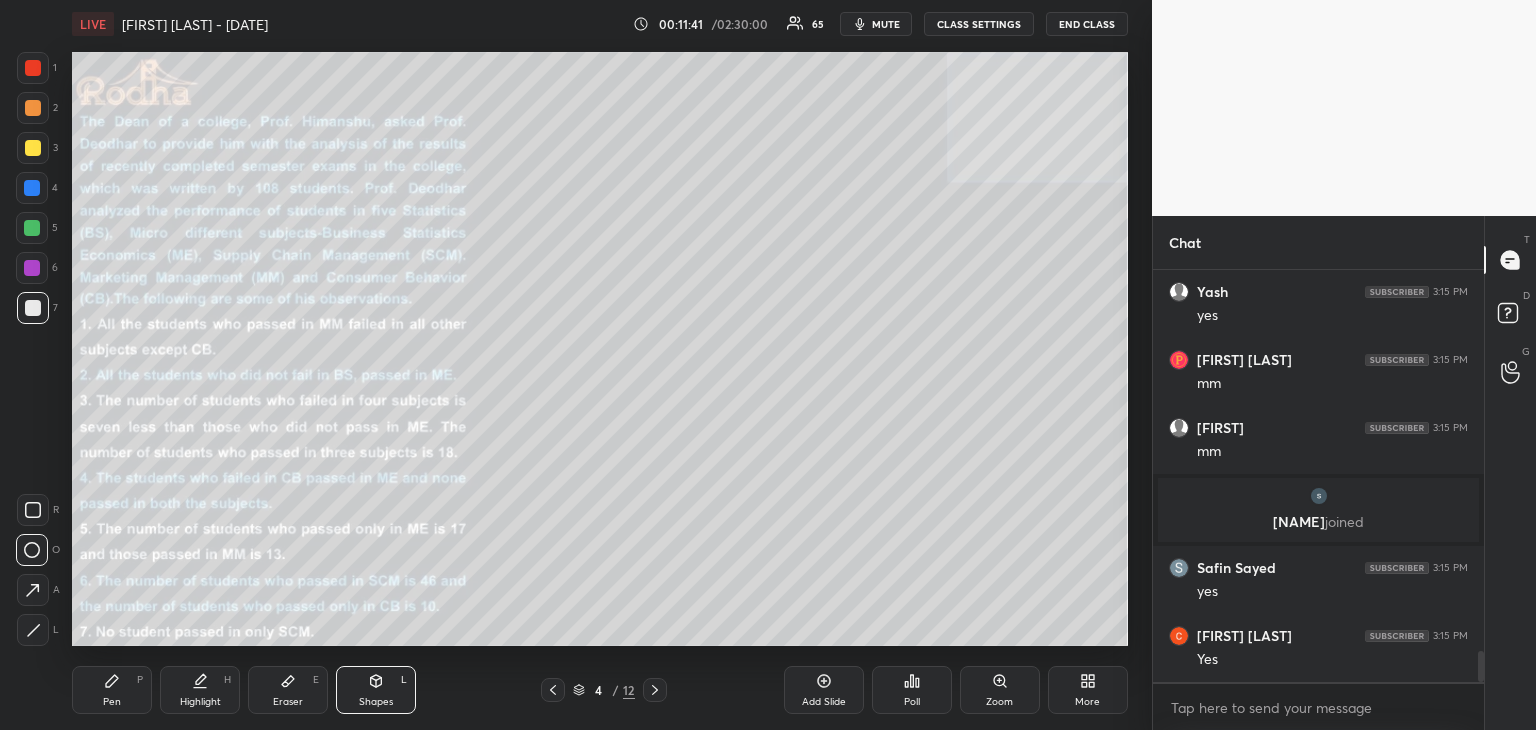 click 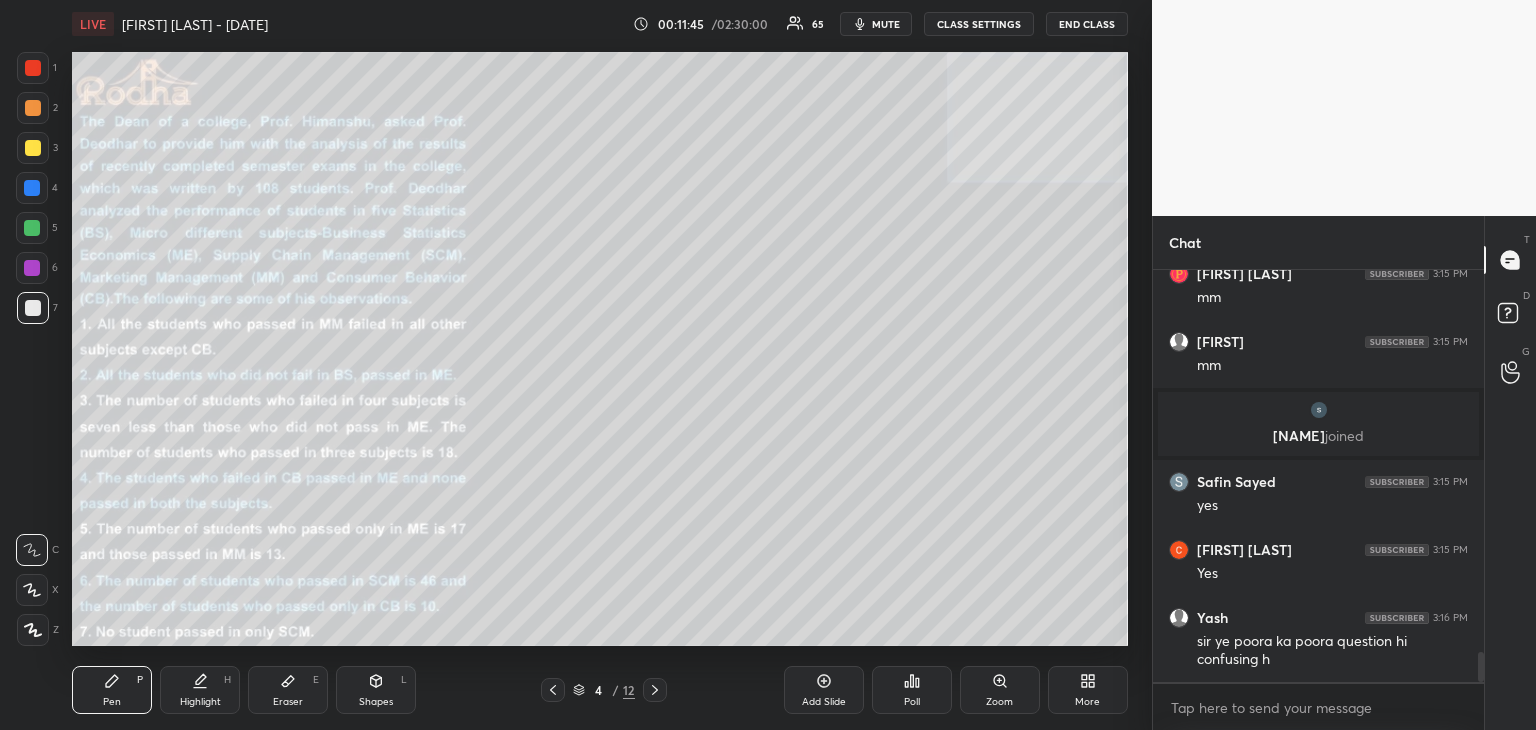 scroll, scrollTop: 5224, scrollLeft: 0, axis: vertical 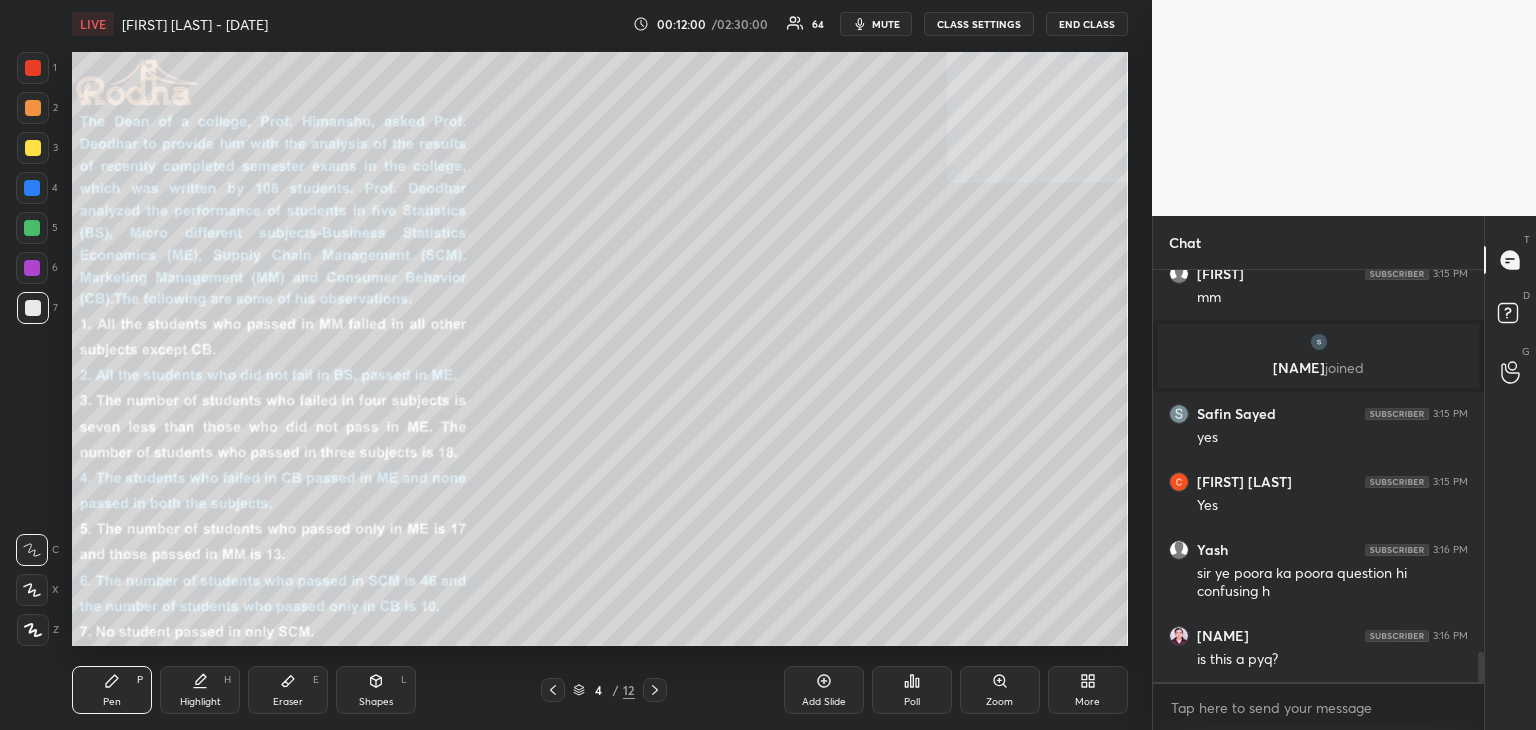 click 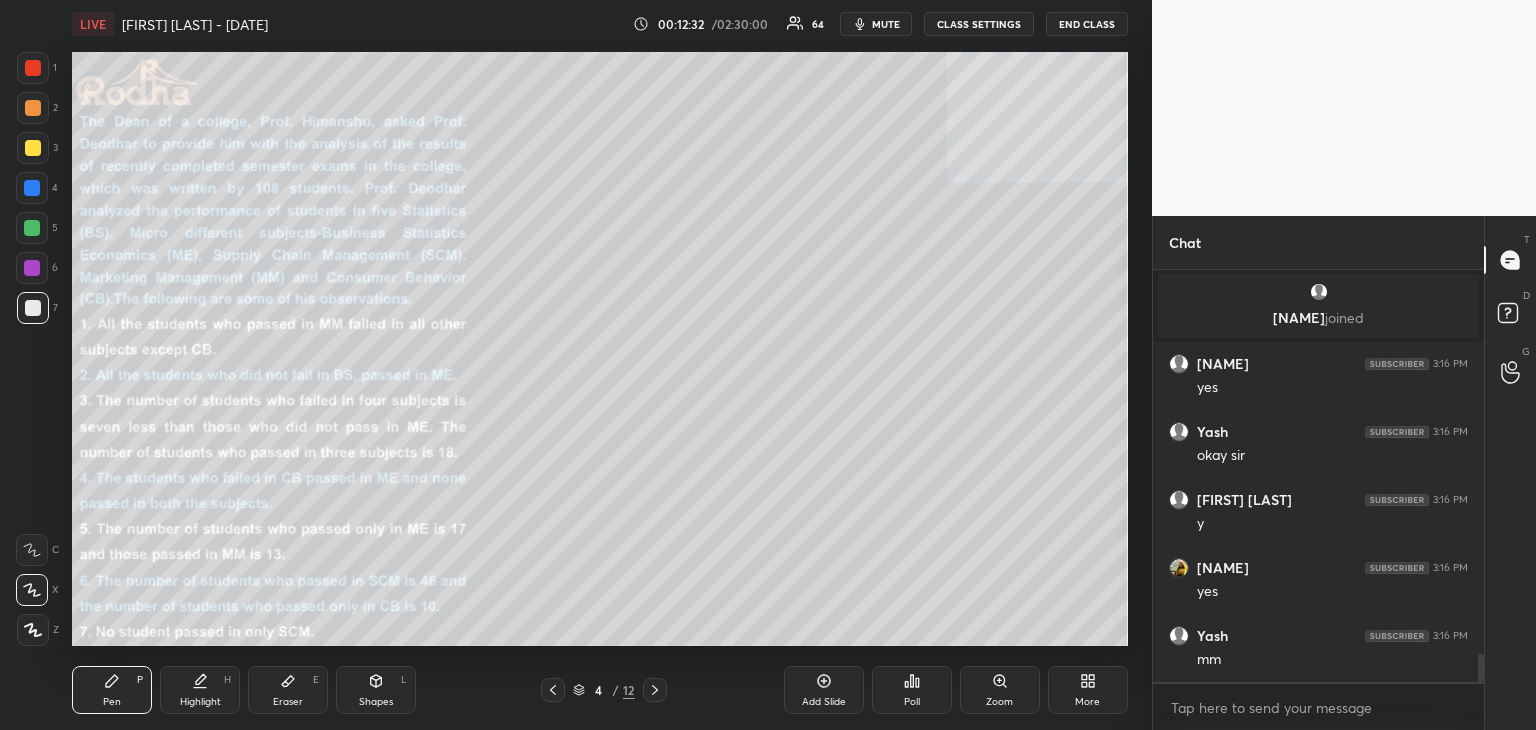 scroll, scrollTop: 5728, scrollLeft: 0, axis: vertical 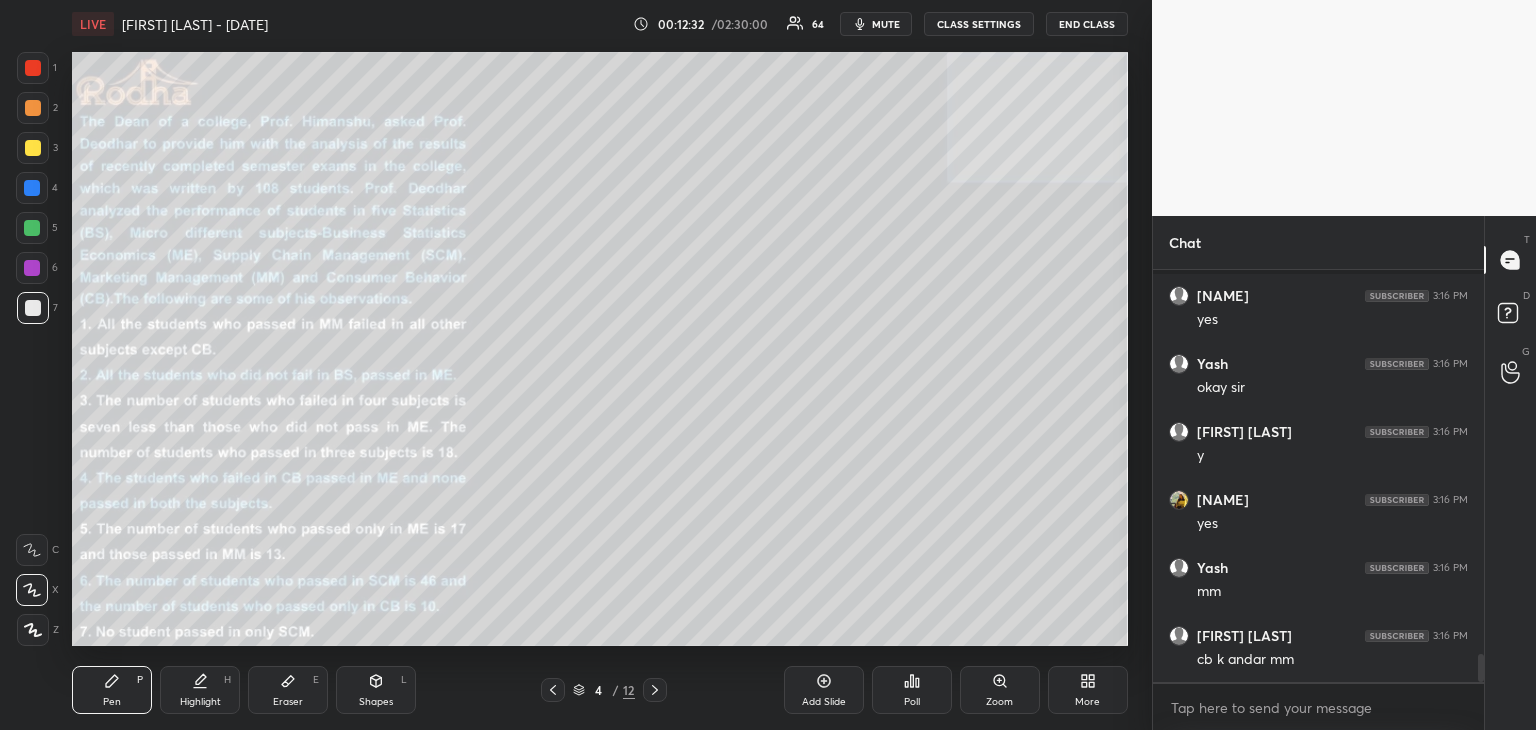 click at bounding box center [553, 690] 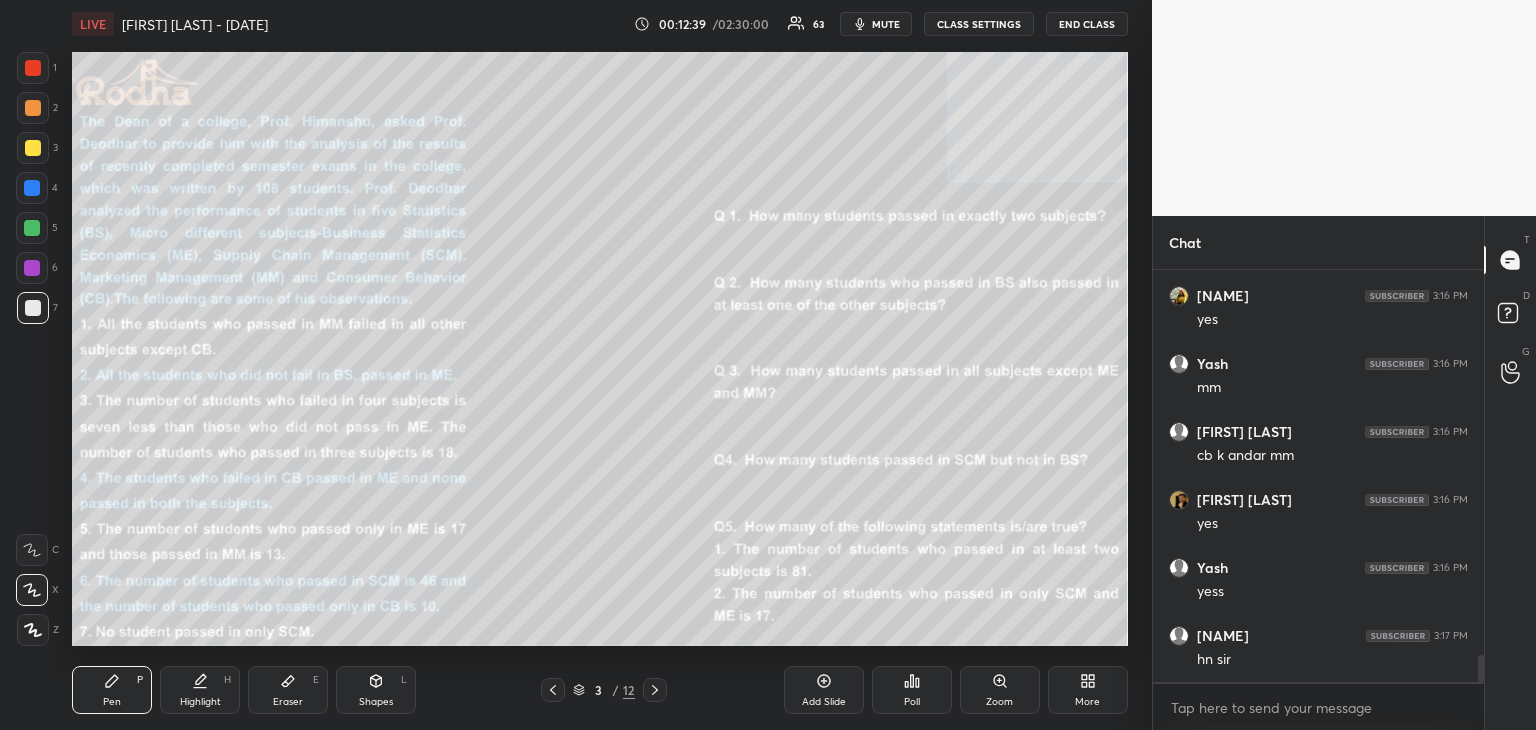 scroll, scrollTop: 6068, scrollLeft: 0, axis: vertical 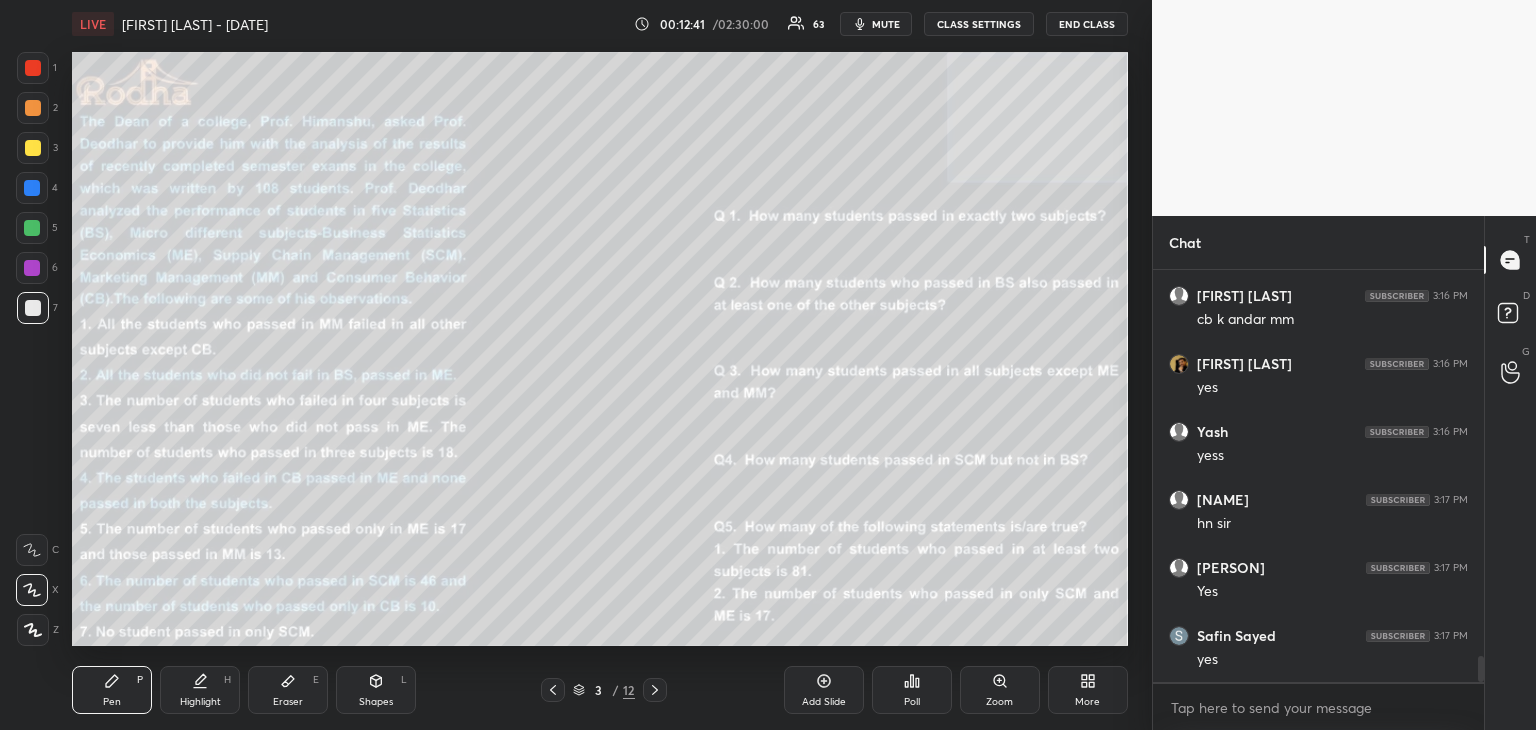 click 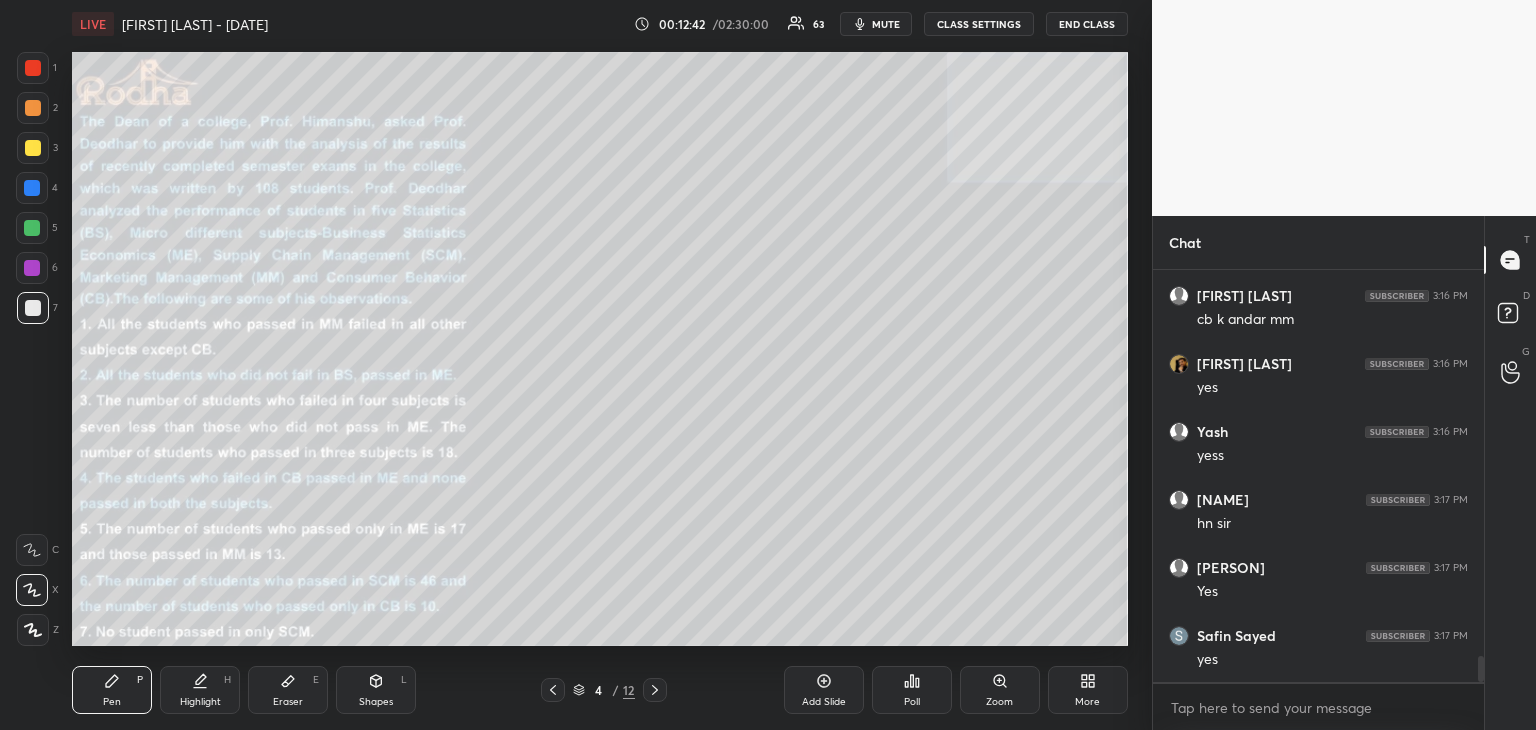 click 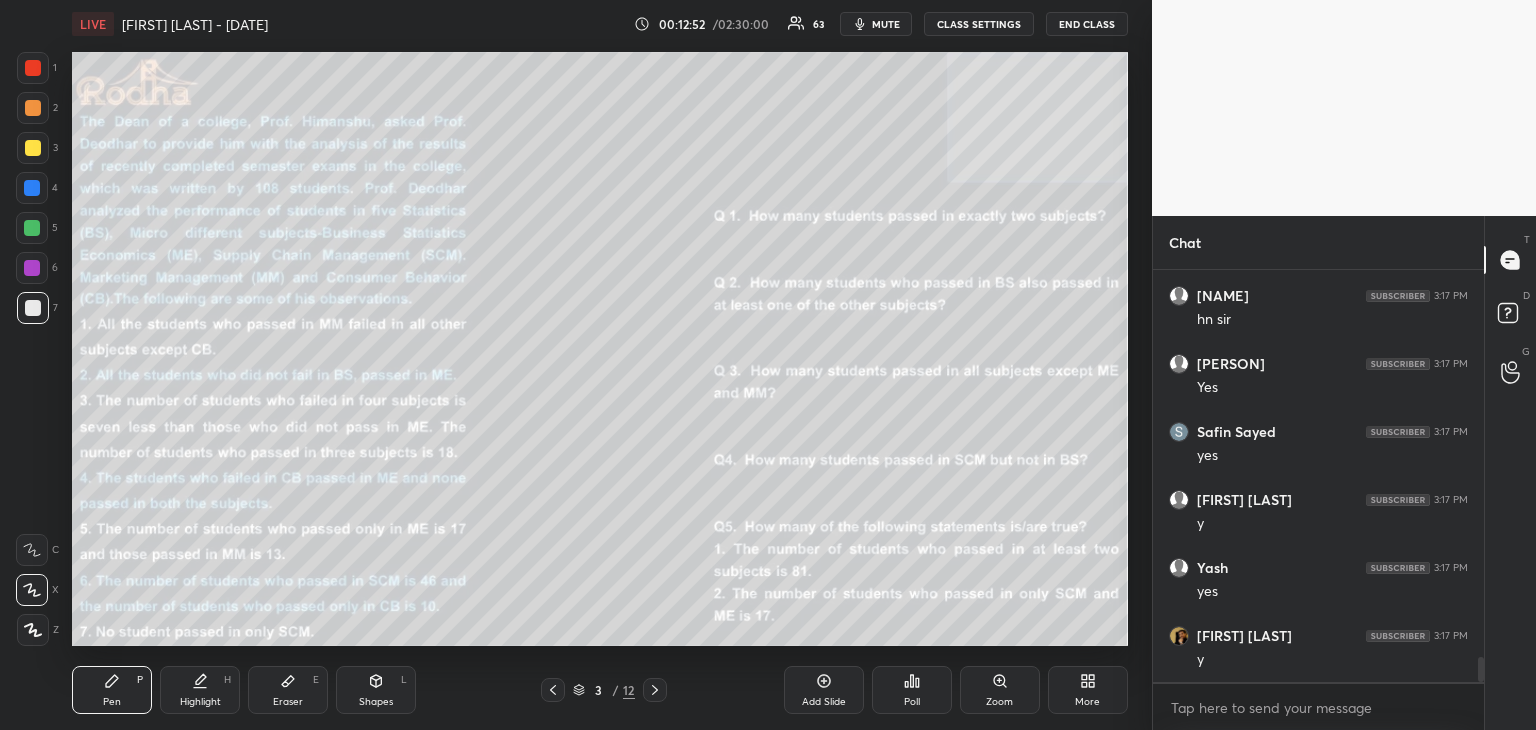scroll, scrollTop: 6408, scrollLeft: 0, axis: vertical 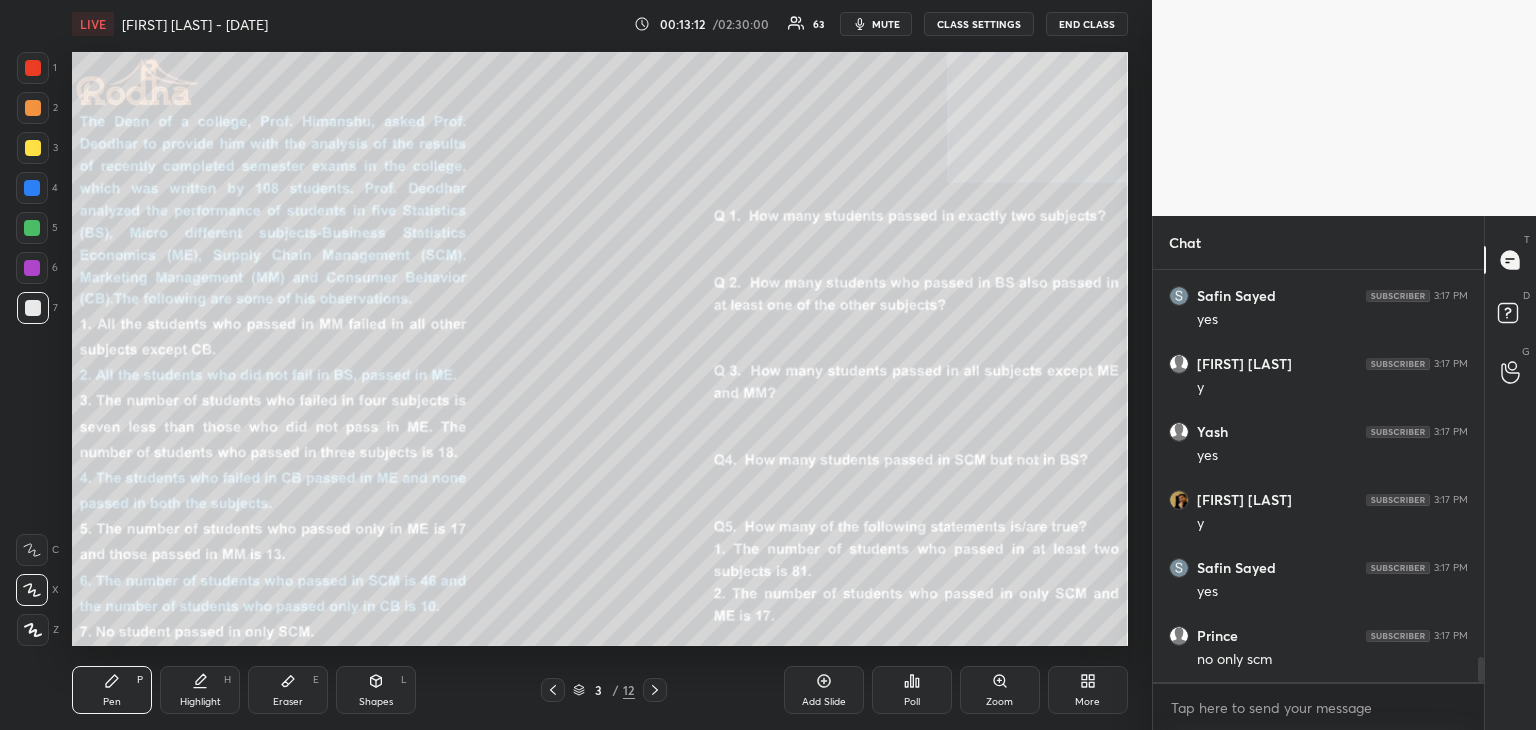 click 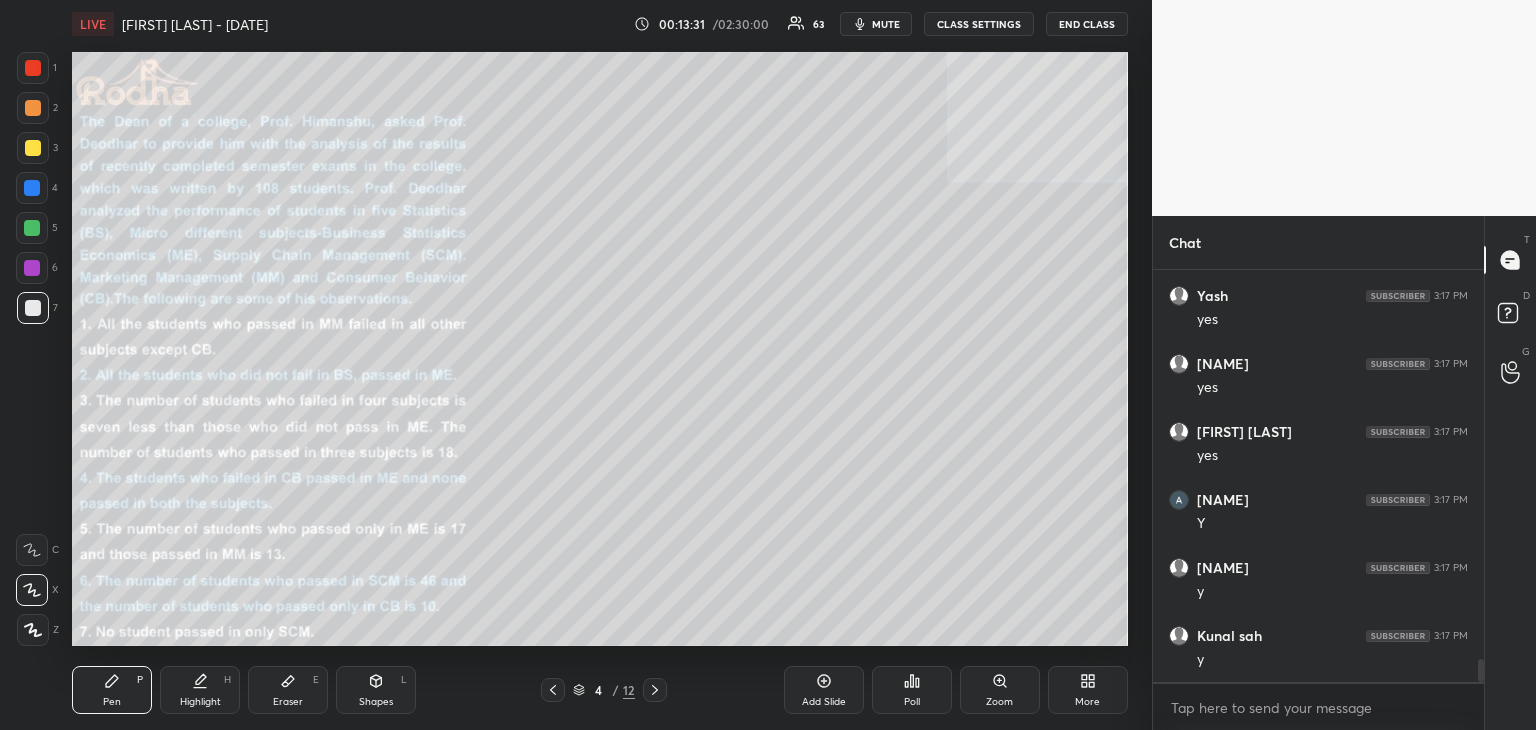scroll, scrollTop: 7088, scrollLeft: 0, axis: vertical 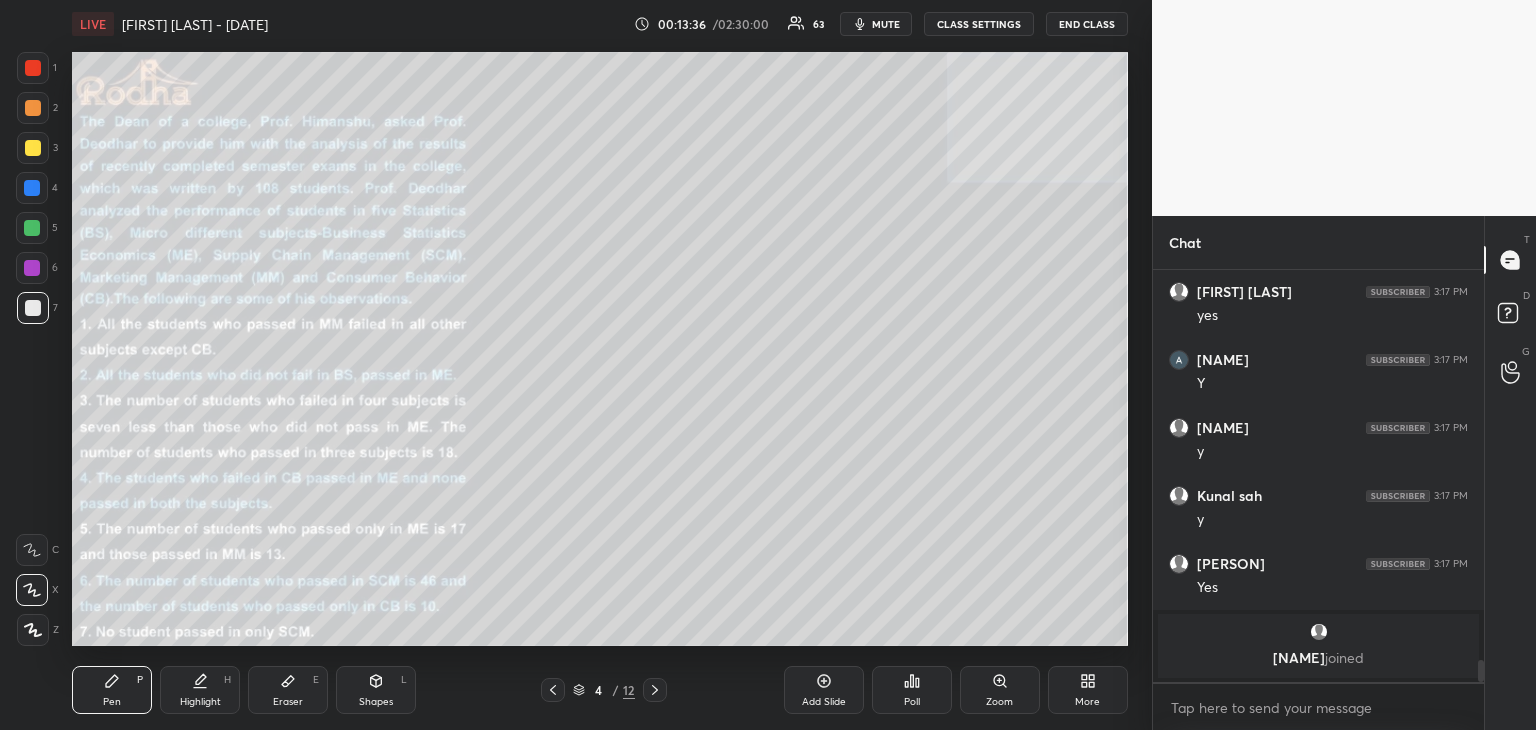 click at bounding box center [33, 68] 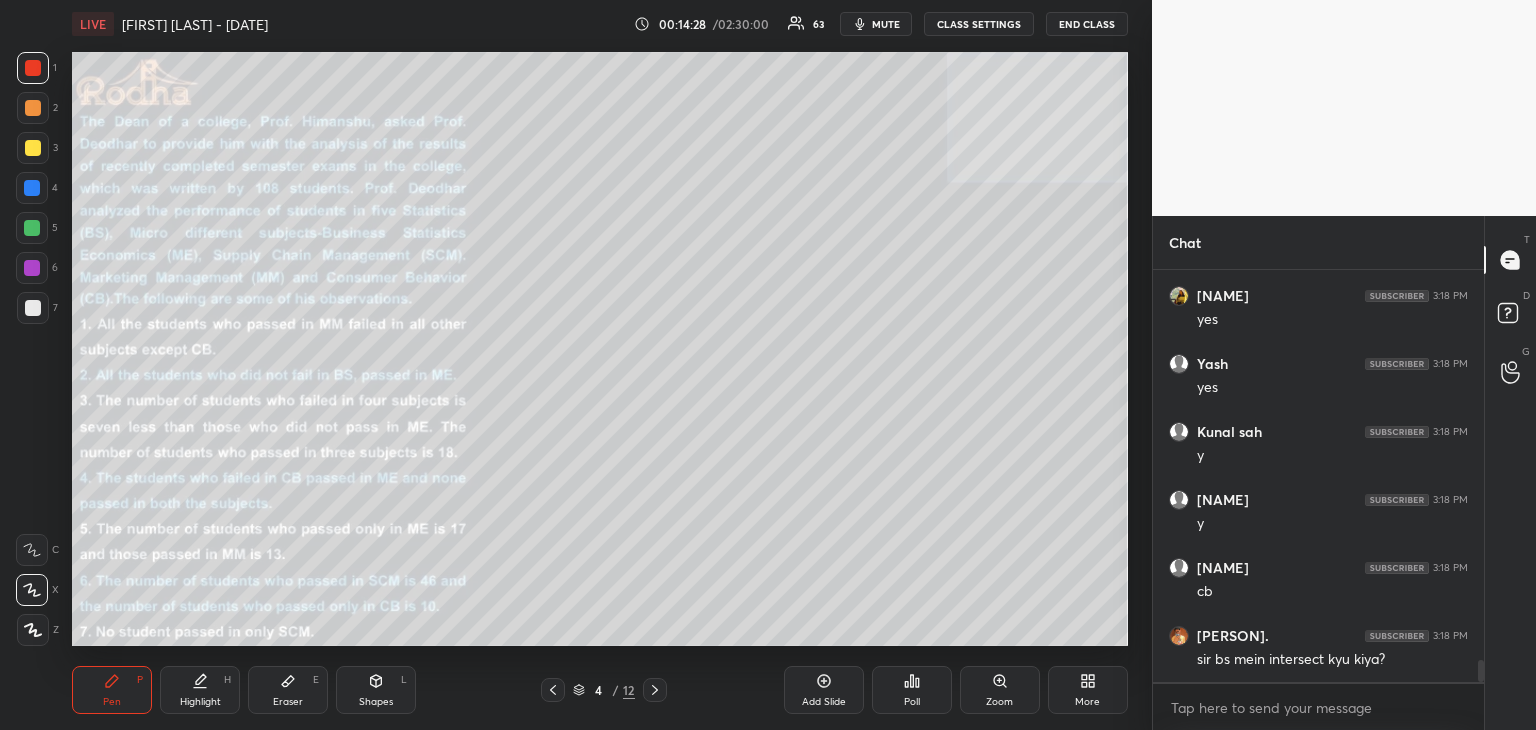 scroll, scrollTop: 7434, scrollLeft: 0, axis: vertical 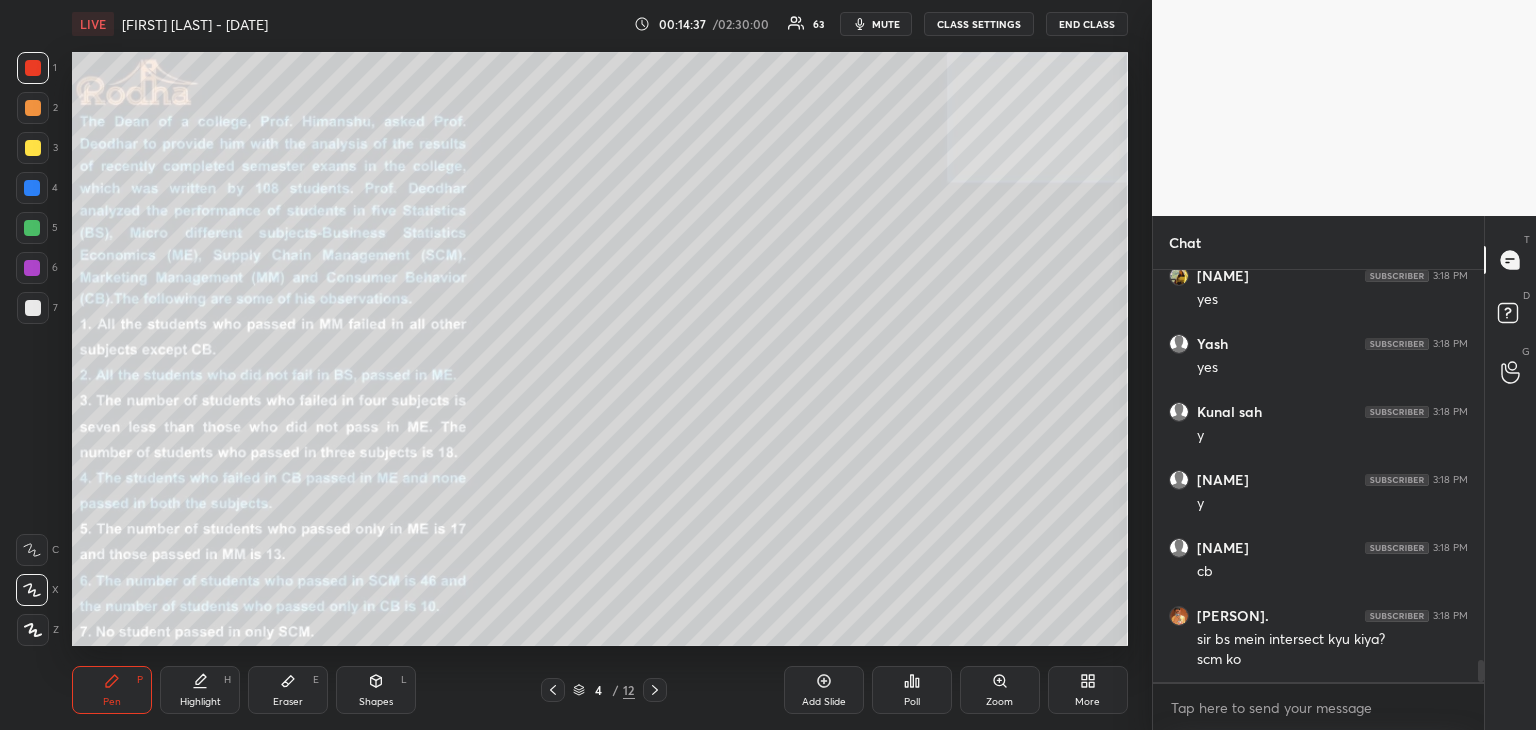 click at bounding box center (33, 308) 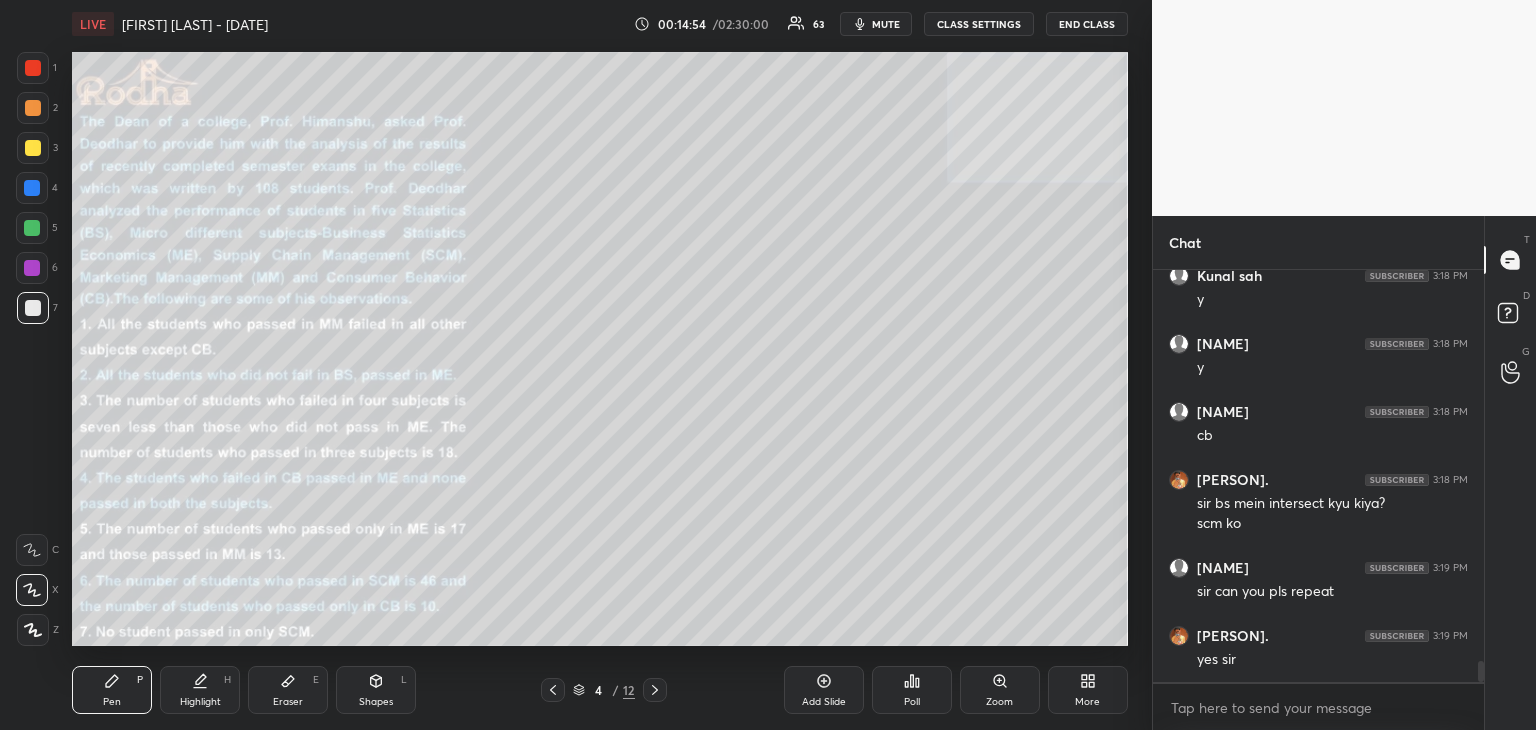 scroll, scrollTop: 7638, scrollLeft: 0, axis: vertical 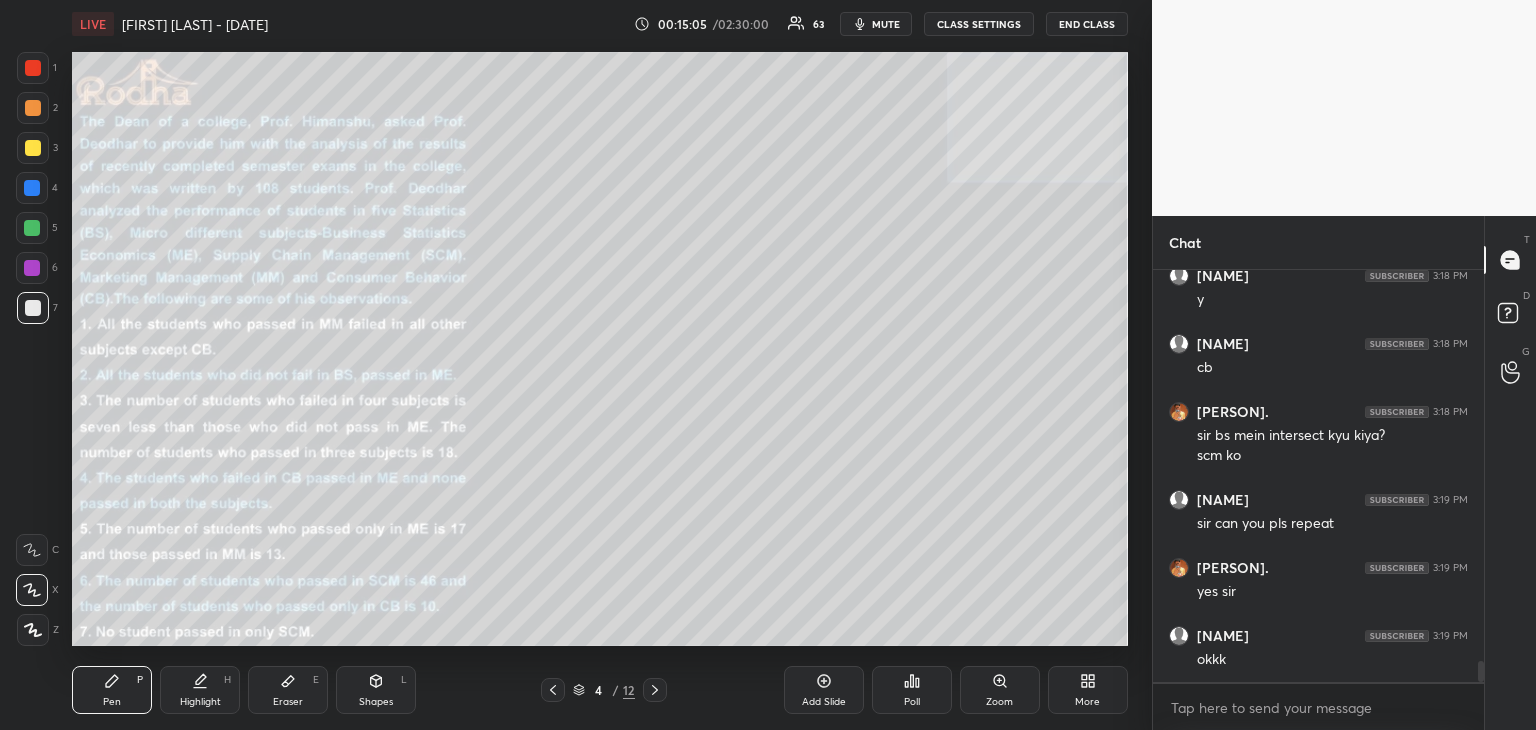 drag, startPoint x: 364, startPoint y: 677, endPoint x: 414, endPoint y: 648, distance: 57.801384 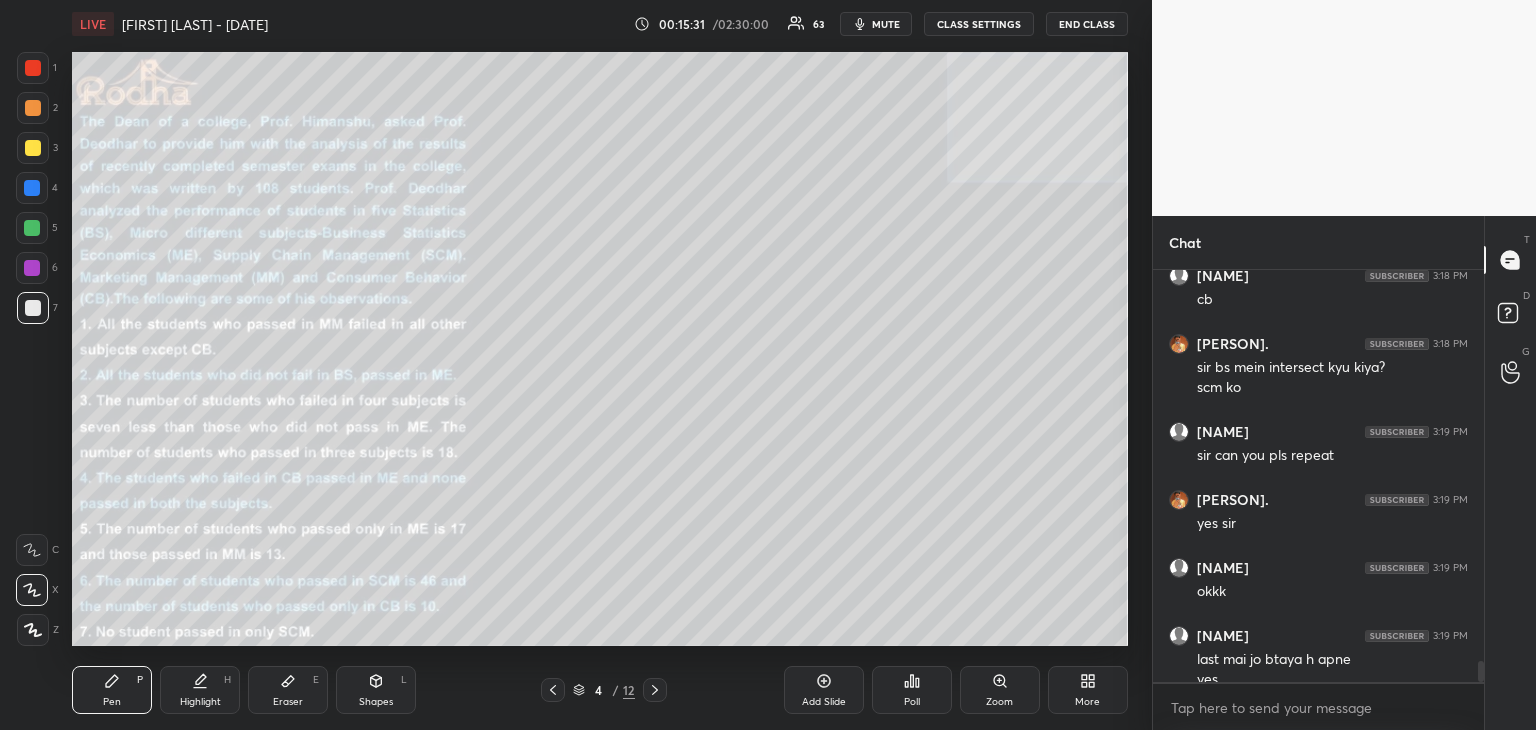 scroll, scrollTop: 7726, scrollLeft: 0, axis: vertical 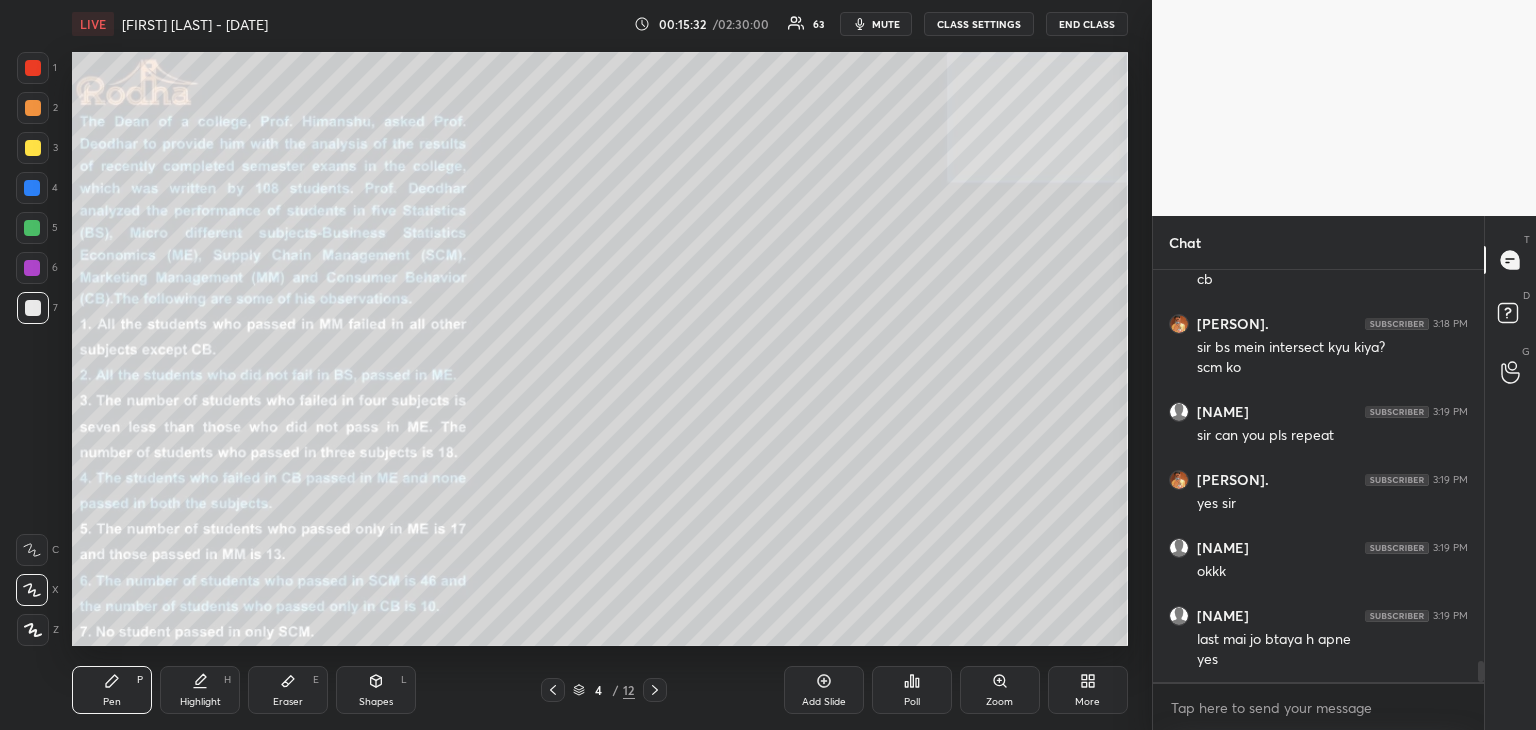 click at bounding box center (553, 690) 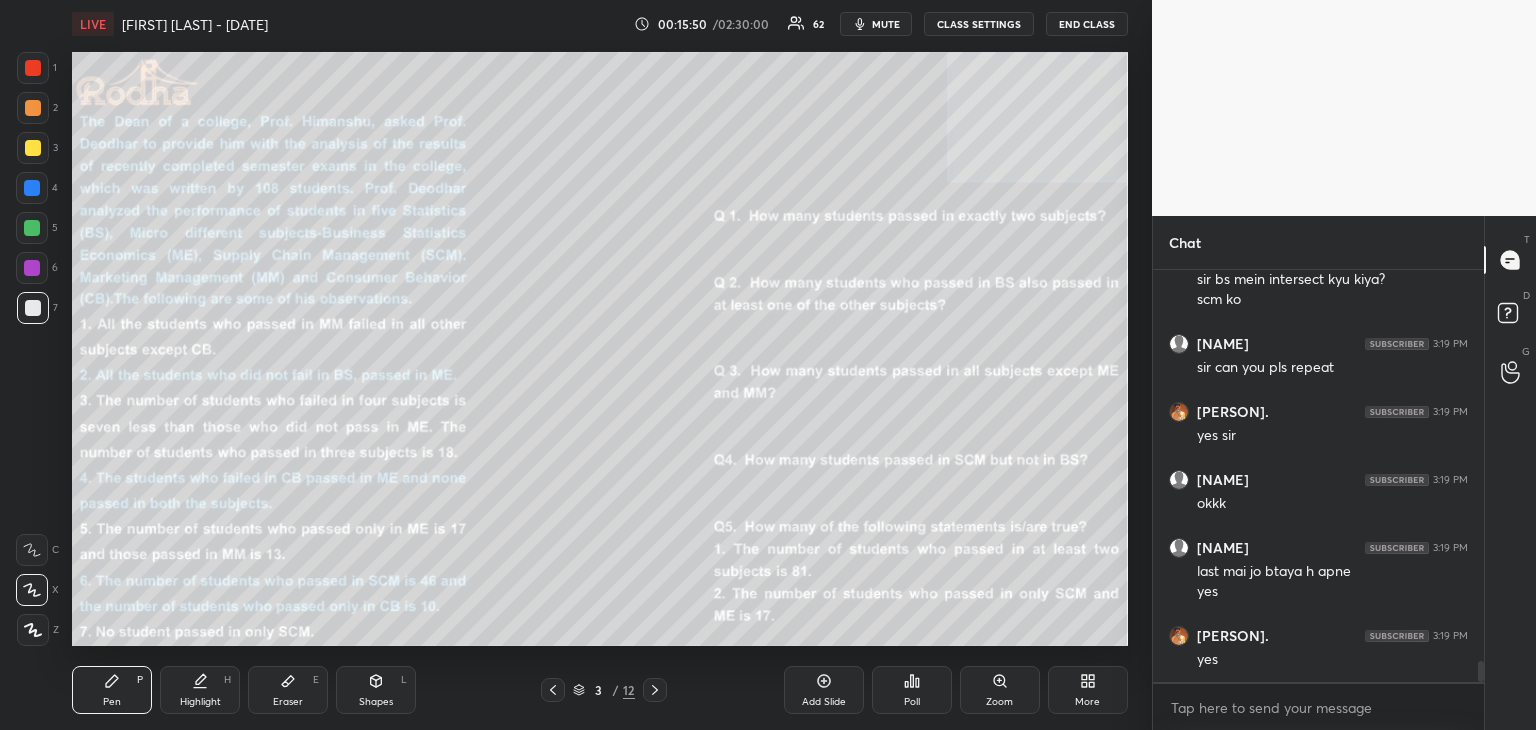 scroll, scrollTop: 7862, scrollLeft: 0, axis: vertical 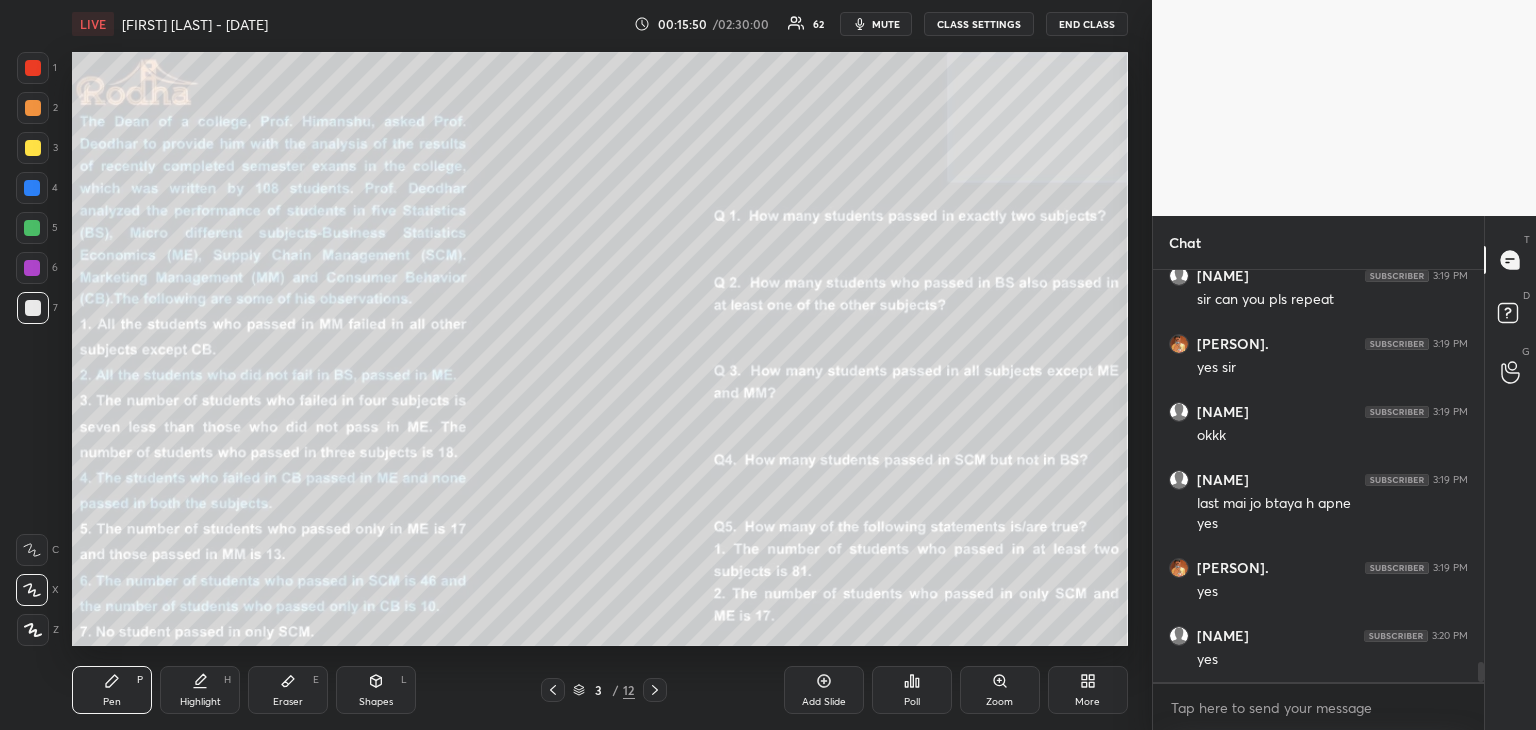 click at bounding box center [33, 68] 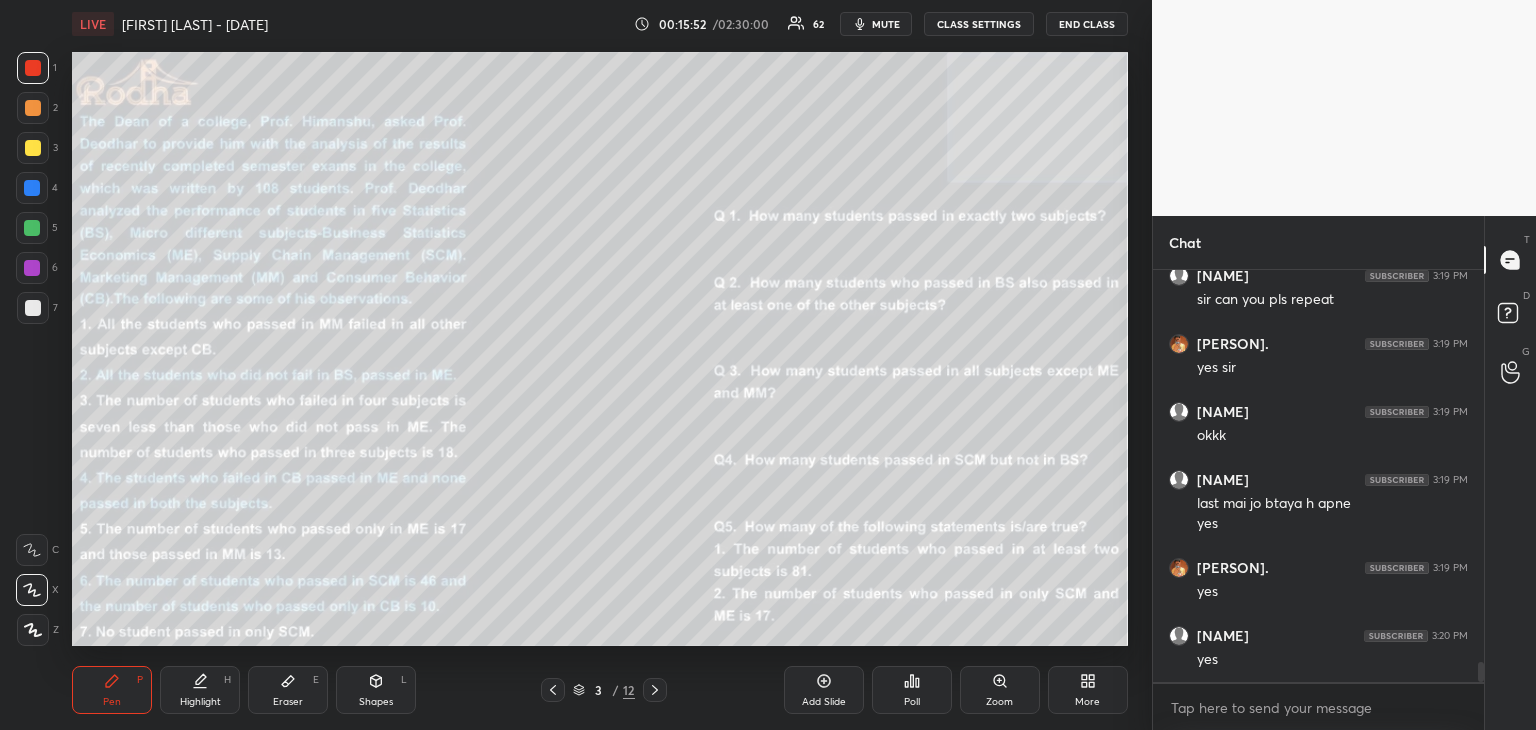 scroll, scrollTop: 7930, scrollLeft: 0, axis: vertical 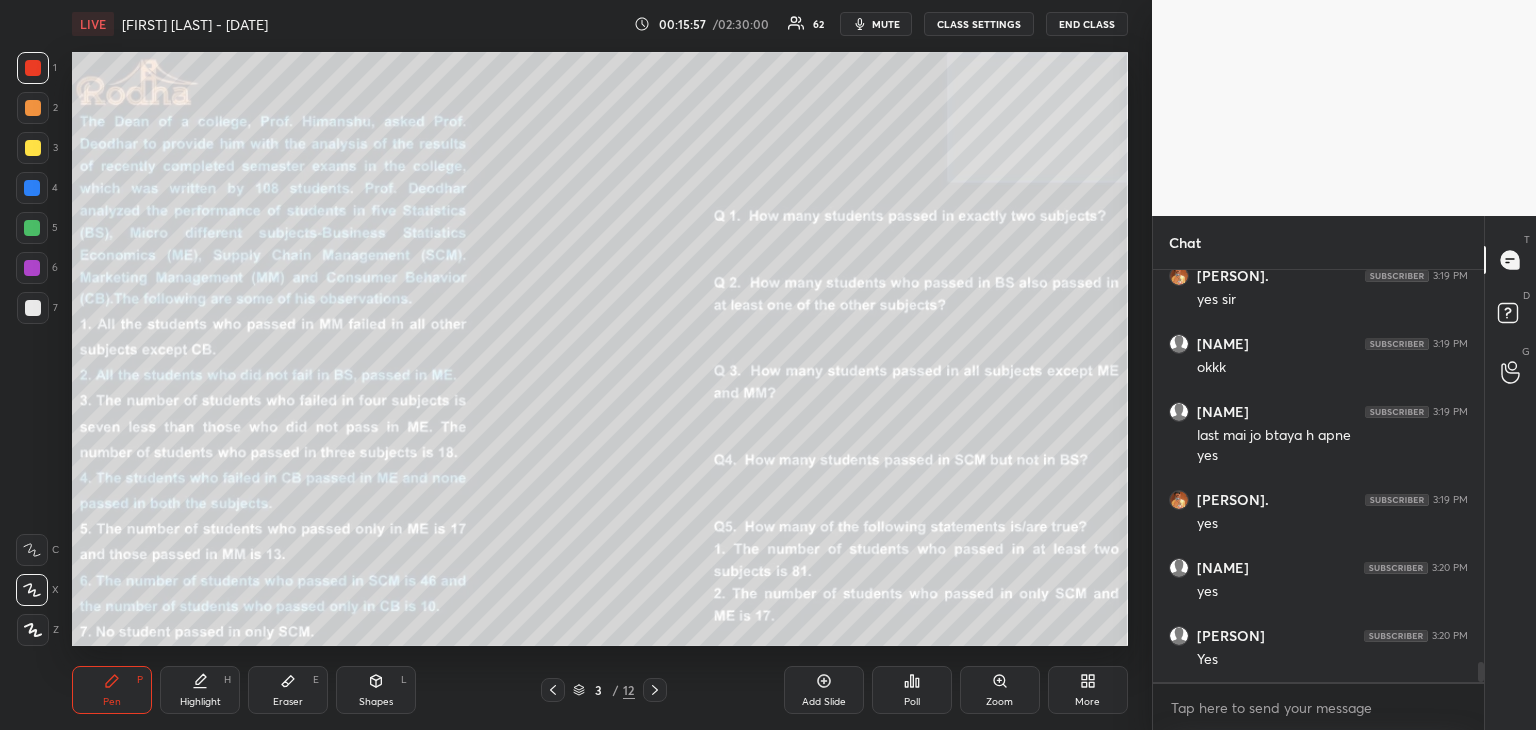click 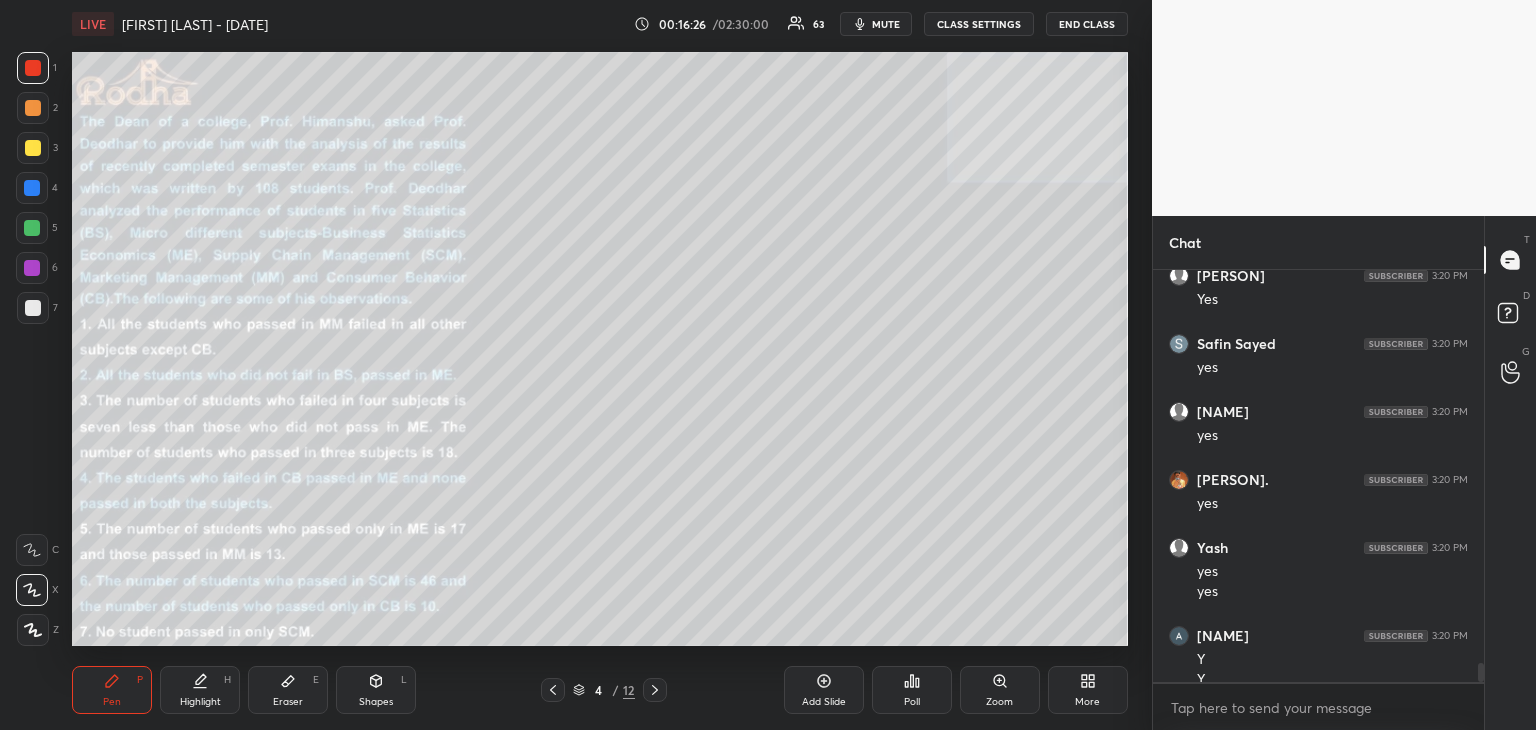 scroll, scrollTop: 8310, scrollLeft: 0, axis: vertical 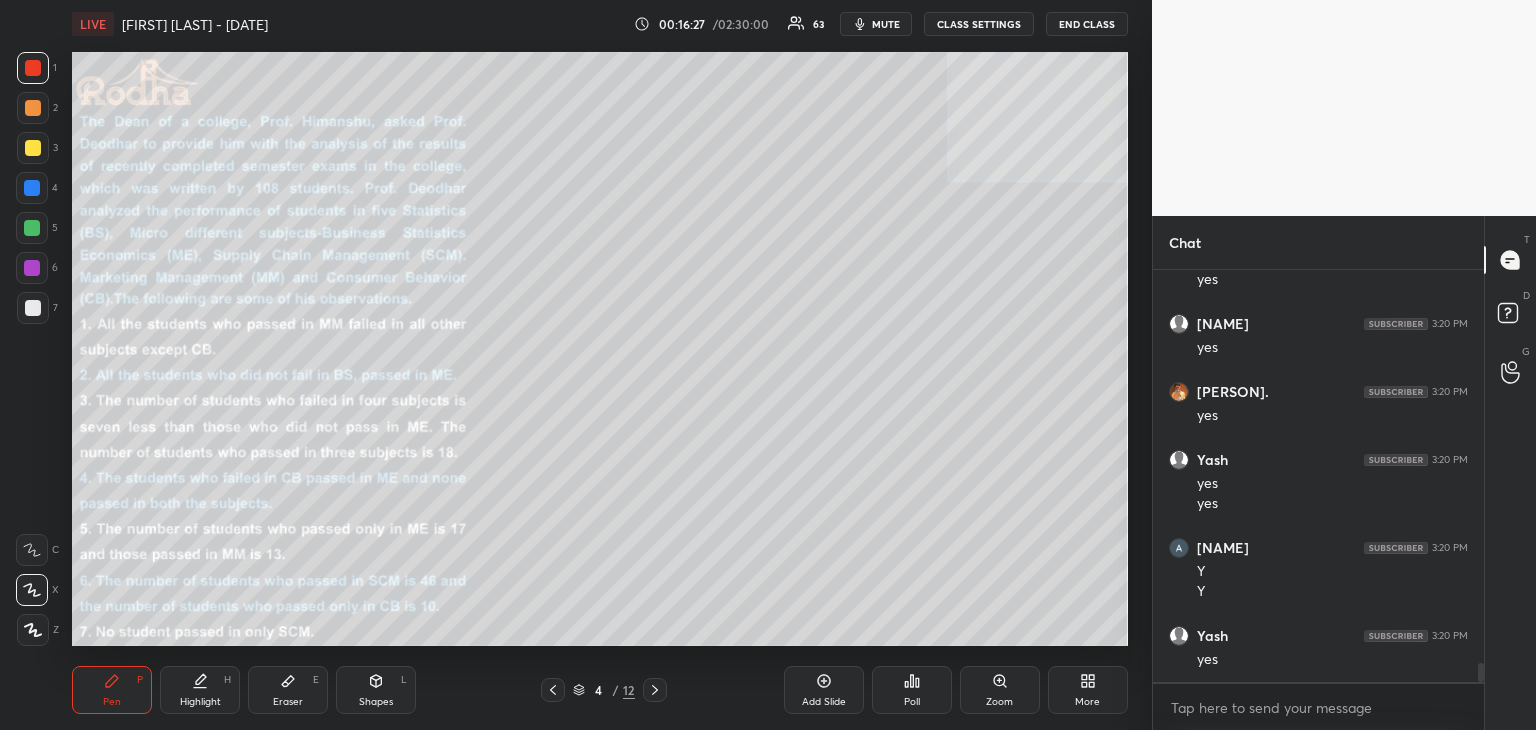 click on "Eraser E" at bounding box center [288, 690] 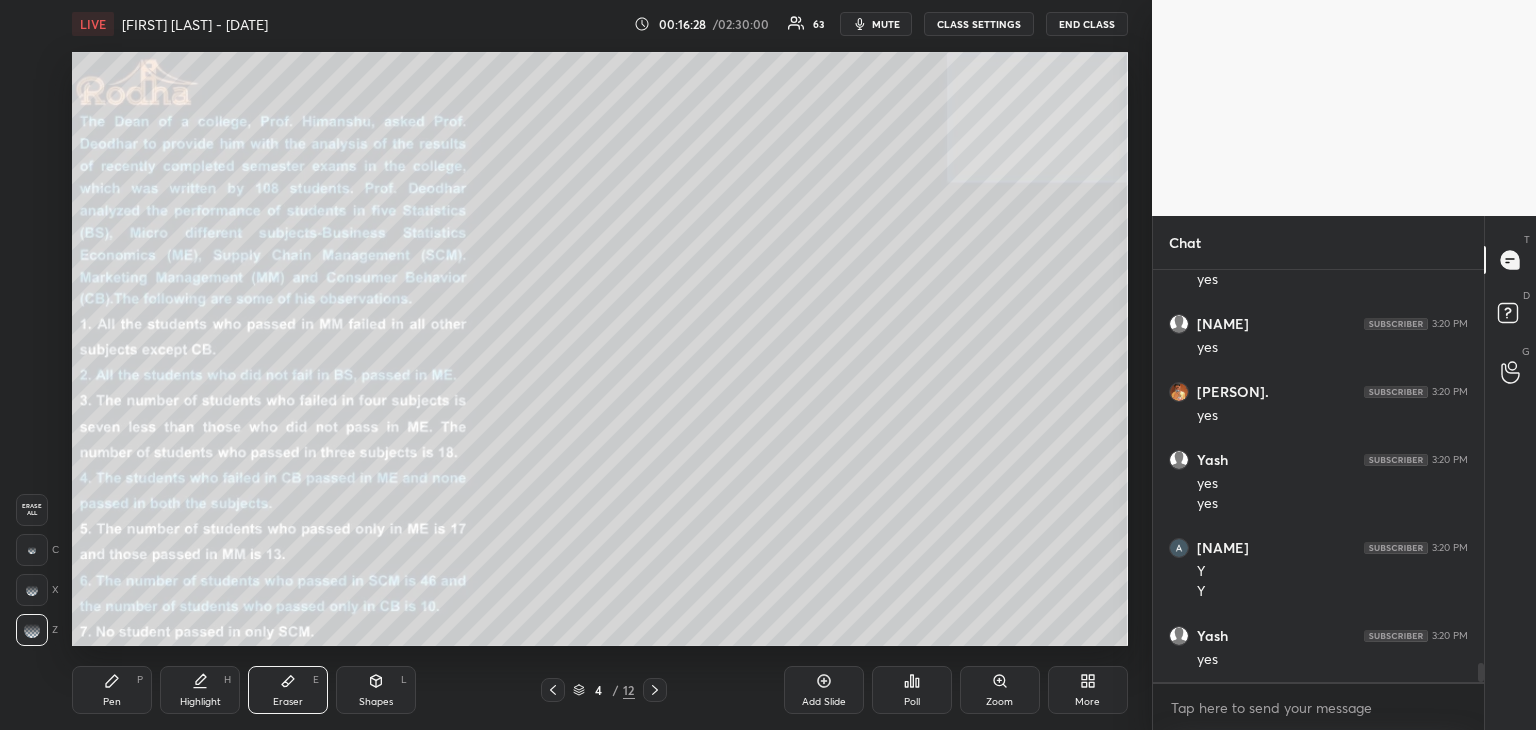 scroll, scrollTop: 8446, scrollLeft: 0, axis: vertical 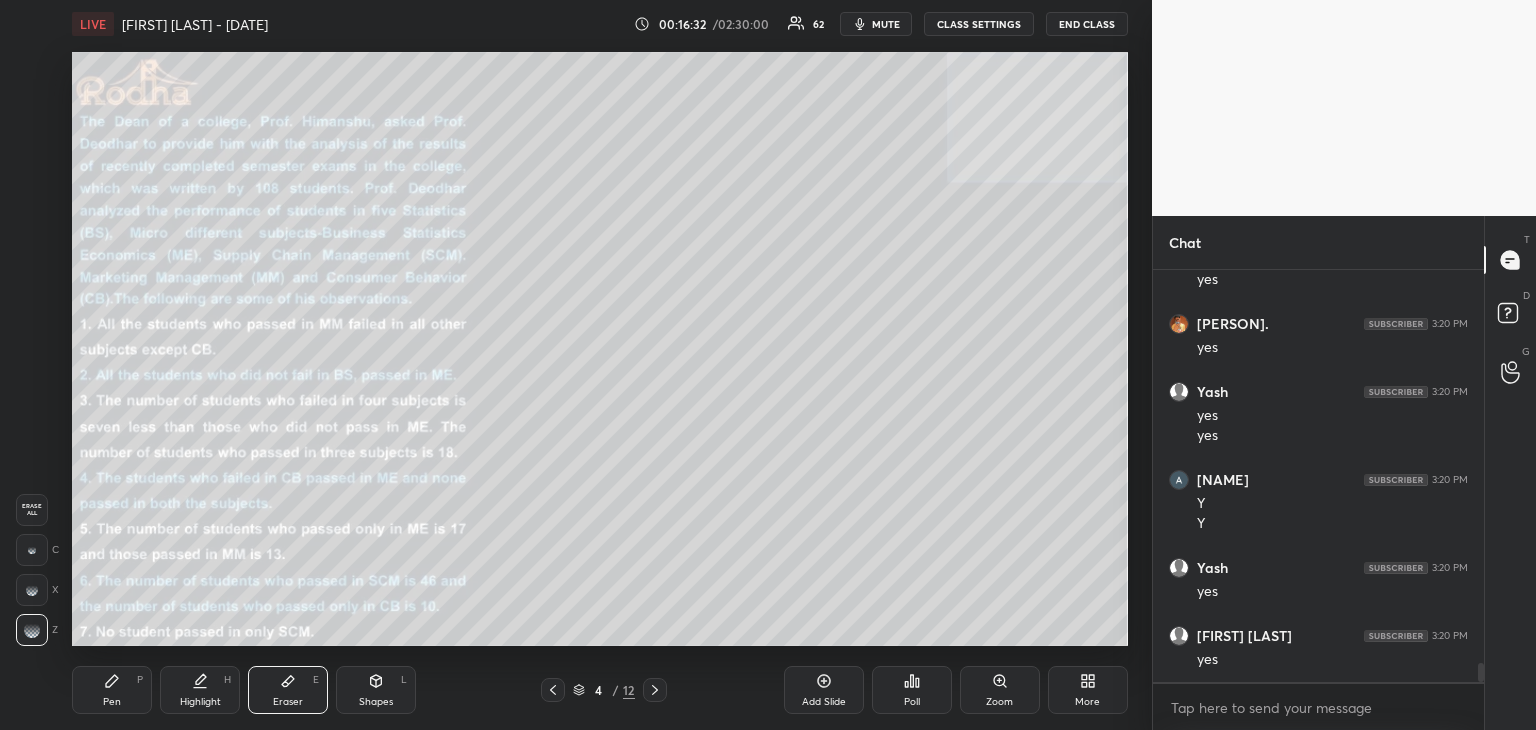 click on "Pen P" at bounding box center (112, 690) 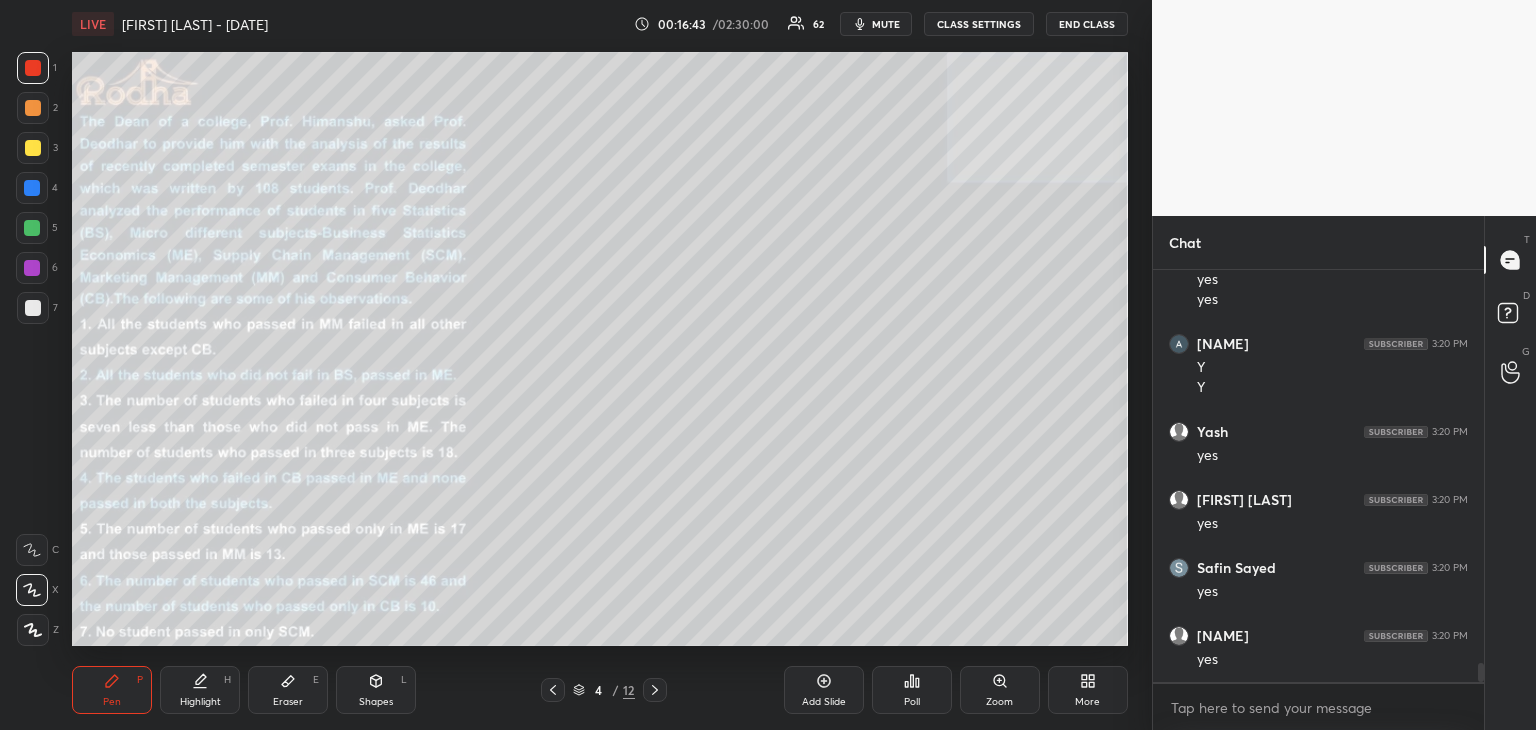 scroll, scrollTop: 8650, scrollLeft: 0, axis: vertical 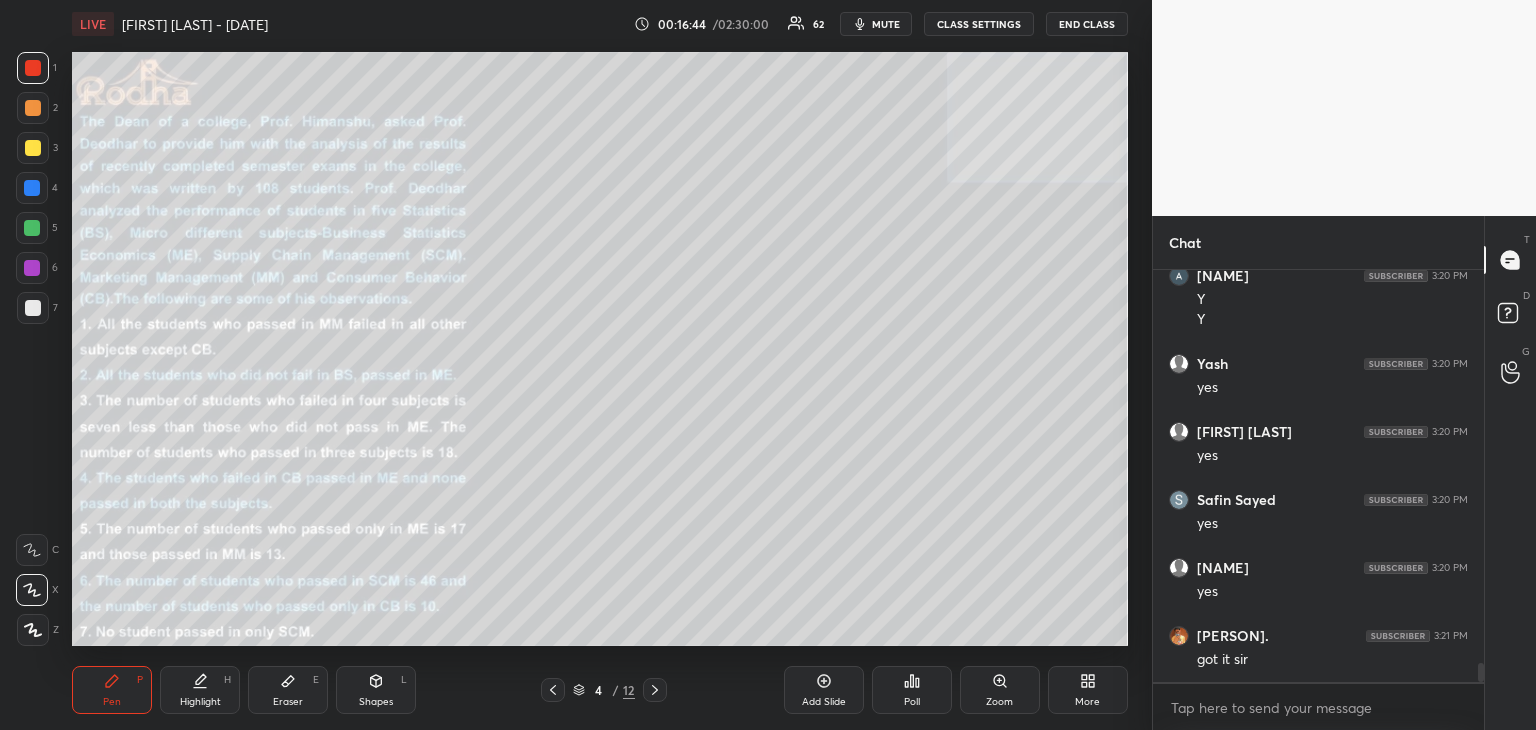 click at bounding box center [33, 68] 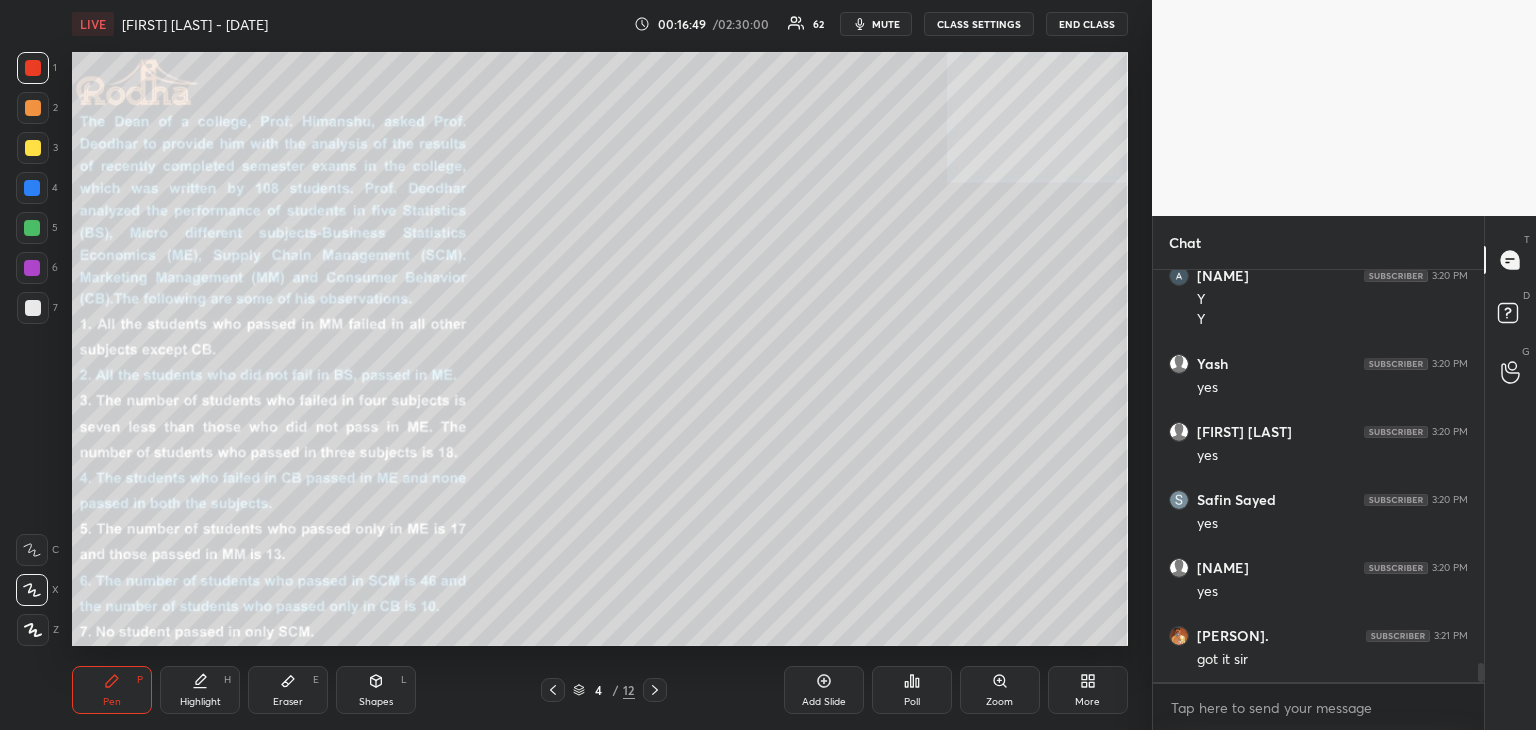 click at bounding box center [33, 308] 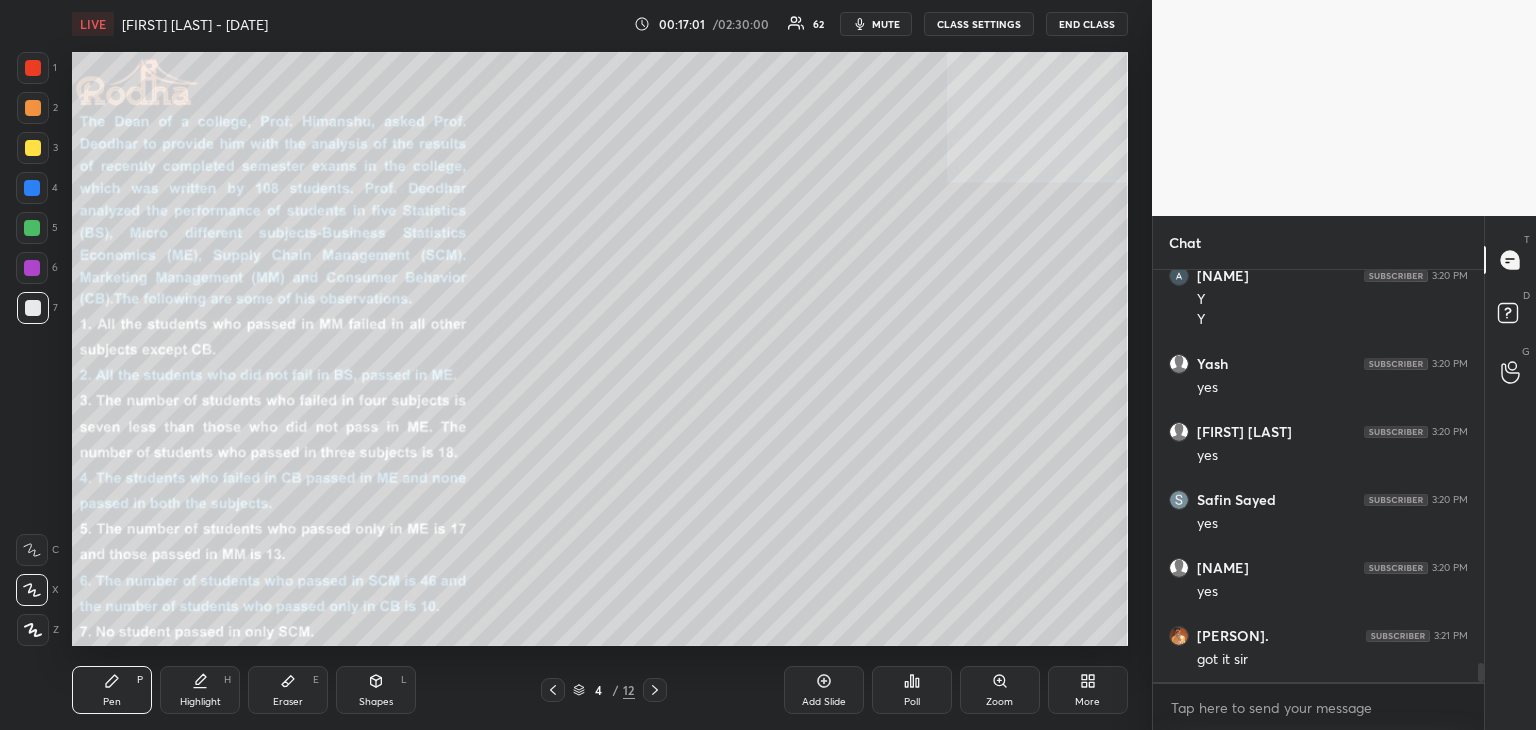 scroll, scrollTop: 8718, scrollLeft: 0, axis: vertical 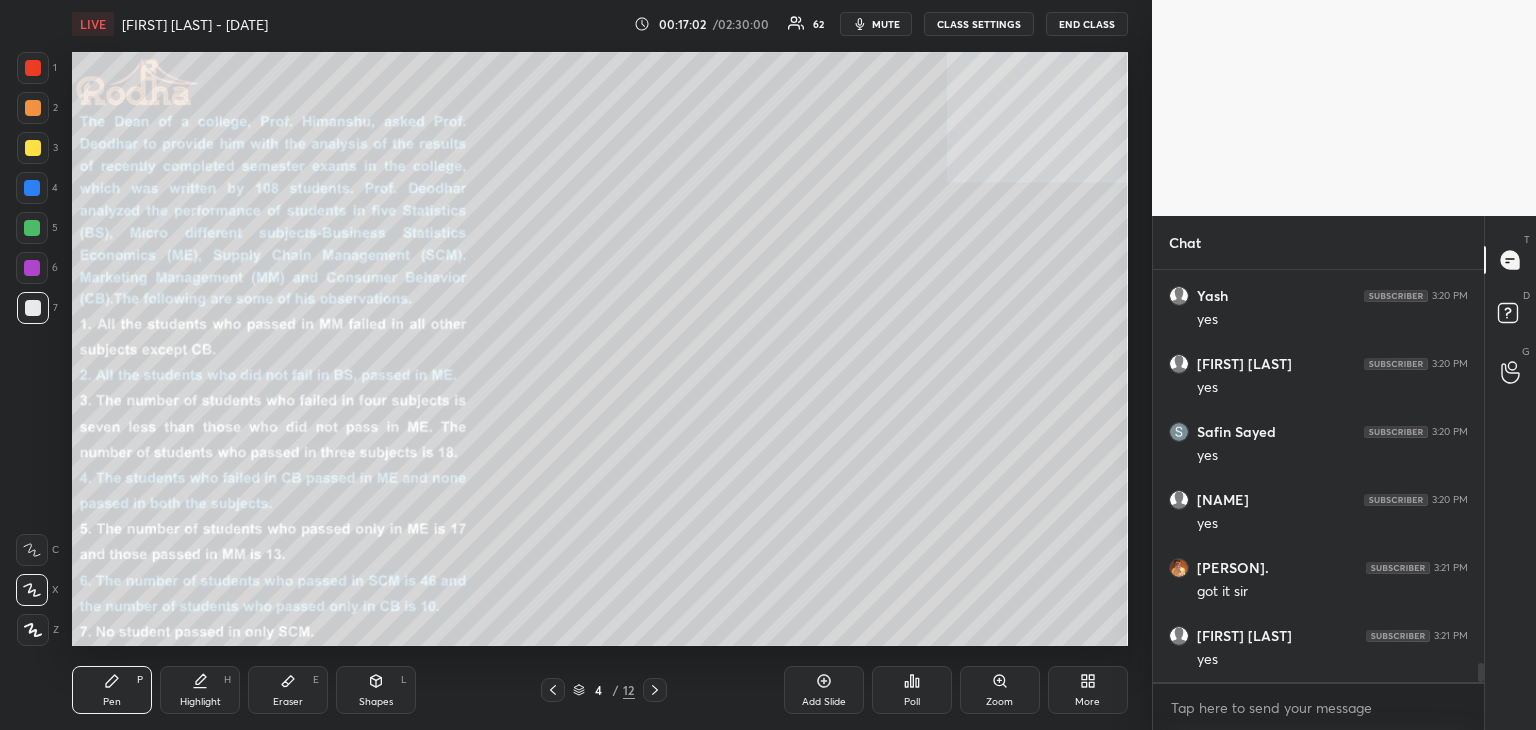 click on "Eraser" at bounding box center (288, 702) 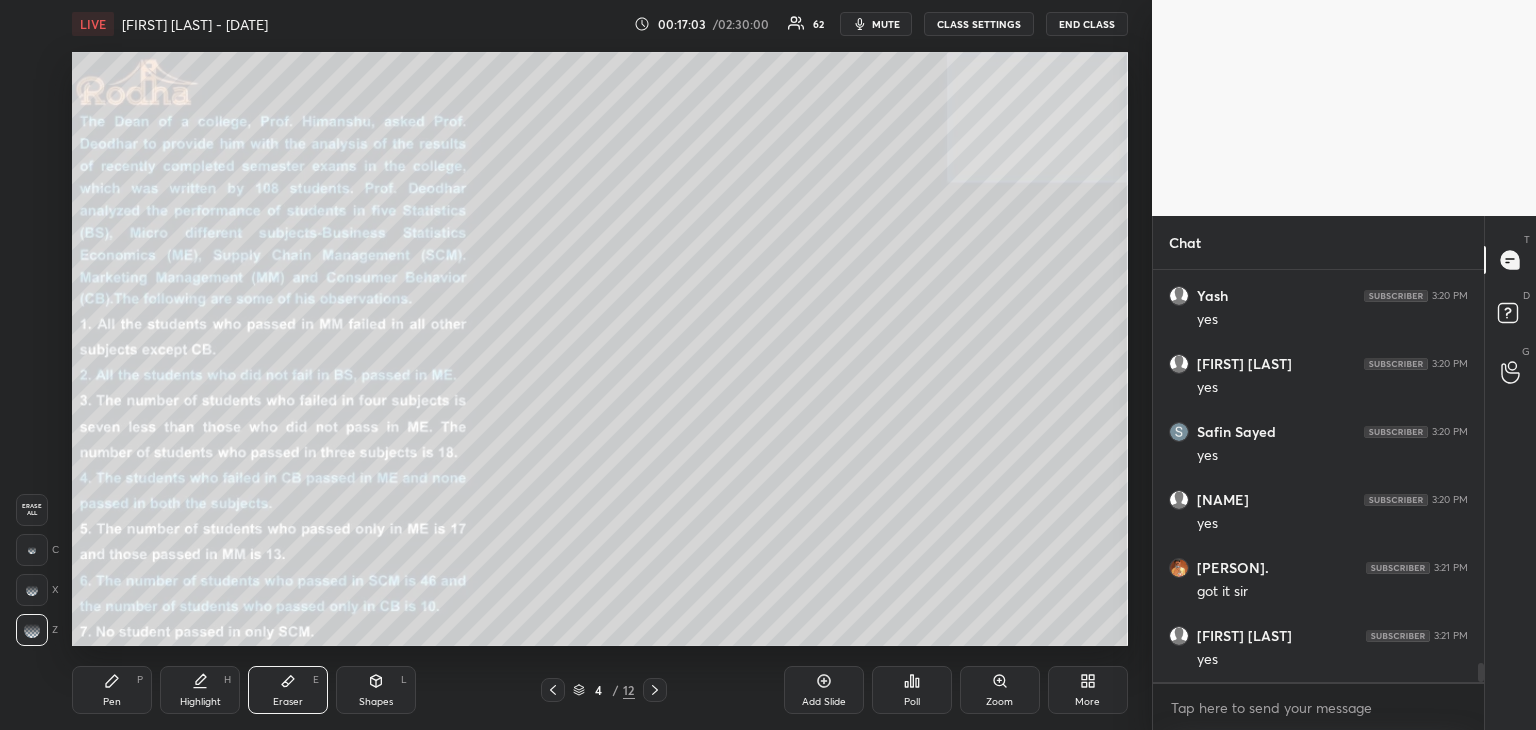 click on "Pen P" at bounding box center [112, 690] 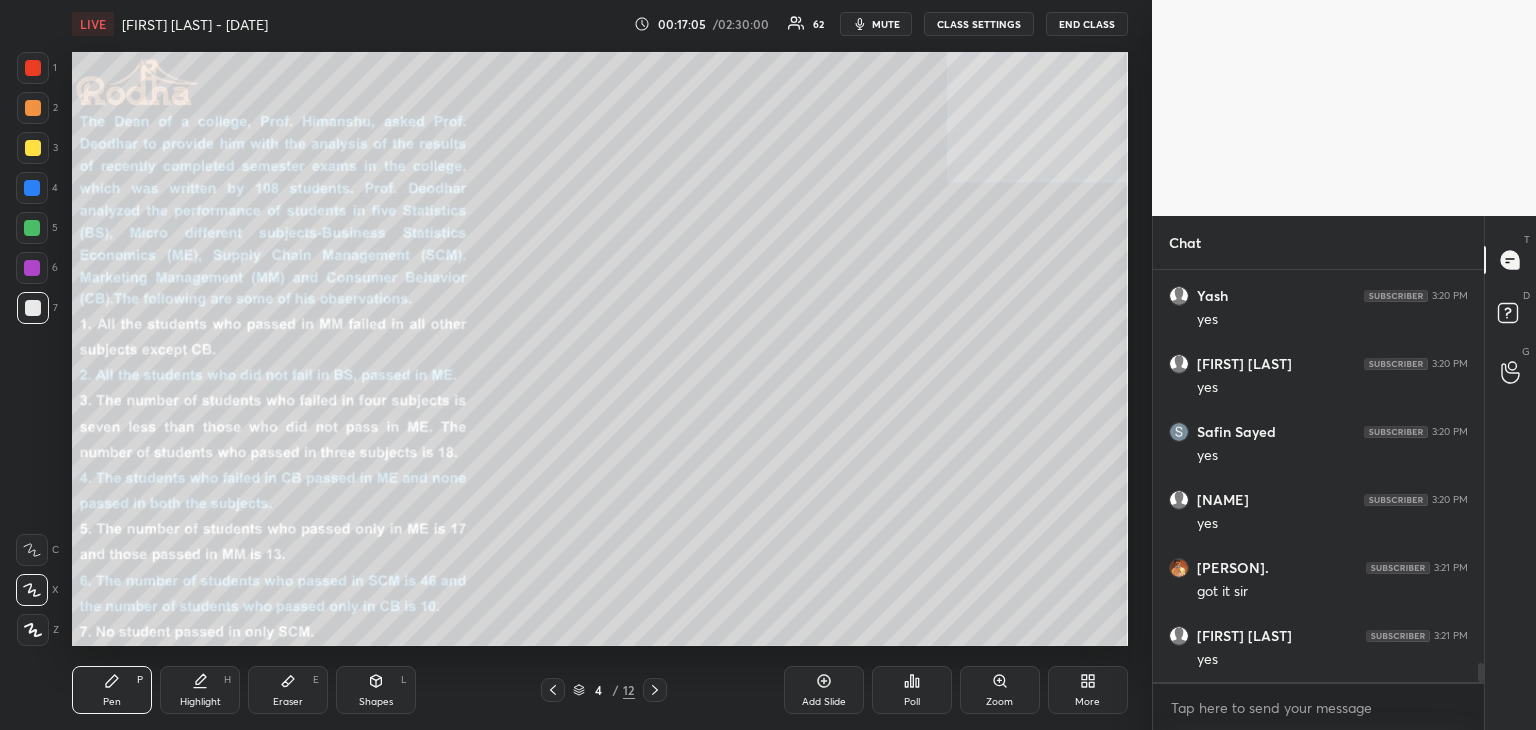 drag, startPoint x: 31, startPoint y: 112, endPoint x: 33, endPoint y: 88, distance: 24.083189 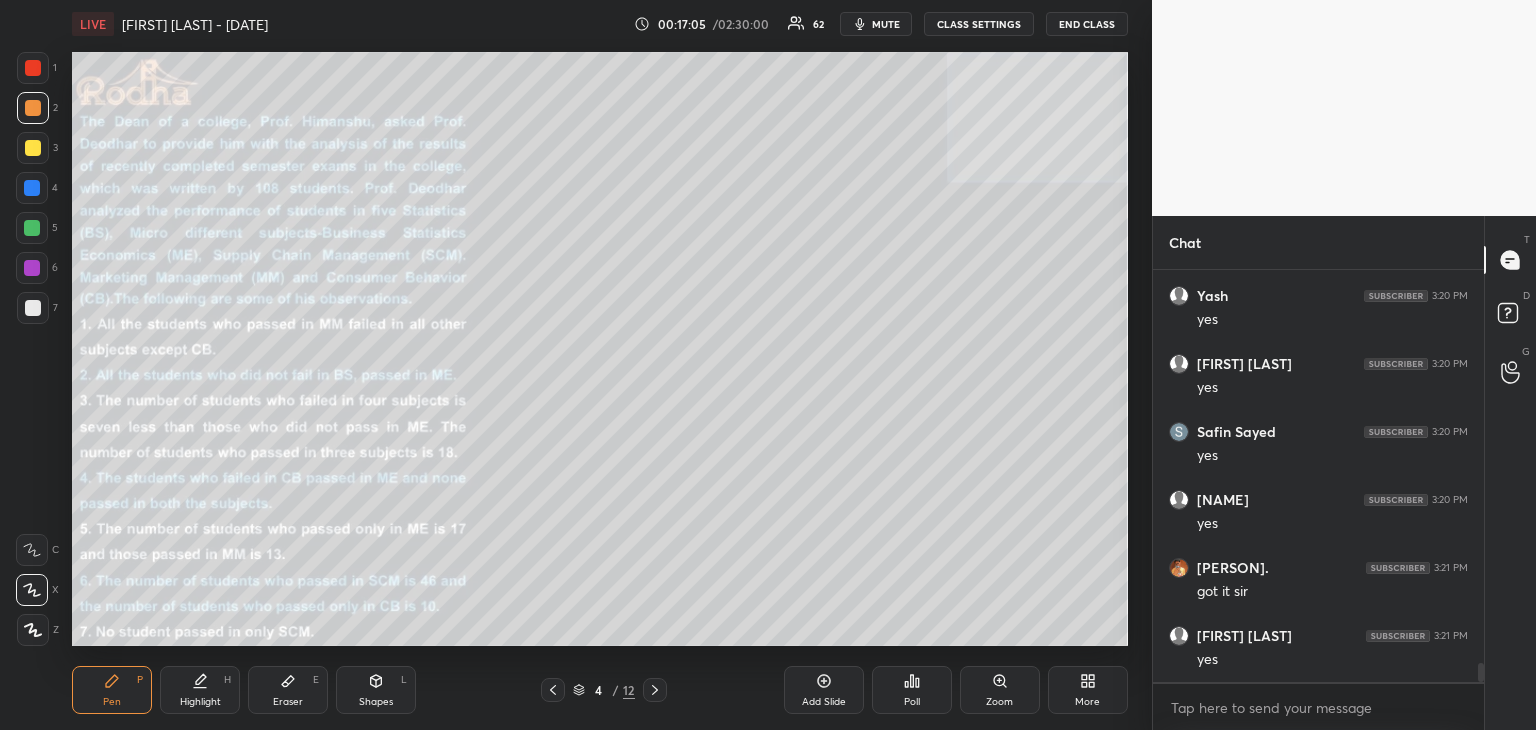 click at bounding box center [33, 68] 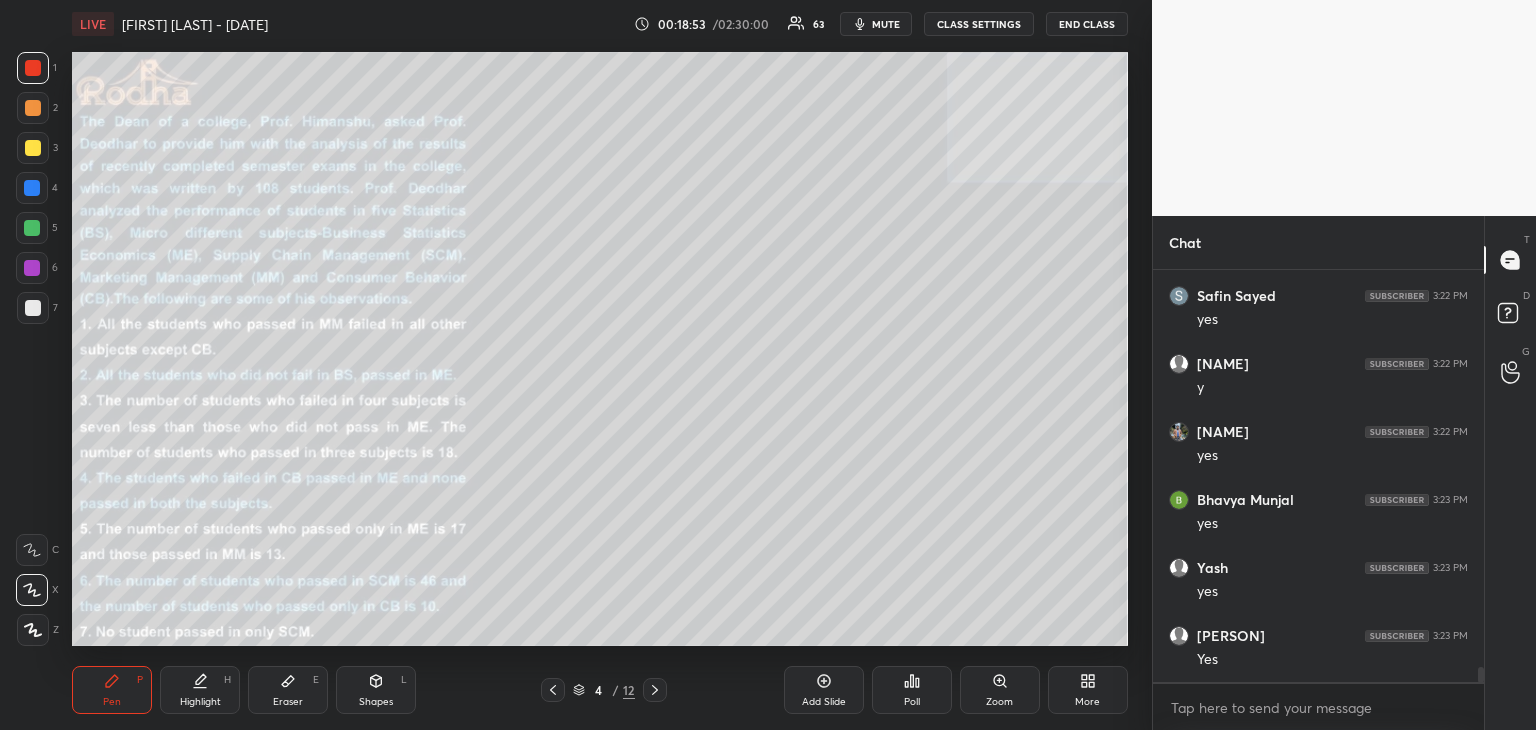scroll, scrollTop: 11202, scrollLeft: 0, axis: vertical 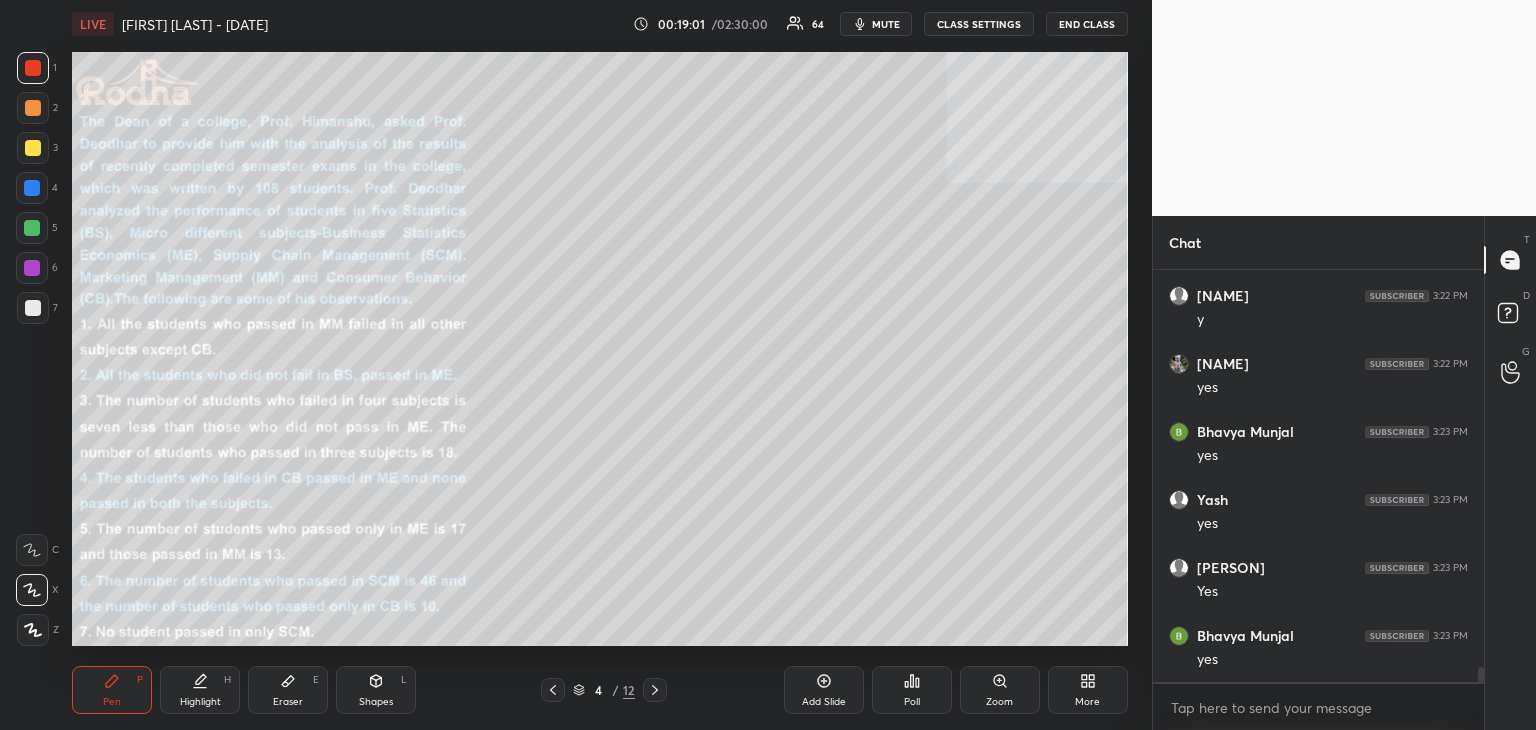 click at bounding box center [33, 148] 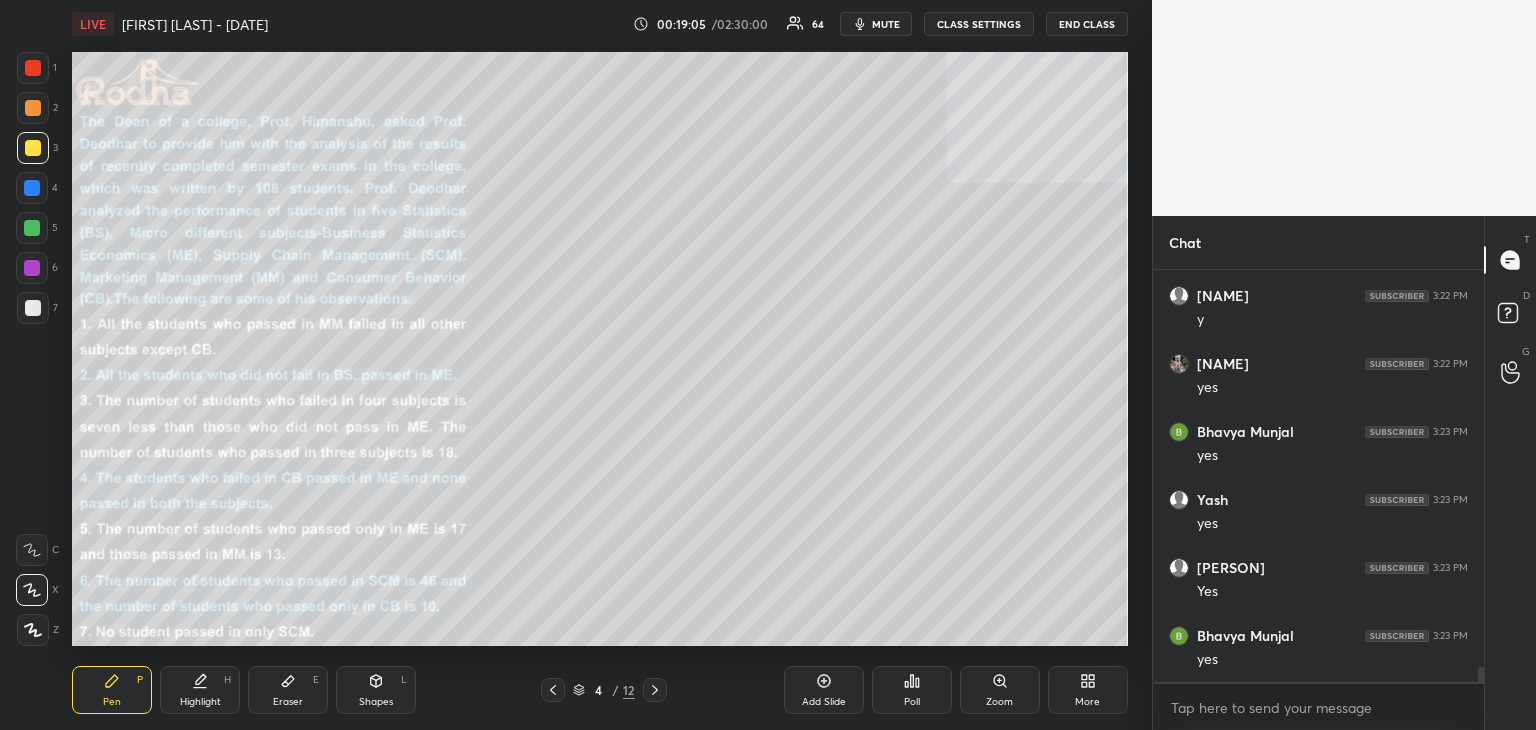 drag, startPoint x: 28, startPoint y: 142, endPoint x: 42, endPoint y: 177, distance: 37.696156 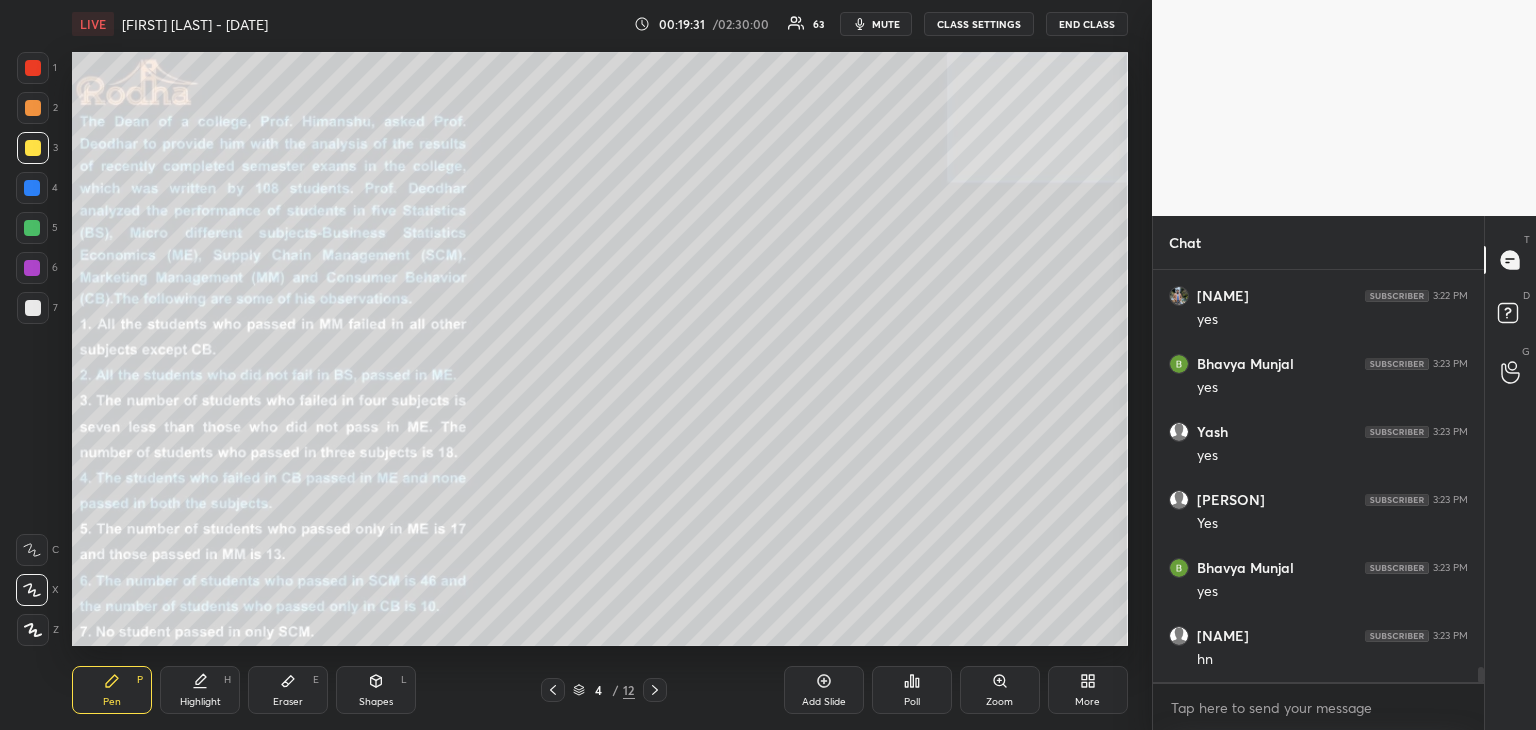 scroll, scrollTop: 11338, scrollLeft: 0, axis: vertical 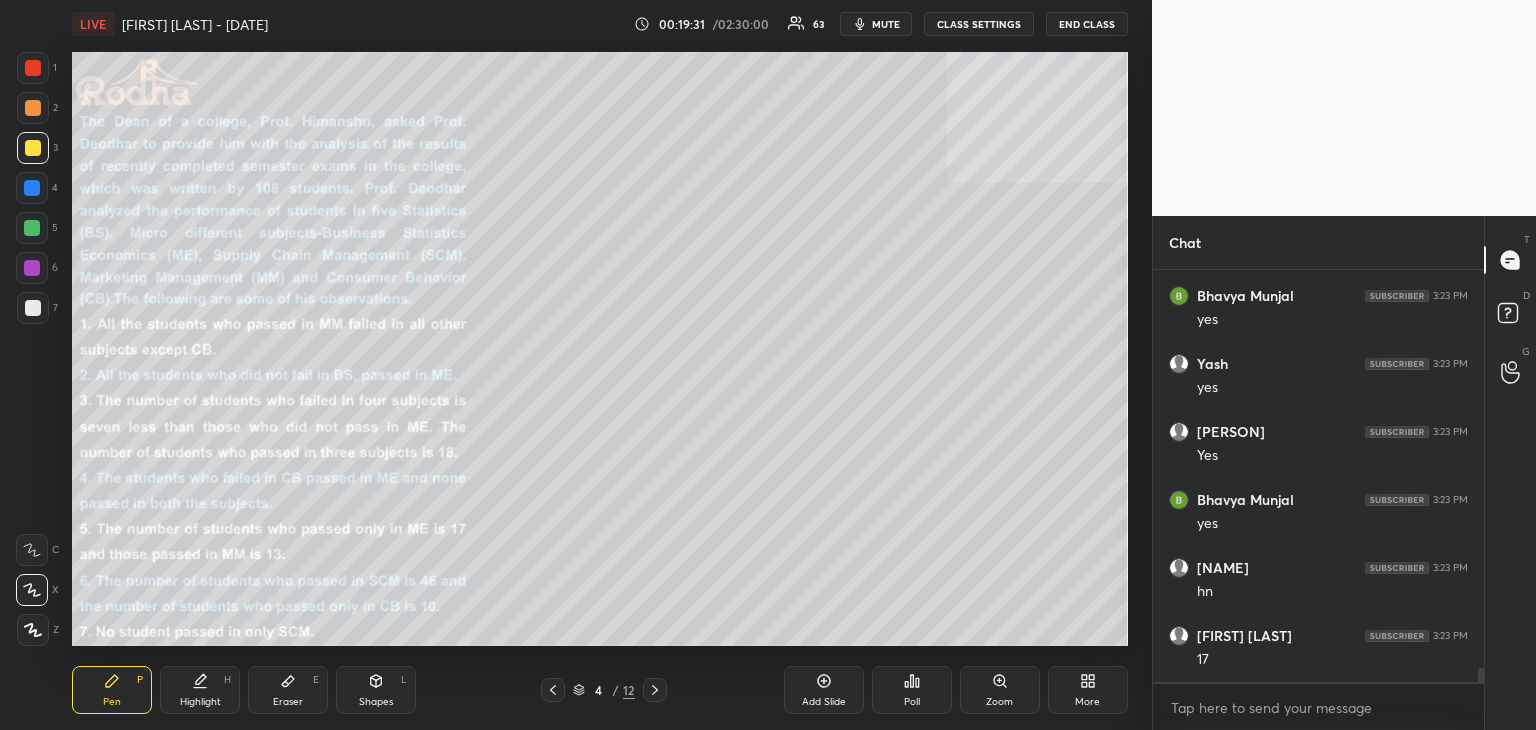 click at bounding box center [33, 148] 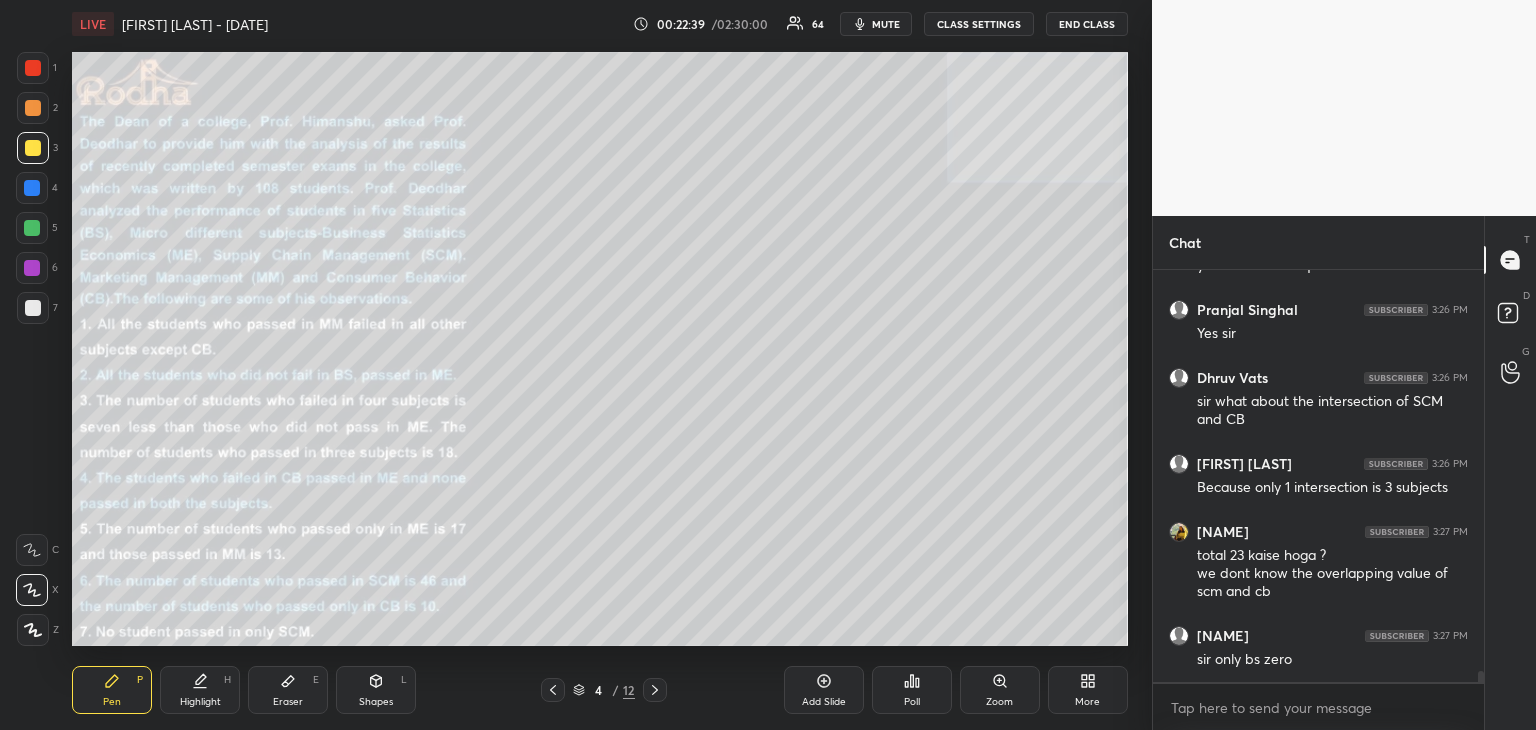 scroll, scrollTop: 14470, scrollLeft: 0, axis: vertical 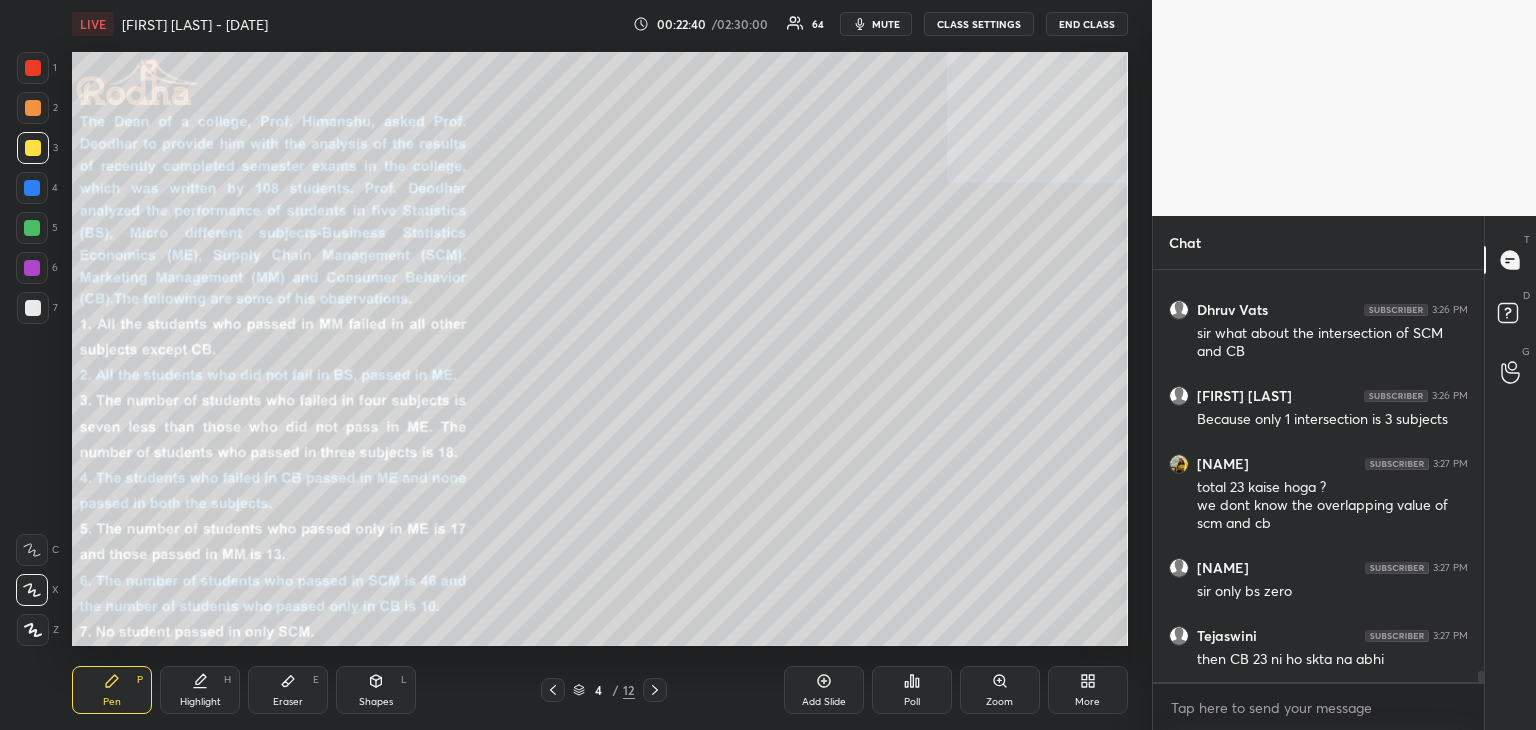 click 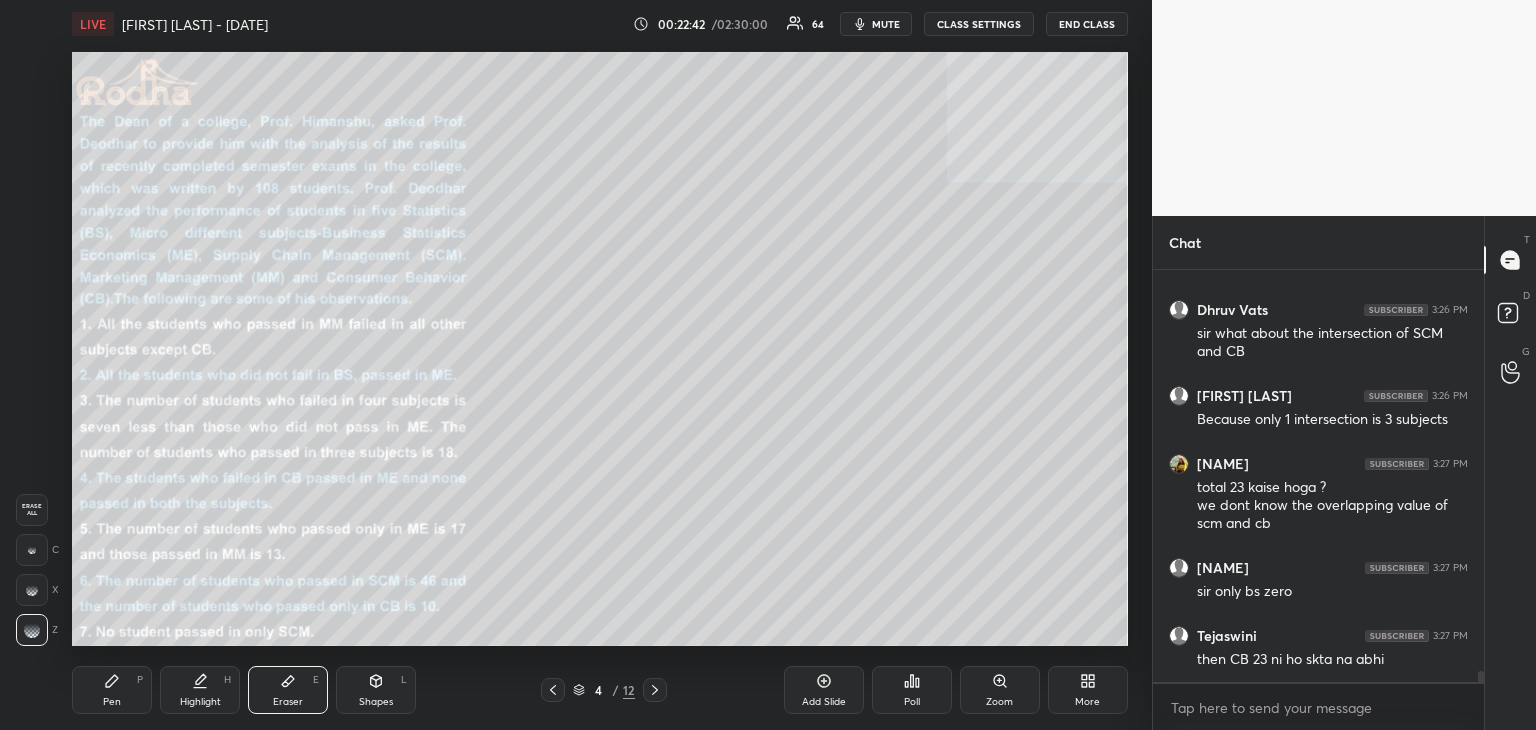 scroll, scrollTop: 14542, scrollLeft: 0, axis: vertical 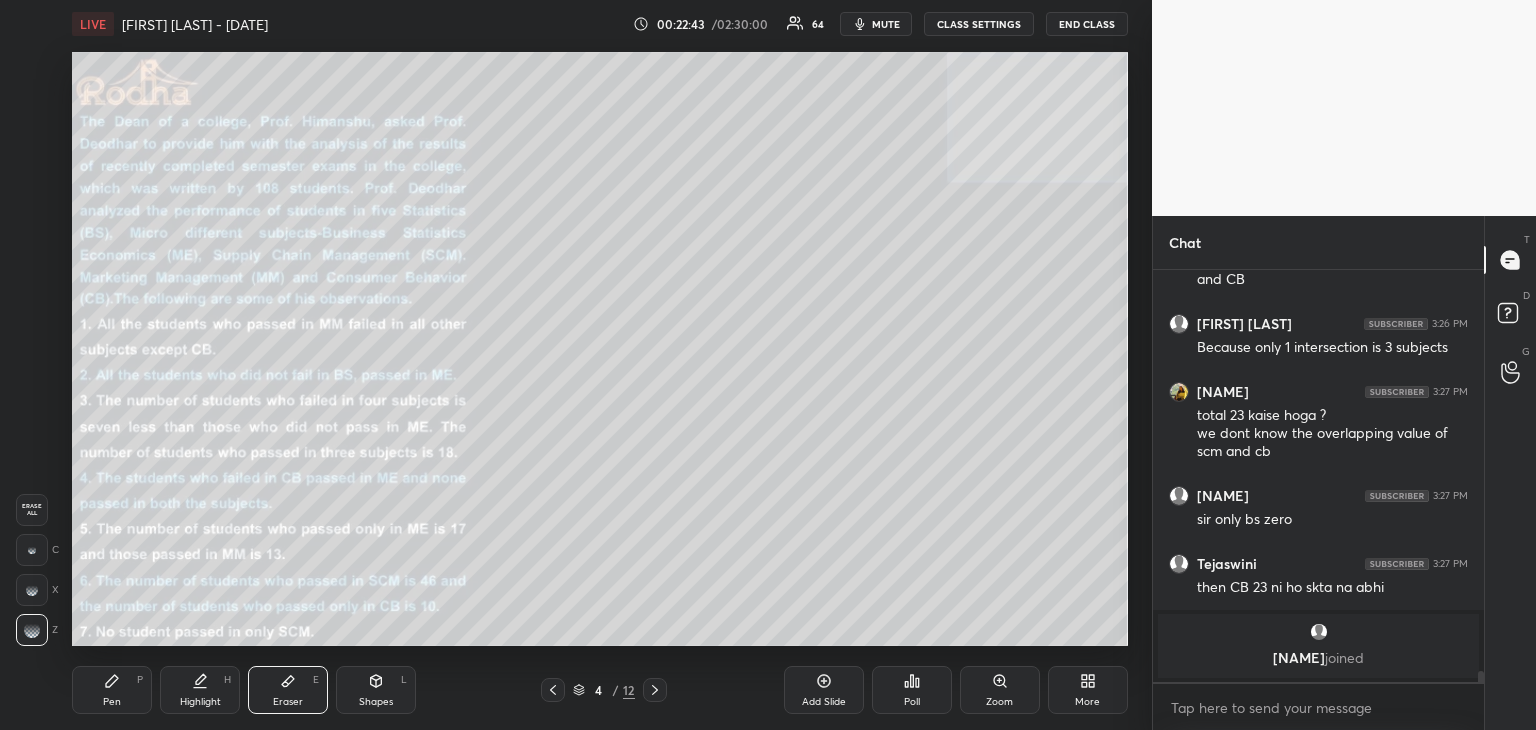 click on "Pen P" at bounding box center (112, 690) 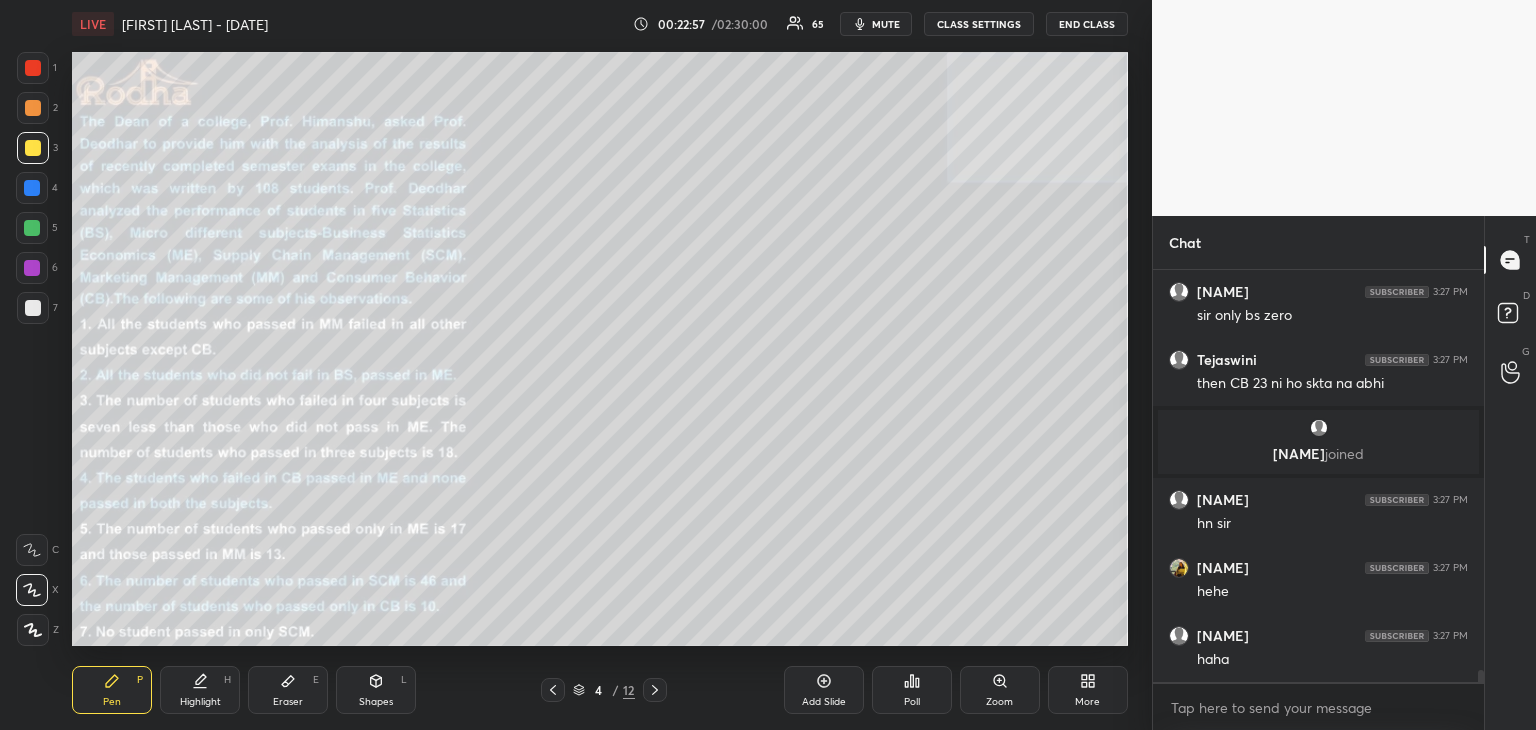 scroll, scrollTop: 13260, scrollLeft: 0, axis: vertical 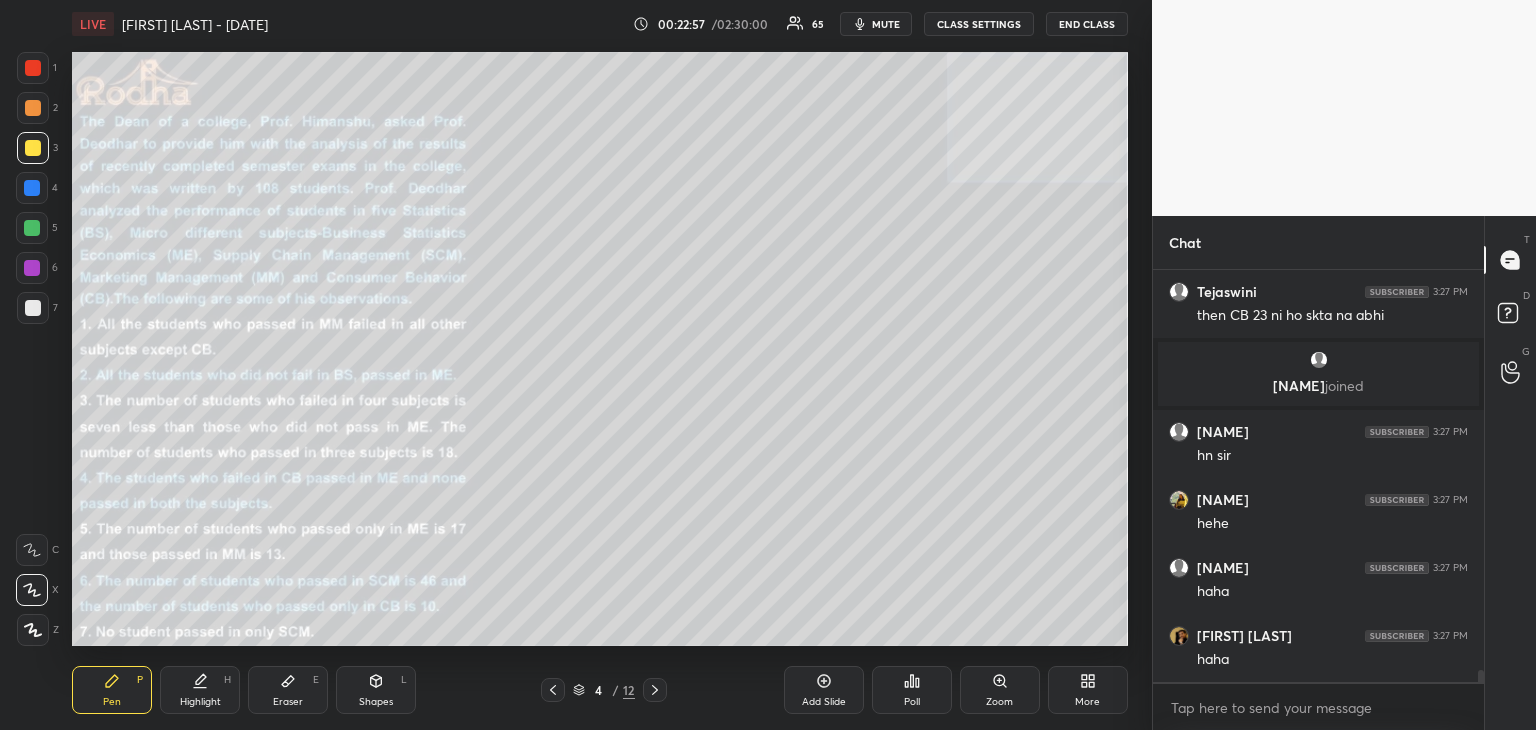 click at bounding box center [33, 148] 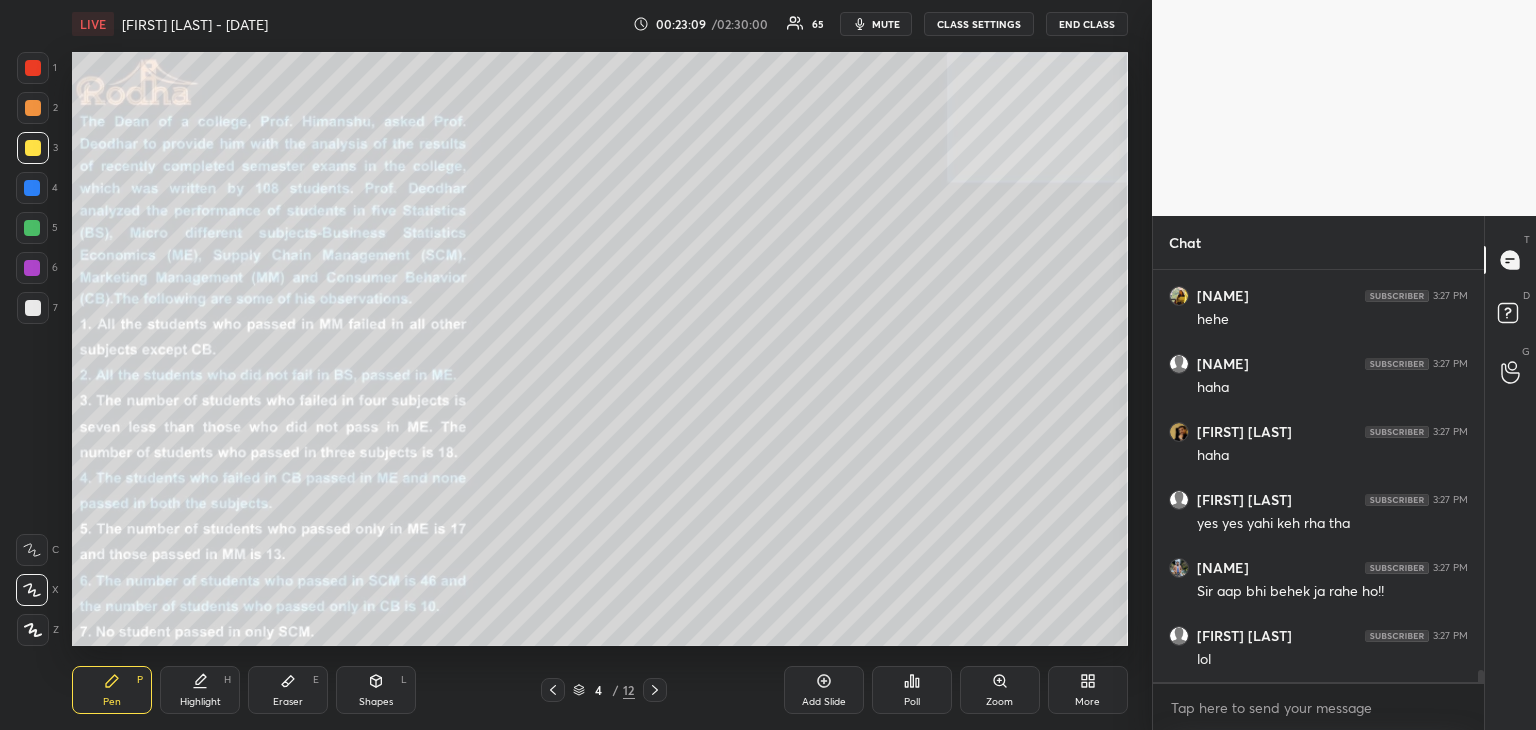 scroll, scrollTop: 13532, scrollLeft: 0, axis: vertical 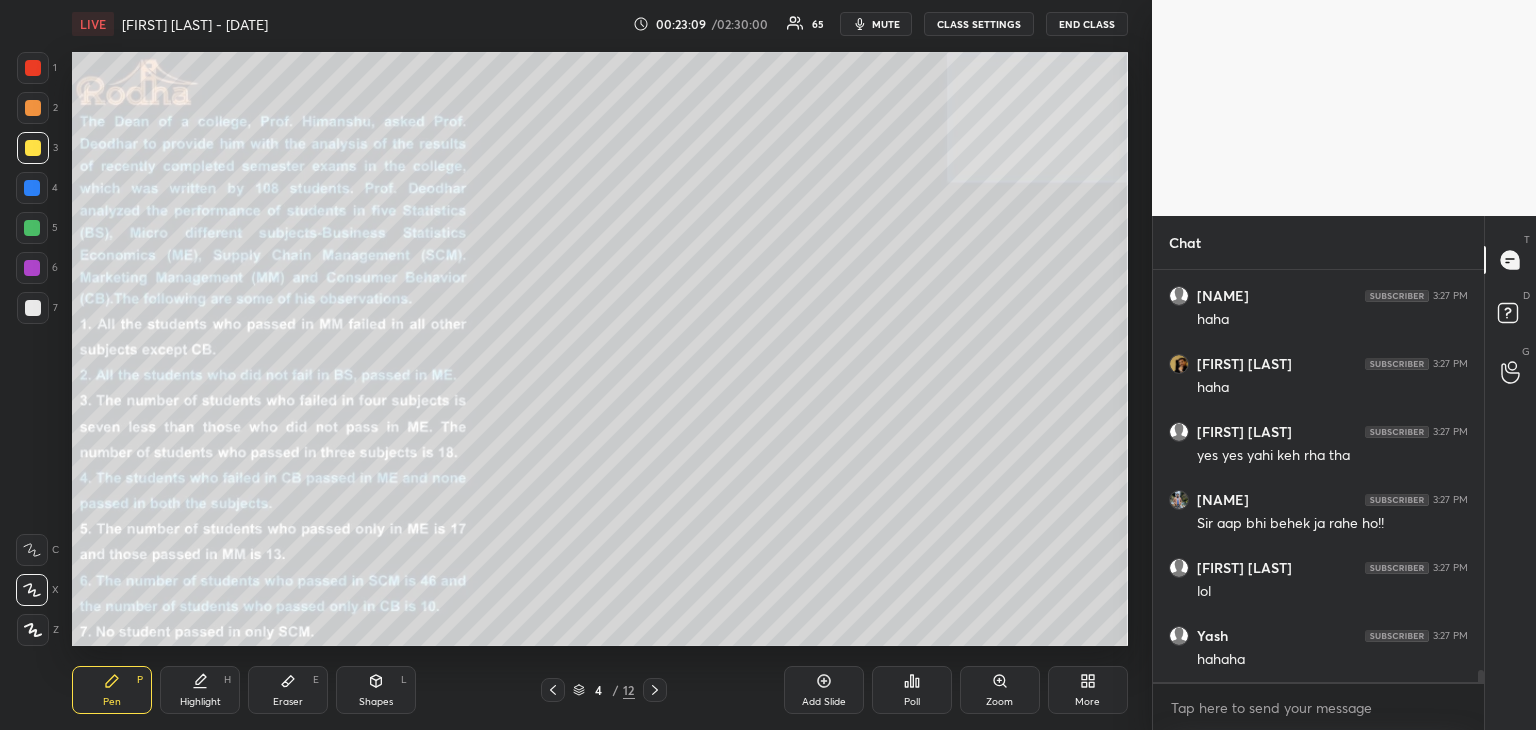 click at bounding box center [32, 188] 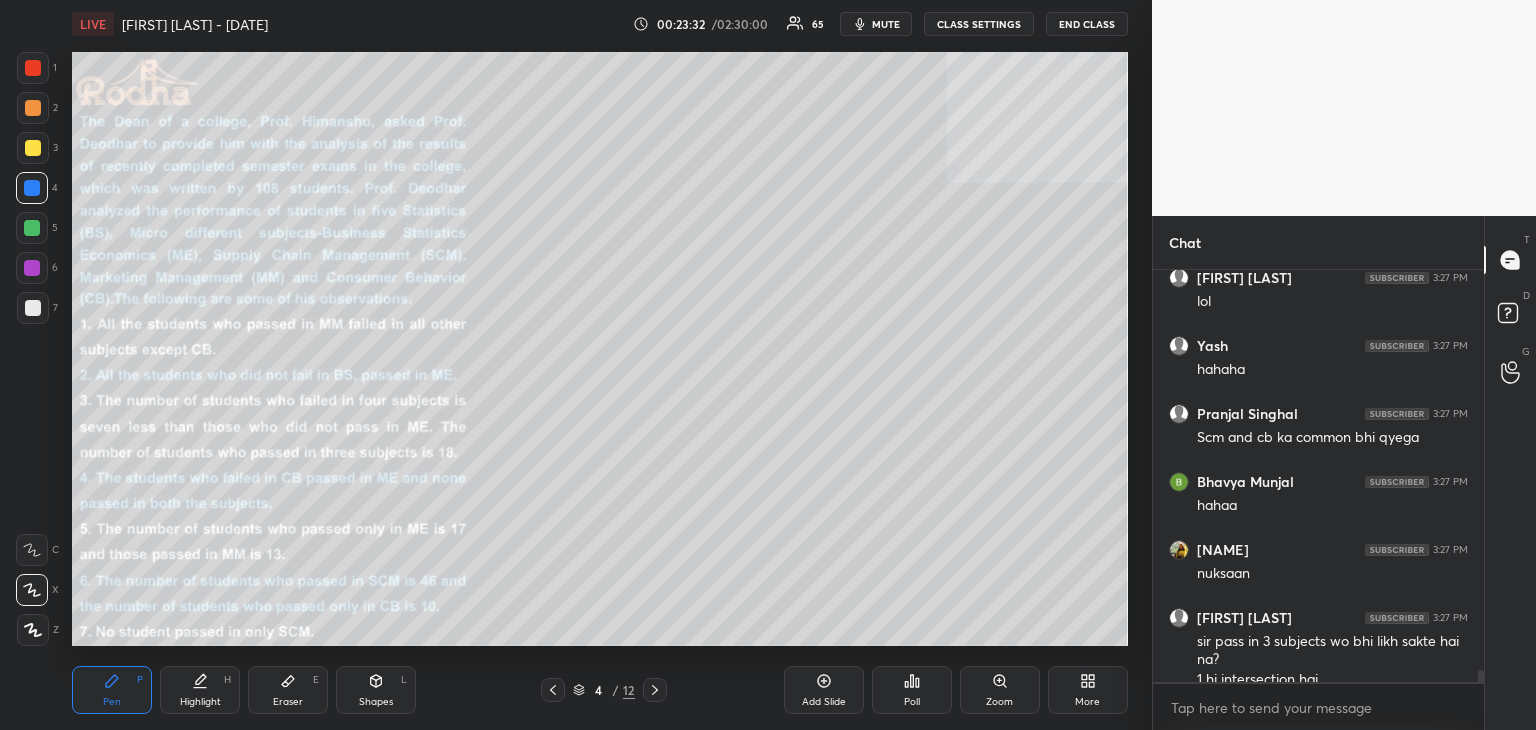scroll, scrollTop: 13842, scrollLeft: 0, axis: vertical 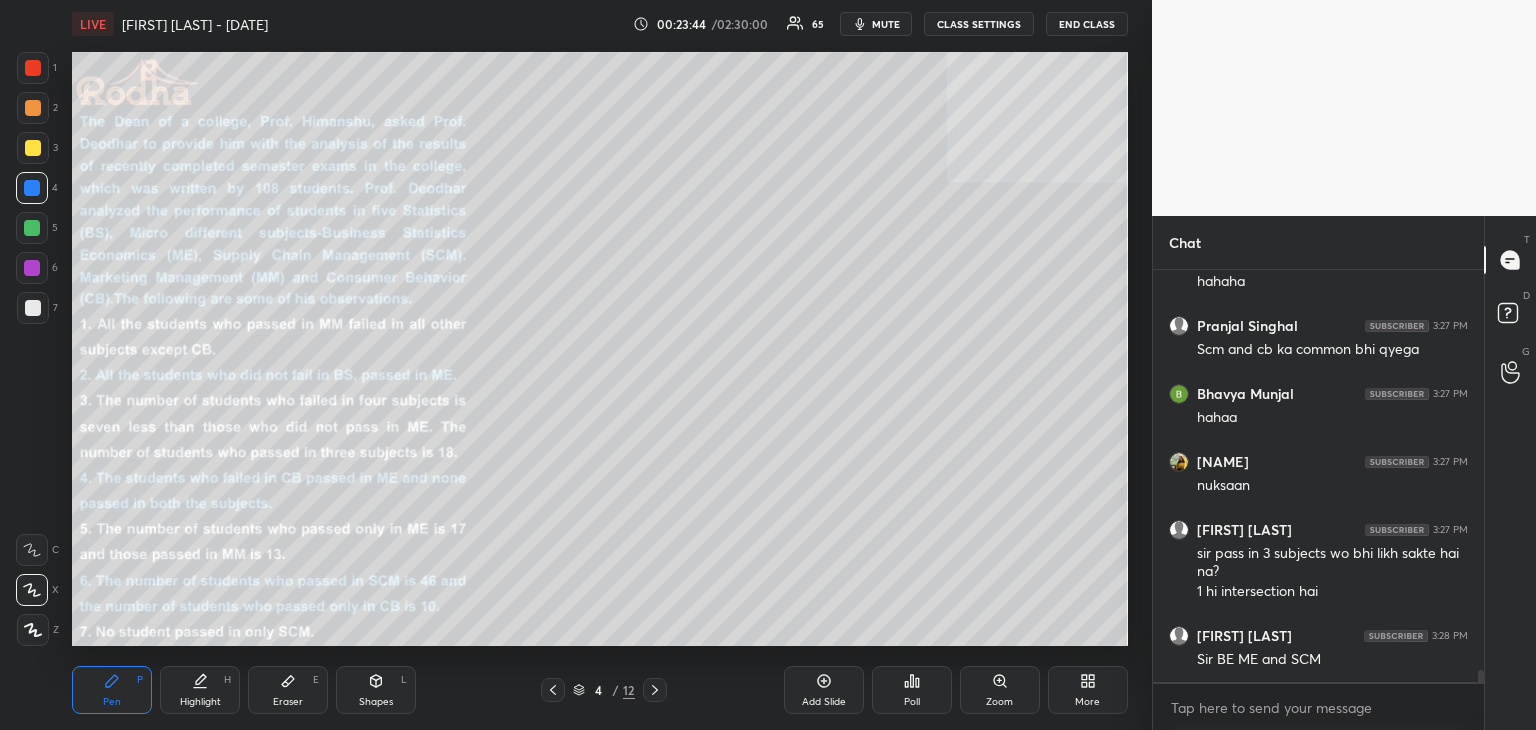 drag, startPoint x: 553, startPoint y: 690, endPoint x: 581, endPoint y: 722, distance: 42.520584 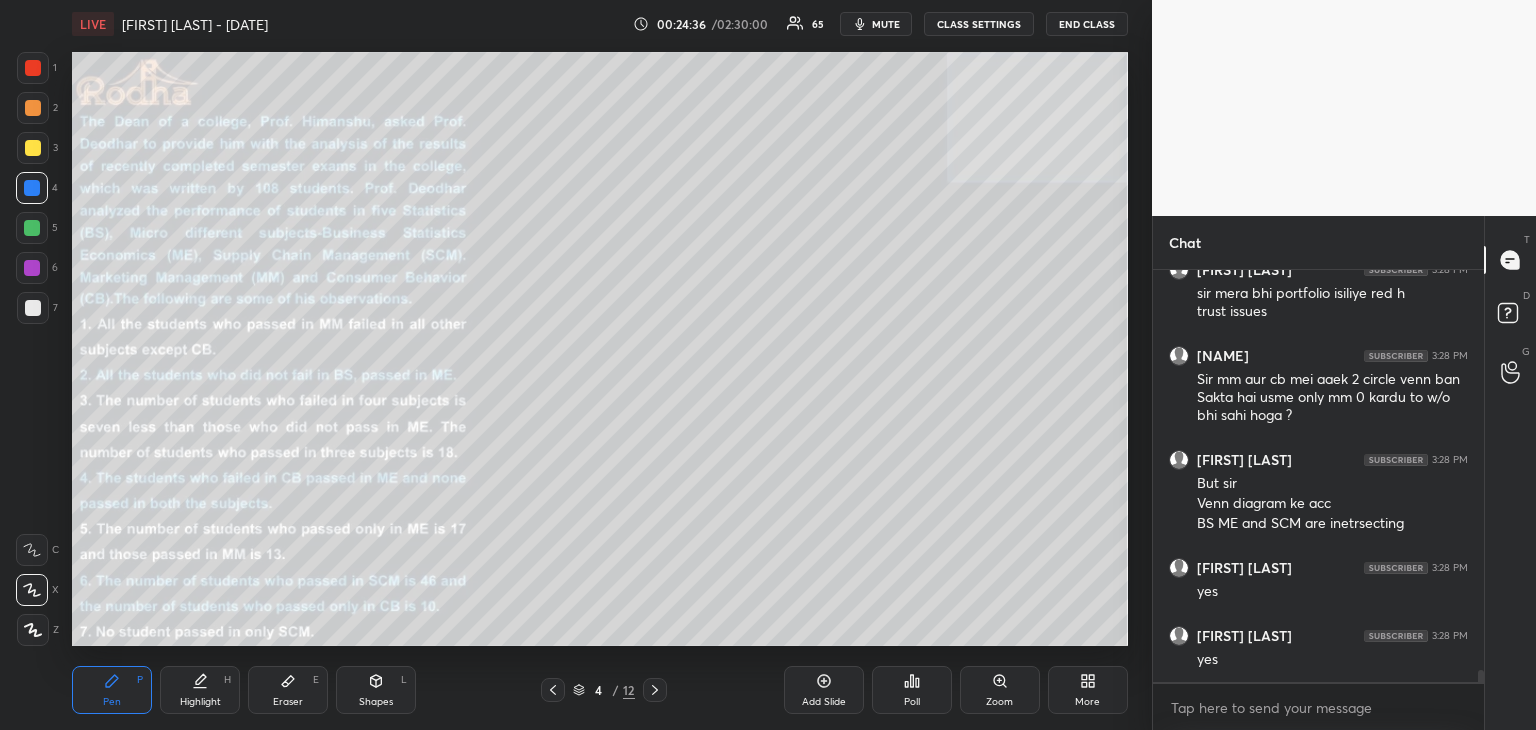 scroll, scrollTop: 14412, scrollLeft: 0, axis: vertical 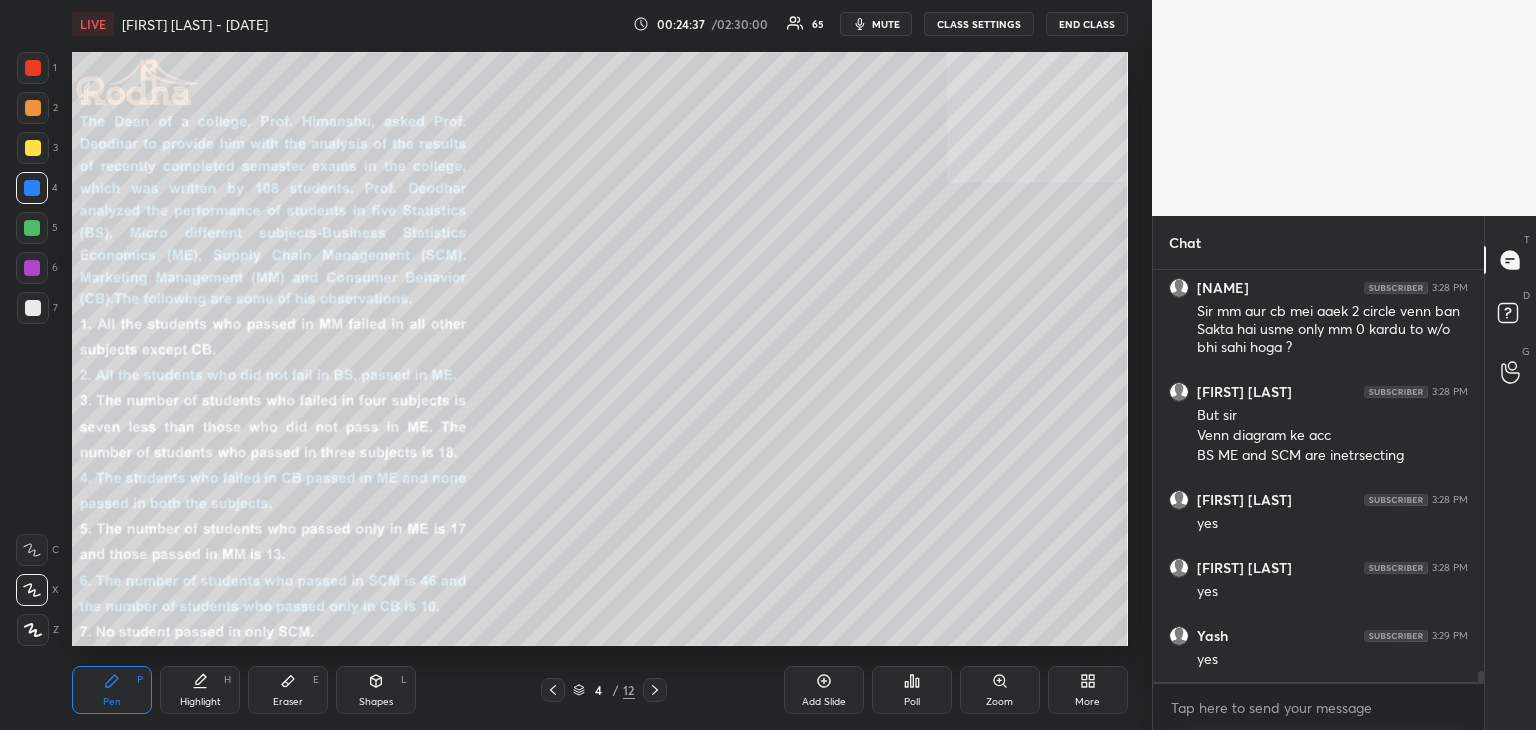 click on "Eraser E" at bounding box center [288, 690] 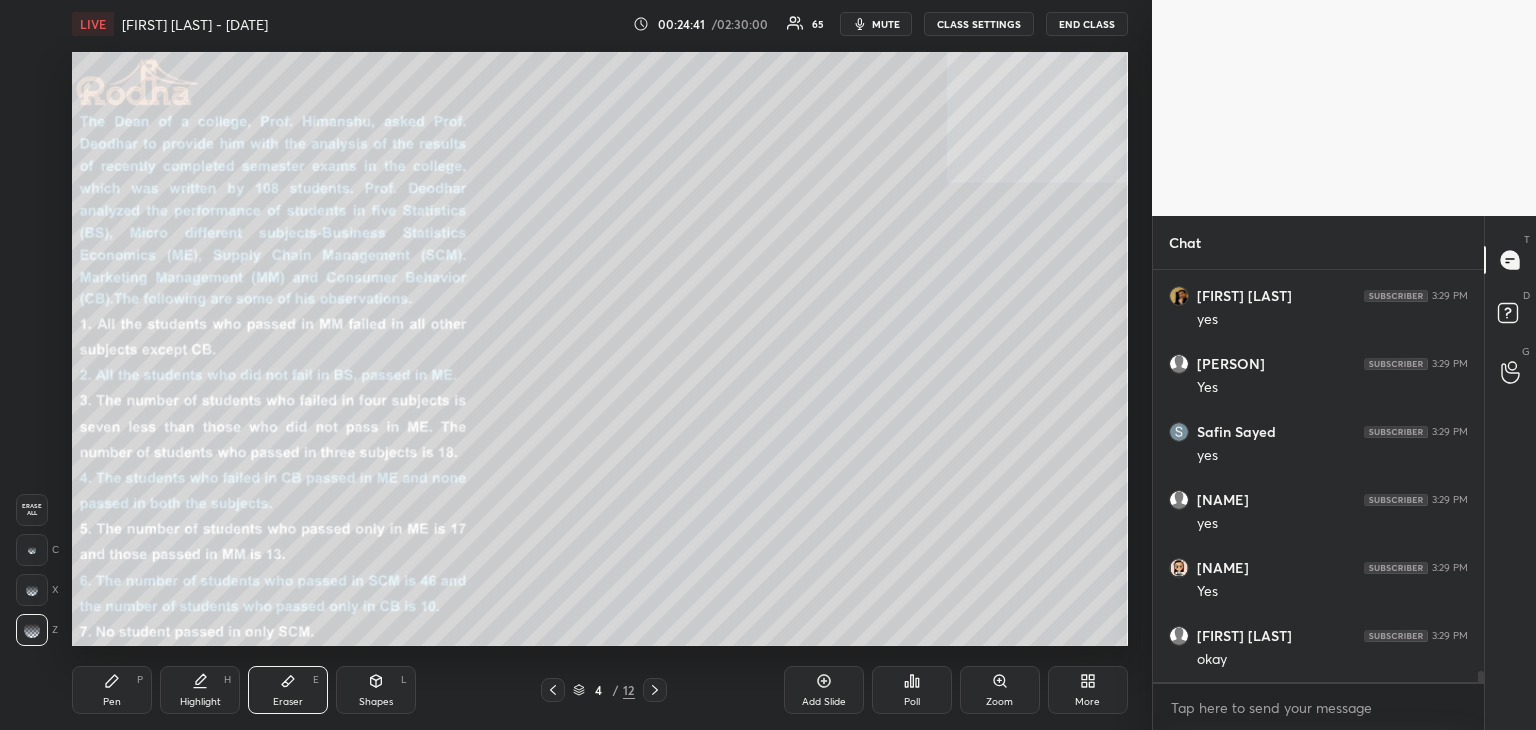 scroll, scrollTop: 14888, scrollLeft: 0, axis: vertical 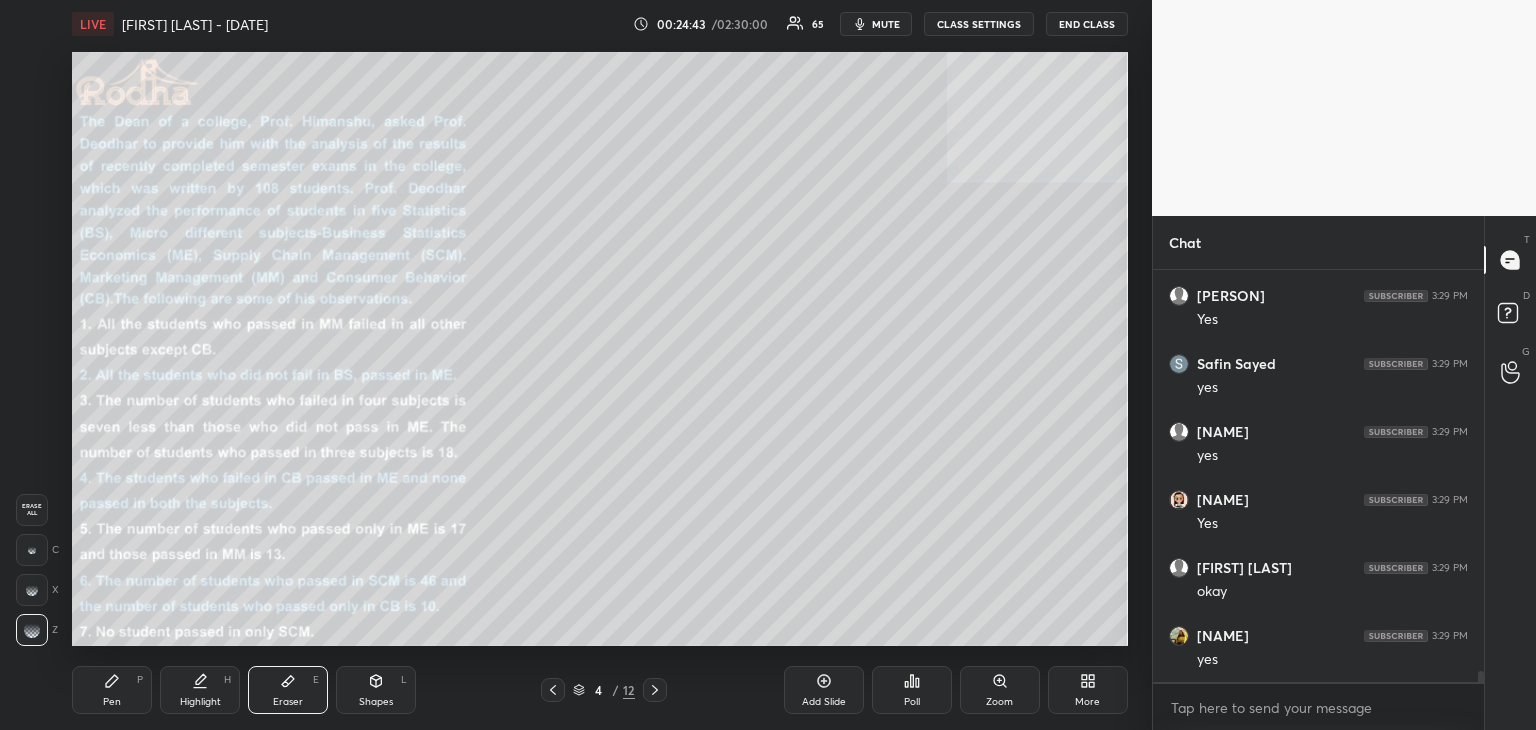 drag, startPoint x: 107, startPoint y: 691, endPoint x: 146, endPoint y: 659, distance: 50.447994 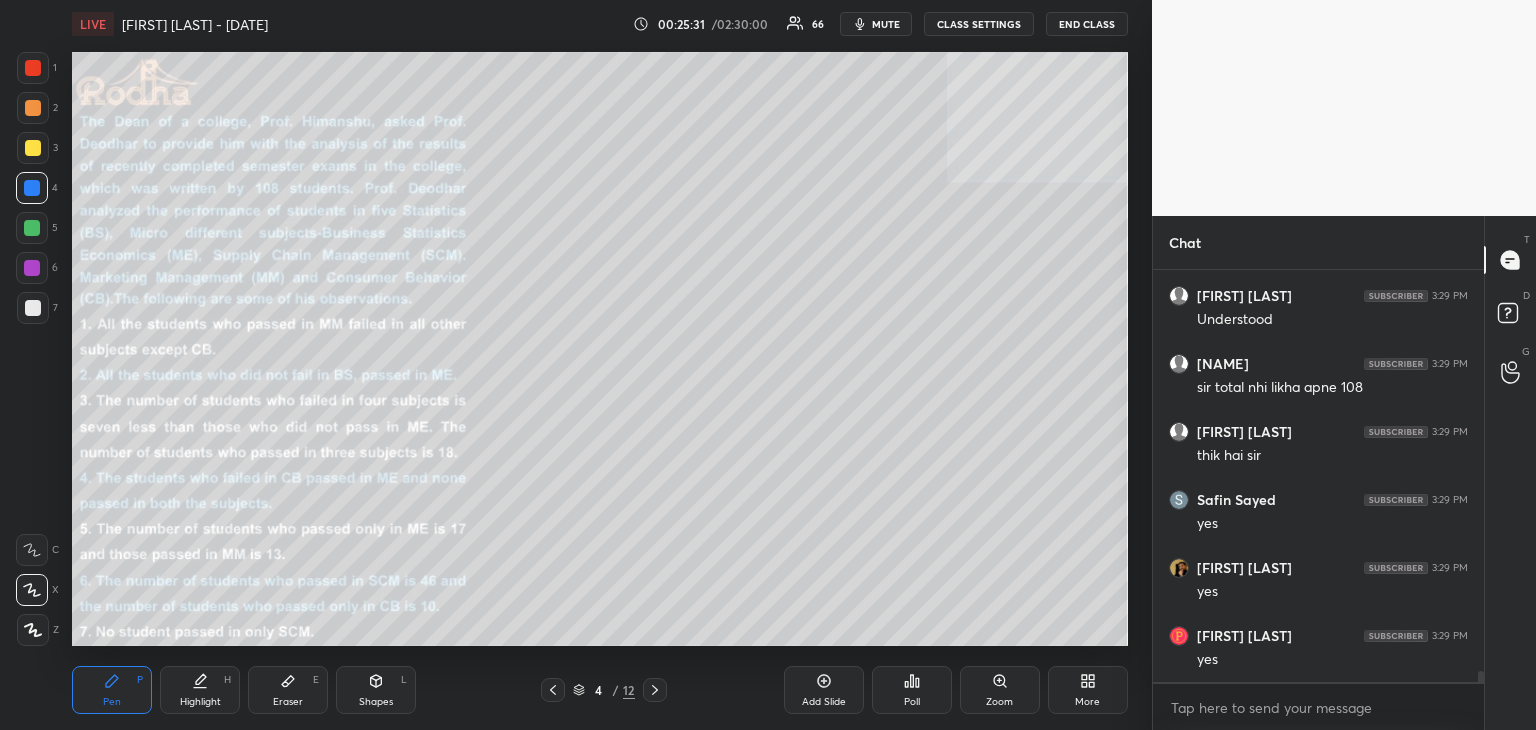 scroll, scrollTop: 15520, scrollLeft: 0, axis: vertical 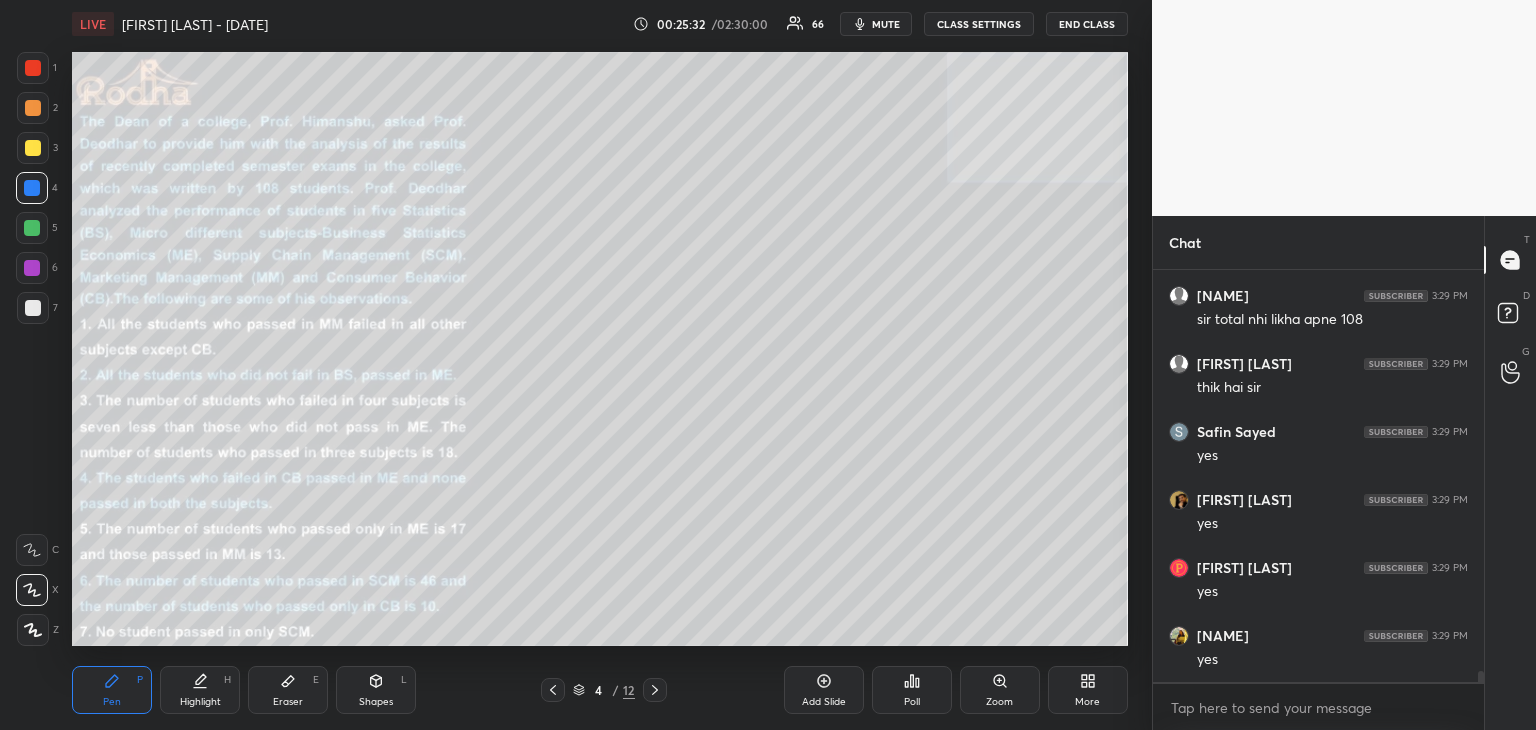 click at bounding box center (33, 148) 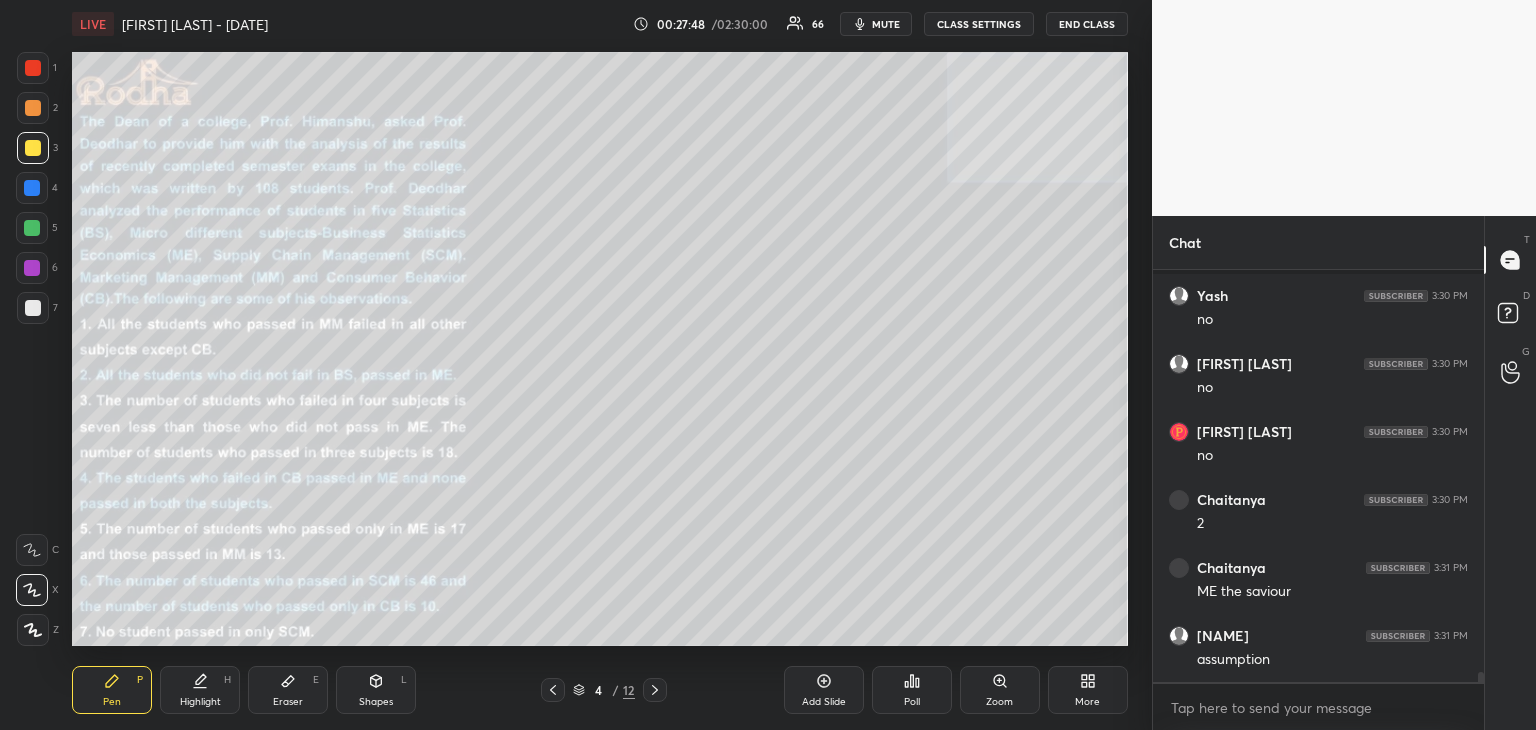 scroll, scrollTop: 16612, scrollLeft: 0, axis: vertical 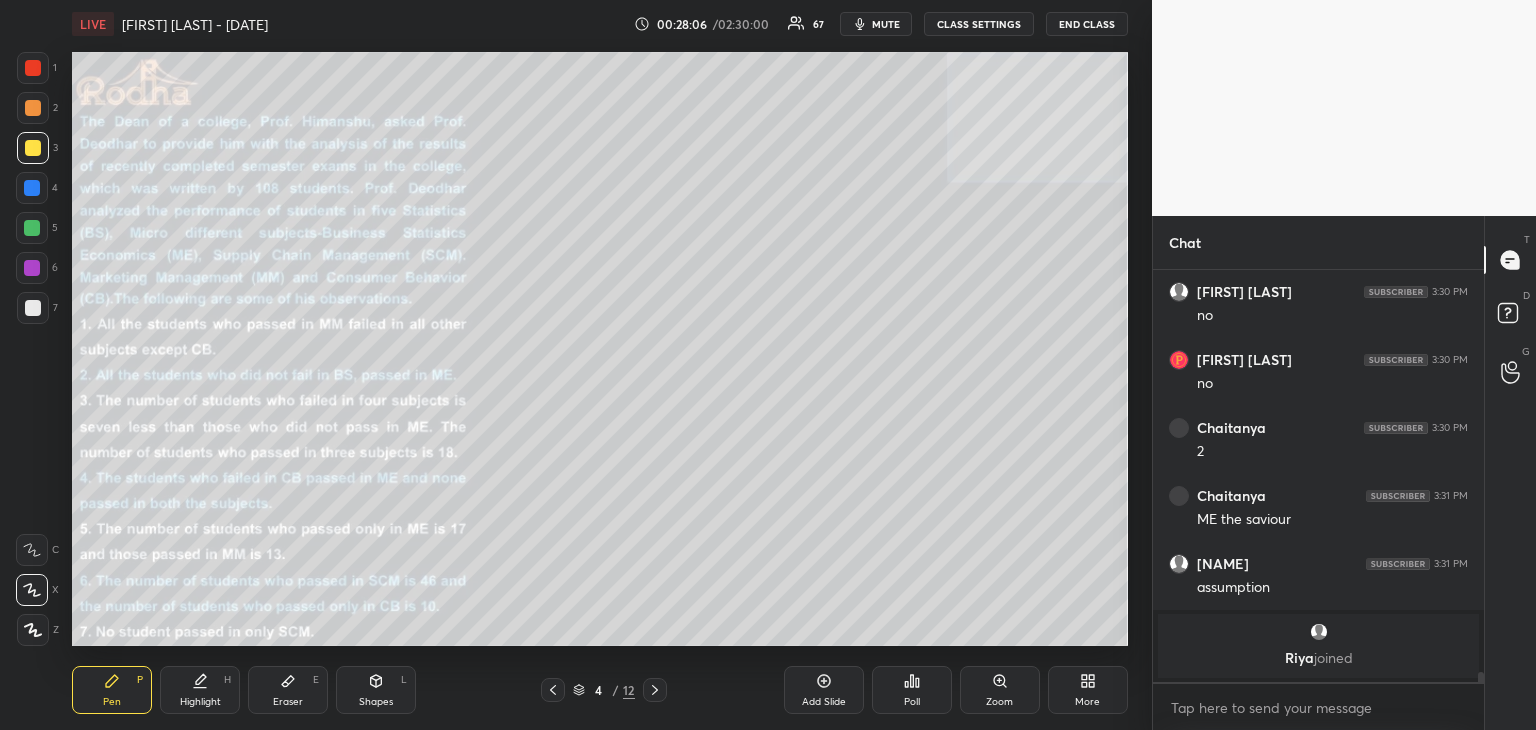 click on "Poll" at bounding box center (912, 690) 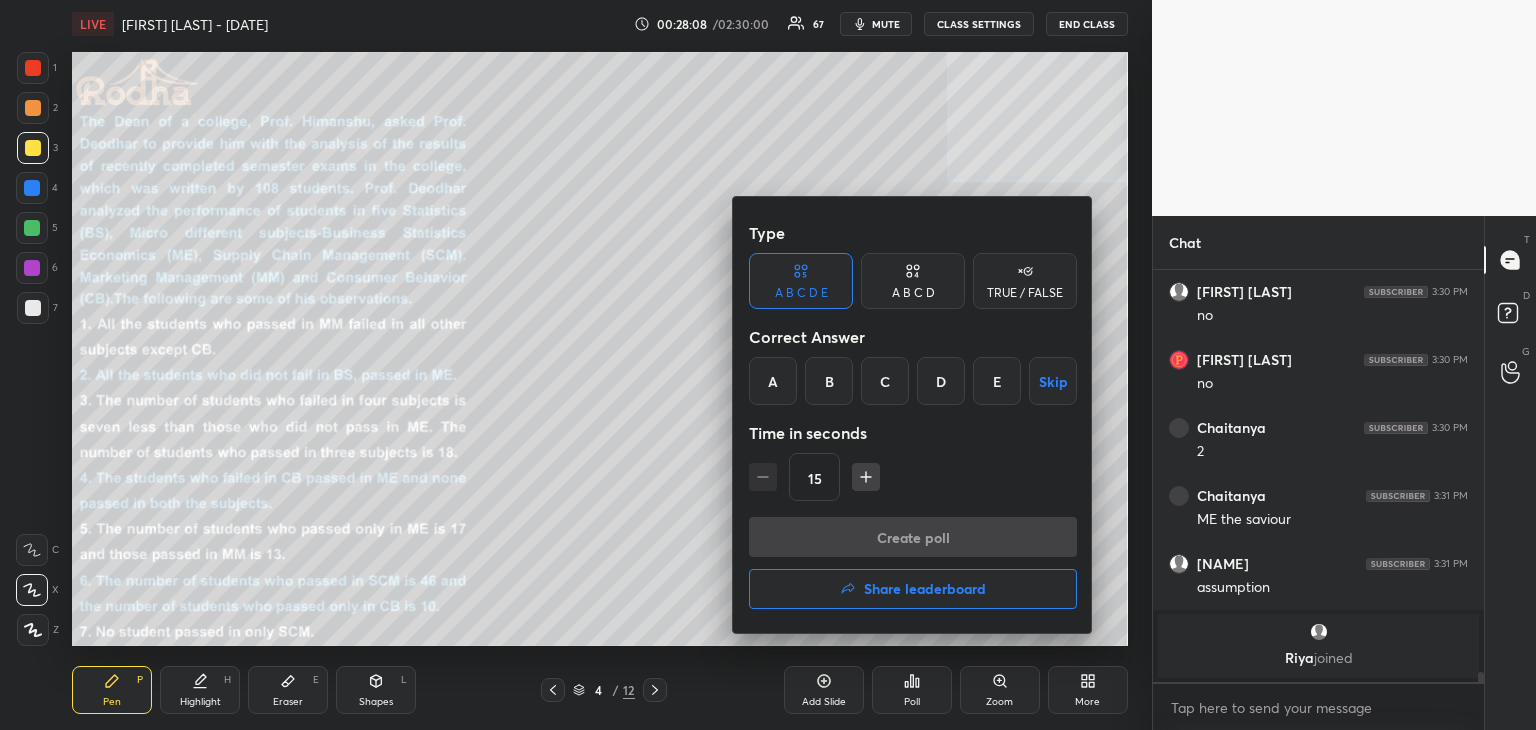click on "Share leaderboard" at bounding box center [925, 589] 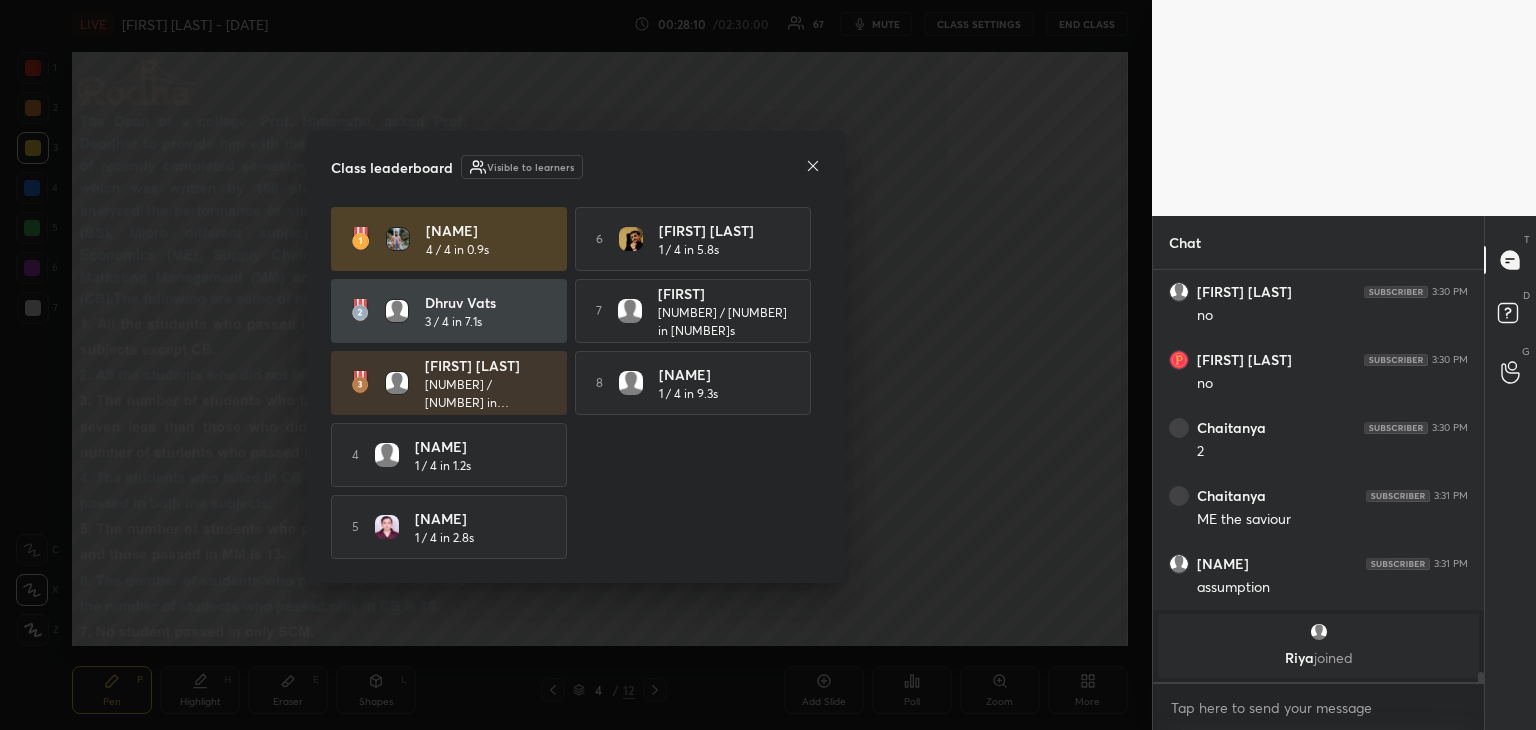 click 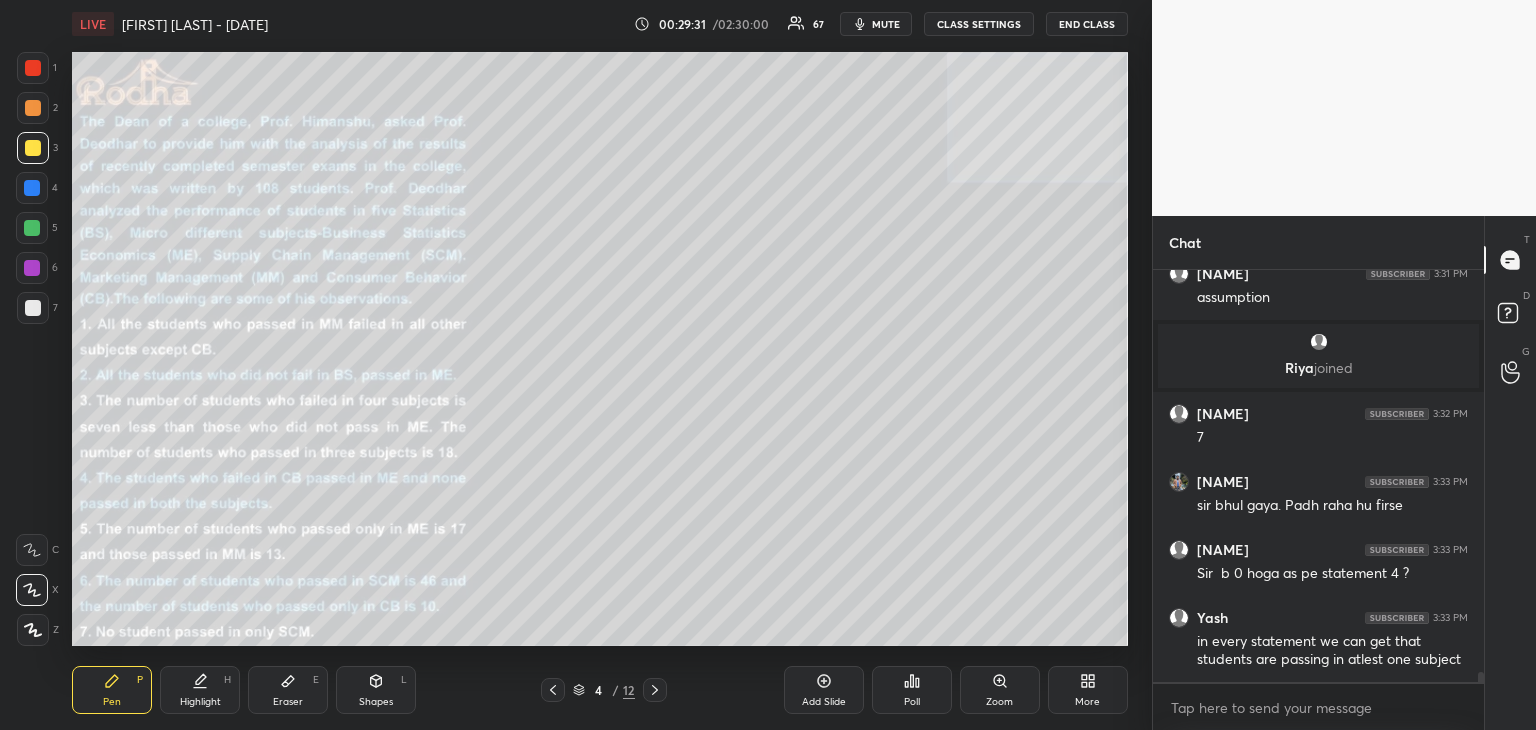 scroll, scrollTop: 15824, scrollLeft: 0, axis: vertical 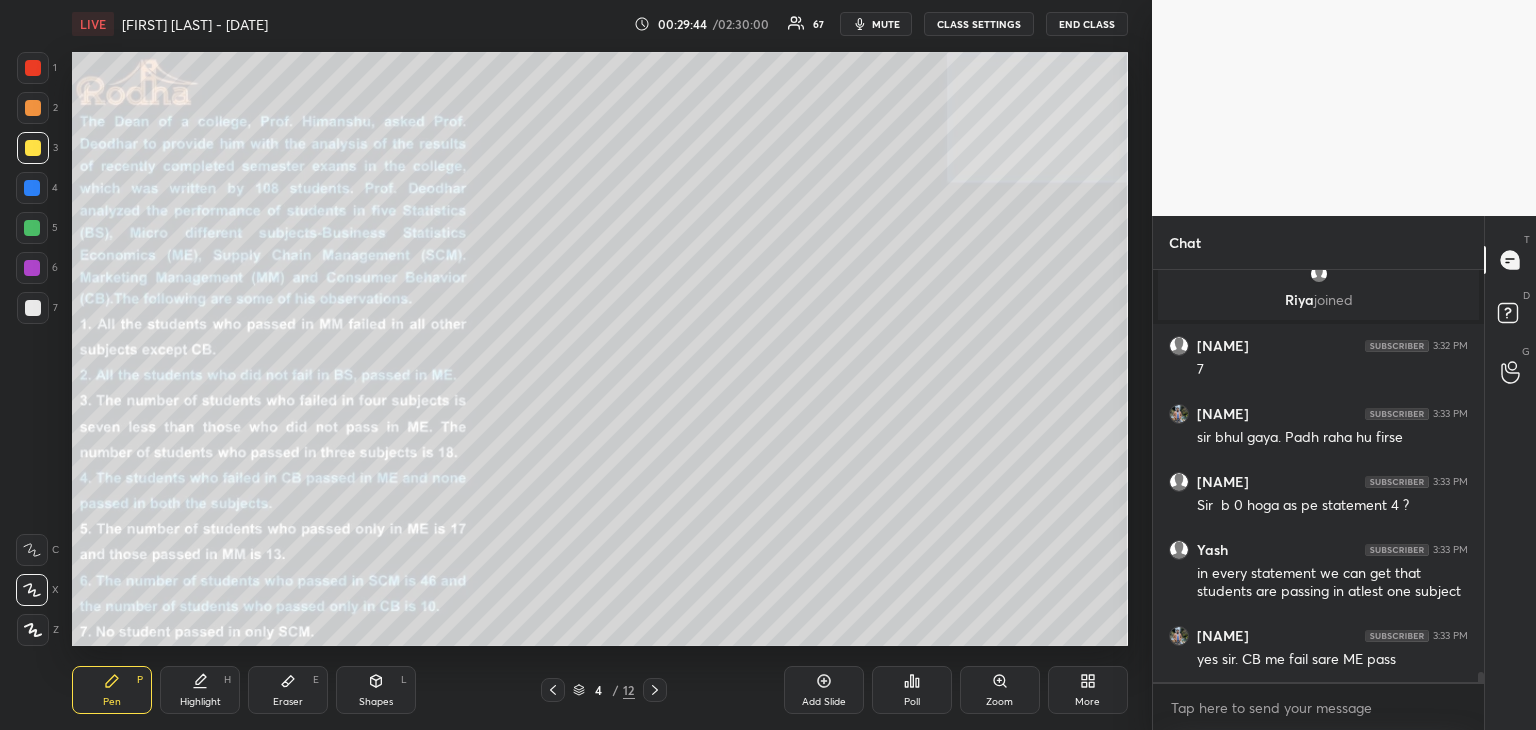click on "Eraser E" at bounding box center (288, 690) 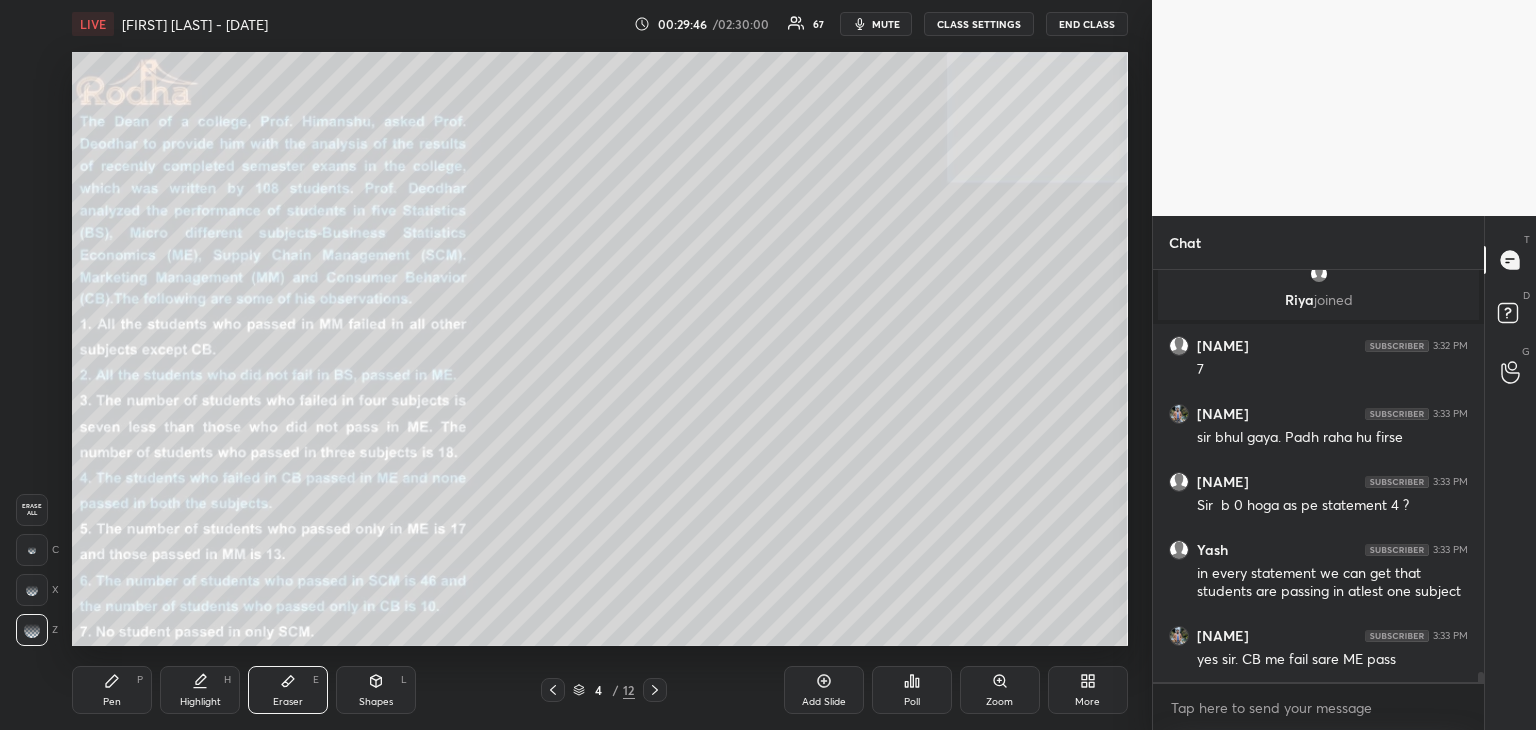 click on "Pen P" at bounding box center (112, 690) 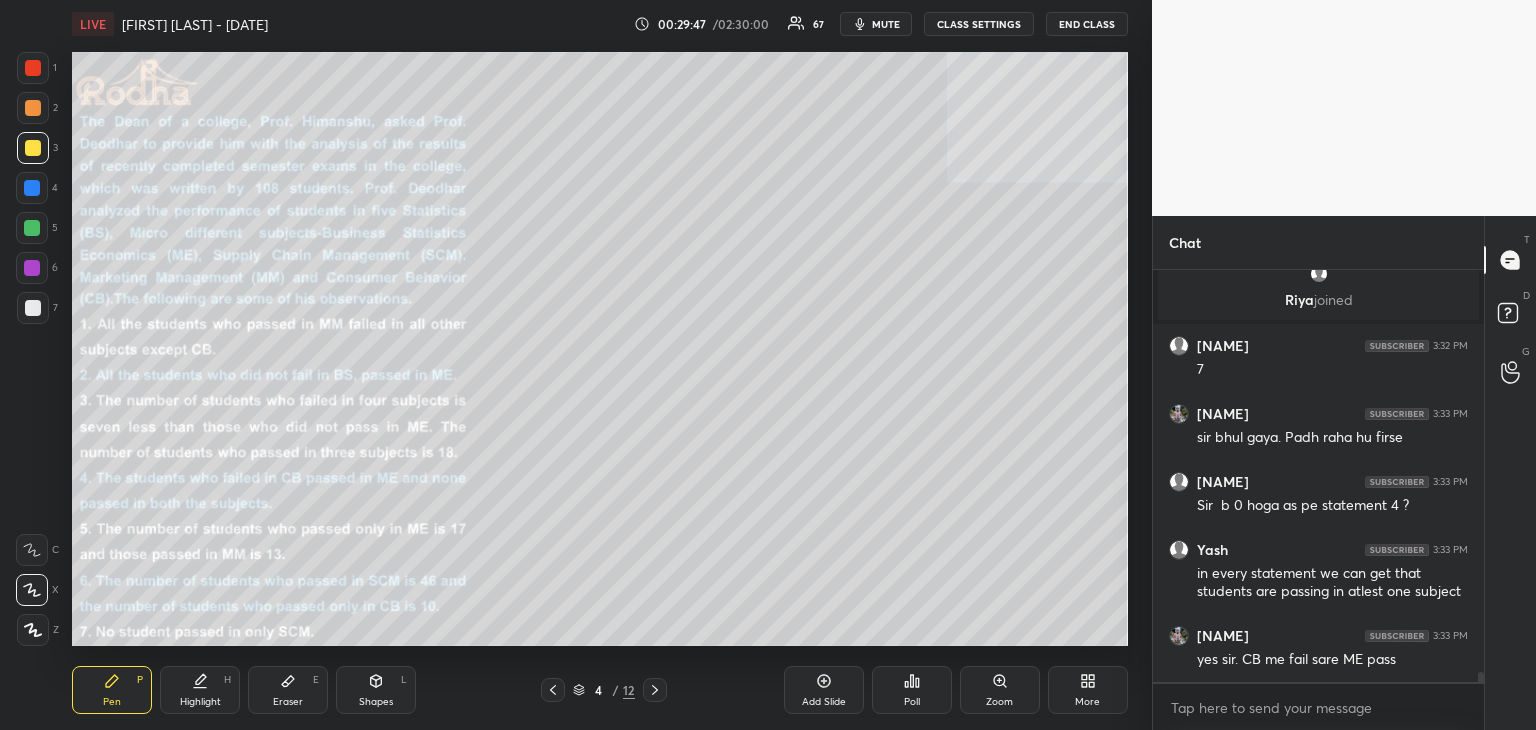 drag, startPoint x: 29, startPoint y: 64, endPoint x: 39, endPoint y: 95, distance: 32.572994 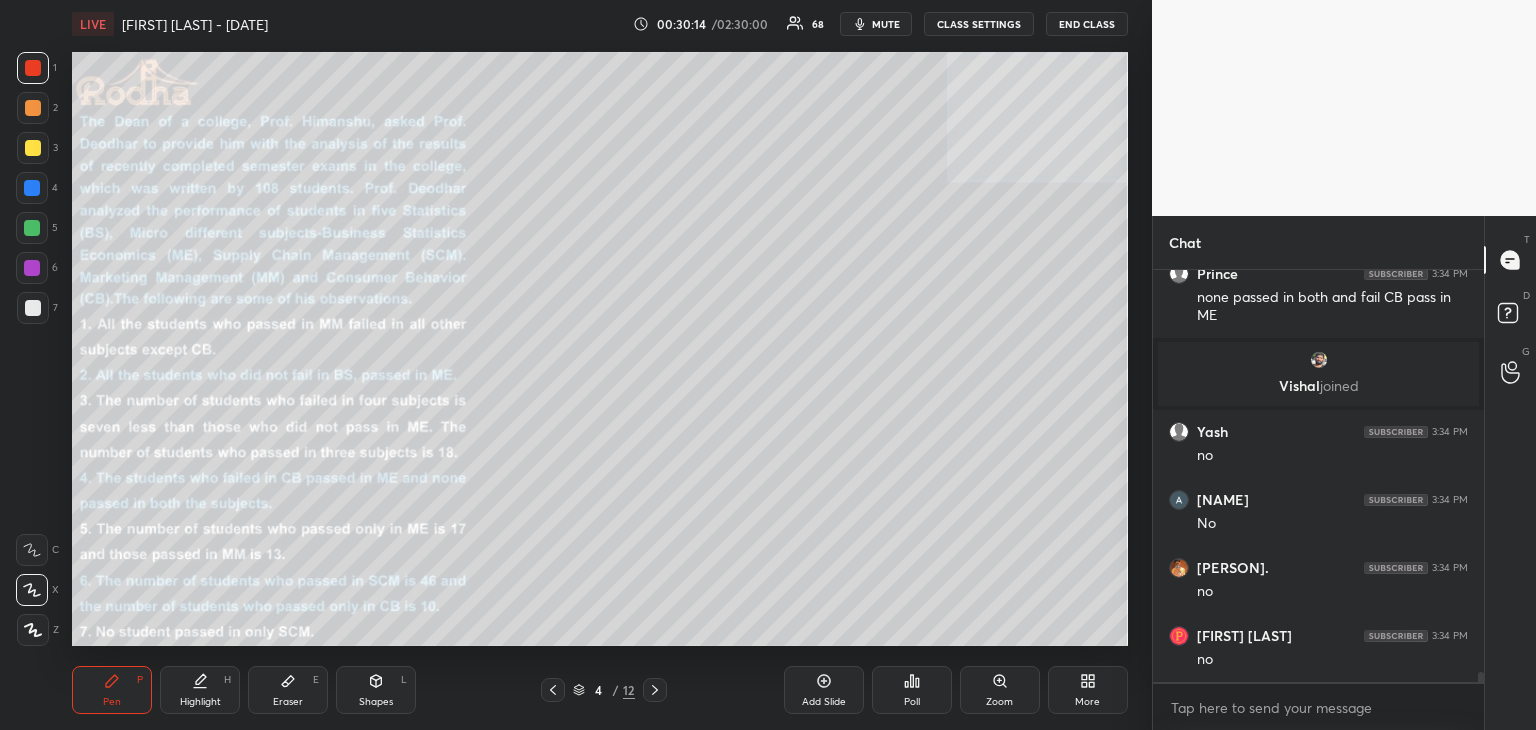 scroll, scrollTop: 16446, scrollLeft: 0, axis: vertical 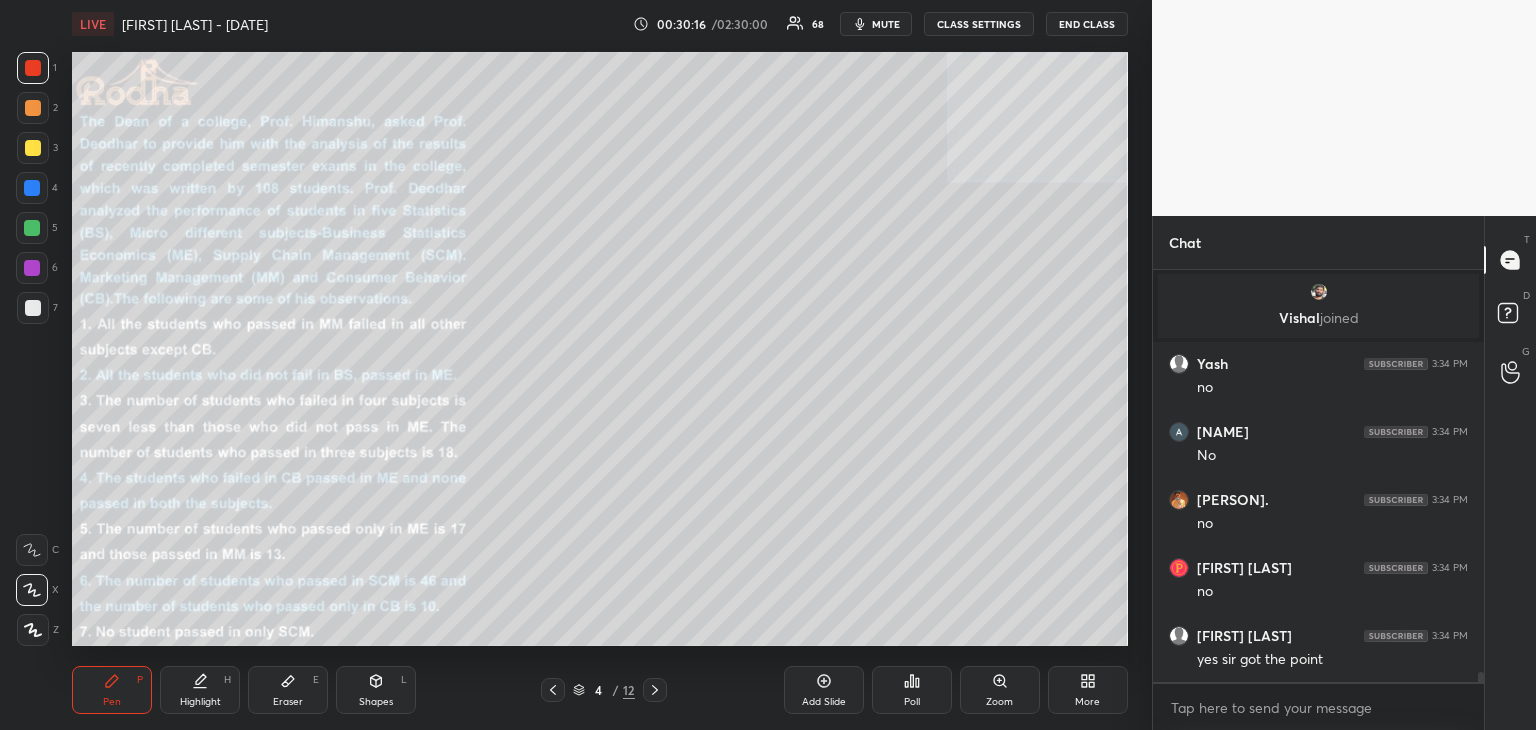 drag, startPoint x: 280, startPoint y: 691, endPoint x: 297, endPoint y: 673, distance: 24.758837 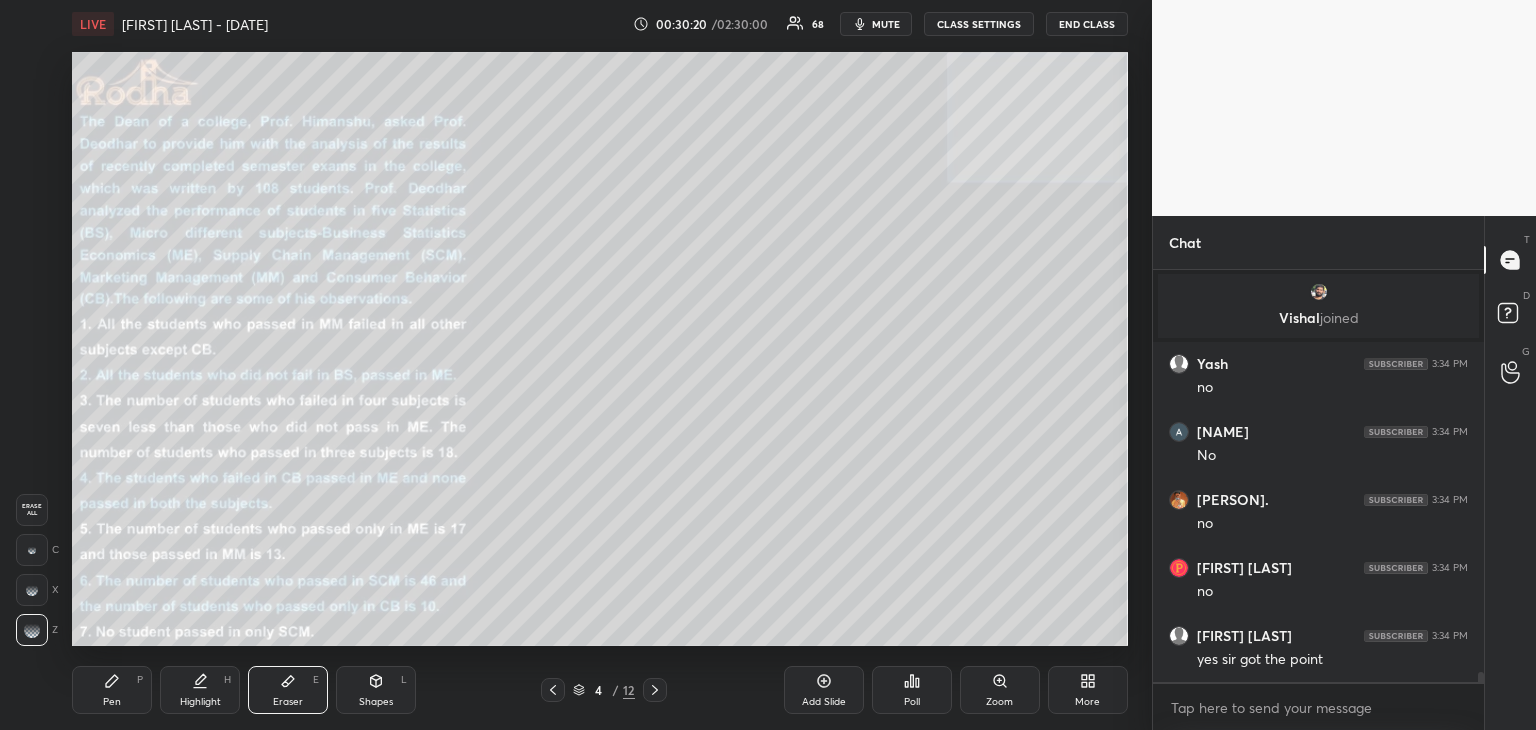 click on "Pen P" at bounding box center [112, 690] 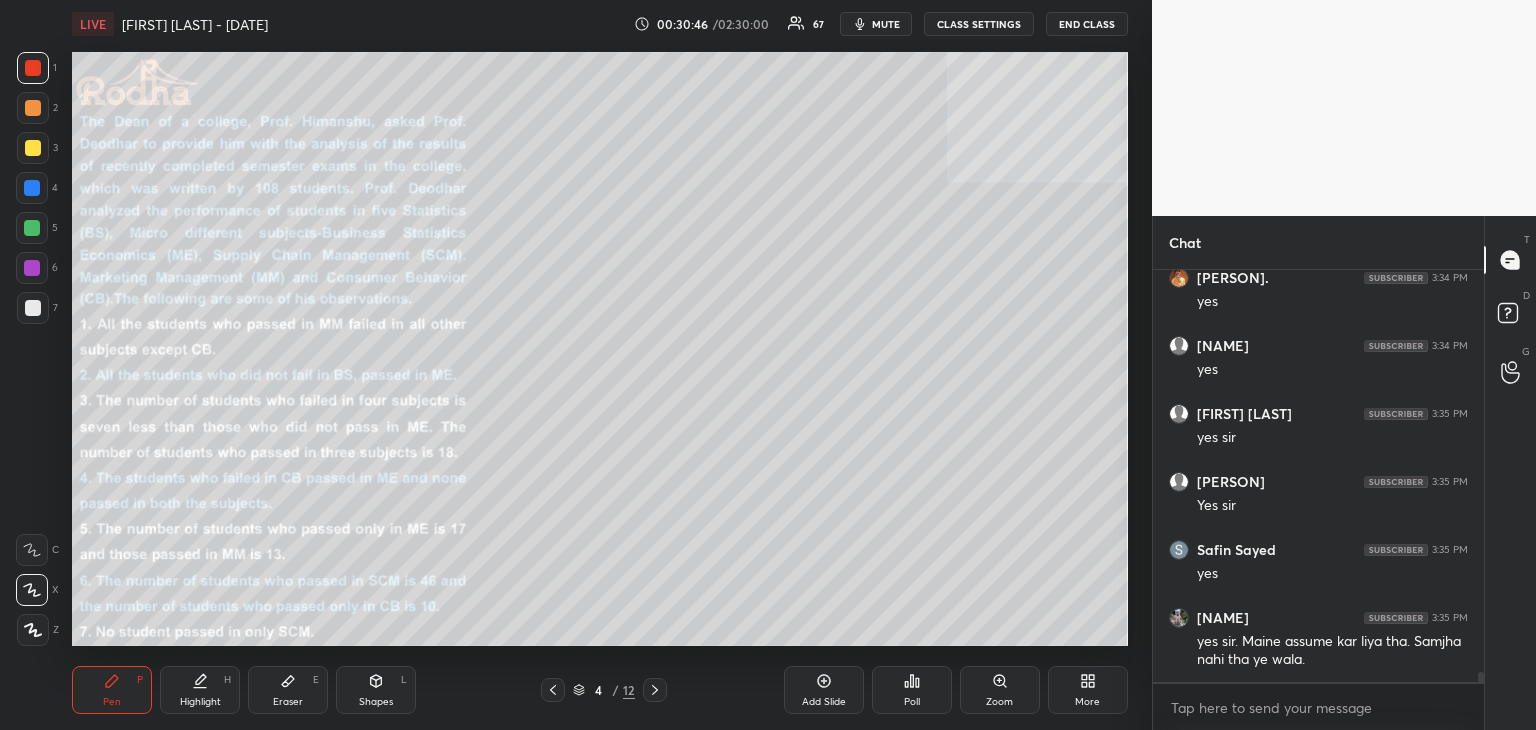 scroll, scrollTop: 17348, scrollLeft: 0, axis: vertical 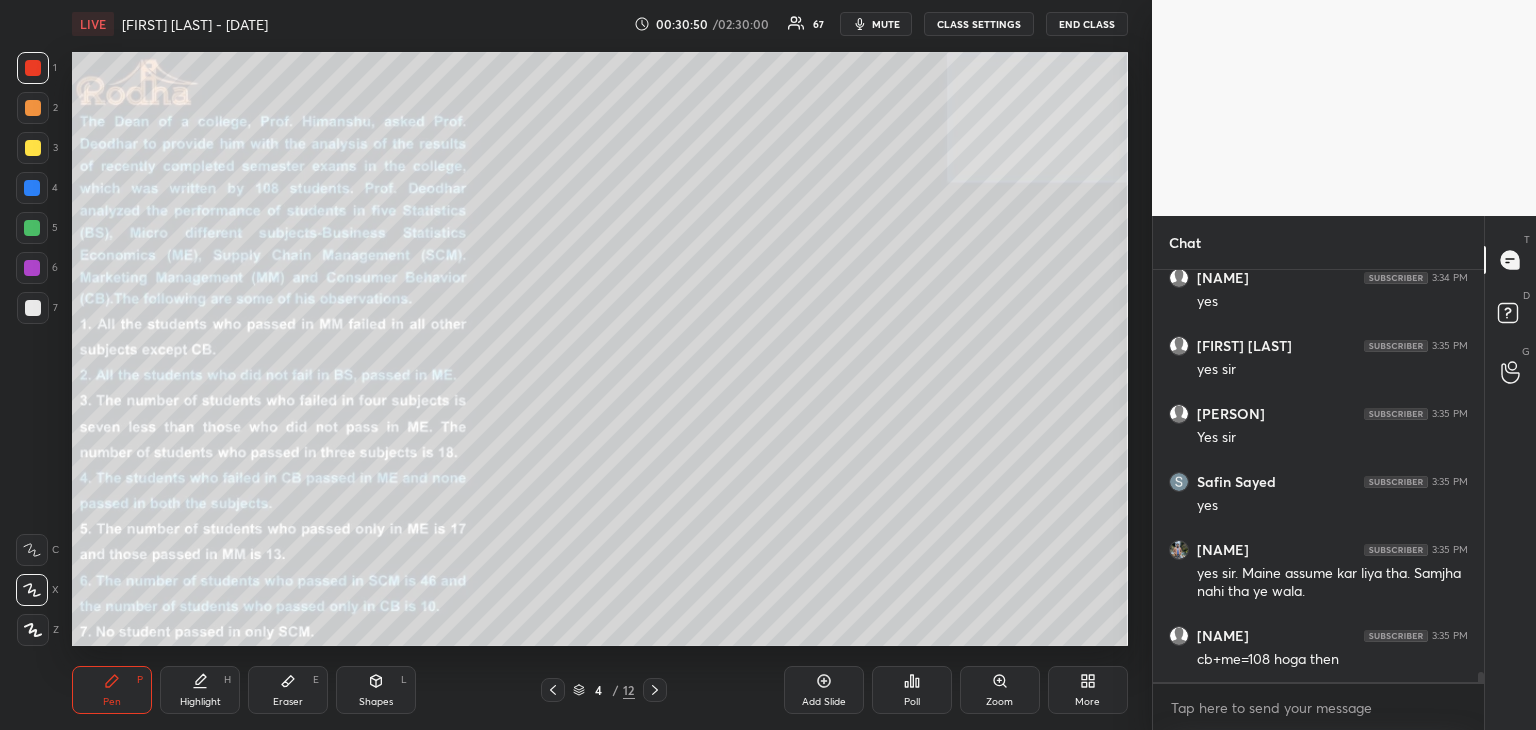 click at bounding box center [32, 228] 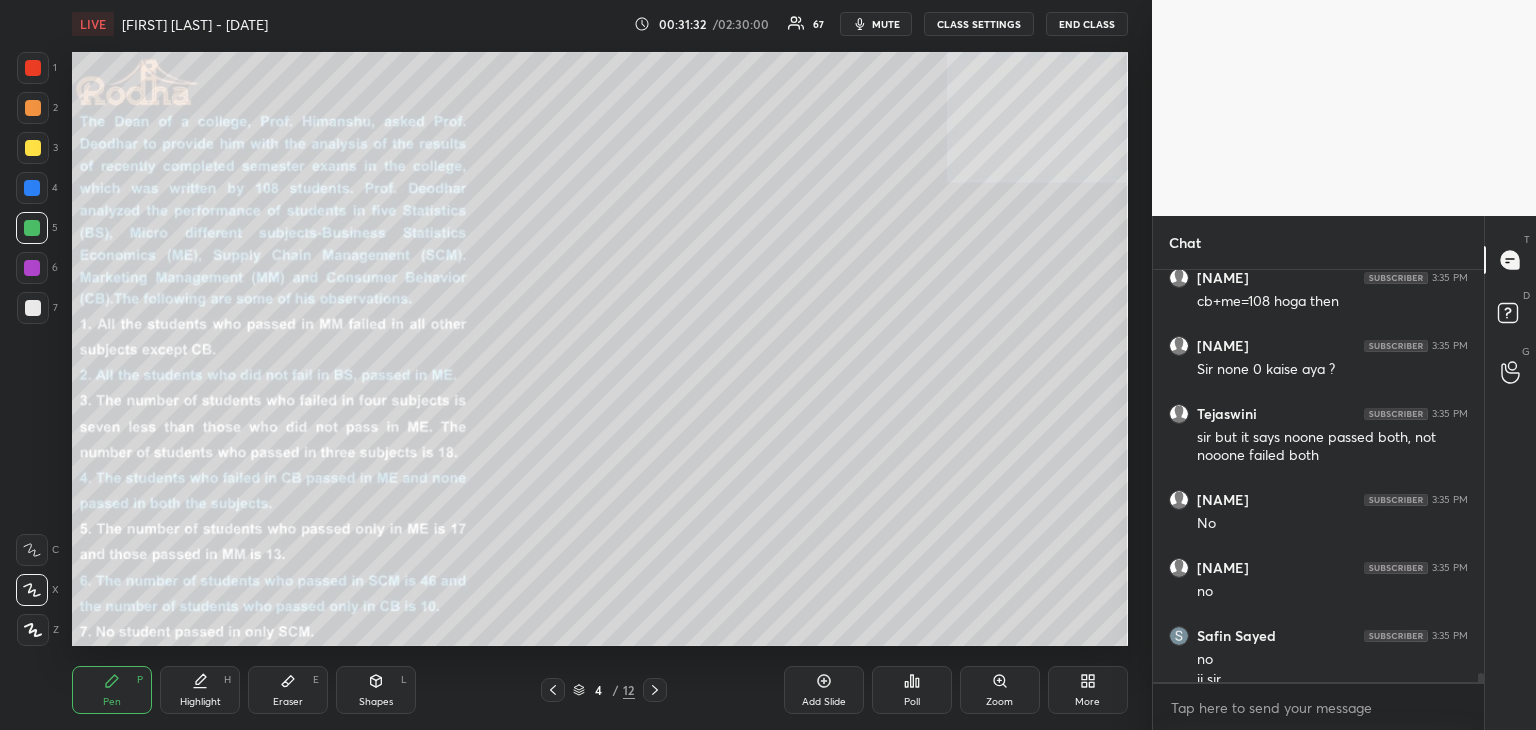 scroll, scrollTop: 17726, scrollLeft: 0, axis: vertical 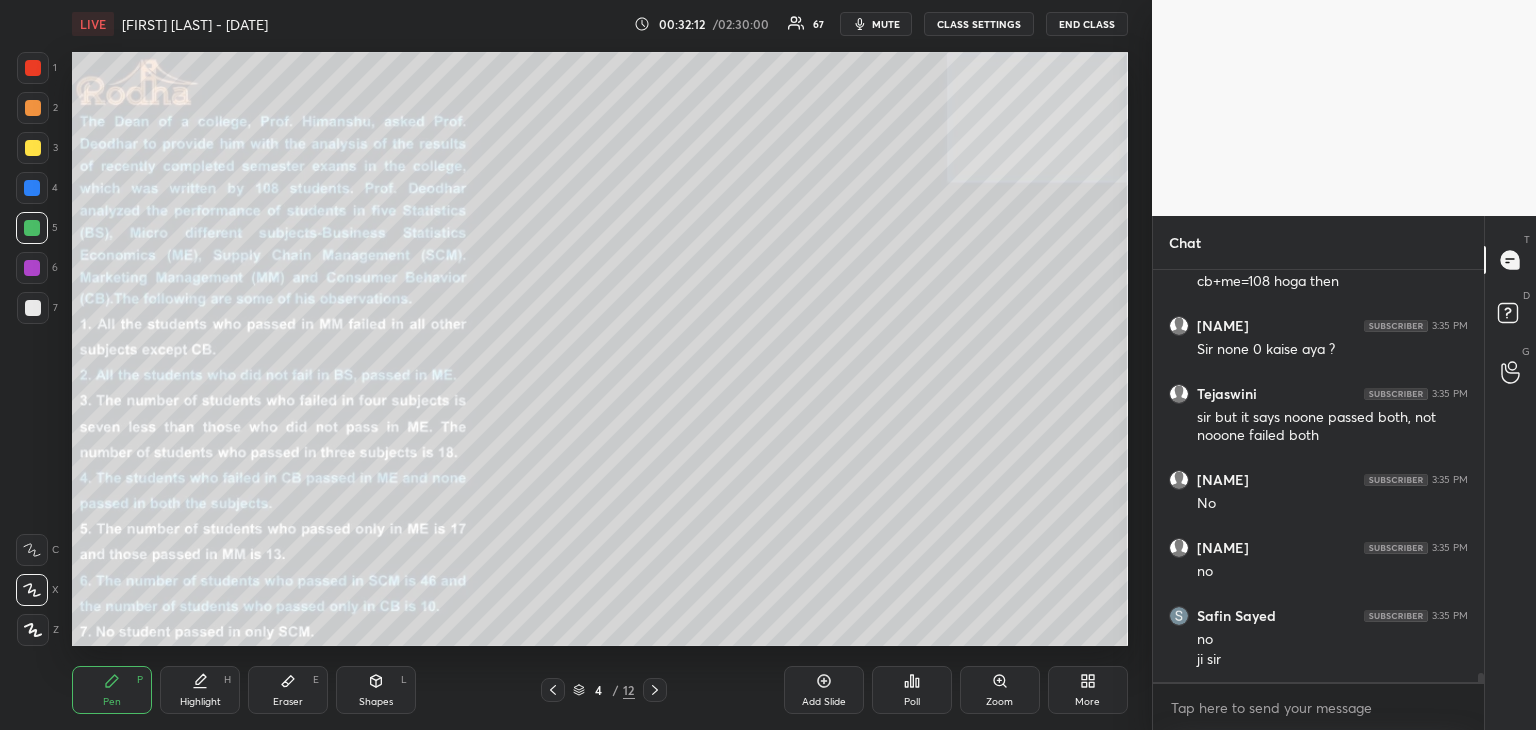 drag, startPoint x: 300, startPoint y: 692, endPoint x: 331, endPoint y: 655, distance: 48.270073 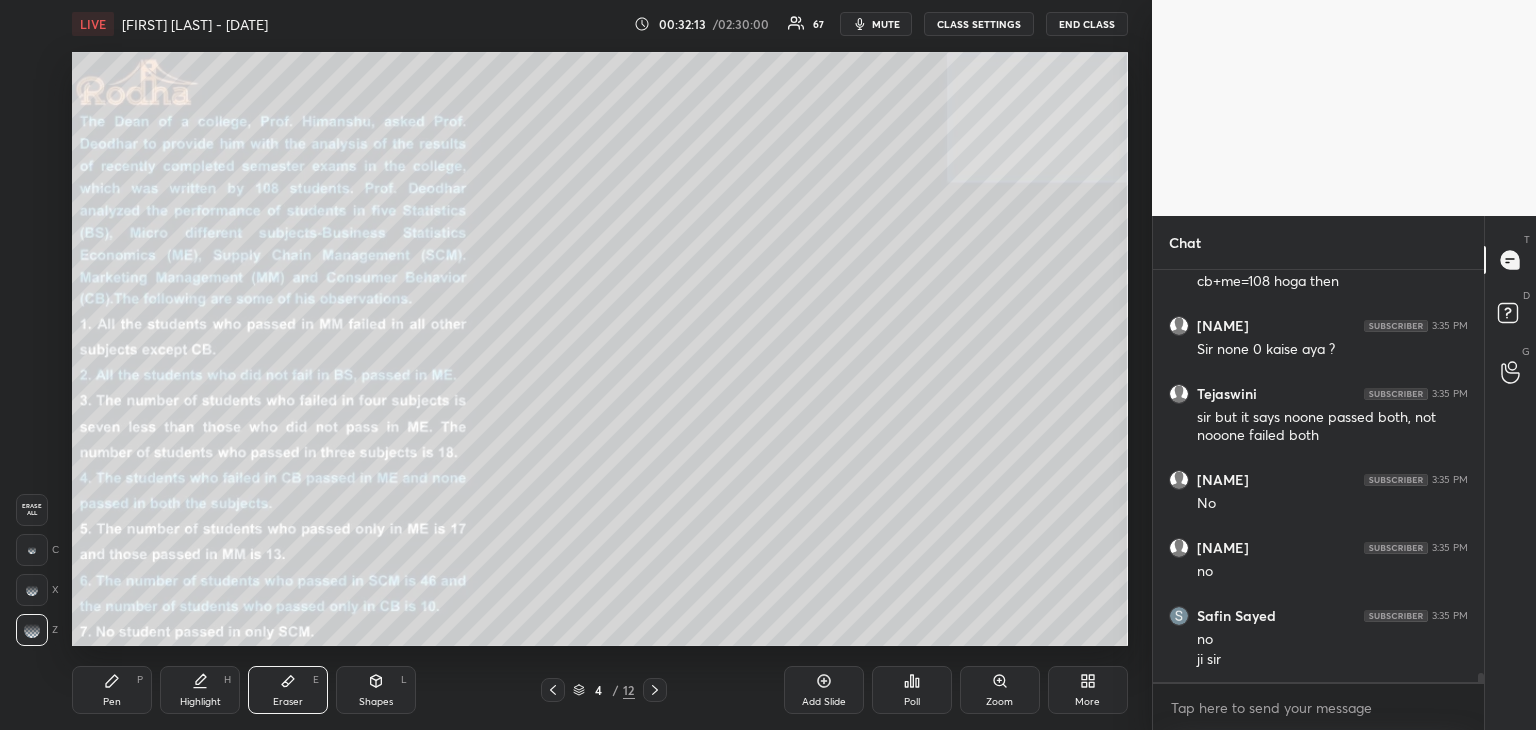 click on "Pen P" at bounding box center (112, 690) 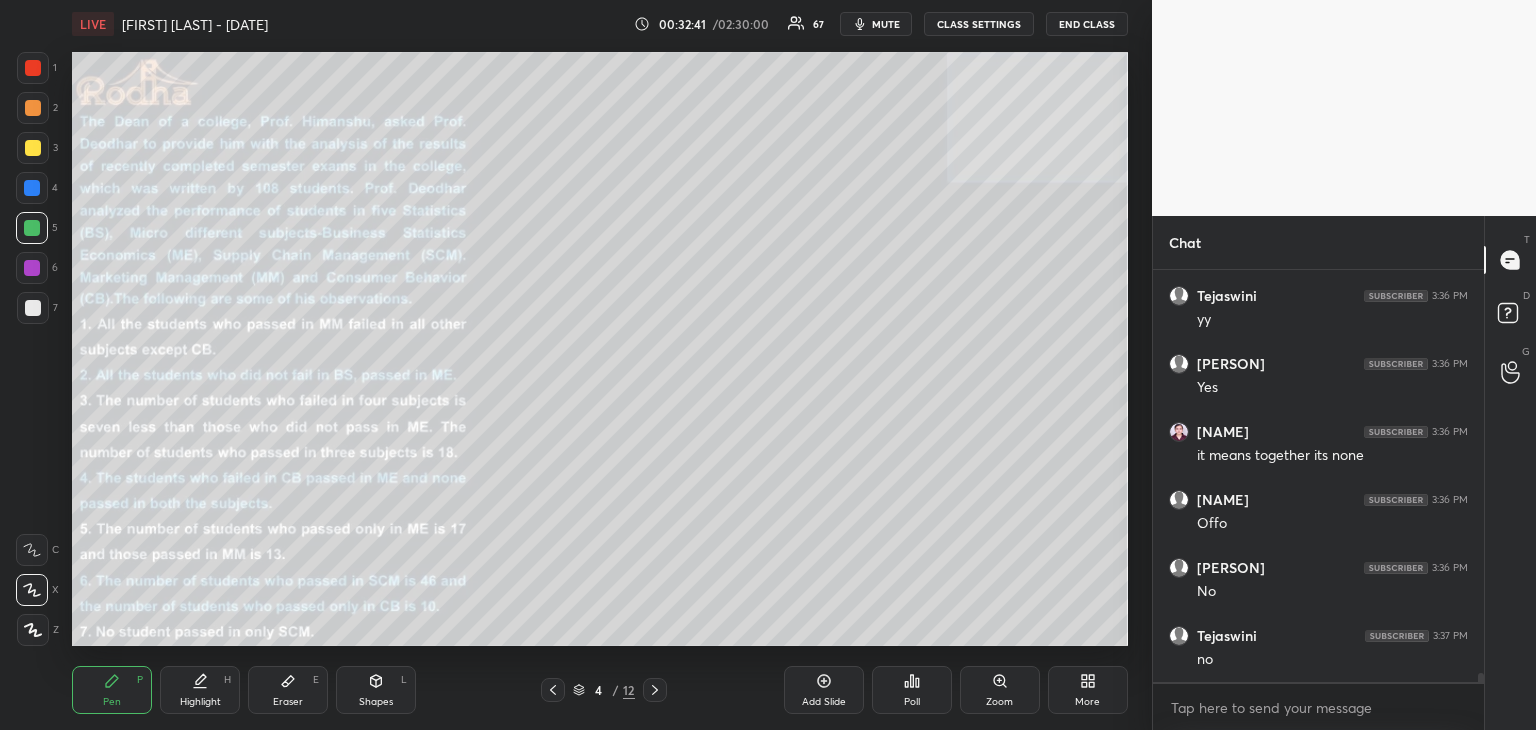 scroll, scrollTop: 18202, scrollLeft: 0, axis: vertical 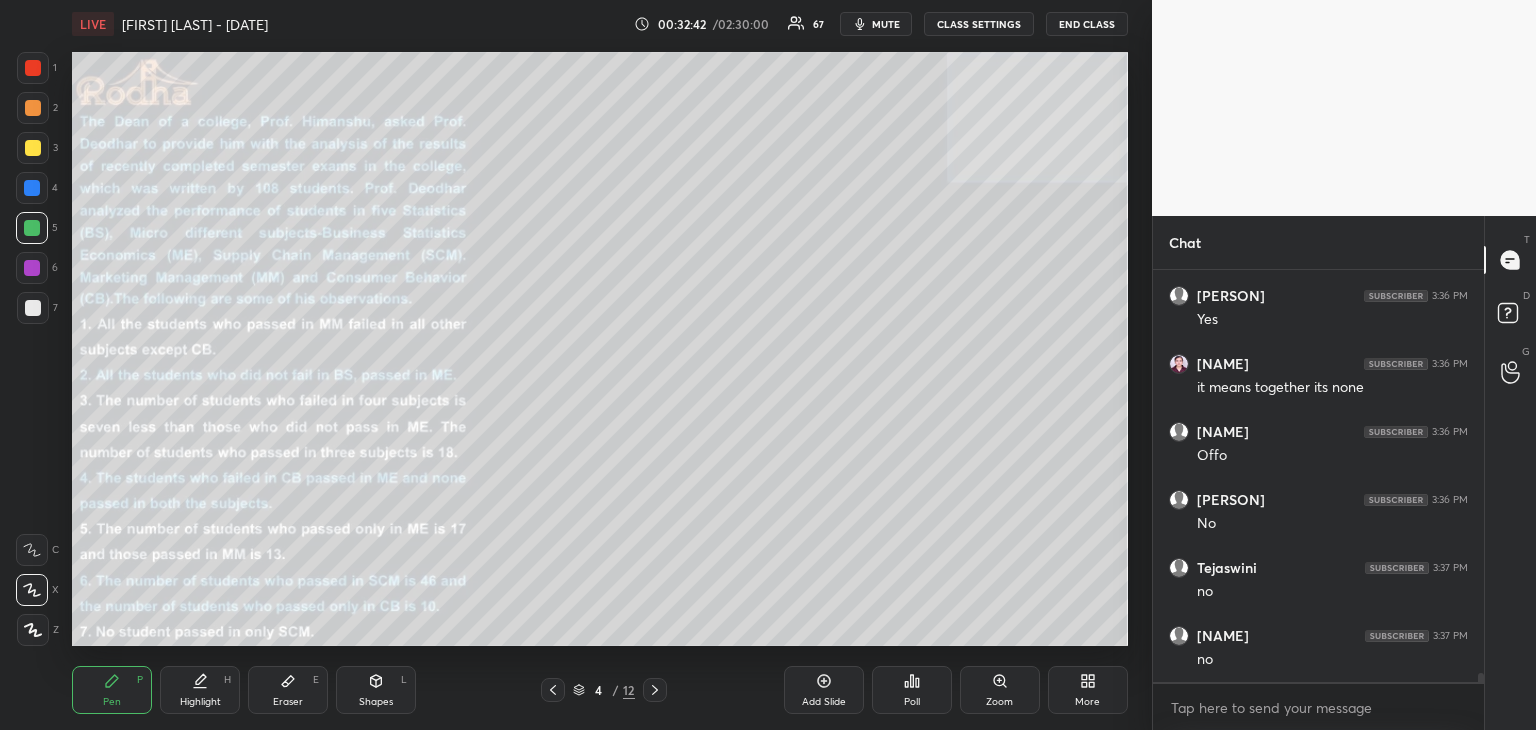 drag, startPoint x: 289, startPoint y: 686, endPoint x: 325, endPoint y: 657, distance: 46.227695 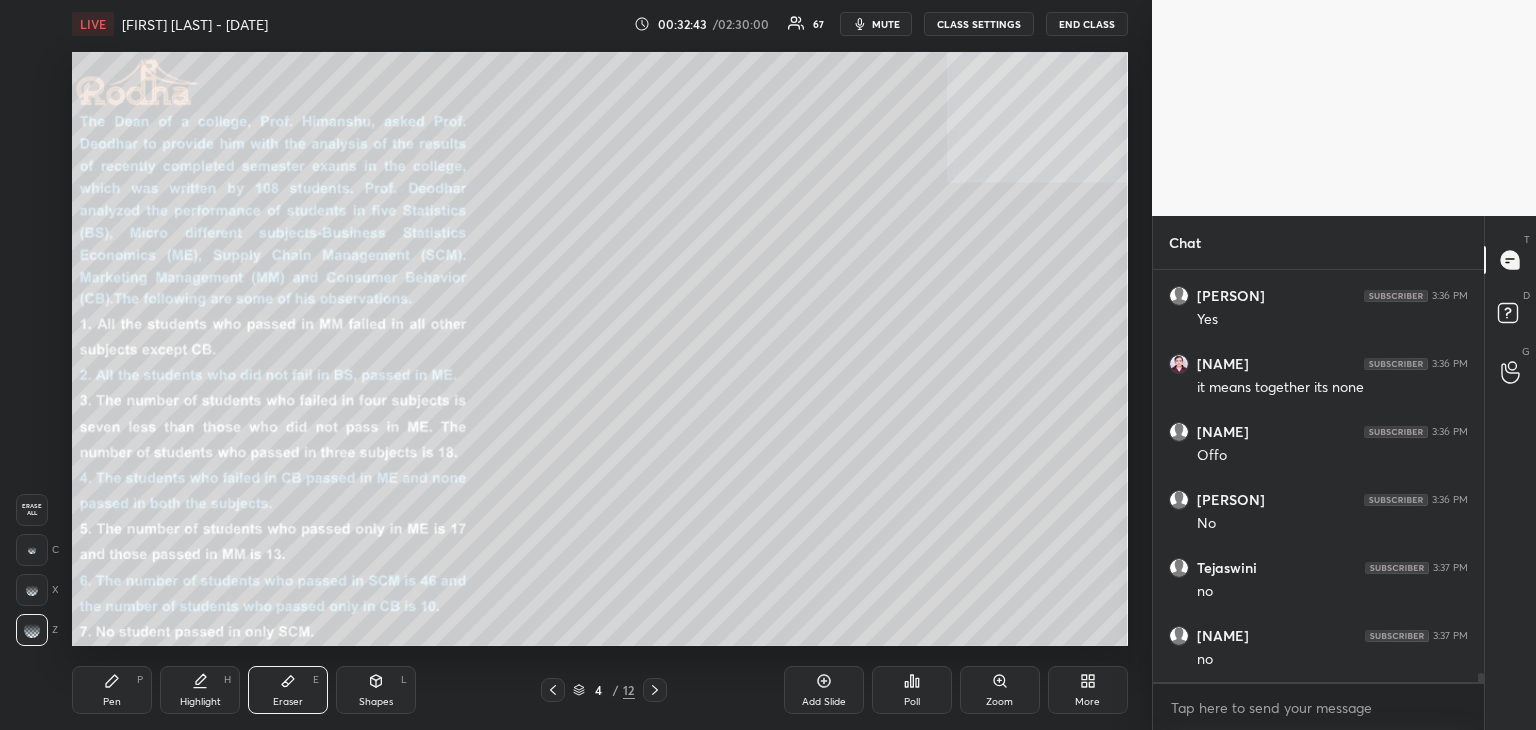 scroll, scrollTop: 18270, scrollLeft: 0, axis: vertical 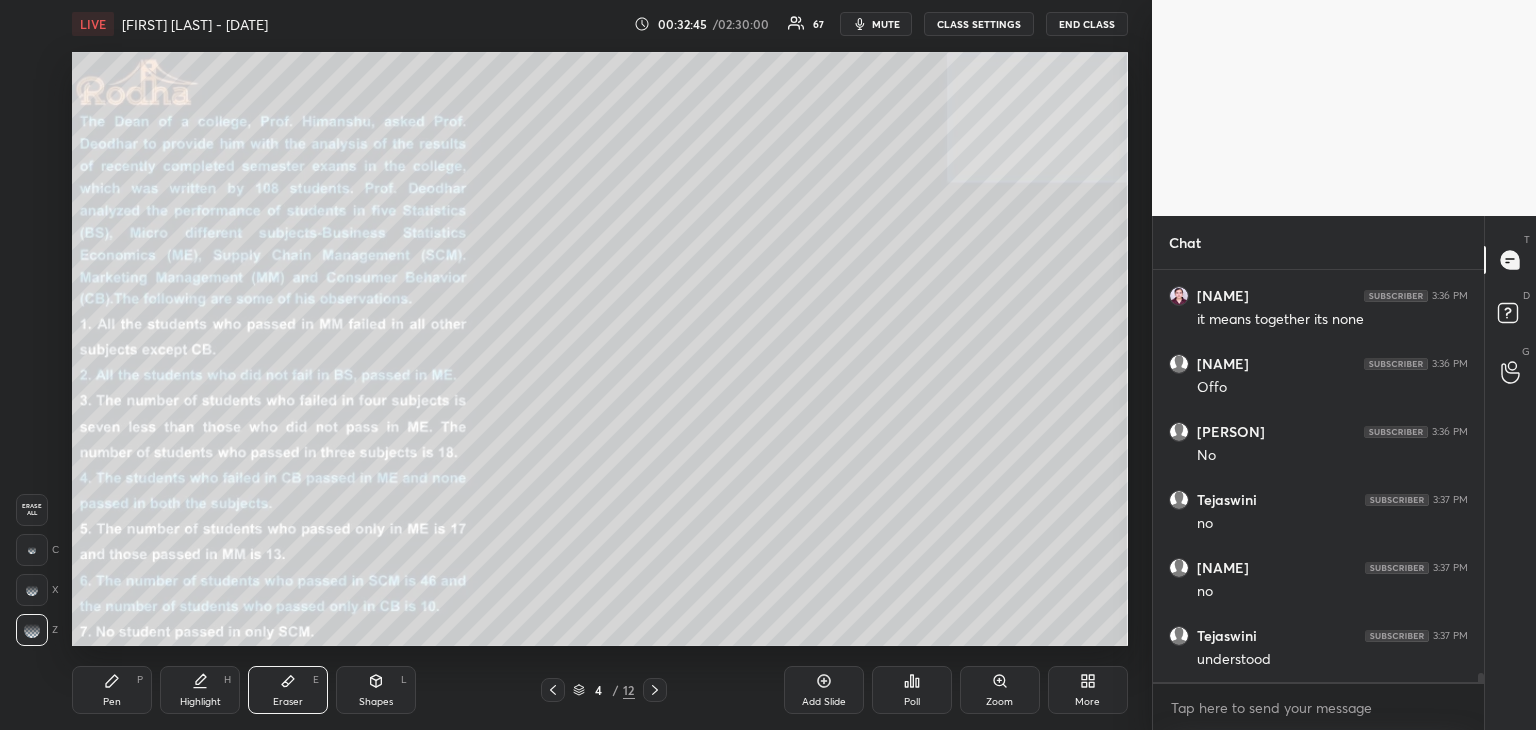 click on "LIVE [FILENAME] - [NUMBER] | By [FIRST] [LAST] | [DATE] [TIME] /  [TIME] [NUMBER] mute CLASS SETTINGS END CLASS Setting up your live class Poll for   secs No correct answer Start poll Back [FILENAME] - [NUMBER] | By [FIRST] [LAST] | [DATE] RODHA Pen P Highlight H Eraser E Shapes L 4 / 12 Add Slide Poll Zoom More" at bounding box center [600, 365] 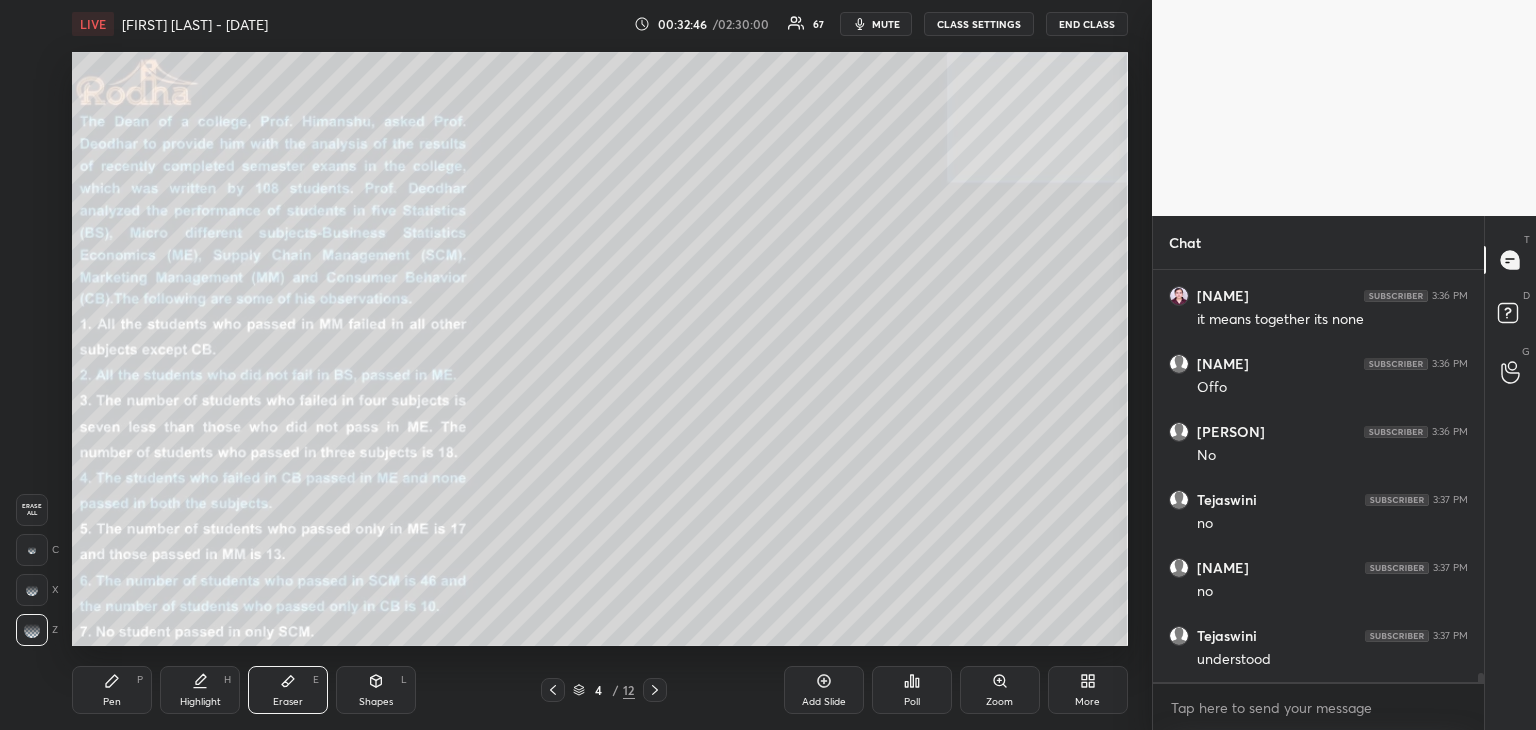 click on "Pen P" at bounding box center (112, 690) 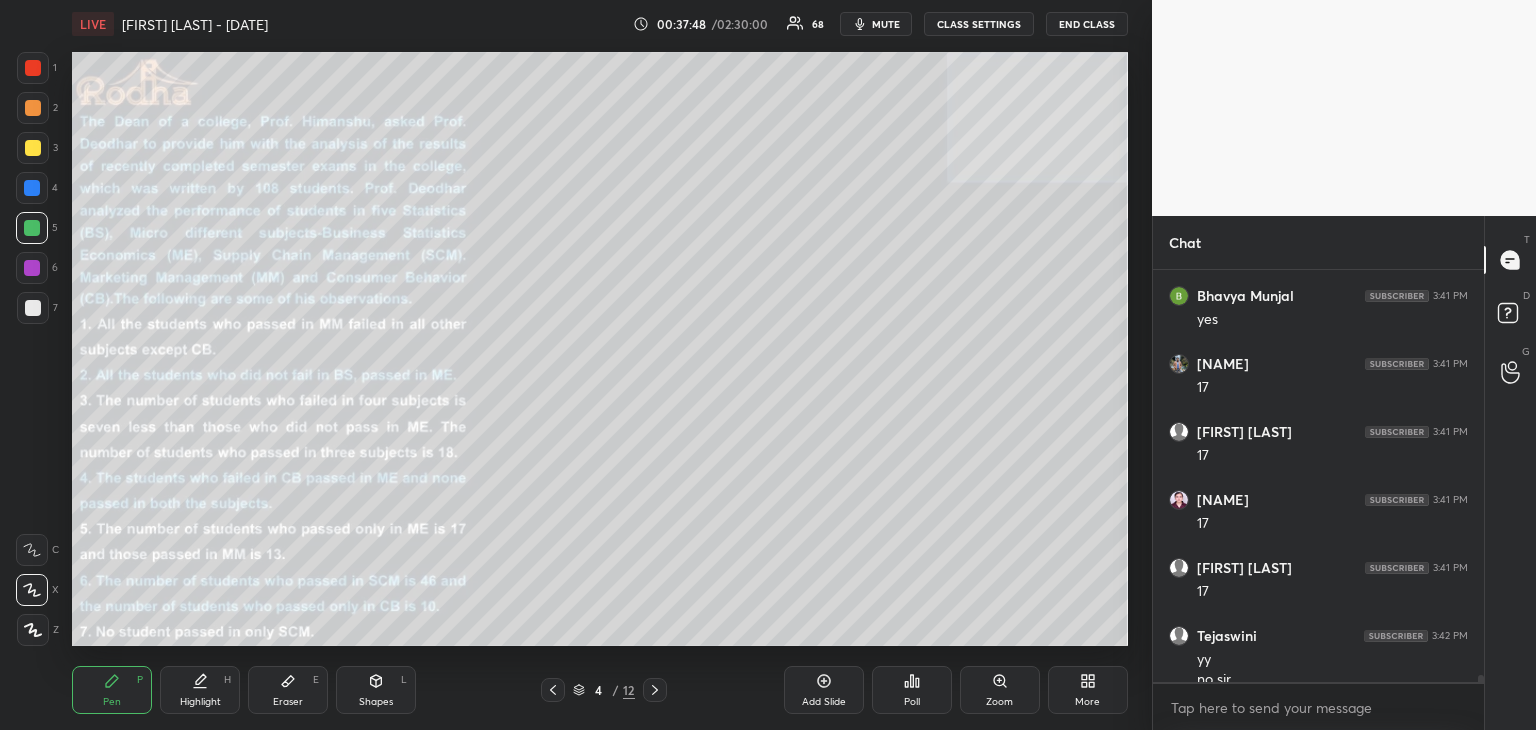 scroll, scrollTop: 23030, scrollLeft: 0, axis: vertical 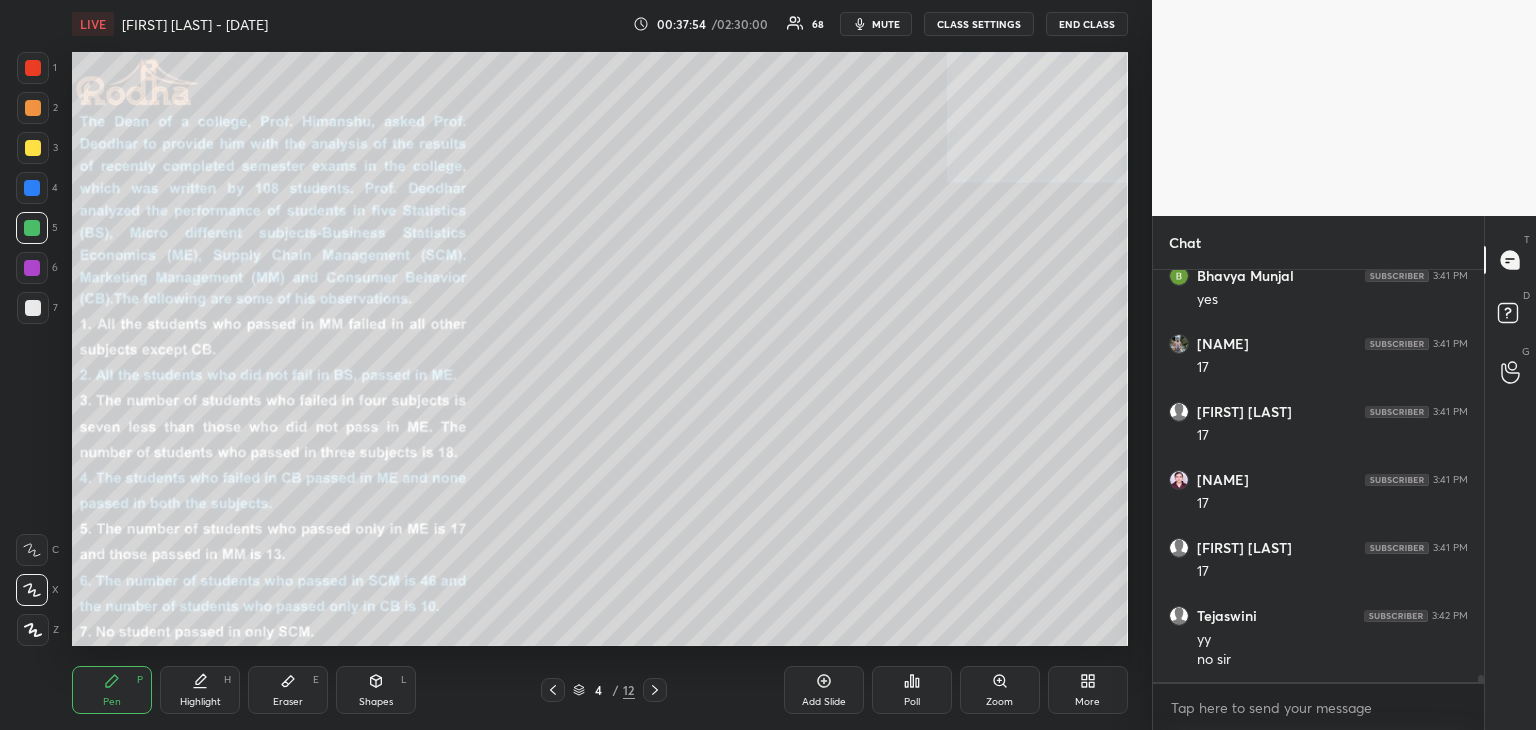 drag, startPoint x: 28, startPoint y: 269, endPoint x: 68, endPoint y: 282, distance: 42.059483 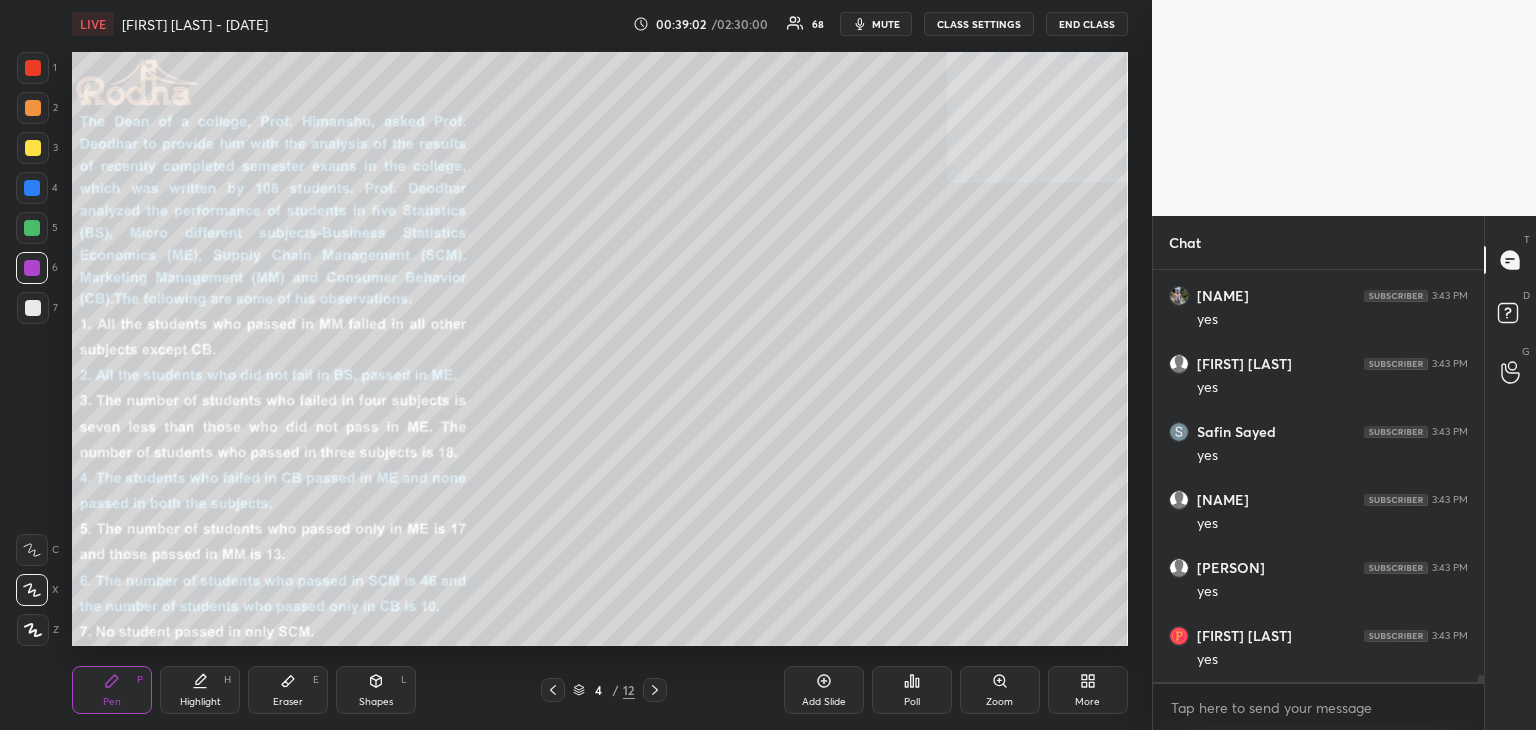 scroll, scrollTop: 24430, scrollLeft: 0, axis: vertical 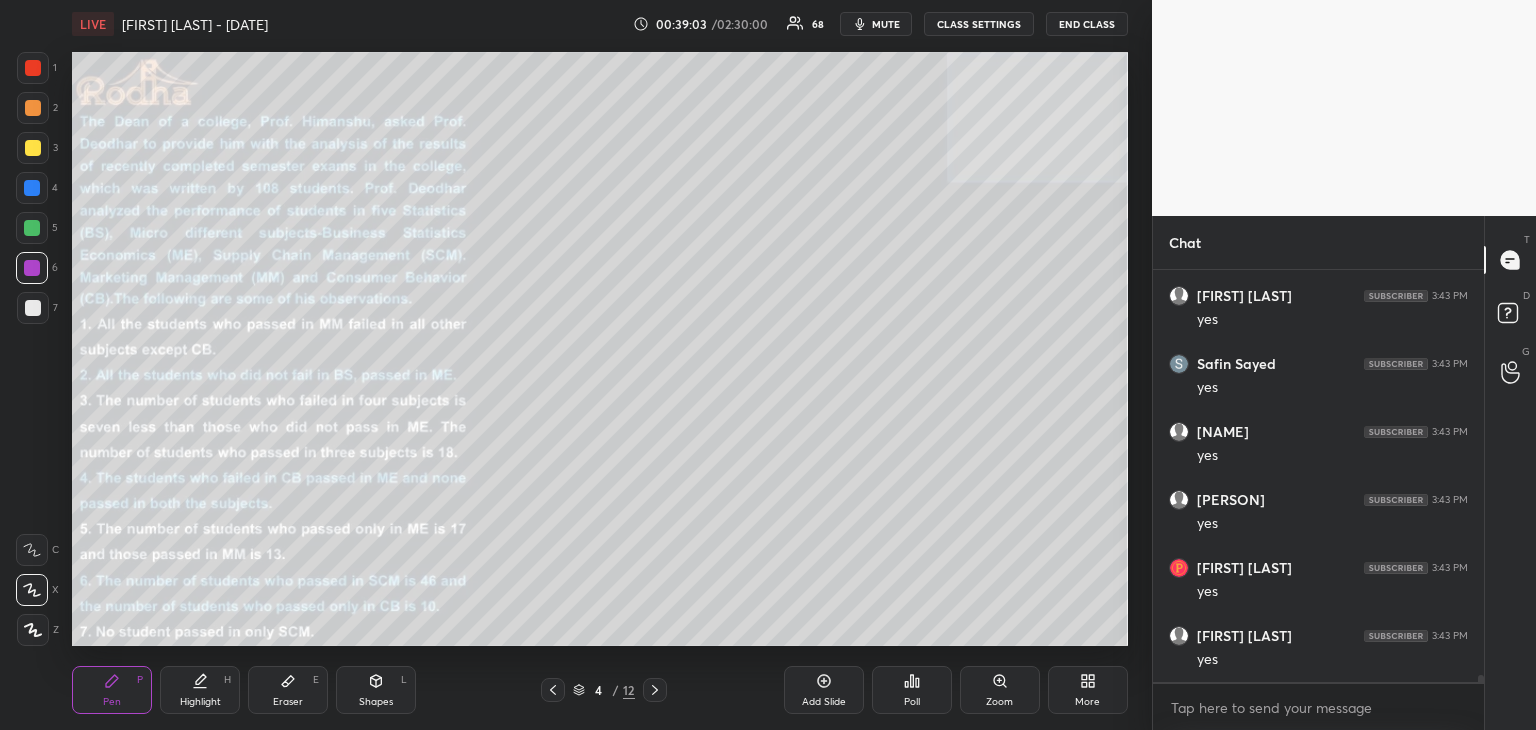click 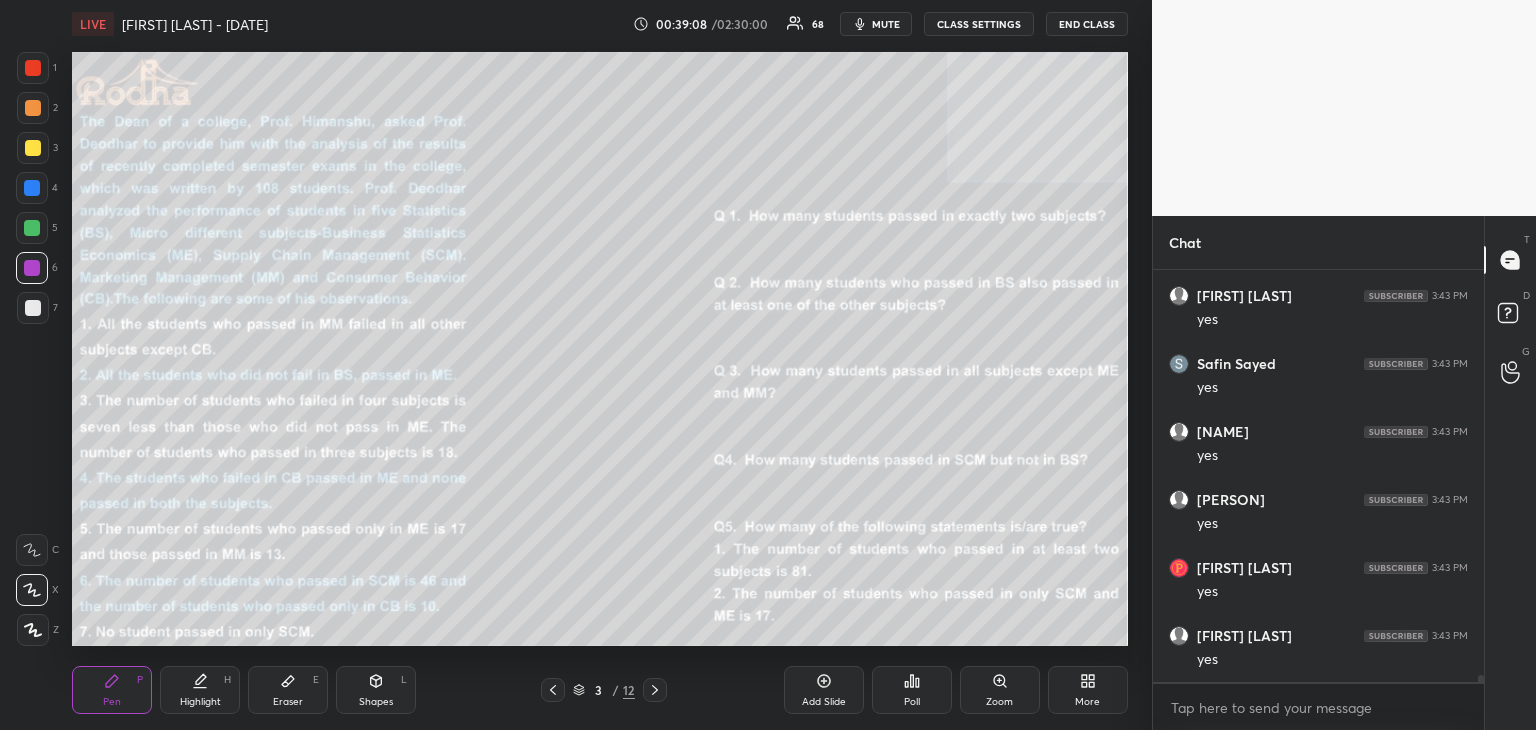 click 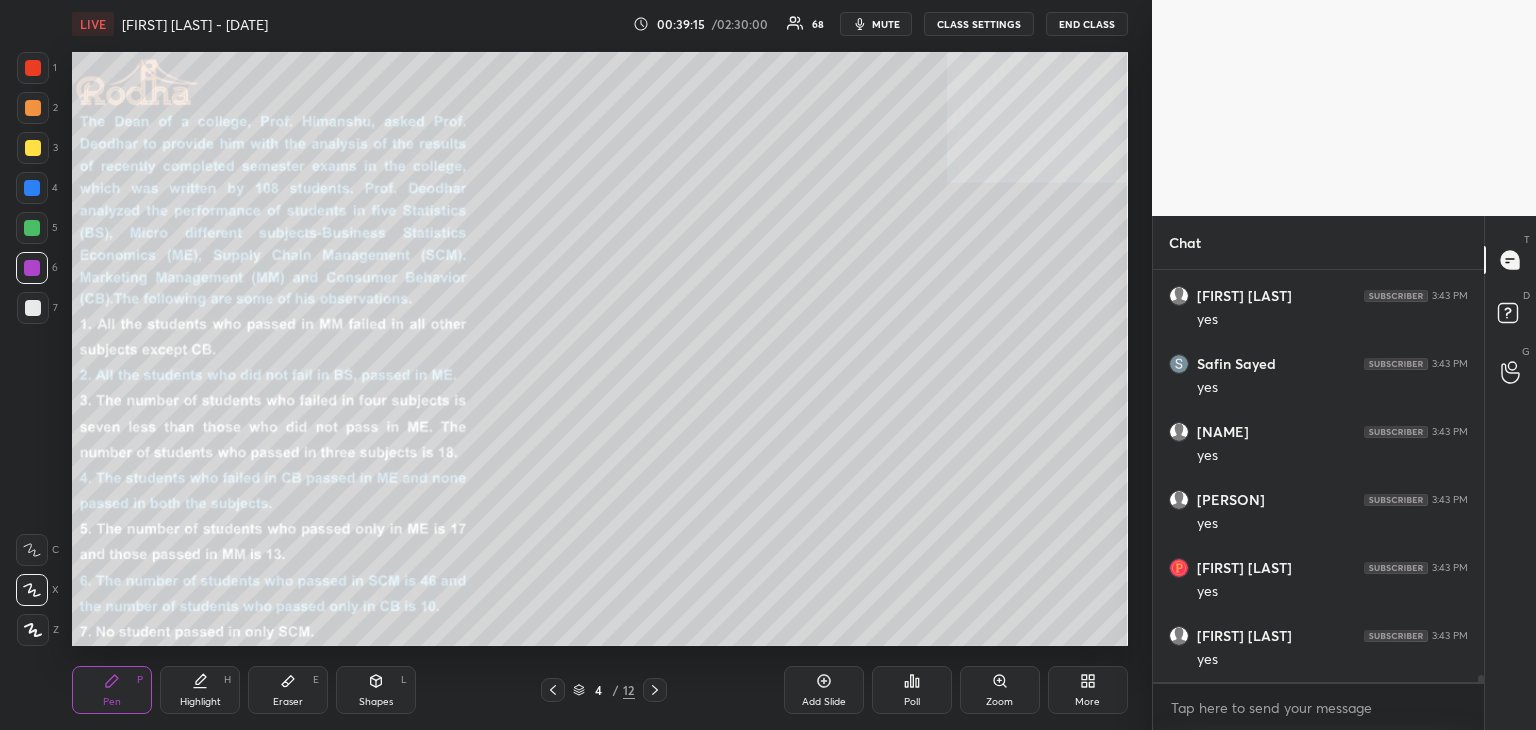 click 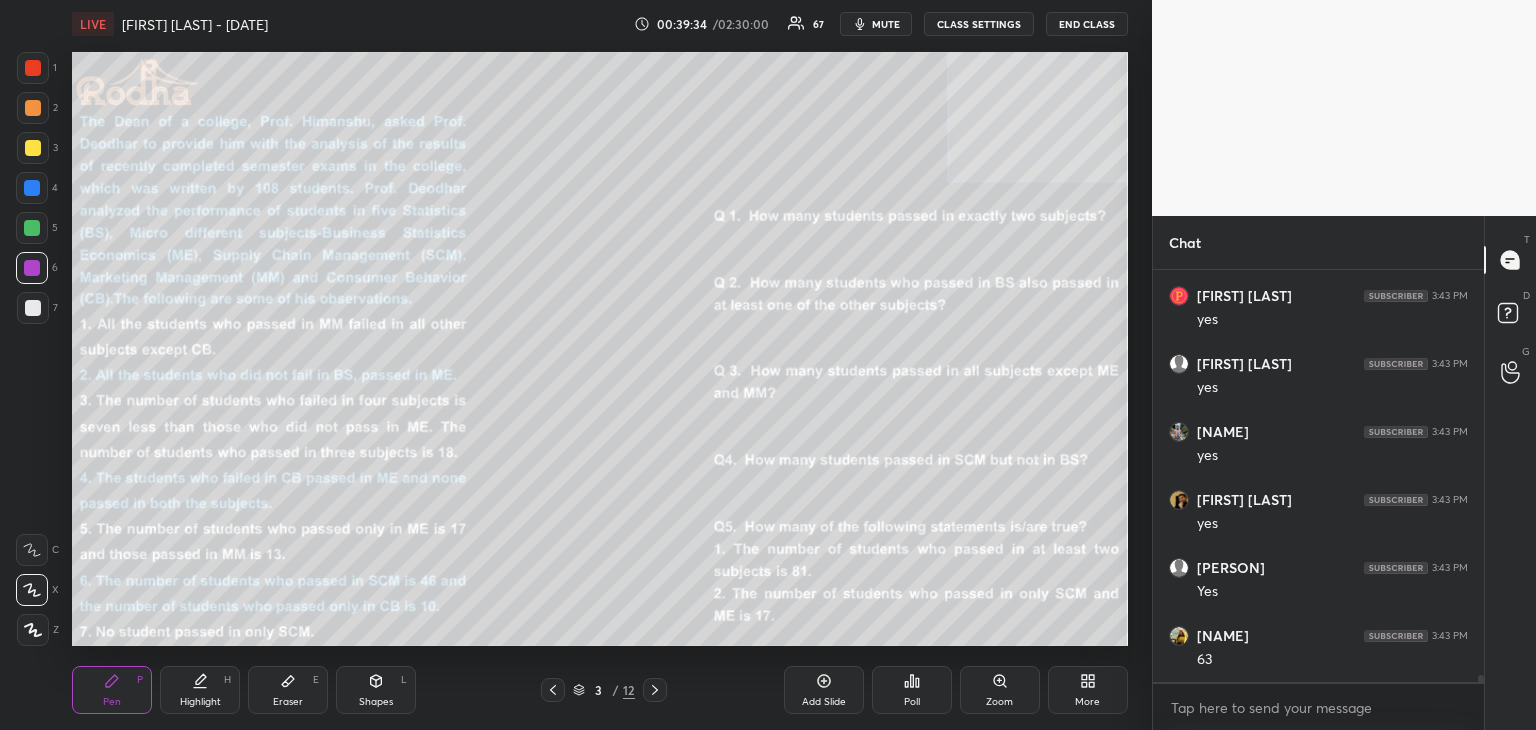 scroll, scrollTop: 24770, scrollLeft: 0, axis: vertical 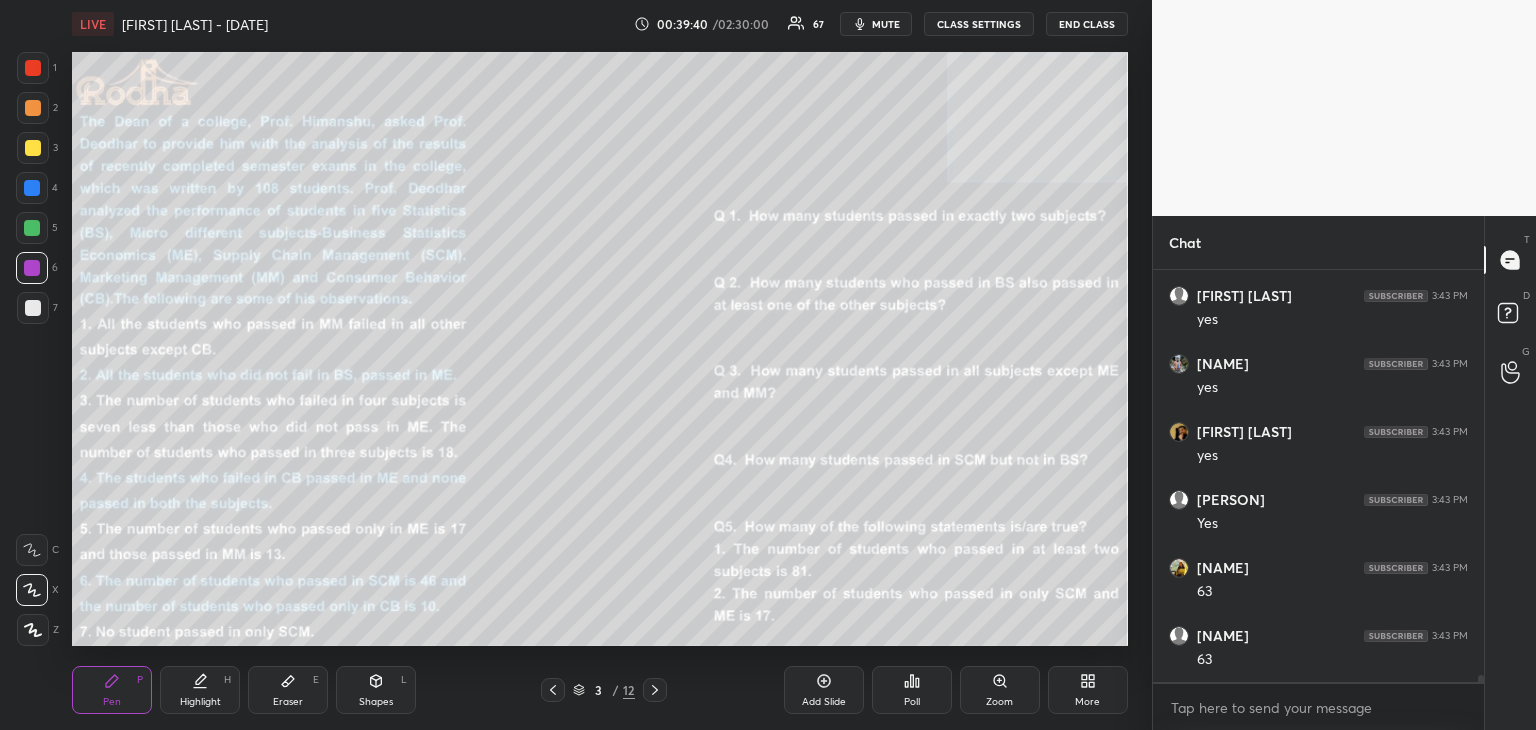 drag, startPoint x: 661, startPoint y: 693, endPoint x: 672, endPoint y: 689, distance: 11.7046995 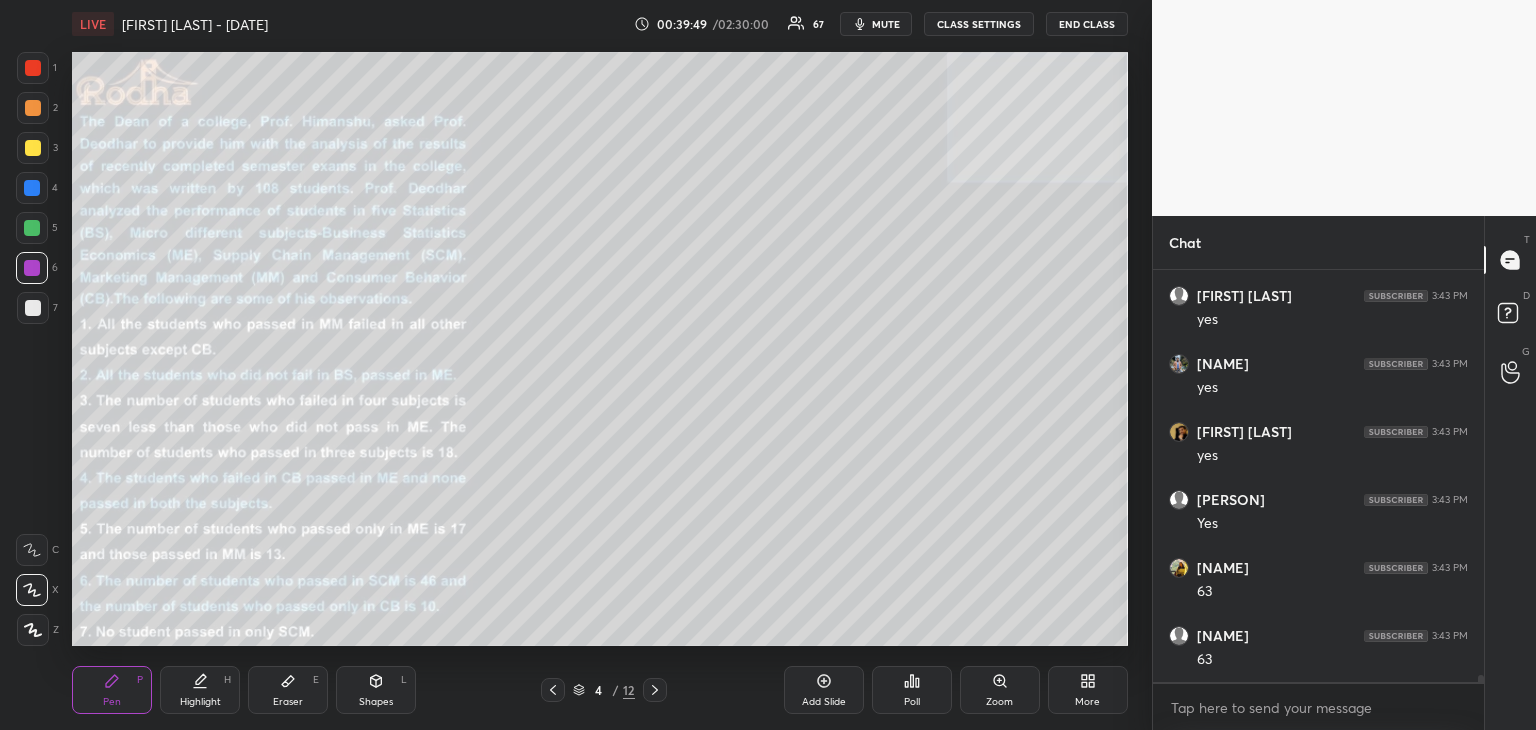 click 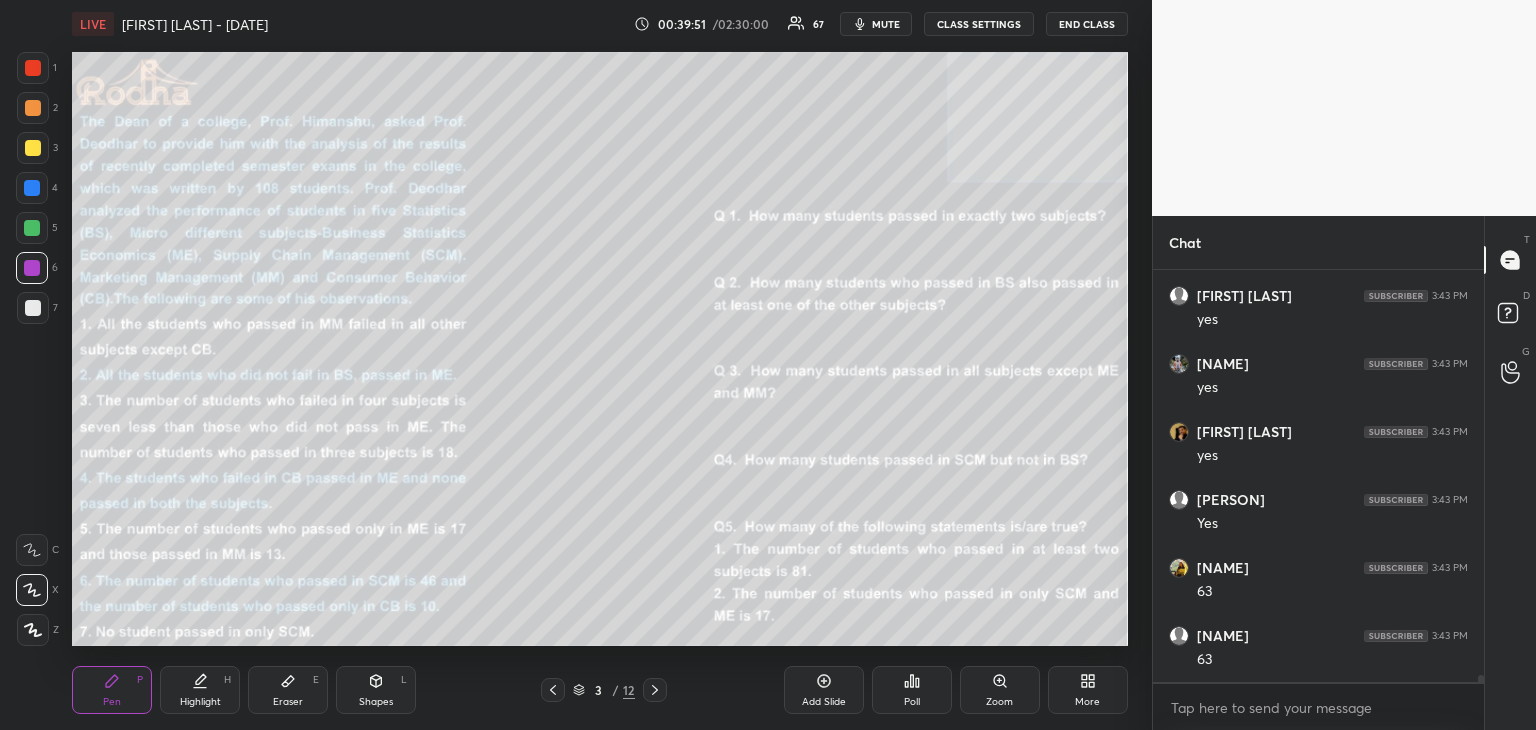 click 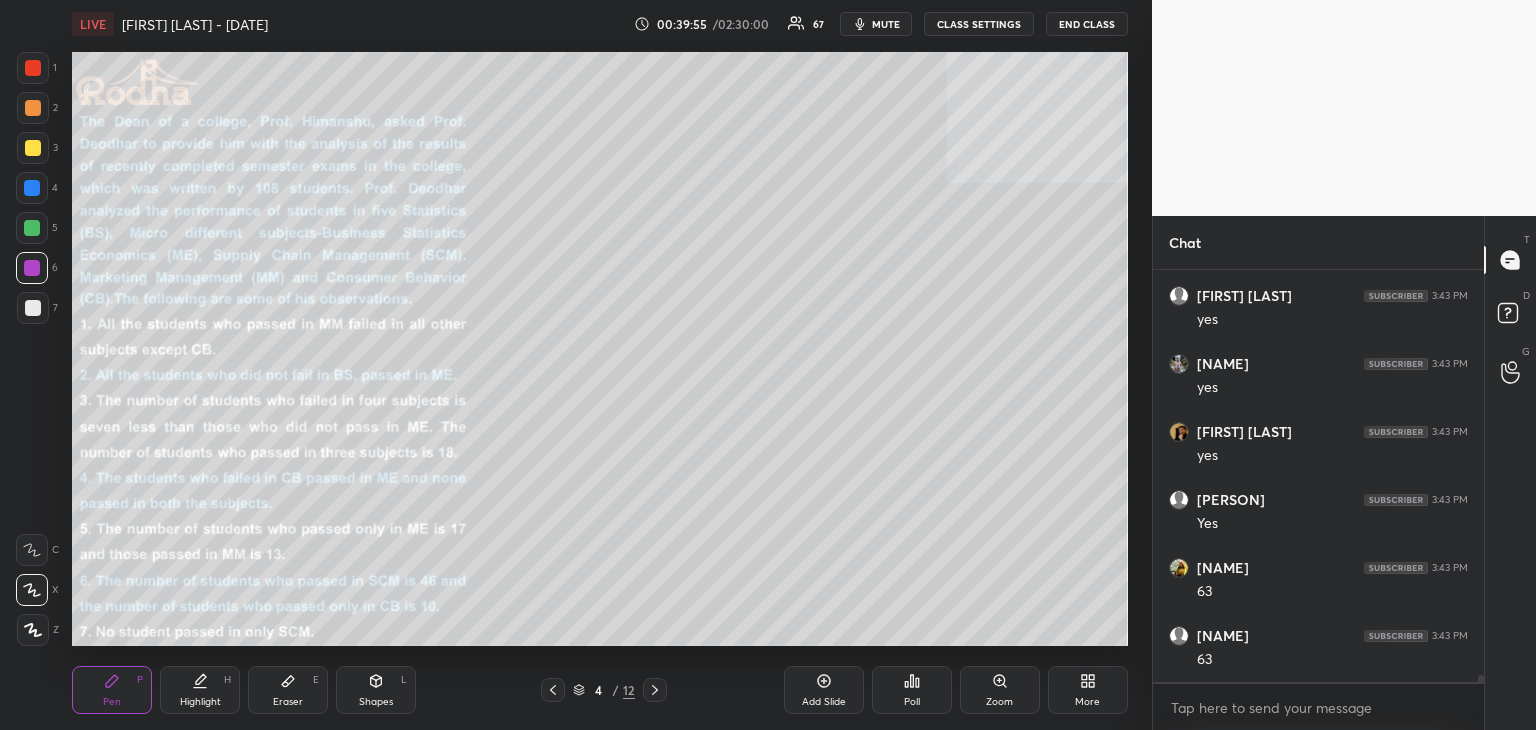 scroll, scrollTop: 24838, scrollLeft: 0, axis: vertical 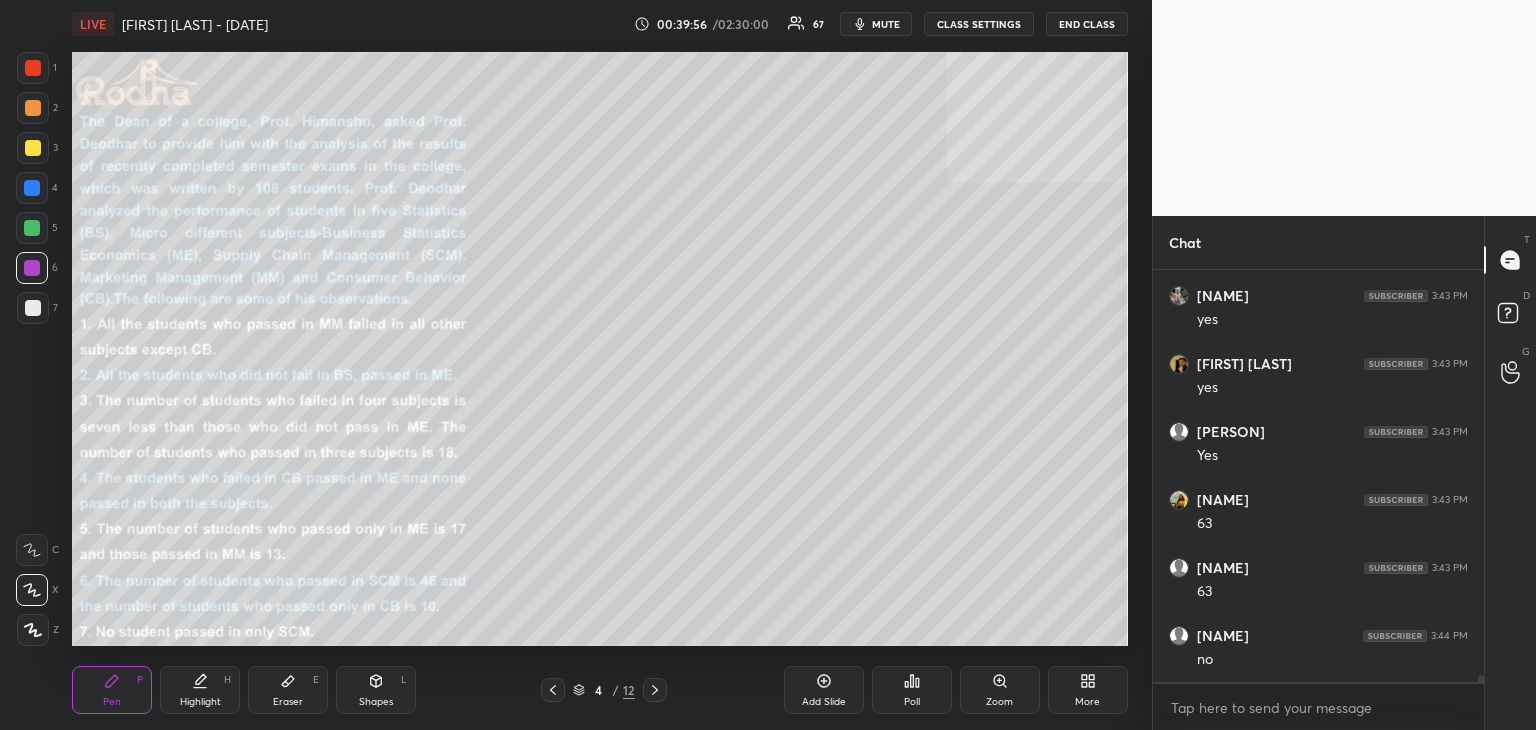 click at bounding box center (553, 690) 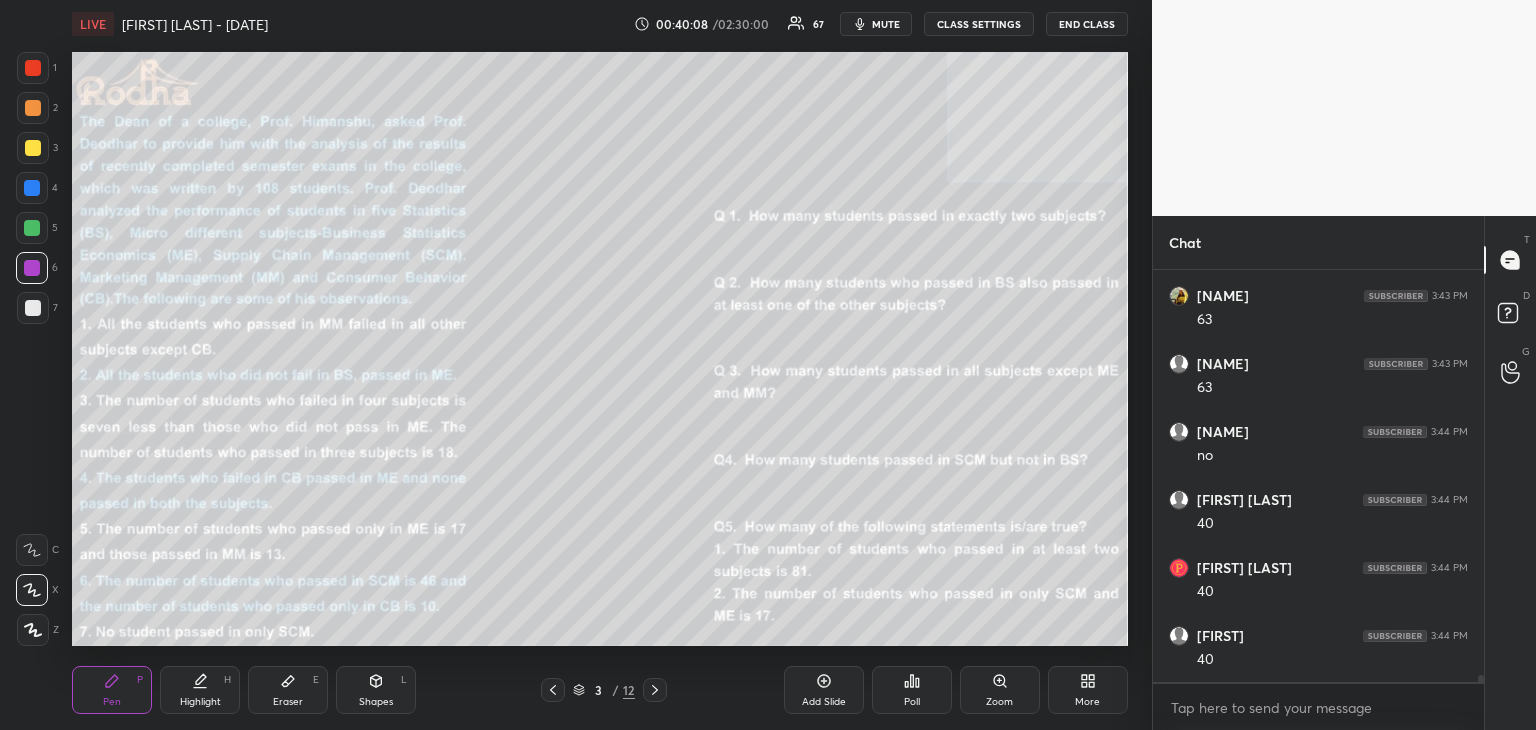 scroll, scrollTop: 25110, scrollLeft: 0, axis: vertical 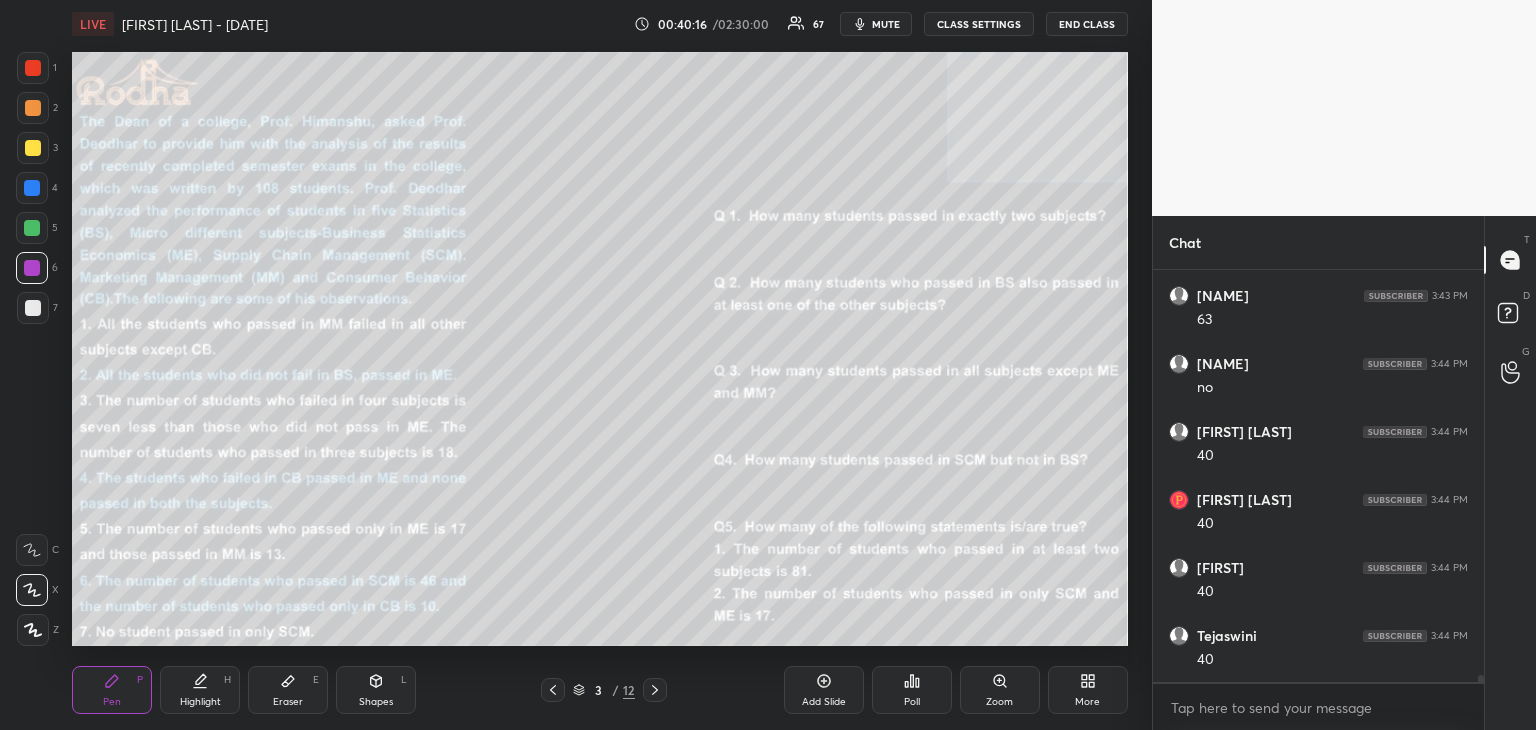 click 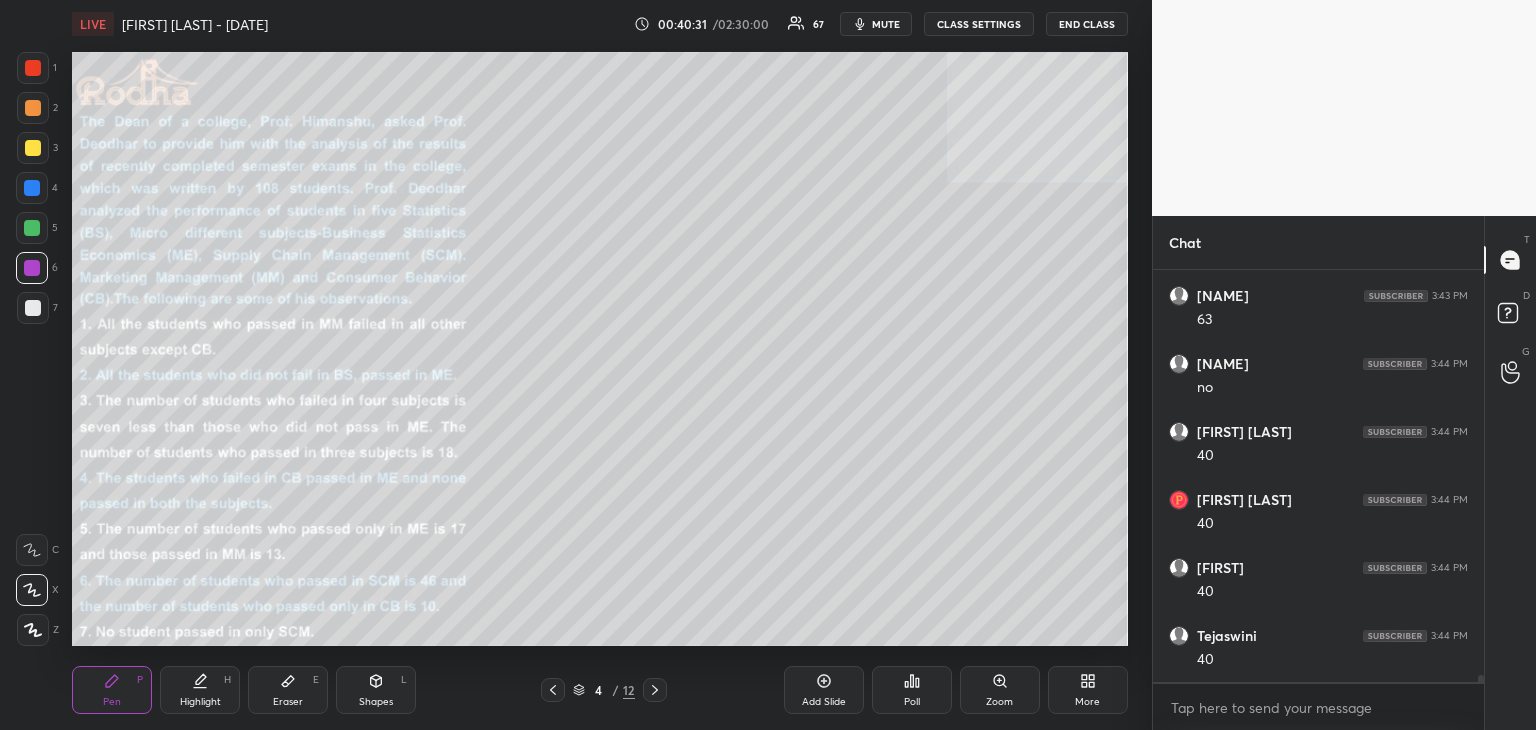 drag, startPoint x: 549, startPoint y: 685, endPoint x: 559, endPoint y: 681, distance: 10.770329 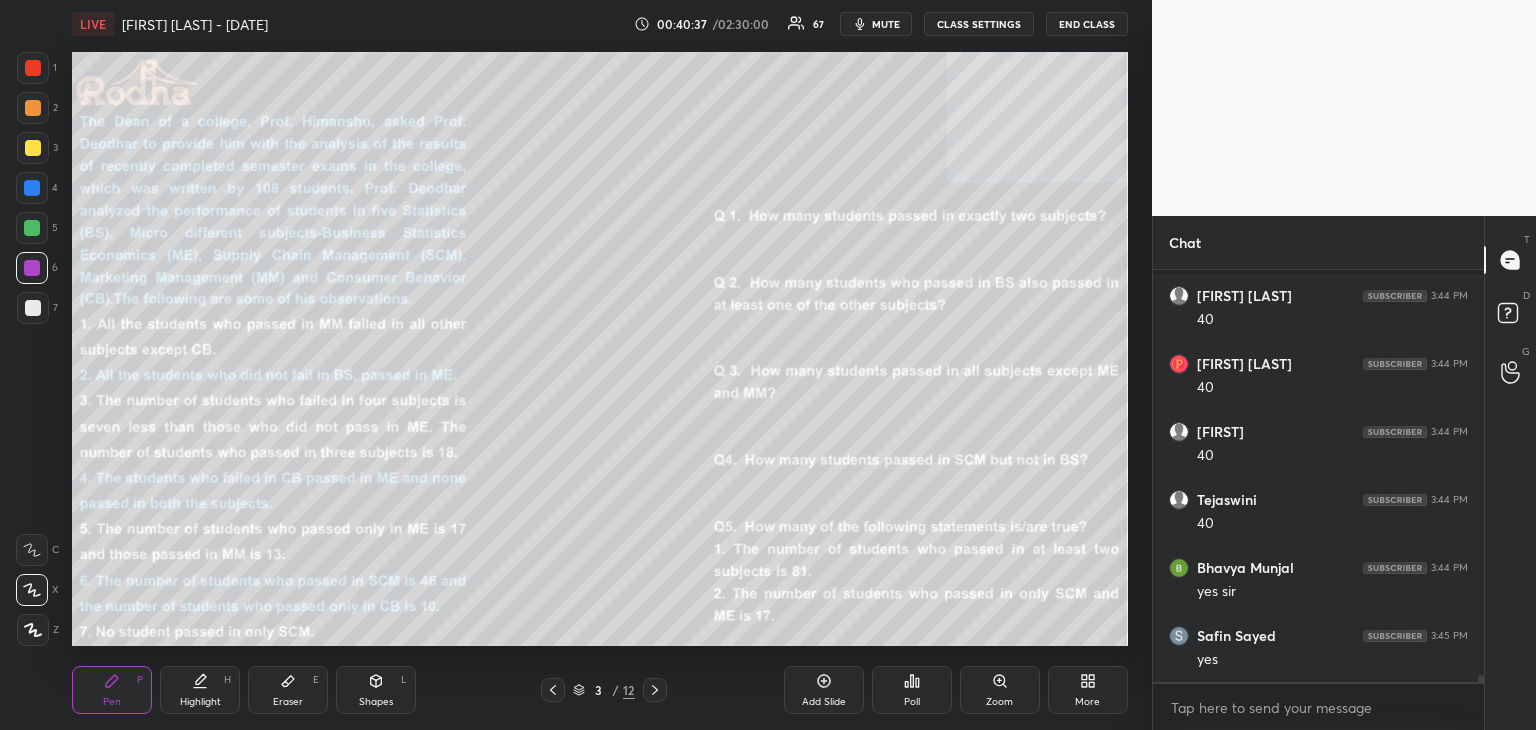 scroll, scrollTop: 25382, scrollLeft: 0, axis: vertical 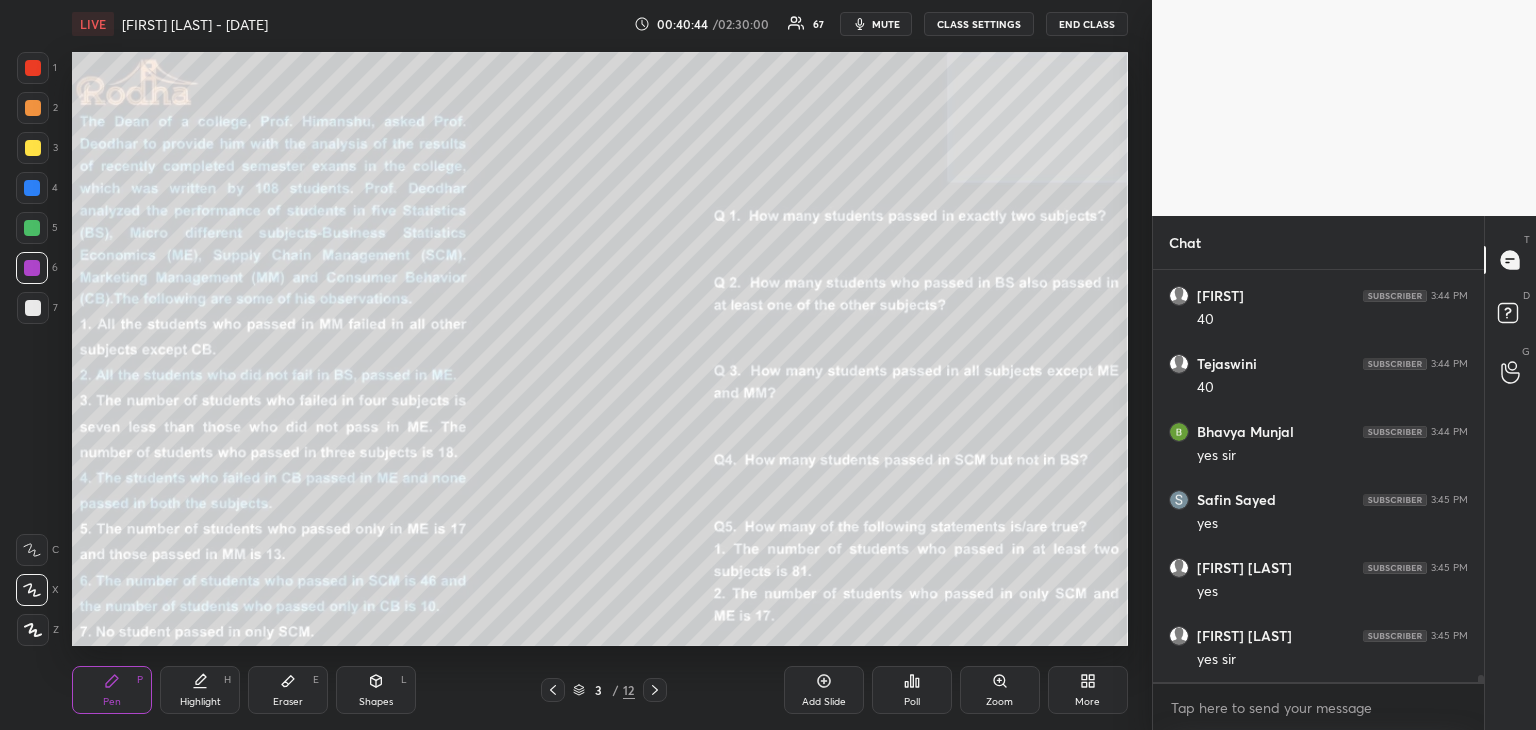 drag, startPoint x: 654, startPoint y: 689, endPoint x: 664, endPoint y: 680, distance: 13.453624 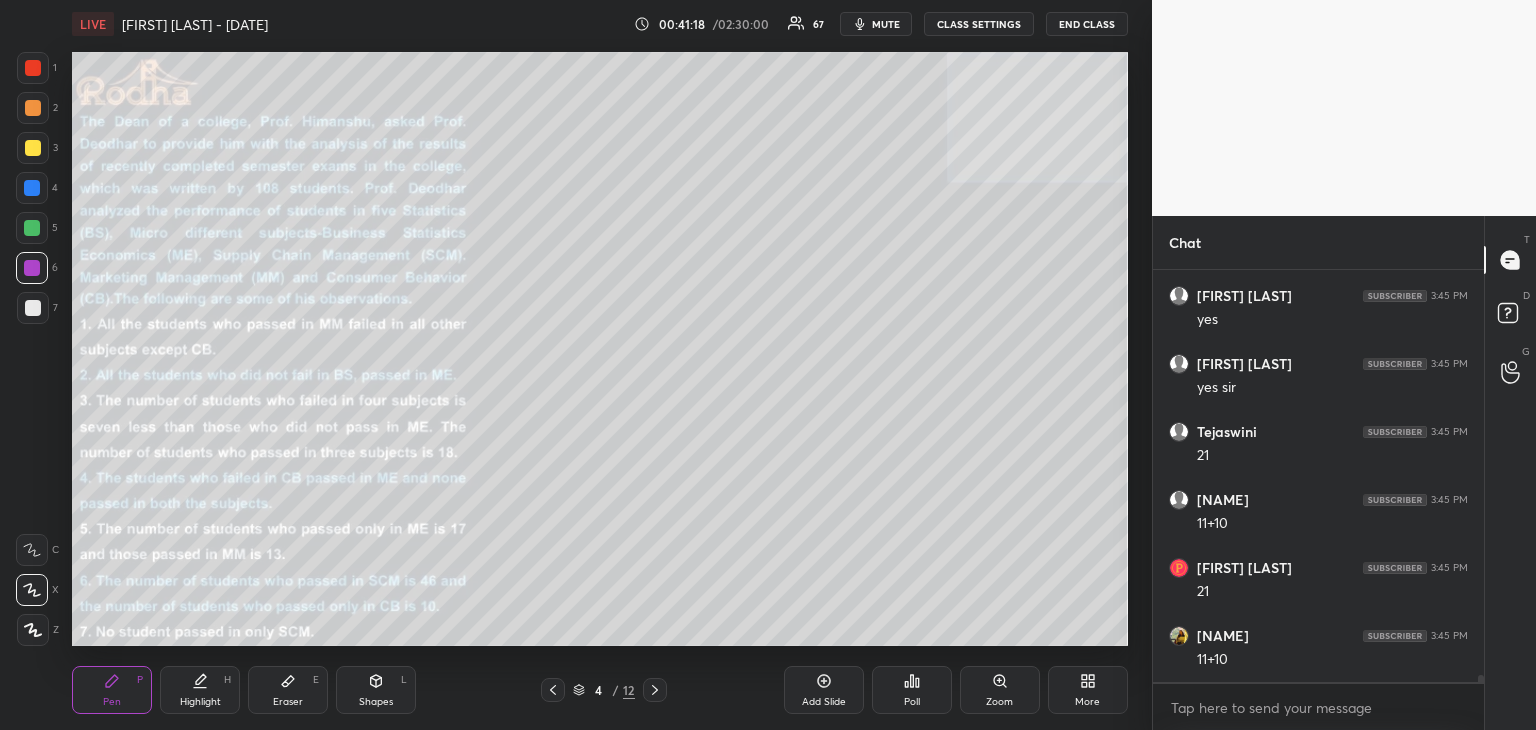 scroll, scrollTop: 25722, scrollLeft: 0, axis: vertical 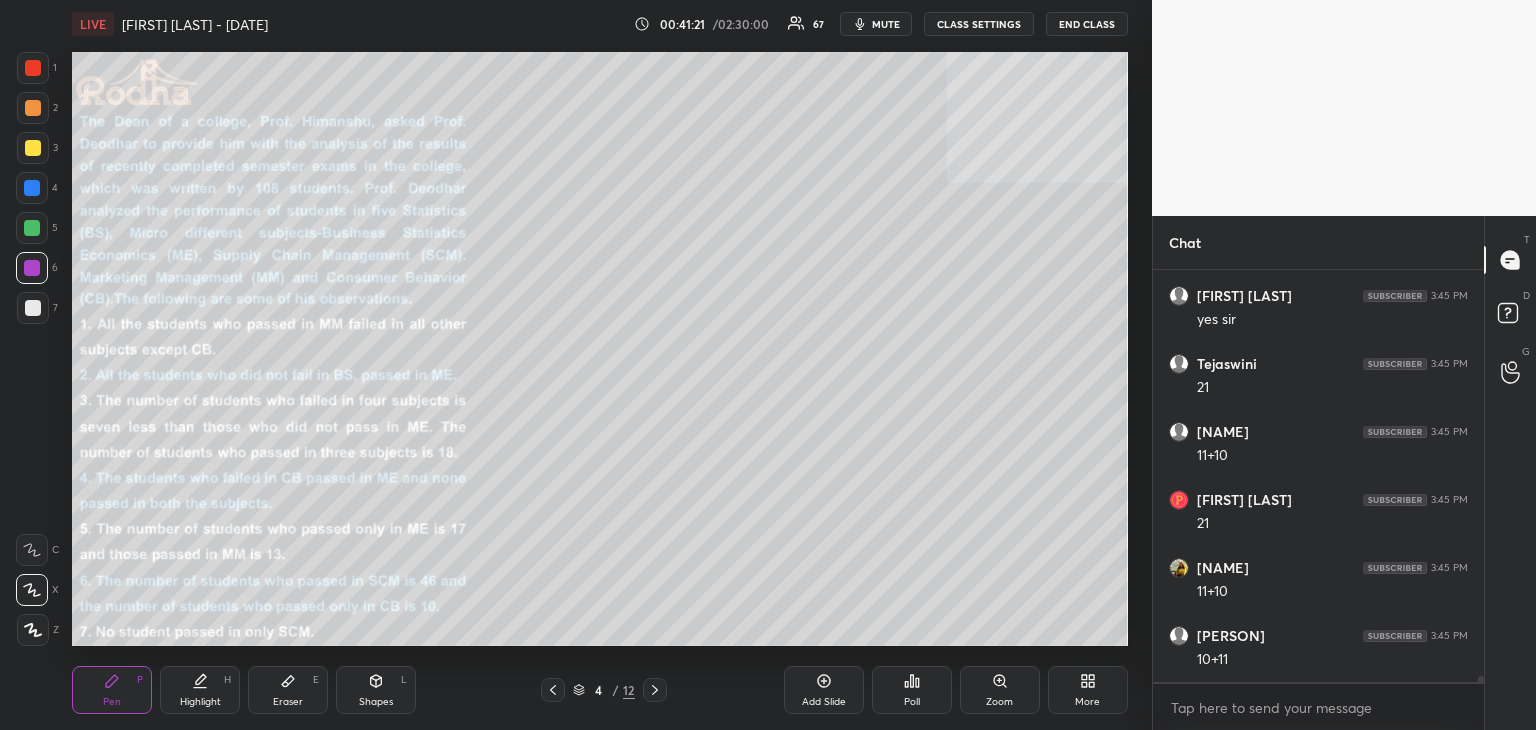 click 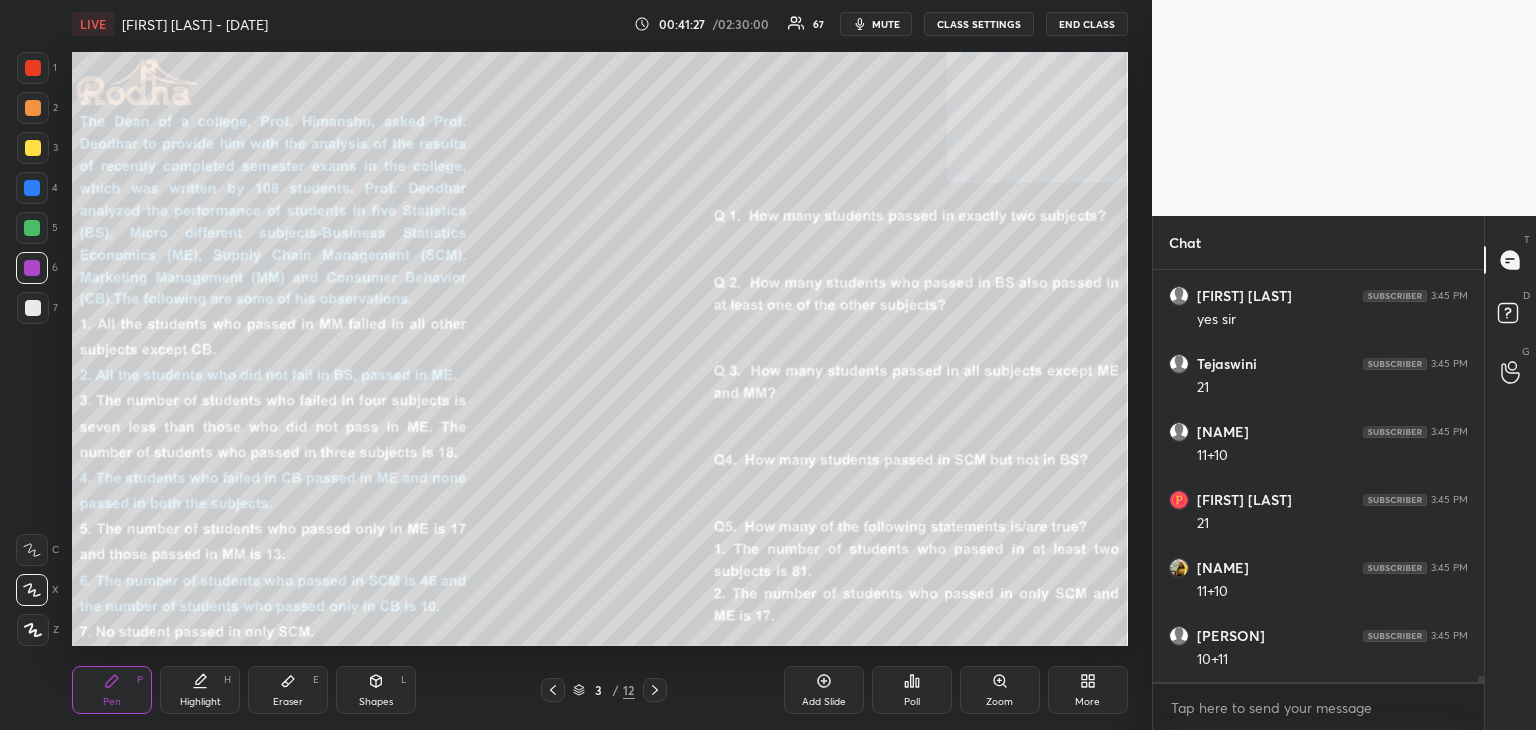 click 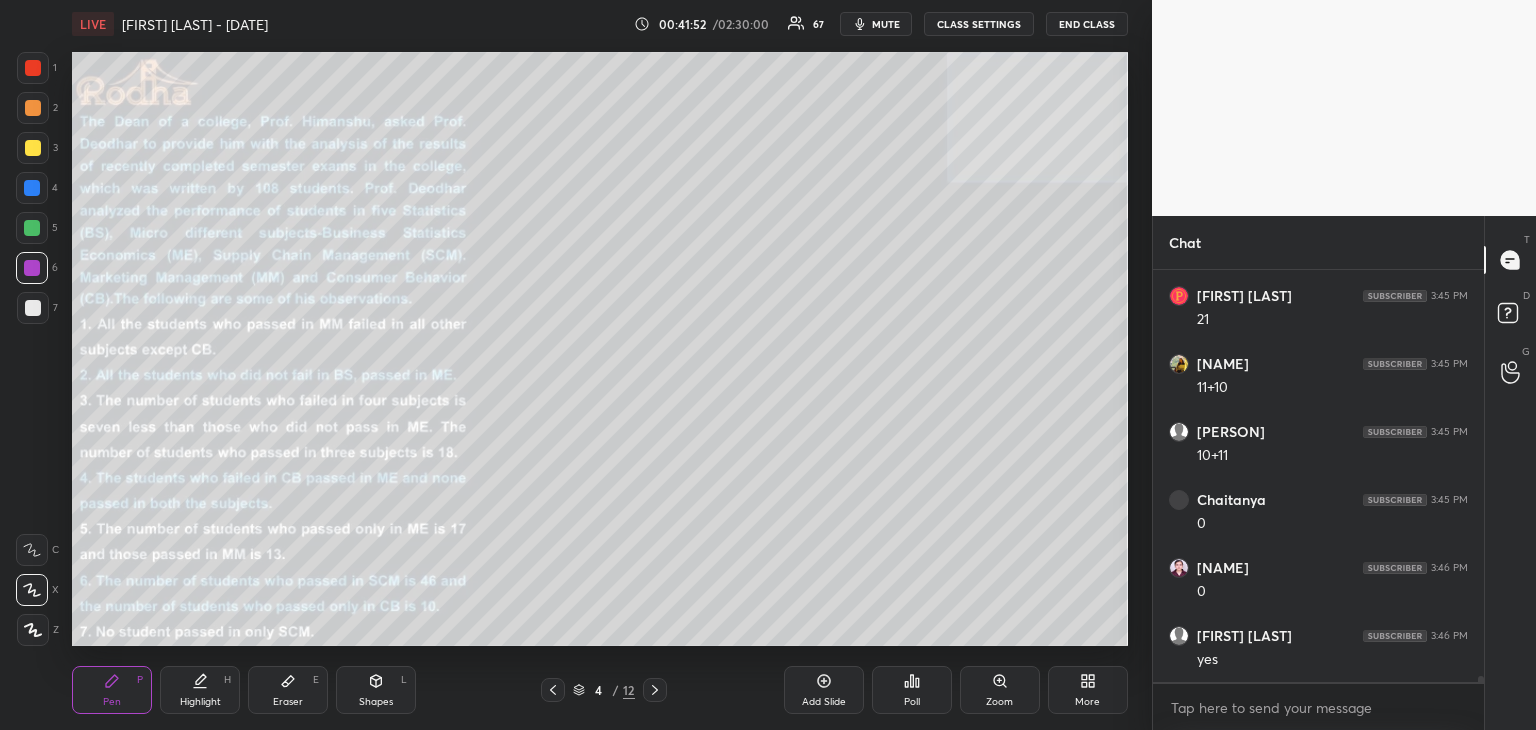 scroll, scrollTop: 25994, scrollLeft: 0, axis: vertical 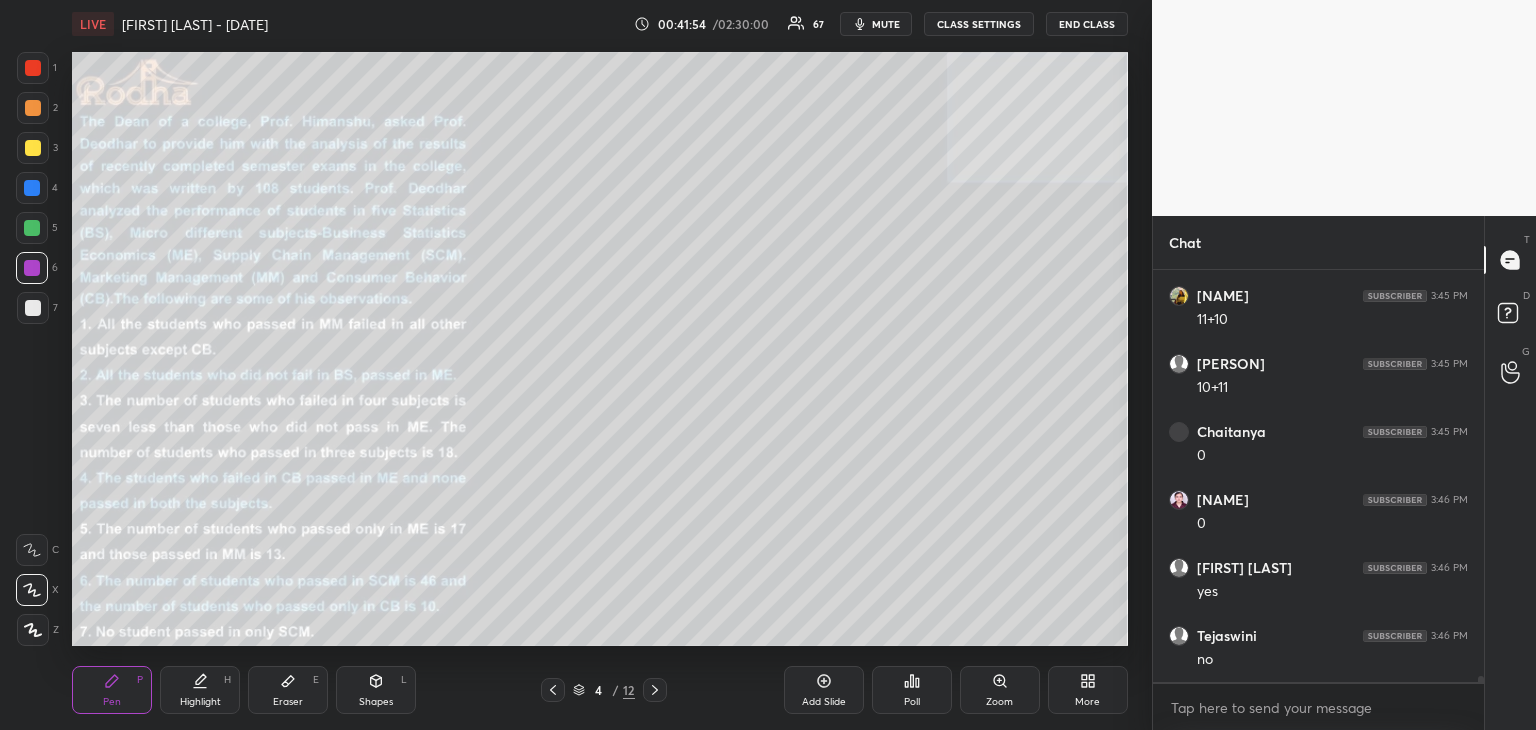 drag, startPoint x: 282, startPoint y: 692, endPoint x: 296, endPoint y: 664, distance: 31.304953 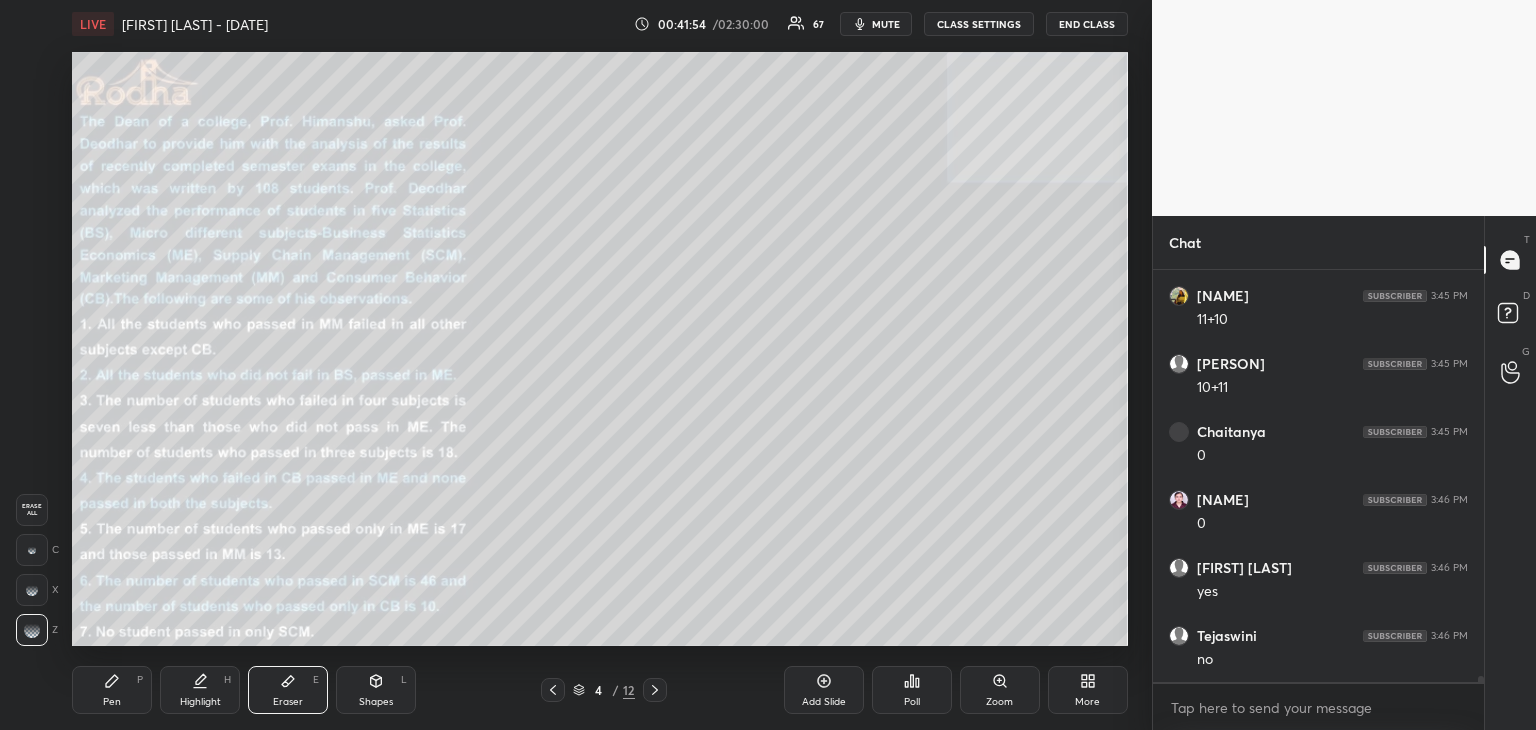 scroll, scrollTop: 26062, scrollLeft: 0, axis: vertical 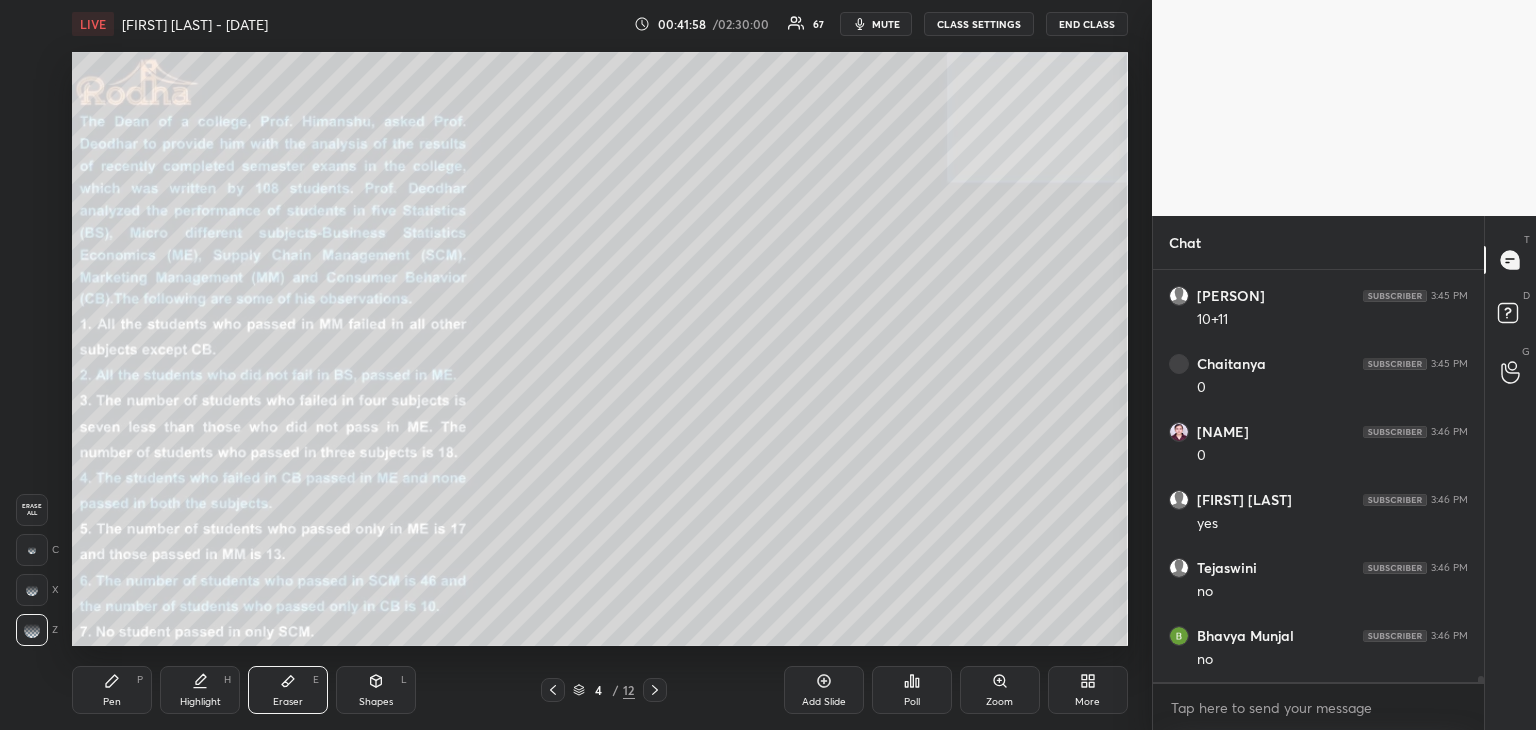 click 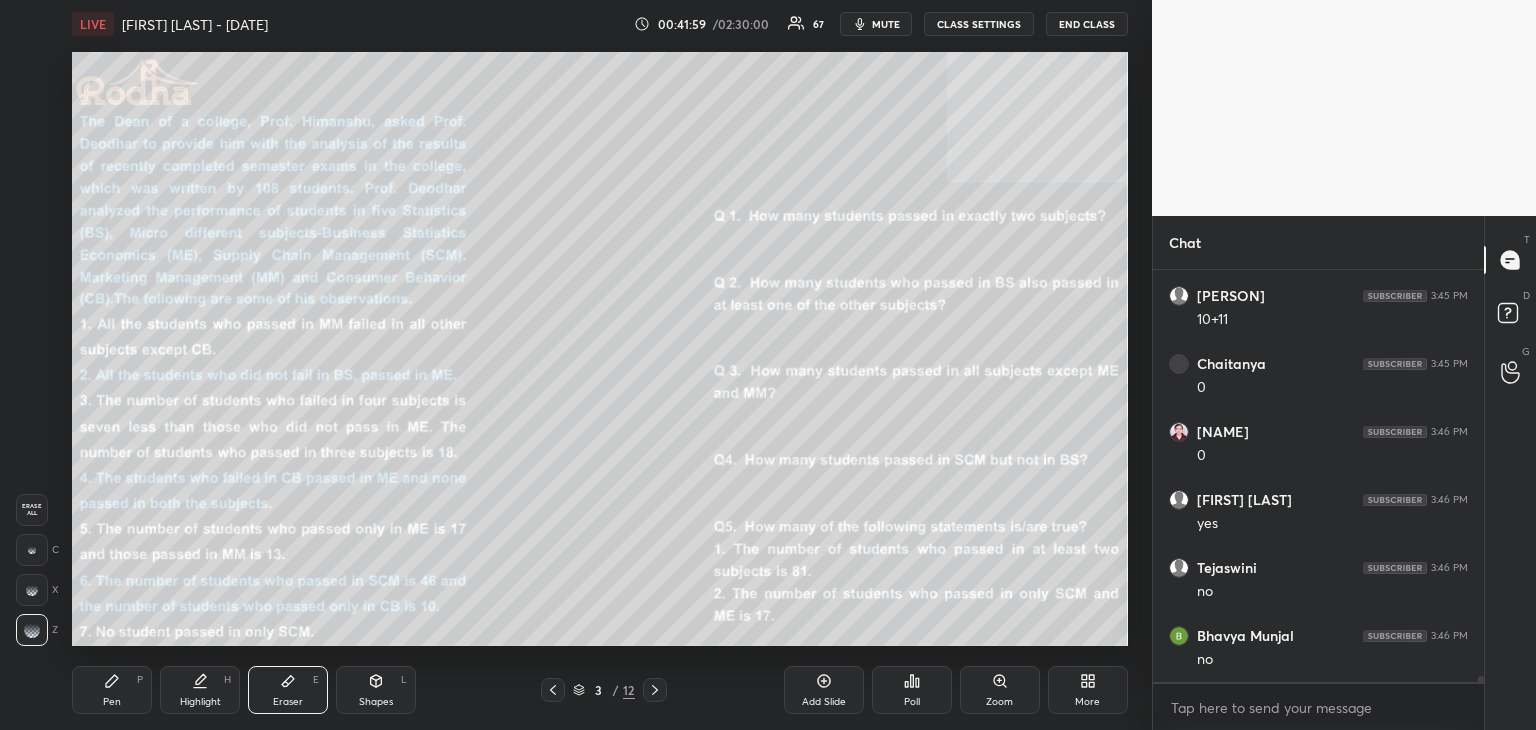 scroll, scrollTop: 26130, scrollLeft: 0, axis: vertical 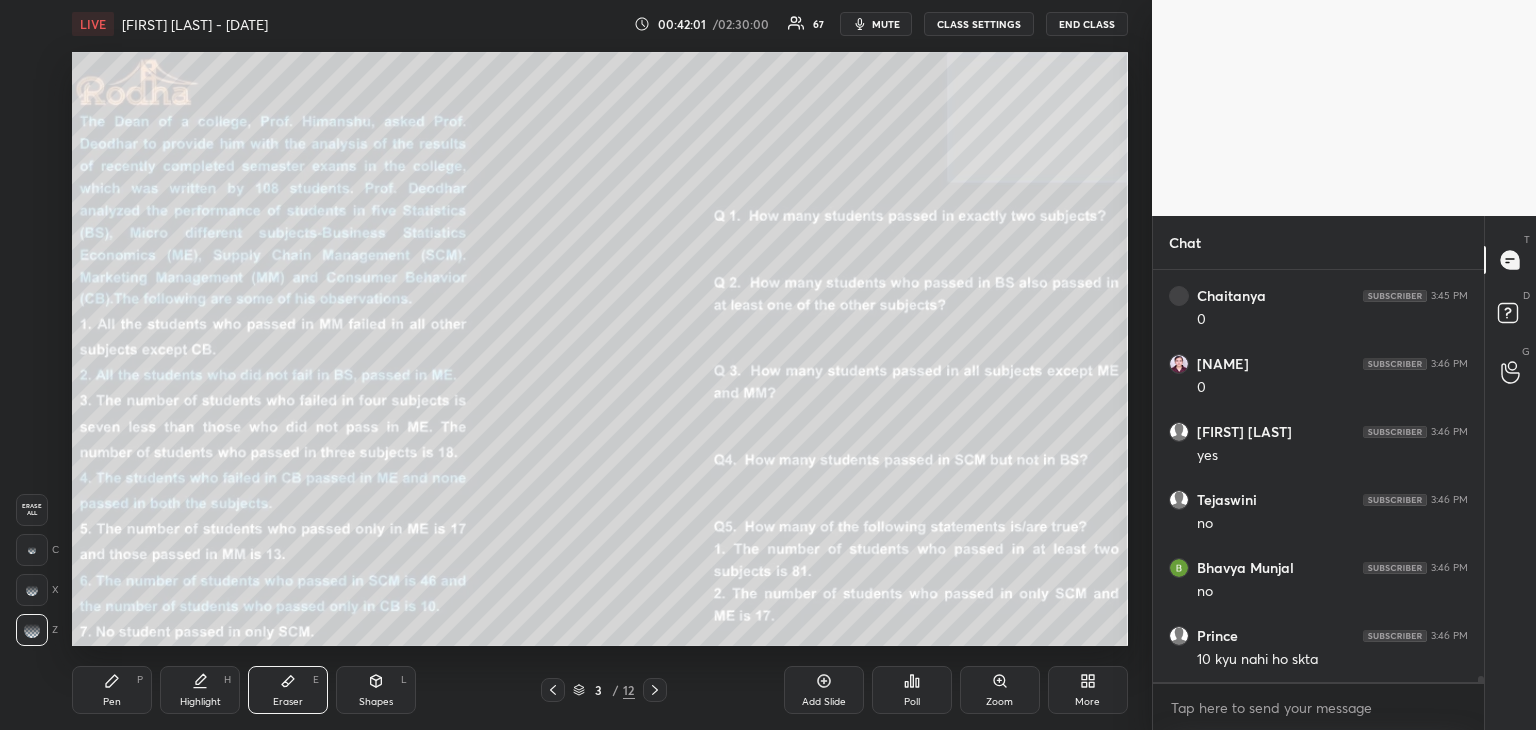 click 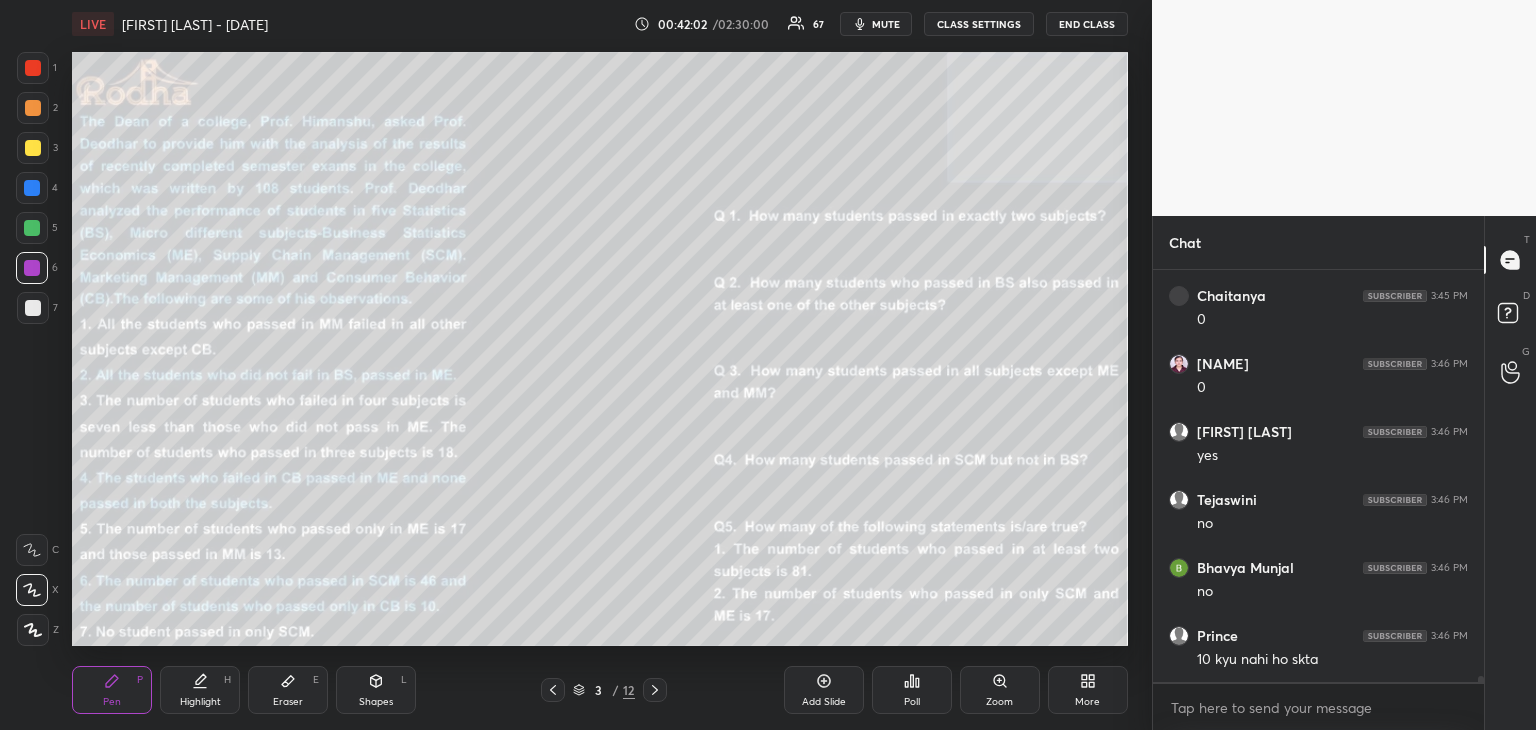 click 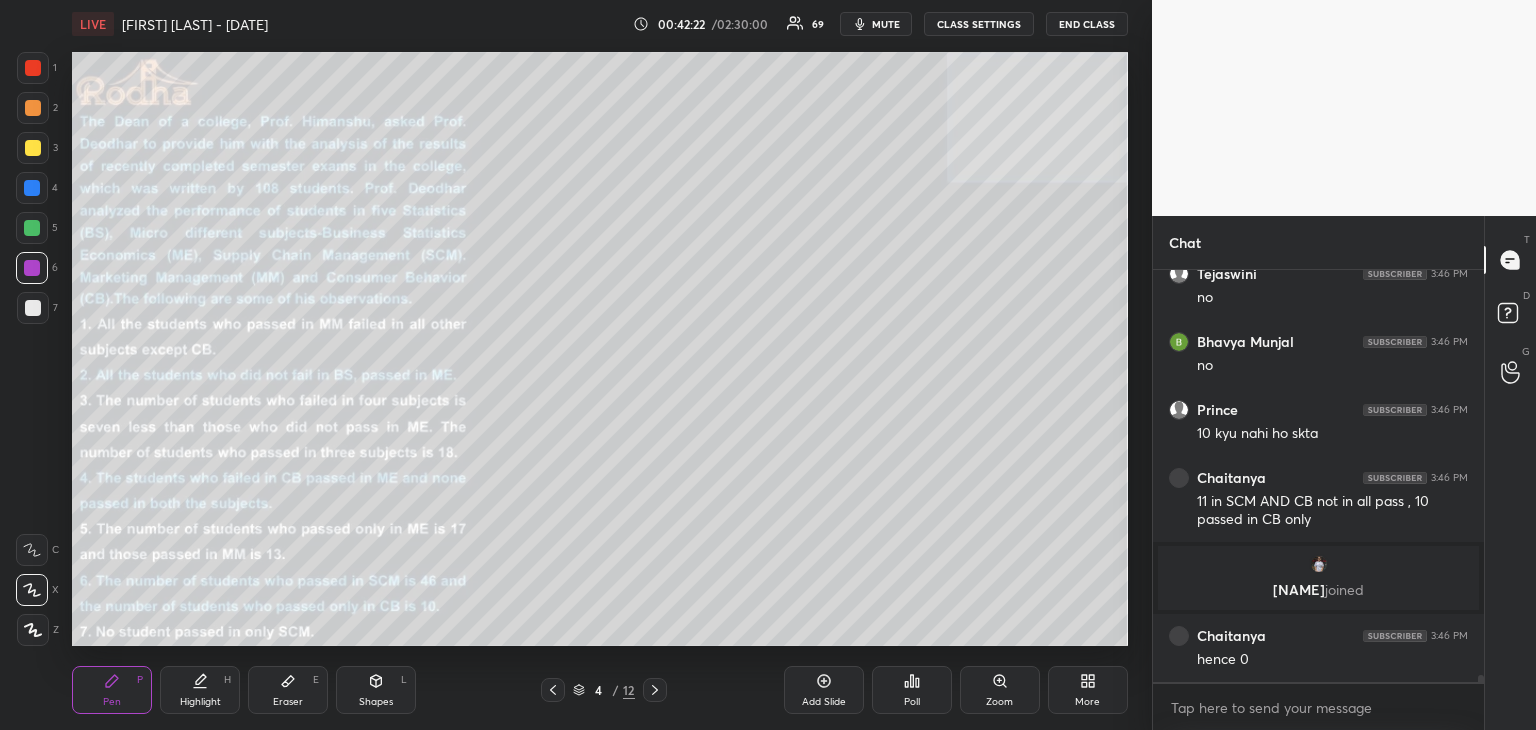 scroll, scrollTop: 23452, scrollLeft: 0, axis: vertical 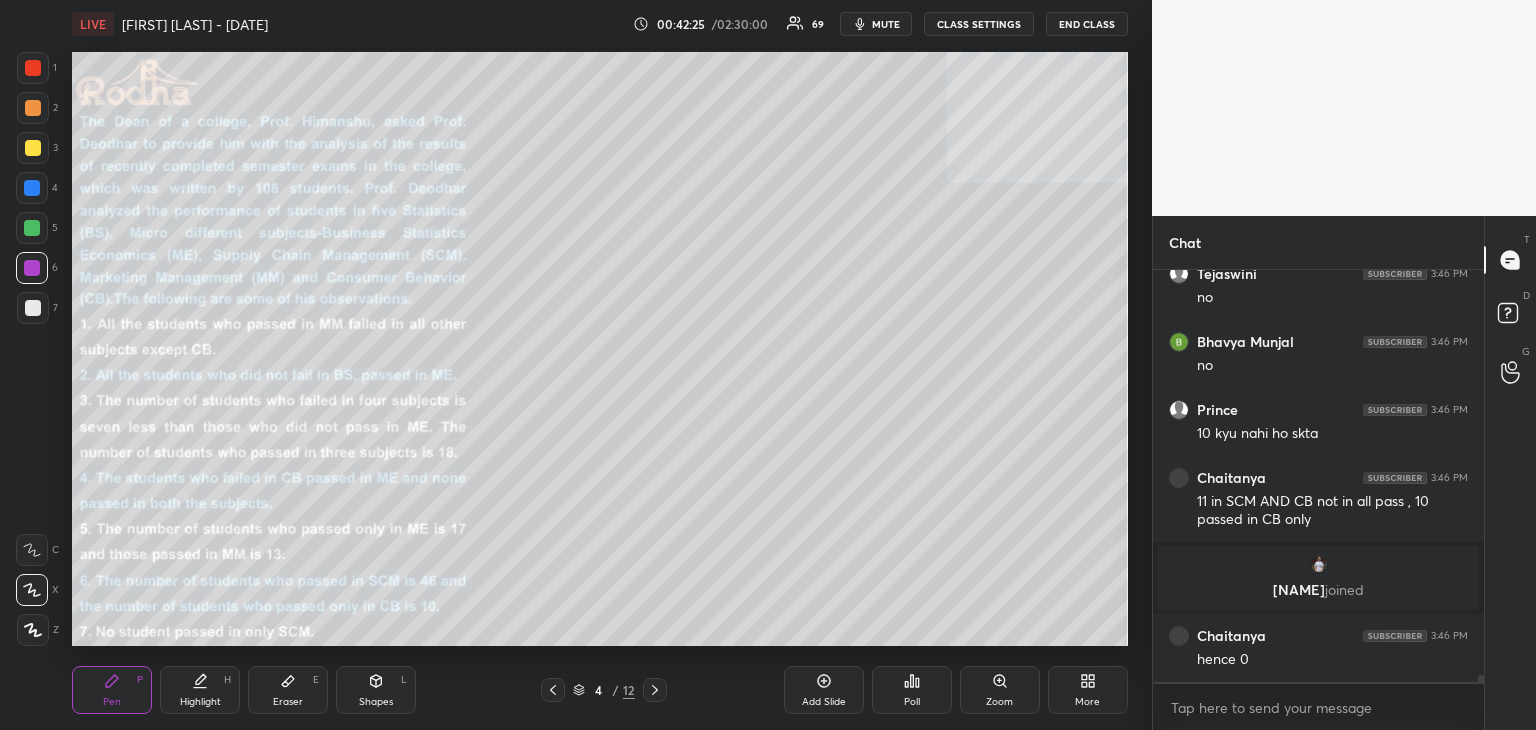 click 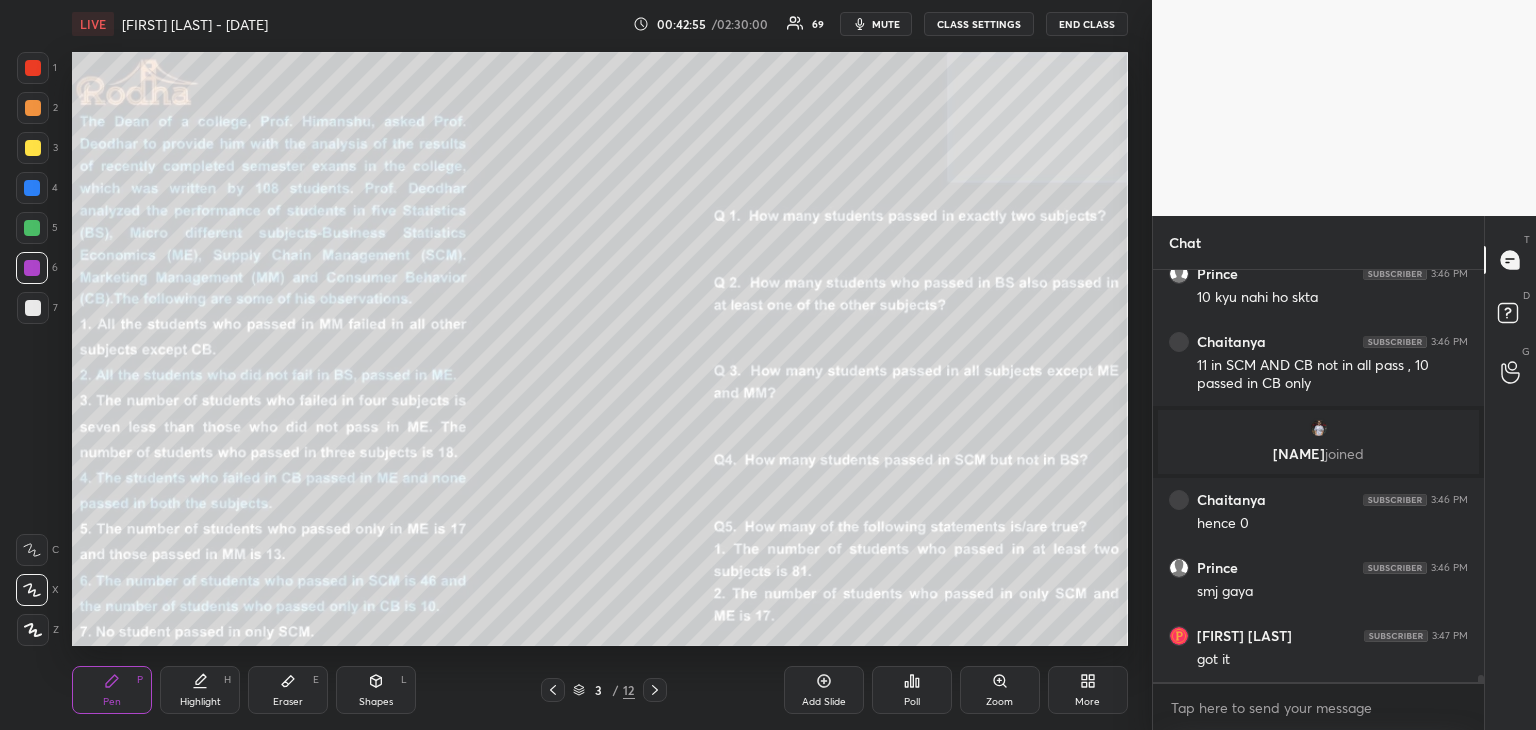 scroll, scrollTop: 23656, scrollLeft: 0, axis: vertical 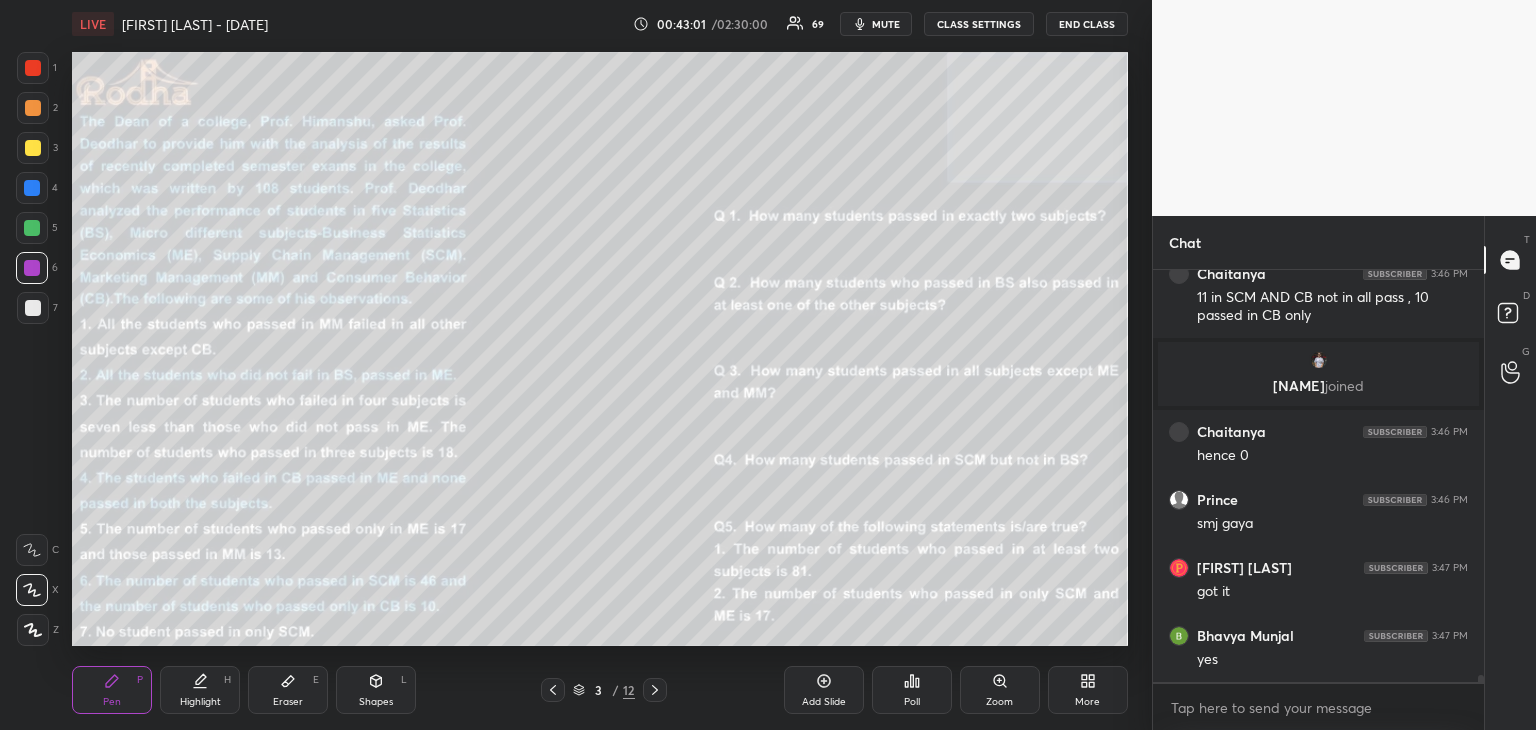 click at bounding box center (655, 690) 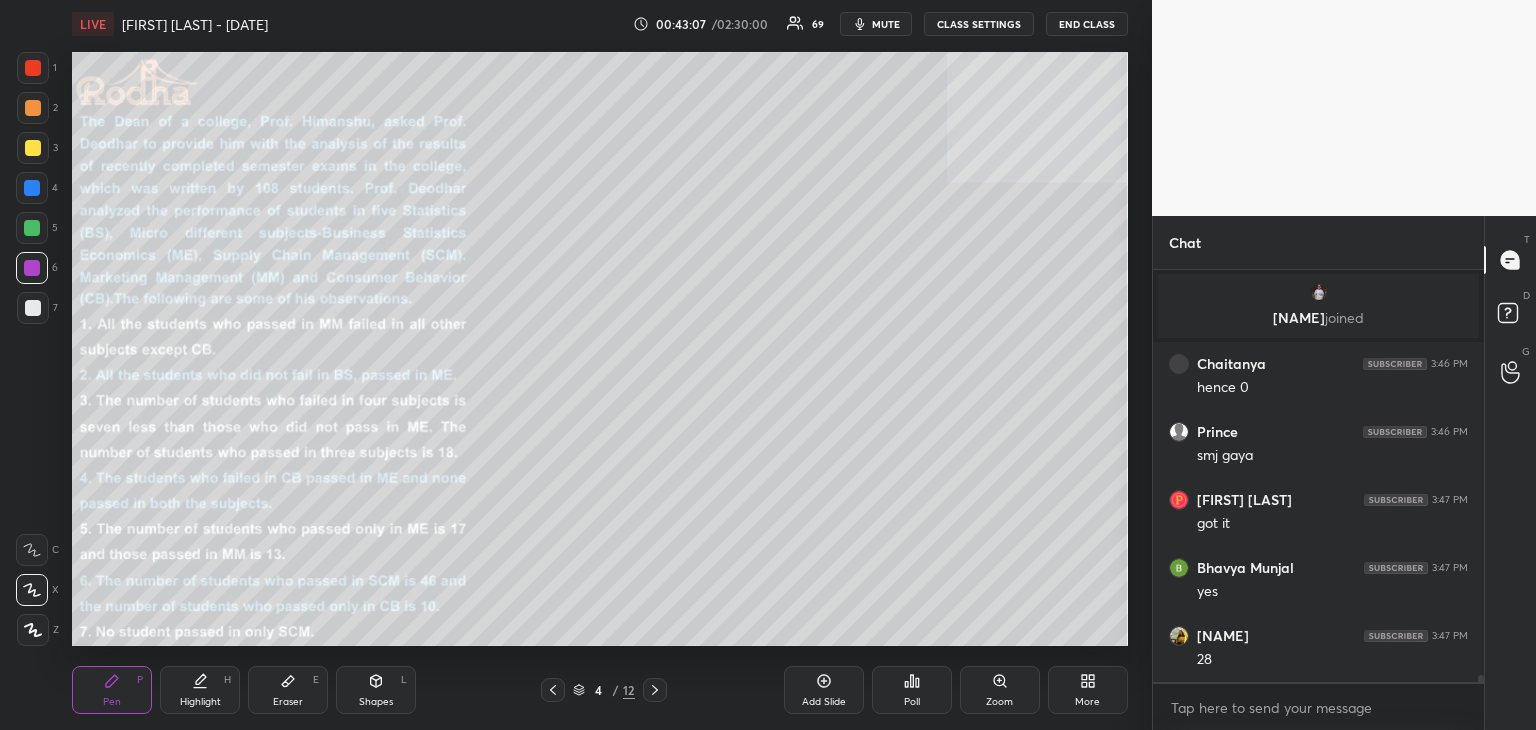 scroll, scrollTop: 23792, scrollLeft: 0, axis: vertical 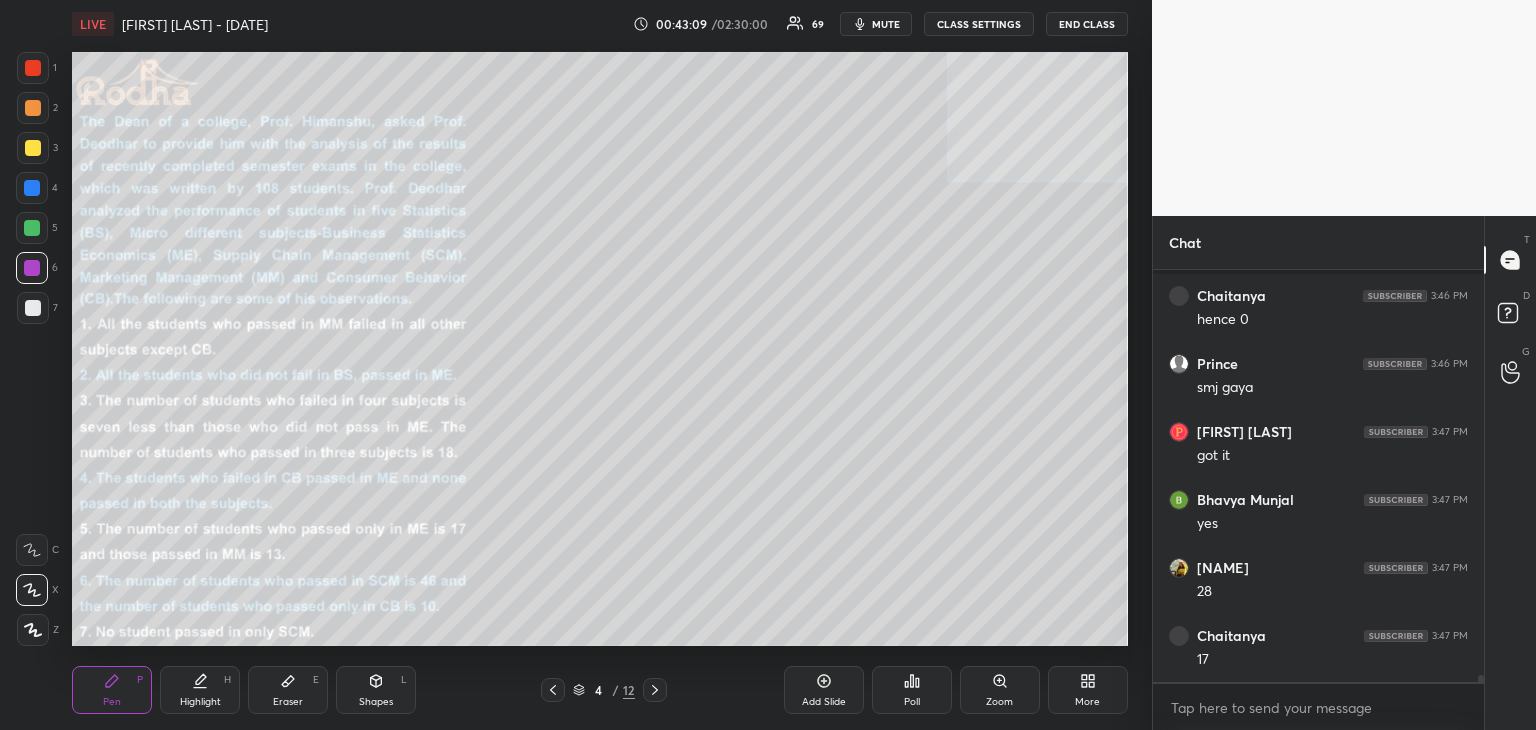 click 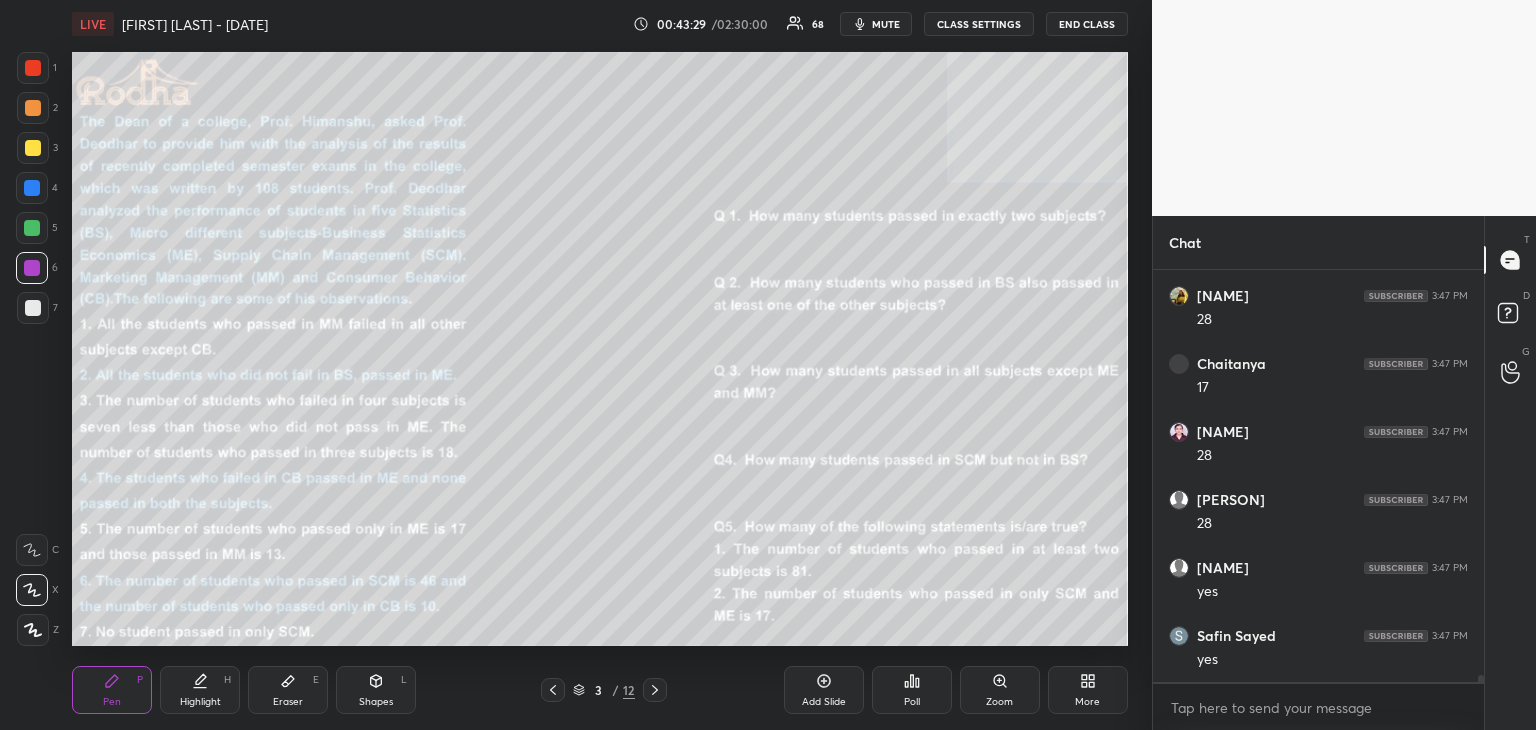 scroll, scrollTop: 24136, scrollLeft: 0, axis: vertical 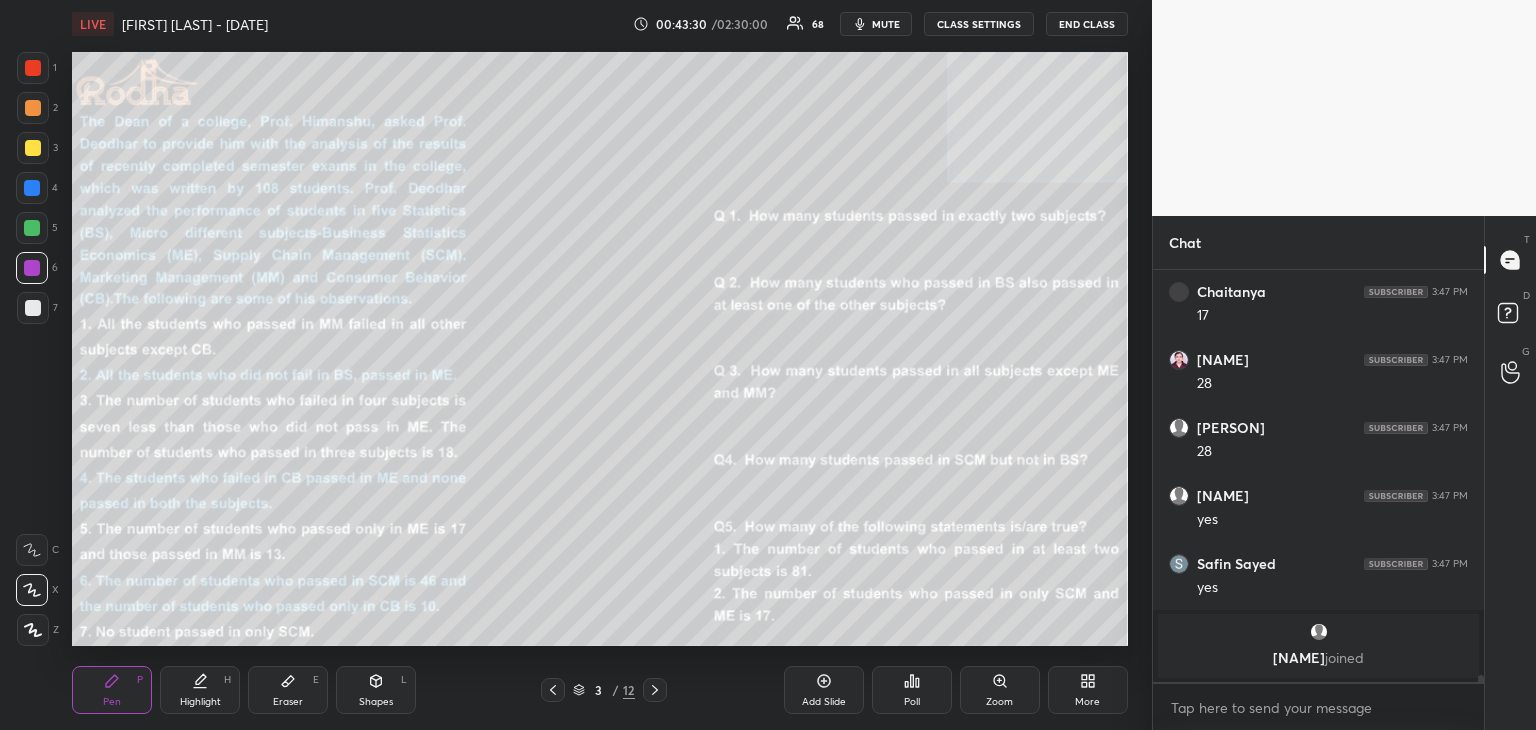 click 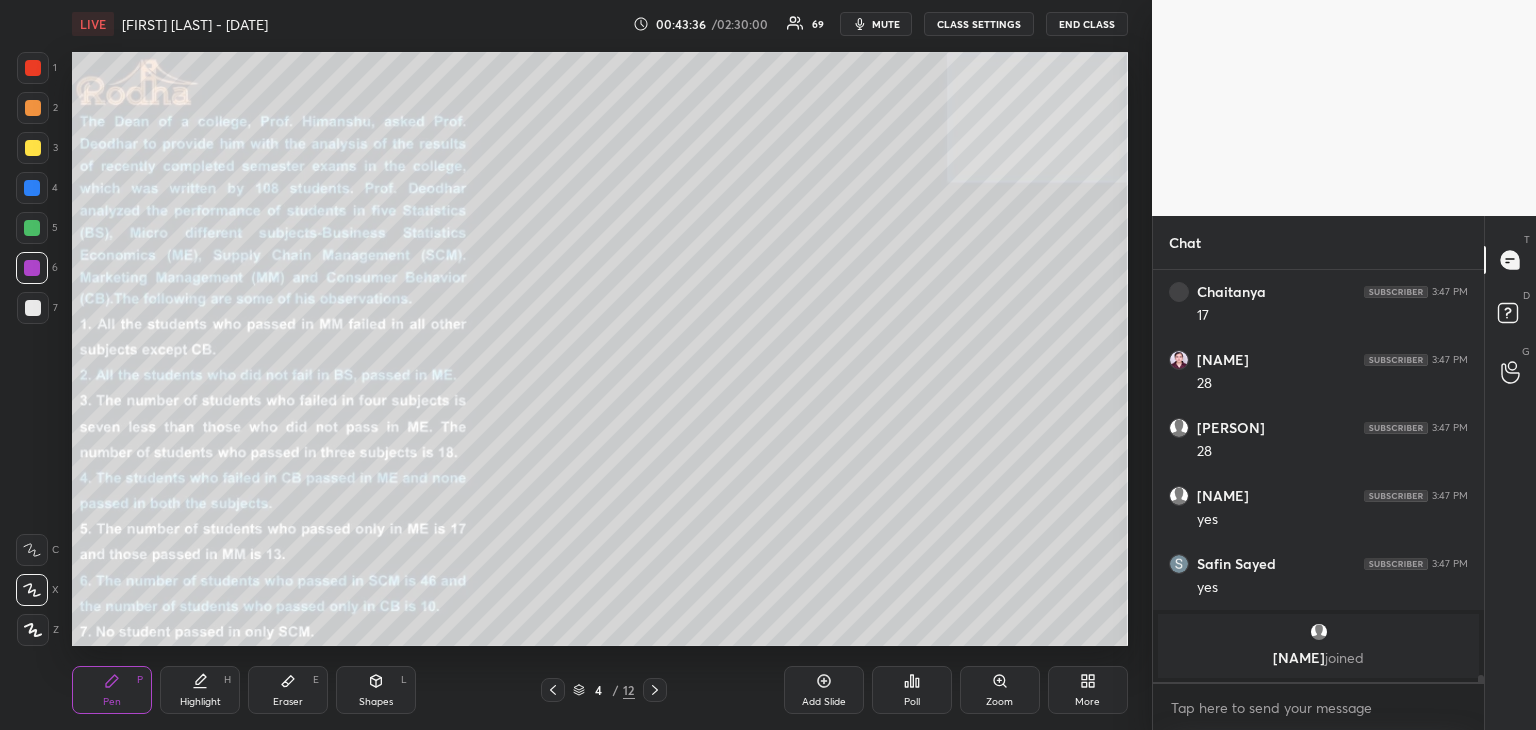 drag, startPoint x: 555, startPoint y: 689, endPoint x: 574, endPoint y: 680, distance: 21.023796 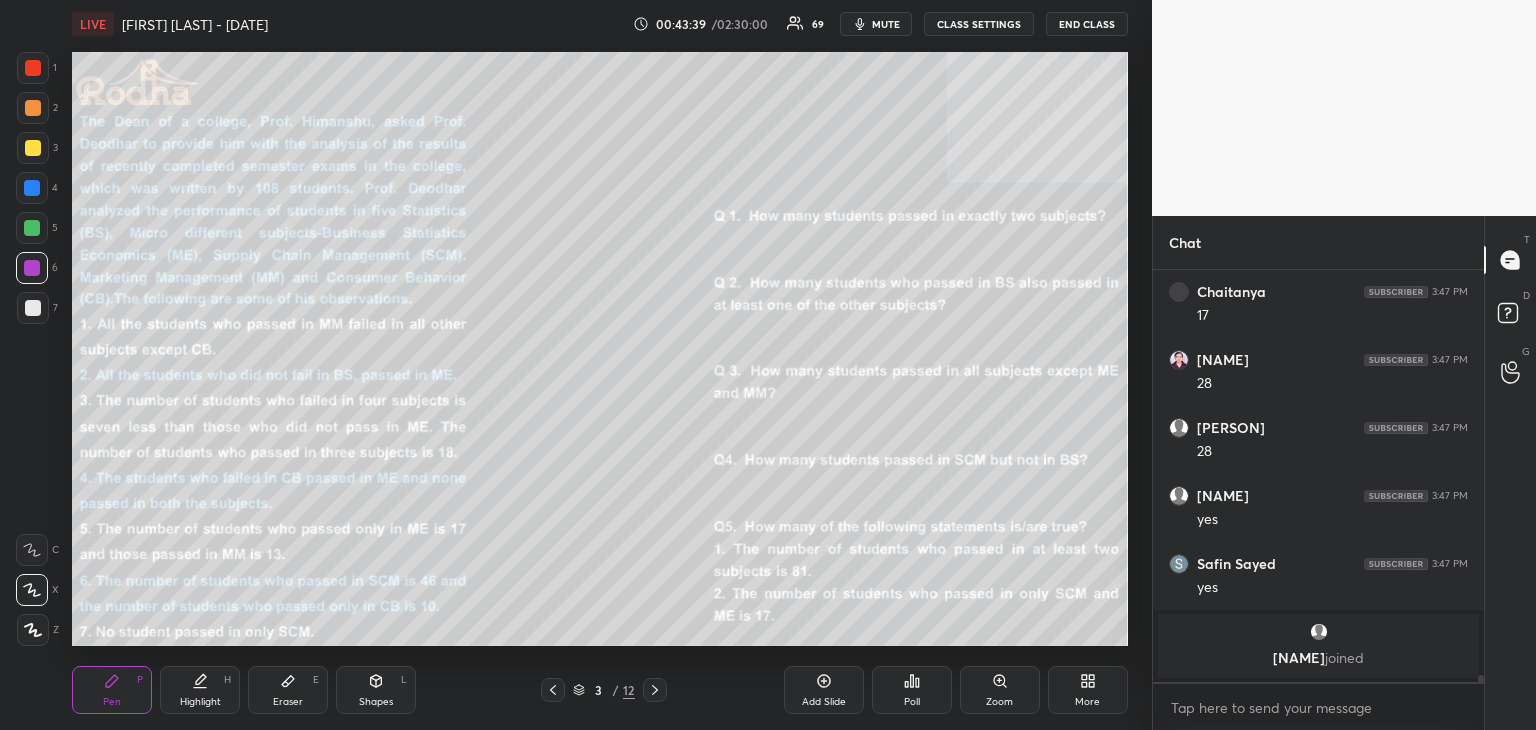 scroll, scrollTop: 24006, scrollLeft: 0, axis: vertical 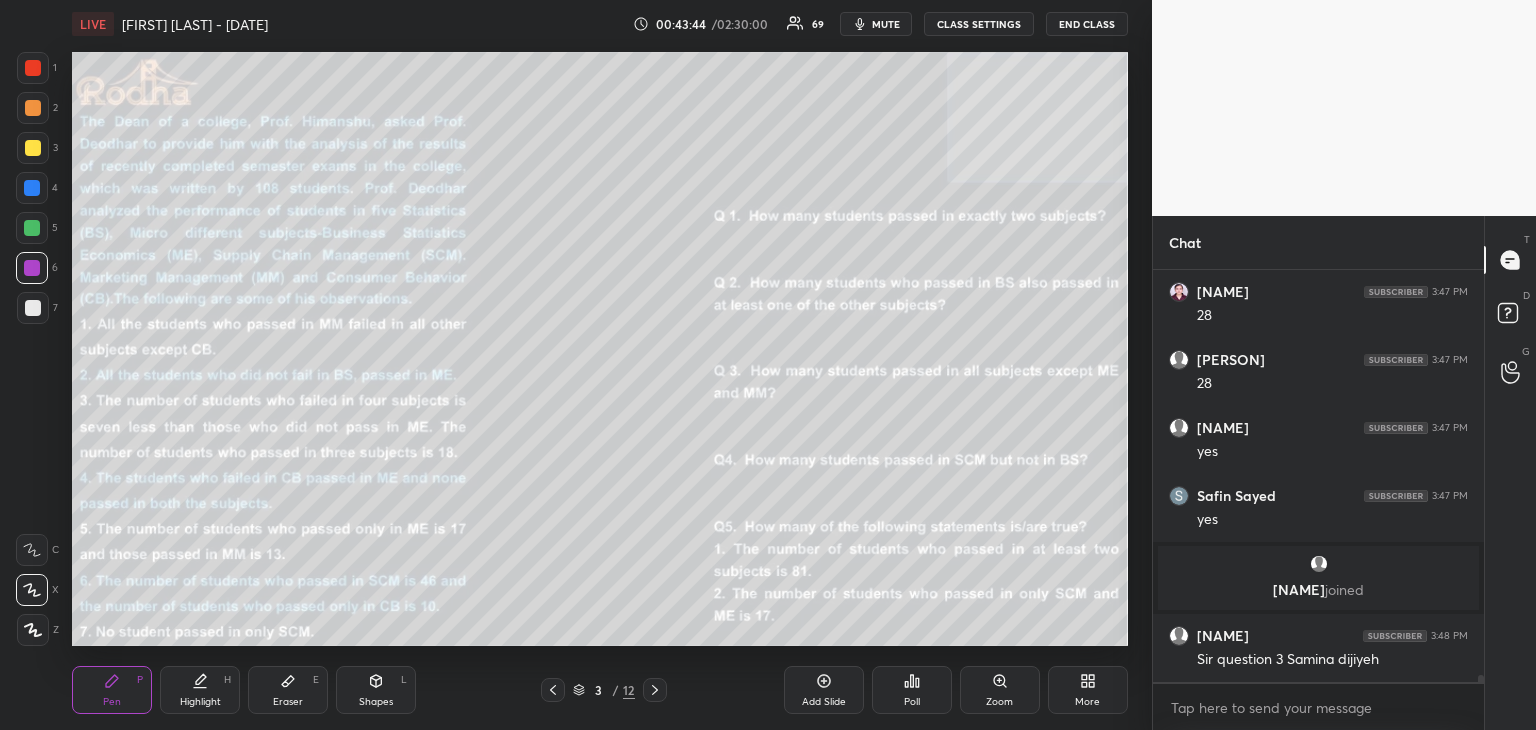 click 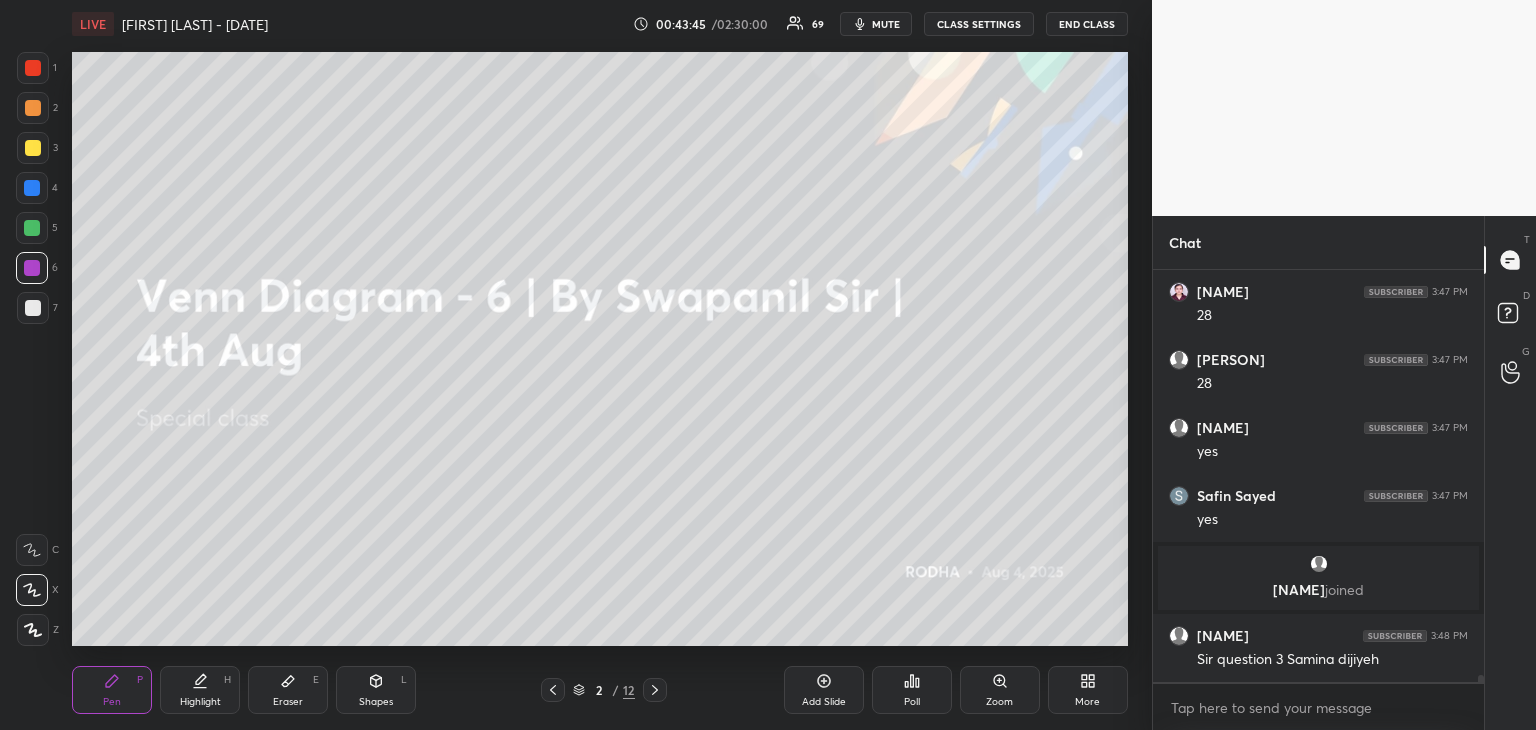 click 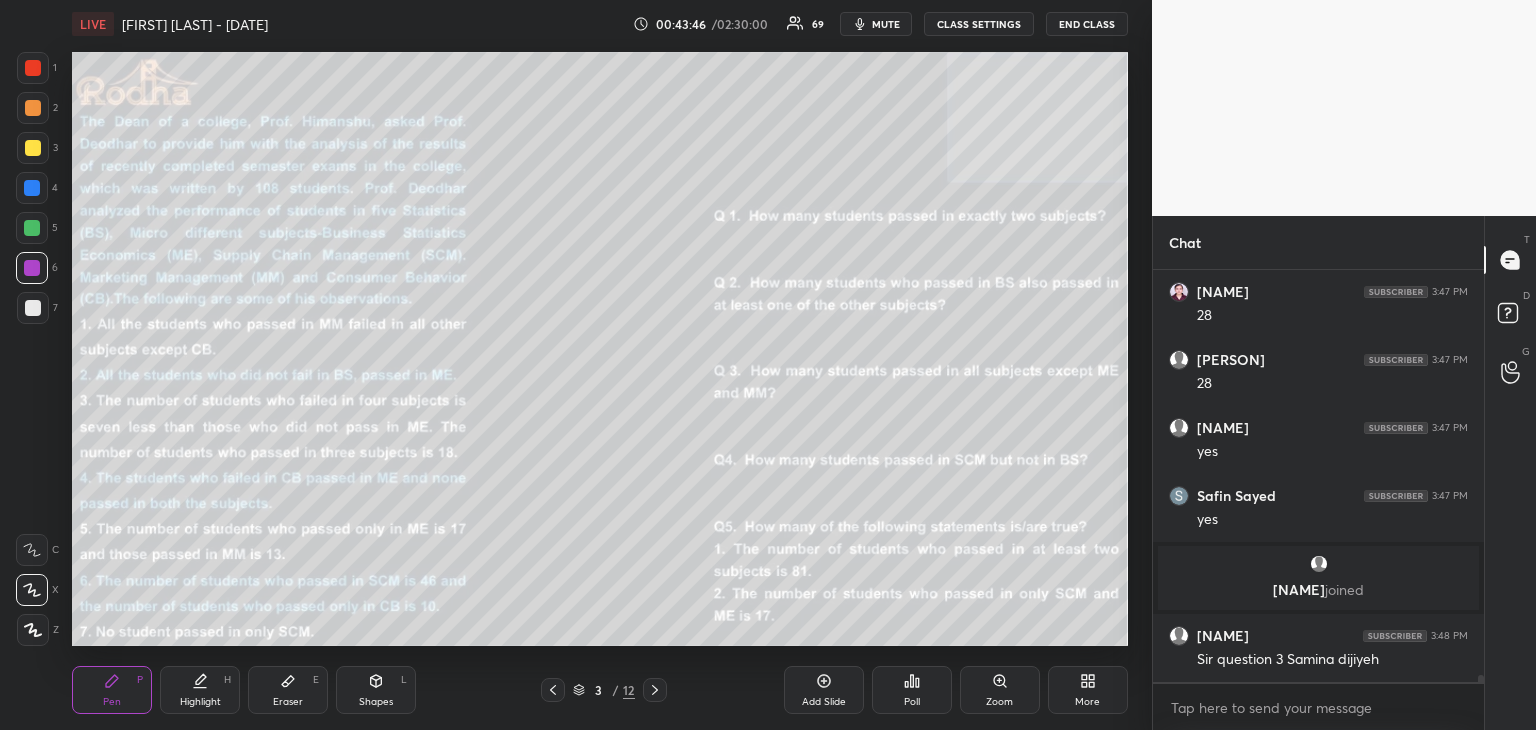 click at bounding box center (655, 690) 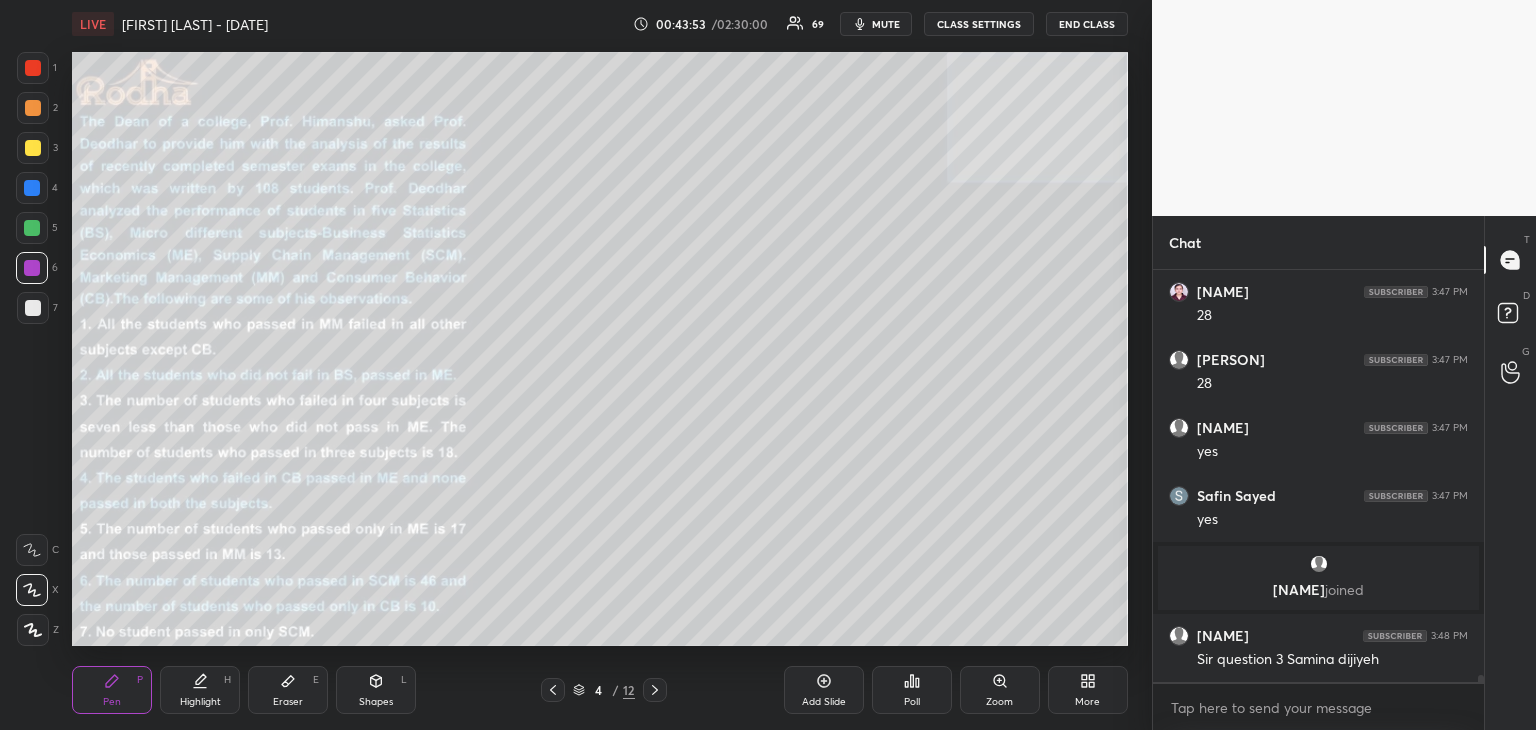 scroll, scrollTop: 24074, scrollLeft: 0, axis: vertical 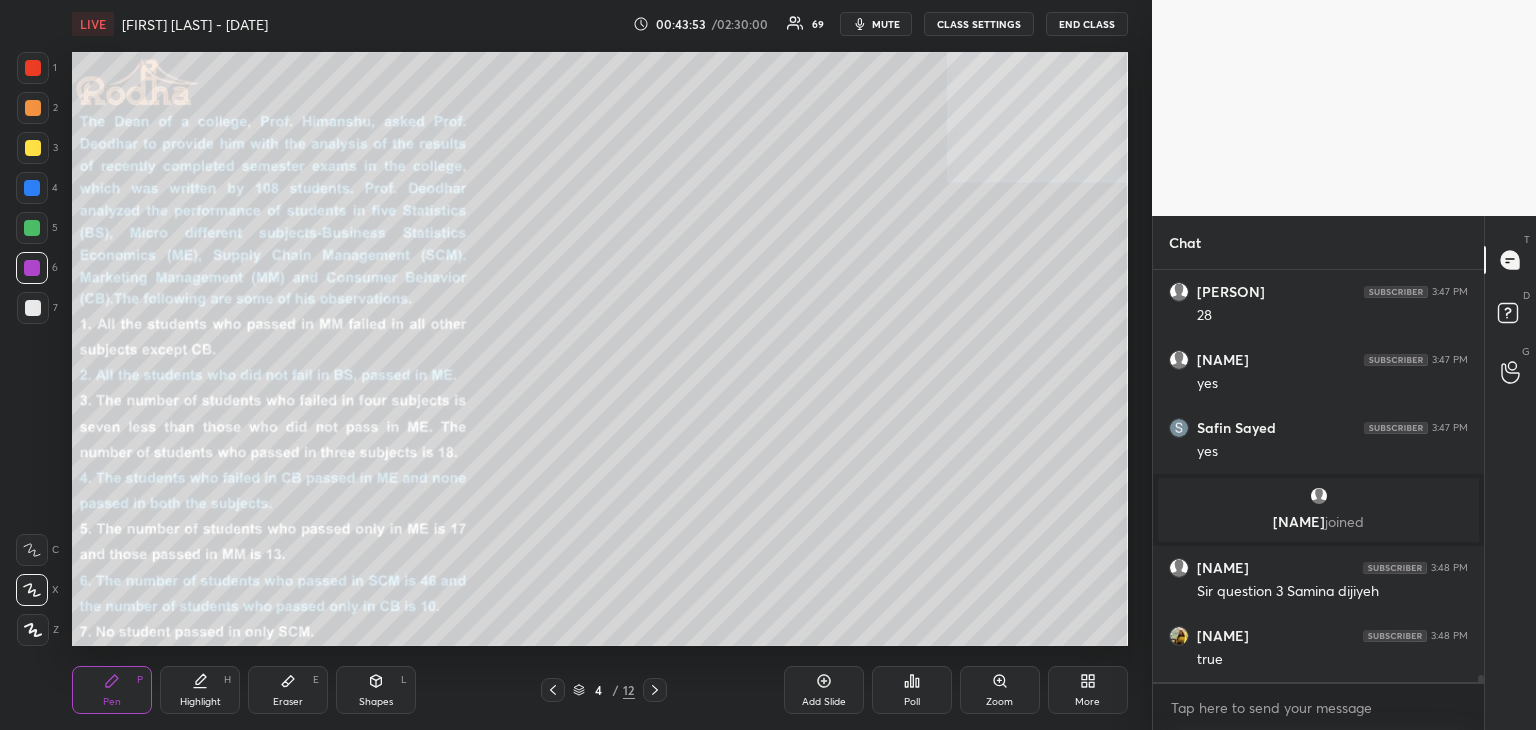 click 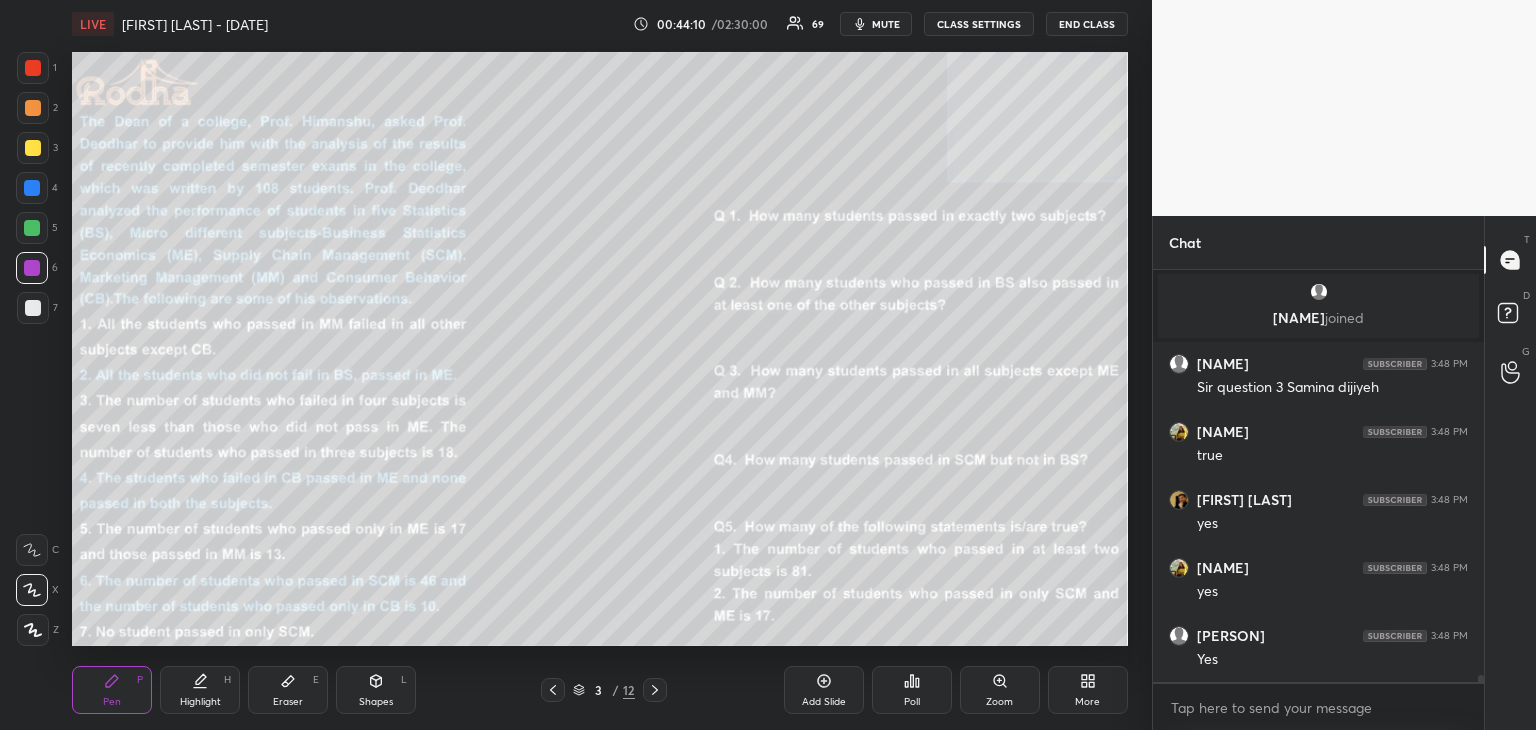 scroll, scrollTop: 24346, scrollLeft: 0, axis: vertical 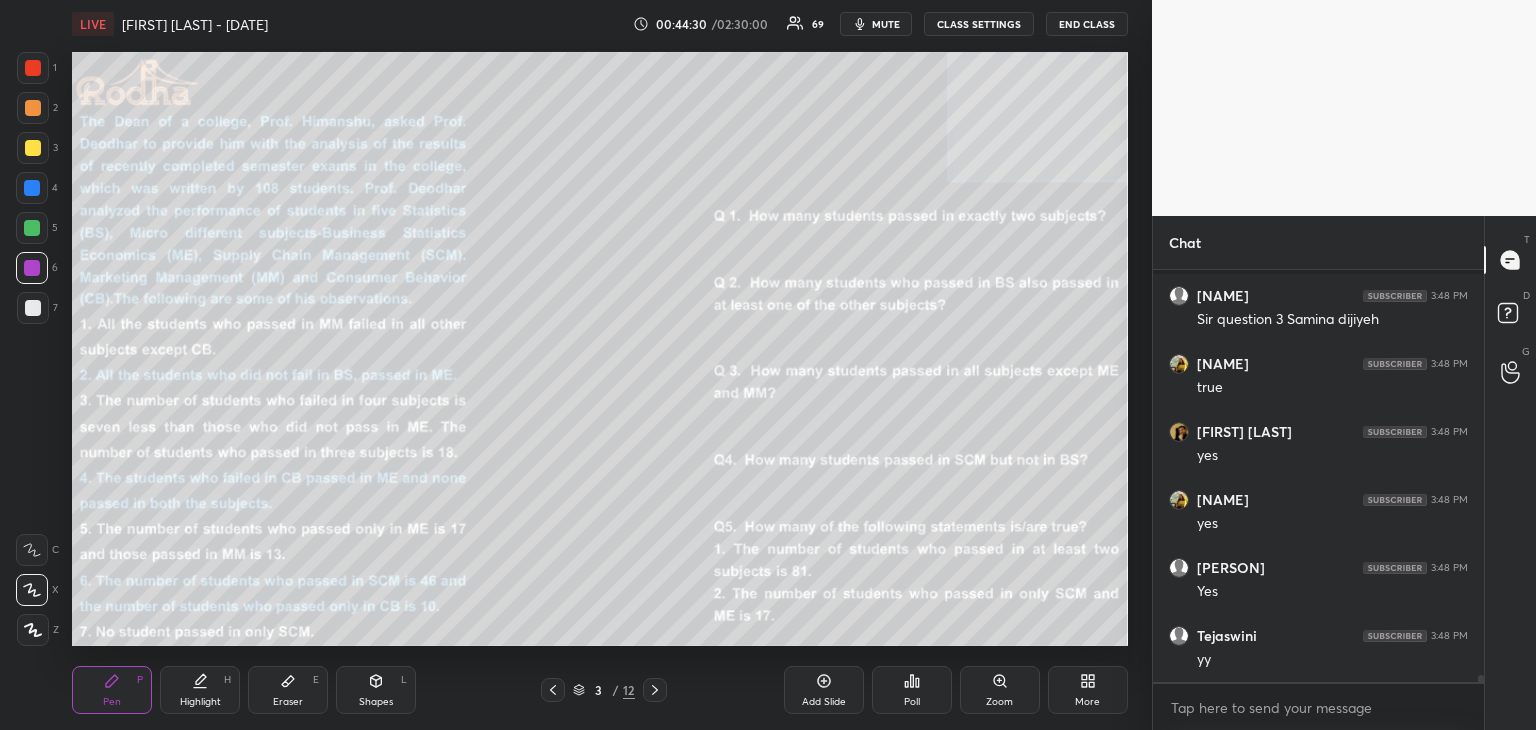 click 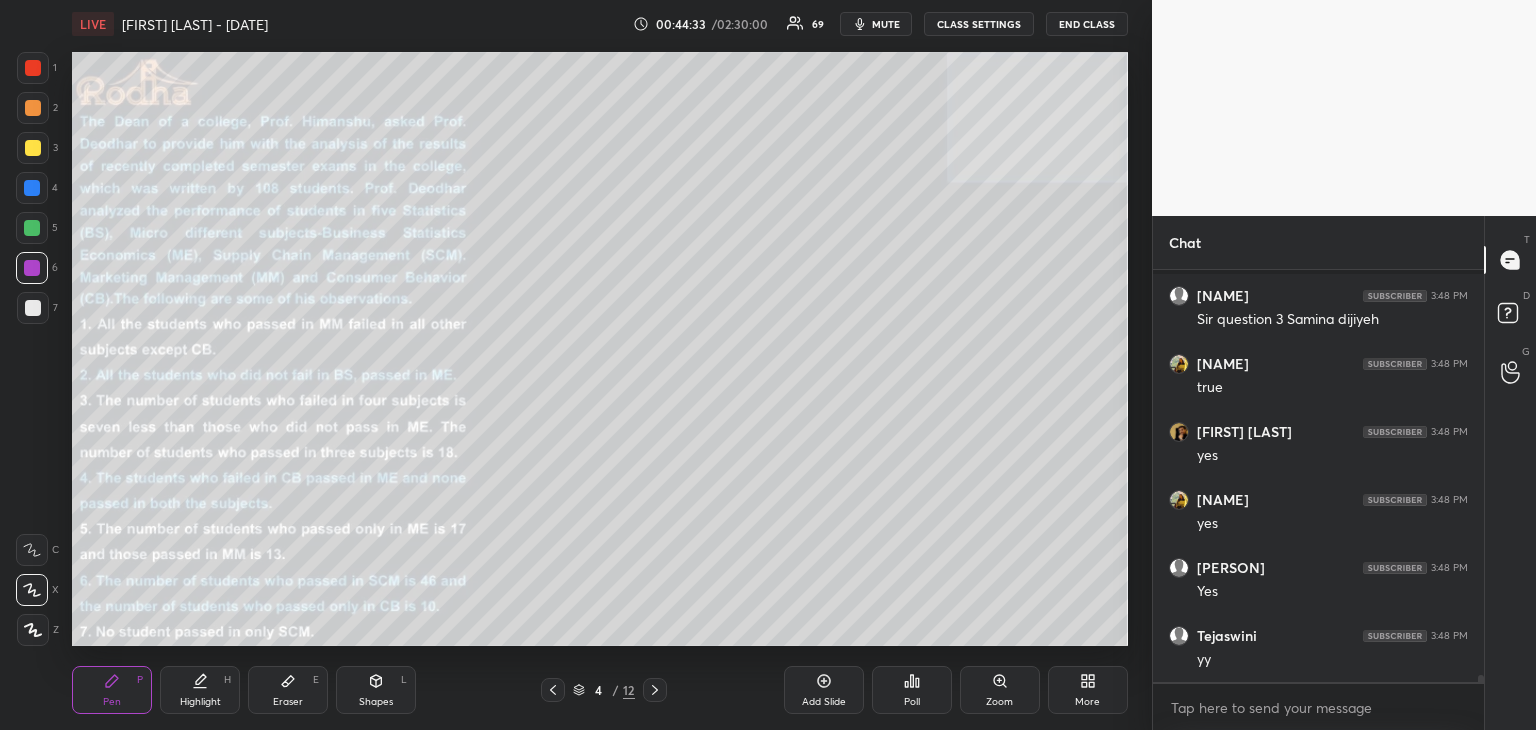 drag, startPoint x: 553, startPoint y: 692, endPoint x: 573, endPoint y: 672, distance: 28.284271 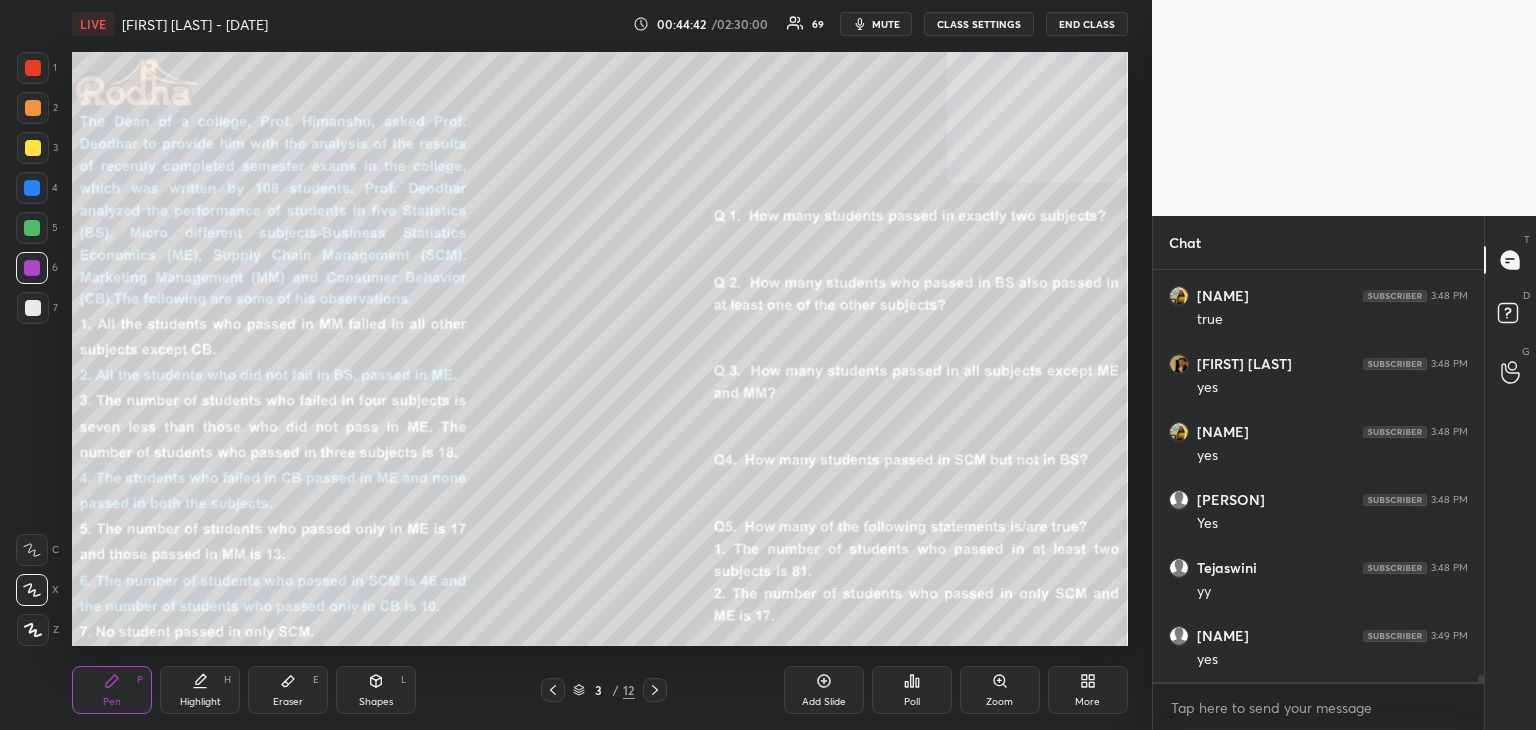 scroll, scrollTop: 24536, scrollLeft: 0, axis: vertical 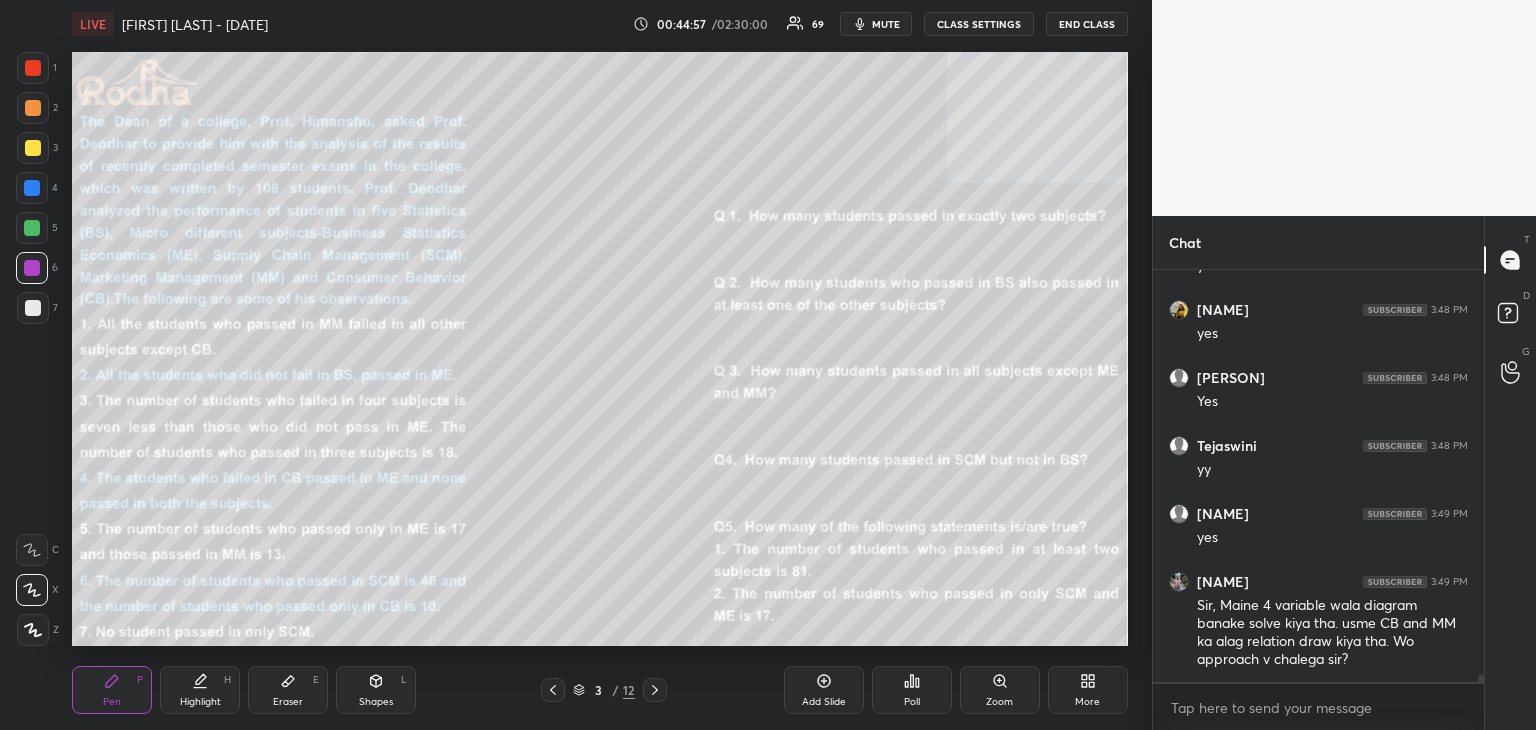 click 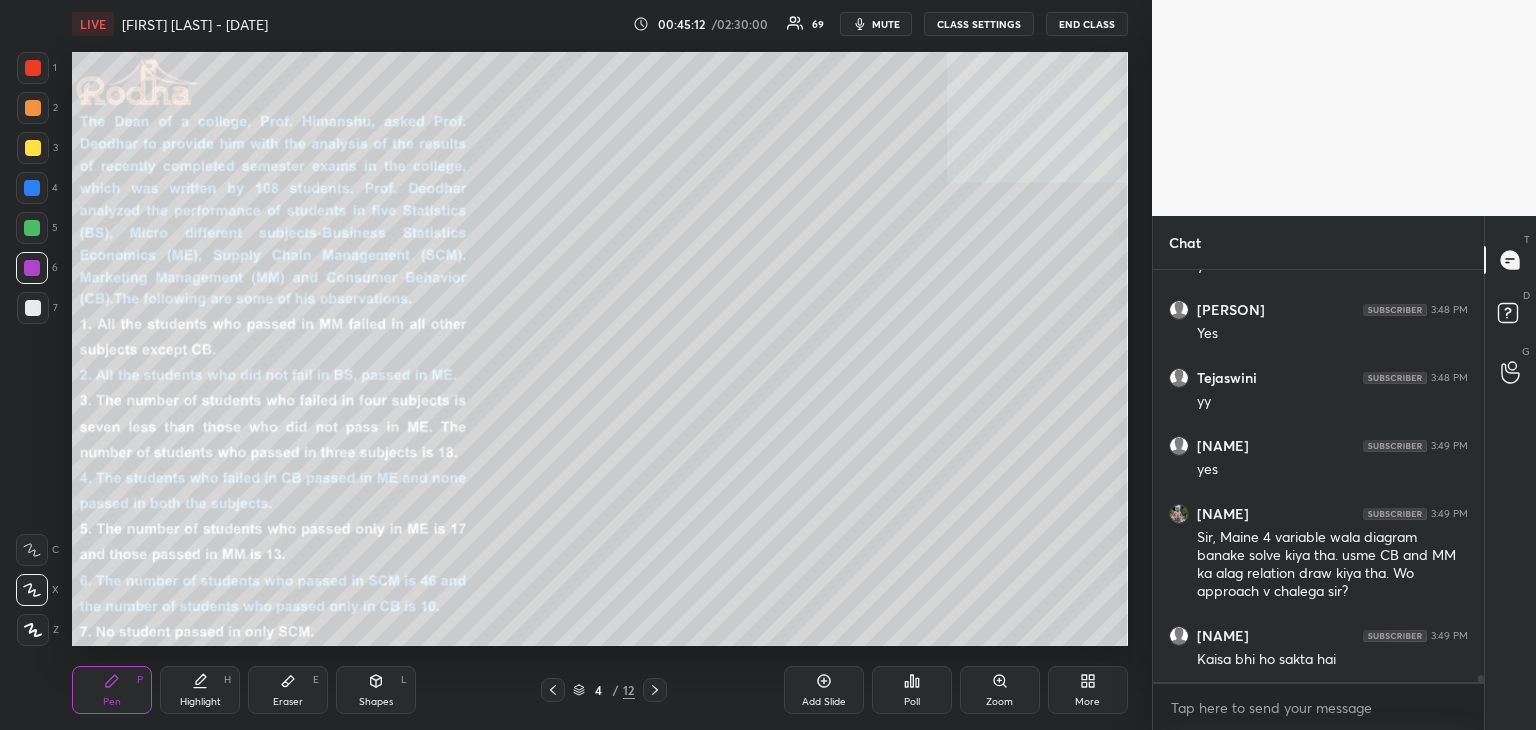 scroll, scrollTop: 24672, scrollLeft: 0, axis: vertical 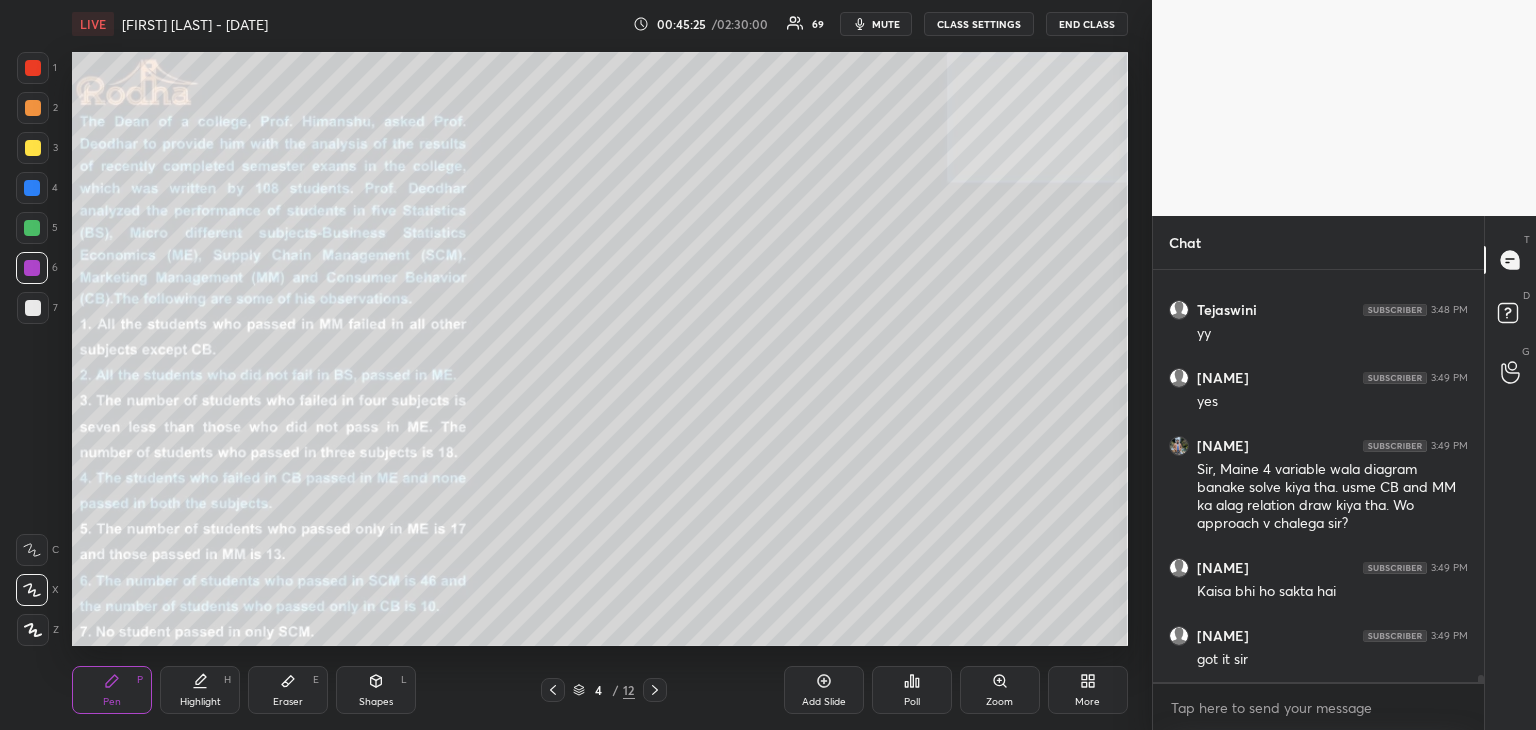 click 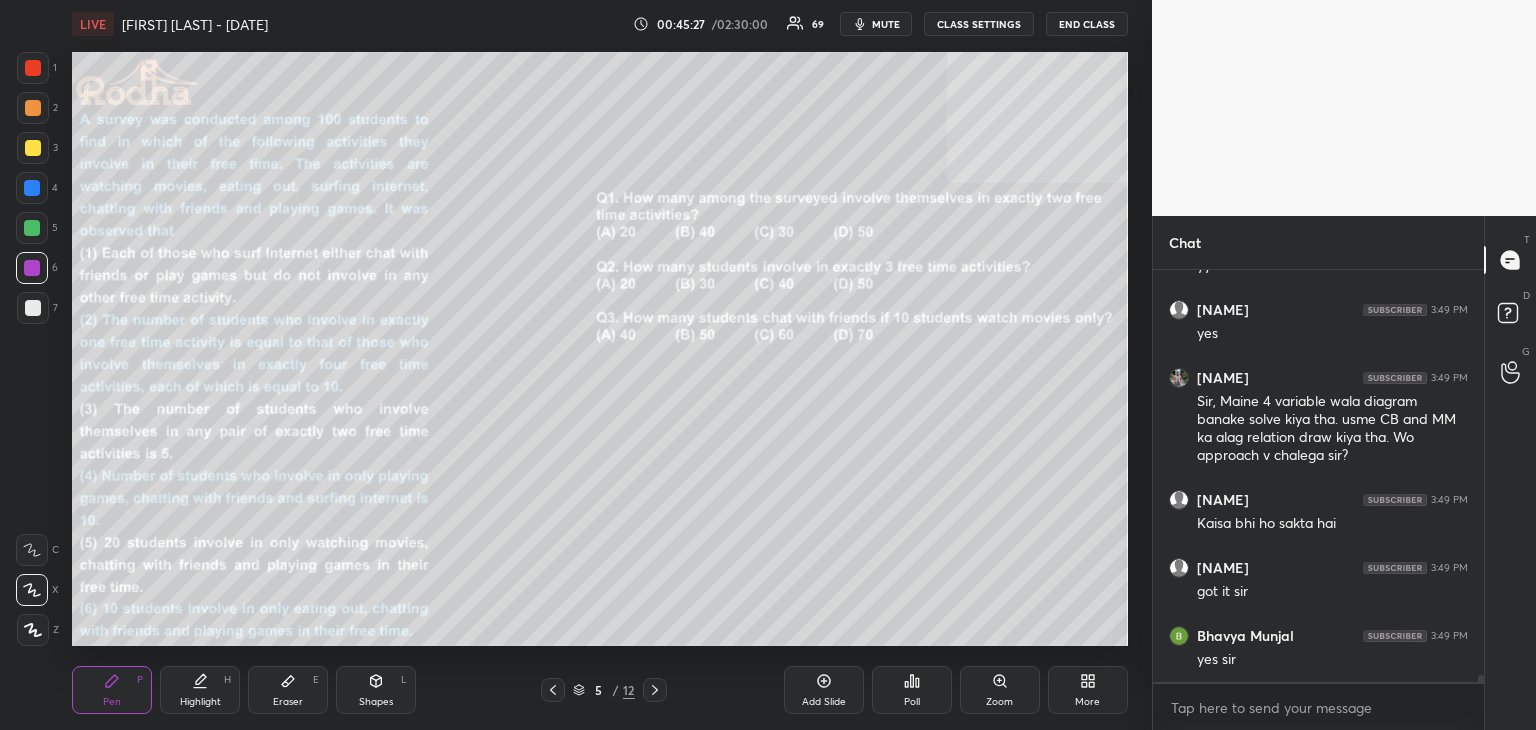 scroll, scrollTop: 24876, scrollLeft: 0, axis: vertical 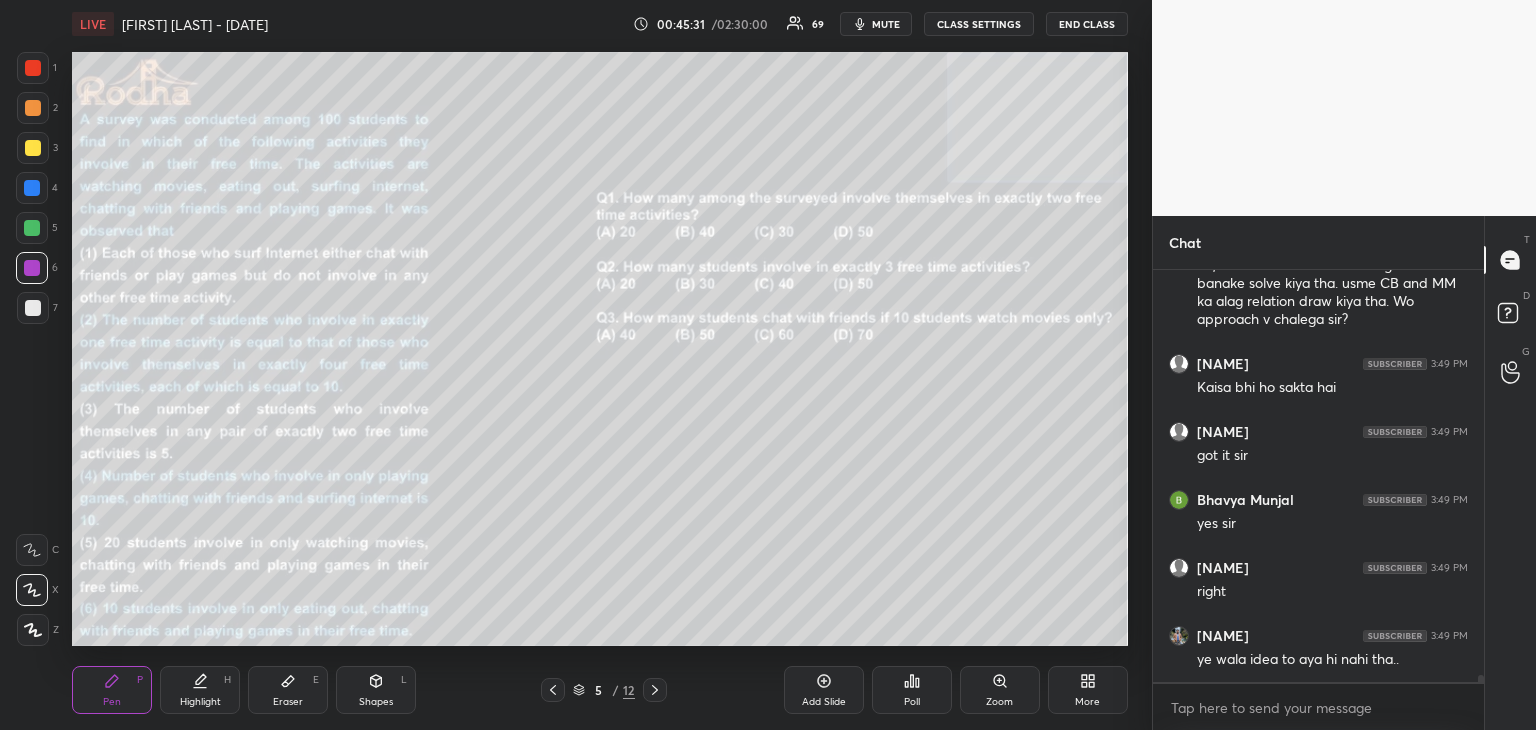 click 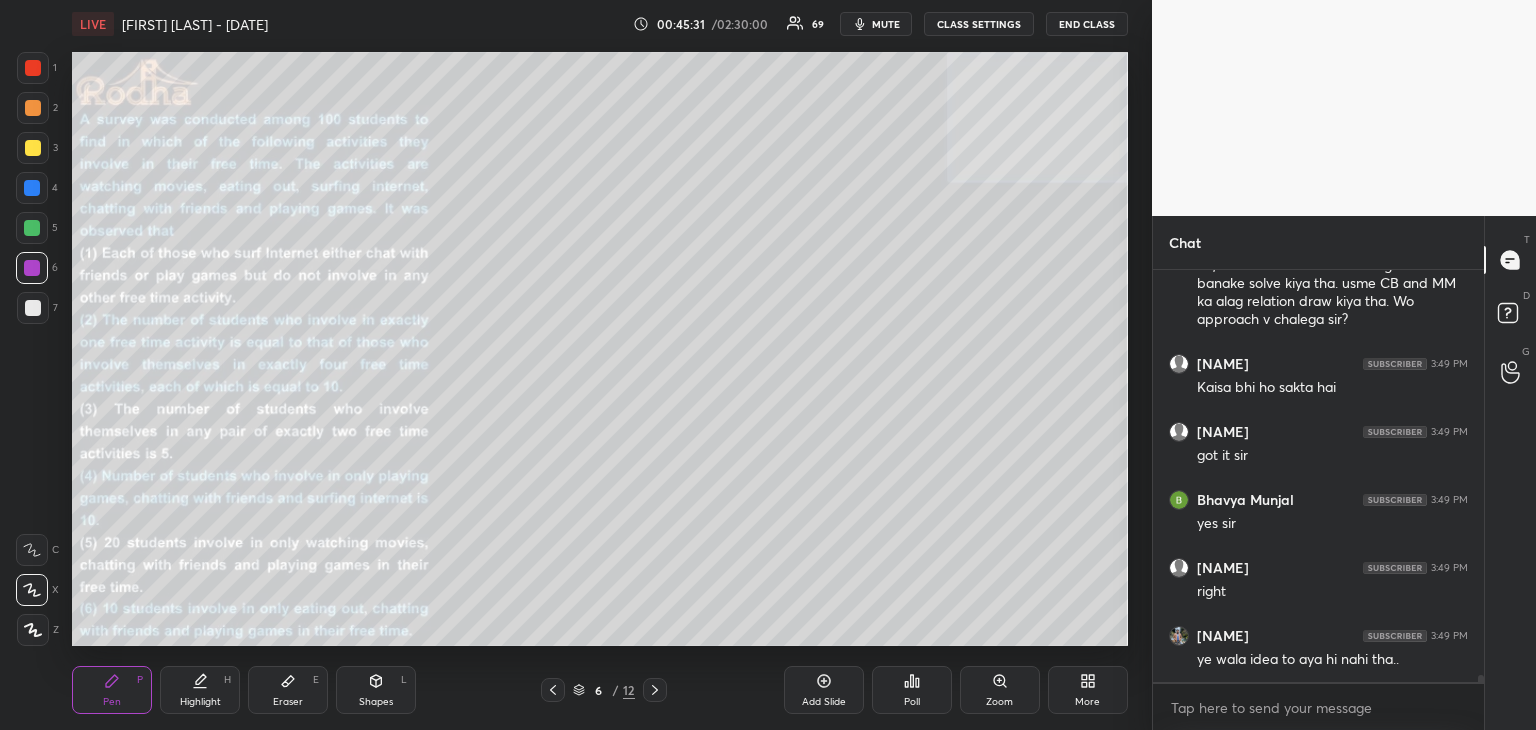 click 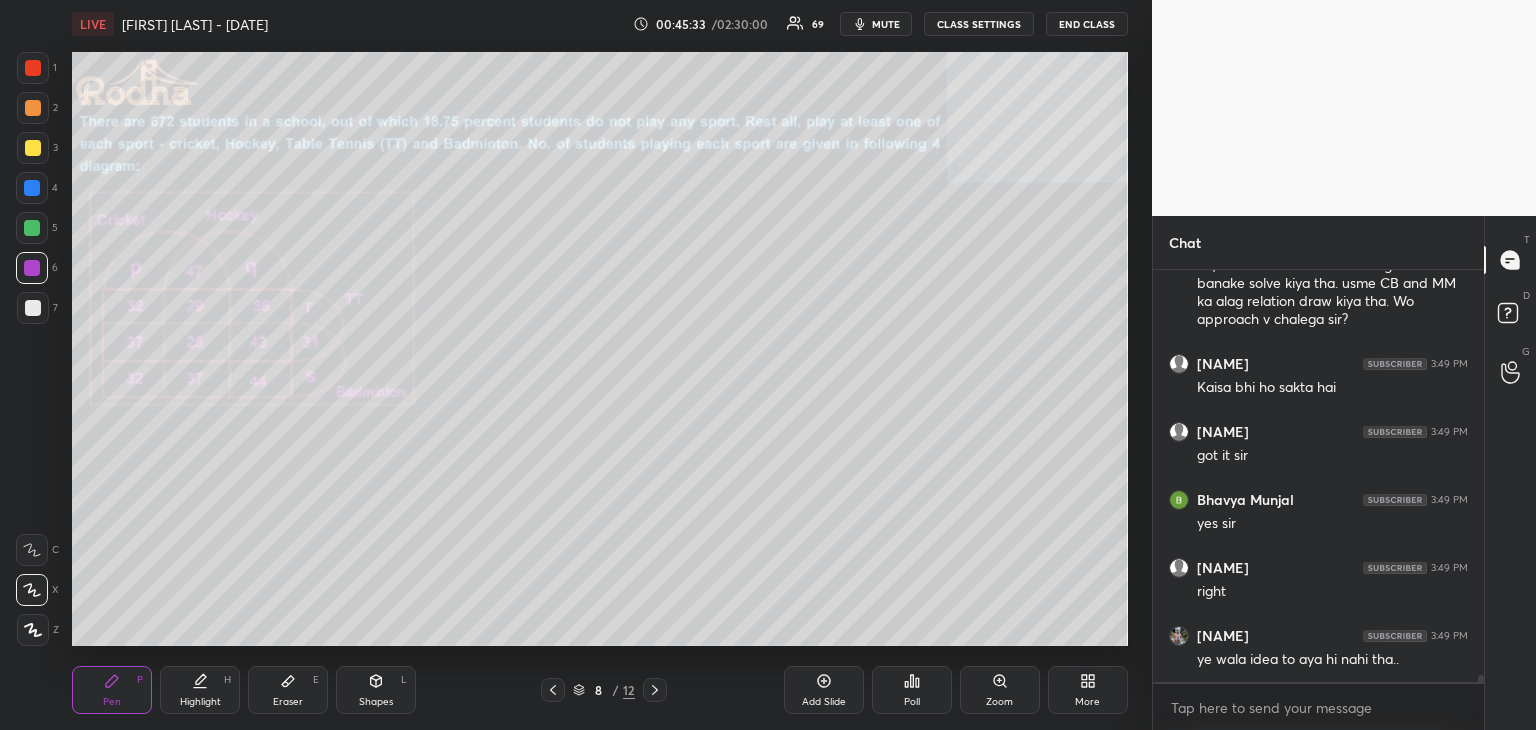 click 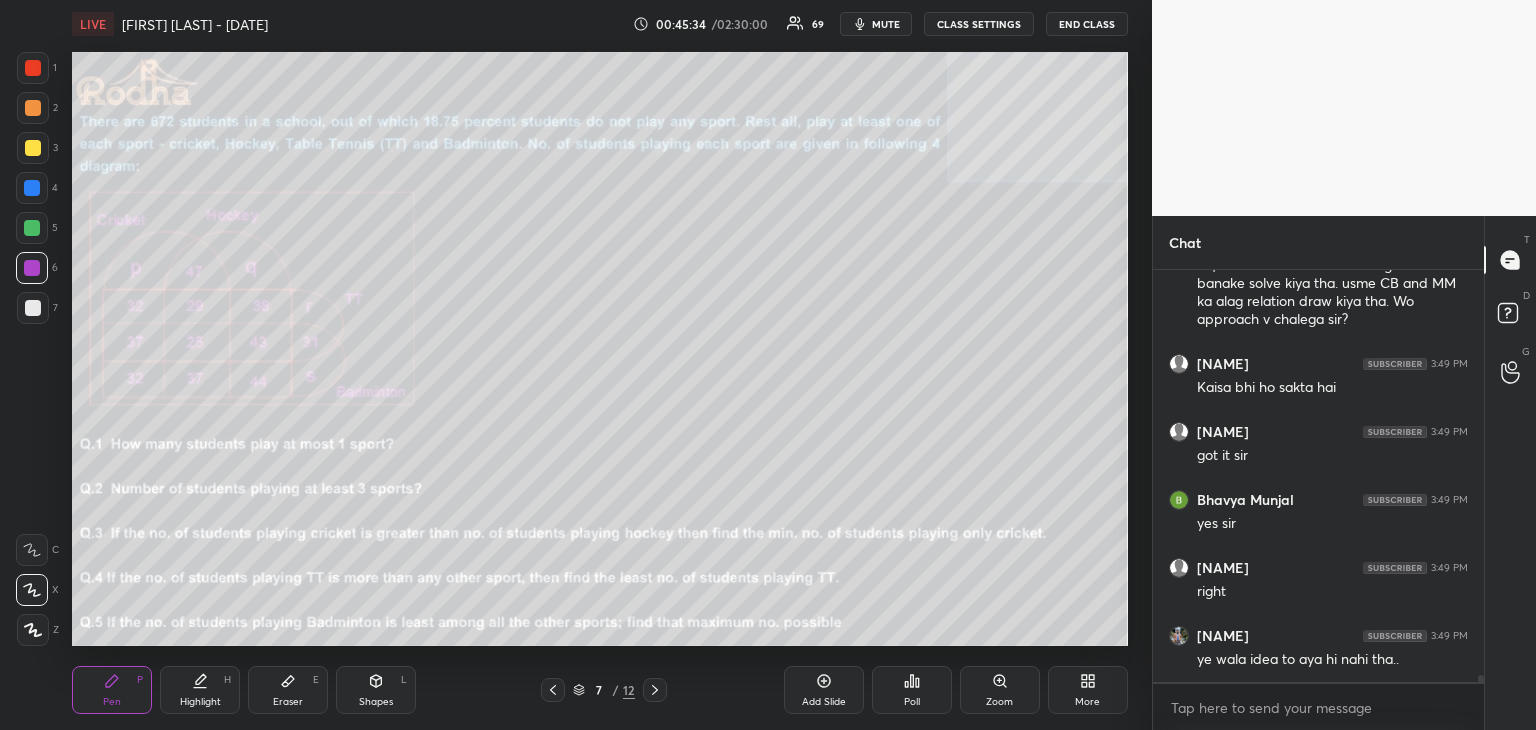 click 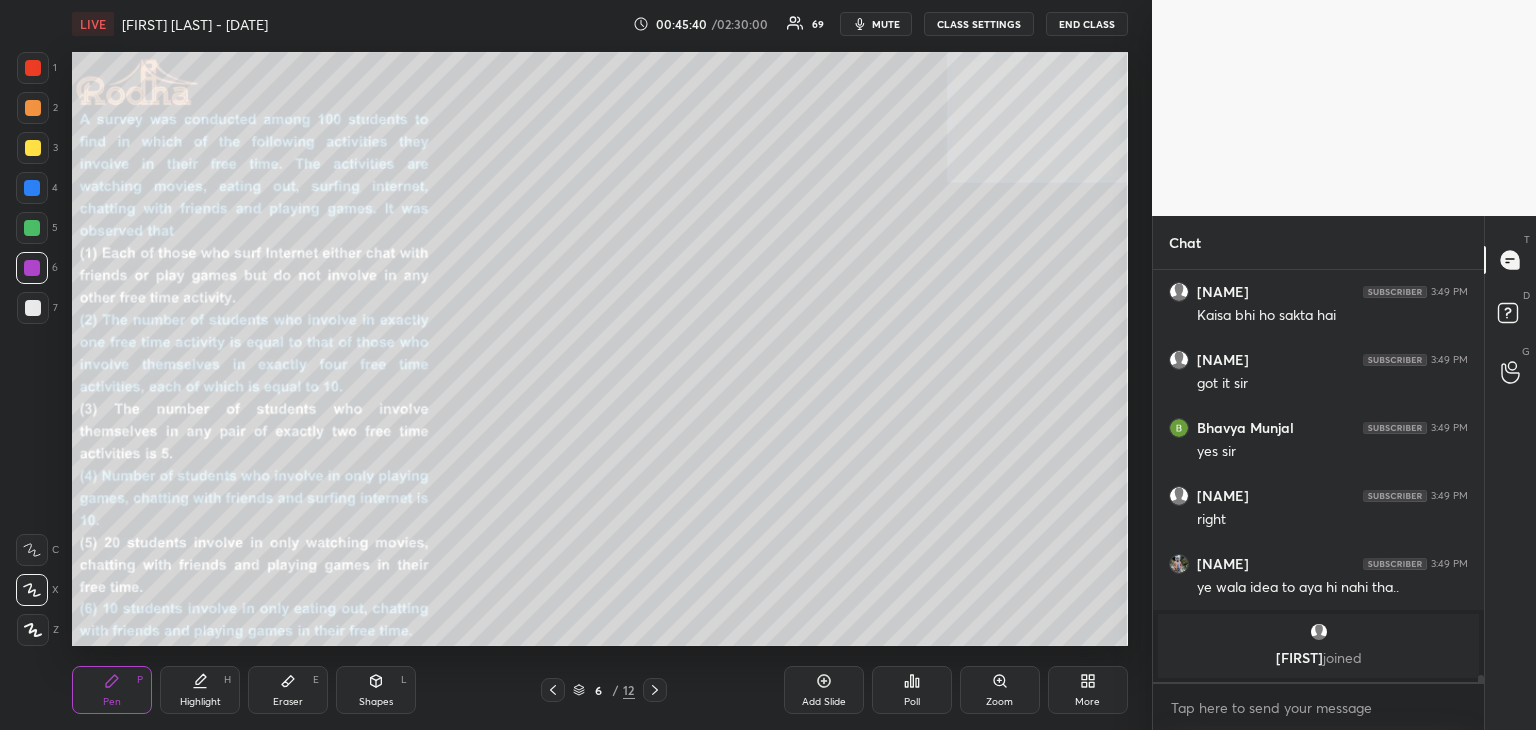 scroll, scrollTop: 24724, scrollLeft: 0, axis: vertical 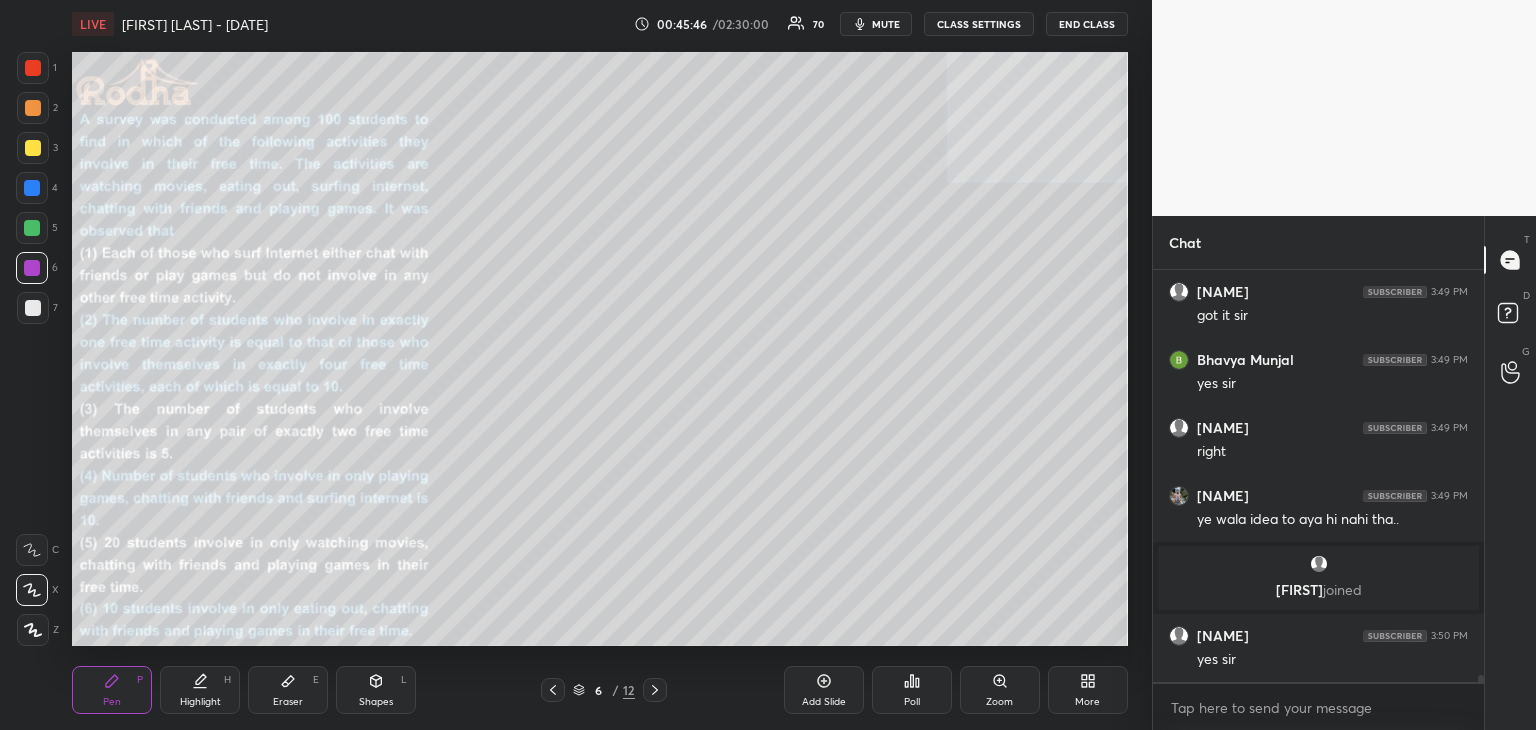 click 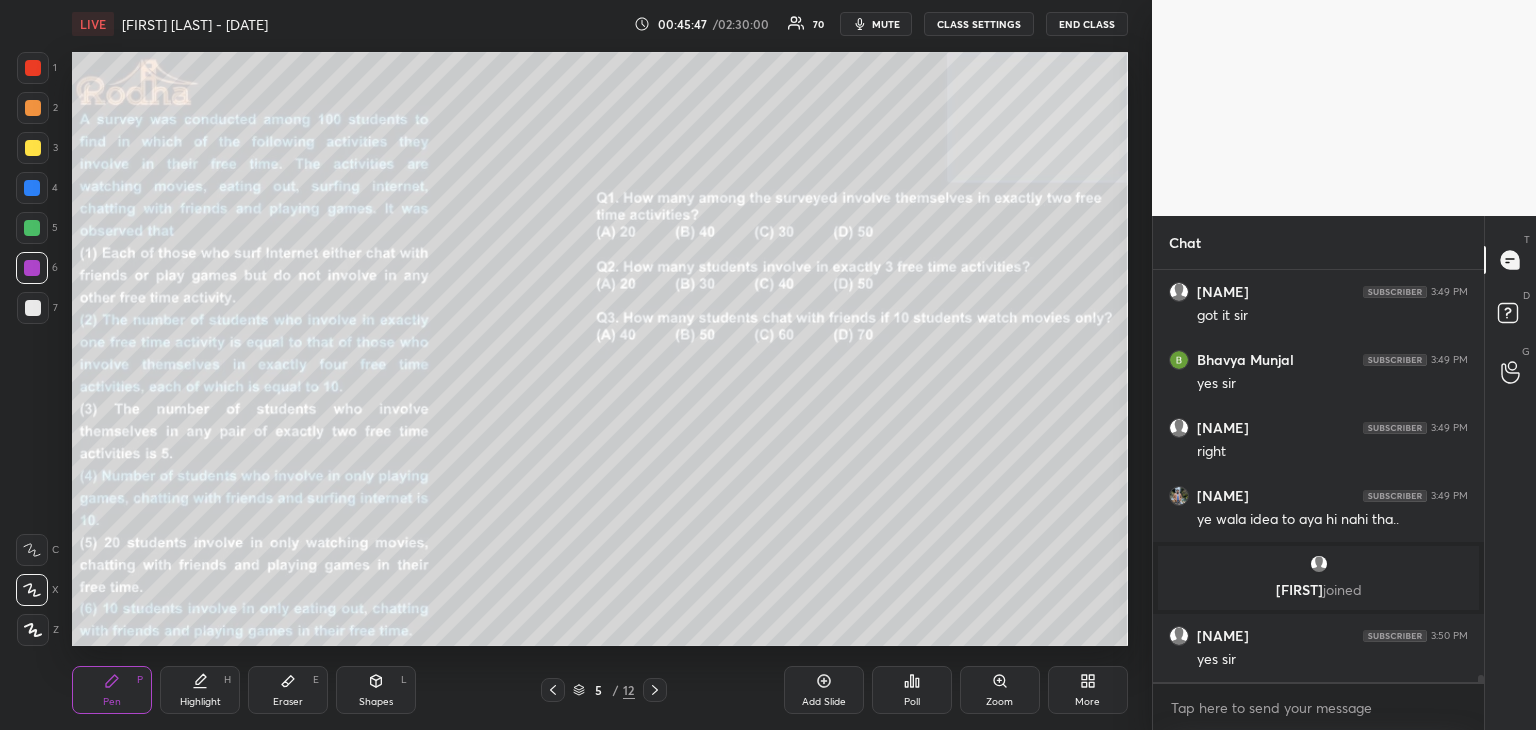 click on "5 / 12" at bounding box center (604, 690) 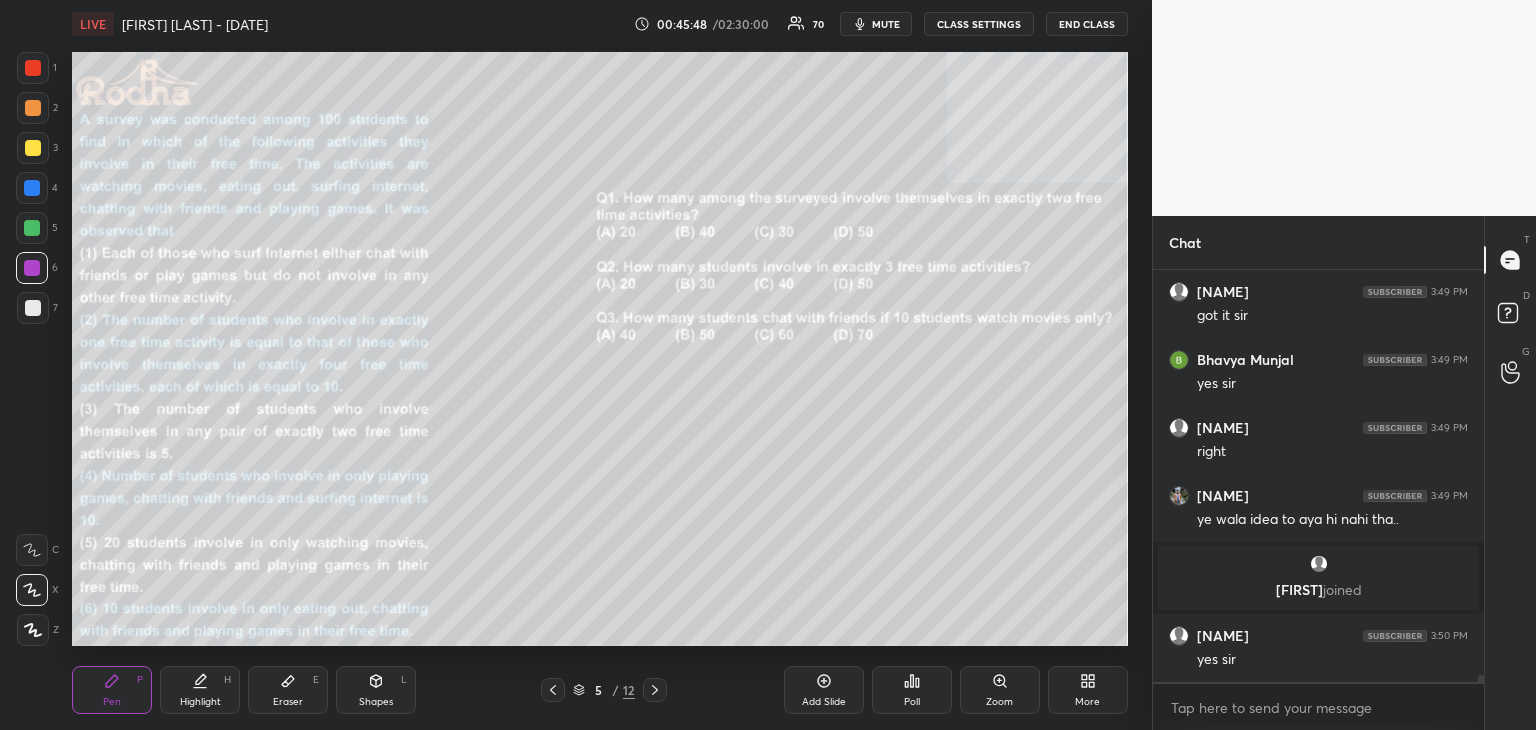 click 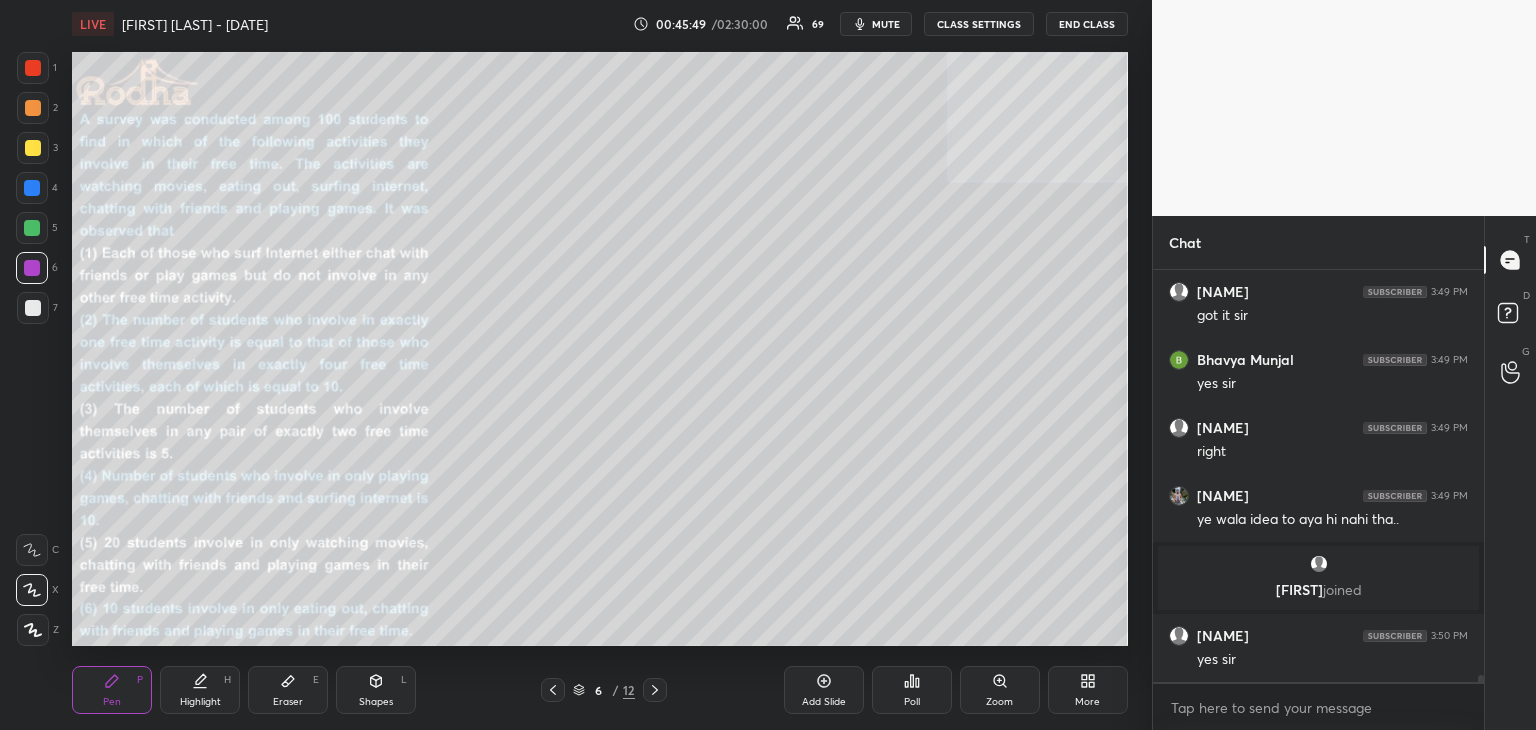 click 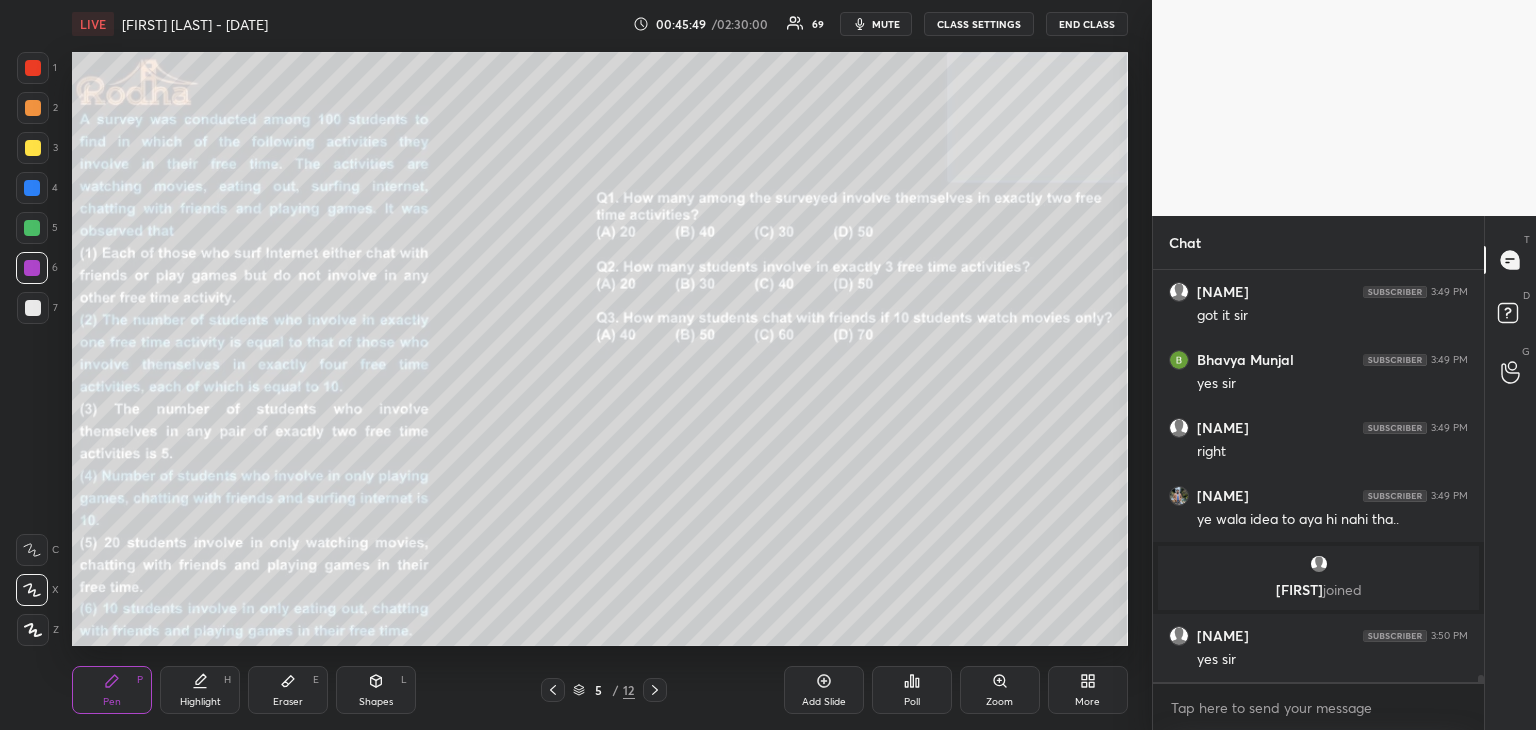 click 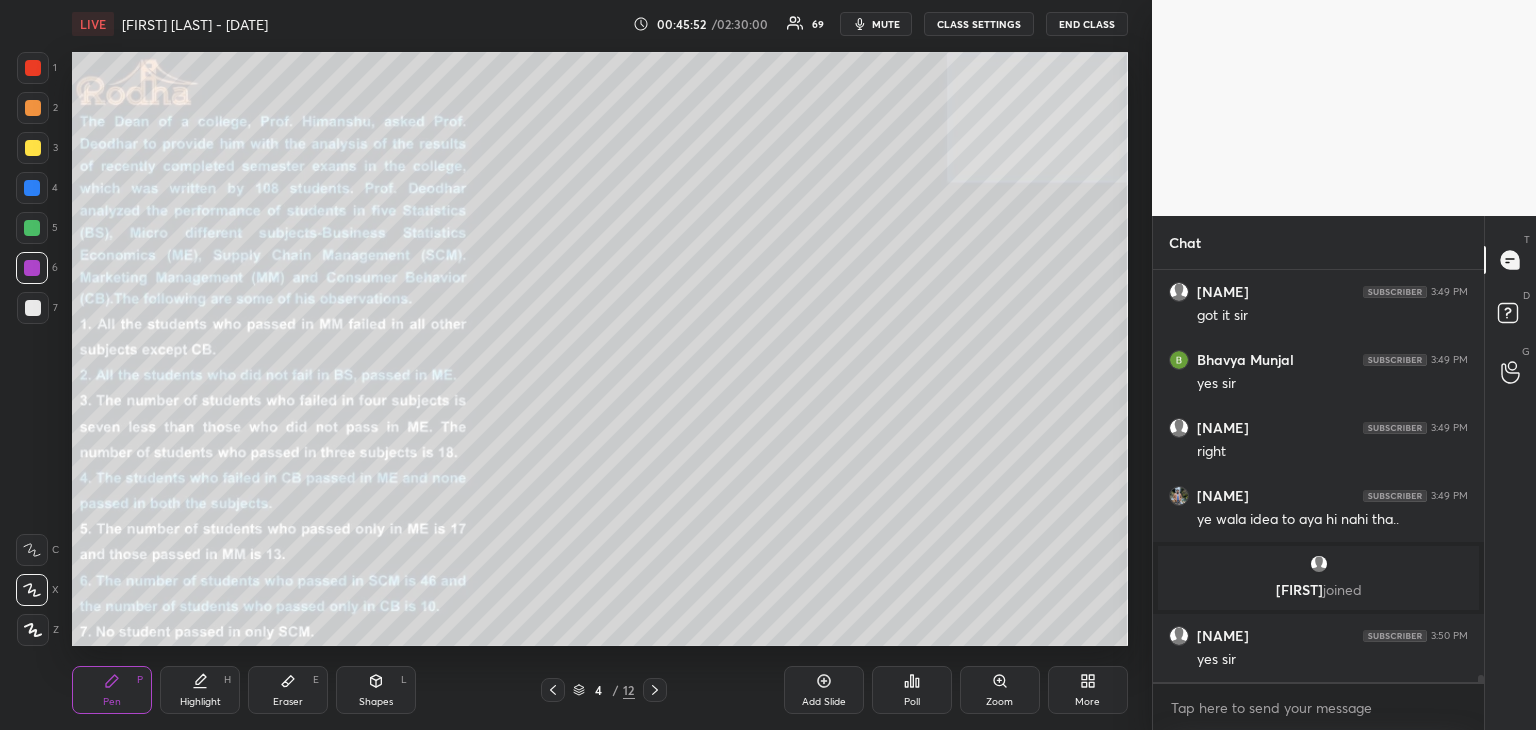 click 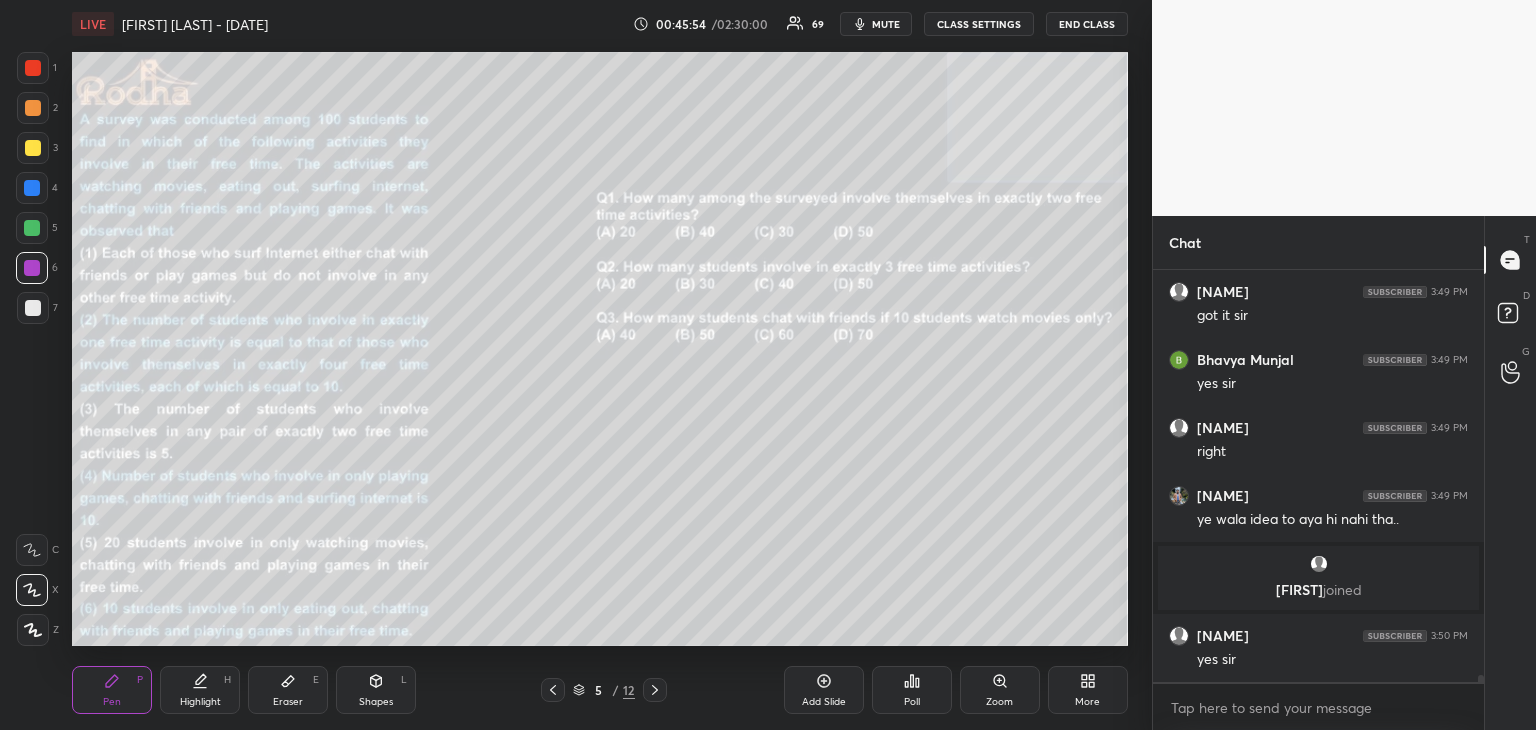 click at bounding box center (655, 690) 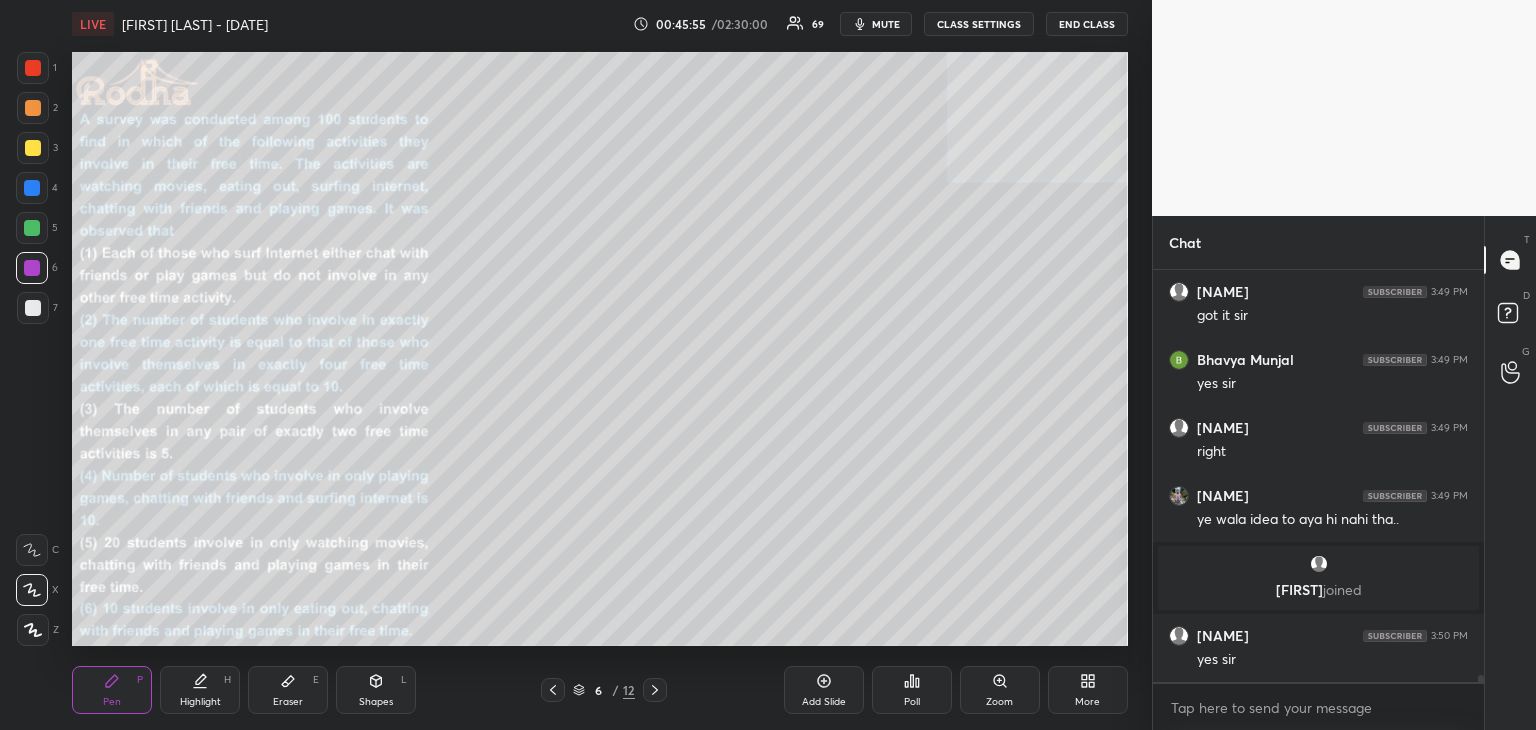 click 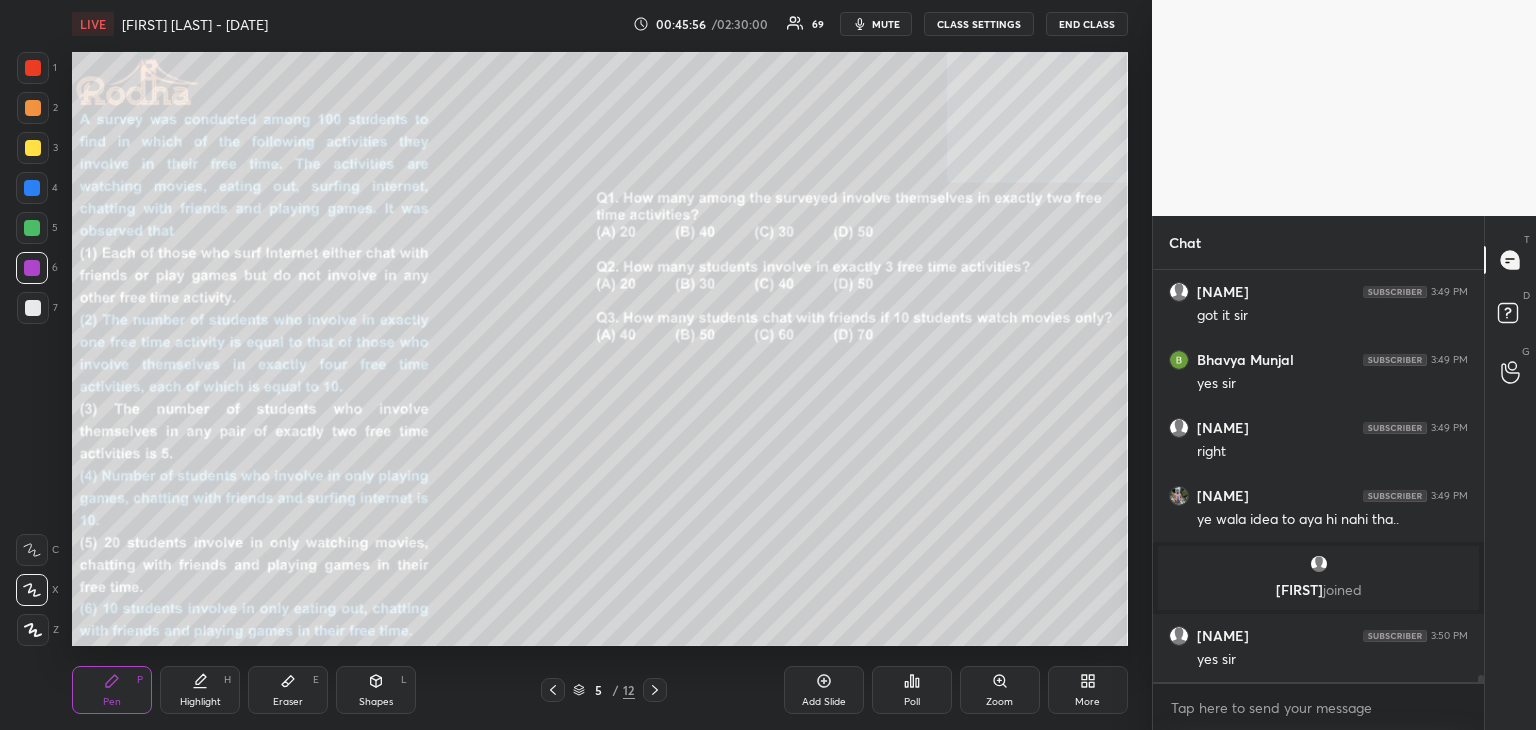 click 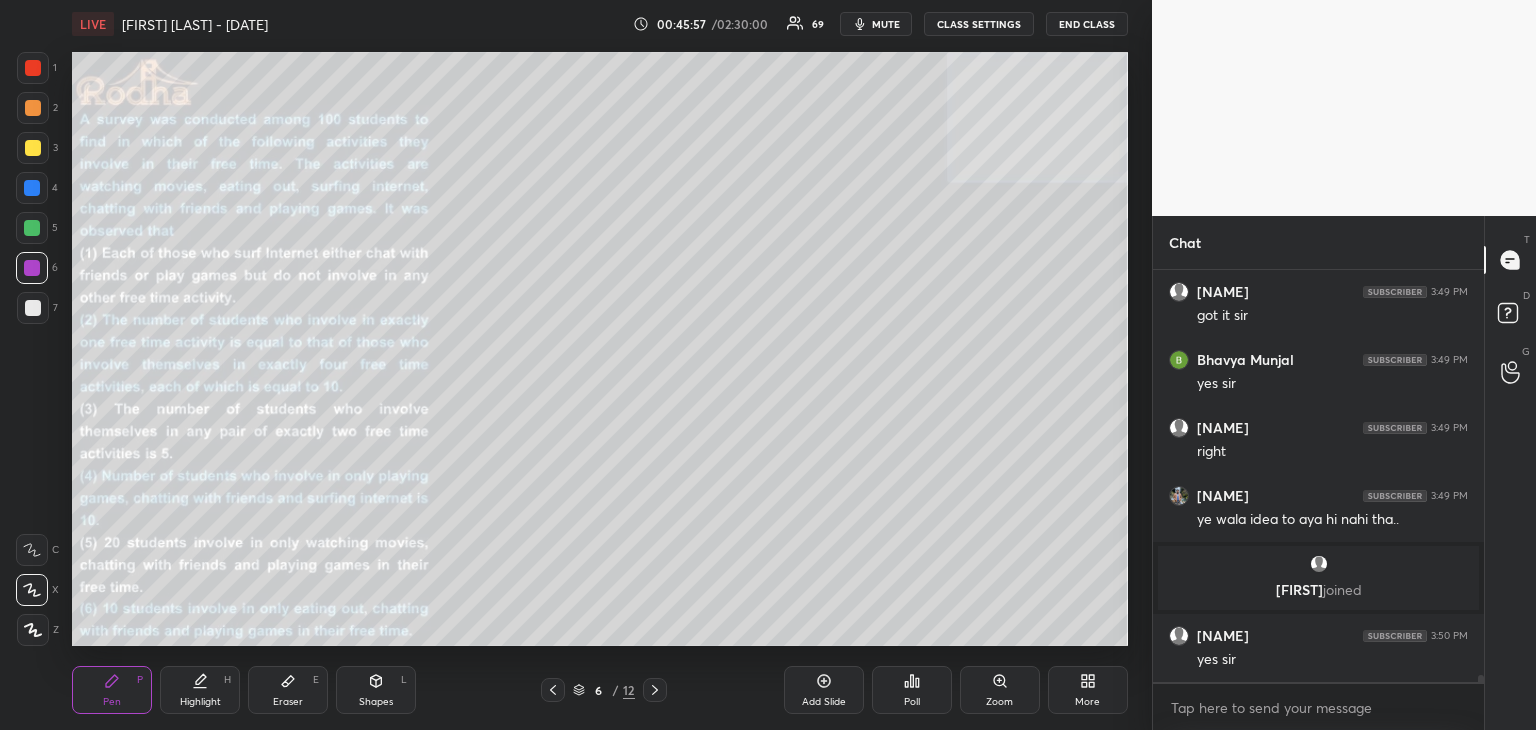 click 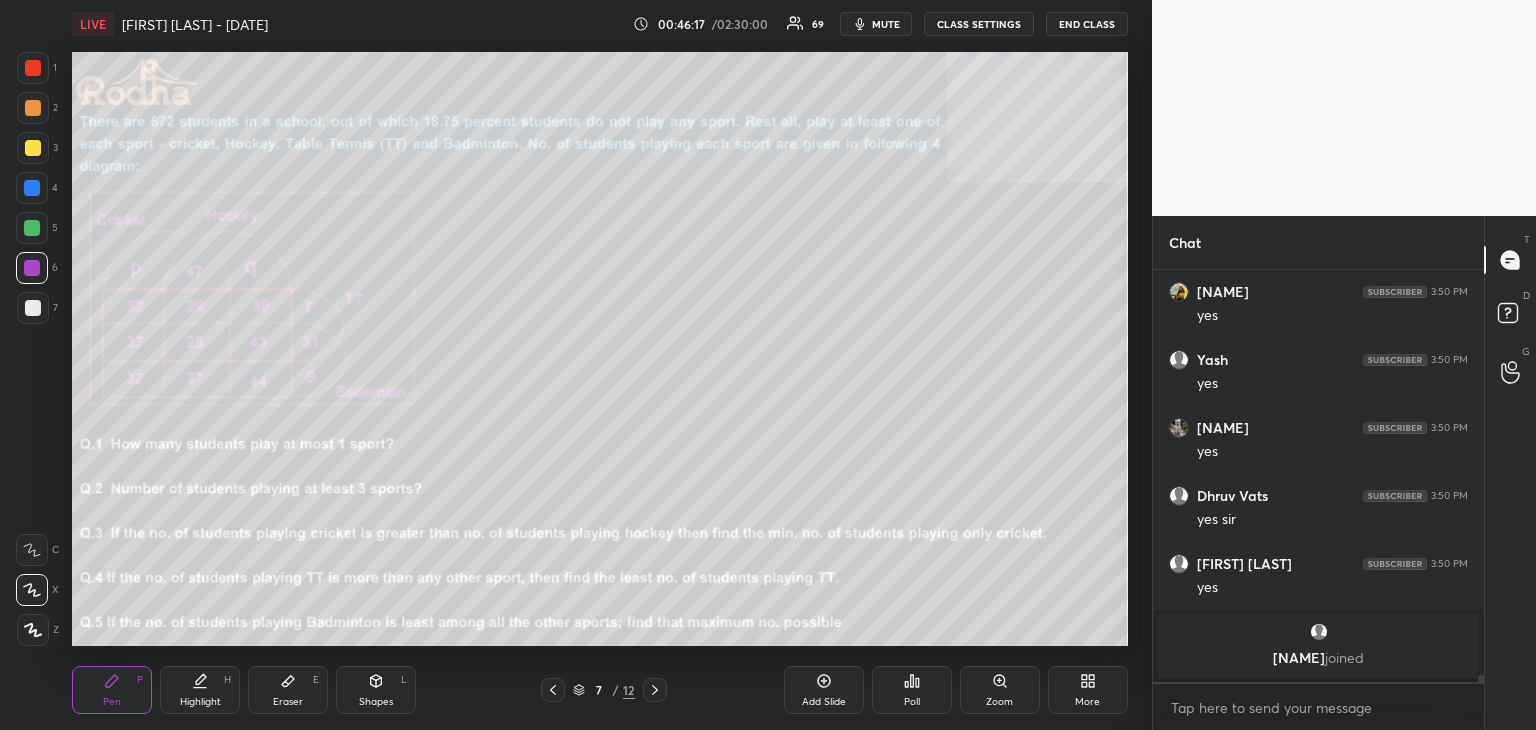 scroll, scrollTop: 25160, scrollLeft: 0, axis: vertical 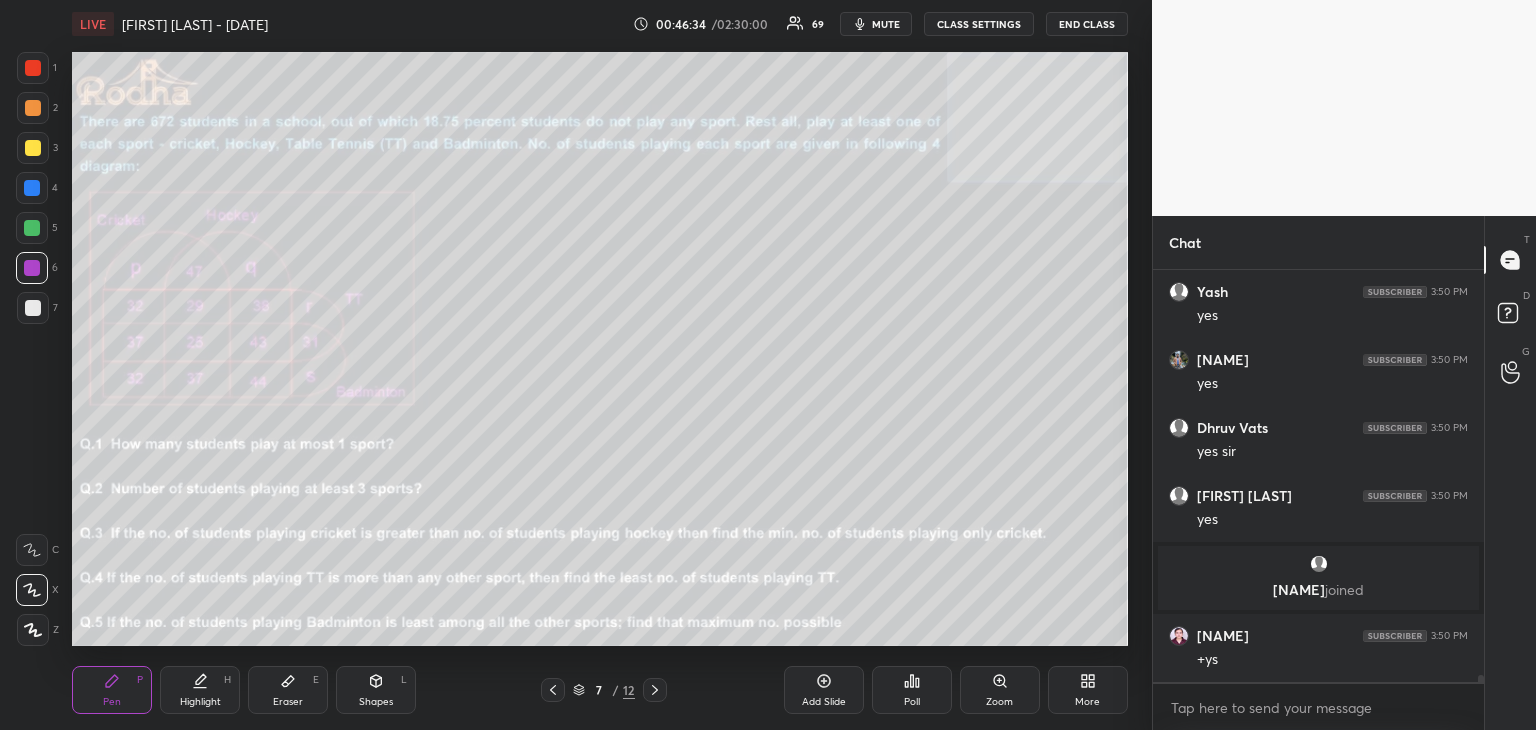 click on "Poll" at bounding box center [912, 690] 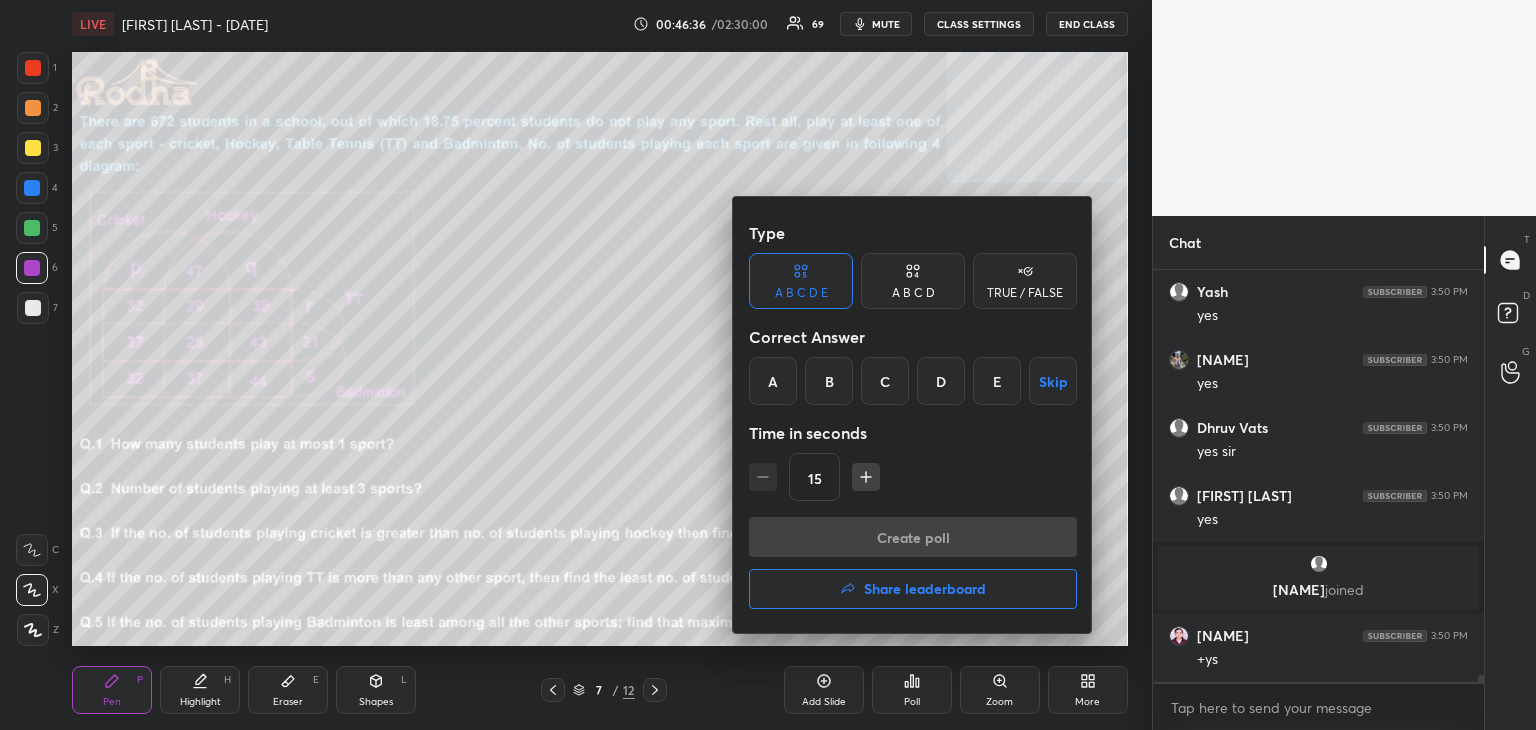 click on "B" at bounding box center [829, 381] 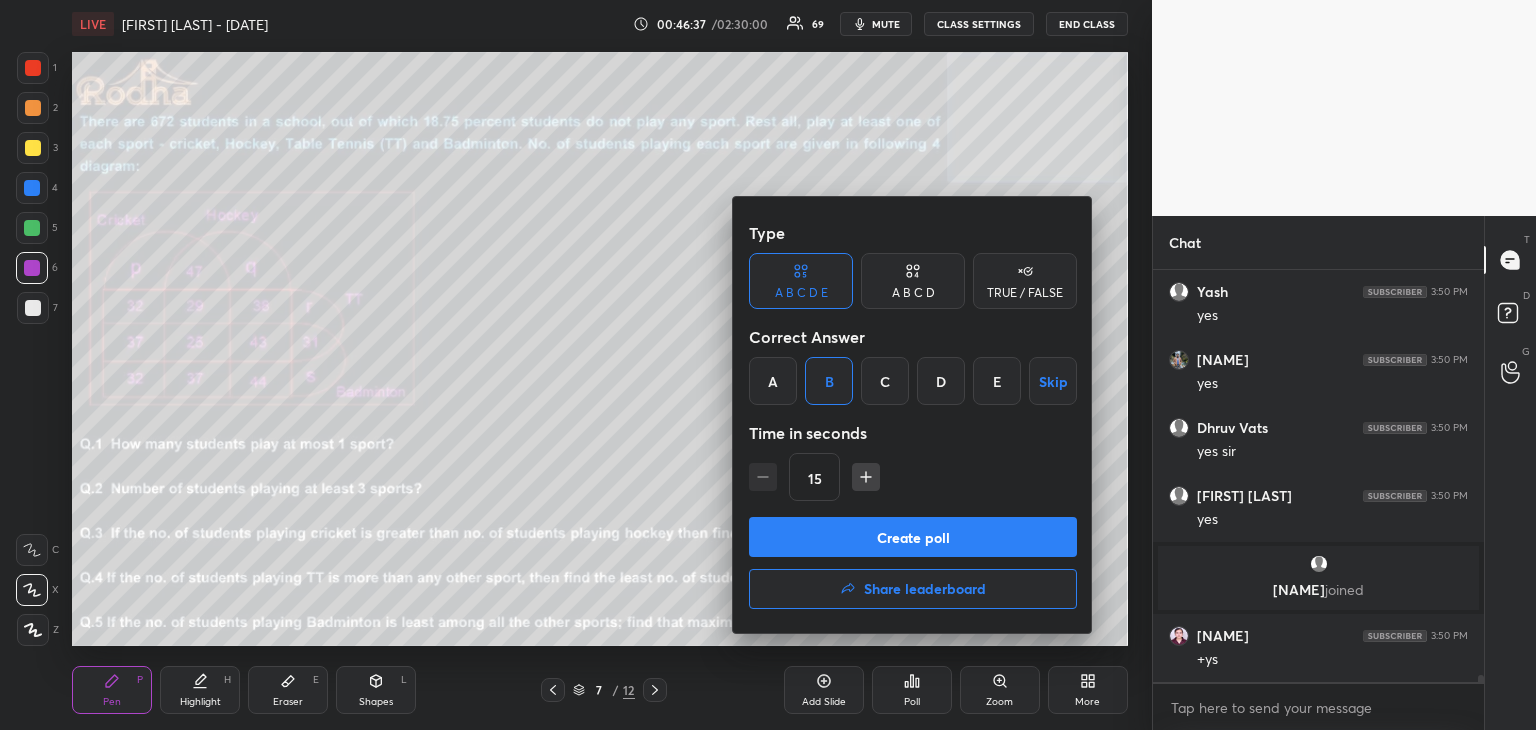 click on "Create poll" at bounding box center (913, 537) 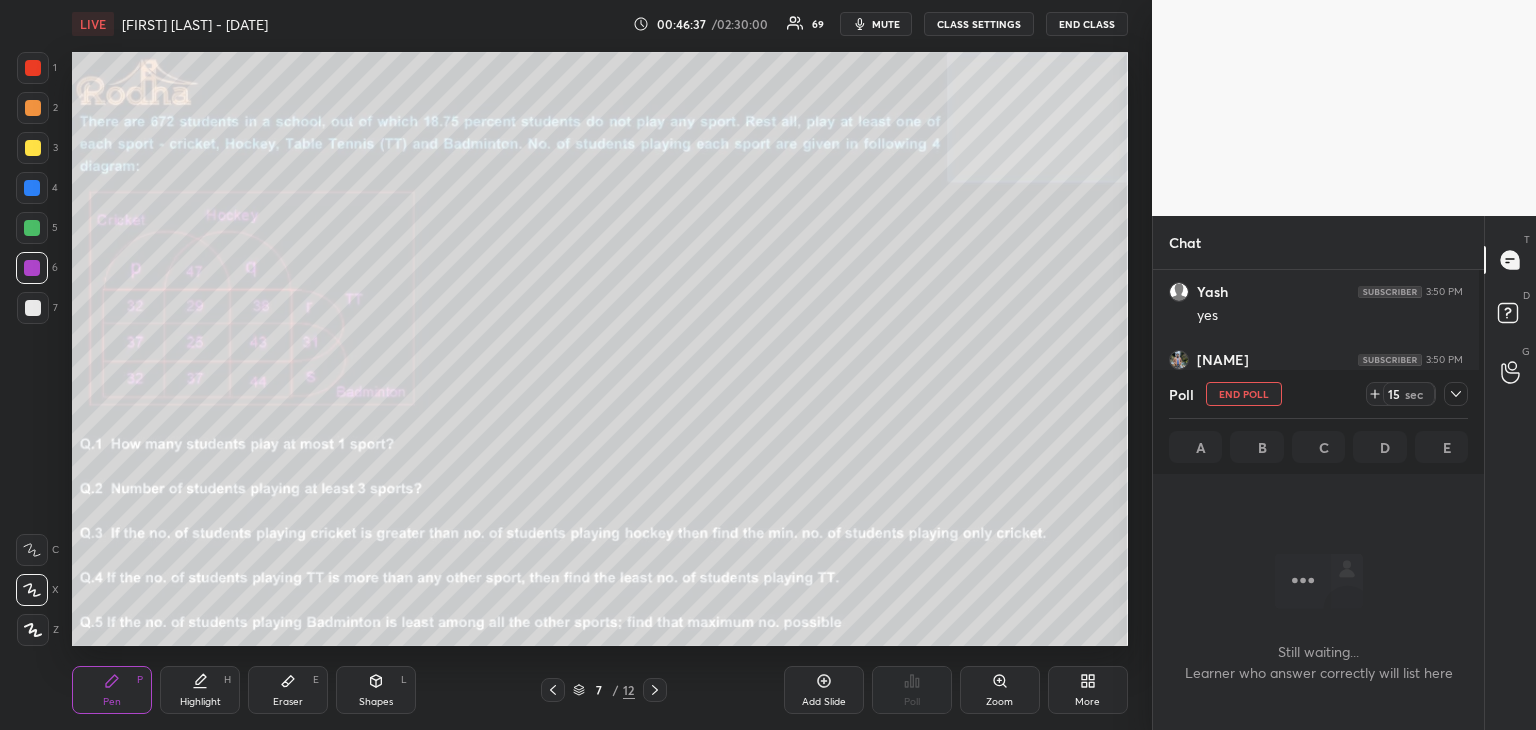 scroll, scrollTop: 320, scrollLeft: 320, axis: both 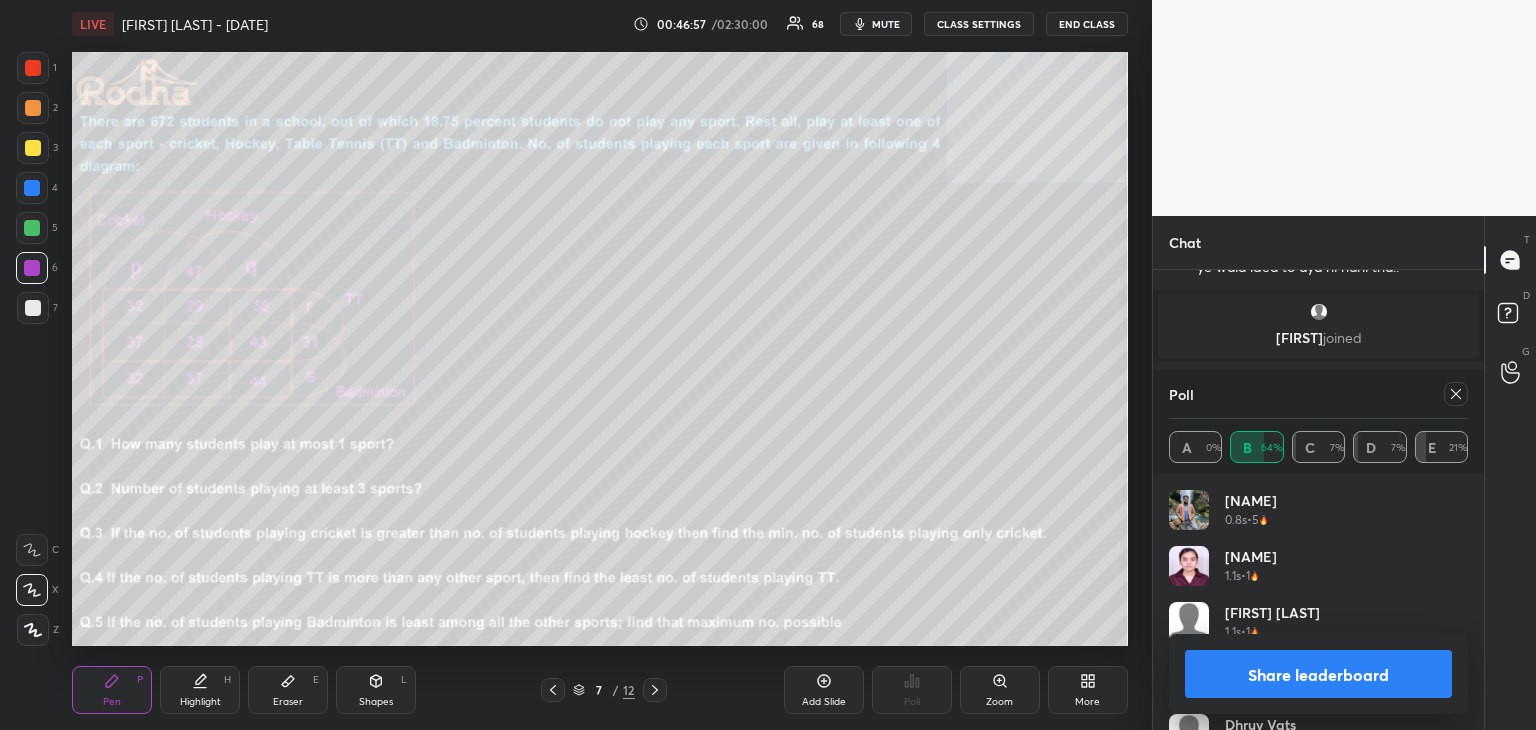 click on "Share leaderboard" at bounding box center (1318, 674) 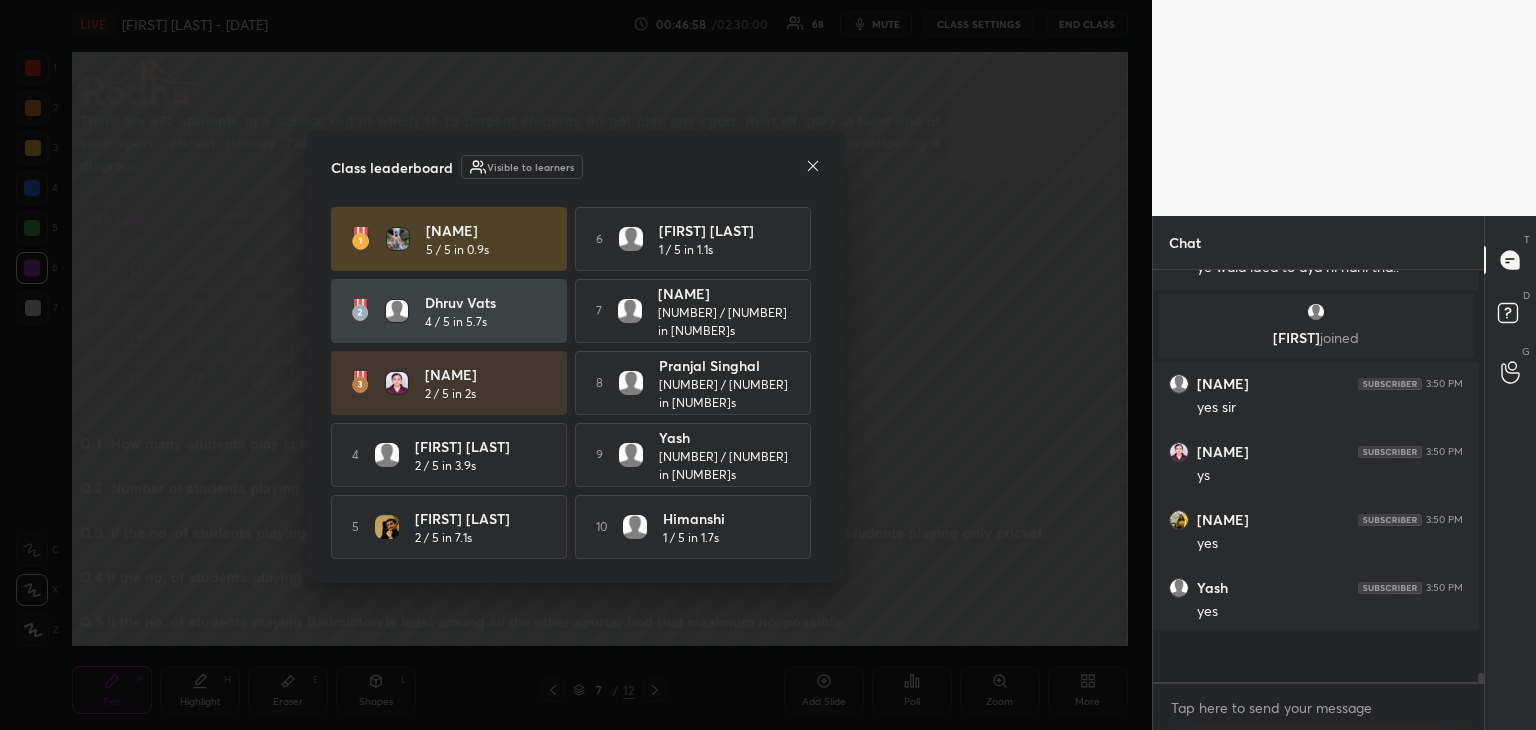 scroll, scrollTop: 0, scrollLeft: 7, axis: horizontal 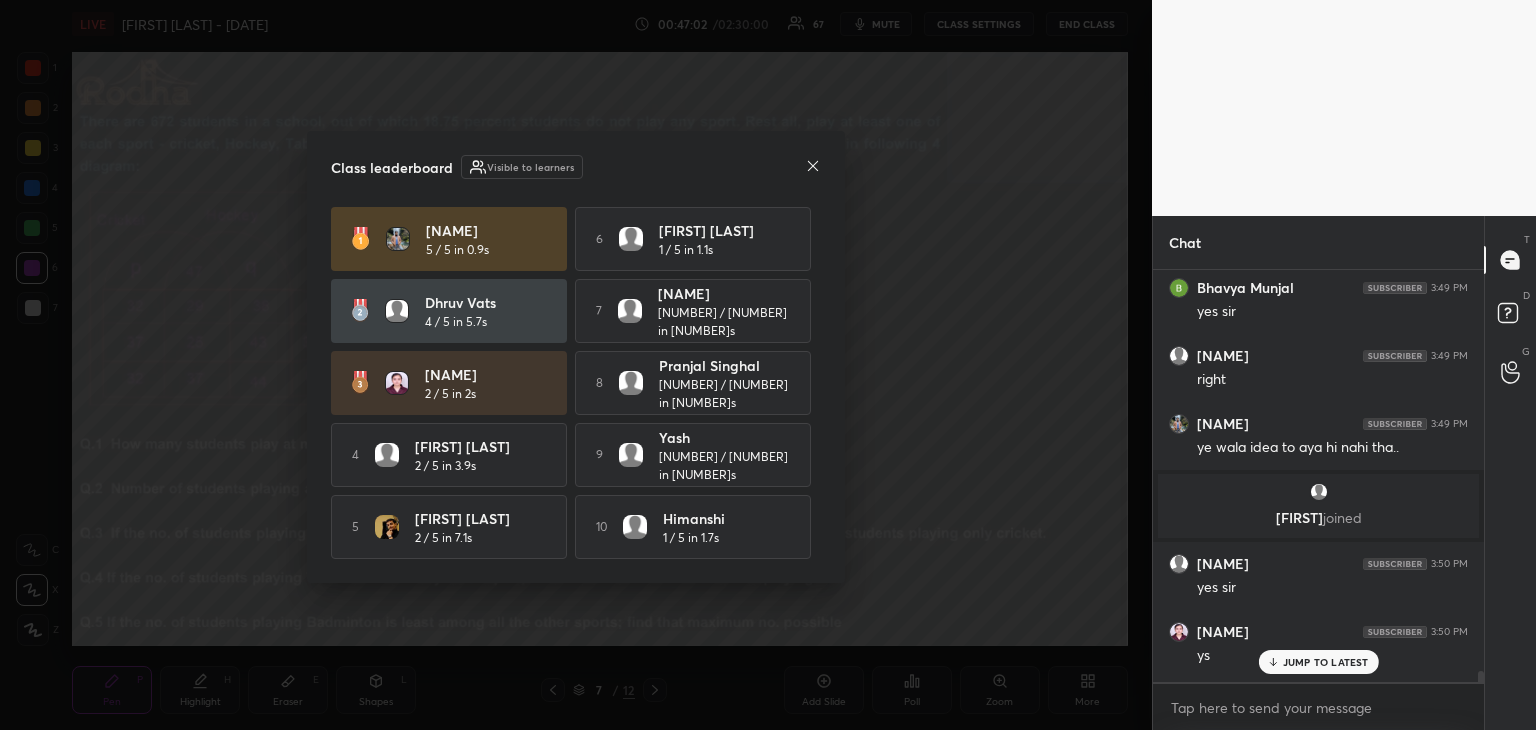 click 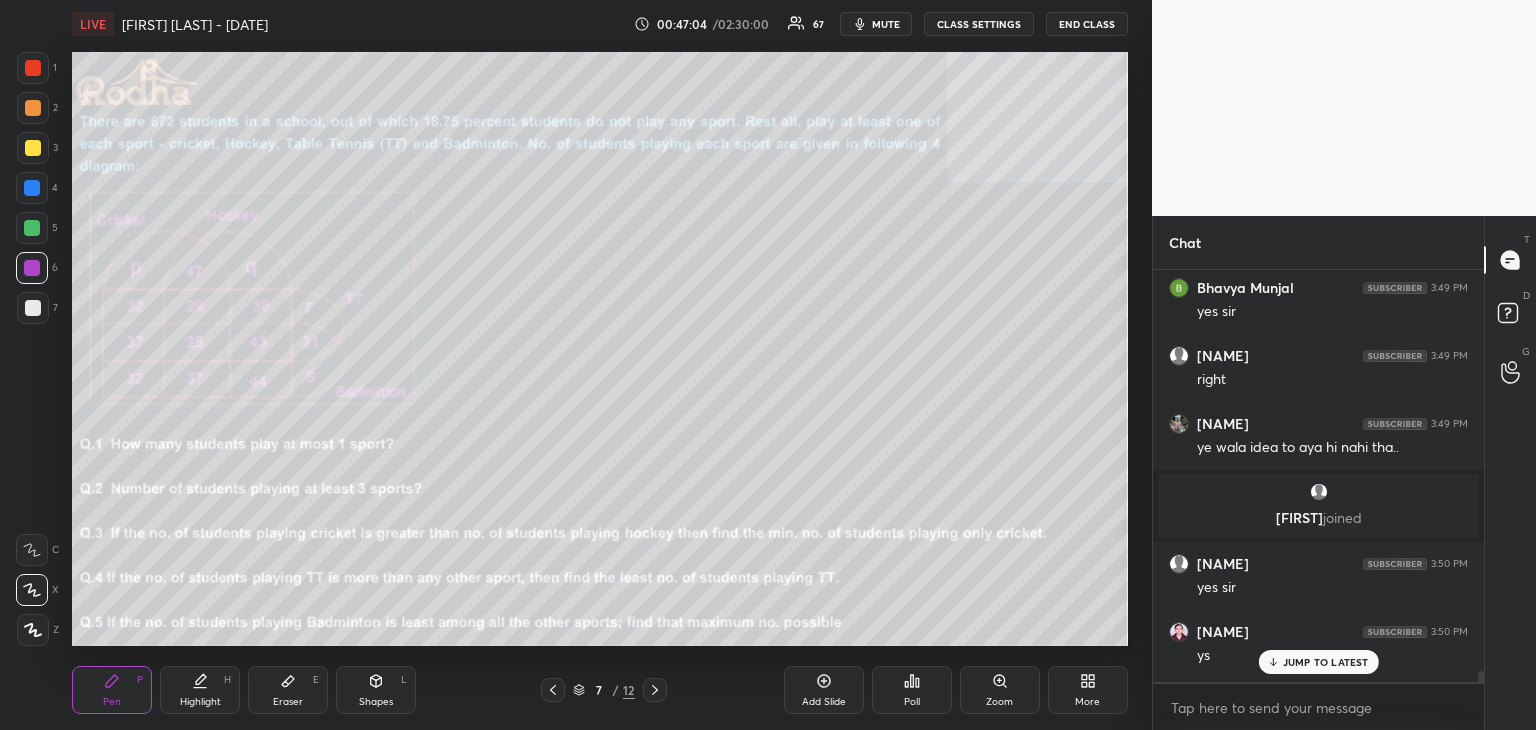 click on "JUMP TO LATEST" at bounding box center [1326, 662] 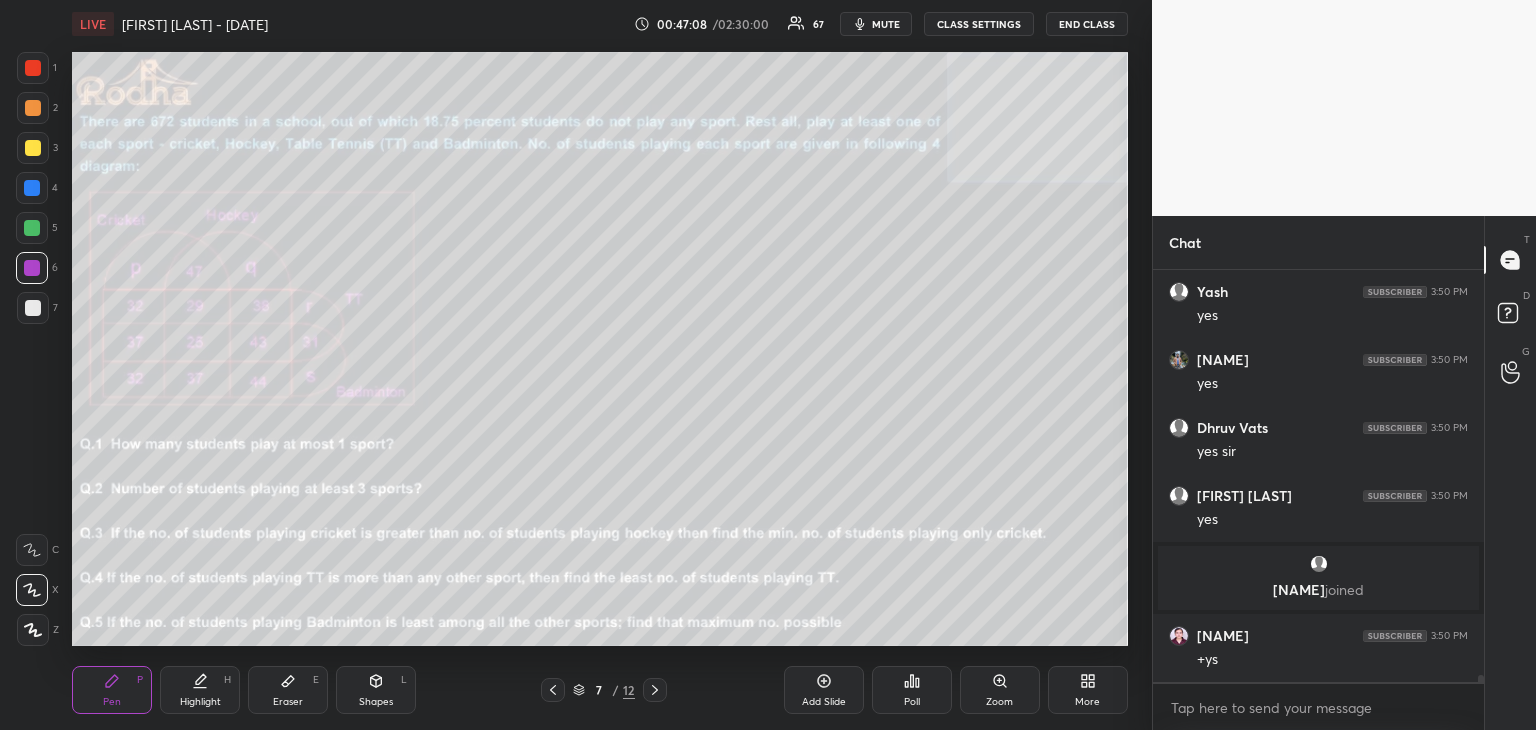 click on "Poll" at bounding box center (912, 702) 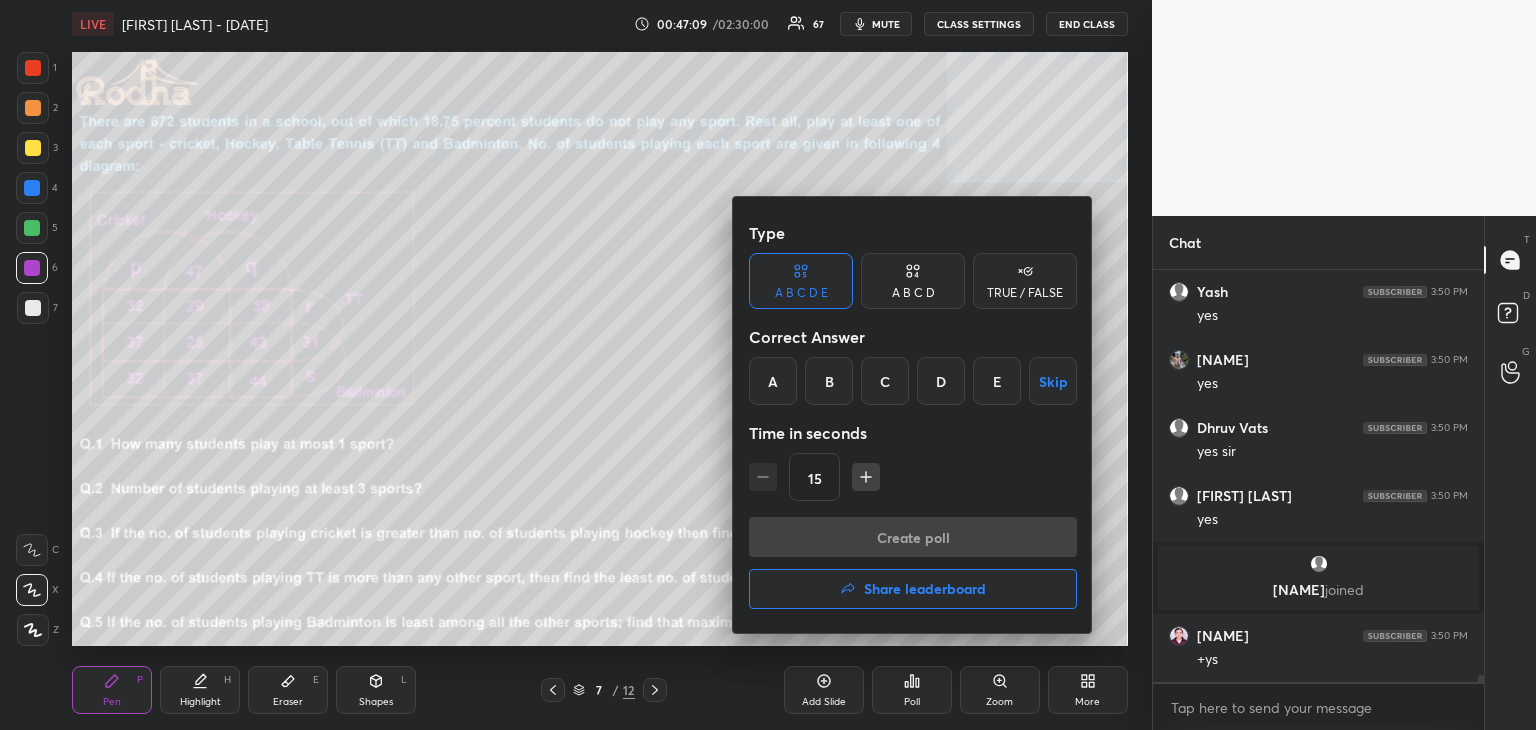 drag, startPoint x: 766, startPoint y: 377, endPoint x: 821, endPoint y: 463, distance: 102.0833 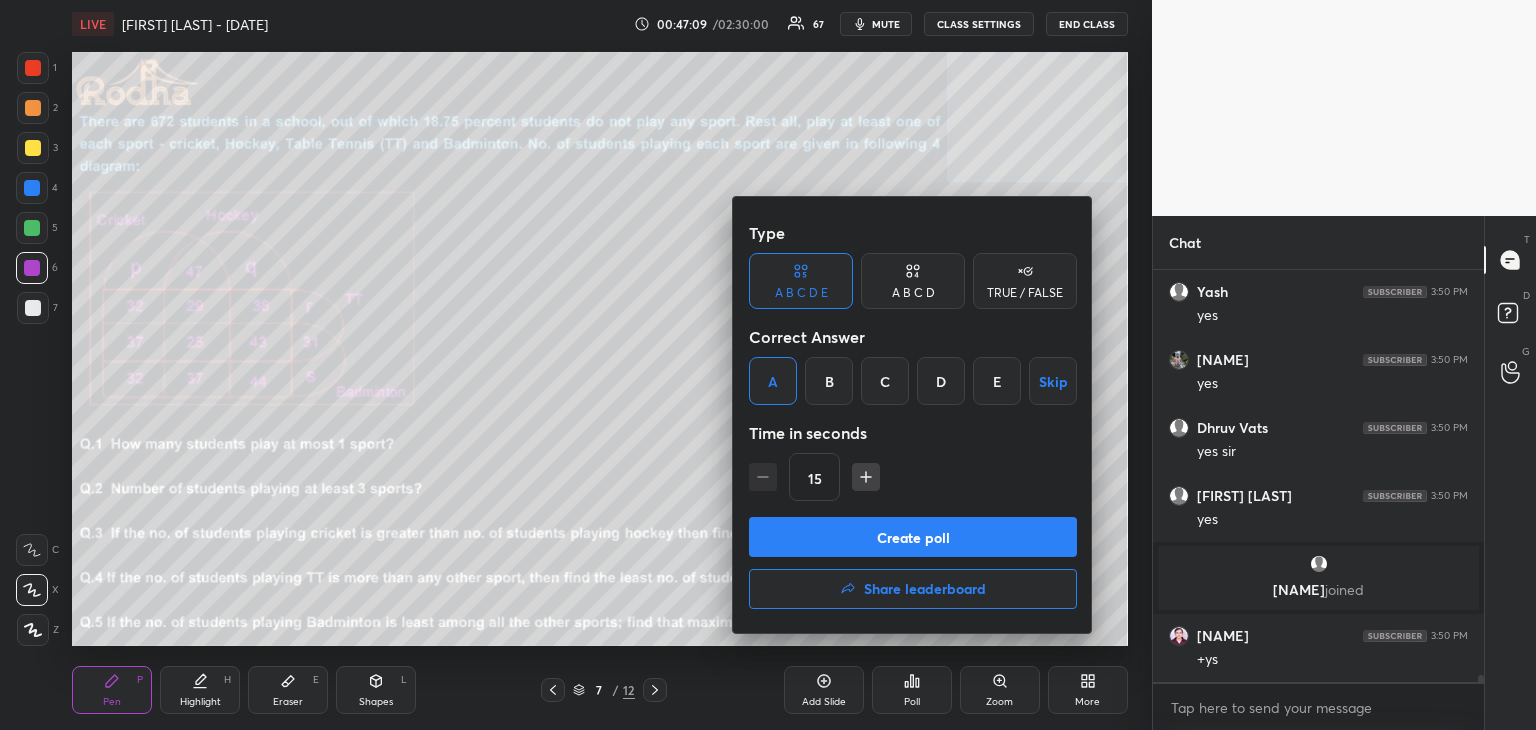 click on "Create poll" at bounding box center (913, 537) 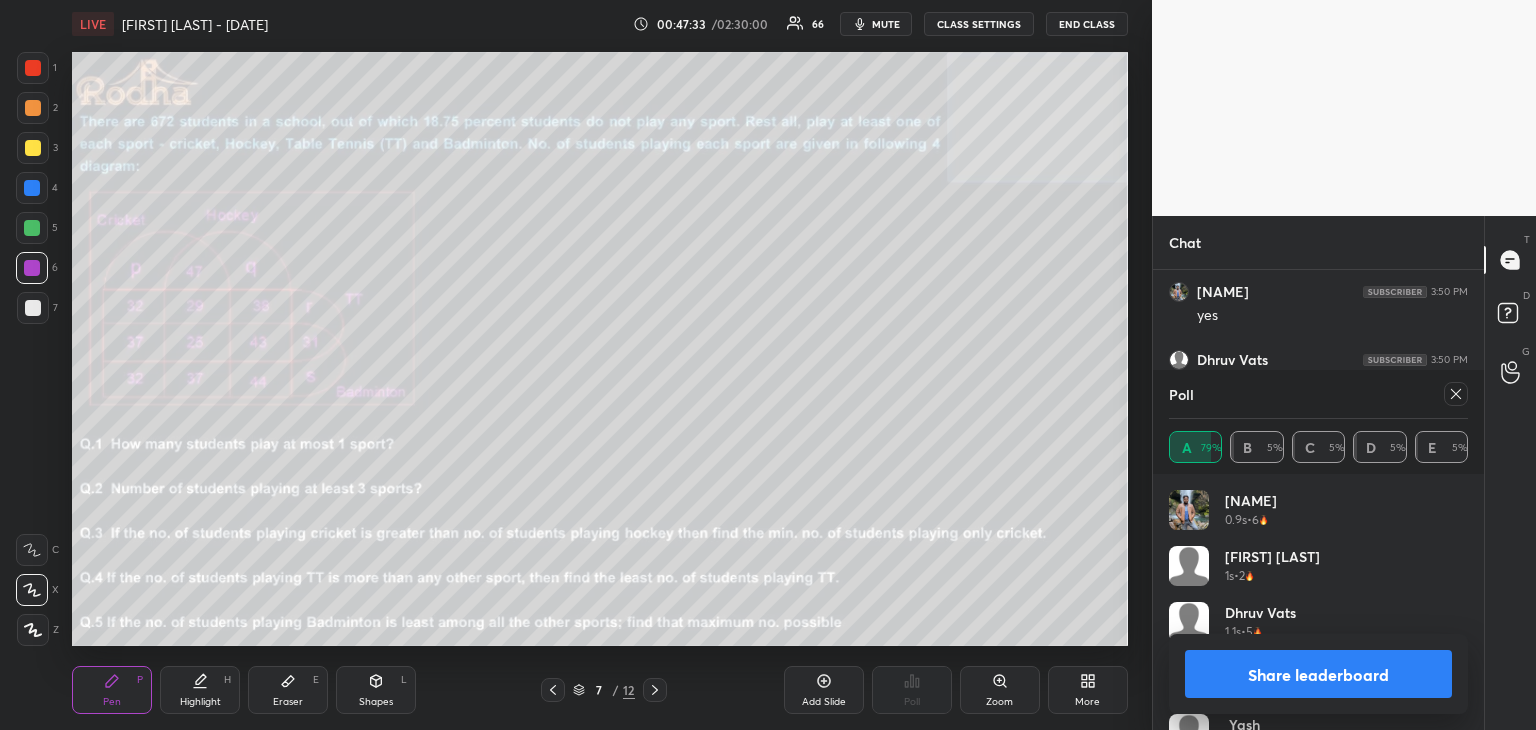 click on "Share leaderboard" at bounding box center (1318, 674) 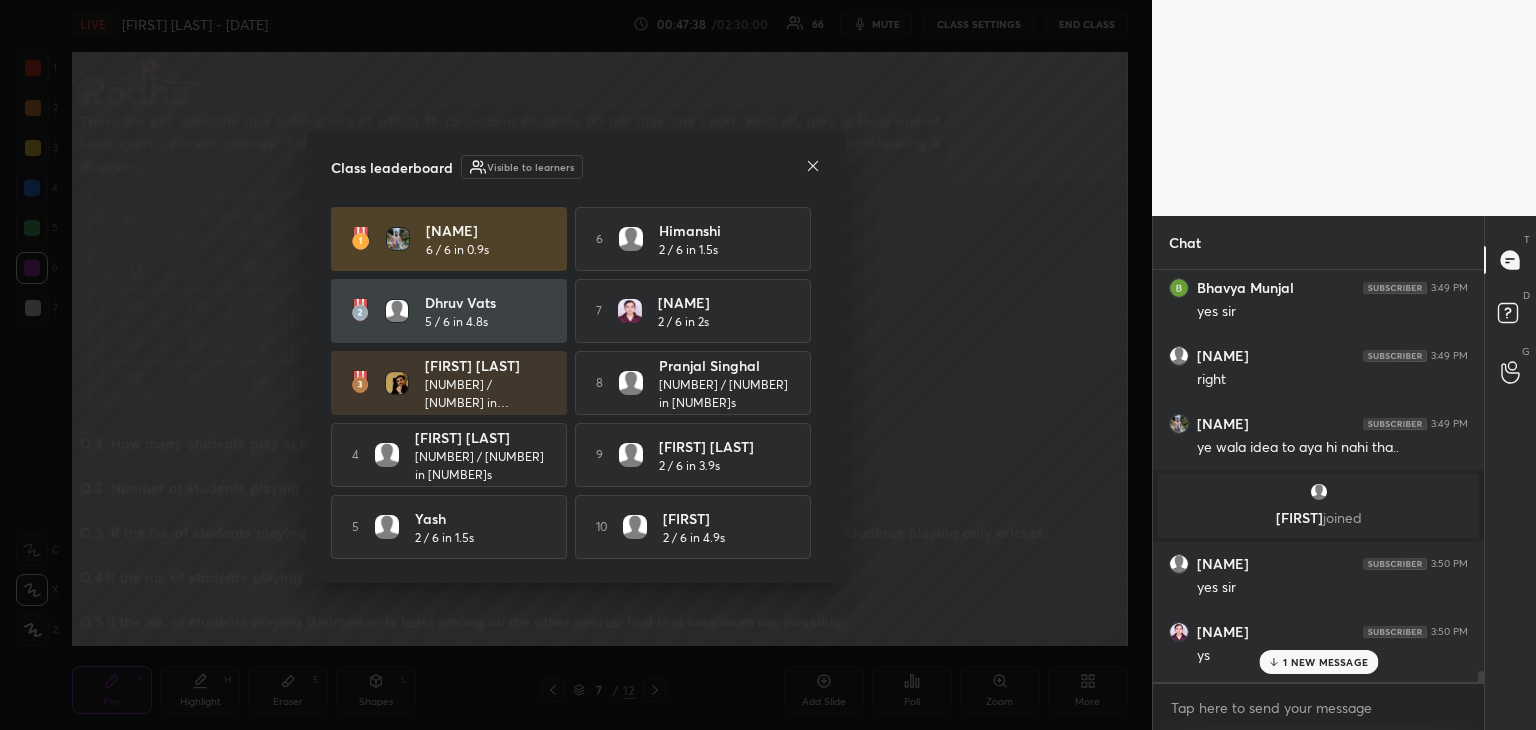 click on "Class leaderboard Visible to learners [NAME] [NUMBER] / [NUMBER] in [NUMBER]s [NUMBER] [NAME] [NUMBER] / [NUMBER] in [NUMBER]s [NAME] [NUMBER] / [NUMBER] in [NUMBER]s [NUMBER] [NAME] [NUMBER] / [NUMBER] in [NUMBER]s [NAME] [NUMBER] / [NUMBER] in [NUMBER]s [NUMBER] [NAME] [NUMBER] / [NUMBER] in [NUMBER]s [NUMBER] [NAME] [NUMBER] / [NUMBER] in [NUMBER]s [NUMBER] [NAME] [NUMBER] / [NUMBER] in [NUMBER]s" at bounding box center [576, 357] 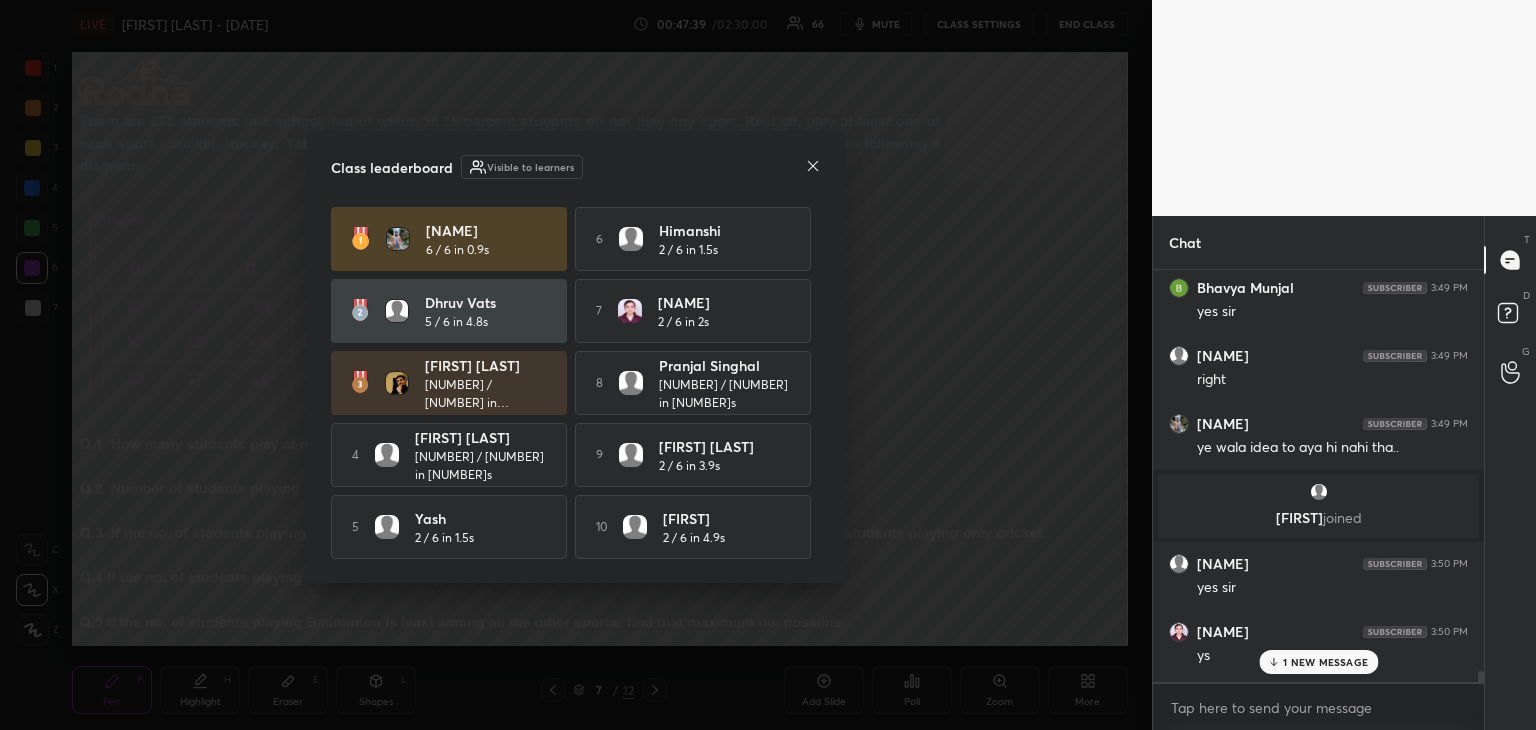 click on "Class leaderboard Visible to learners" at bounding box center [576, 167] 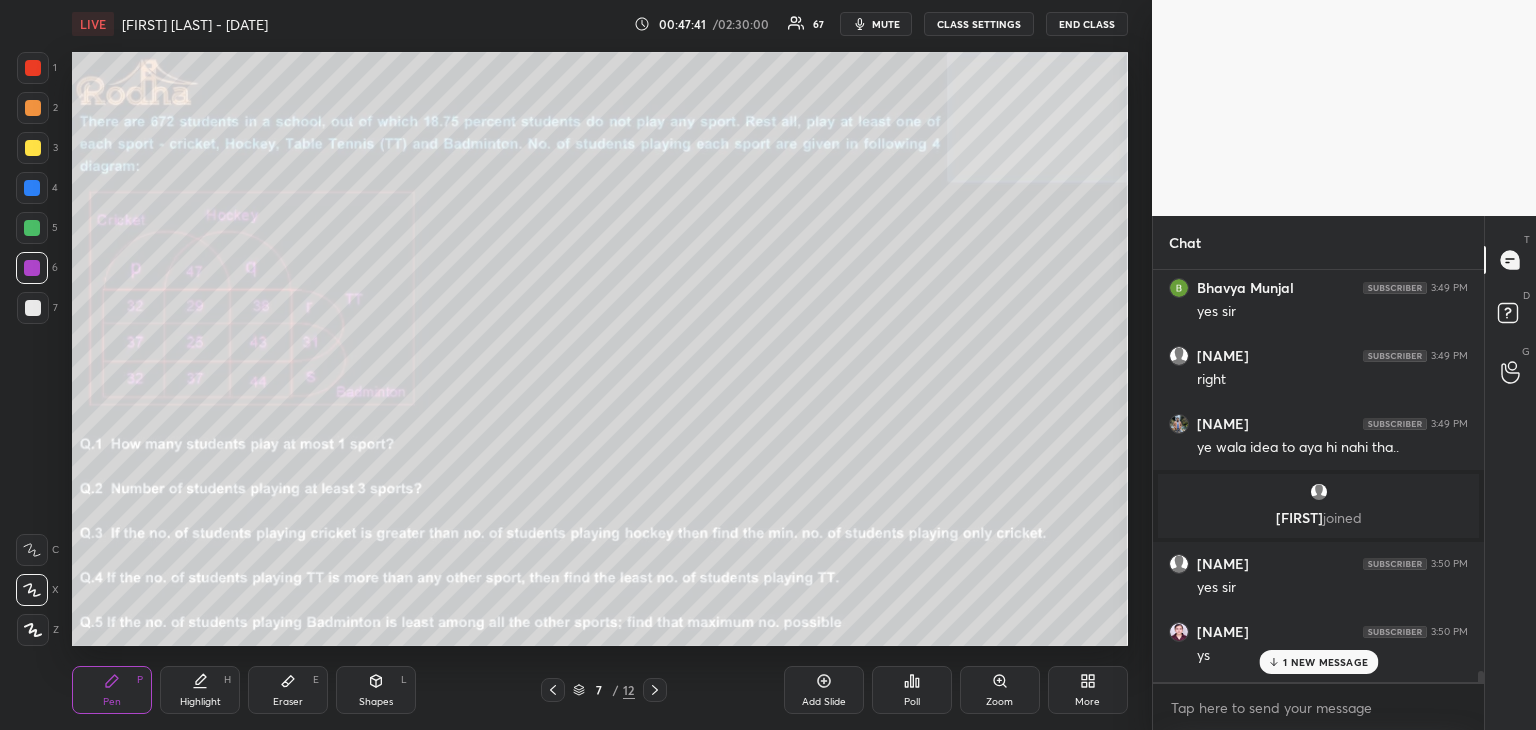 click on "1 NEW MESSAGE" at bounding box center [1325, 662] 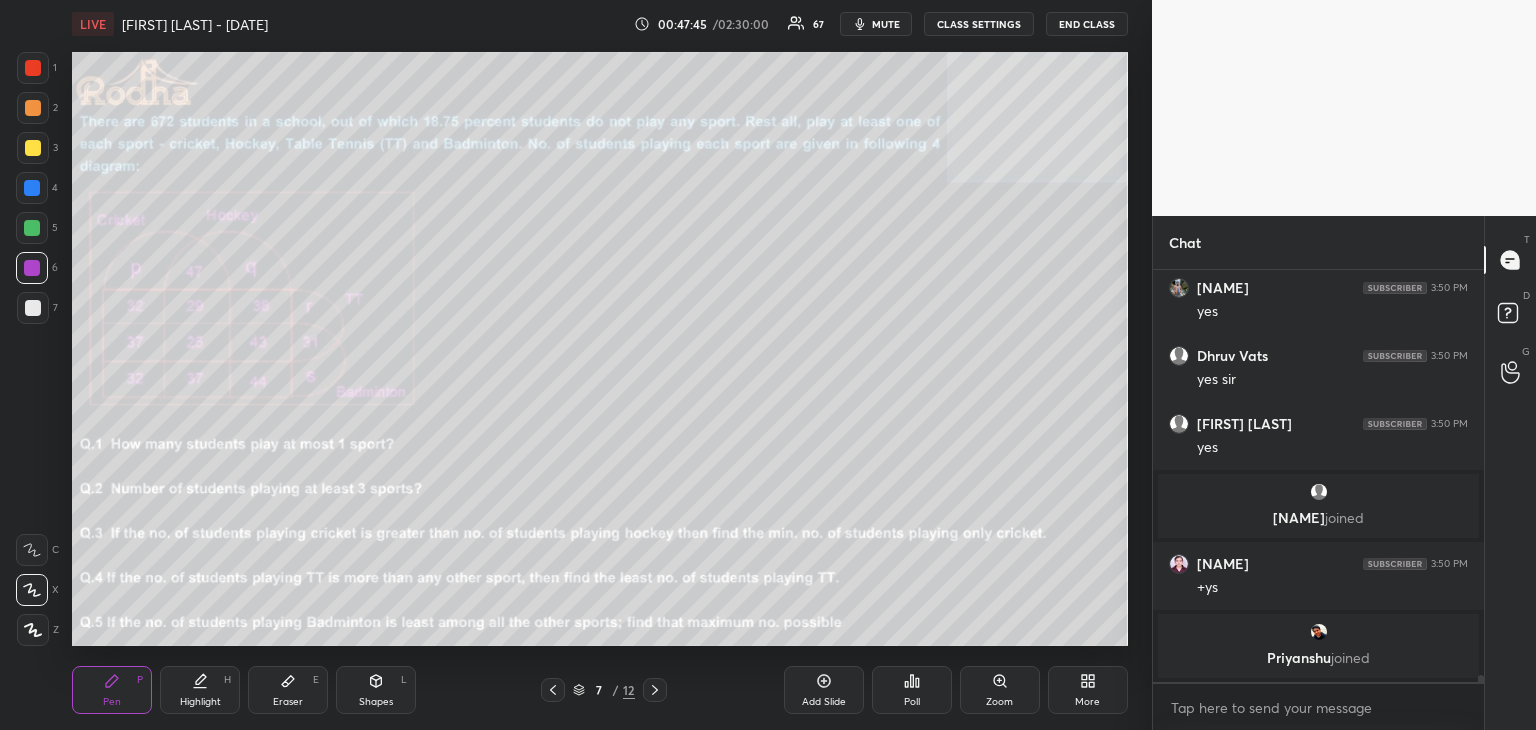 click on "Poll" at bounding box center (912, 690) 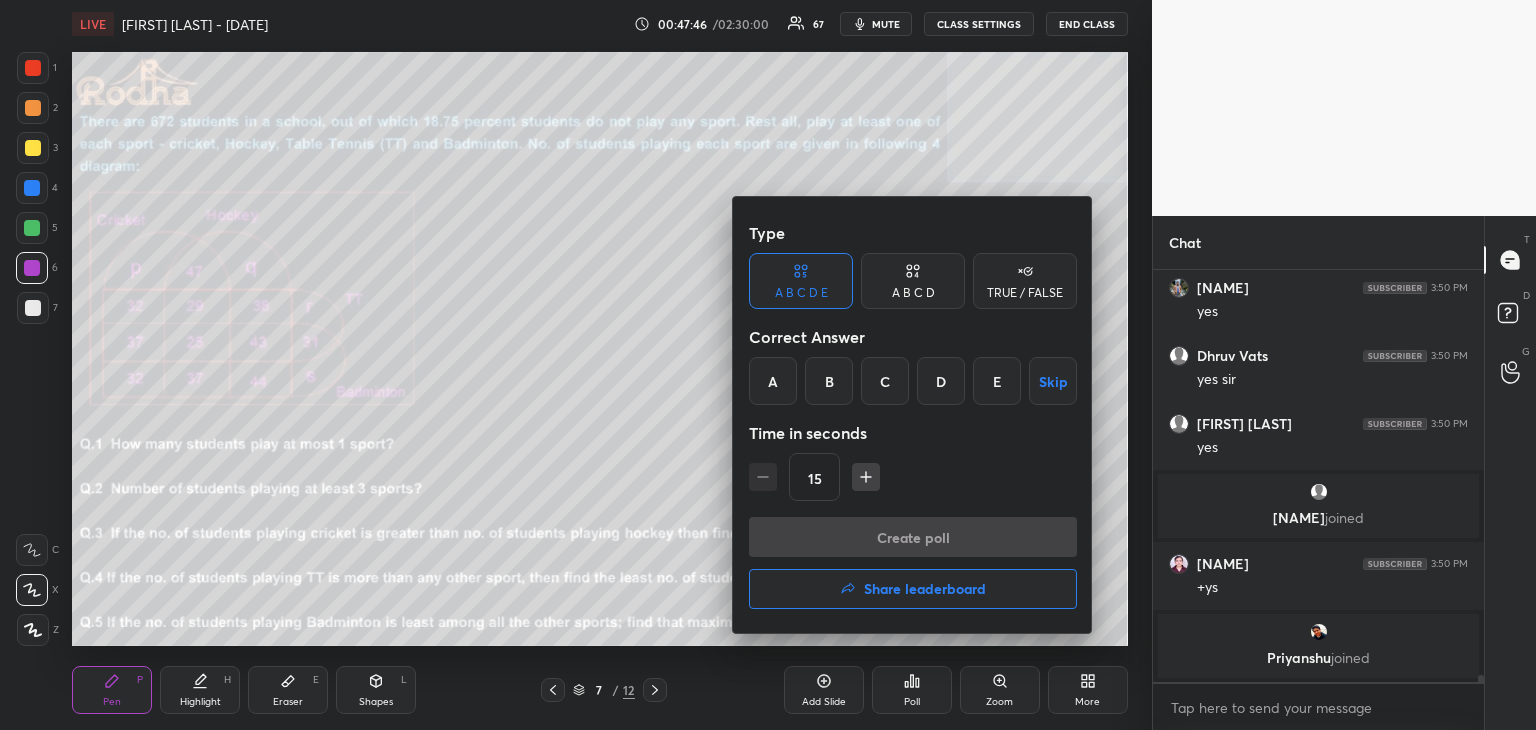 drag, startPoint x: 935, startPoint y: 393, endPoint x: 950, endPoint y: 444, distance: 53.160137 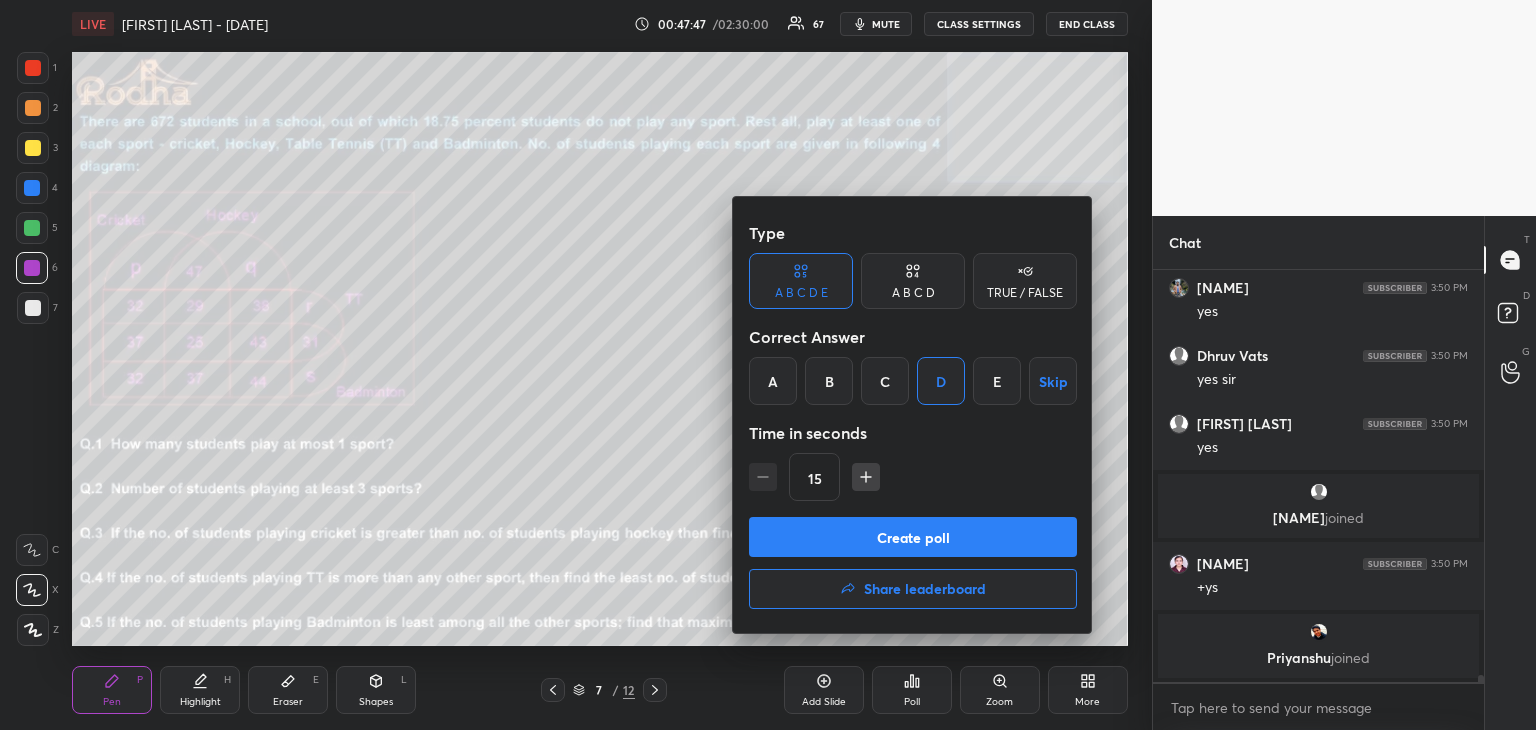 click on "Create poll" at bounding box center (913, 537) 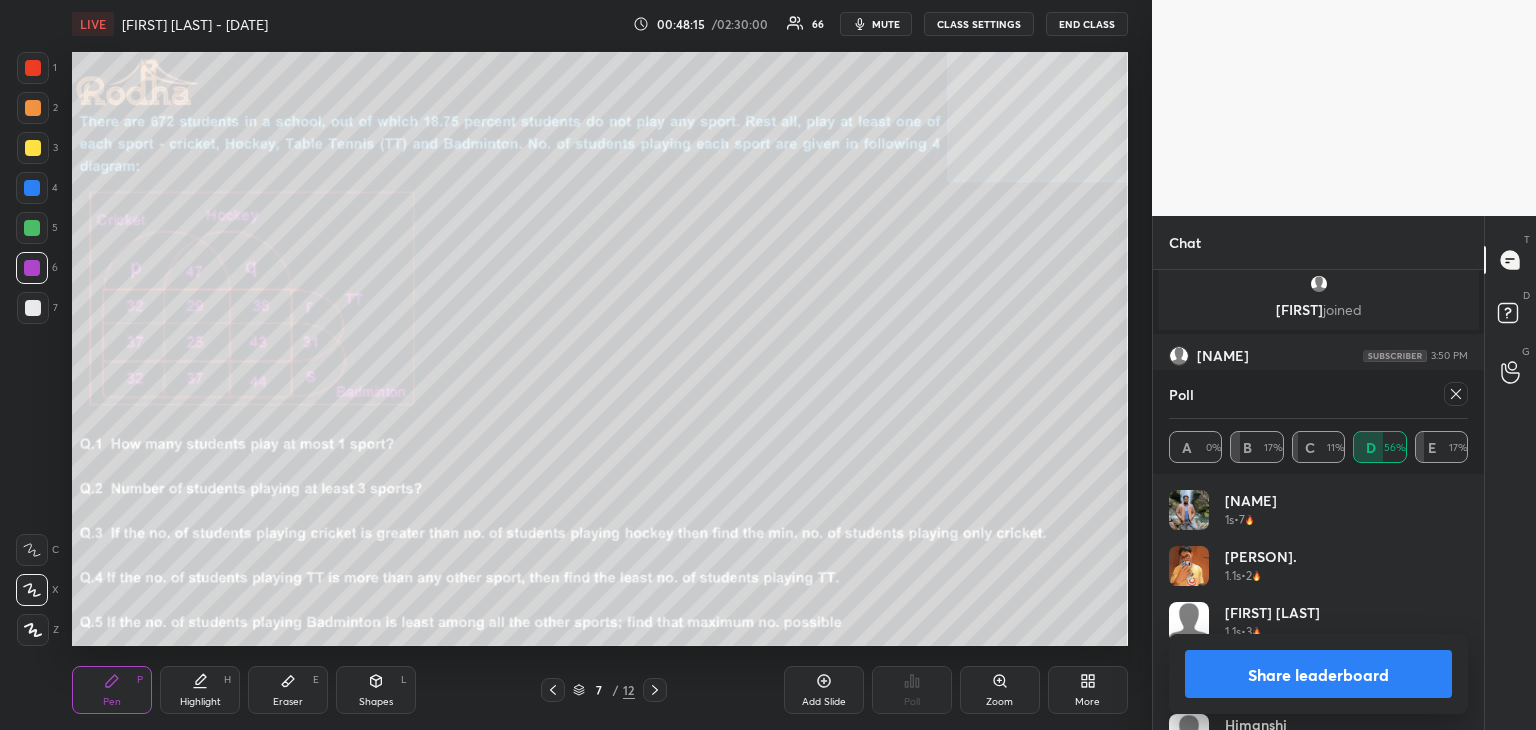 click on "Share leaderboard" at bounding box center (1318, 674) 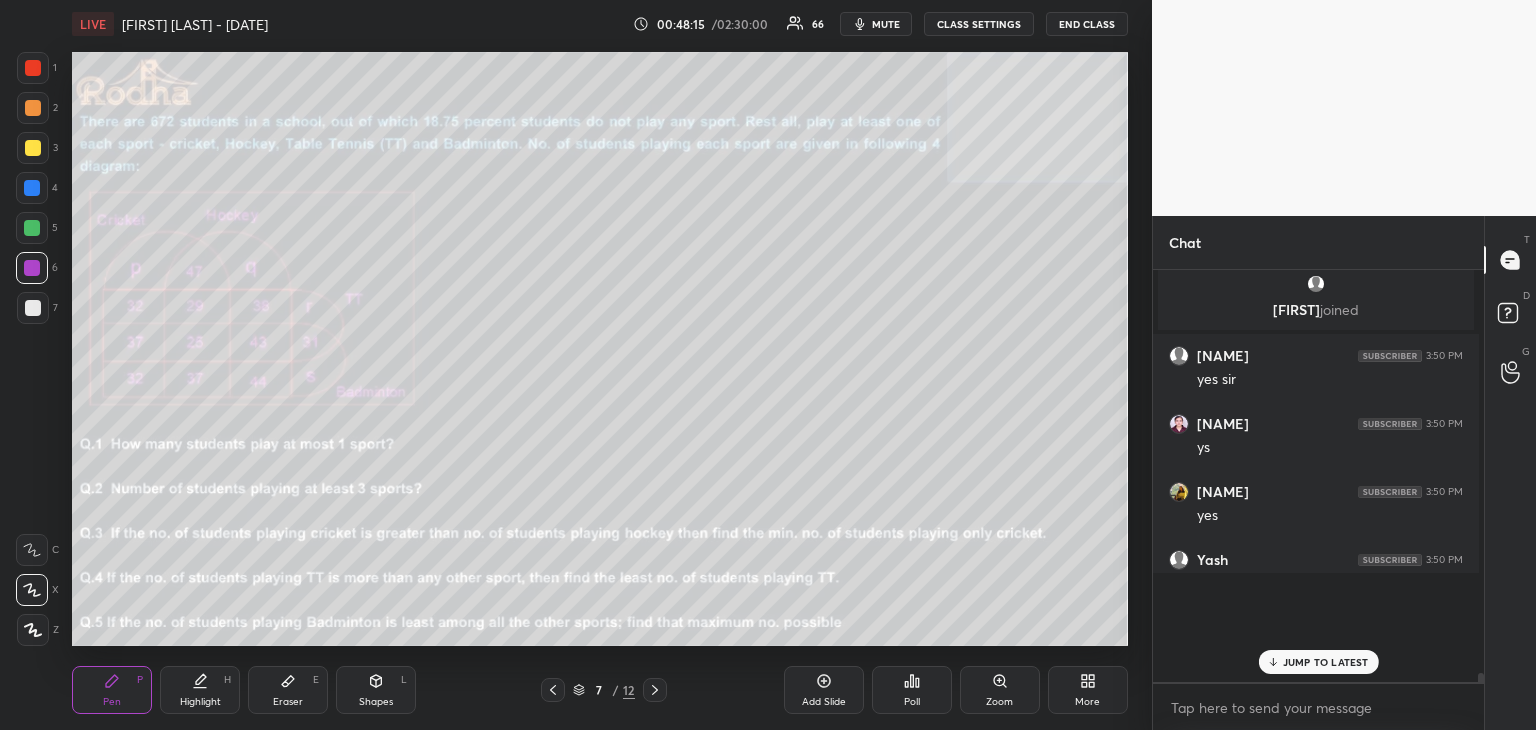 scroll, scrollTop: 344, scrollLeft: 320, axis: both 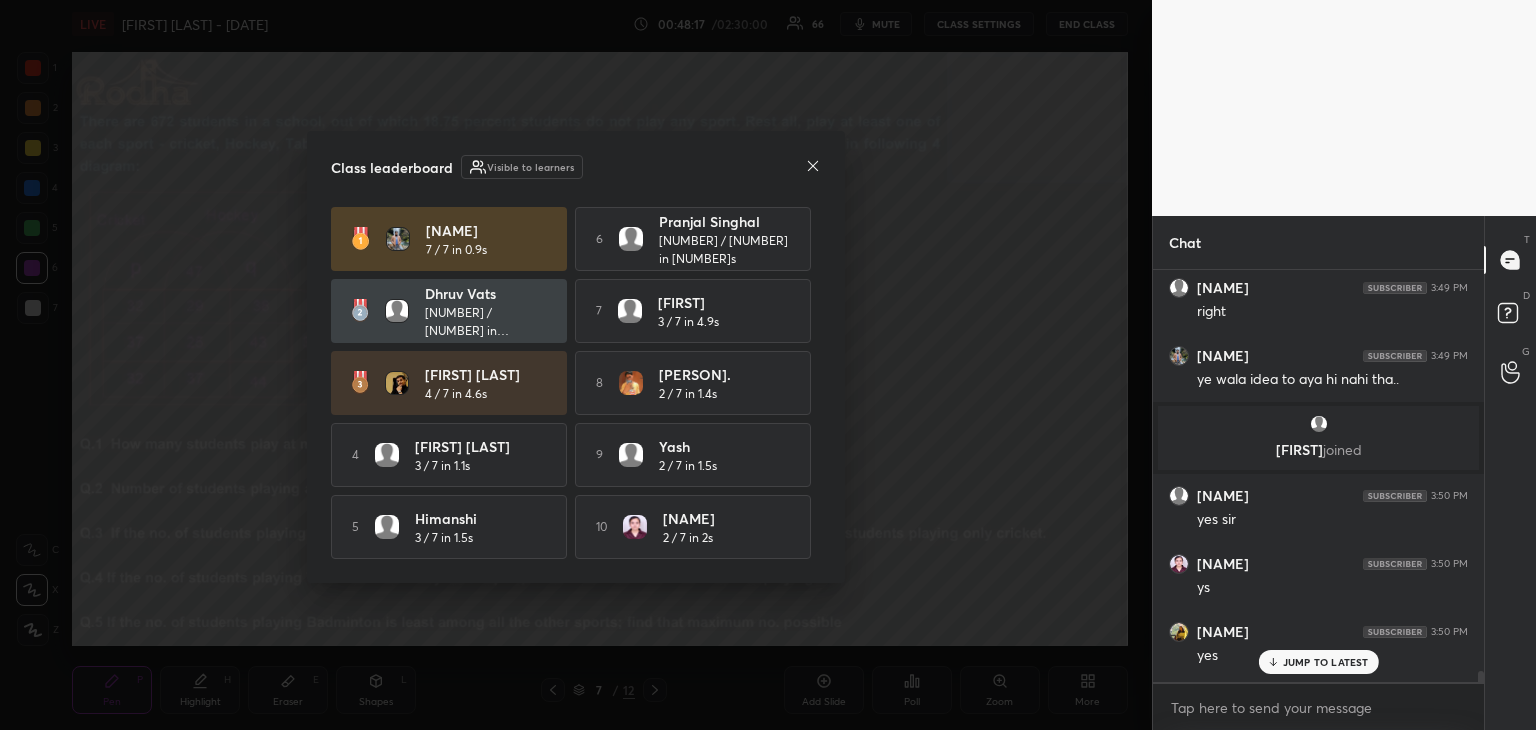 click on "Class leaderboard Visible to learners [NAME] [NUMBER] / [NUMBER] in [NUMBER]s [NUMBER] [NAME] [NUMBER] / [NUMBER] in [NUMBER]s [NAME] [NUMBER] / [NUMBER] in [NUMBER]s [NUMBER] [NAME] [NUMBER] / [NUMBER] in [NUMBER]s [NAME] [NUMBER] / [NUMBER] in [NUMBER]s [NUMBER] [NAME] [NUMBER] / [NUMBER] in [NUMBER]s [NUMBER] [NAME] [NUMBER] / [NUMBER] in [NUMBER]s [NUMBER] [NAME] [NUMBER] / [NUMBER] in [NUMBER]s [NUMBER] [NAME] [NUMBER] / [NUMBER] in [NUMBER]s" at bounding box center [576, 357] 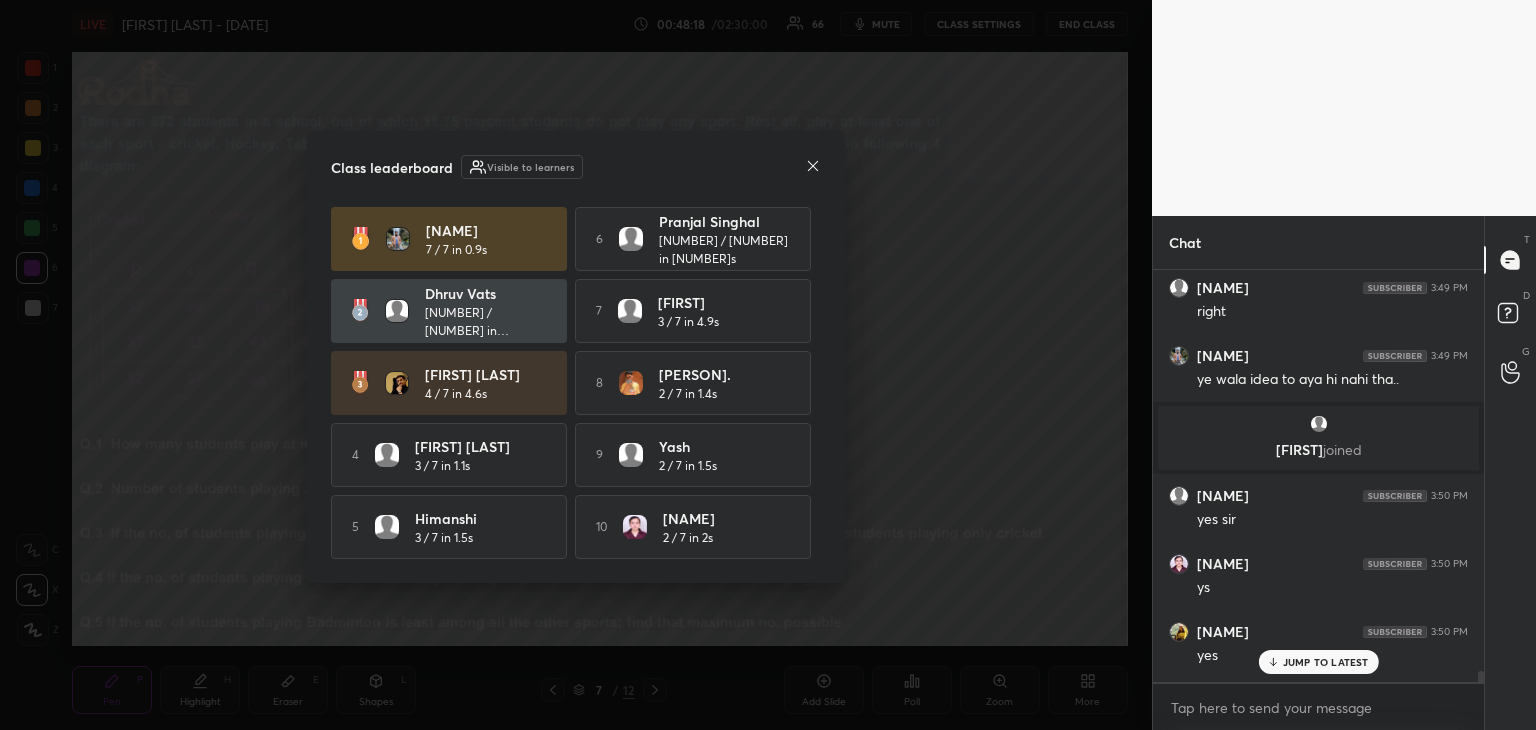 click 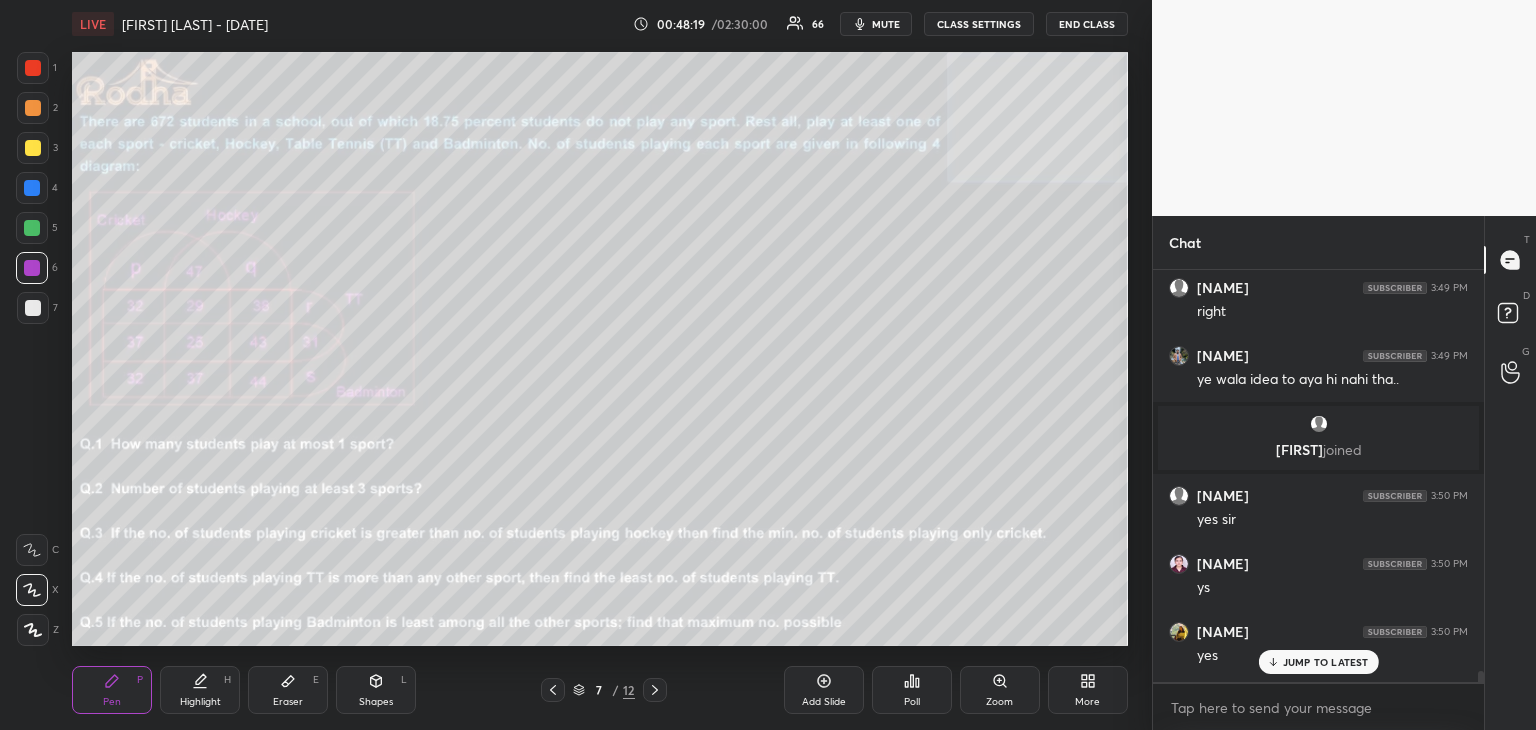click on "JUMP TO LATEST" at bounding box center [1326, 662] 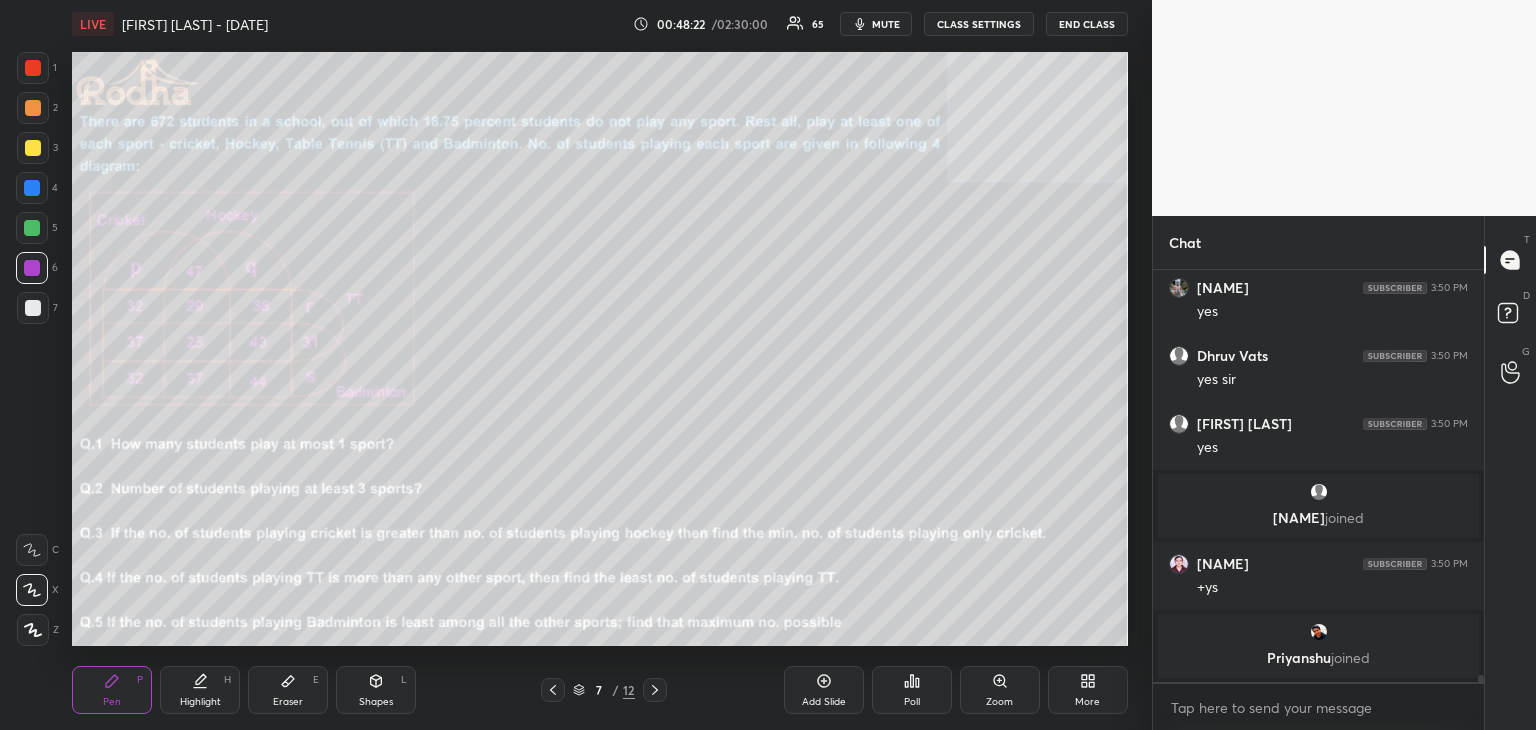 click on "Poll" at bounding box center (912, 702) 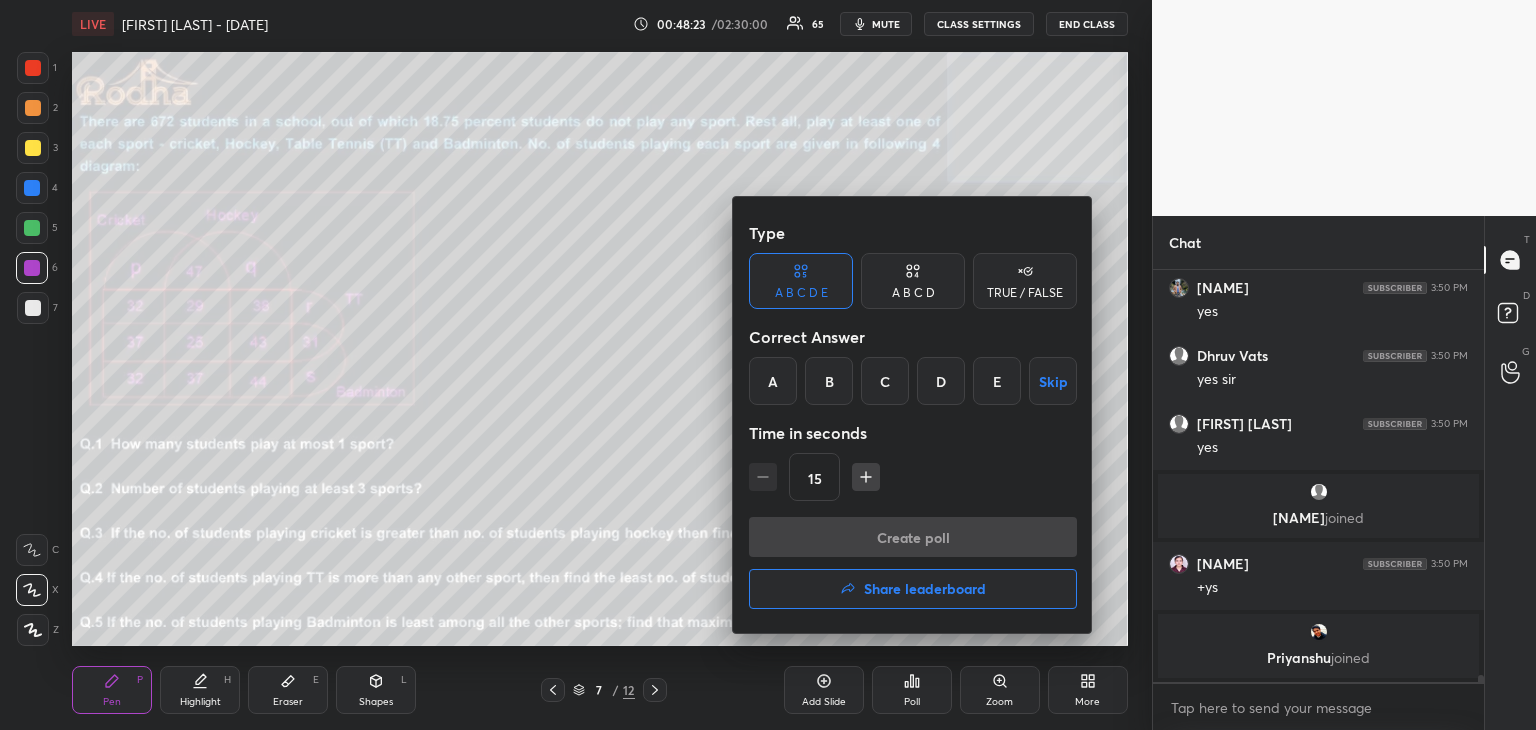 click on "A" at bounding box center [773, 381] 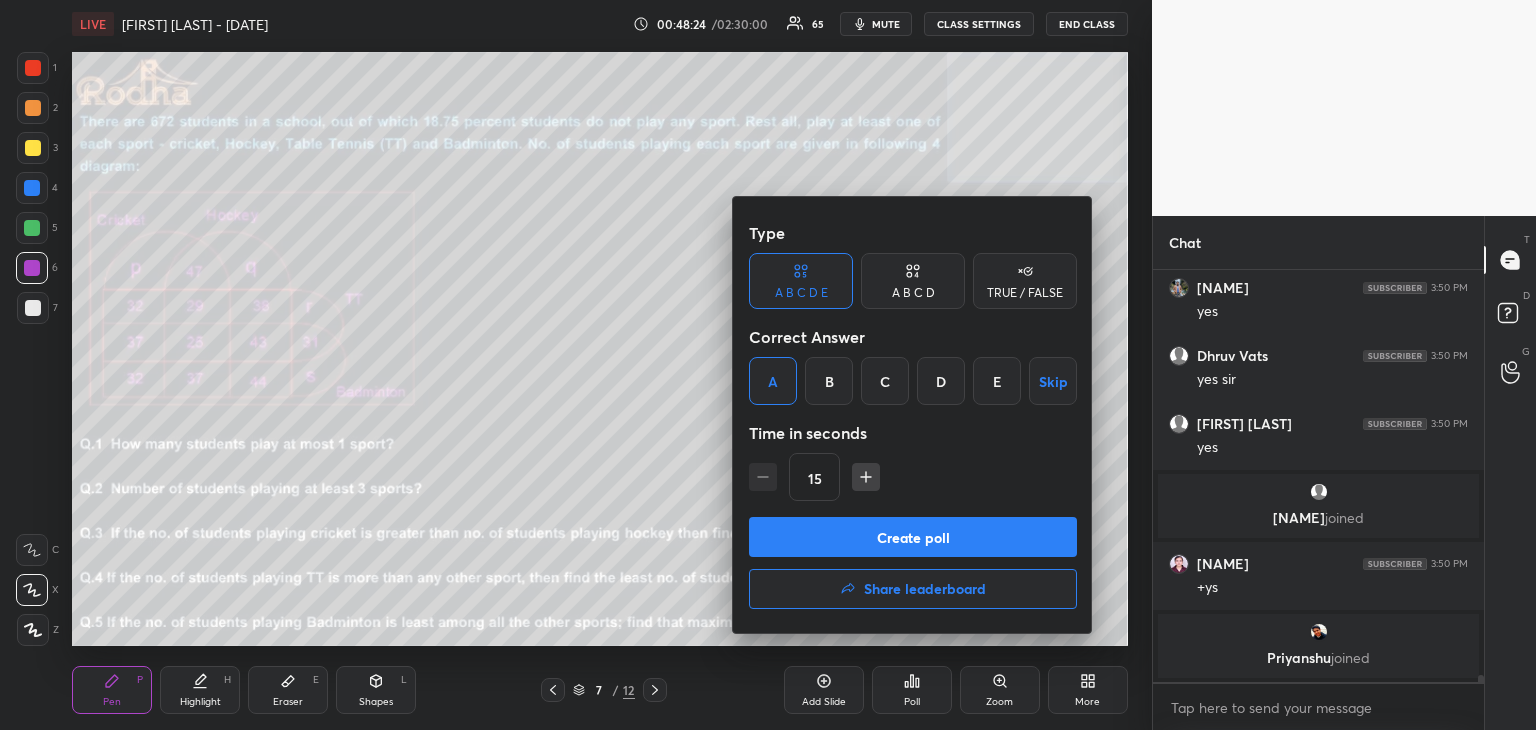 drag, startPoint x: 834, startPoint y: 547, endPoint x: 853, endPoint y: 546, distance: 19.026299 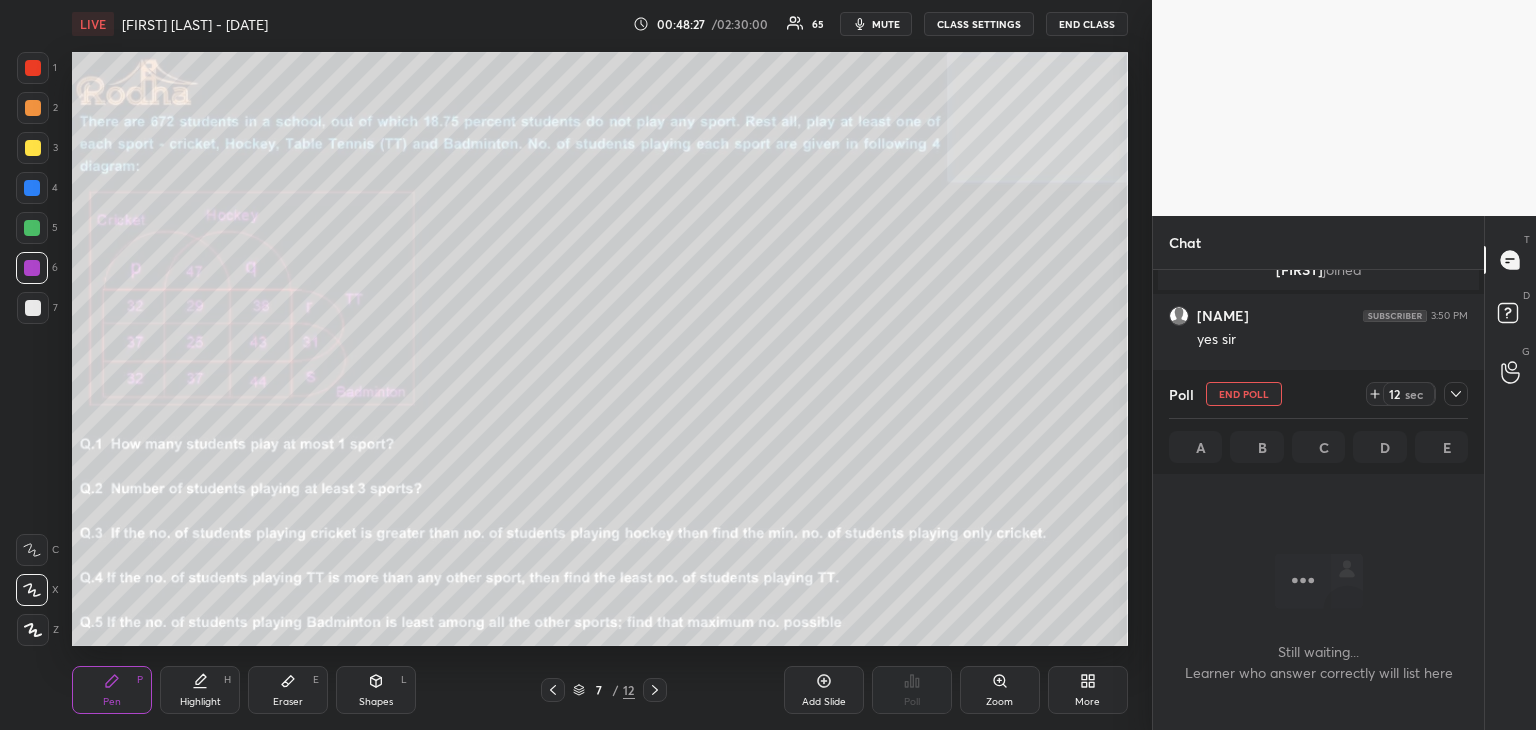 click at bounding box center [33, 308] 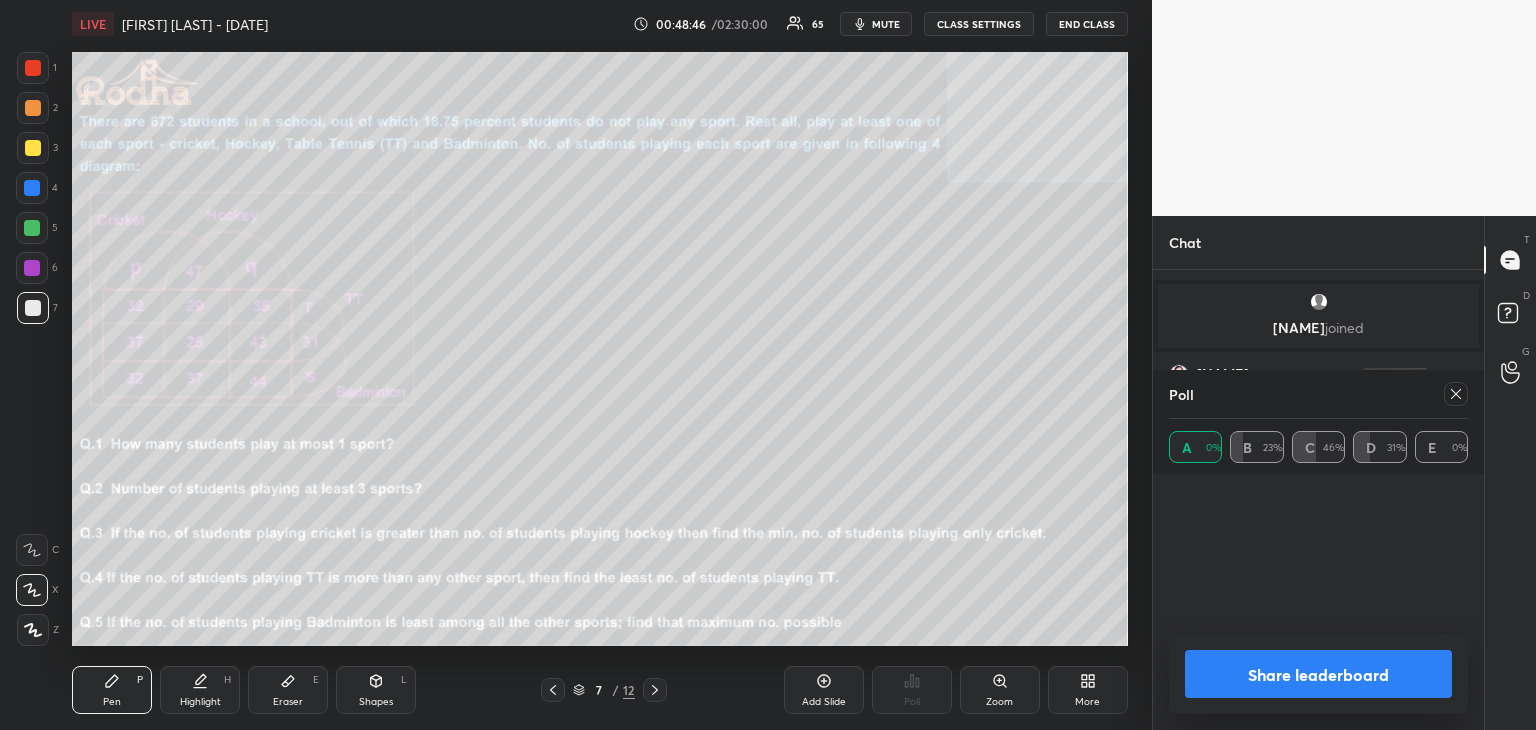 click on "Share leaderboard" at bounding box center (1318, 674) 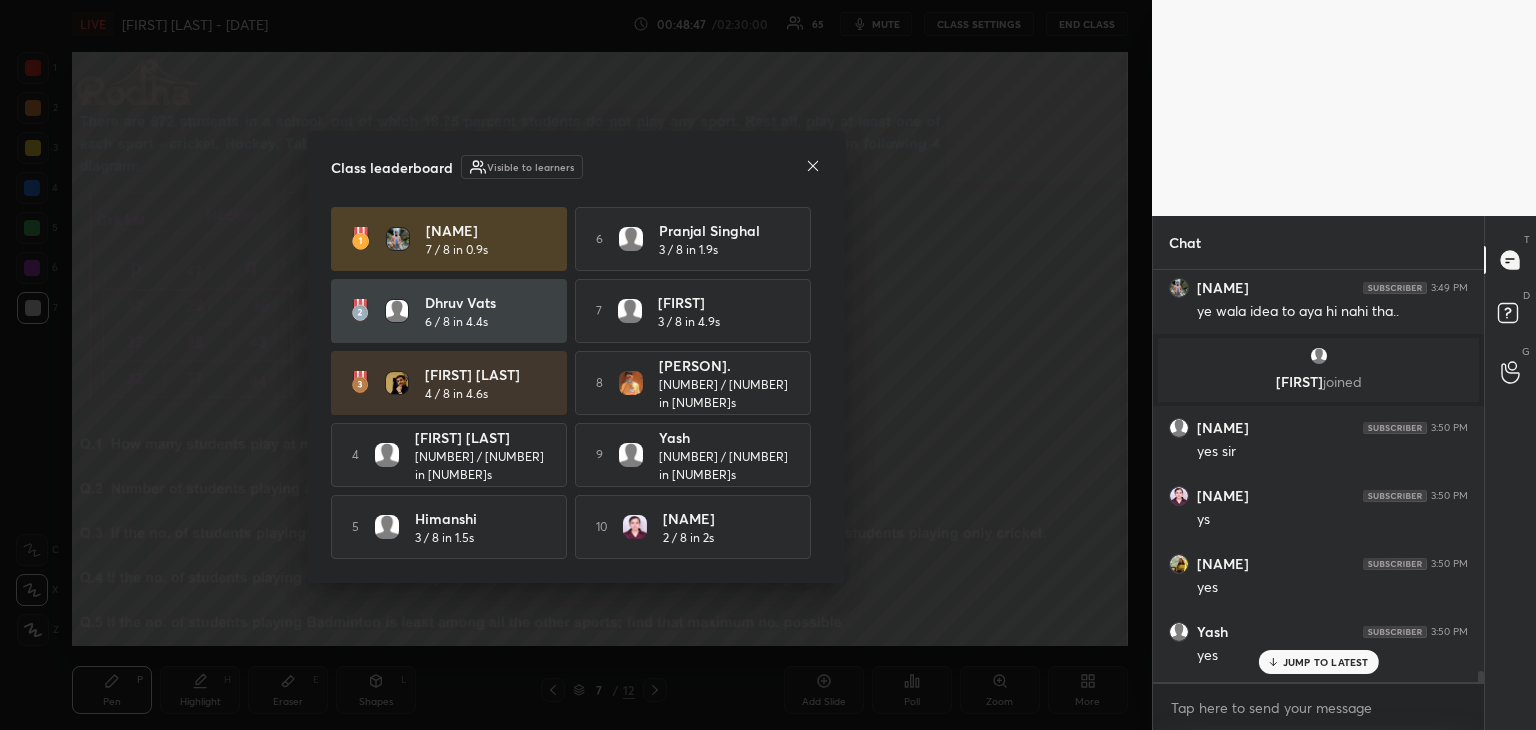 click 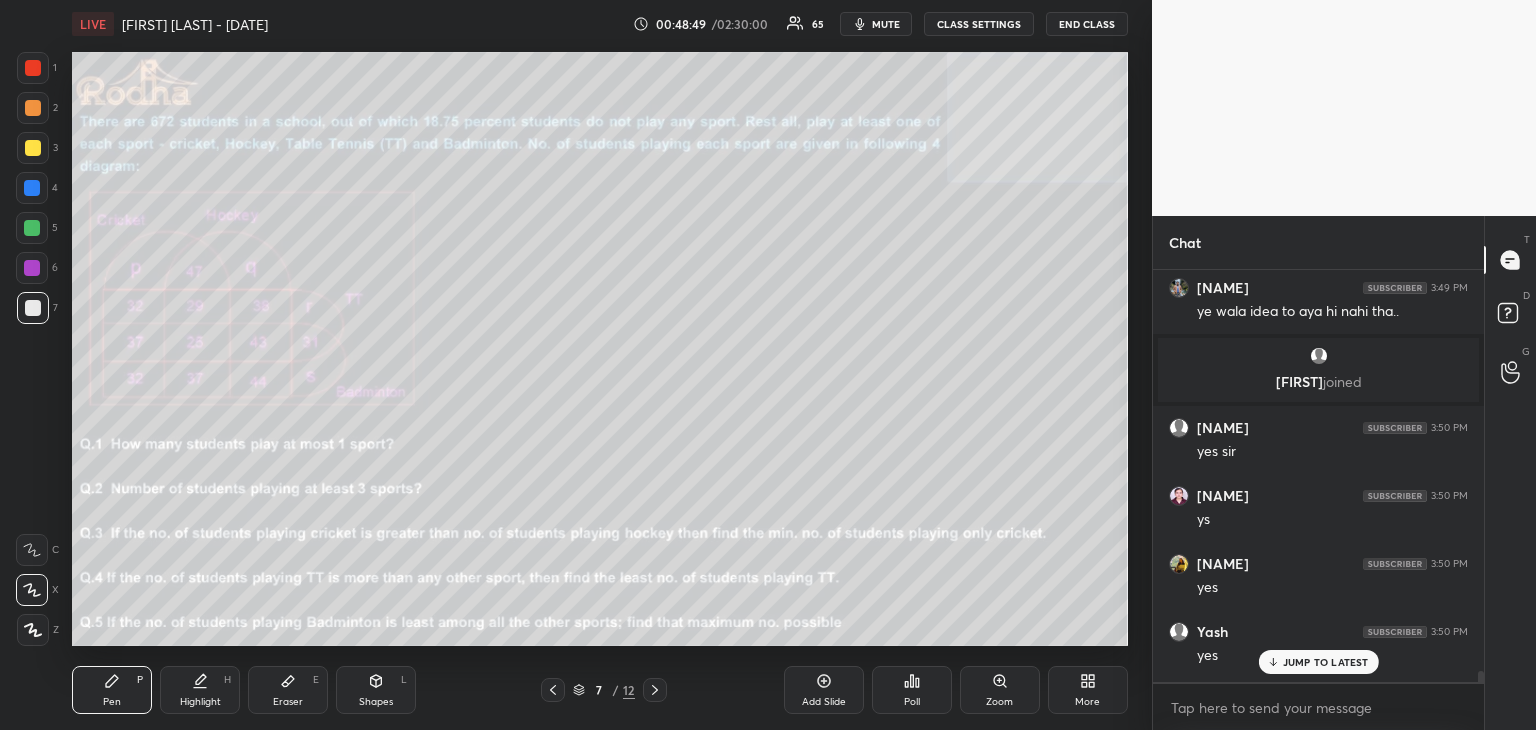 click on "JUMP TO LATEST" at bounding box center [1326, 662] 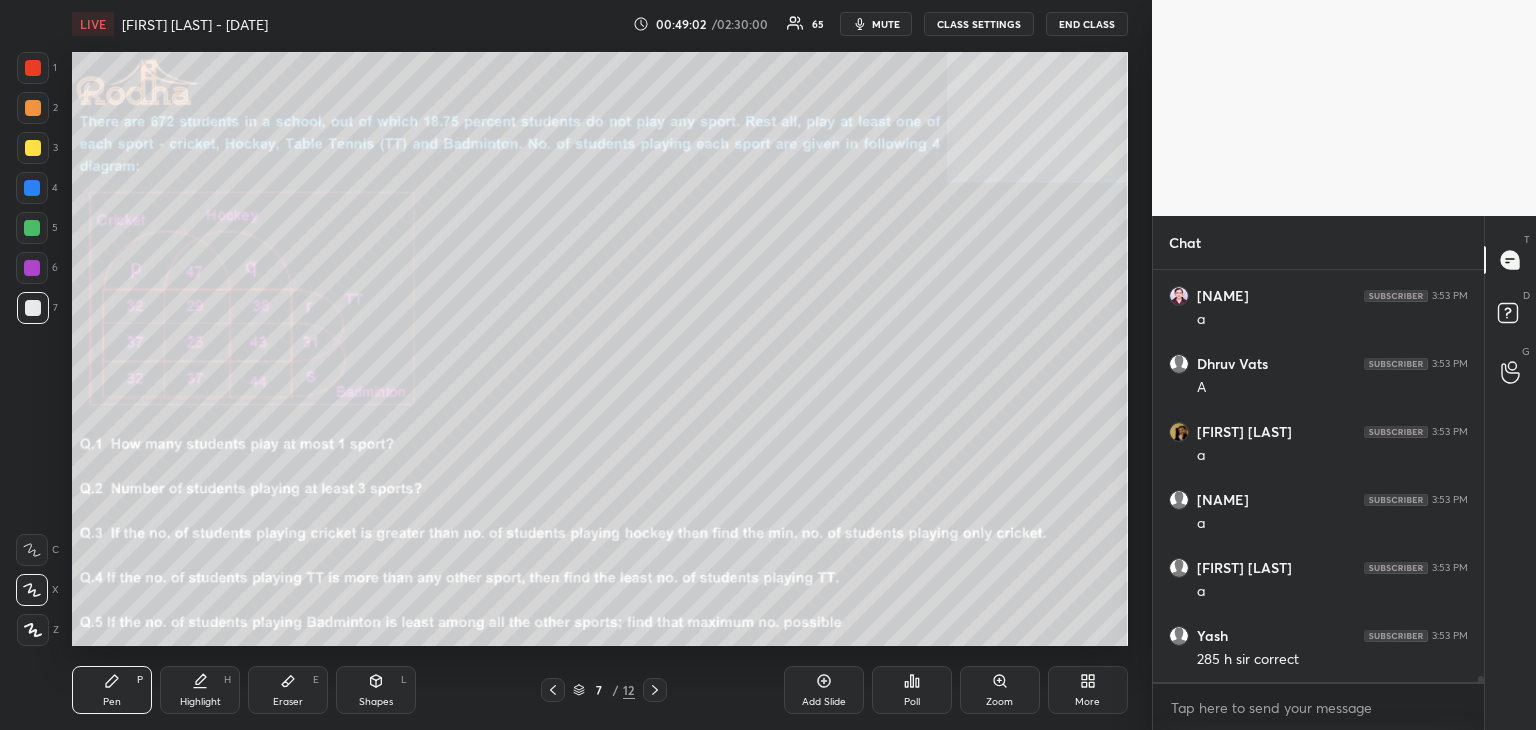 drag, startPoint x: 40, startPoint y: 237, endPoint x: 43, endPoint y: 221, distance: 16.27882 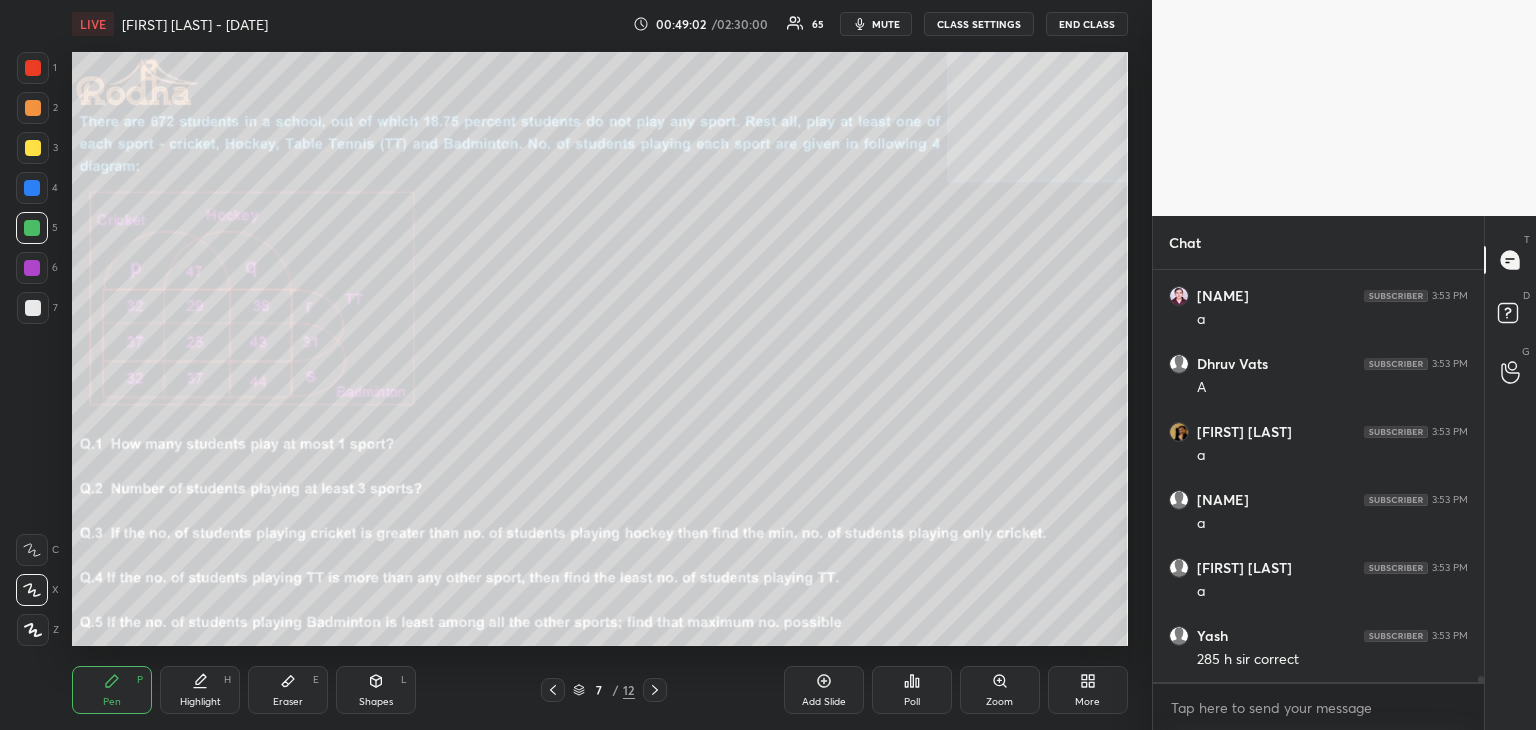 click at bounding box center [32, 228] 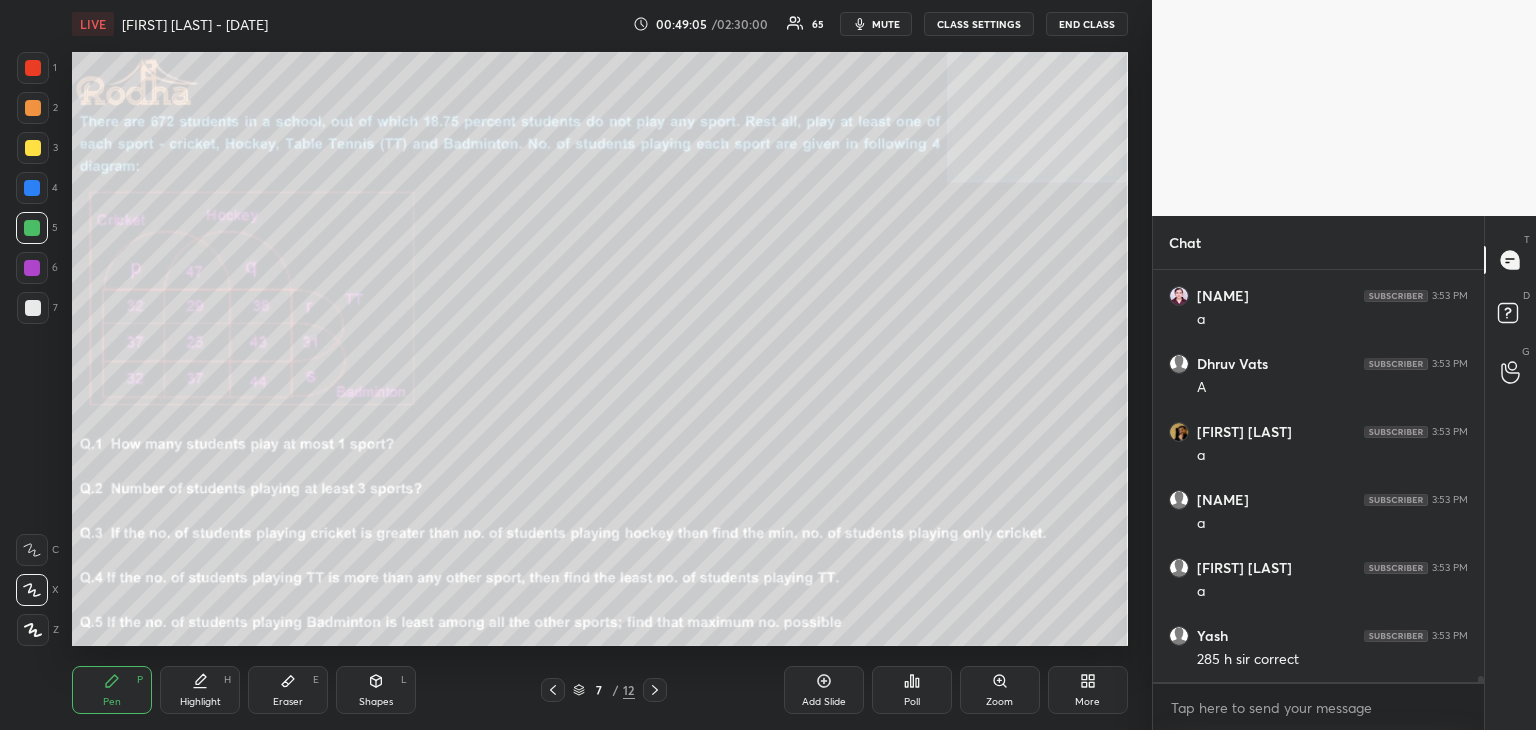 click on "Poll" at bounding box center [912, 690] 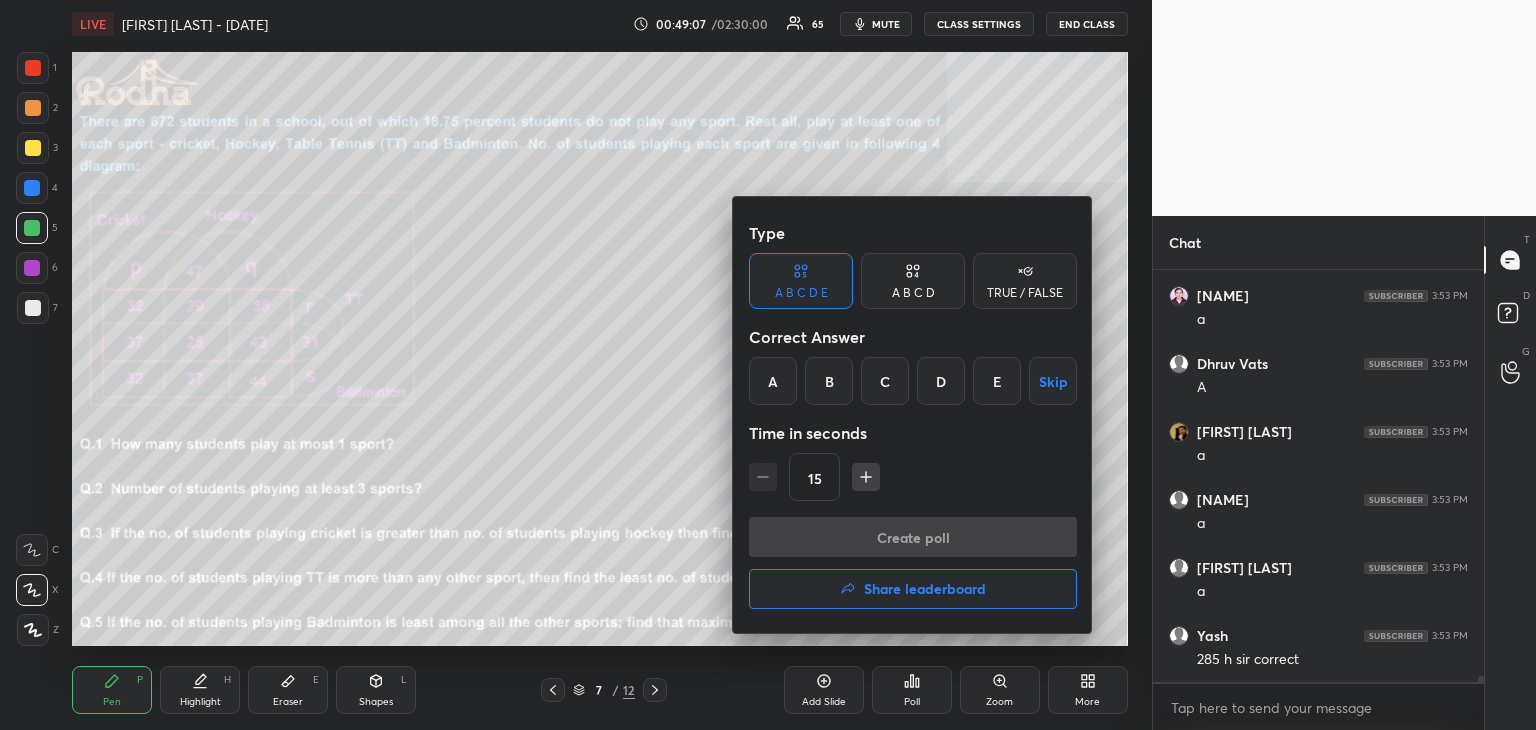 click on "B" at bounding box center (829, 381) 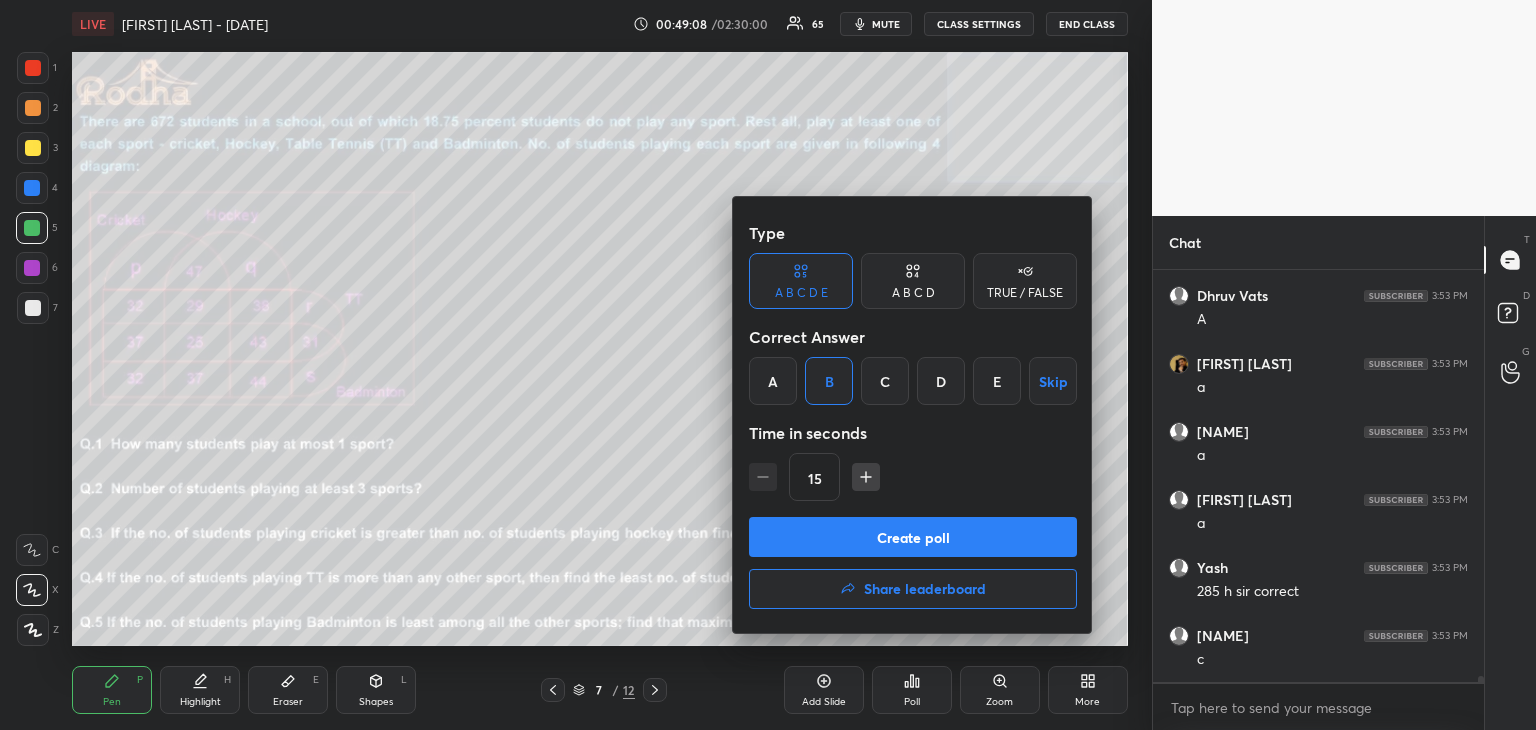click on "Create poll" at bounding box center [913, 537] 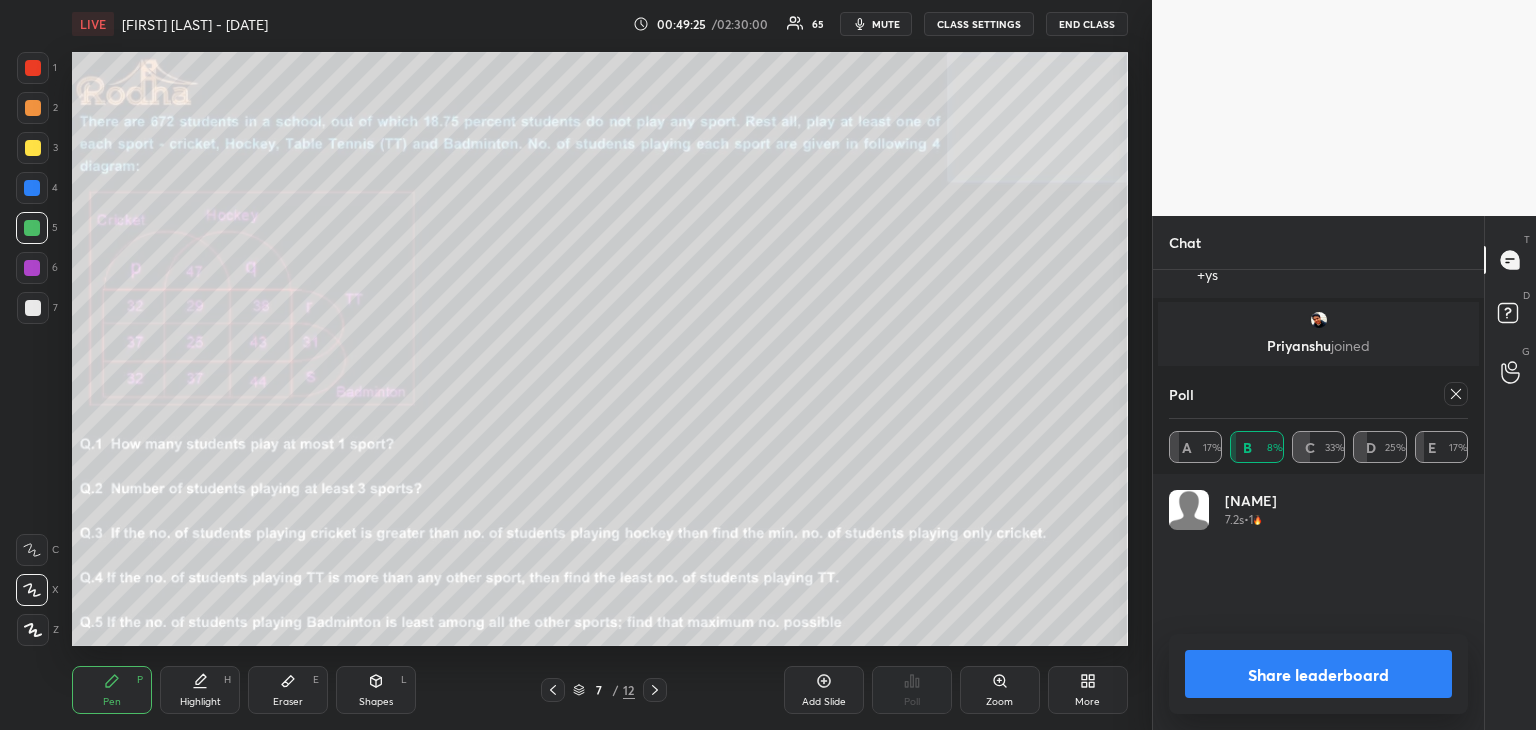 click on "Share leaderboard" at bounding box center [1318, 674] 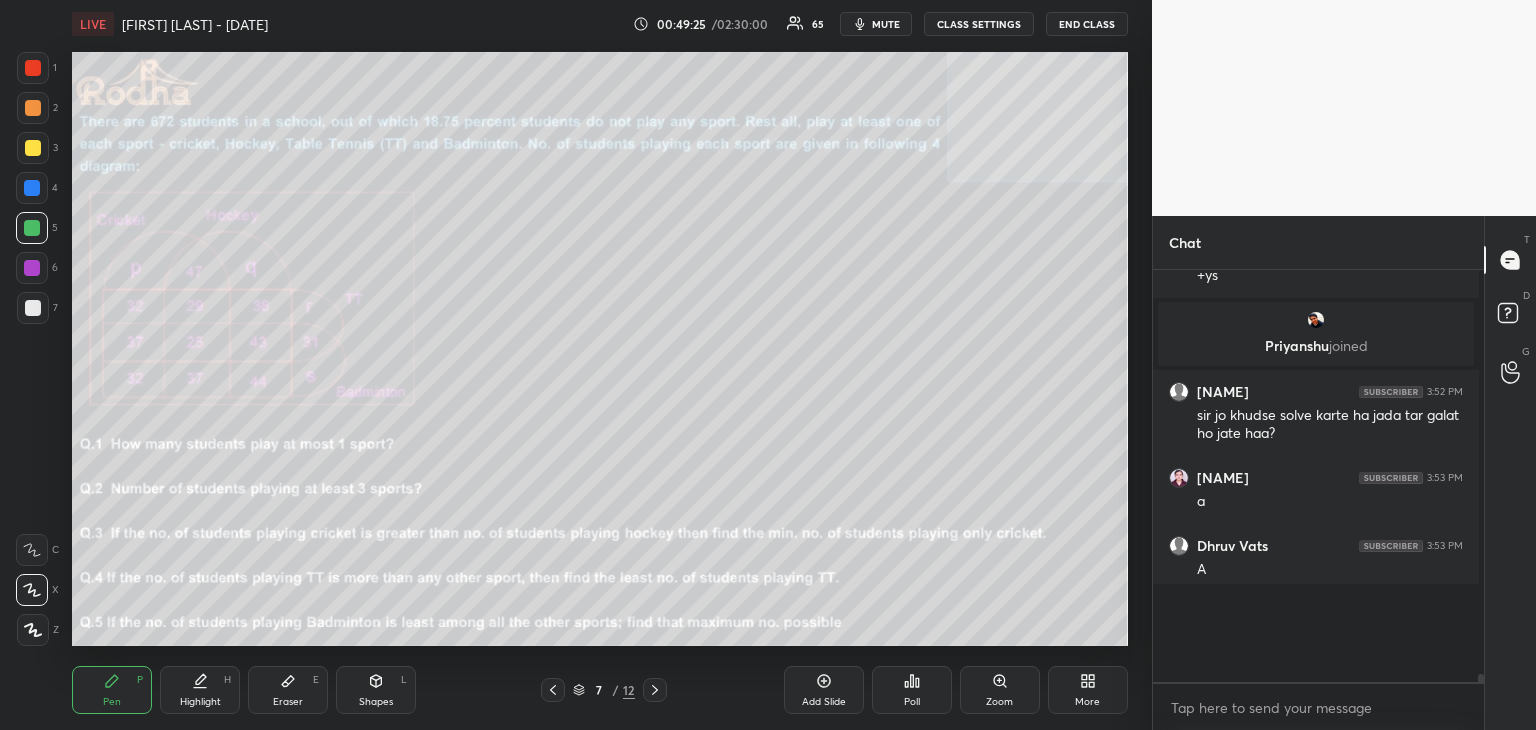 scroll, scrollTop: 336, scrollLeft: 320, axis: both 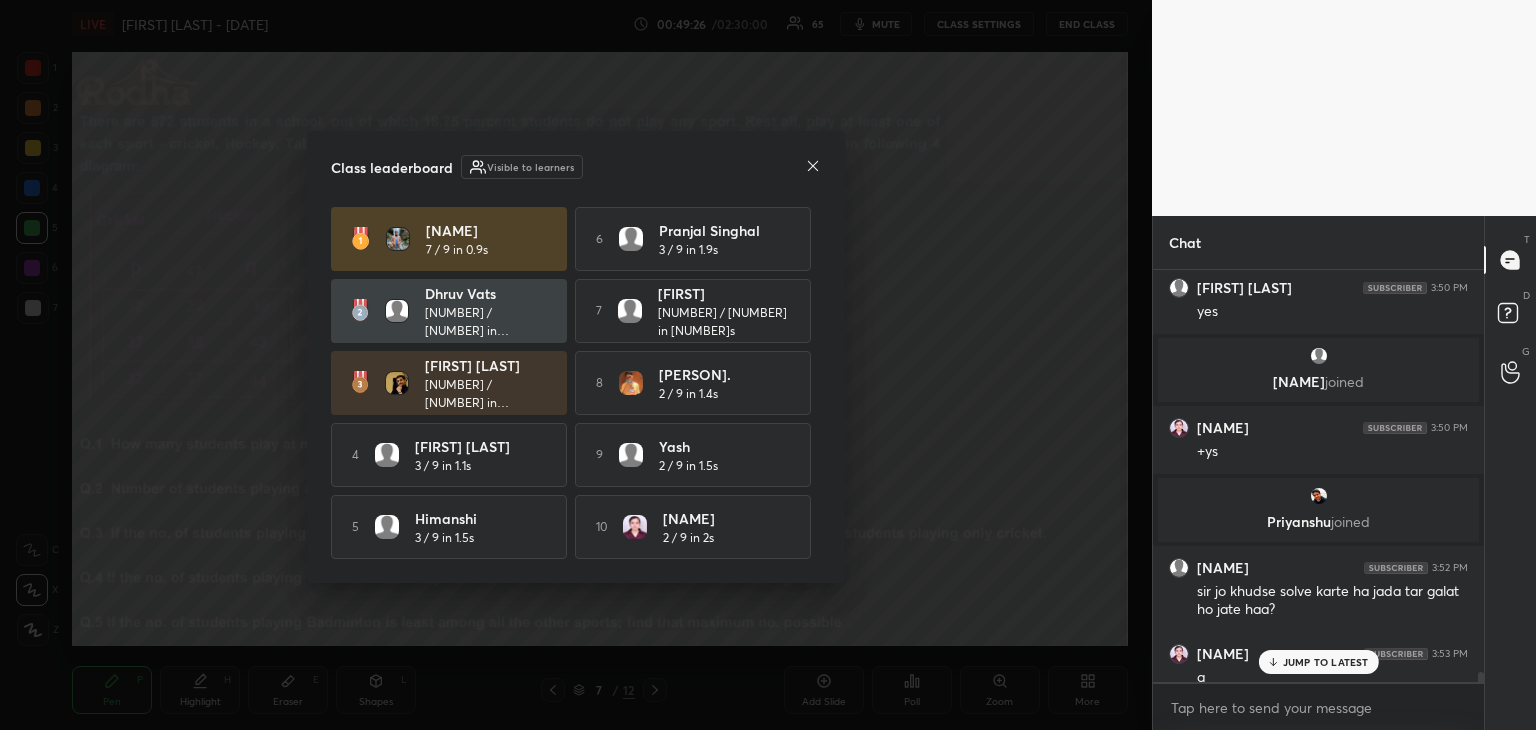 drag, startPoint x: 1318, startPoint y: 641, endPoint x: 1315, endPoint y: 655, distance: 14.3178215 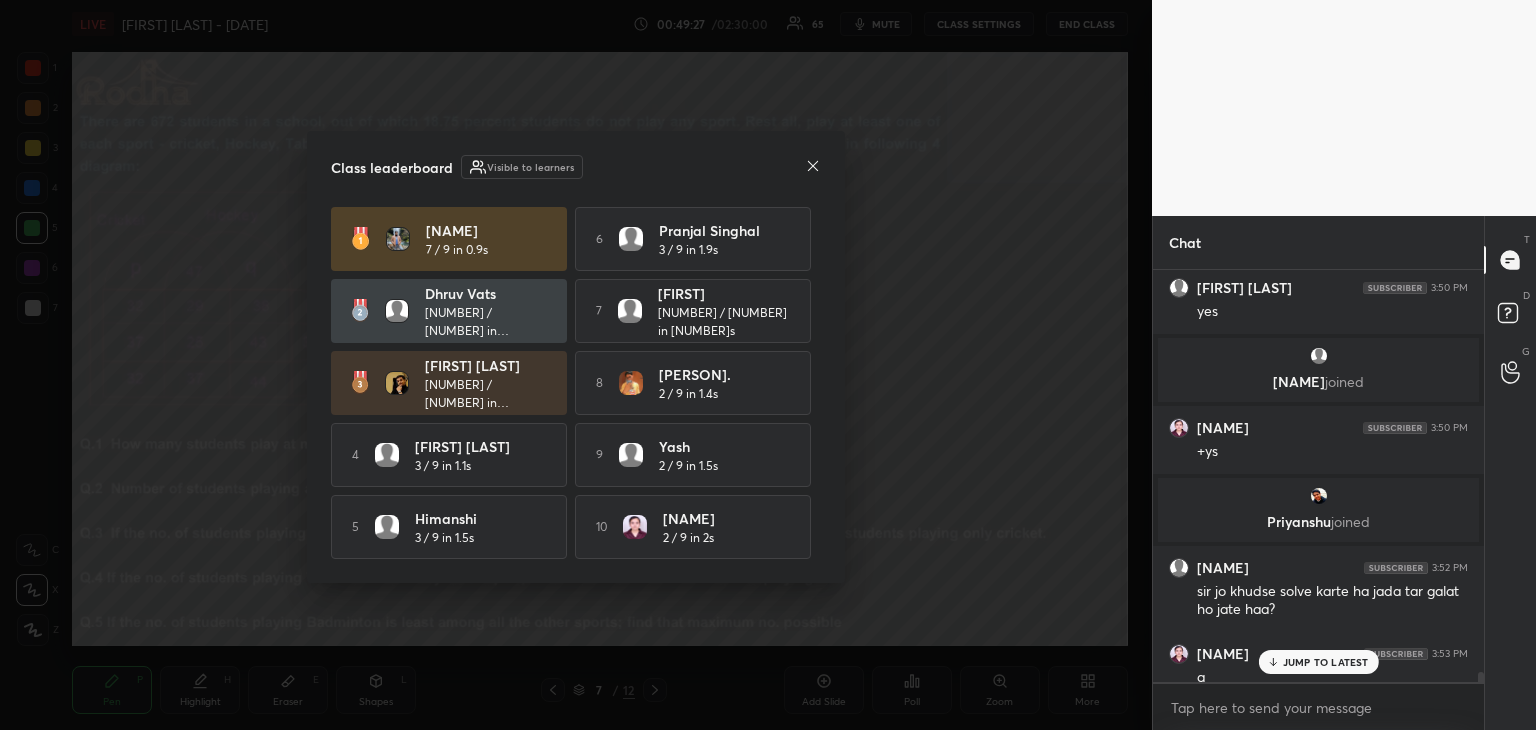 click on "JUMP TO LATEST" at bounding box center [1326, 662] 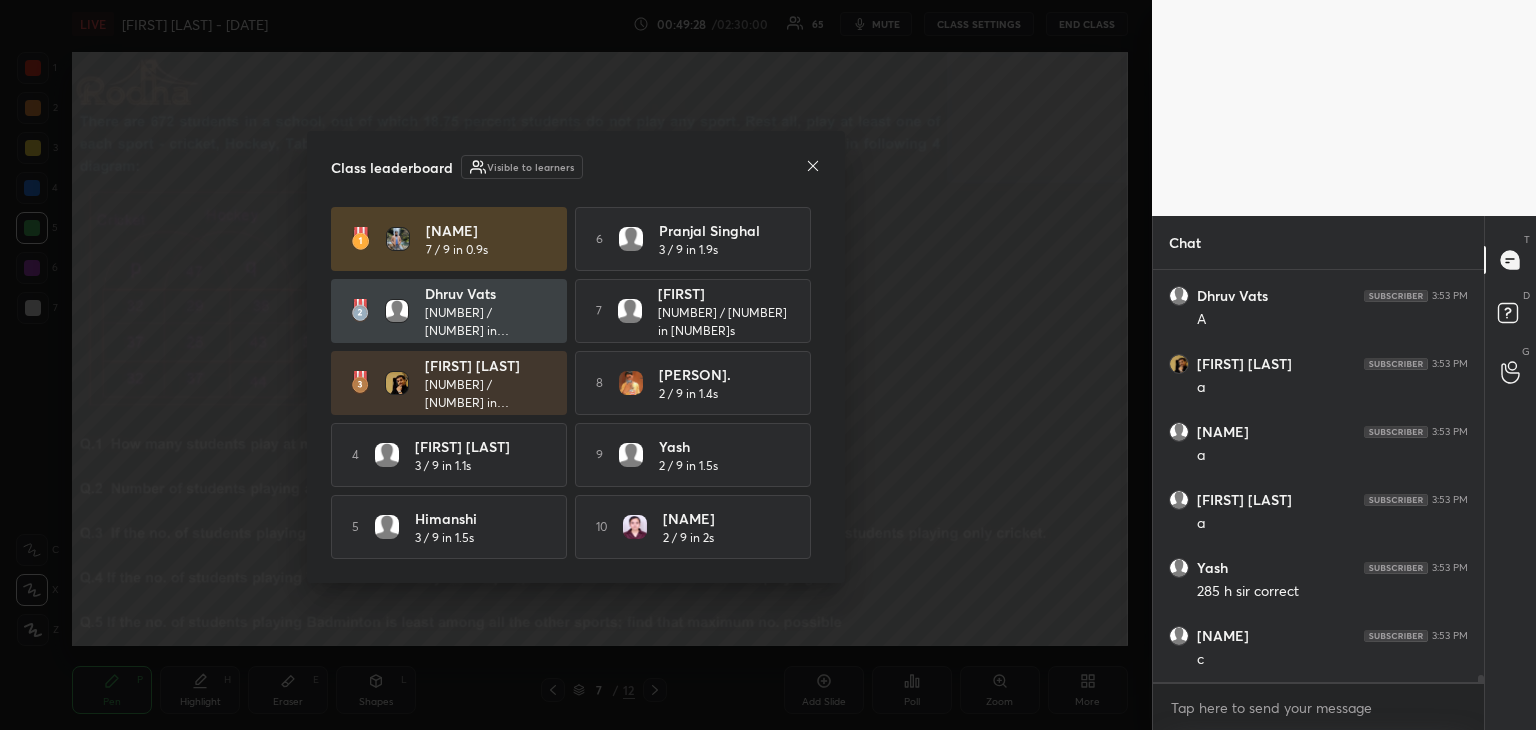 click 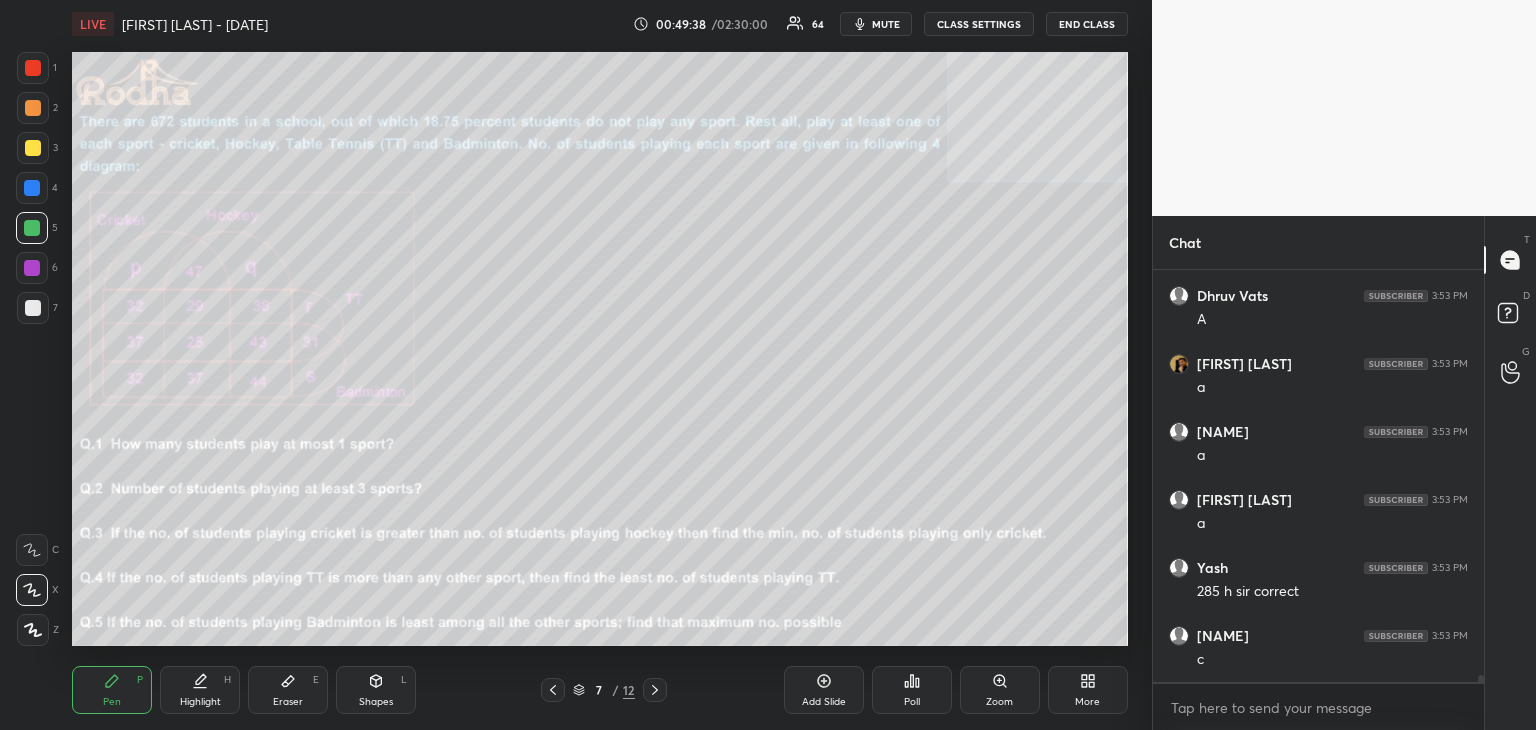 click at bounding box center [655, 690] 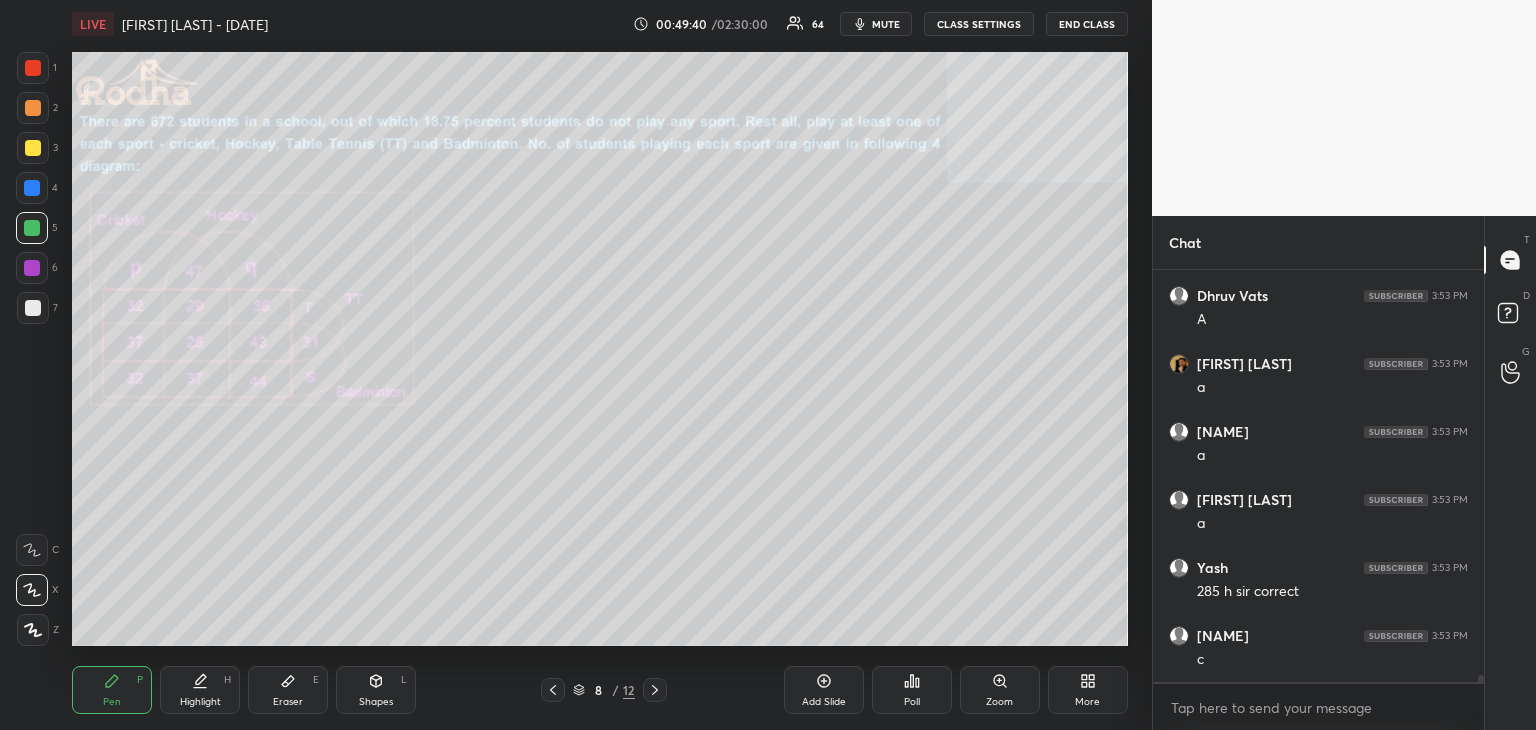 click 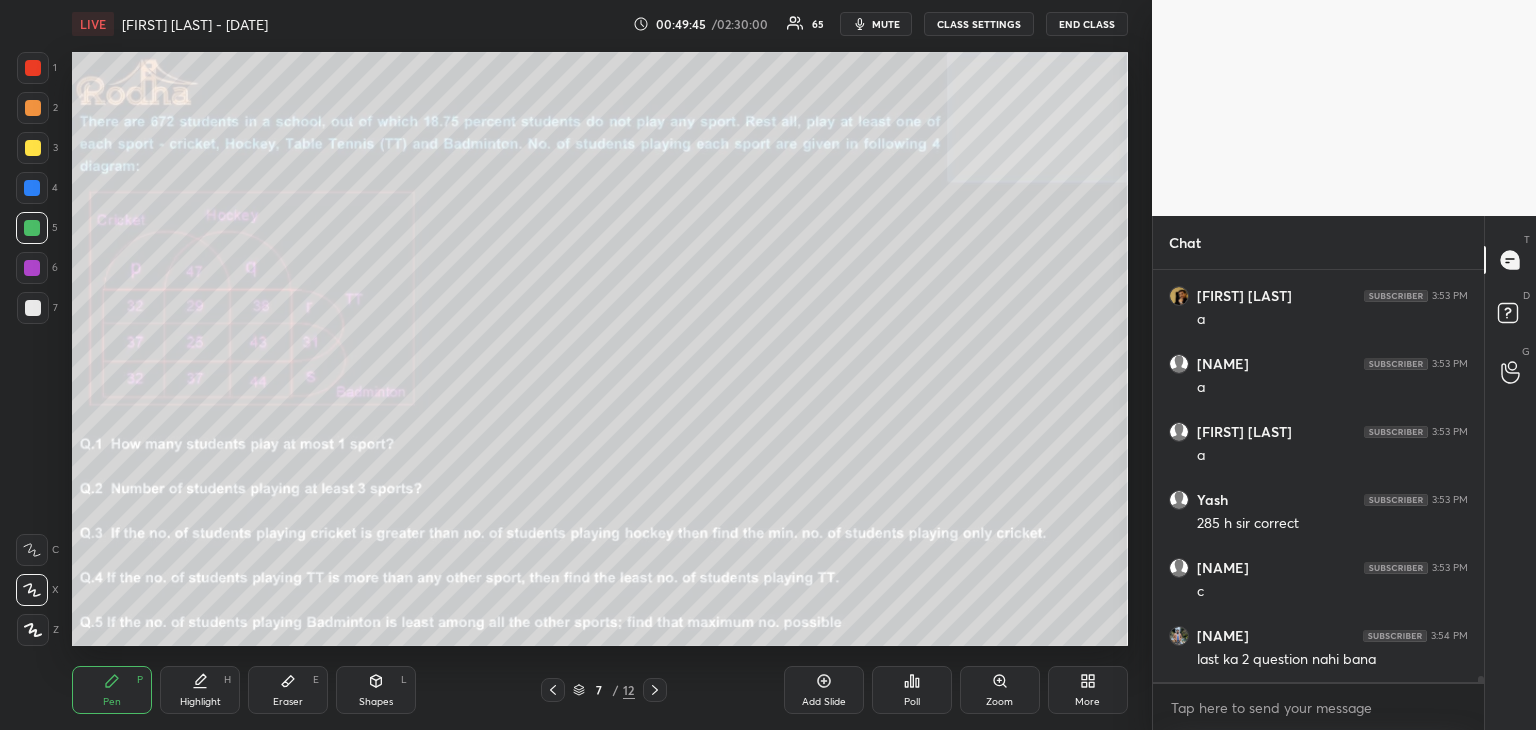 click 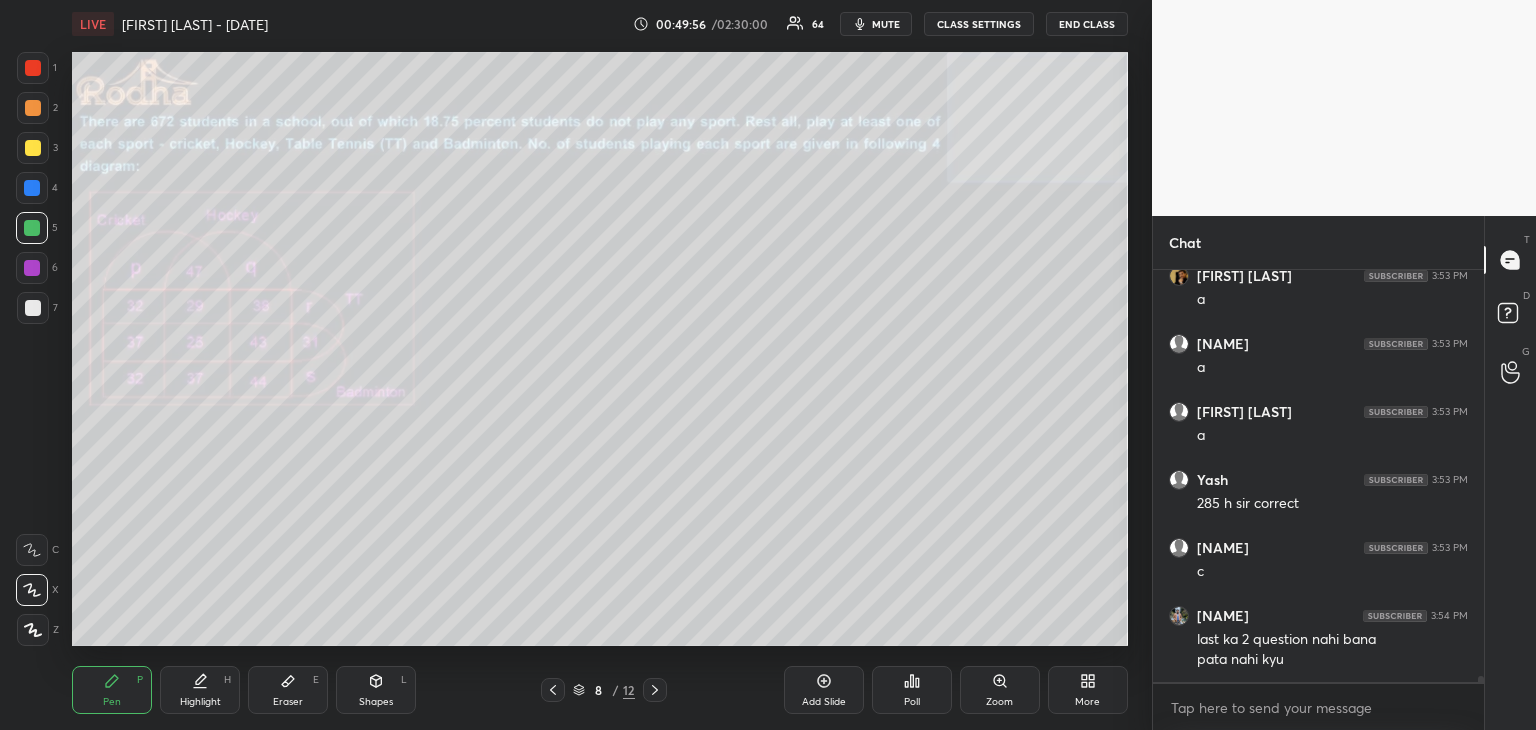click at bounding box center [32, 188] 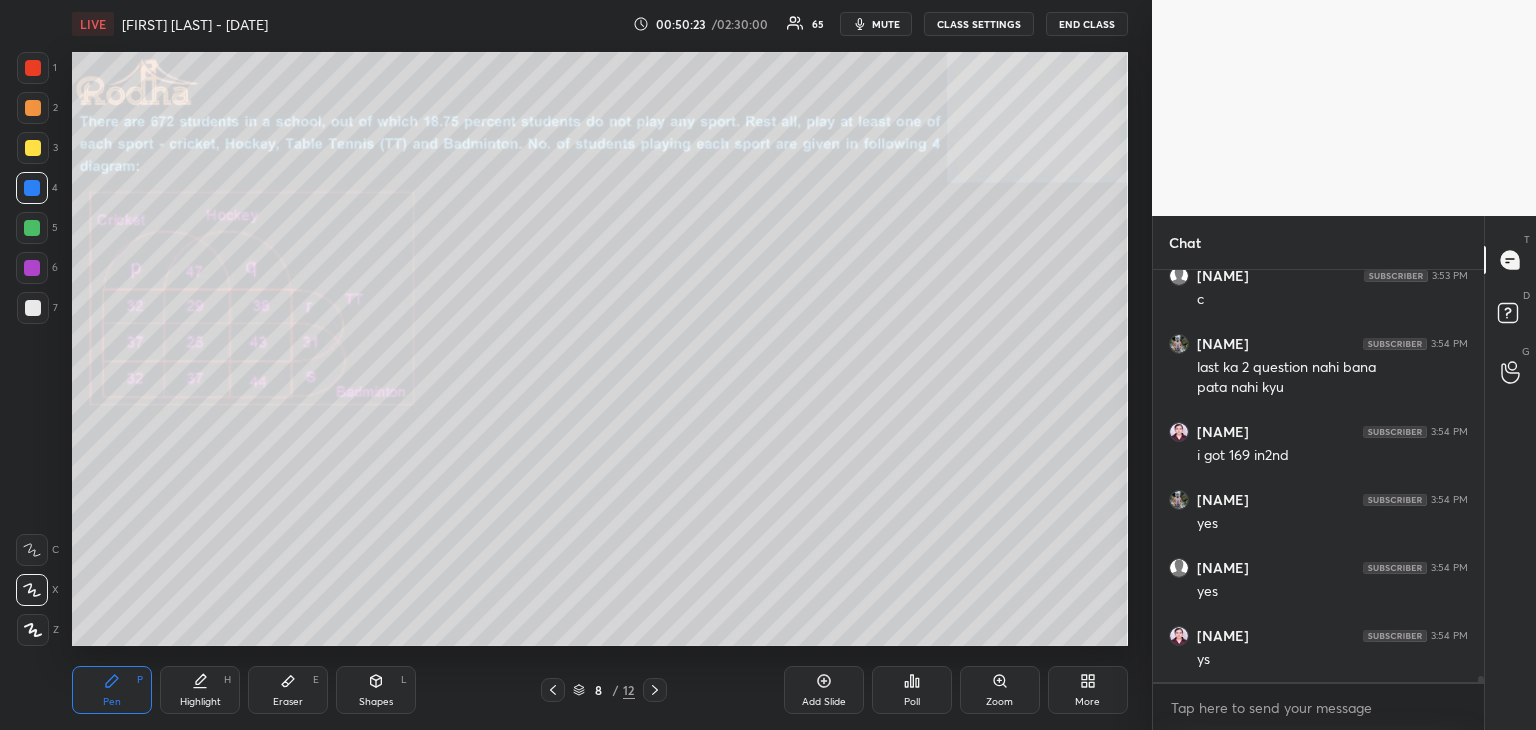 scroll, scrollTop: 26042, scrollLeft: 0, axis: vertical 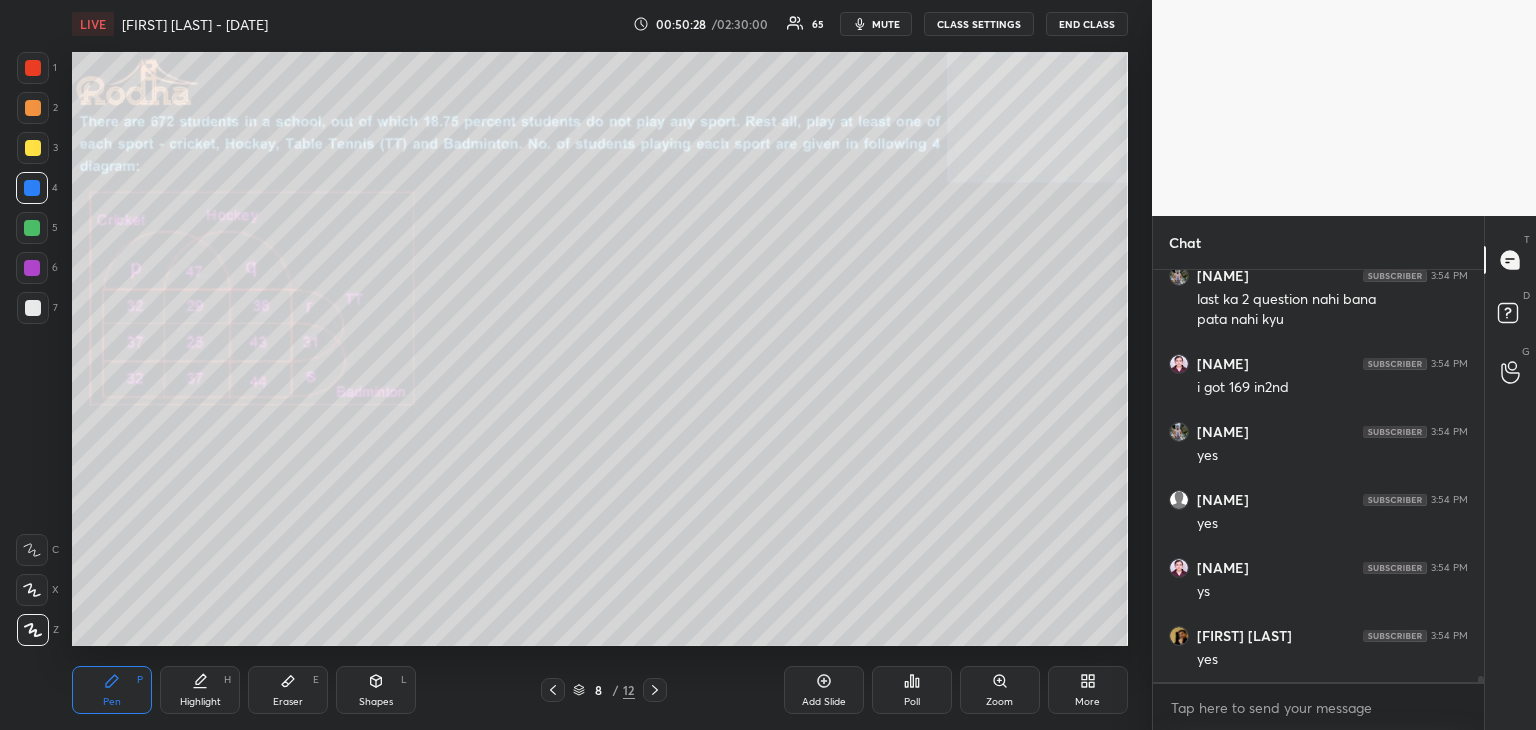 click 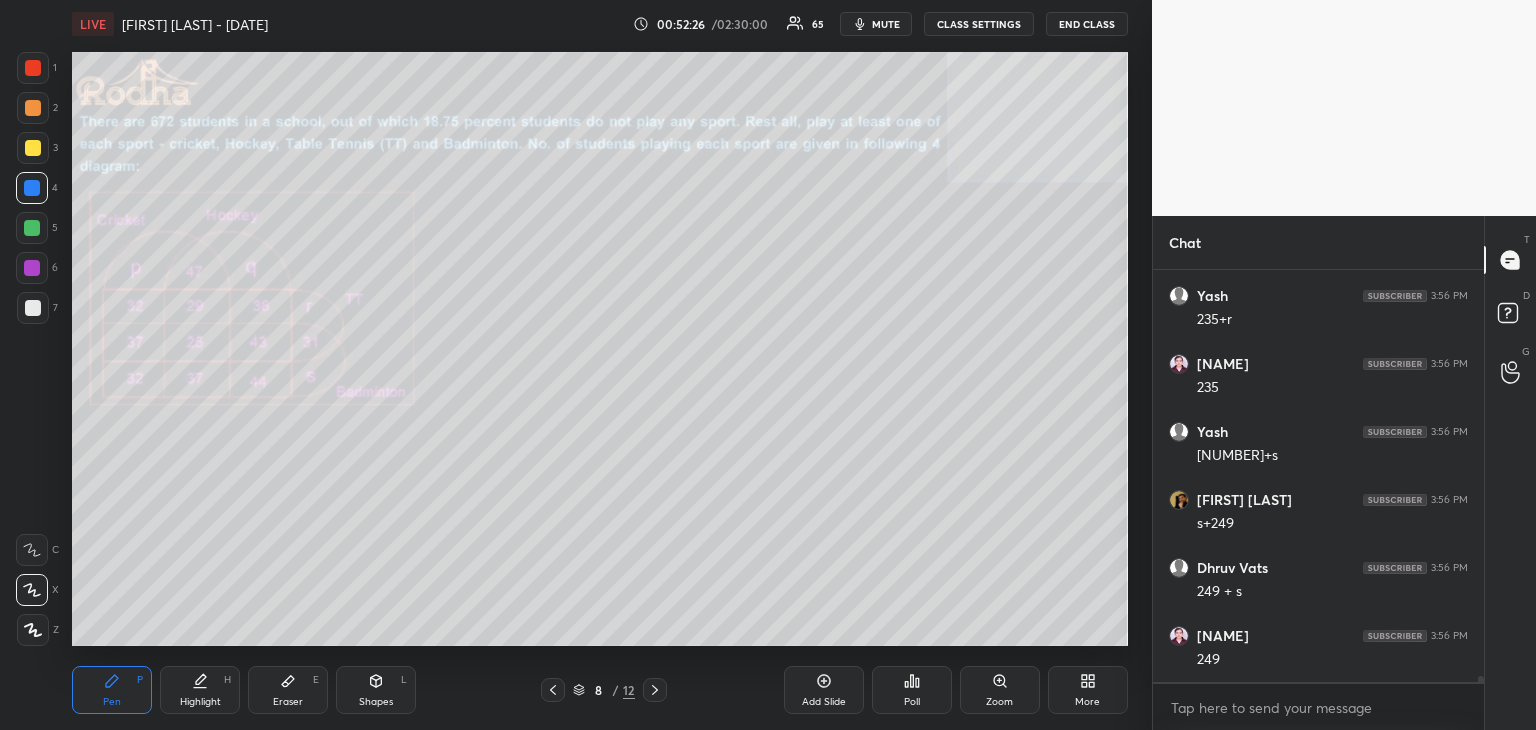 scroll, scrollTop: 27402, scrollLeft: 0, axis: vertical 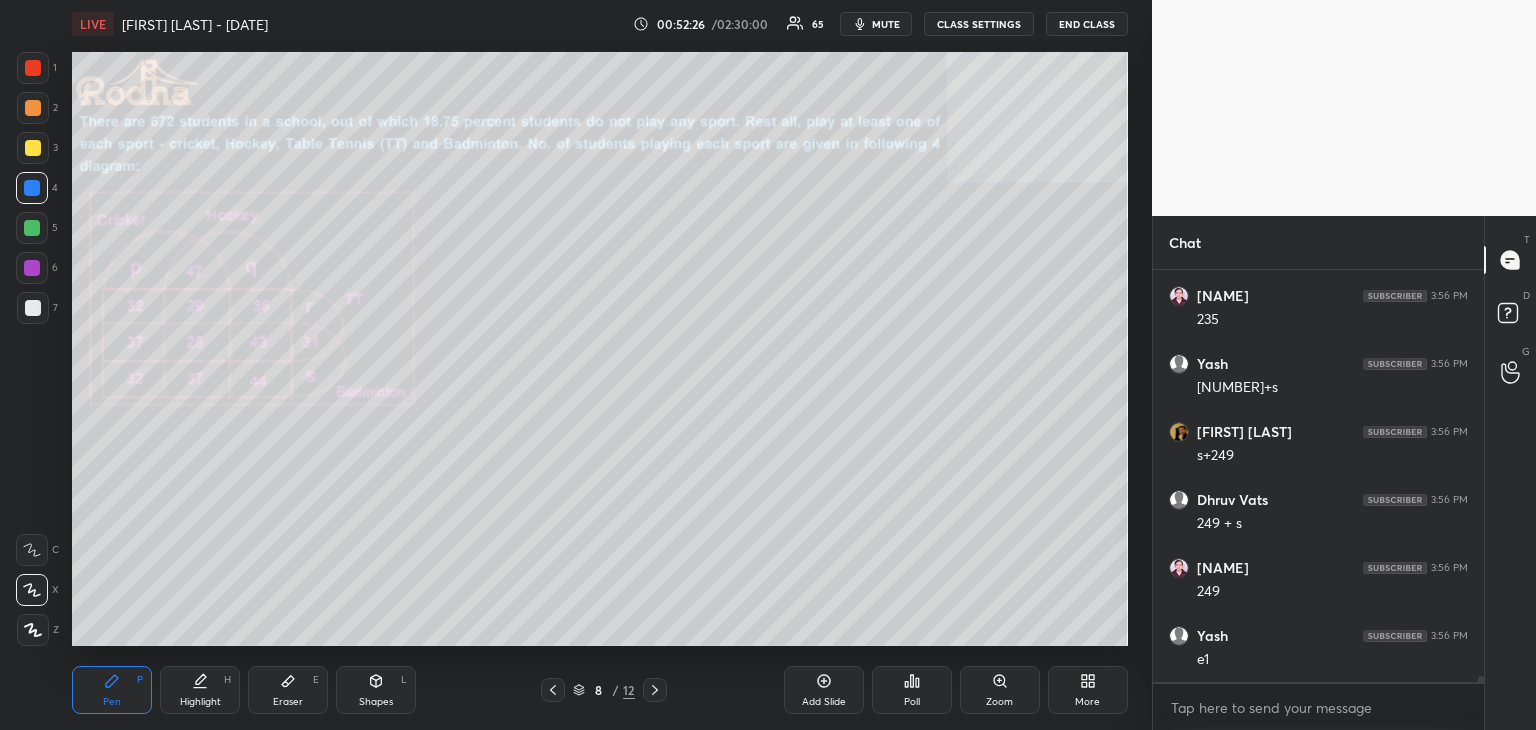 click at bounding box center (33, 148) 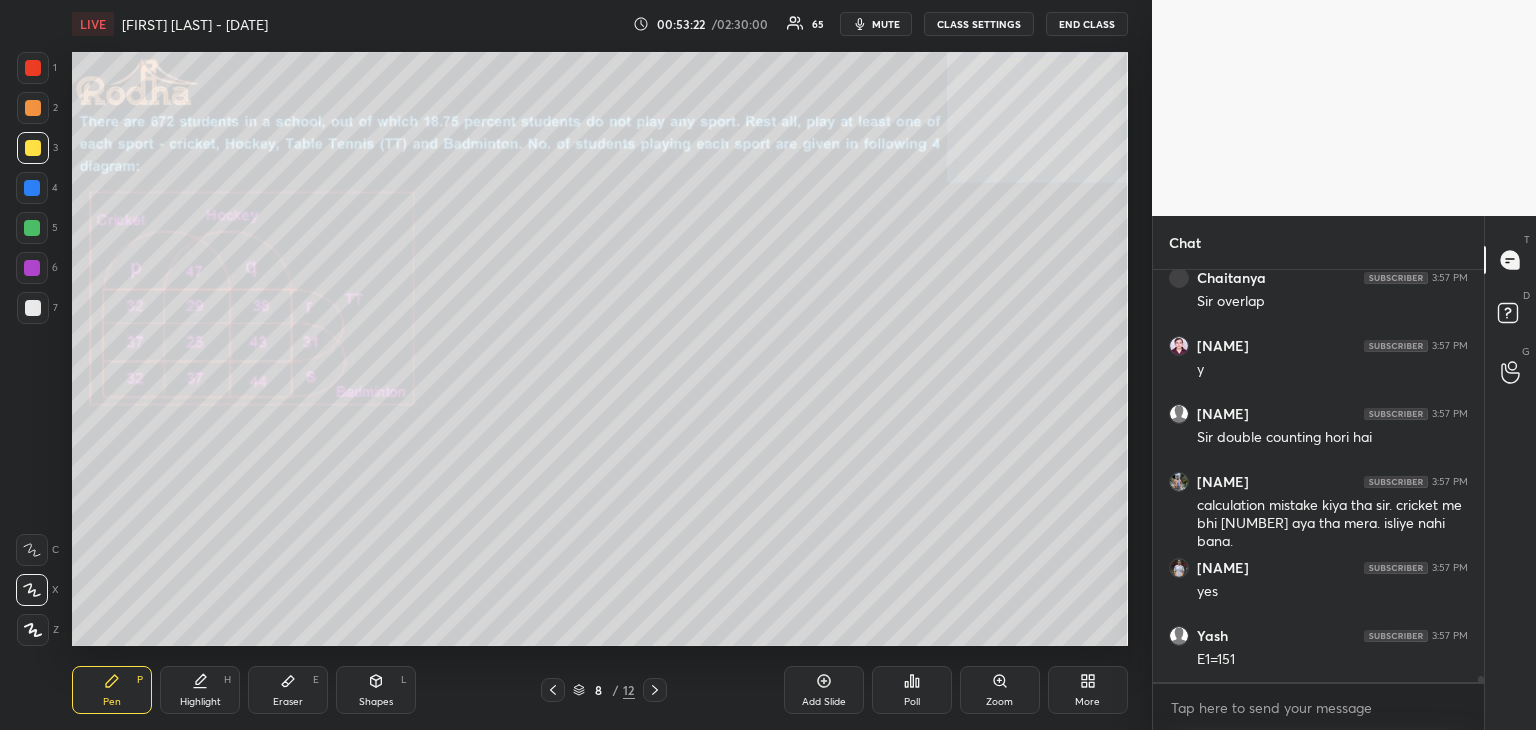 scroll, scrollTop: 28032, scrollLeft: 0, axis: vertical 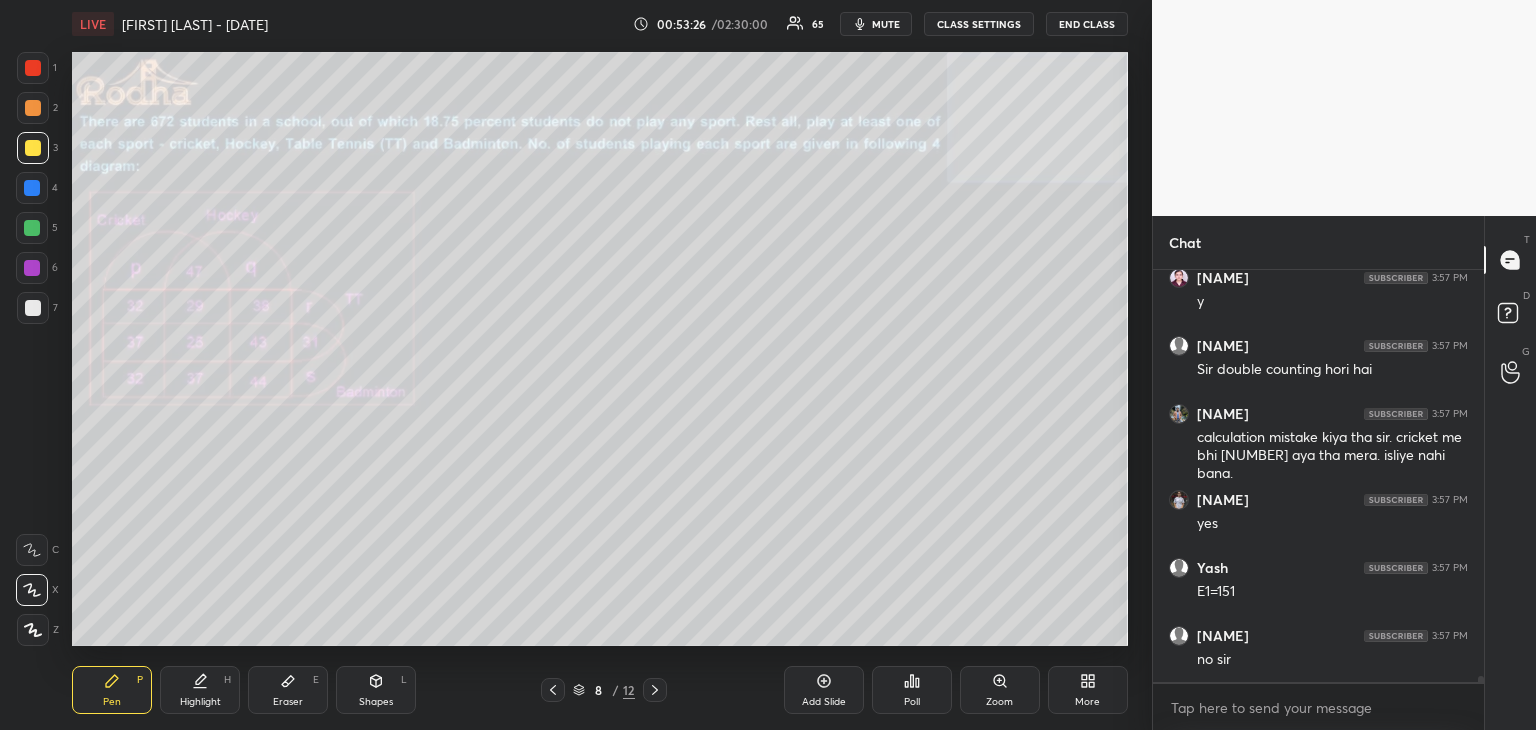 click on "Eraser E" at bounding box center (288, 690) 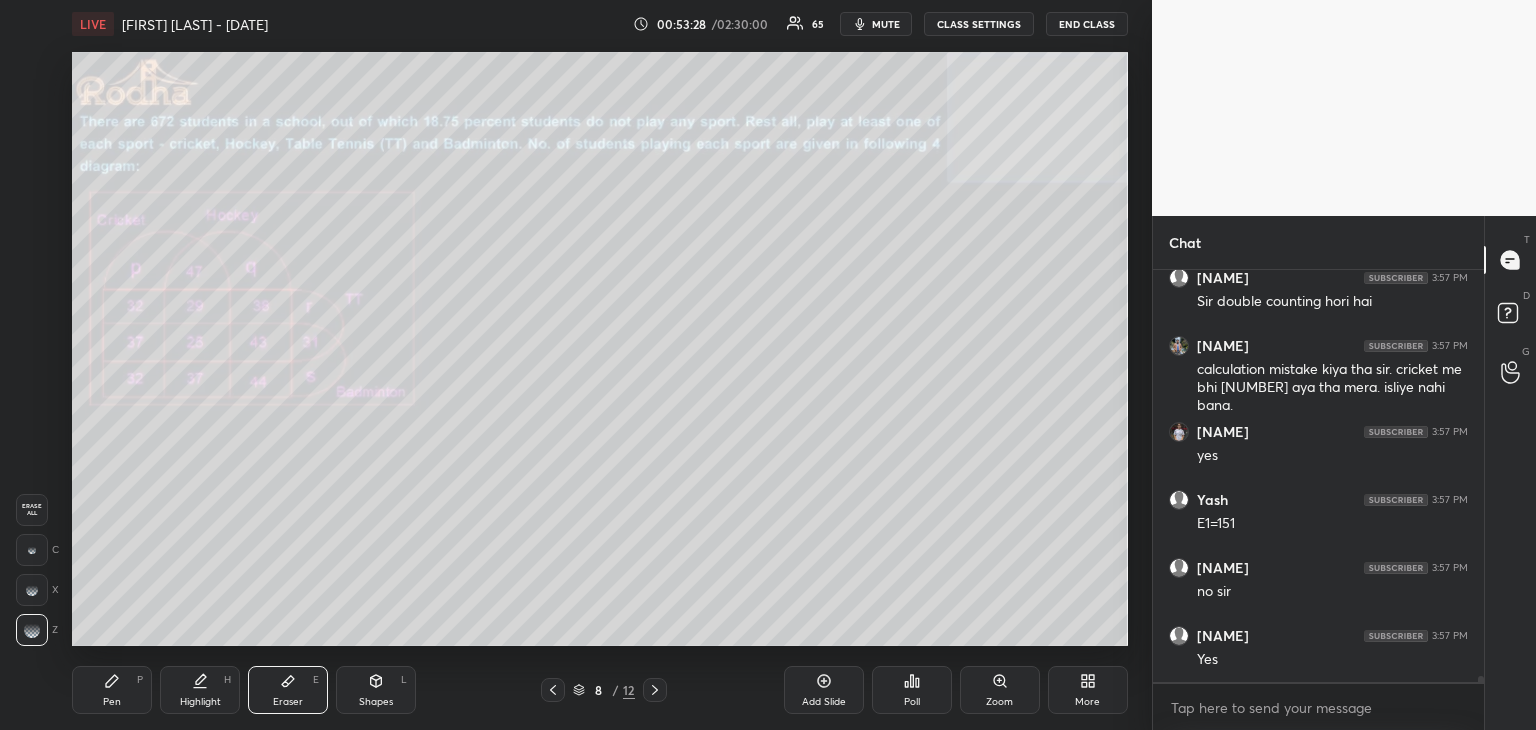 scroll, scrollTop: 28168, scrollLeft: 0, axis: vertical 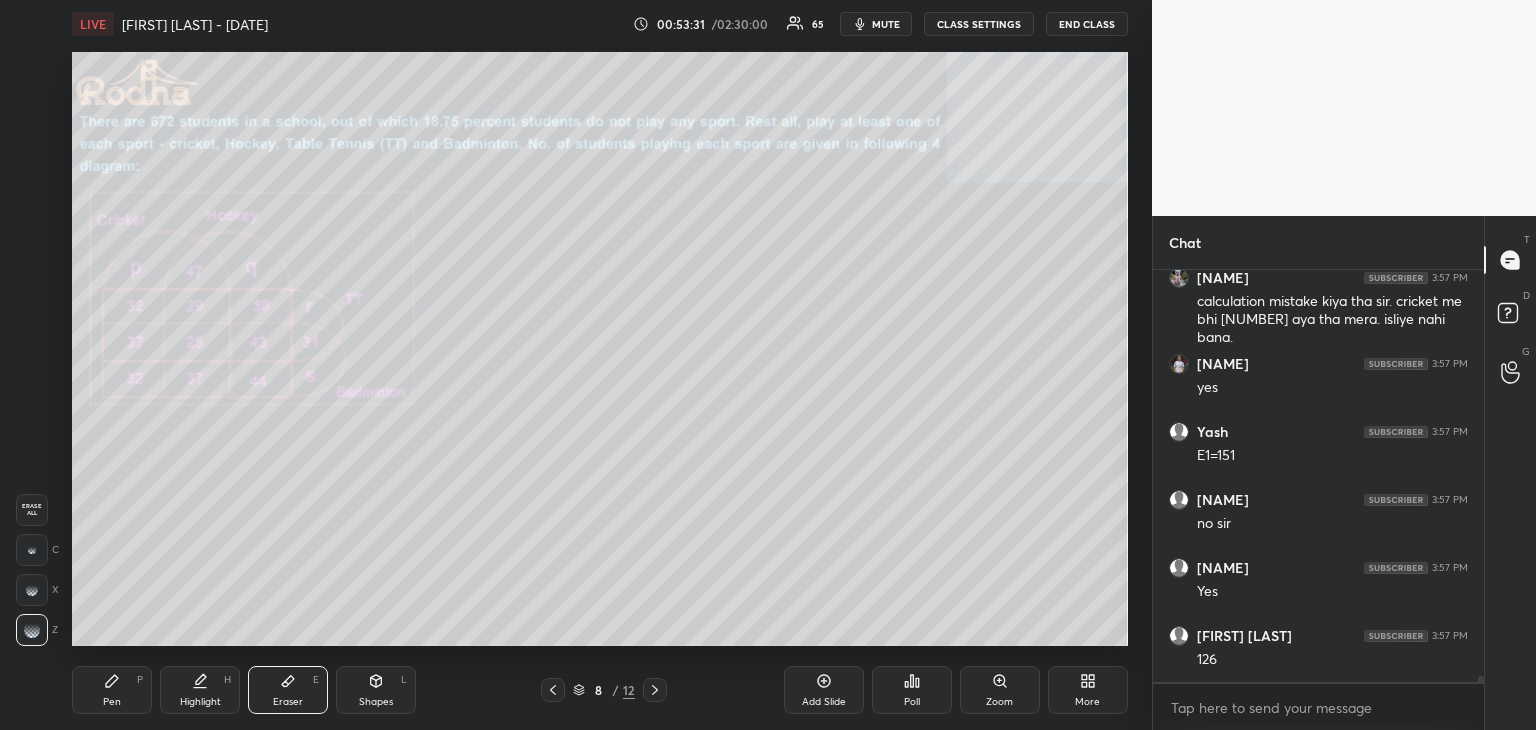 click on "Pen" at bounding box center [112, 702] 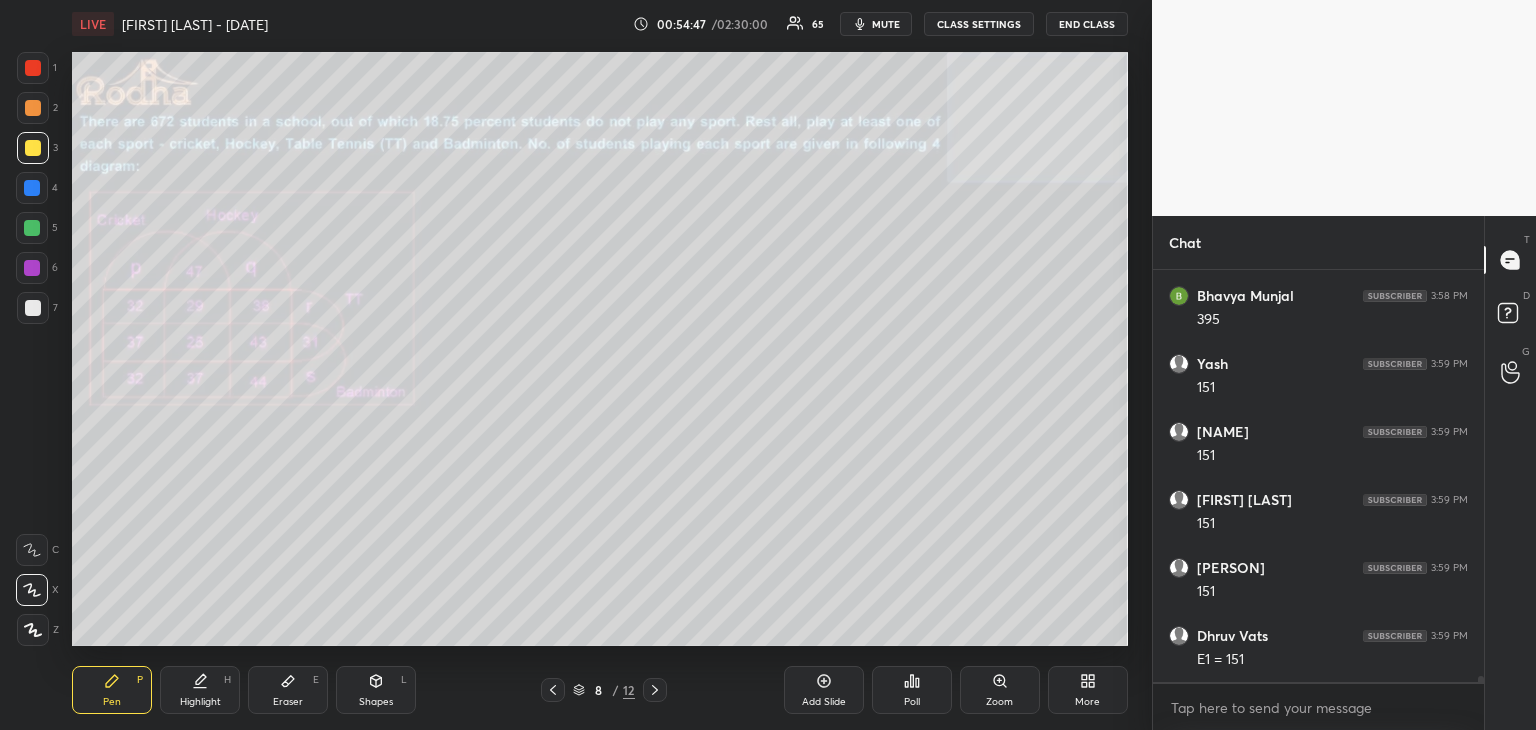 scroll, scrollTop: 29392, scrollLeft: 0, axis: vertical 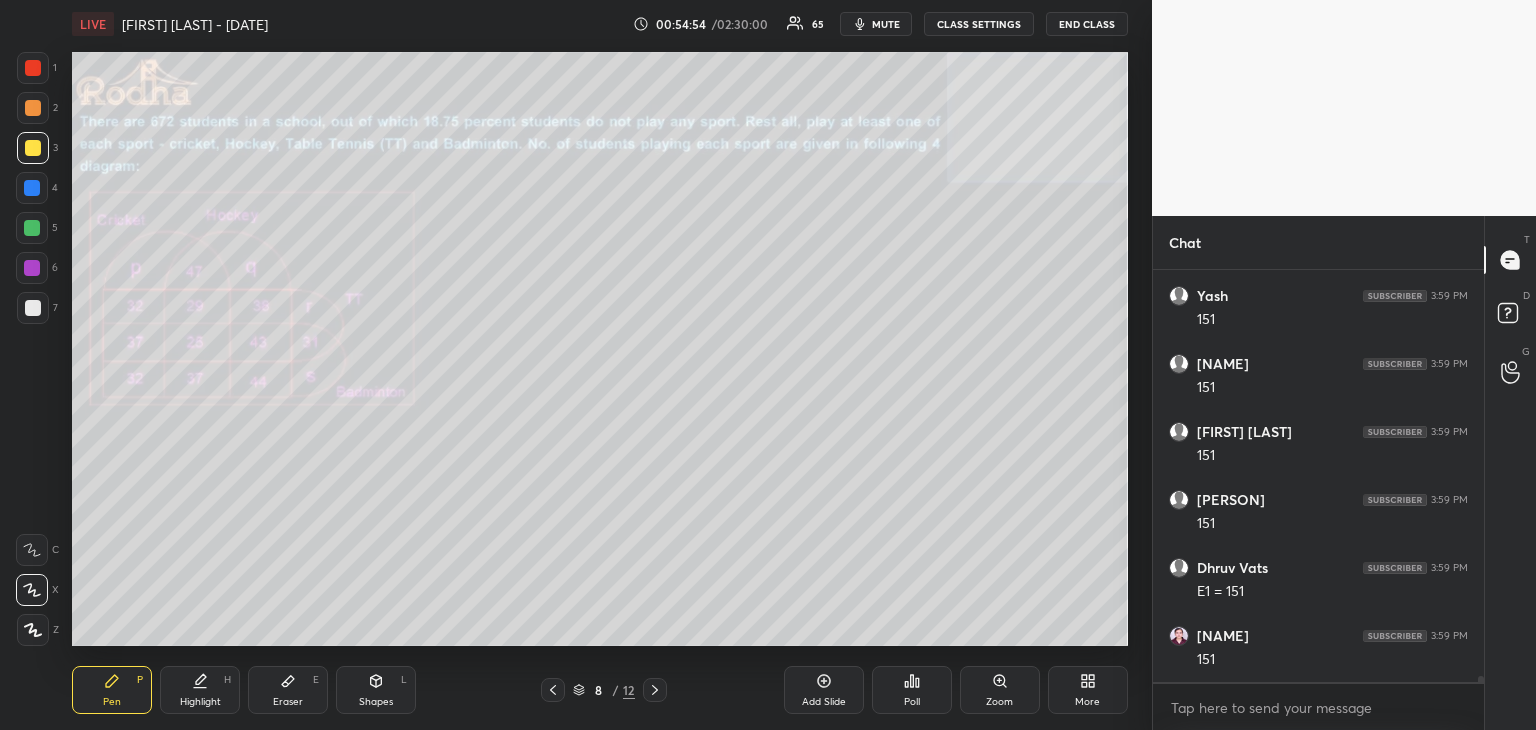 click on "Shapes L" at bounding box center [376, 690] 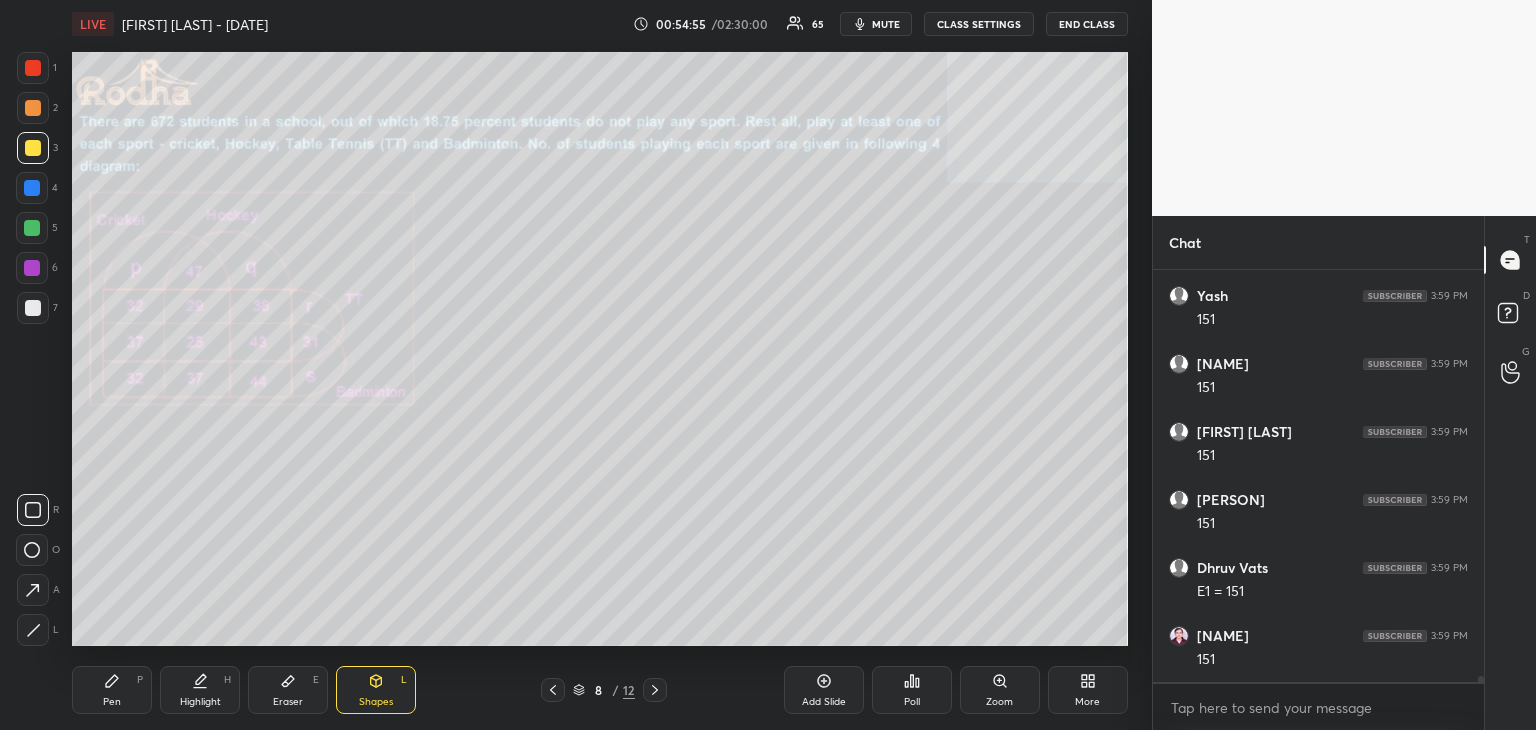 click on "Pen P" at bounding box center [112, 690] 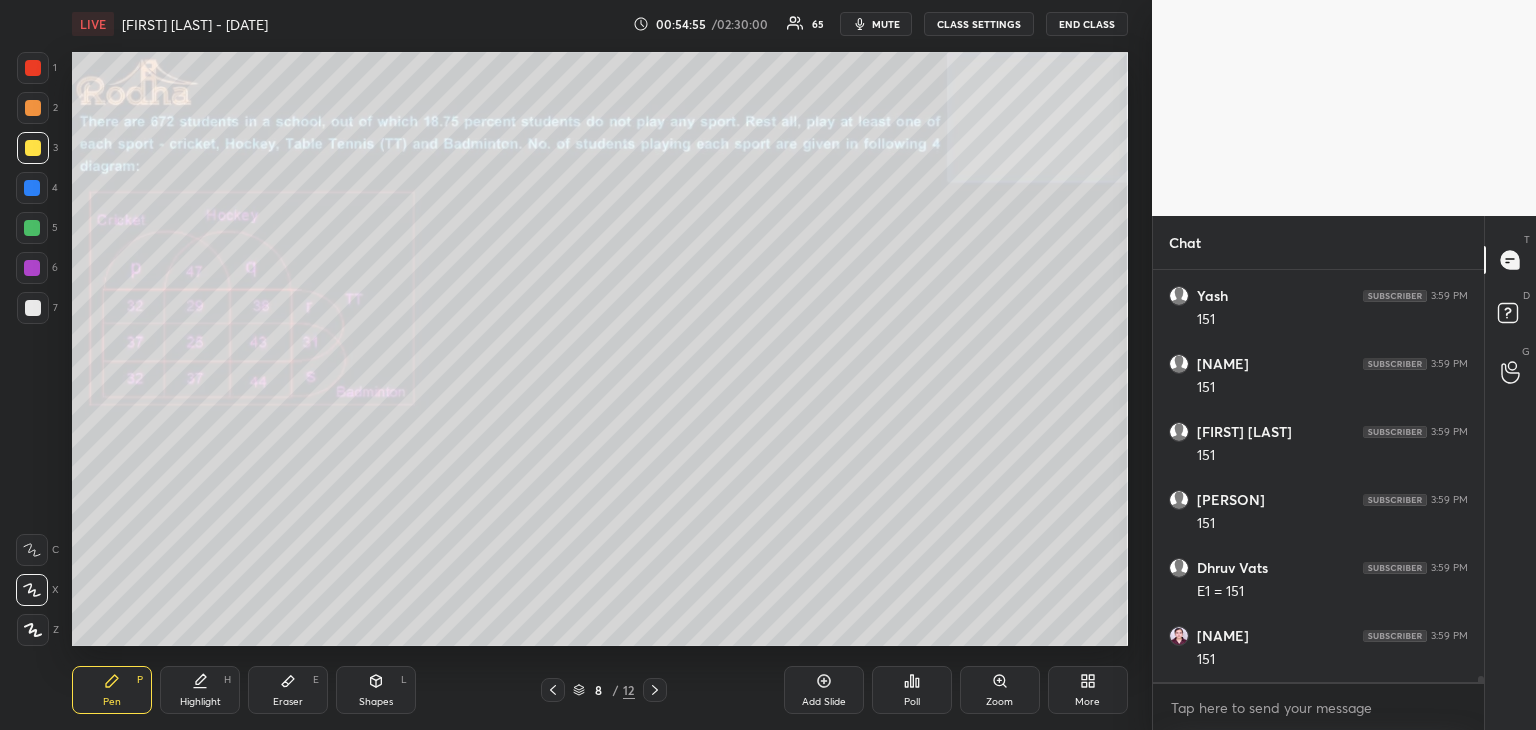 click 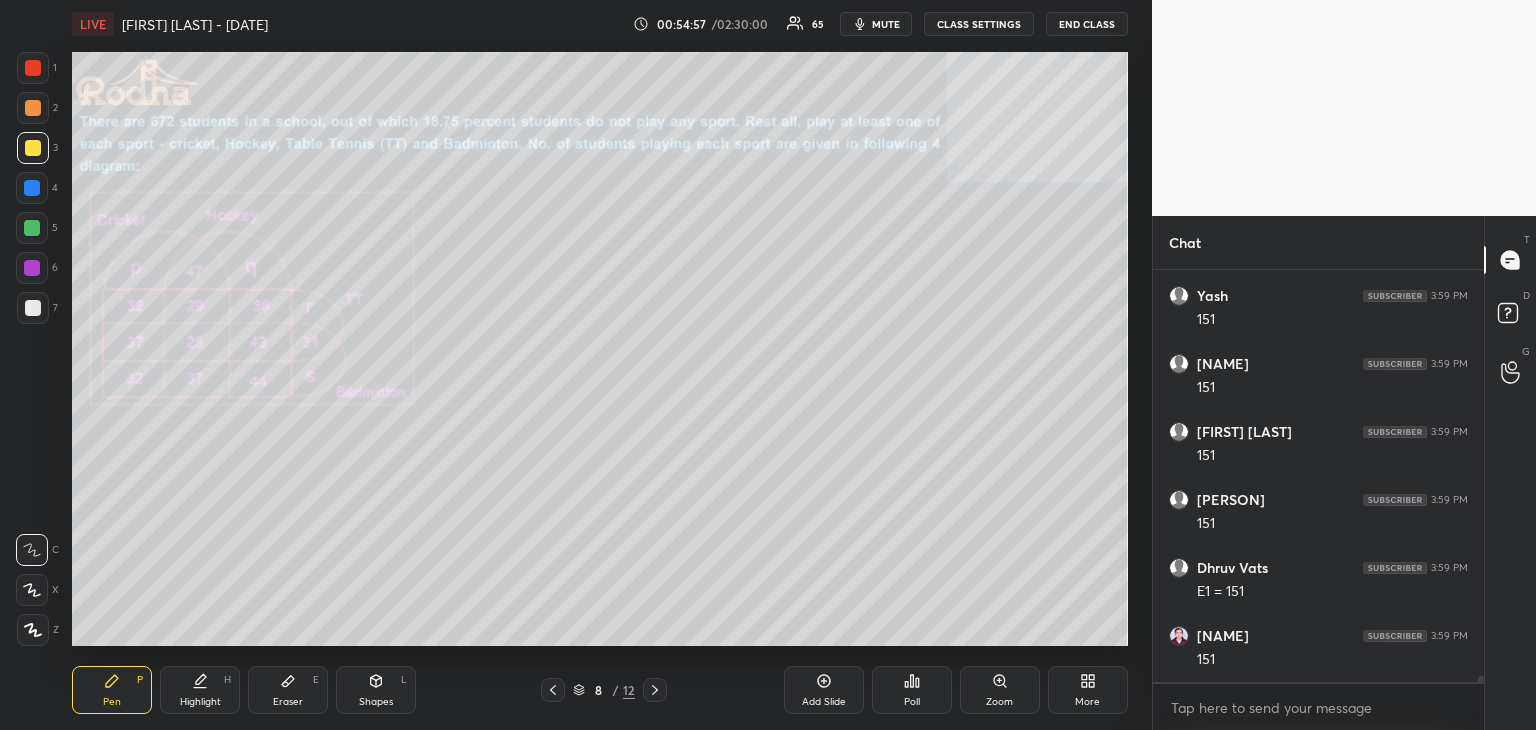 click at bounding box center [32, 188] 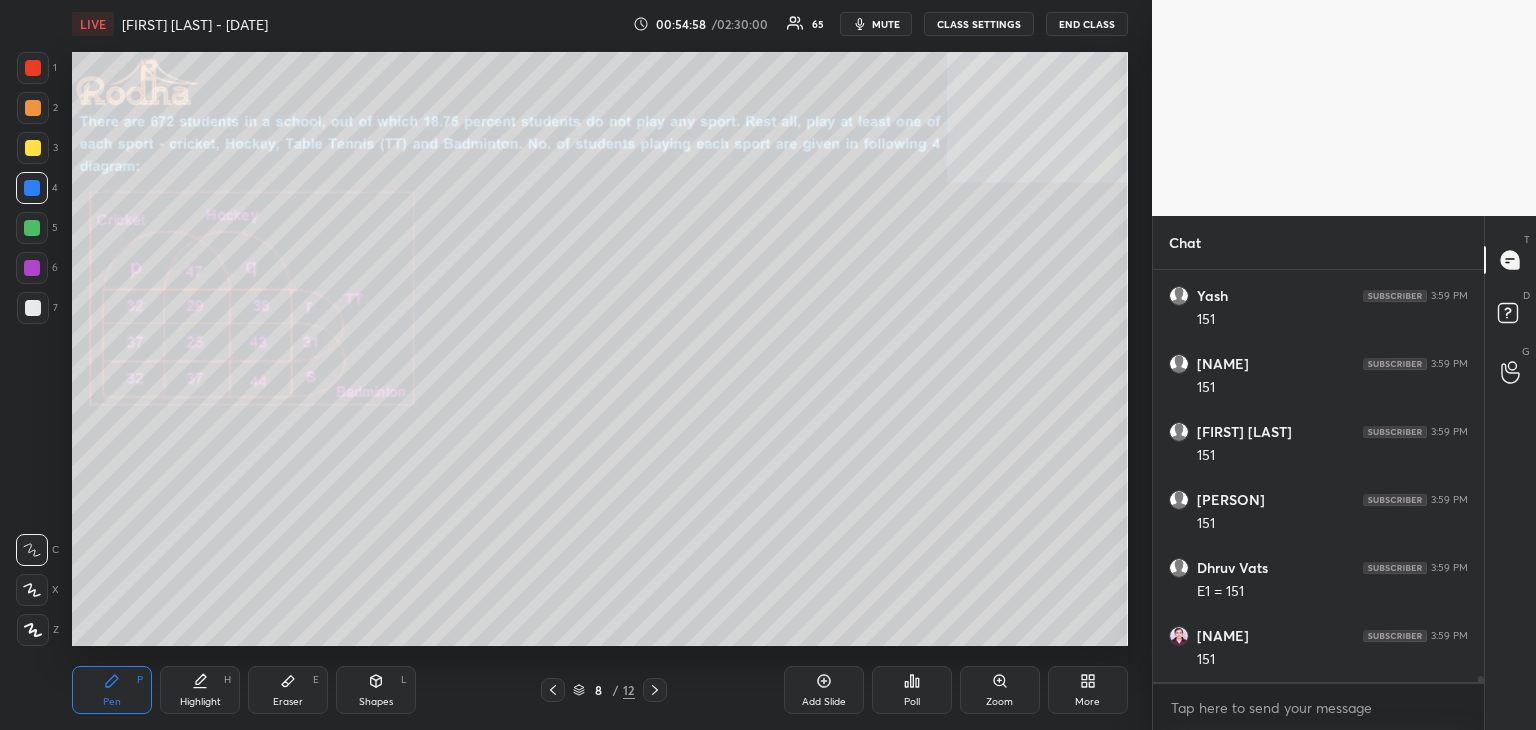 click on "Shapes L" at bounding box center (376, 690) 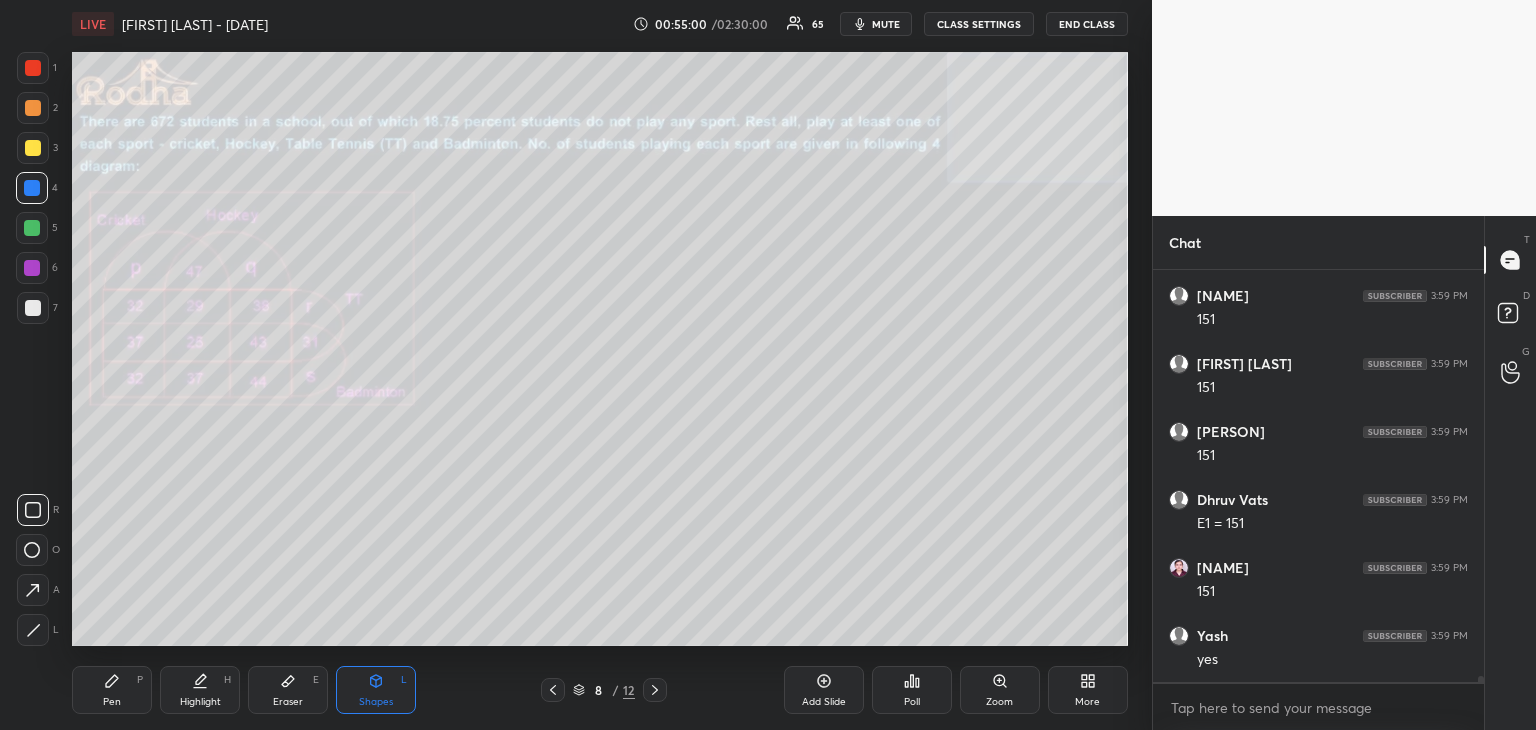 drag, startPoint x: 27, startPoint y: 509, endPoint x: 71, endPoint y: 480, distance: 52.69725 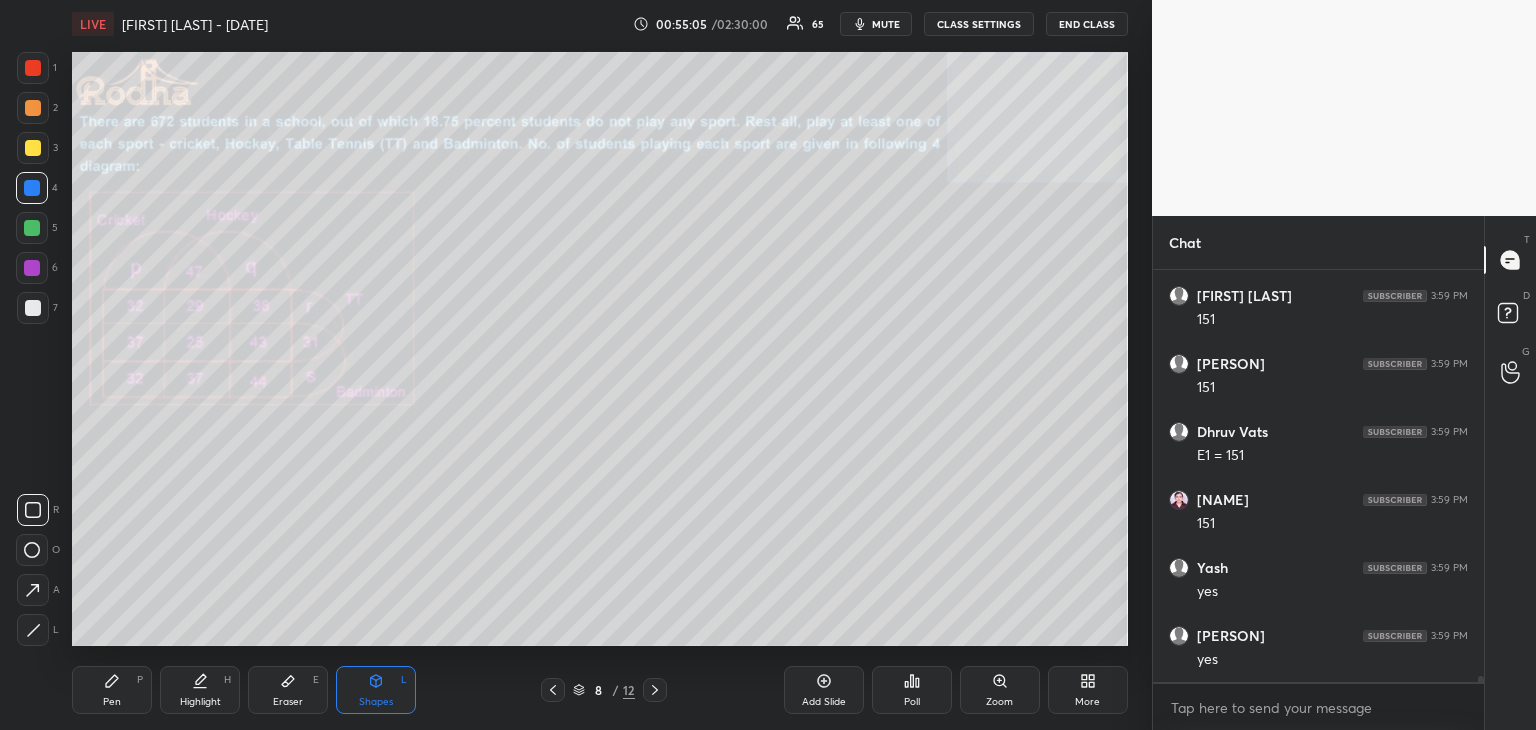 click 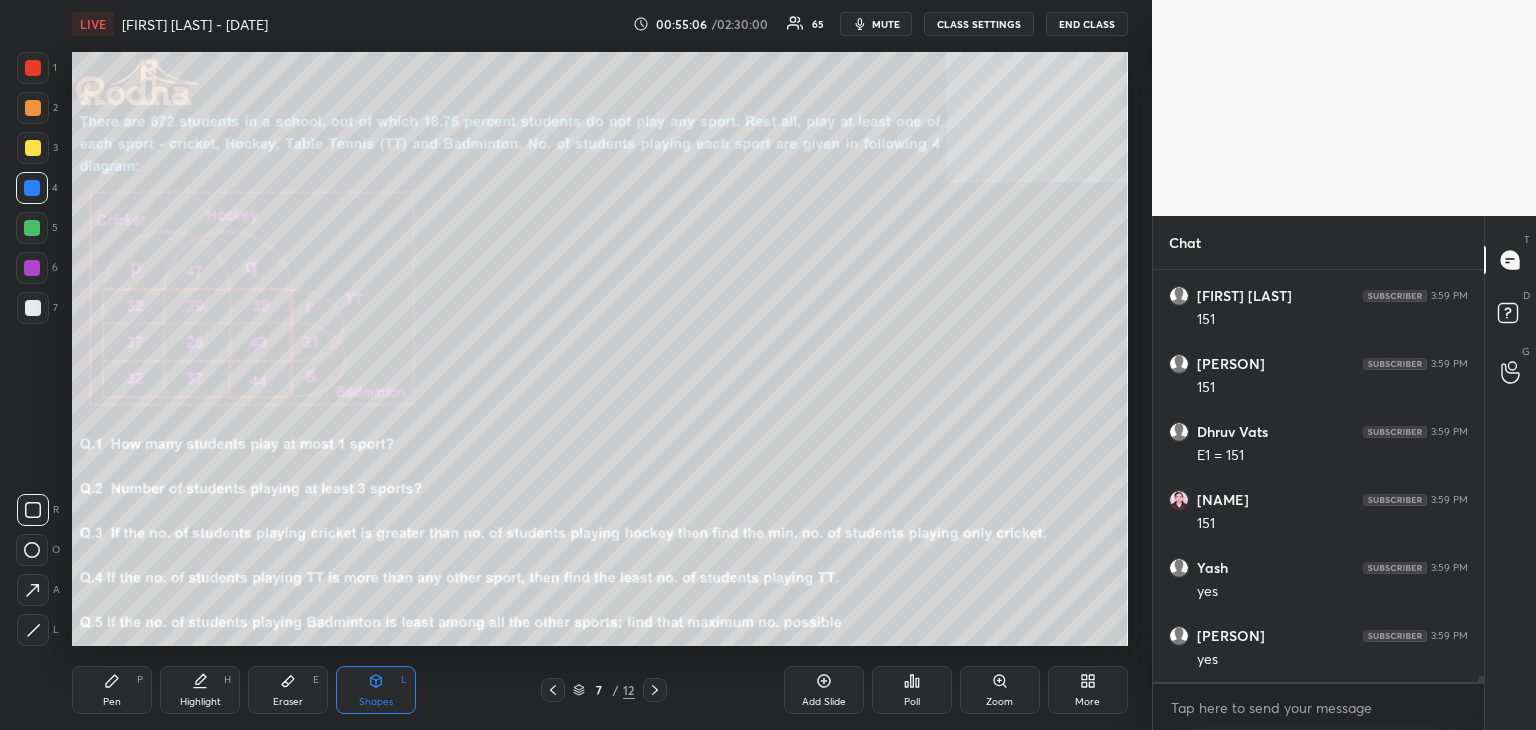 scroll, scrollTop: 29596, scrollLeft: 0, axis: vertical 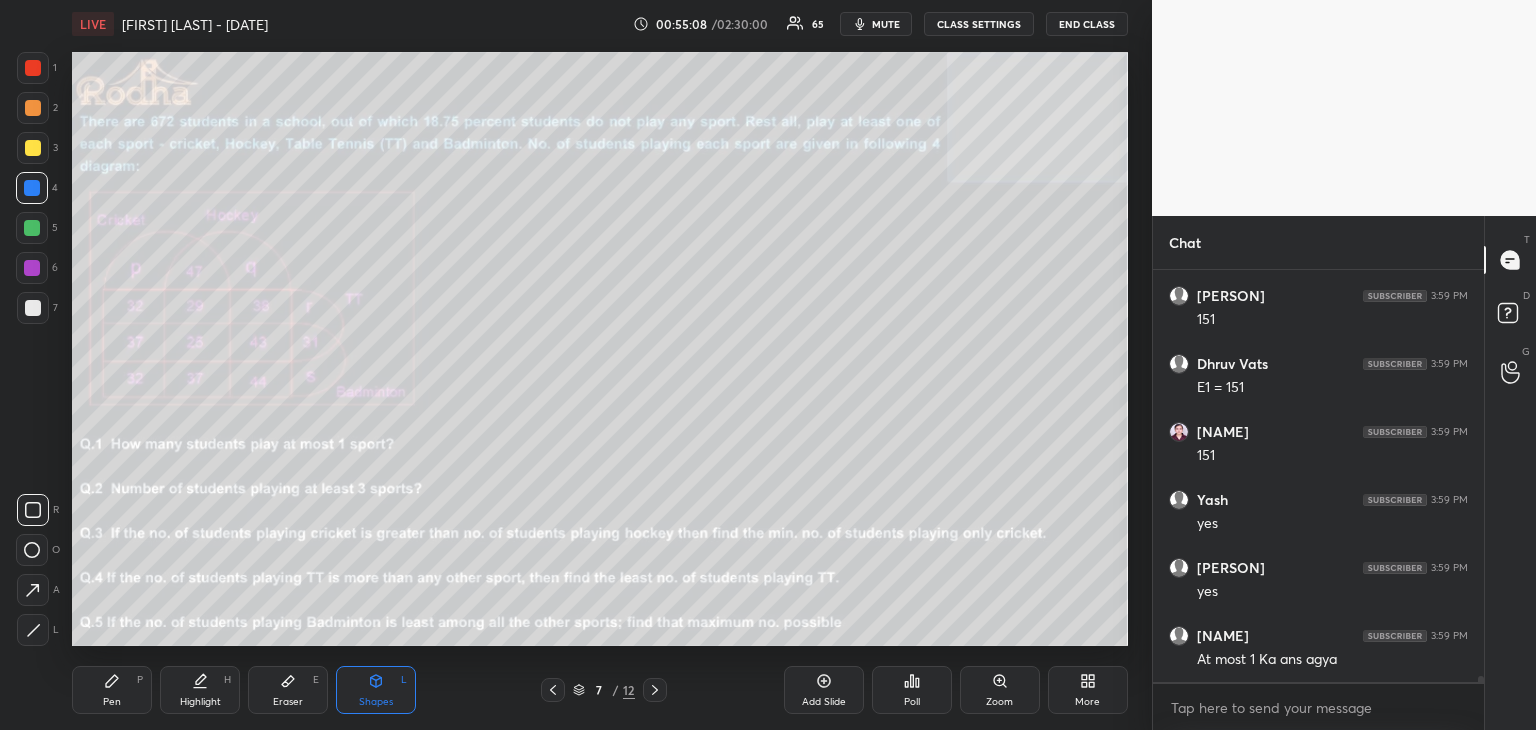 click at bounding box center [655, 690] 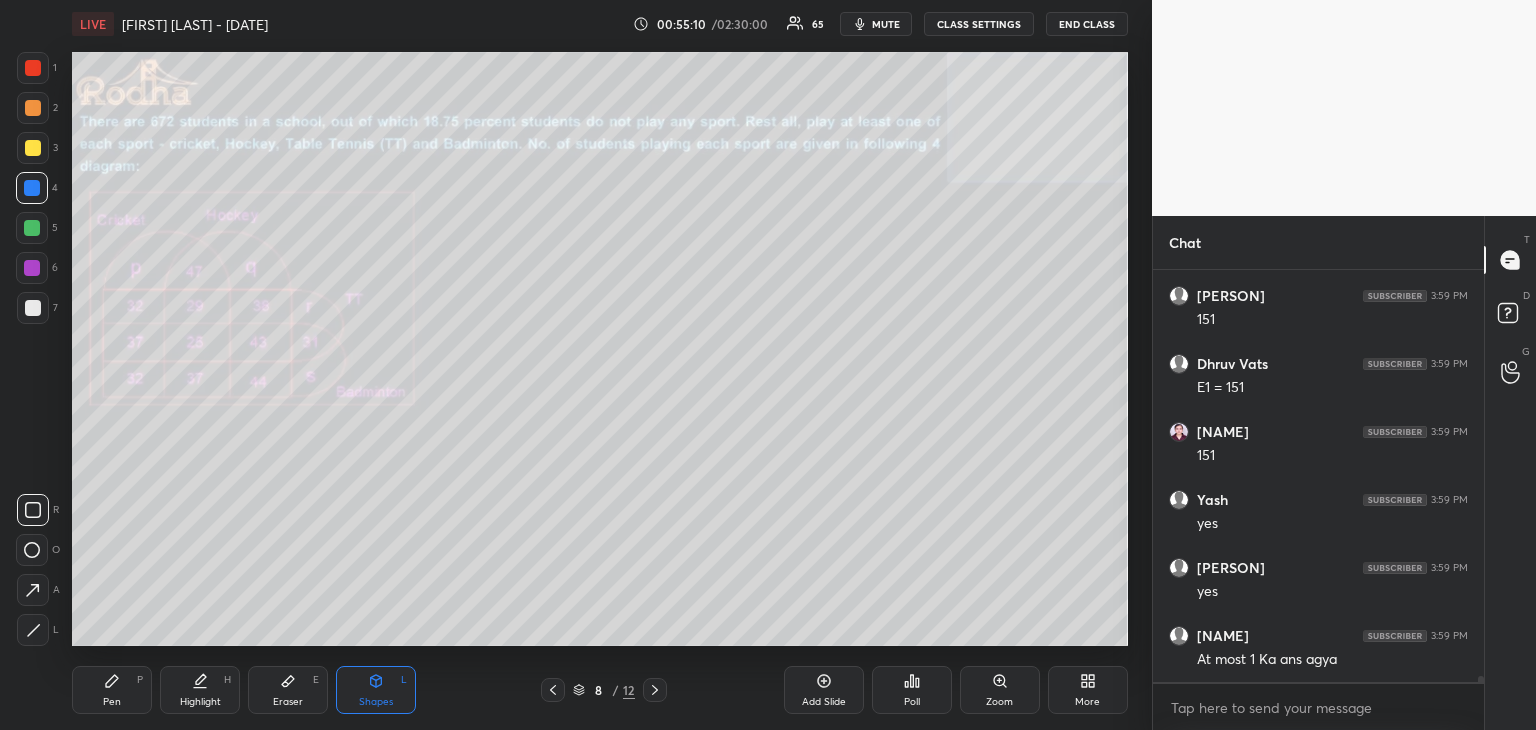 drag, startPoint x: 105, startPoint y: 696, endPoint x: 120, endPoint y: 690, distance: 16.155495 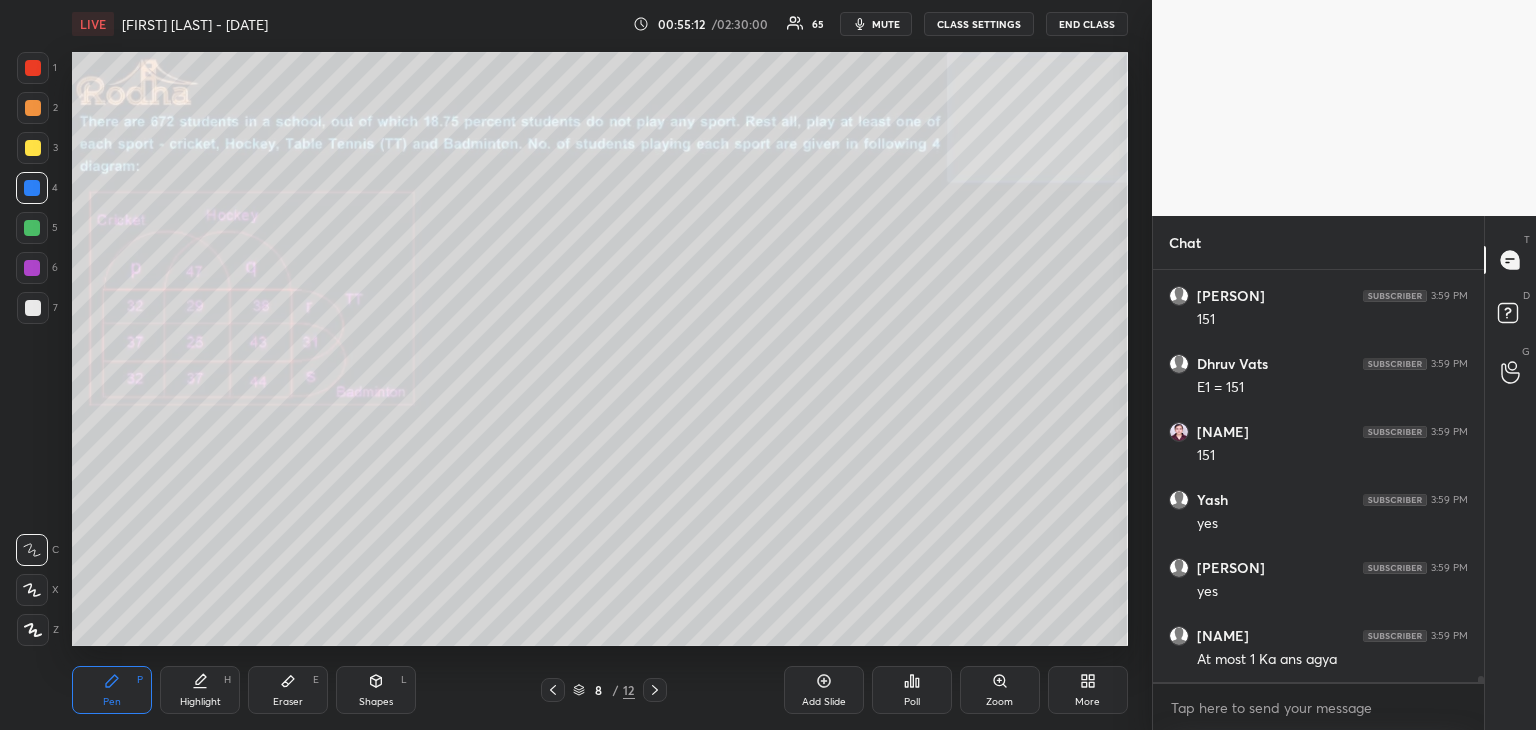 click 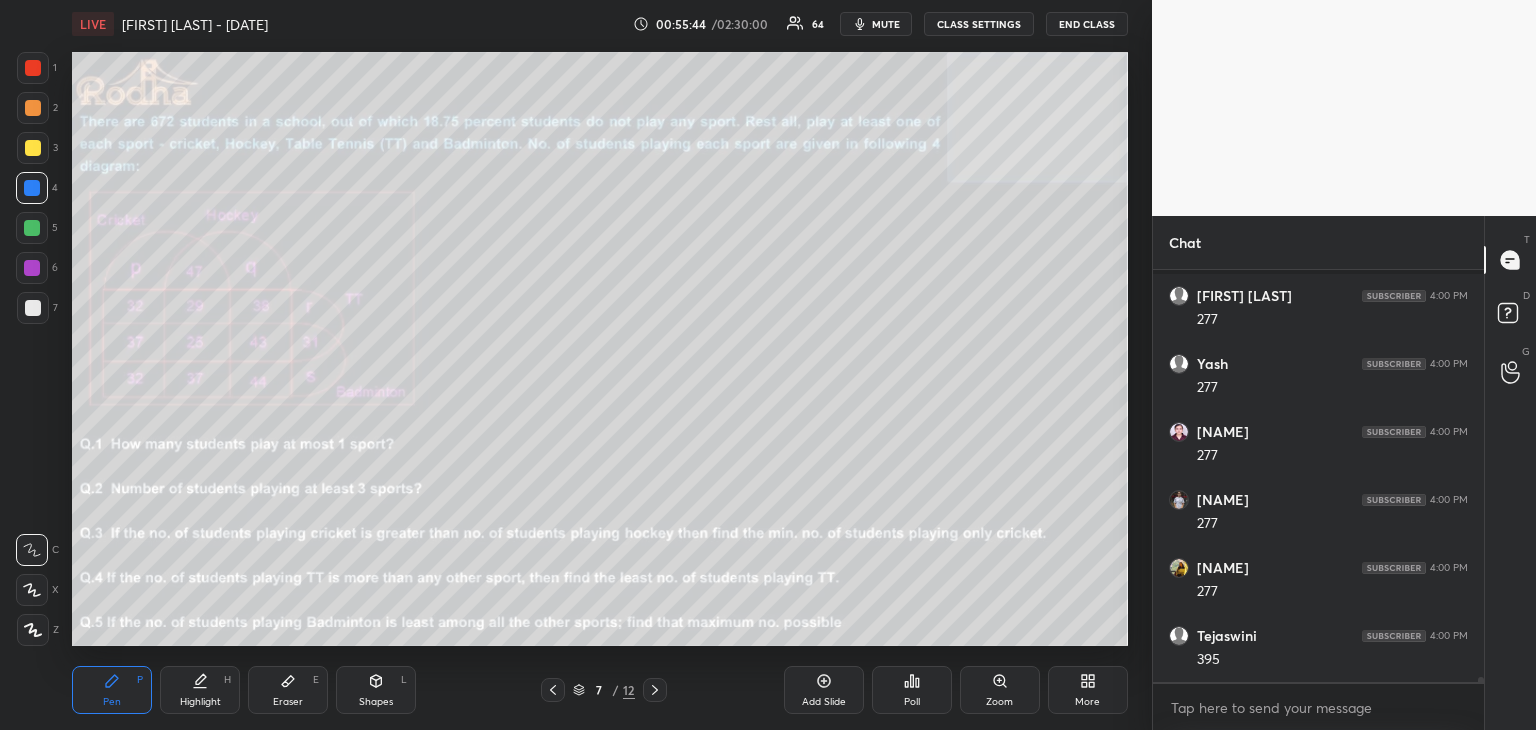 scroll, scrollTop: 30752, scrollLeft: 0, axis: vertical 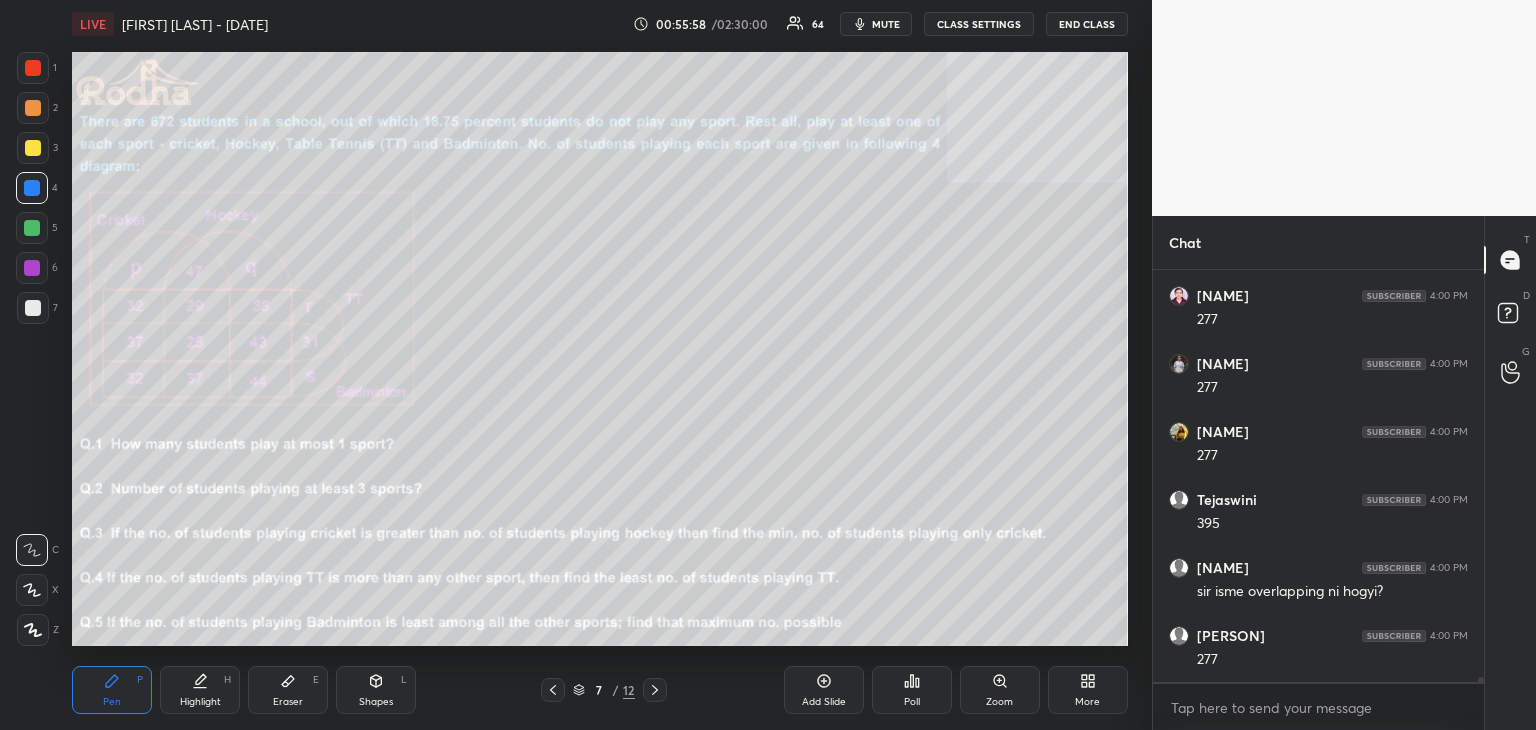 click 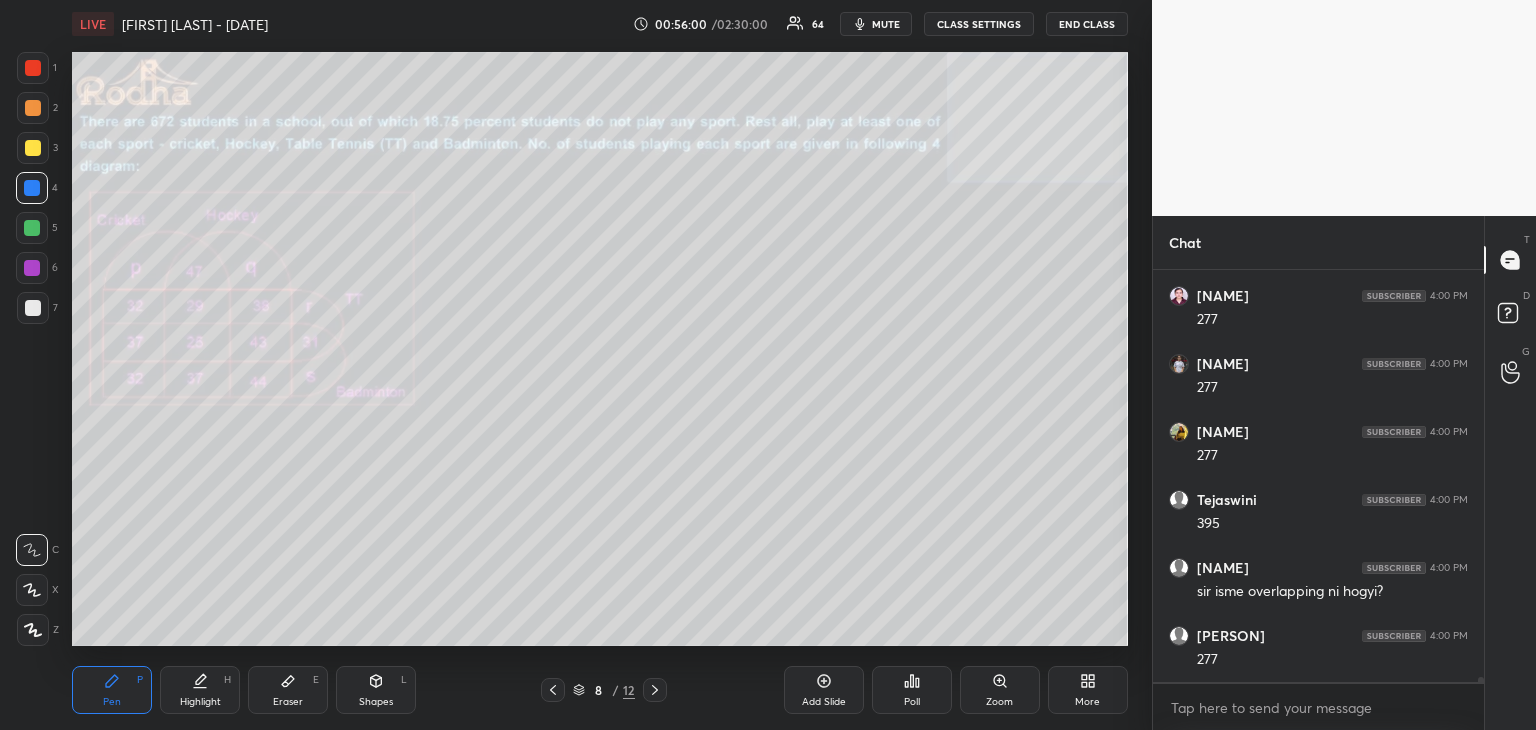 scroll, scrollTop: 30820, scrollLeft: 0, axis: vertical 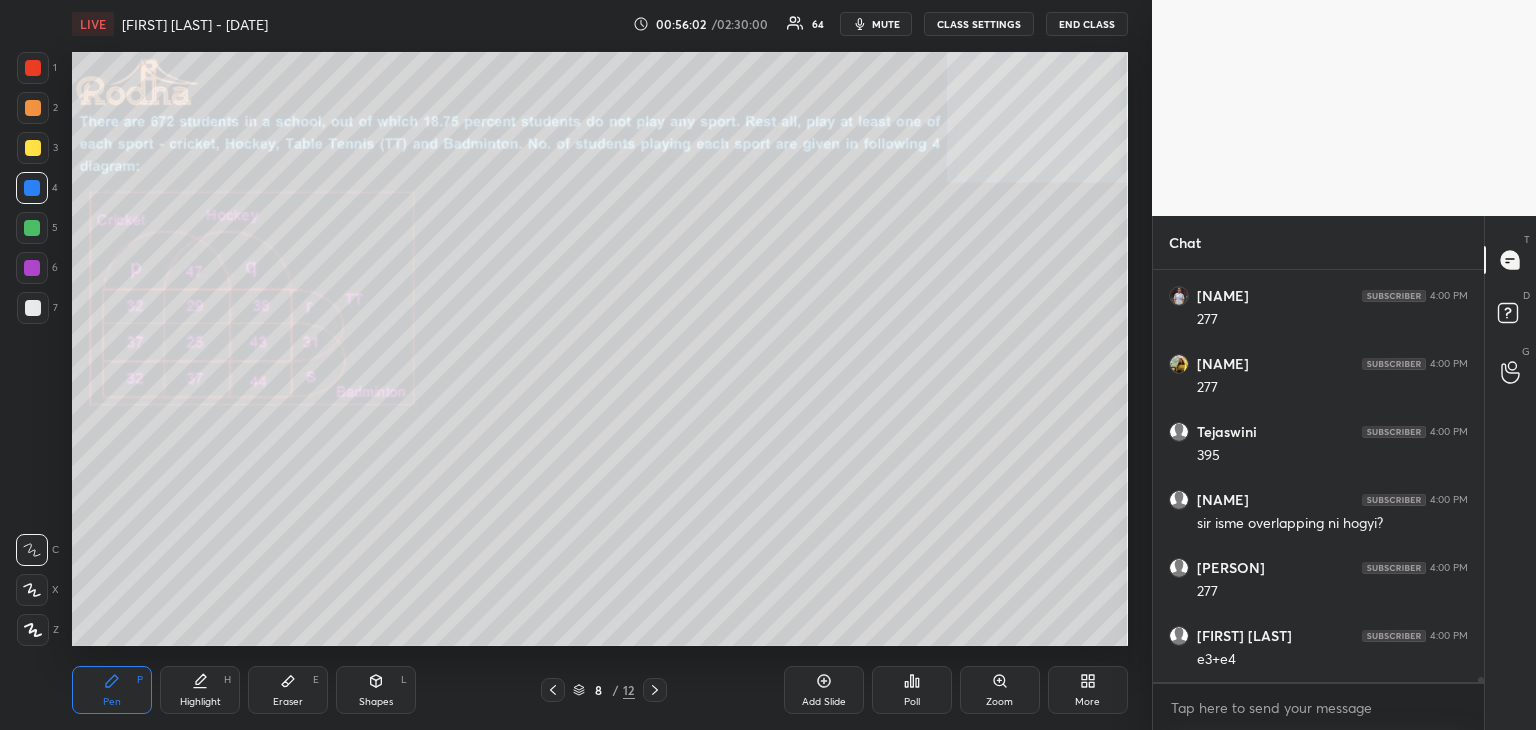 click 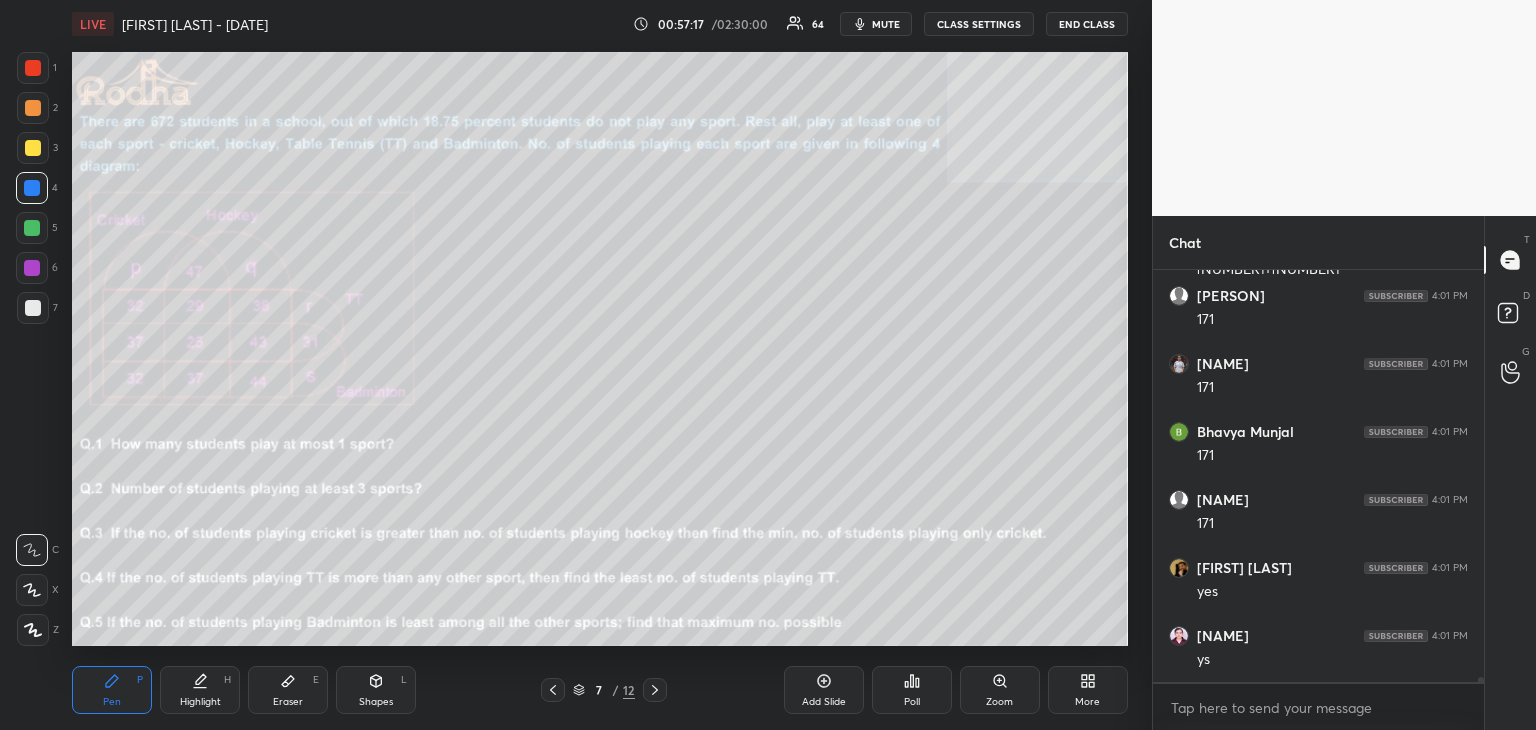 scroll, scrollTop: 31704, scrollLeft: 0, axis: vertical 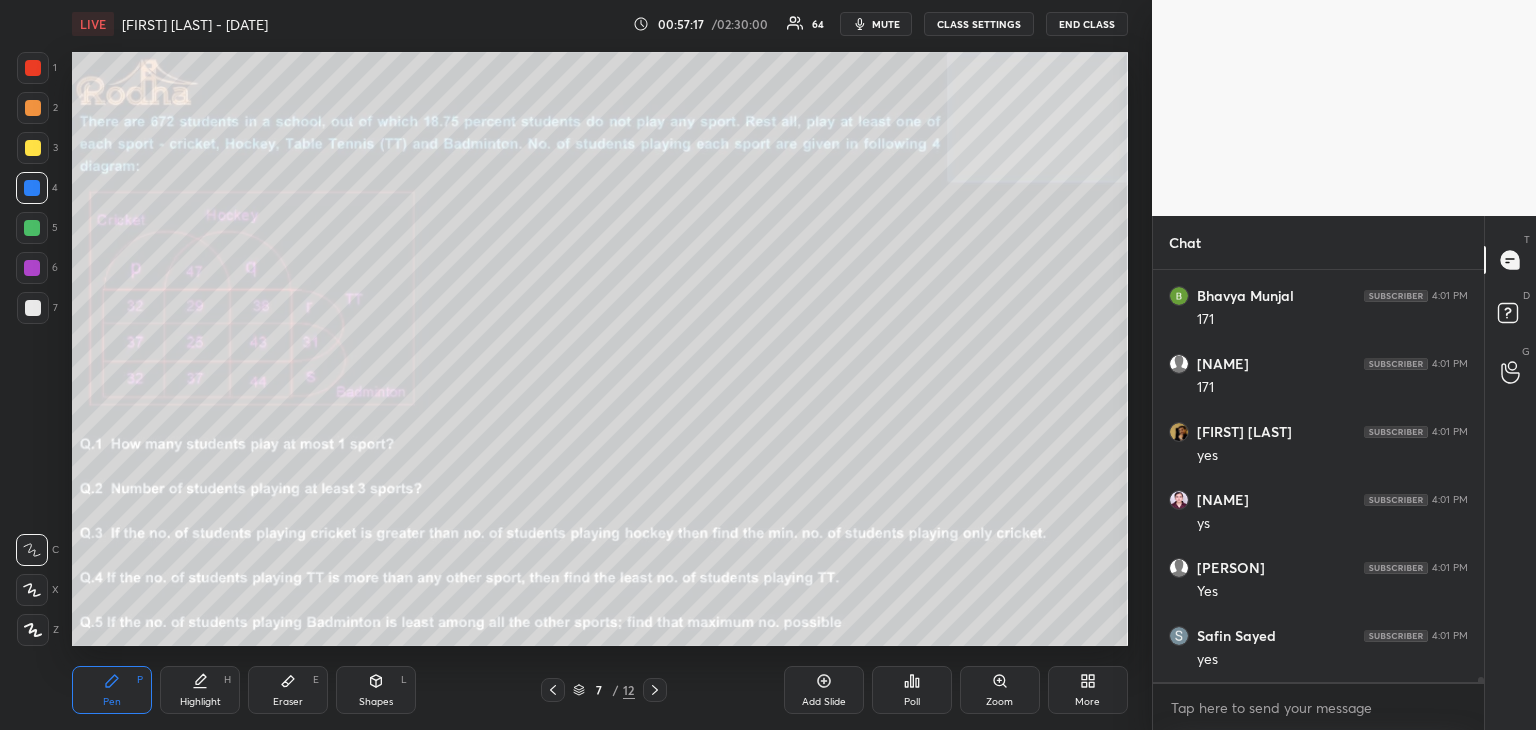 click at bounding box center [33, 148] 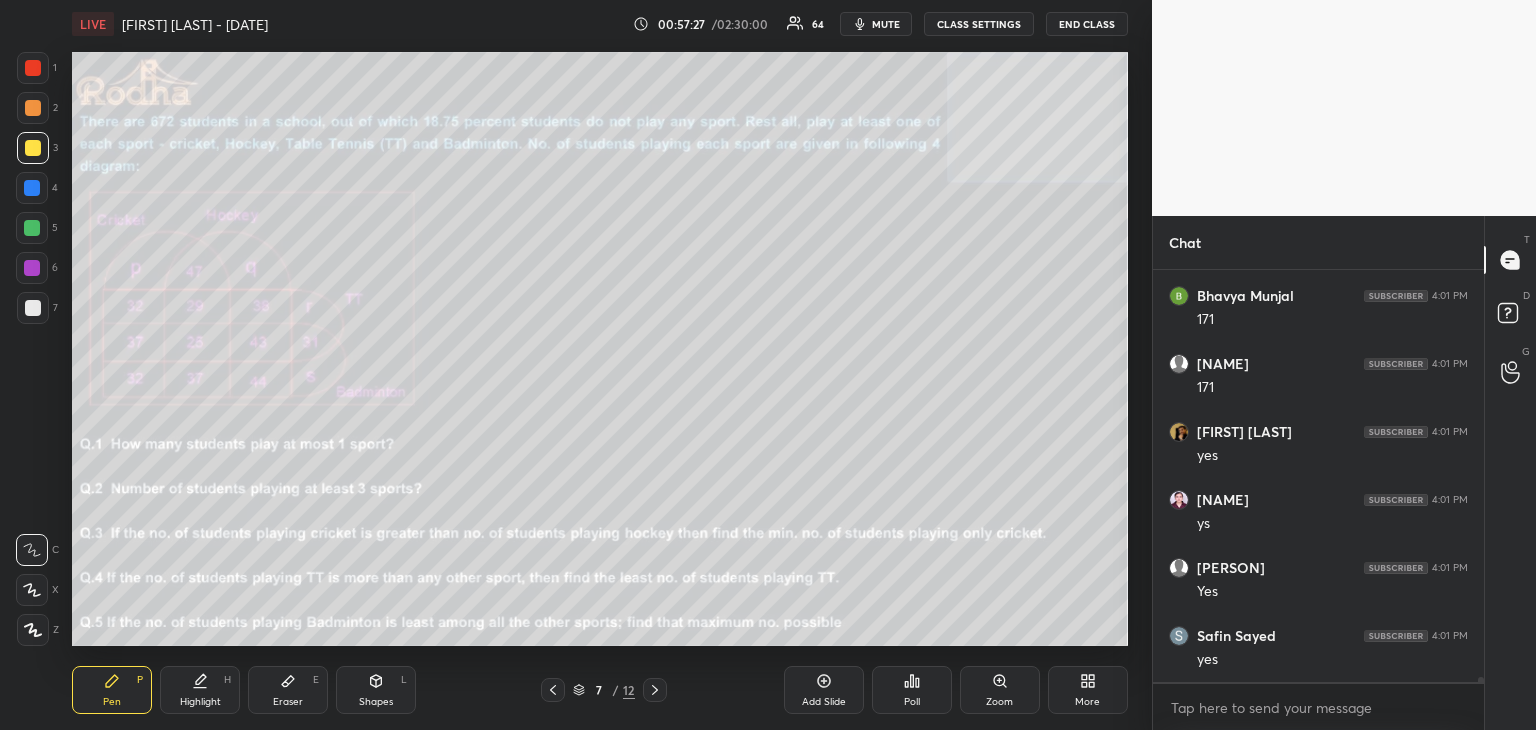 scroll, scrollTop: 31772, scrollLeft: 0, axis: vertical 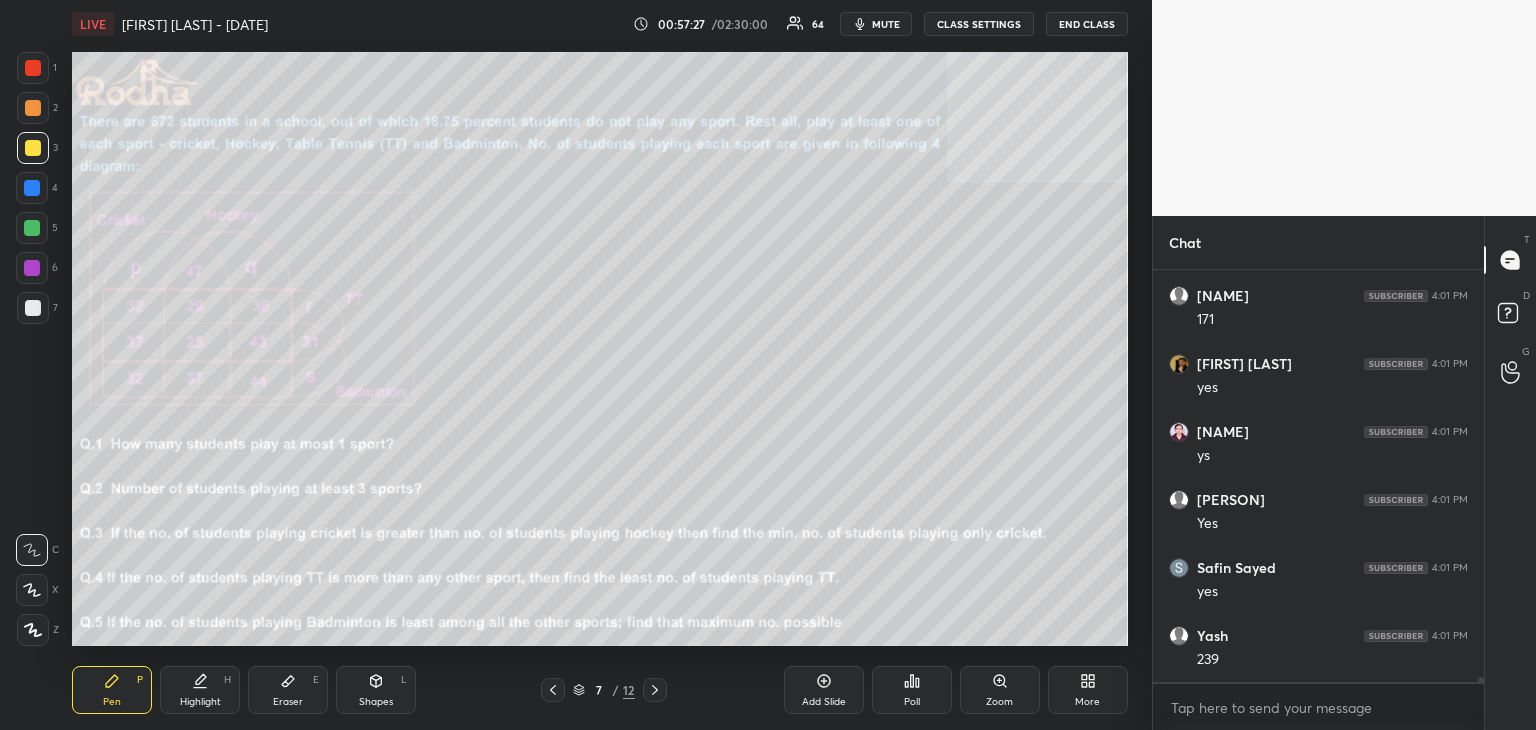 click on "Pen P Highlight H Eraser E Shapes L 7 / 12 Add Slide Poll Zoom More" at bounding box center (600, 690) 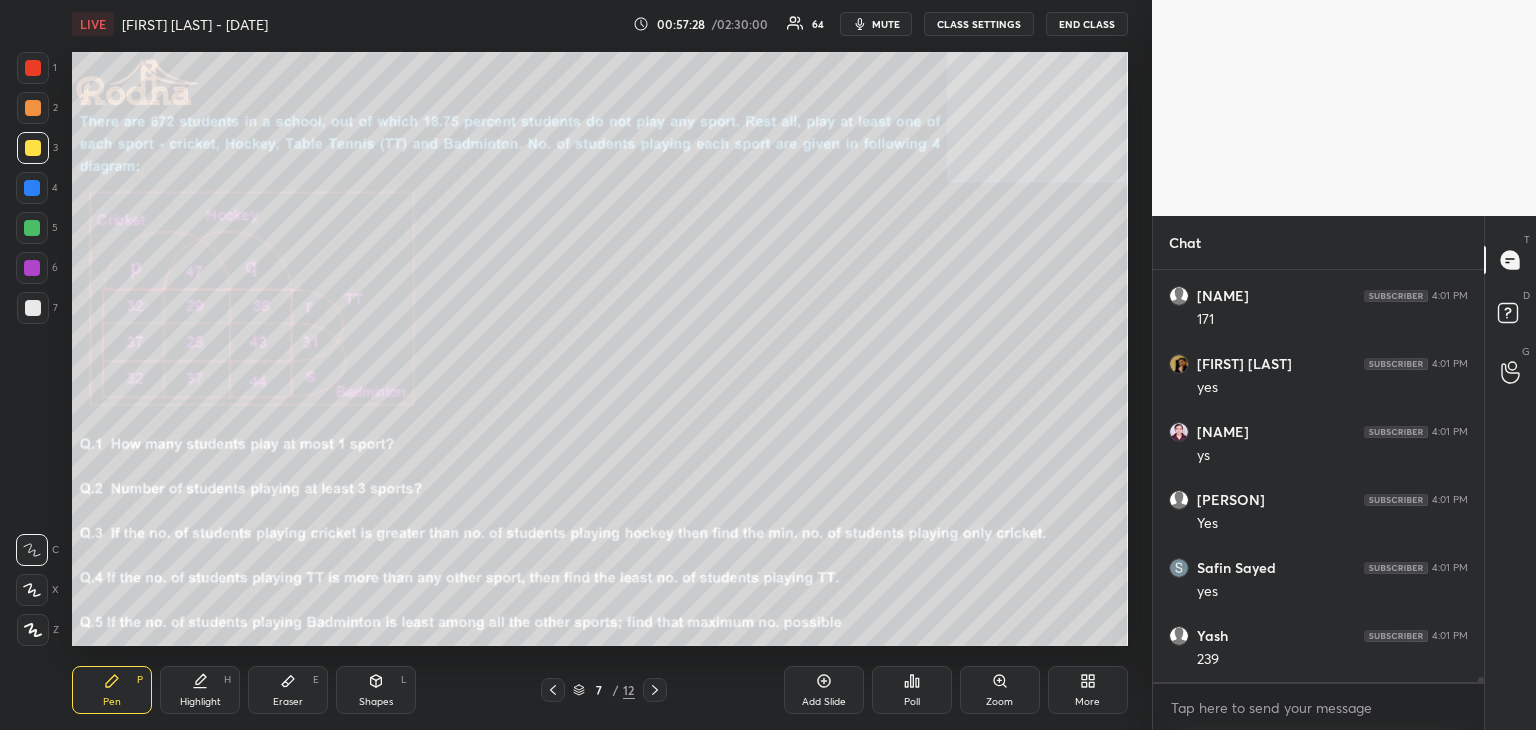 scroll, scrollTop: 31840, scrollLeft: 0, axis: vertical 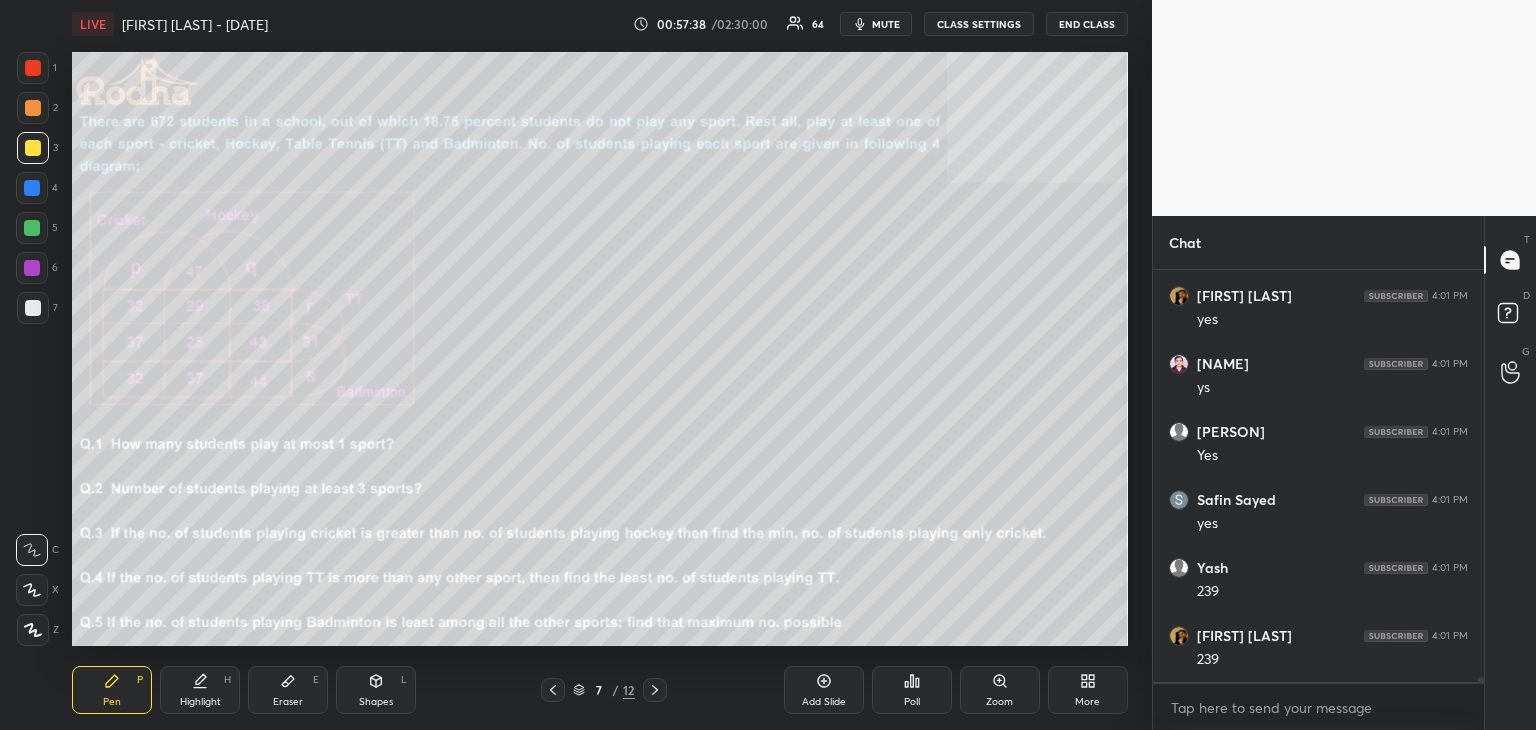 click 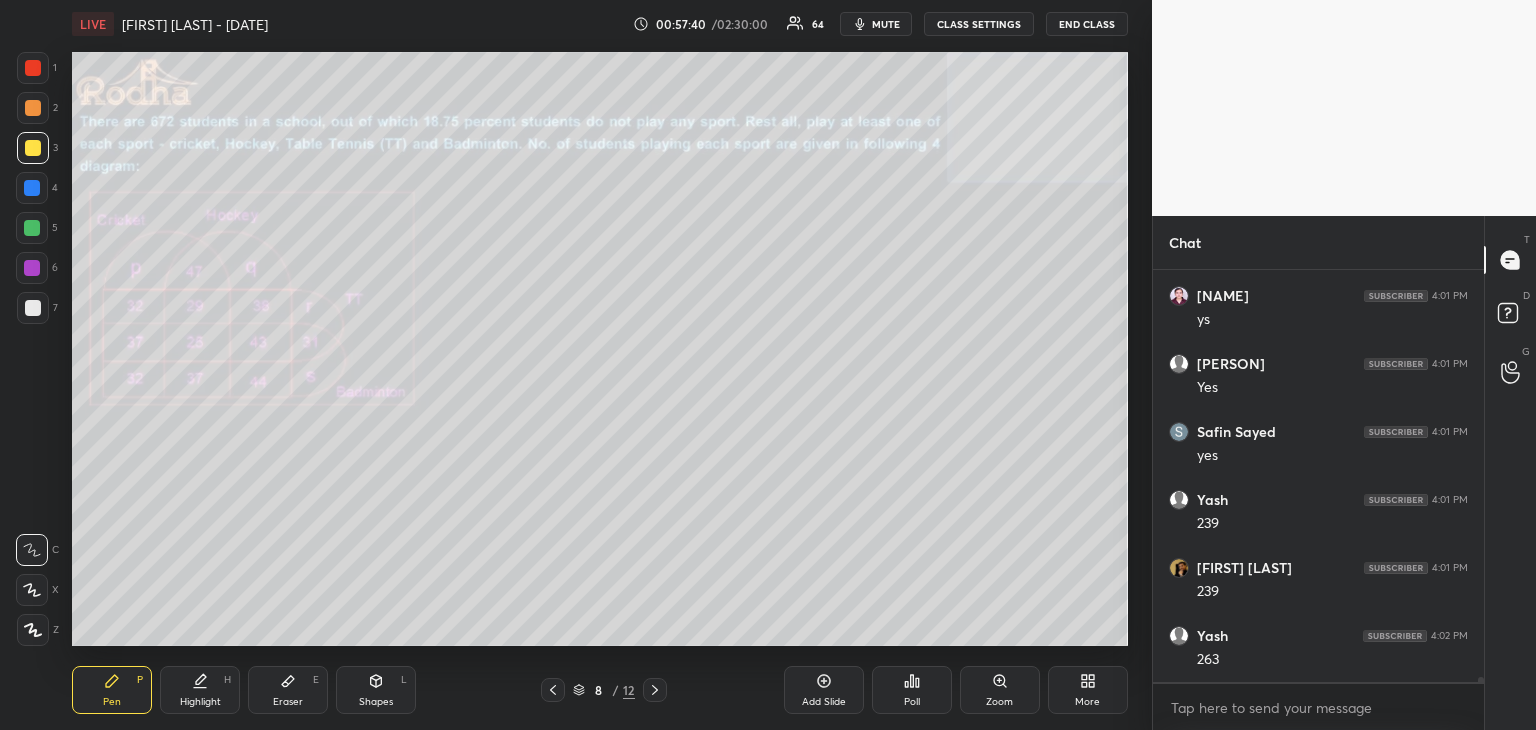 scroll, scrollTop: 31976, scrollLeft: 0, axis: vertical 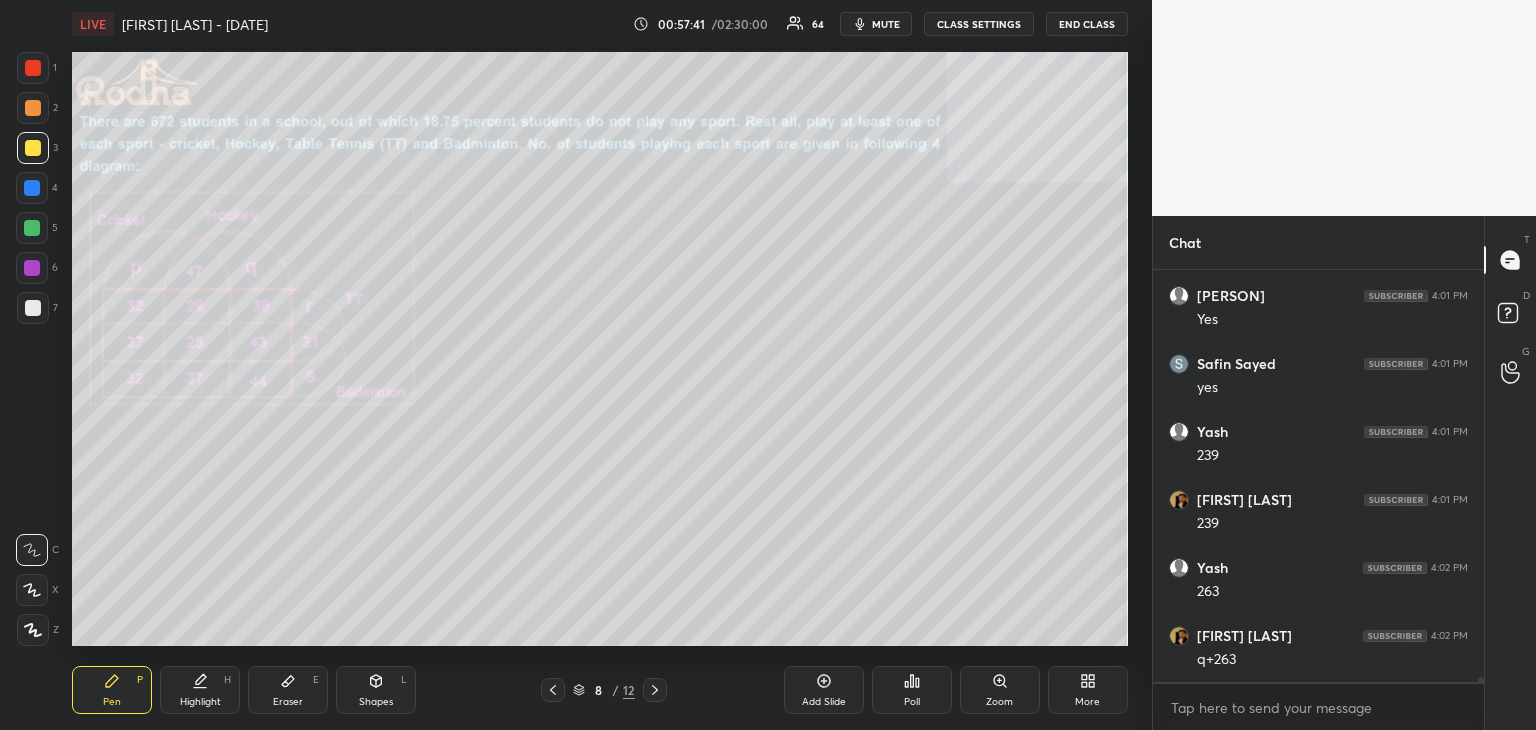 drag, startPoint x: 562, startPoint y: 691, endPoint x: 570, endPoint y: 677, distance: 16.124516 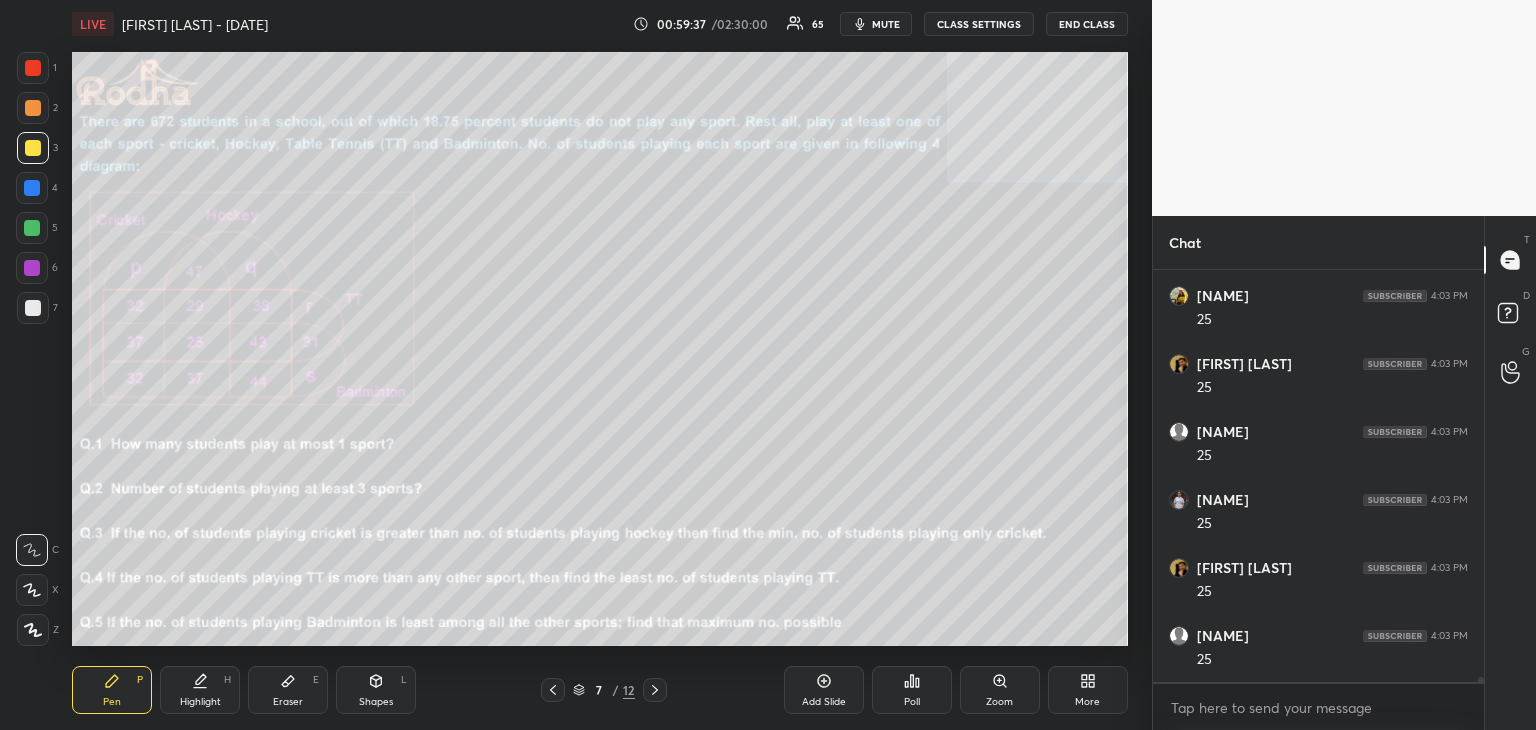 scroll, scrollTop: 32644, scrollLeft: 0, axis: vertical 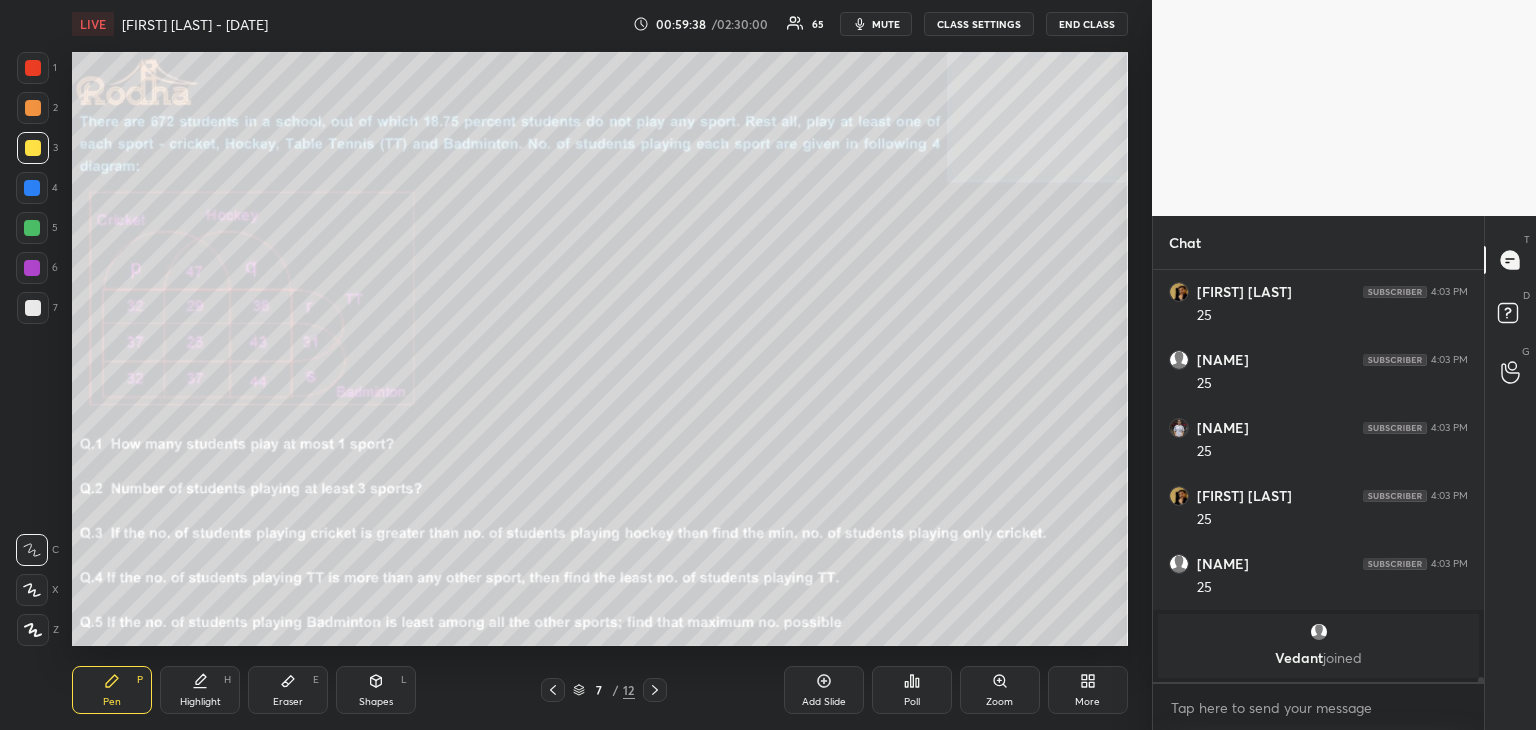 drag, startPoint x: 281, startPoint y: 688, endPoint x: 279, endPoint y: 676, distance: 12.165525 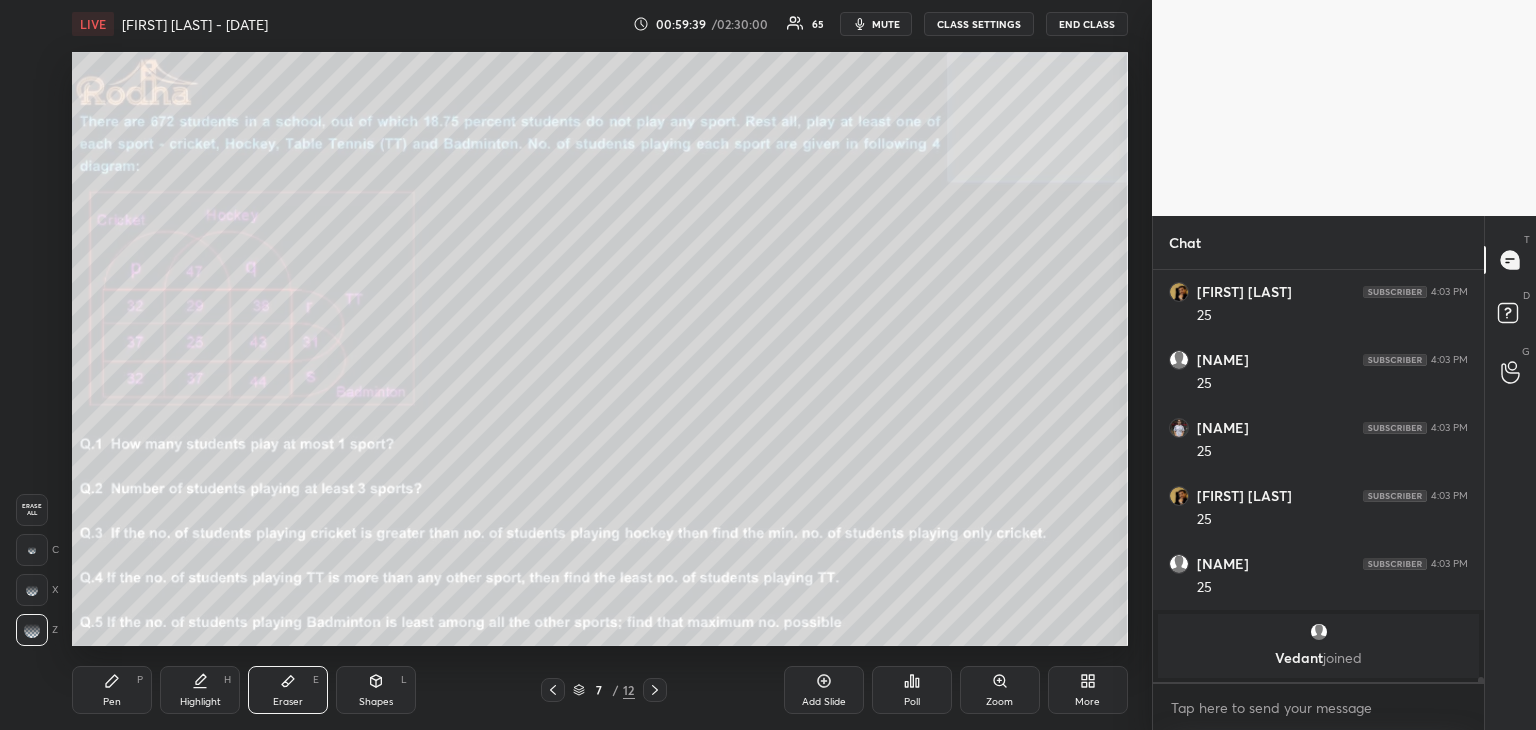 click on "Pen P" at bounding box center (112, 690) 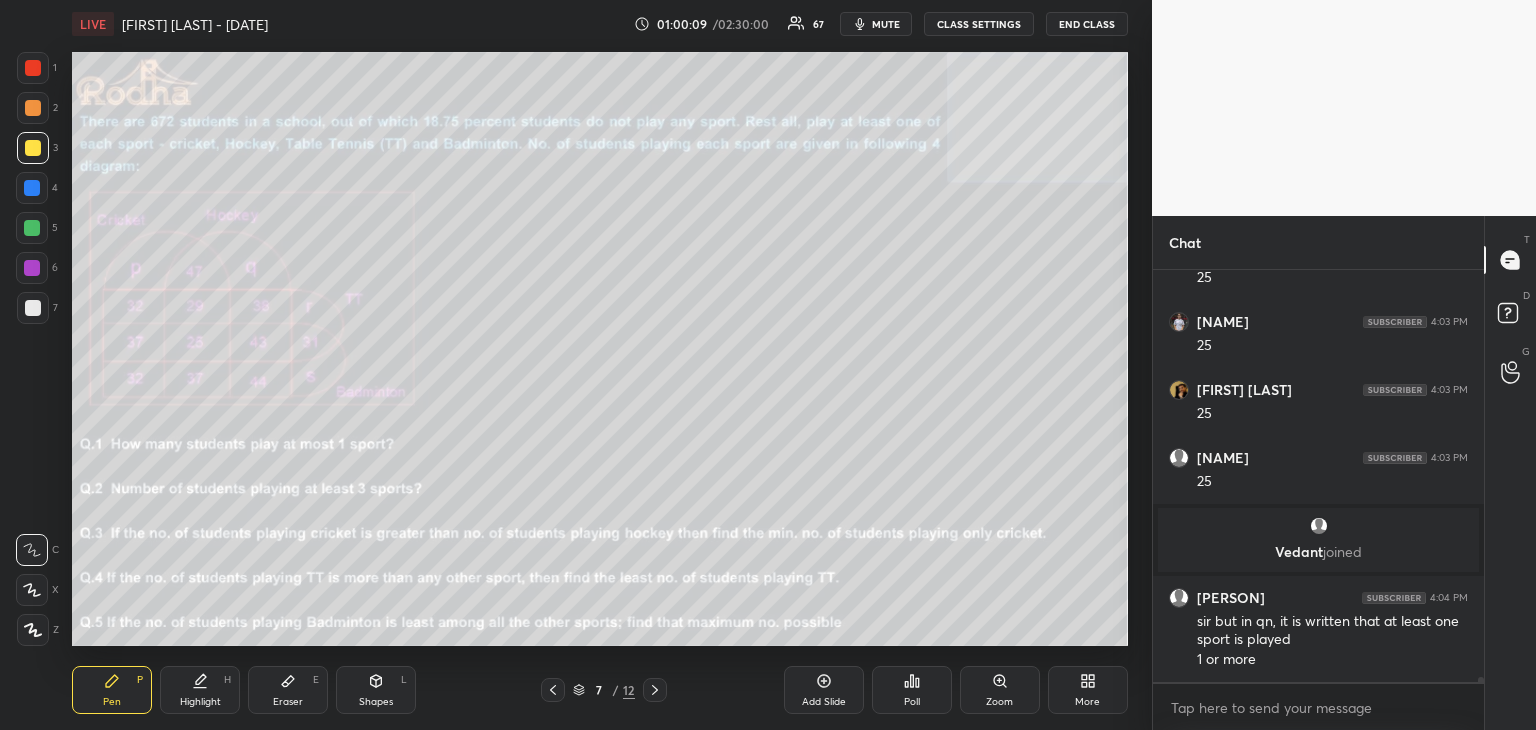 scroll, scrollTop: 32476, scrollLeft: 0, axis: vertical 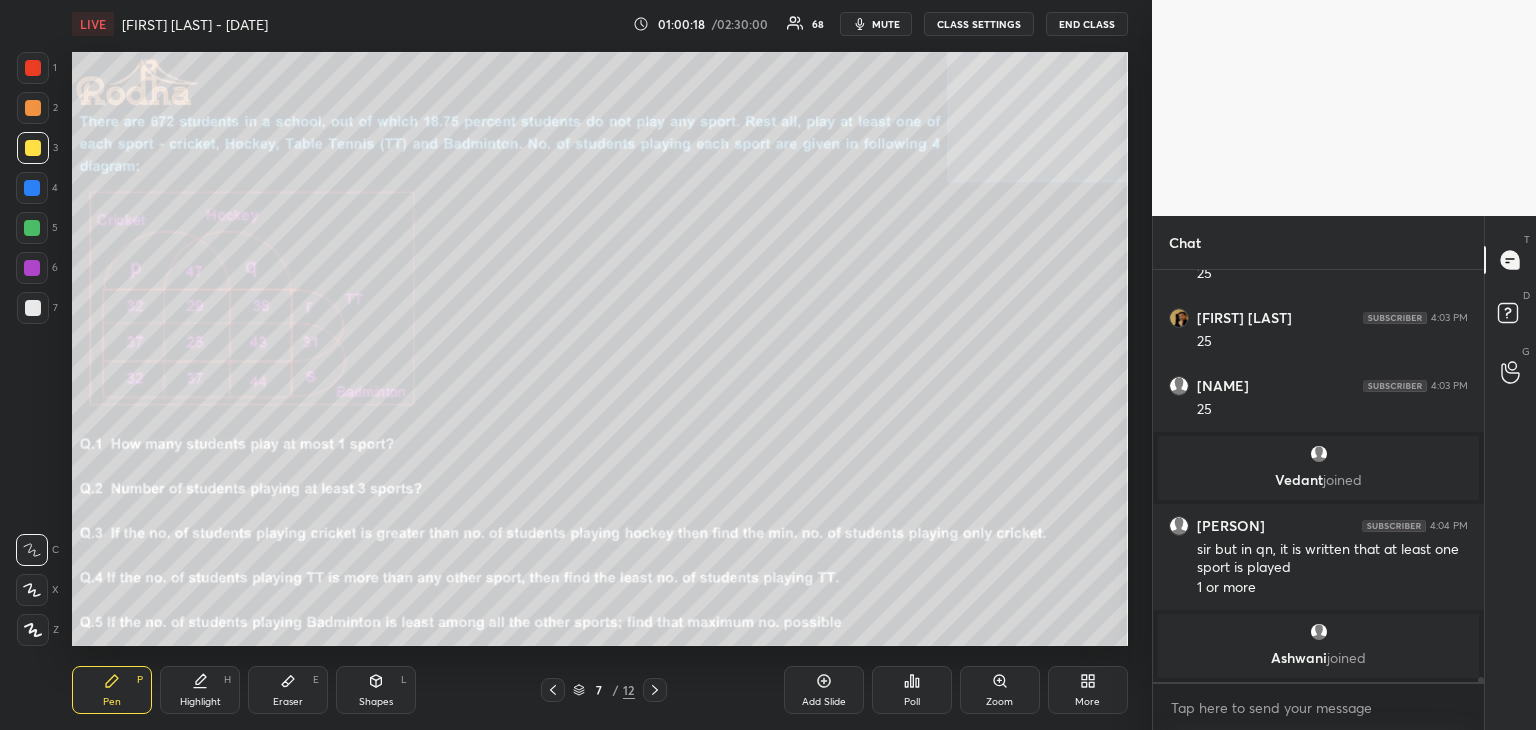 click 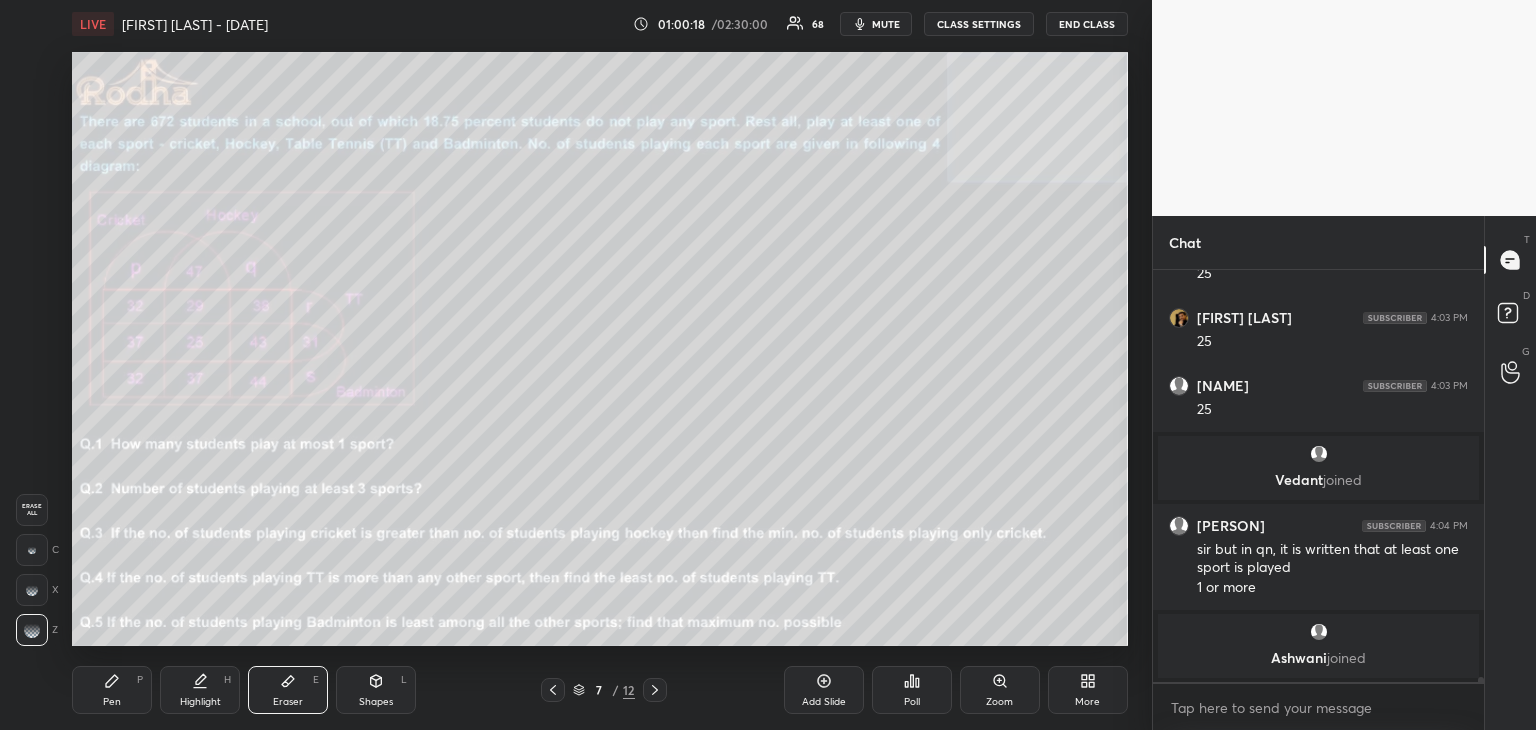 click on "Eraser E" at bounding box center (288, 690) 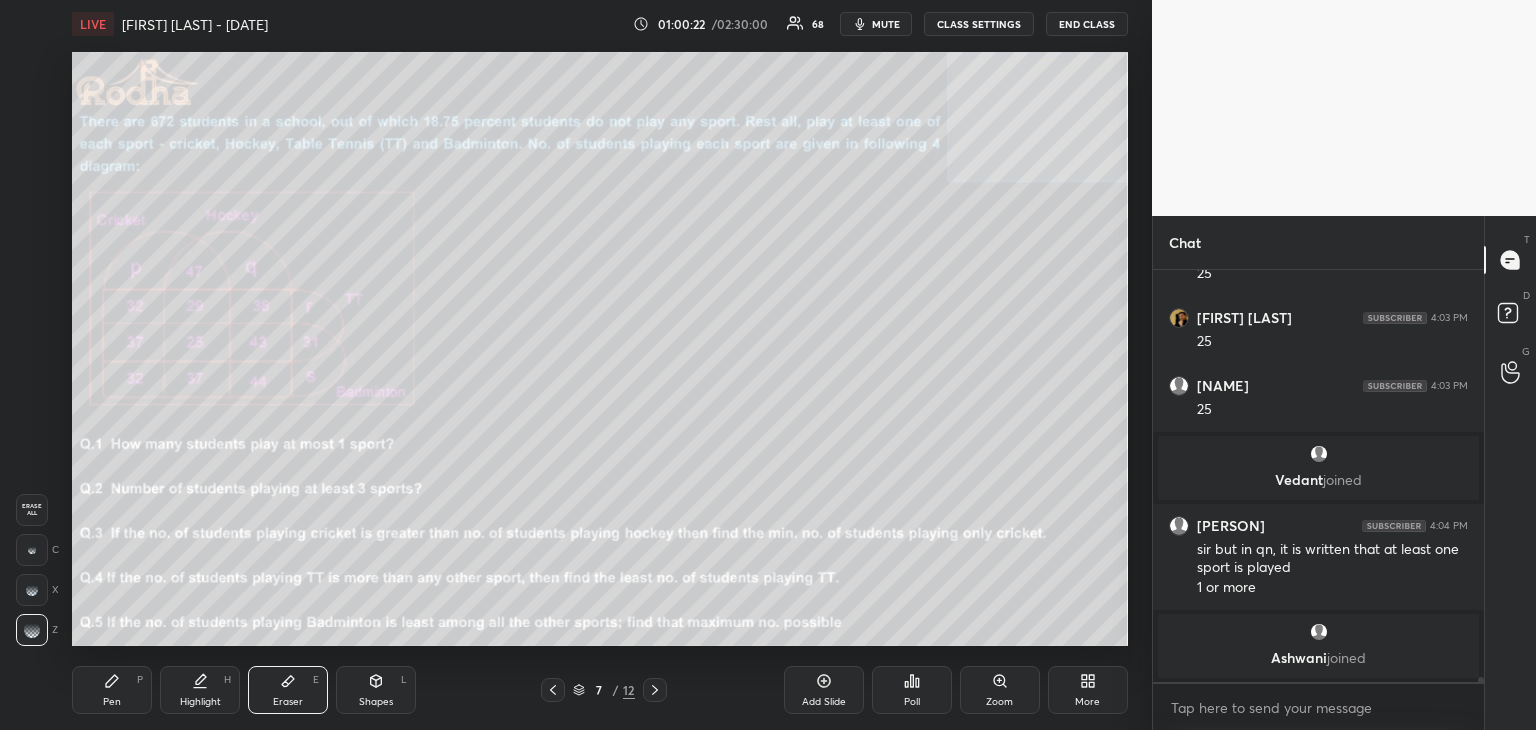 scroll, scrollTop: 32508, scrollLeft: 0, axis: vertical 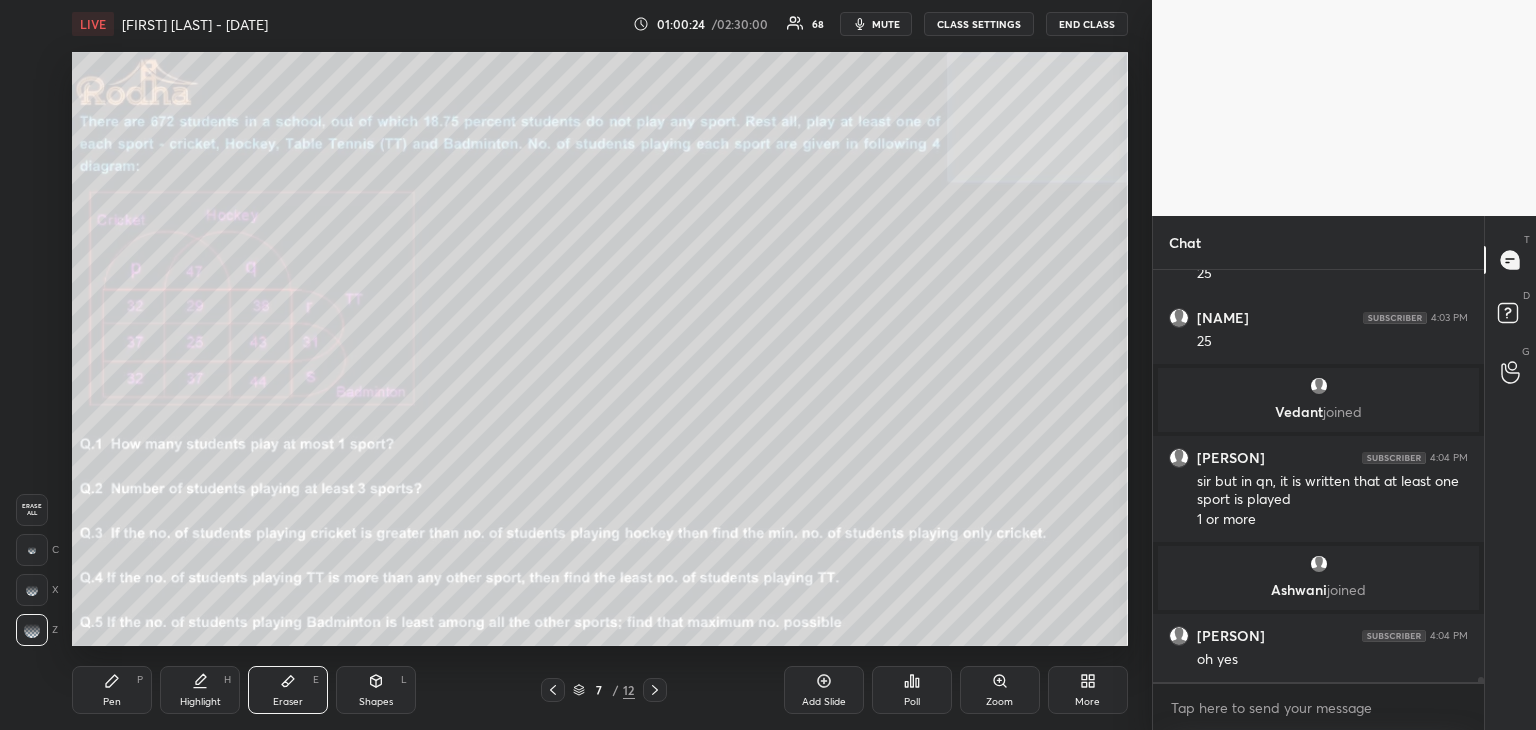 click on "Pen" at bounding box center [112, 702] 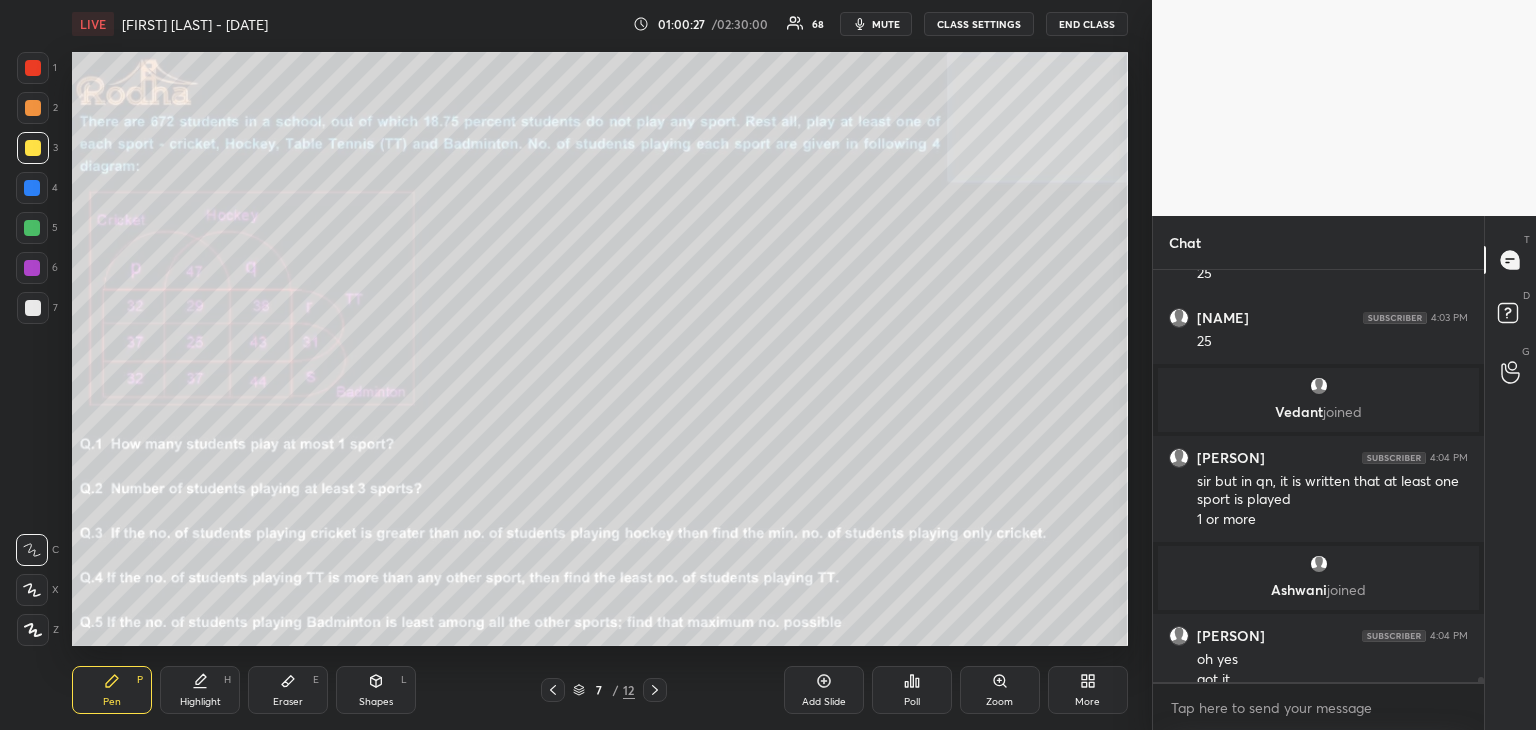 scroll, scrollTop: 32528, scrollLeft: 0, axis: vertical 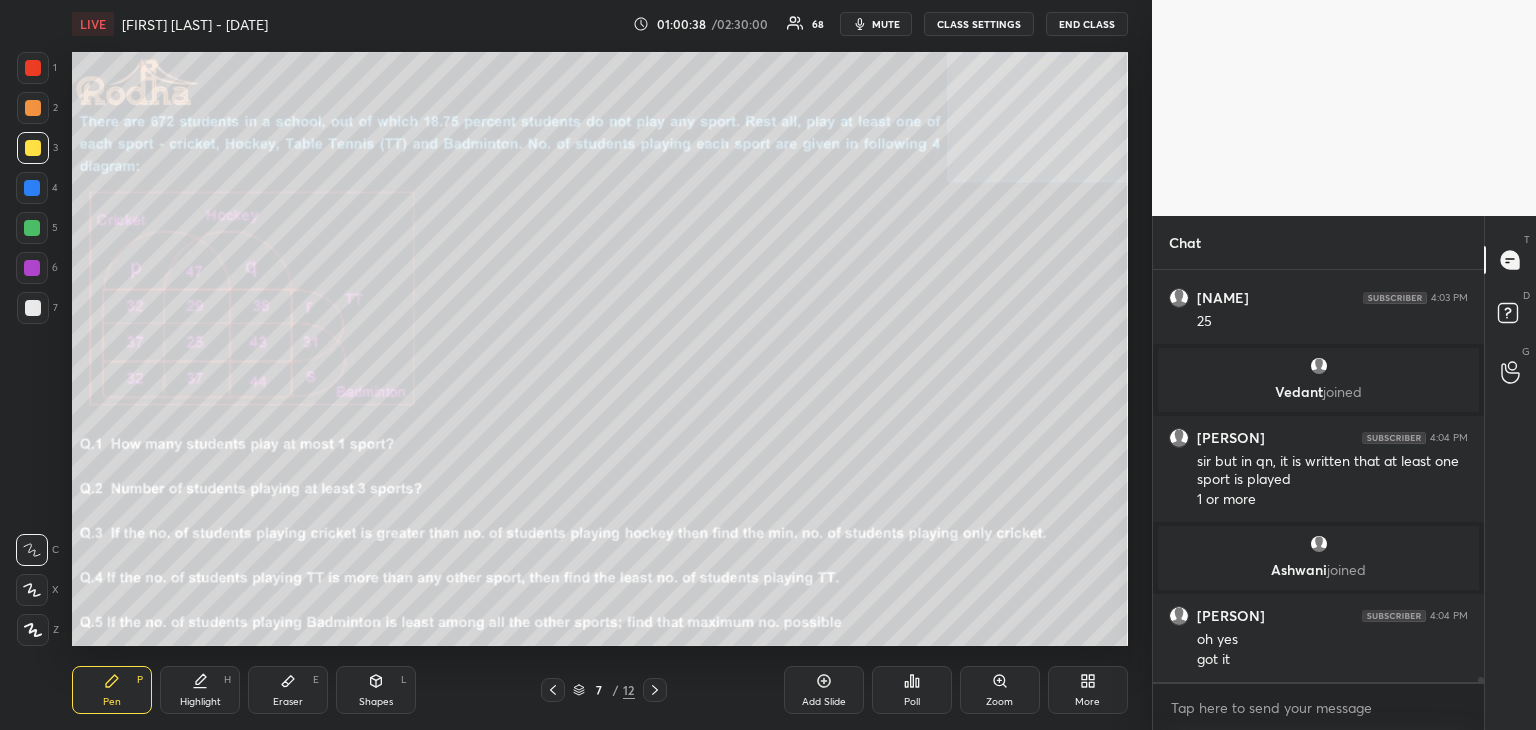 click 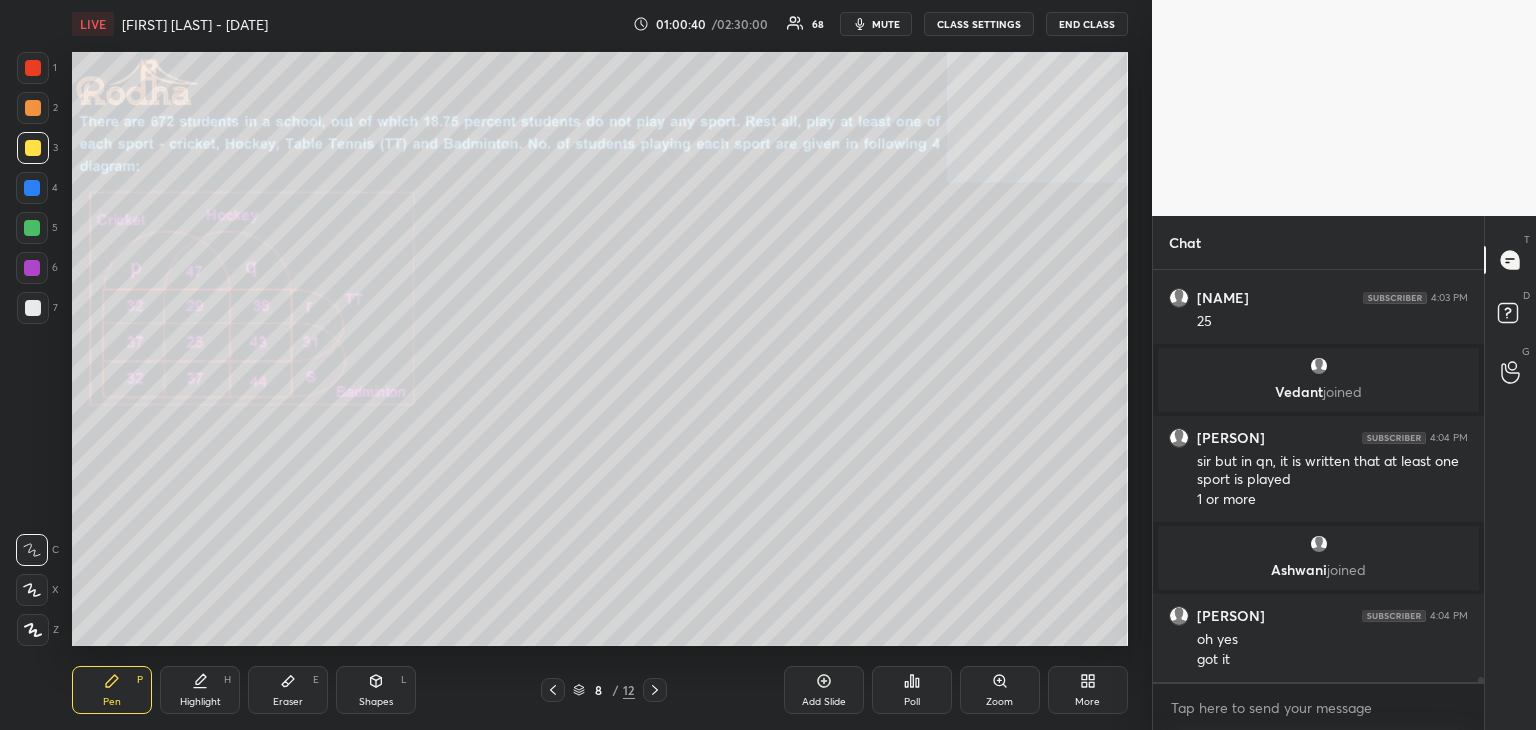 drag, startPoint x: 548, startPoint y: 691, endPoint x: 556, endPoint y: 682, distance: 12.0415945 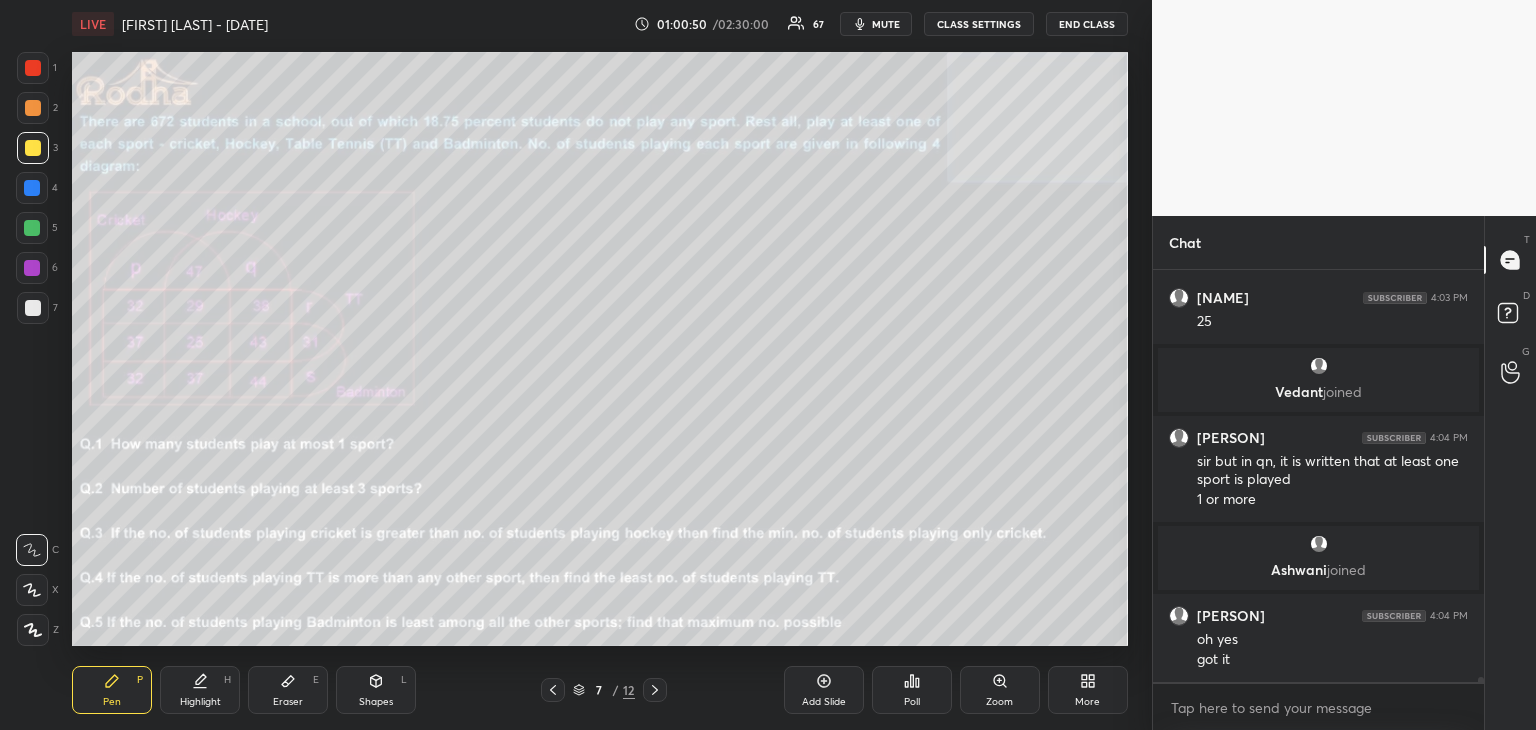 scroll, scrollTop: 32596, scrollLeft: 0, axis: vertical 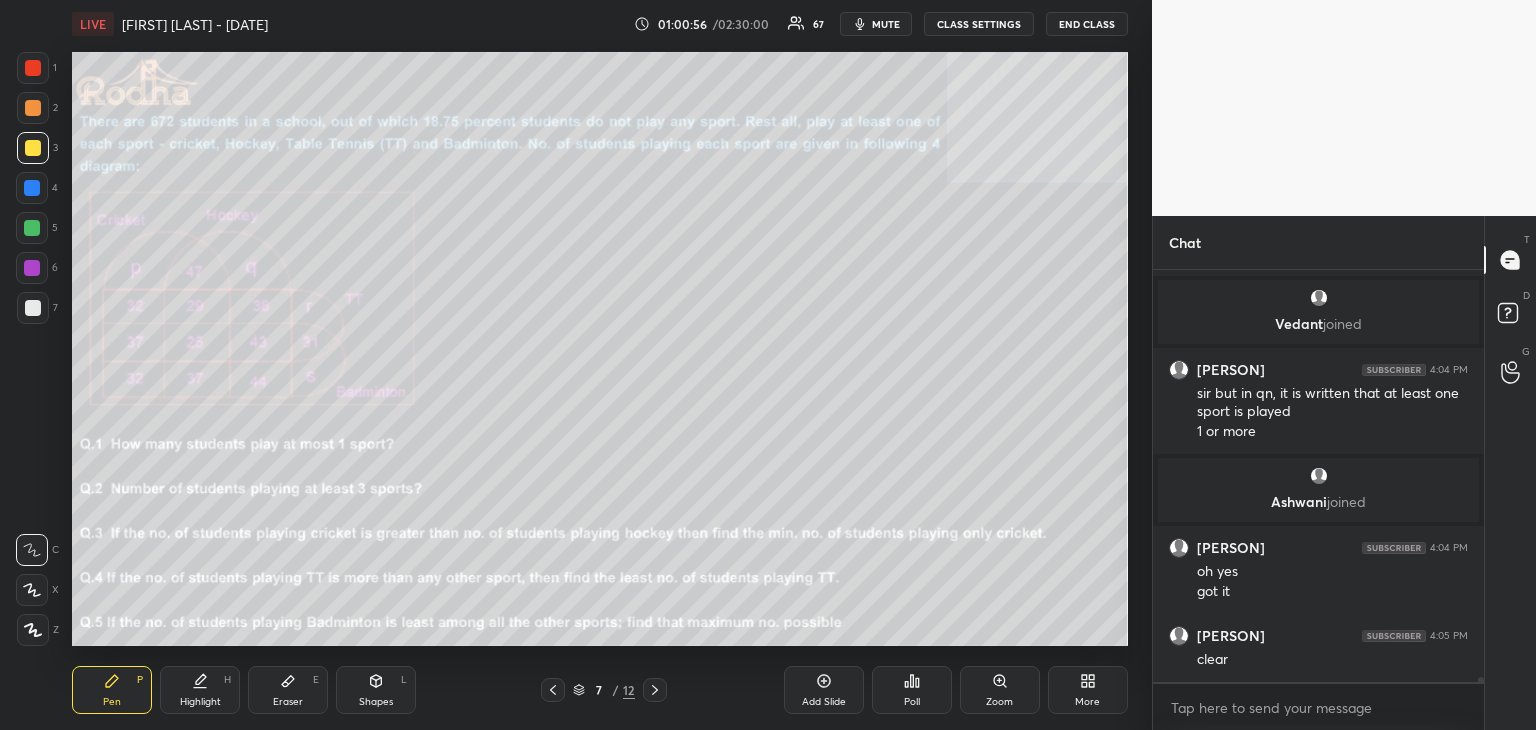 click at bounding box center [655, 690] 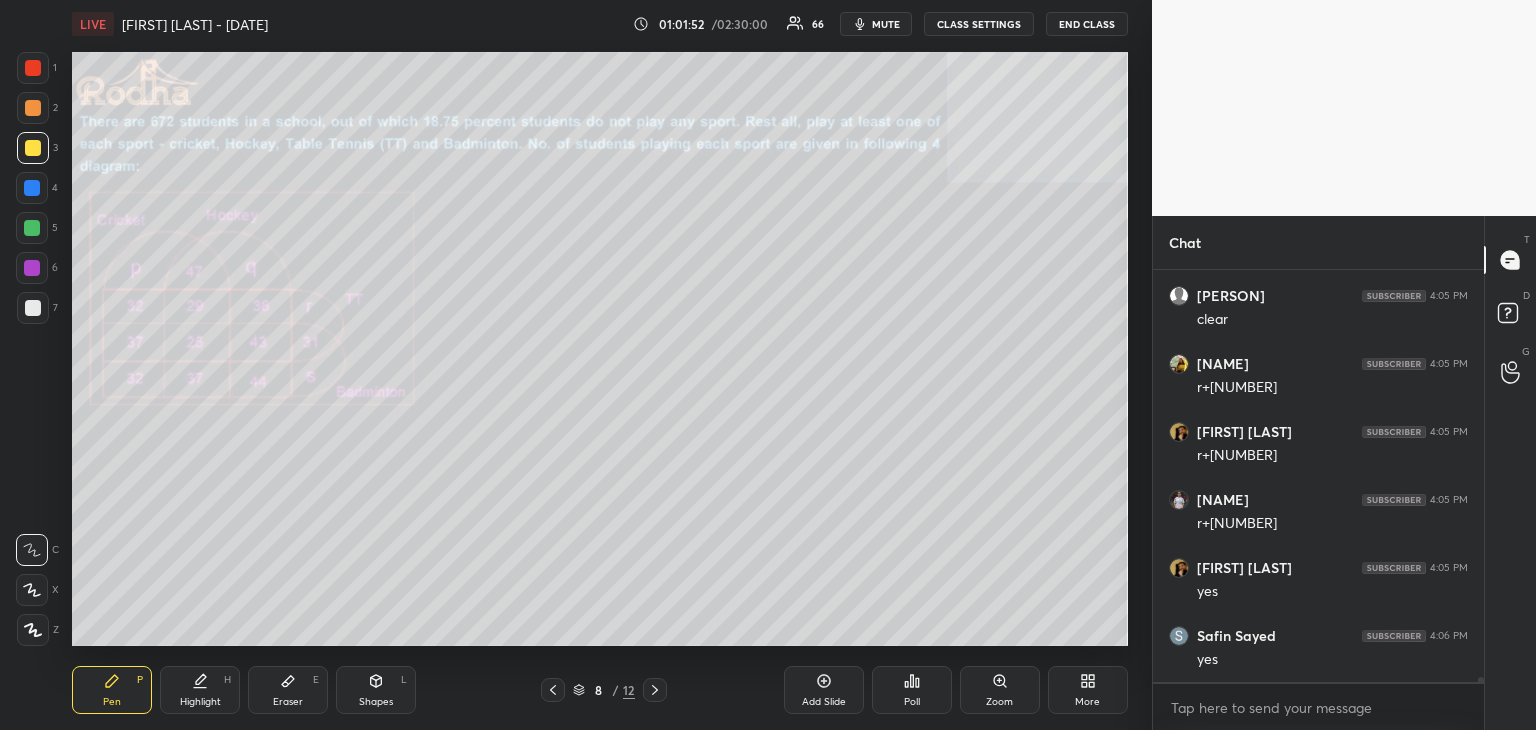 scroll, scrollTop: 33004, scrollLeft: 0, axis: vertical 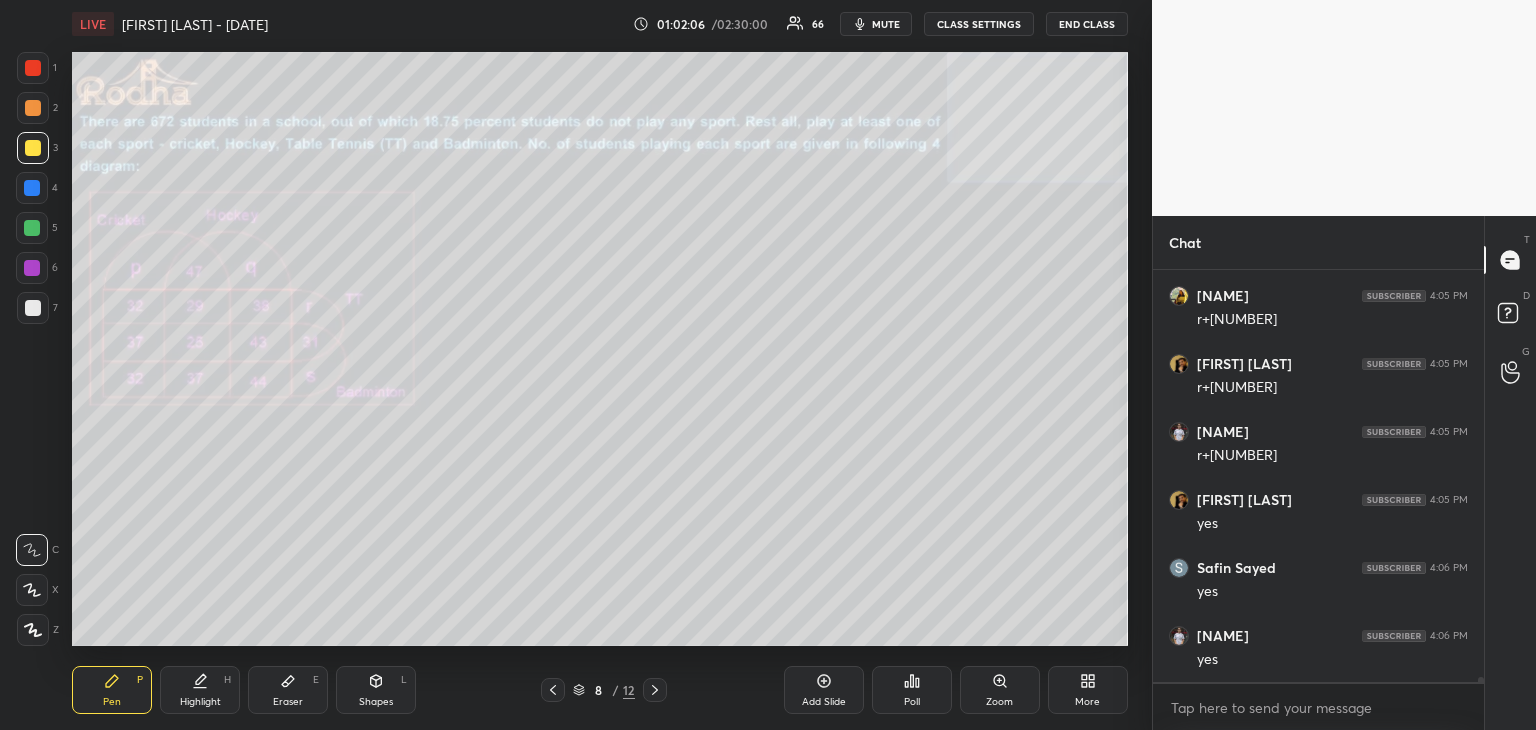drag, startPoint x: 380, startPoint y: 685, endPoint x: 379, endPoint y: 670, distance: 15.033297 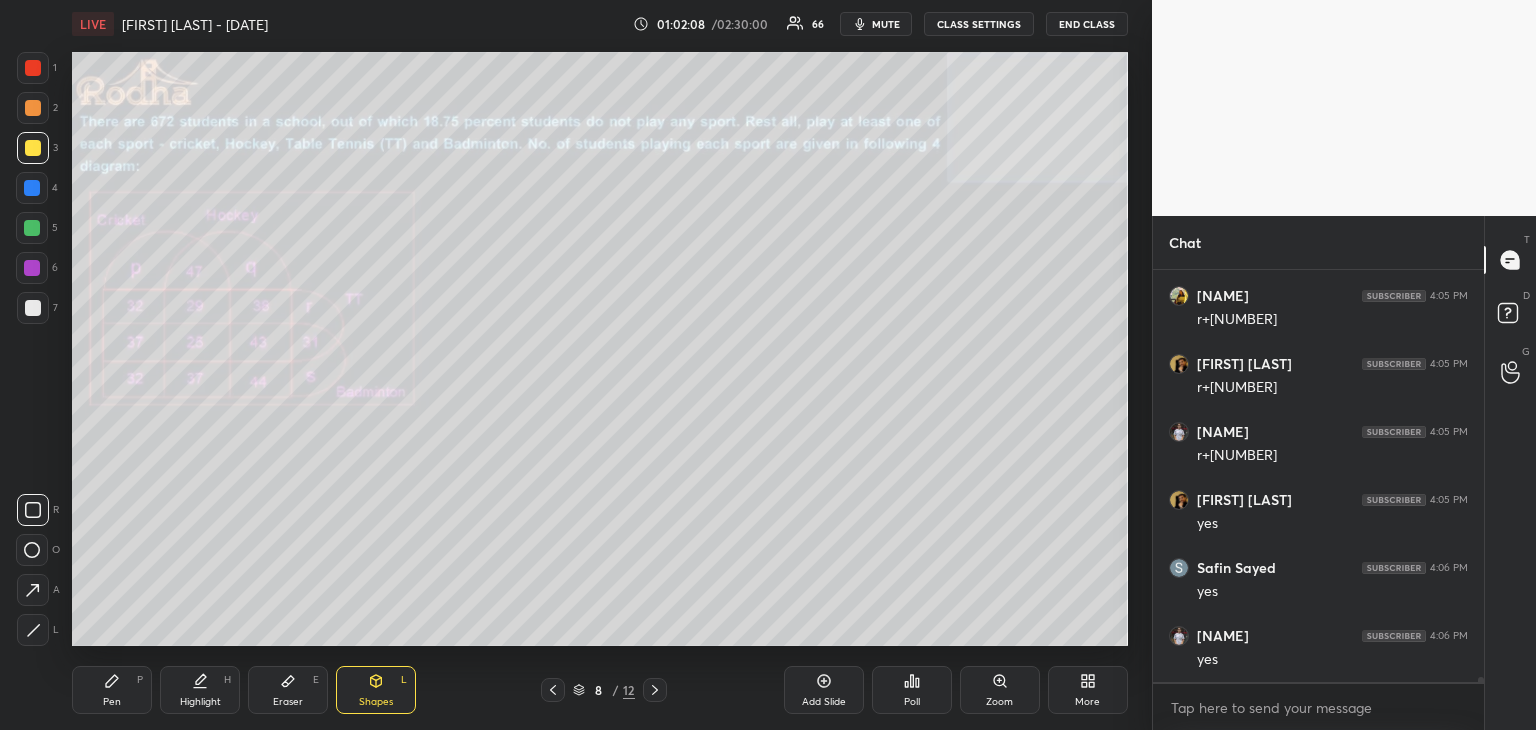 drag, startPoint x: 29, startPoint y: 67, endPoint x: 68, endPoint y: 107, distance: 55.86591 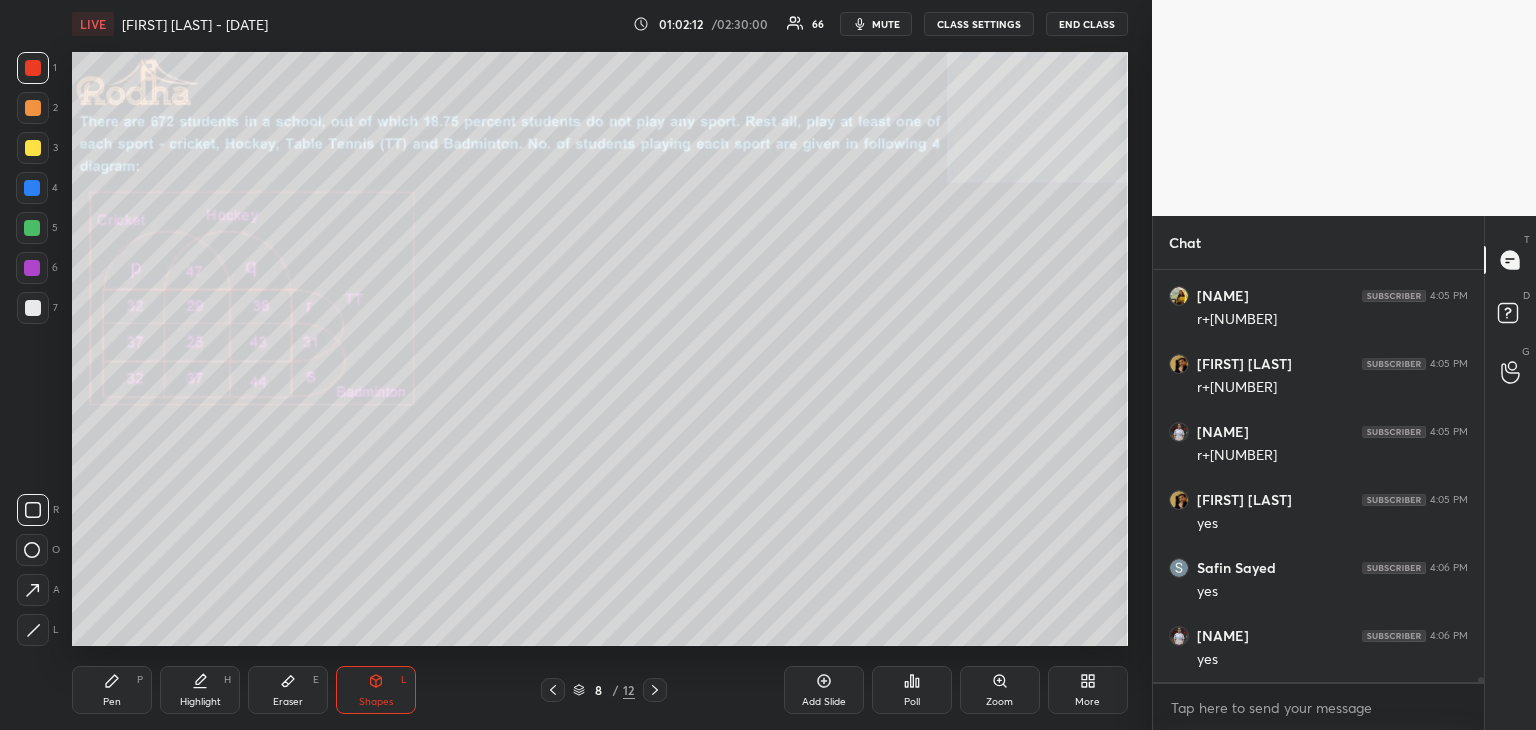 click on "Pen P" at bounding box center [112, 690] 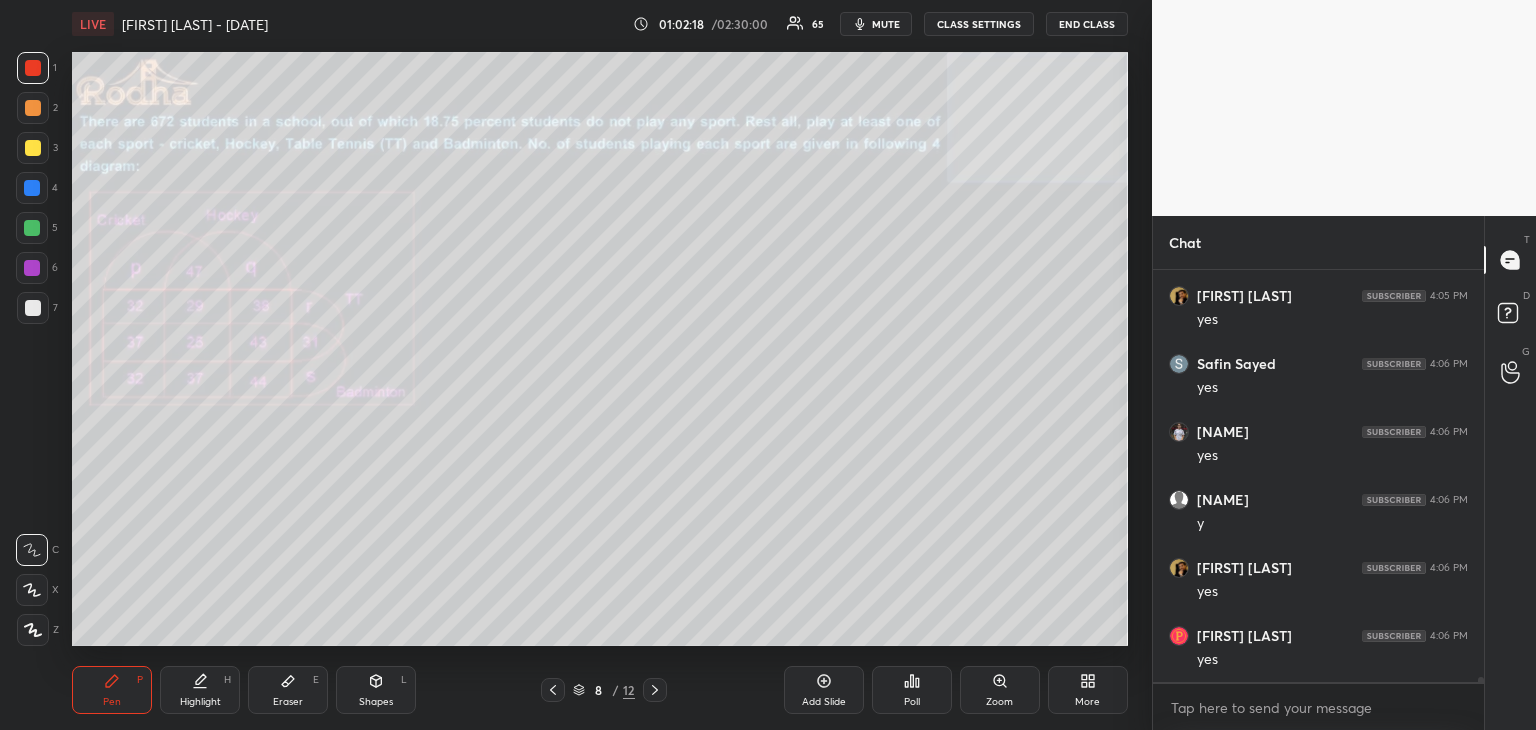 scroll, scrollTop: 33276, scrollLeft: 0, axis: vertical 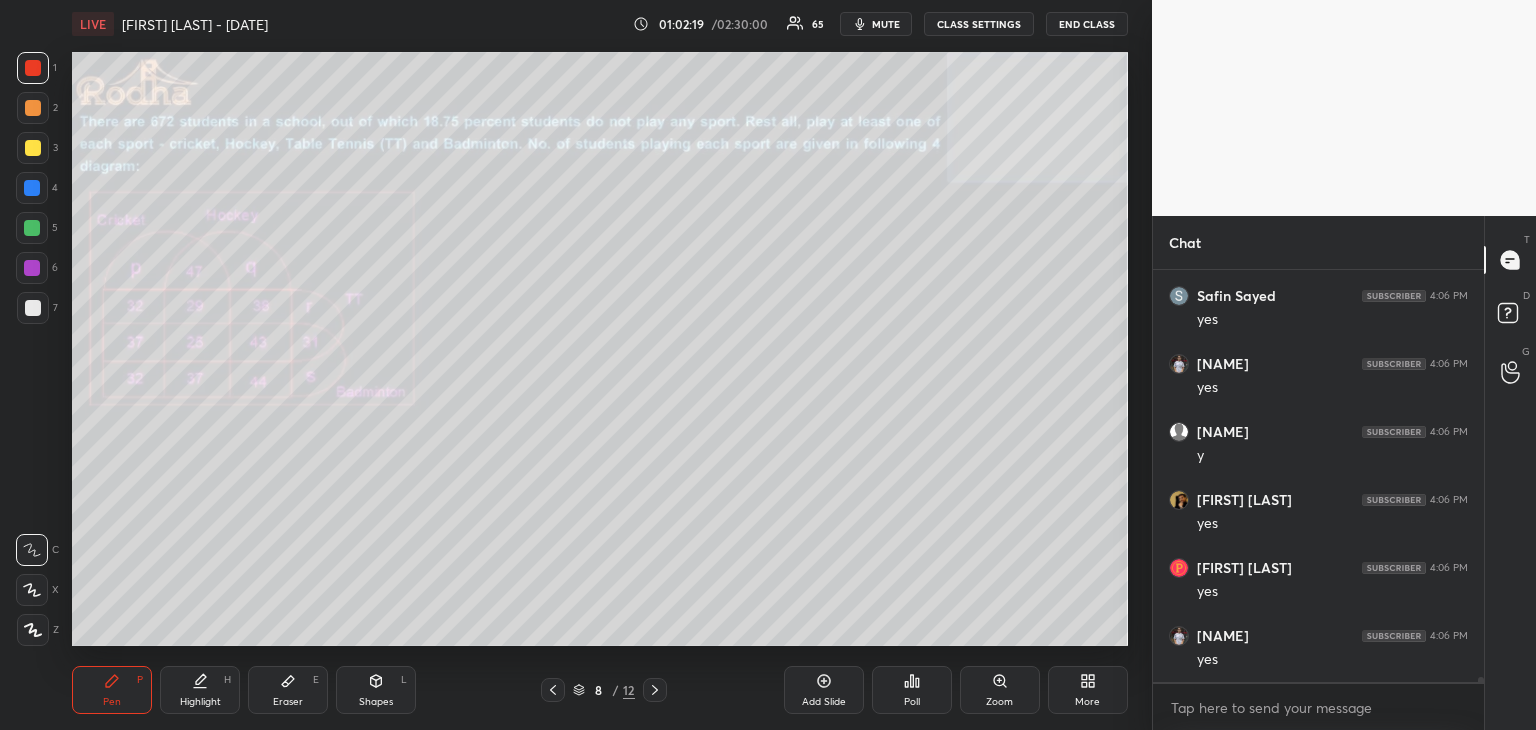 click at bounding box center [553, 690] 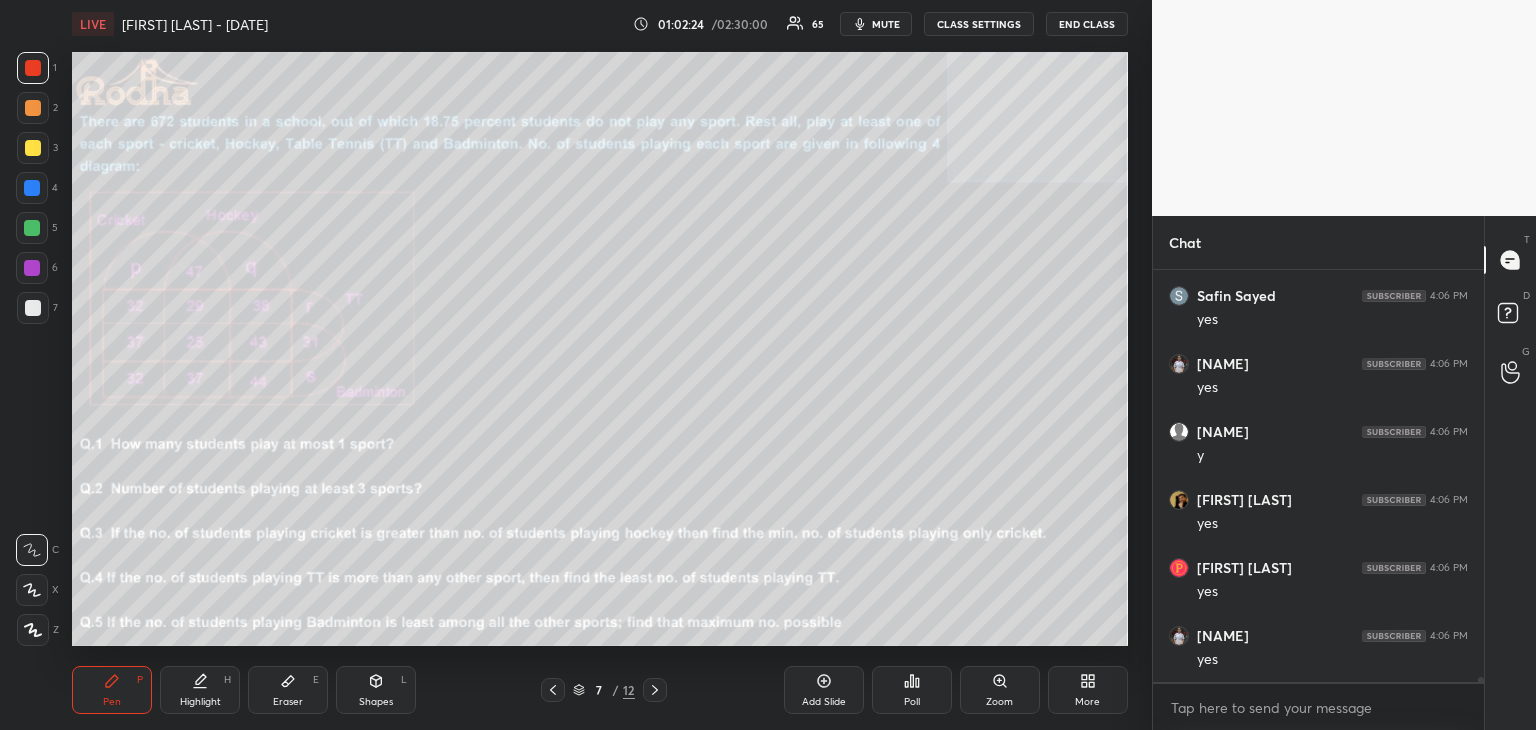 click 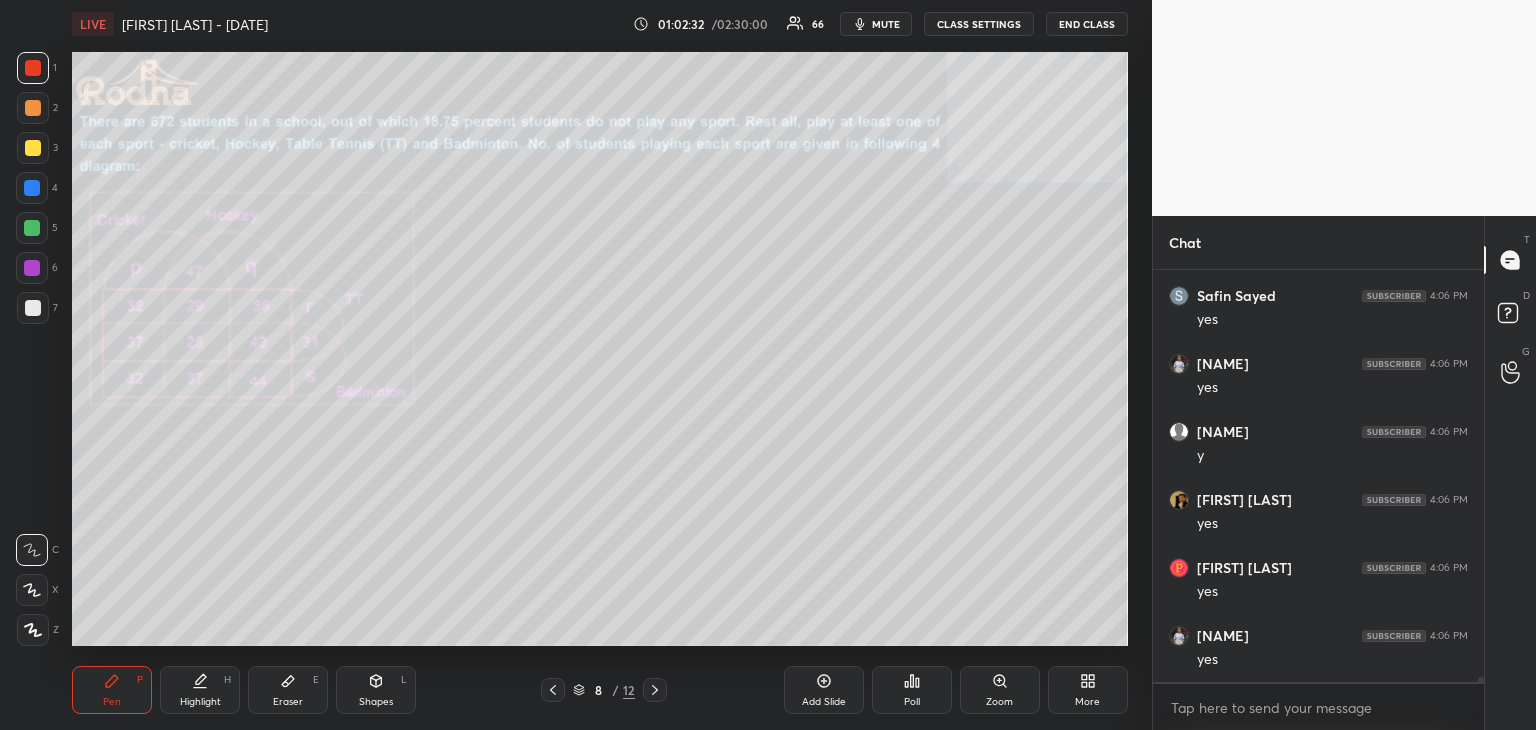 click 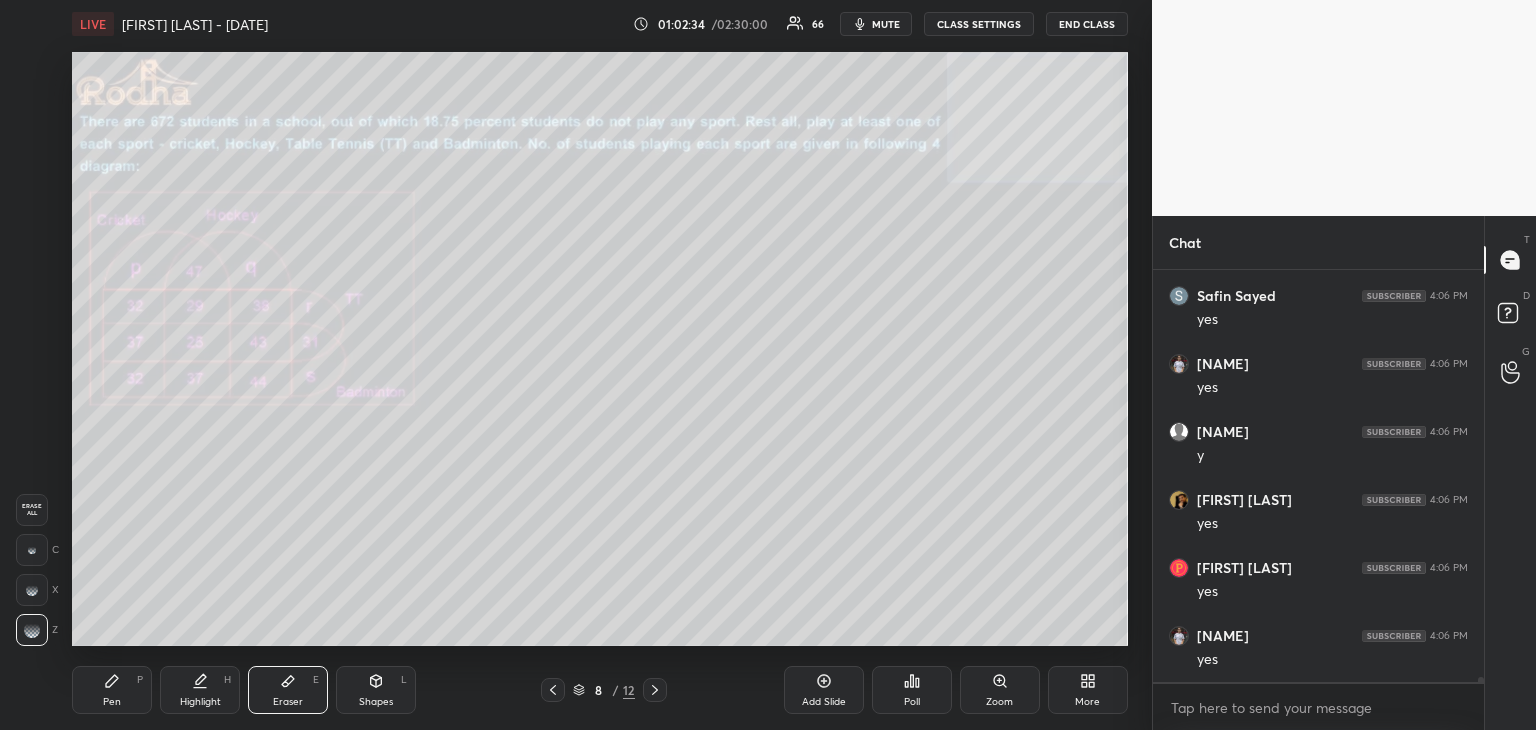 click 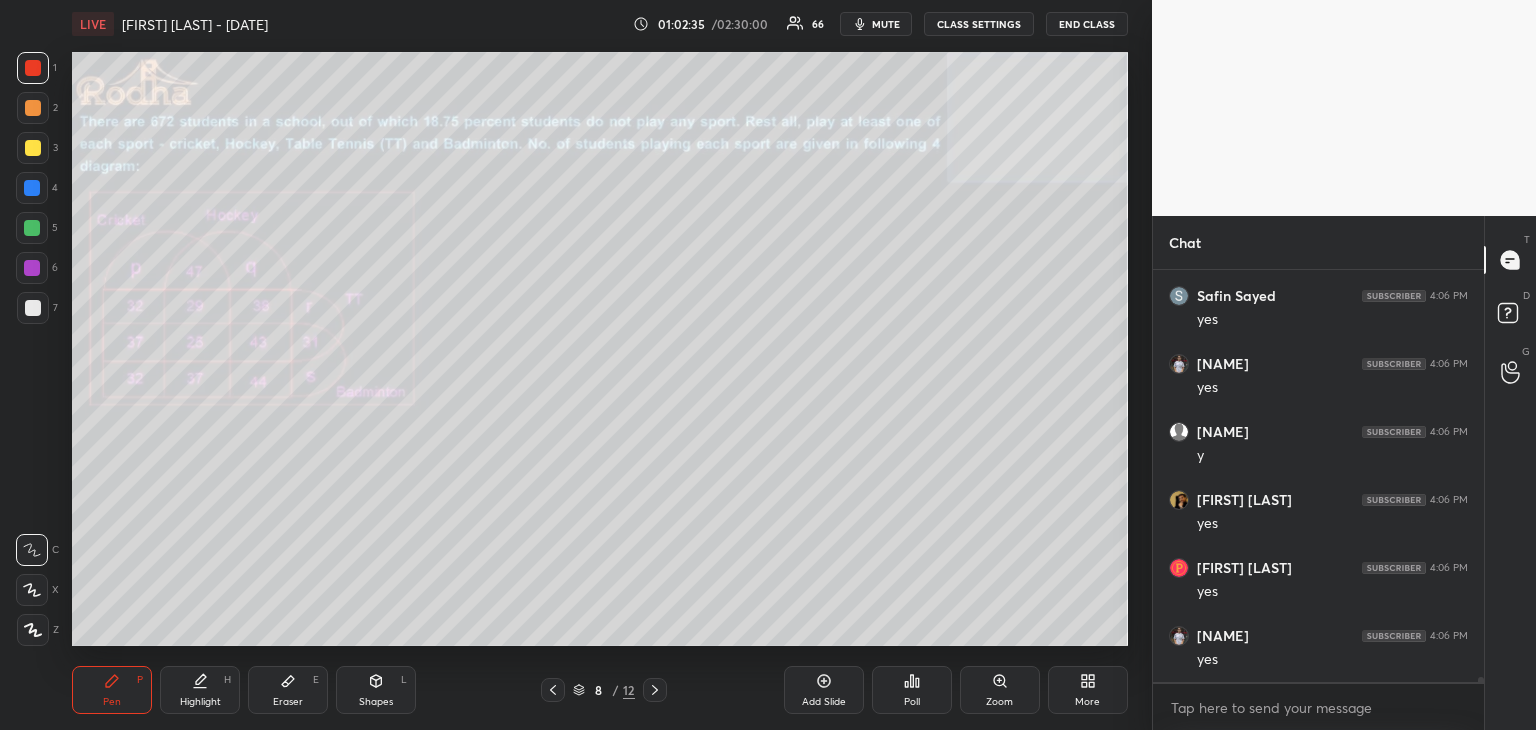 click at bounding box center [33, 148] 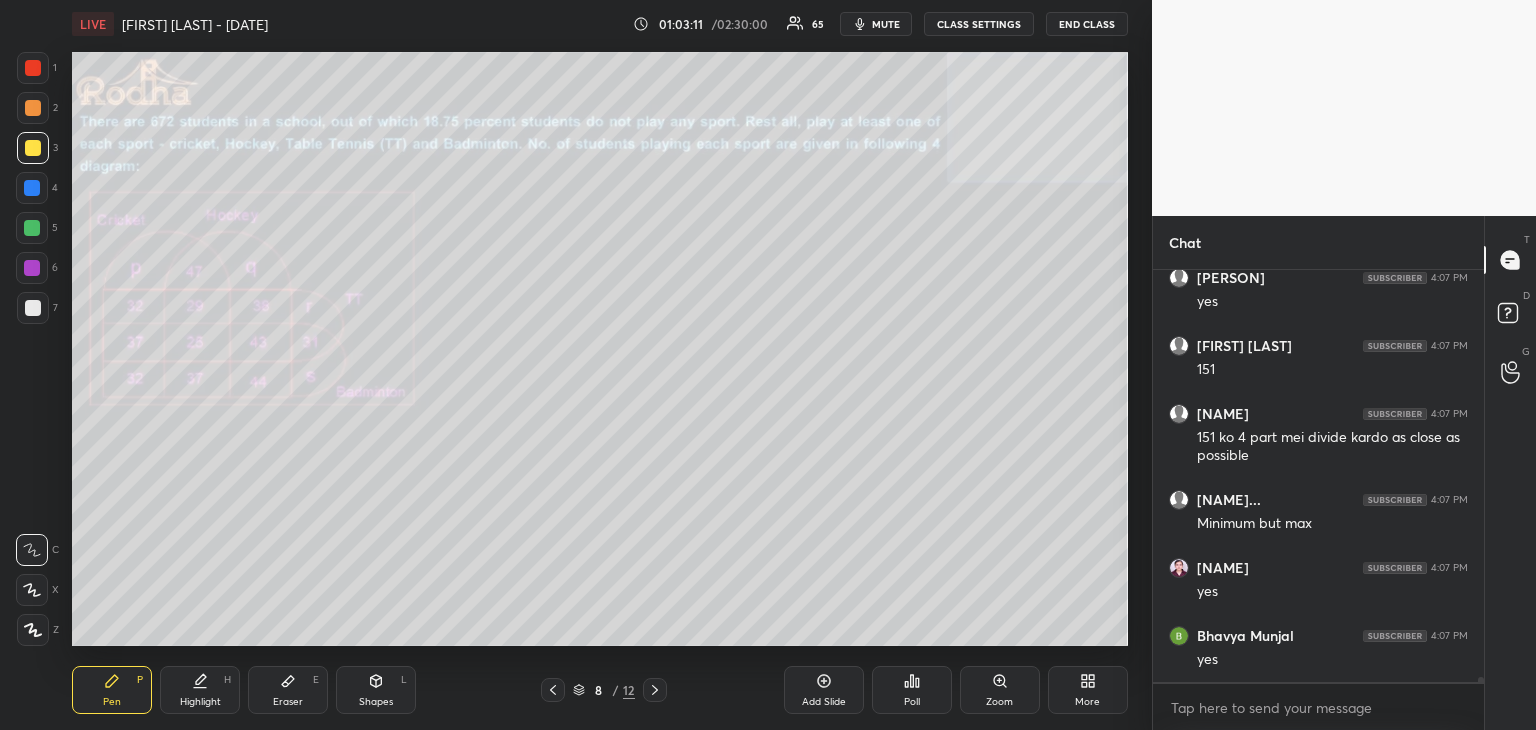 scroll, scrollTop: 33838, scrollLeft: 0, axis: vertical 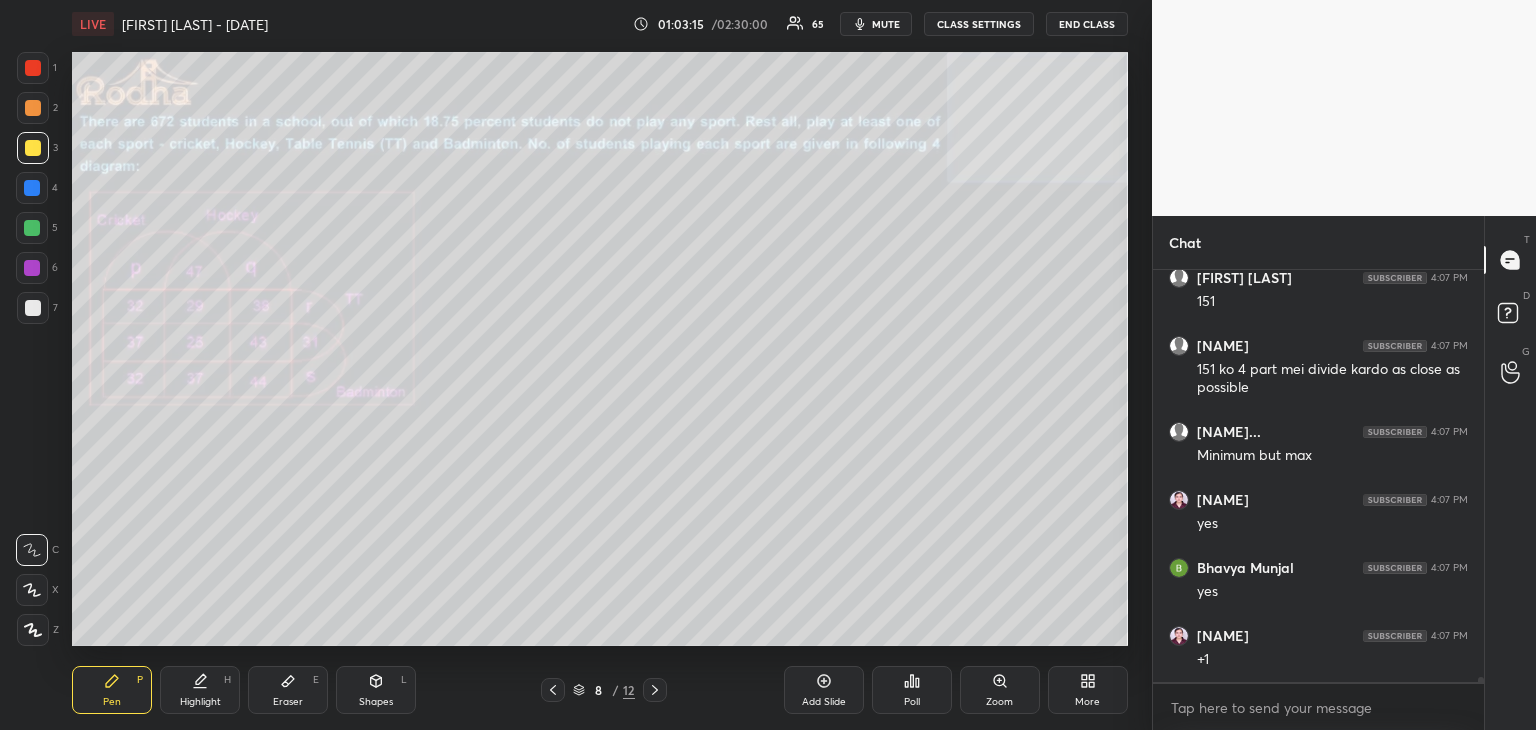 click on "Eraser E" at bounding box center (288, 690) 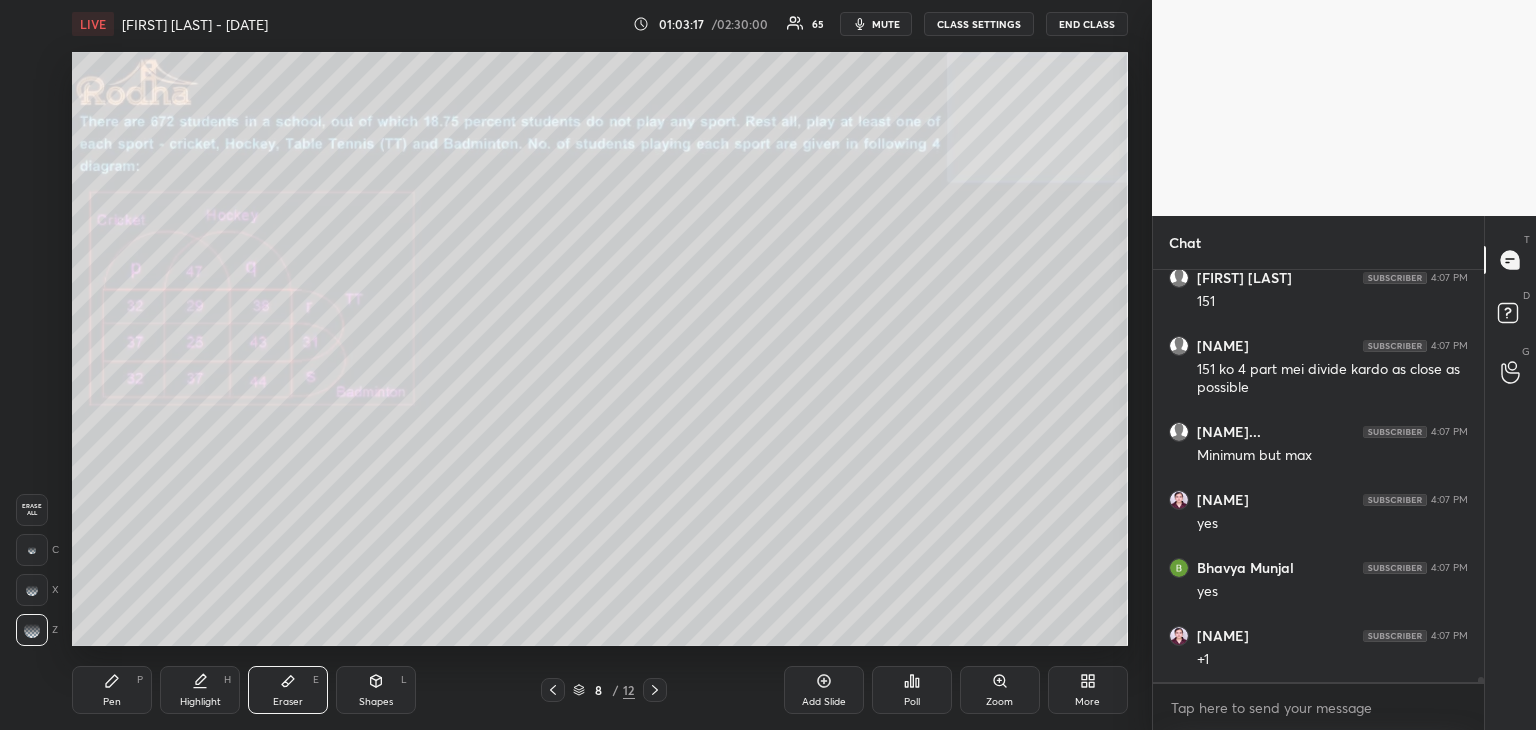 drag, startPoint x: 108, startPoint y: 691, endPoint x: 117, endPoint y: 673, distance: 20.12461 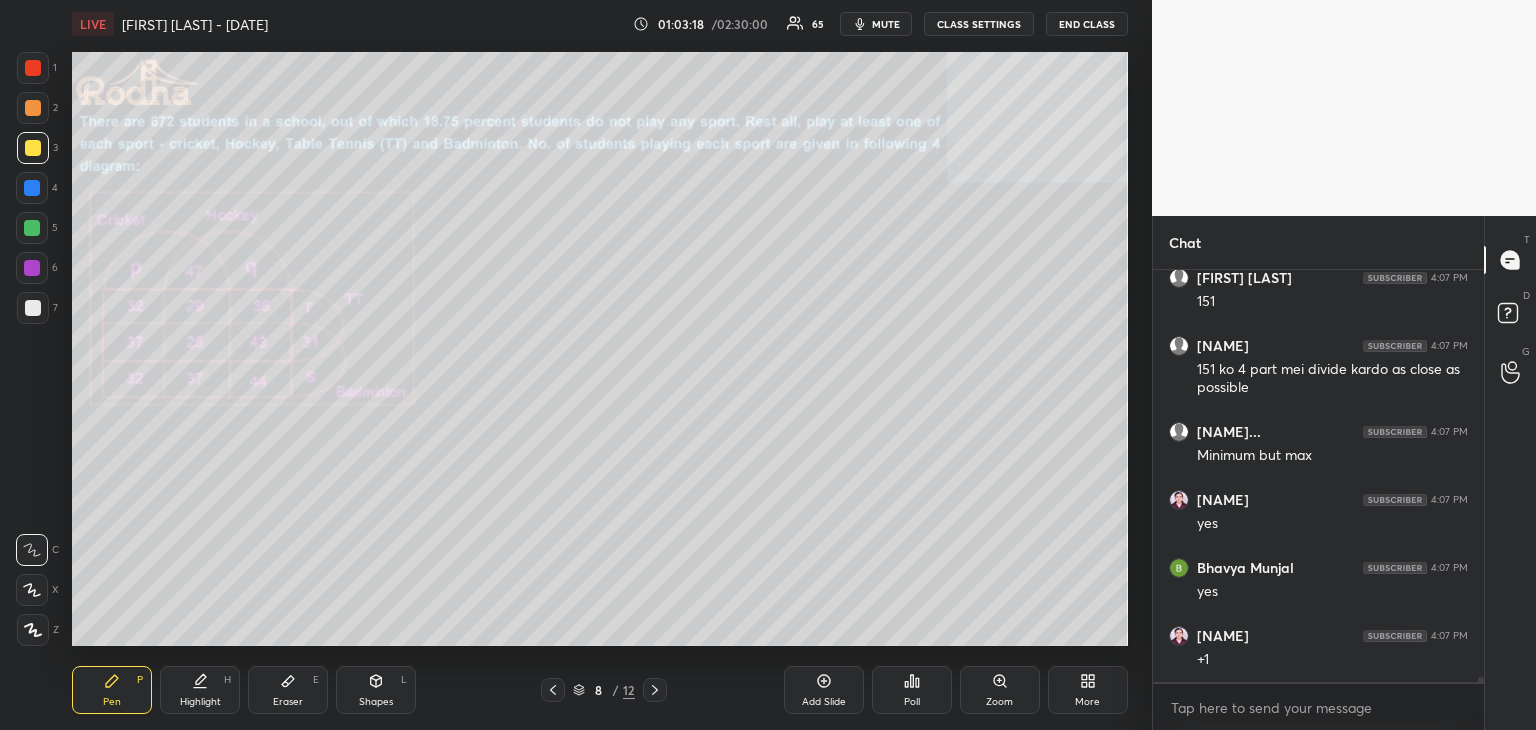 click at bounding box center [33, 148] 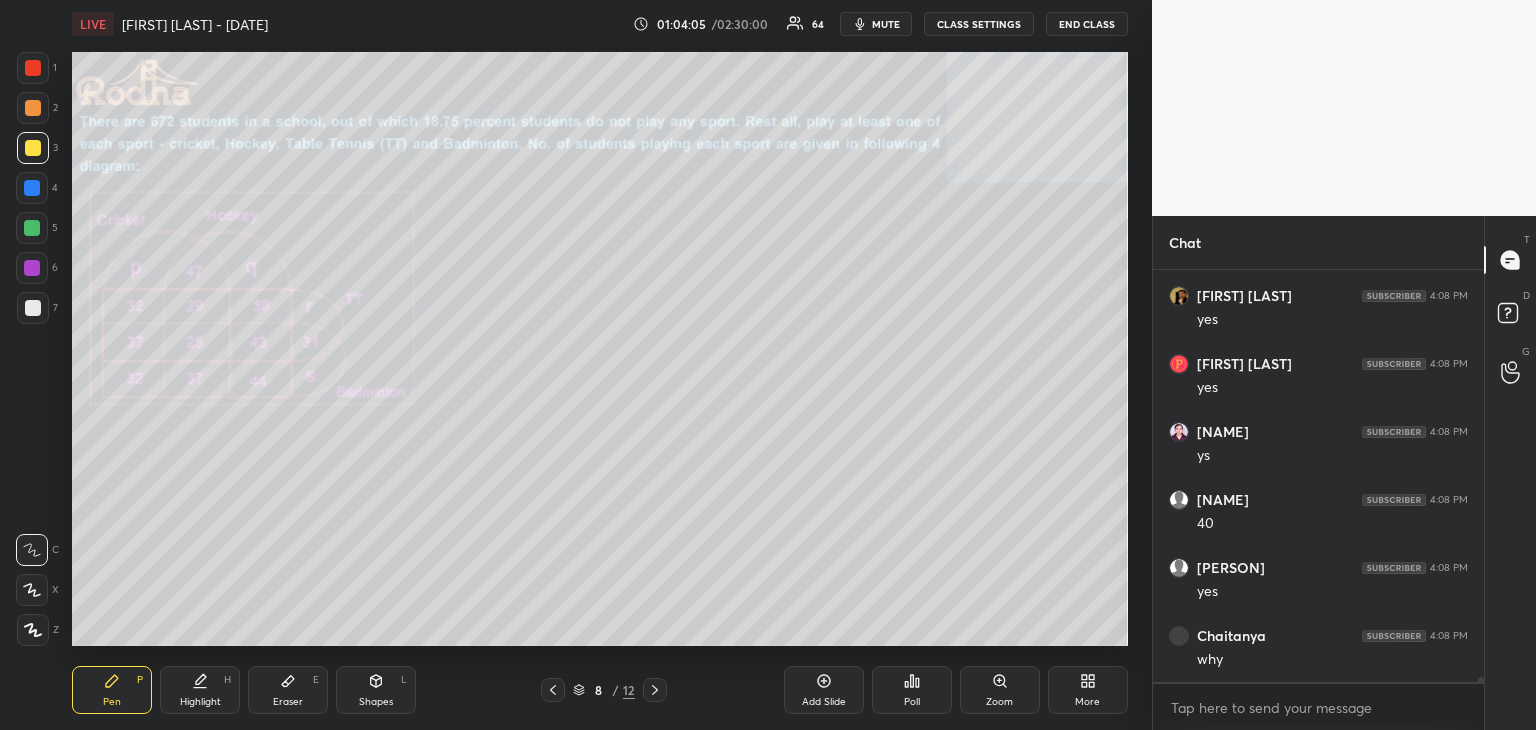 scroll, scrollTop: 34450, scrollLeft: 0, axis: vertical 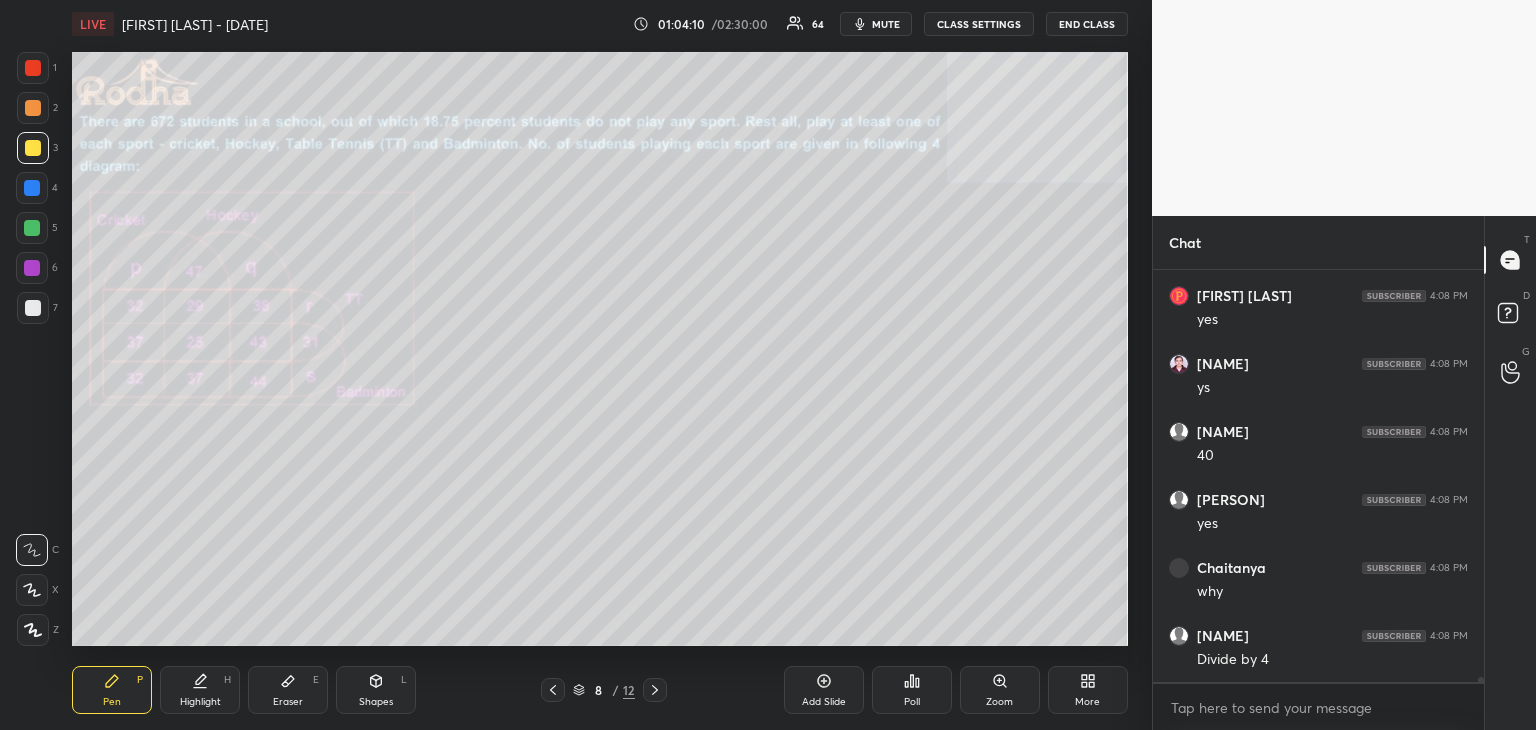 drag, startPoint x: 300, startPoint y: 696, endPoint x: 361, endPoint y: 653, distance: 74.63243 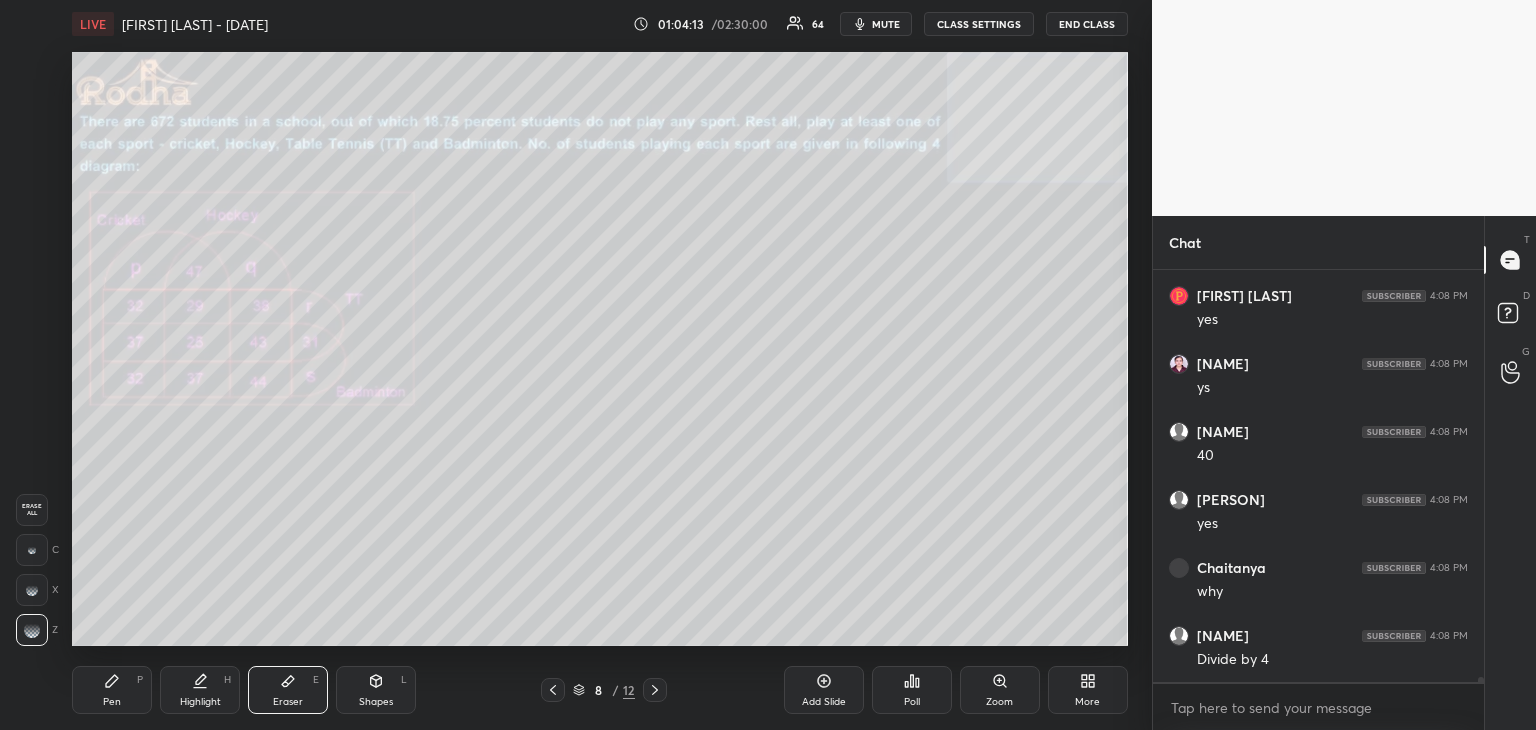 click on "Pen" at bounding box center (112, 702) 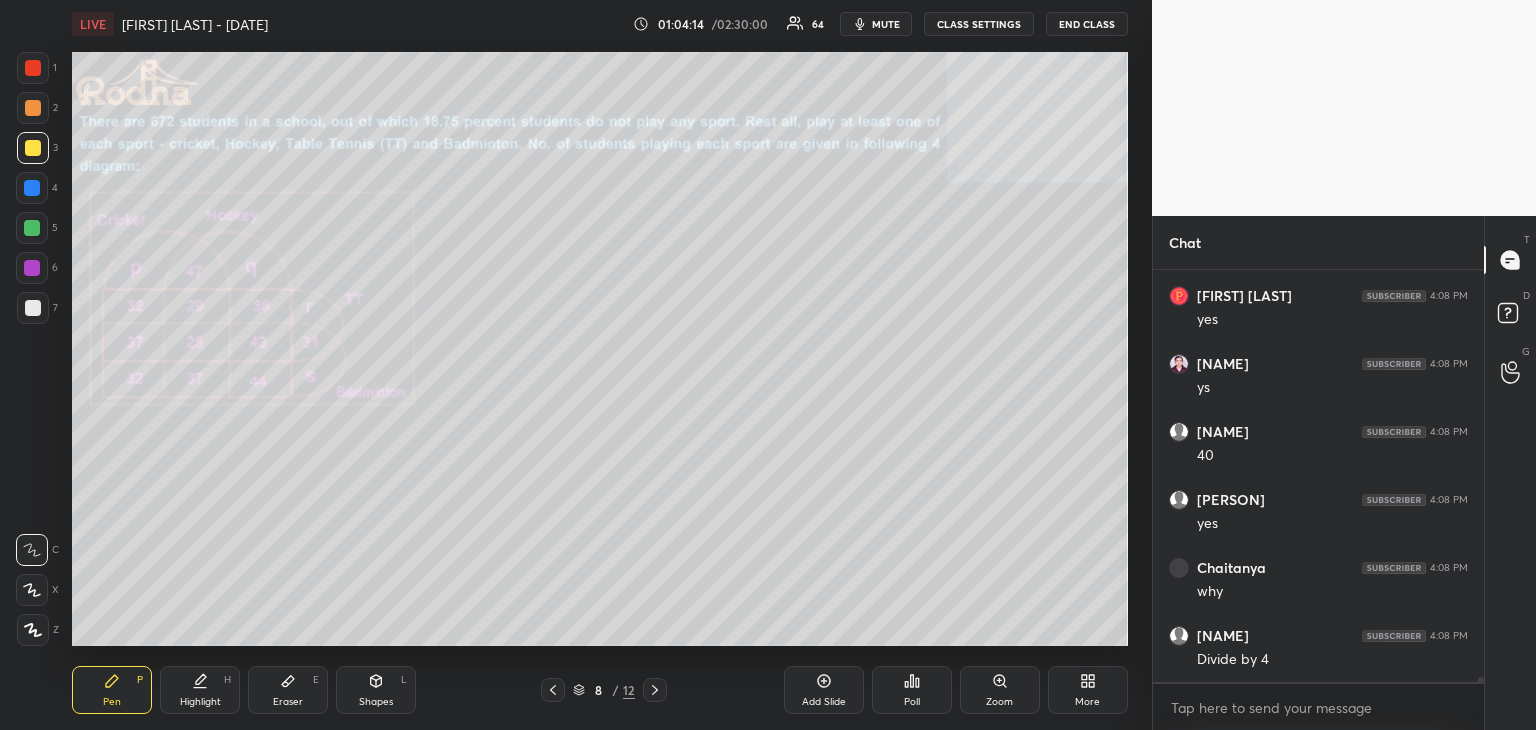 click at bounding box center (33, 148) 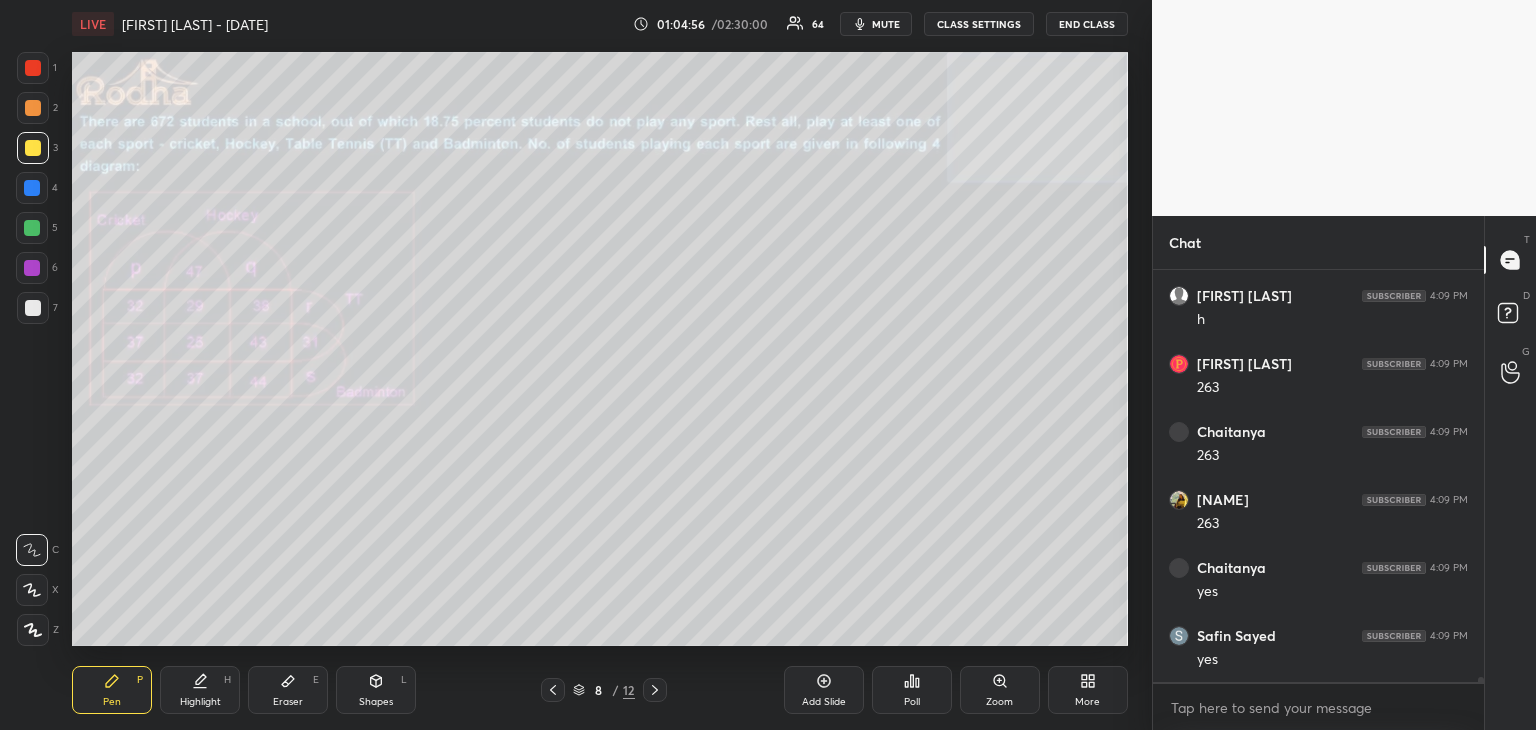 scroll, scrollTop: 35266, scrollLeft: 0, axis: vertical 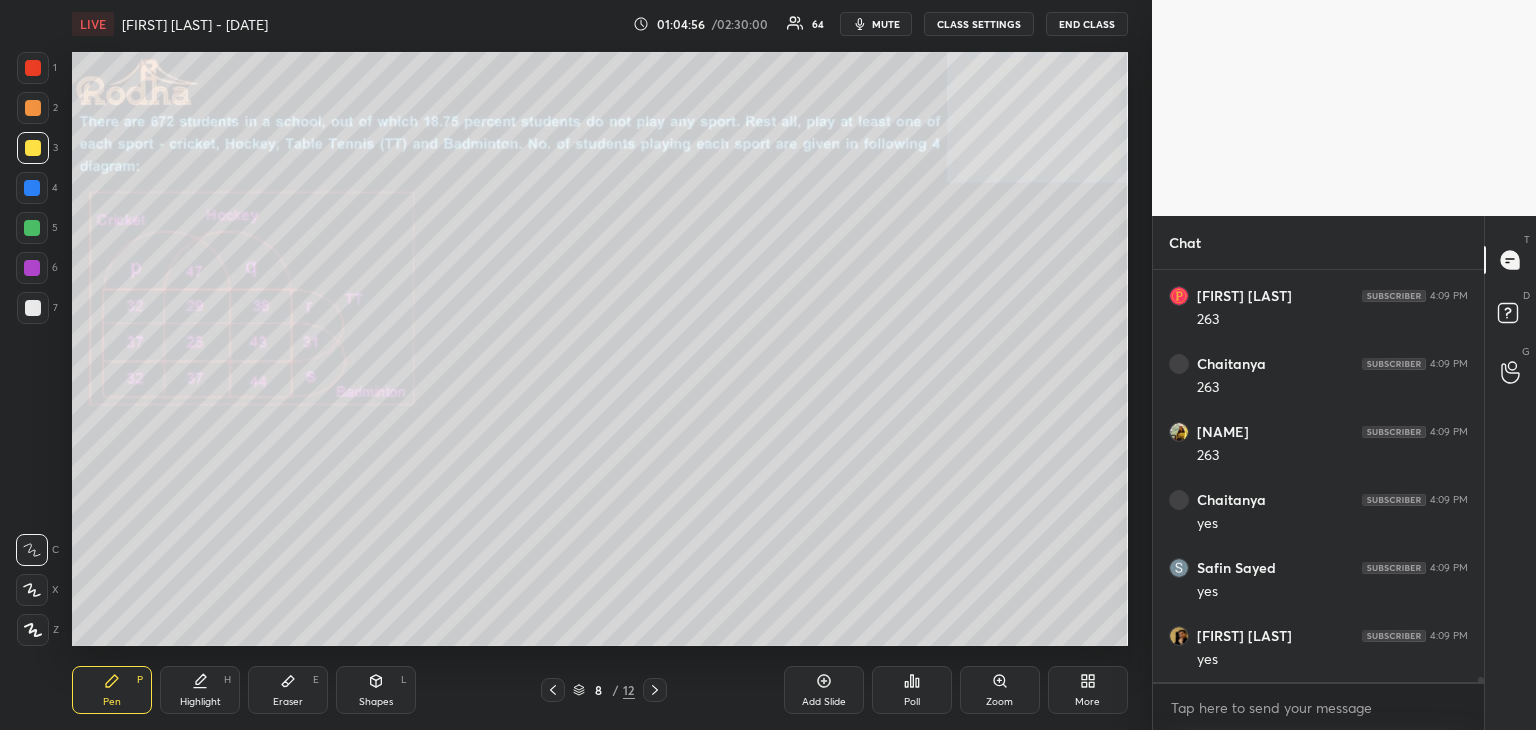 click on "Eraser E" at bounding box center (288, 690) 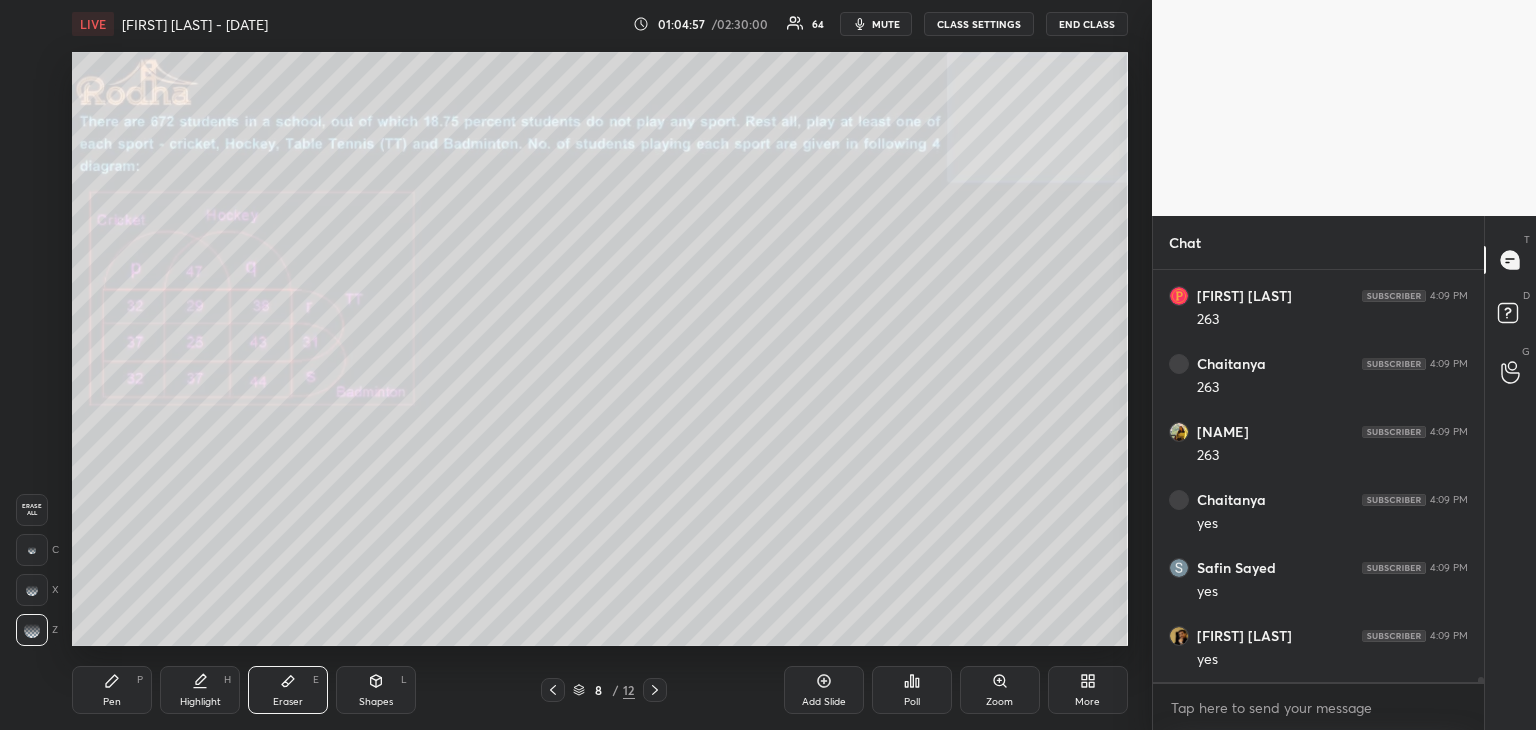 scroll, scrollTop: 35334, scrollLeft: 0, axis: vertical 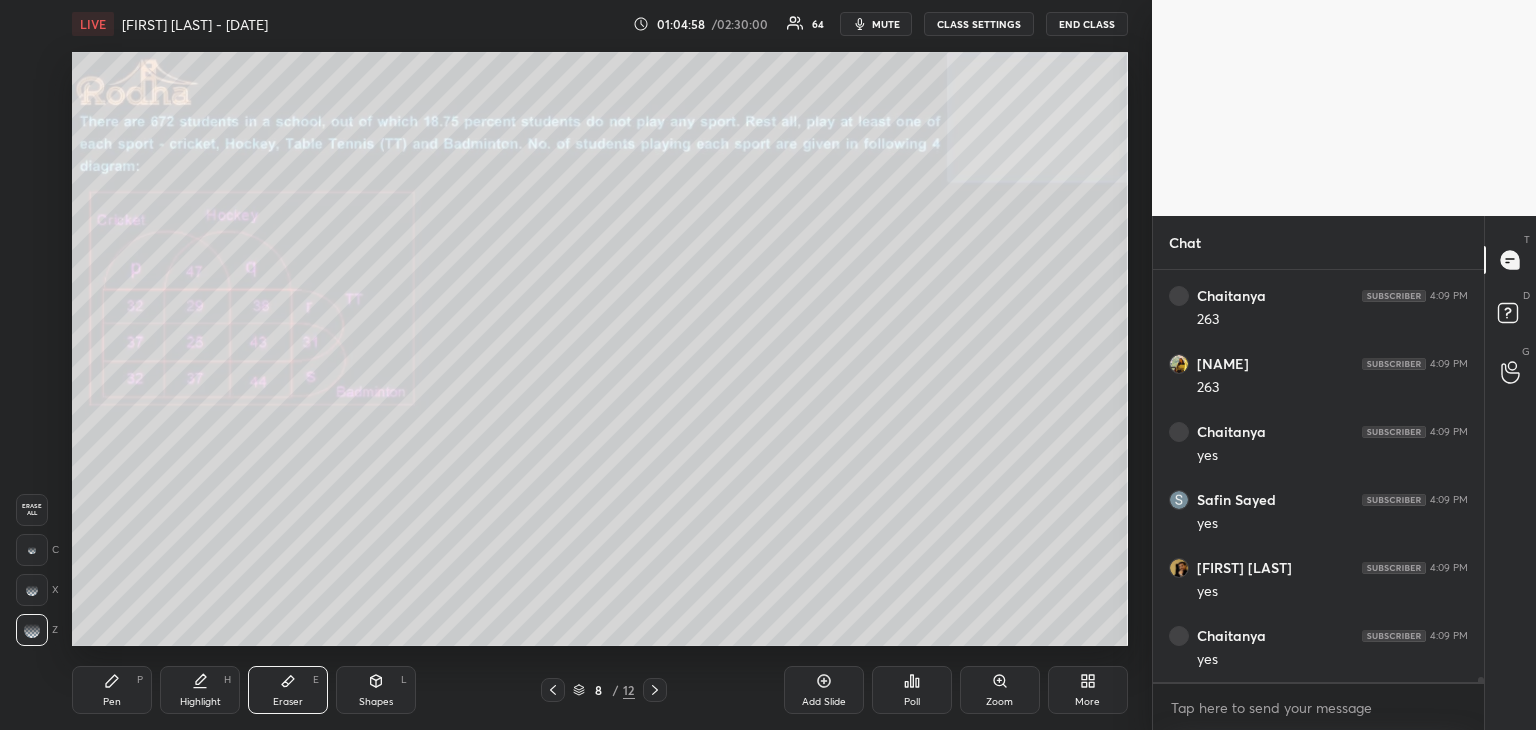 click on "Pen P" at bounding box center (112, 690) 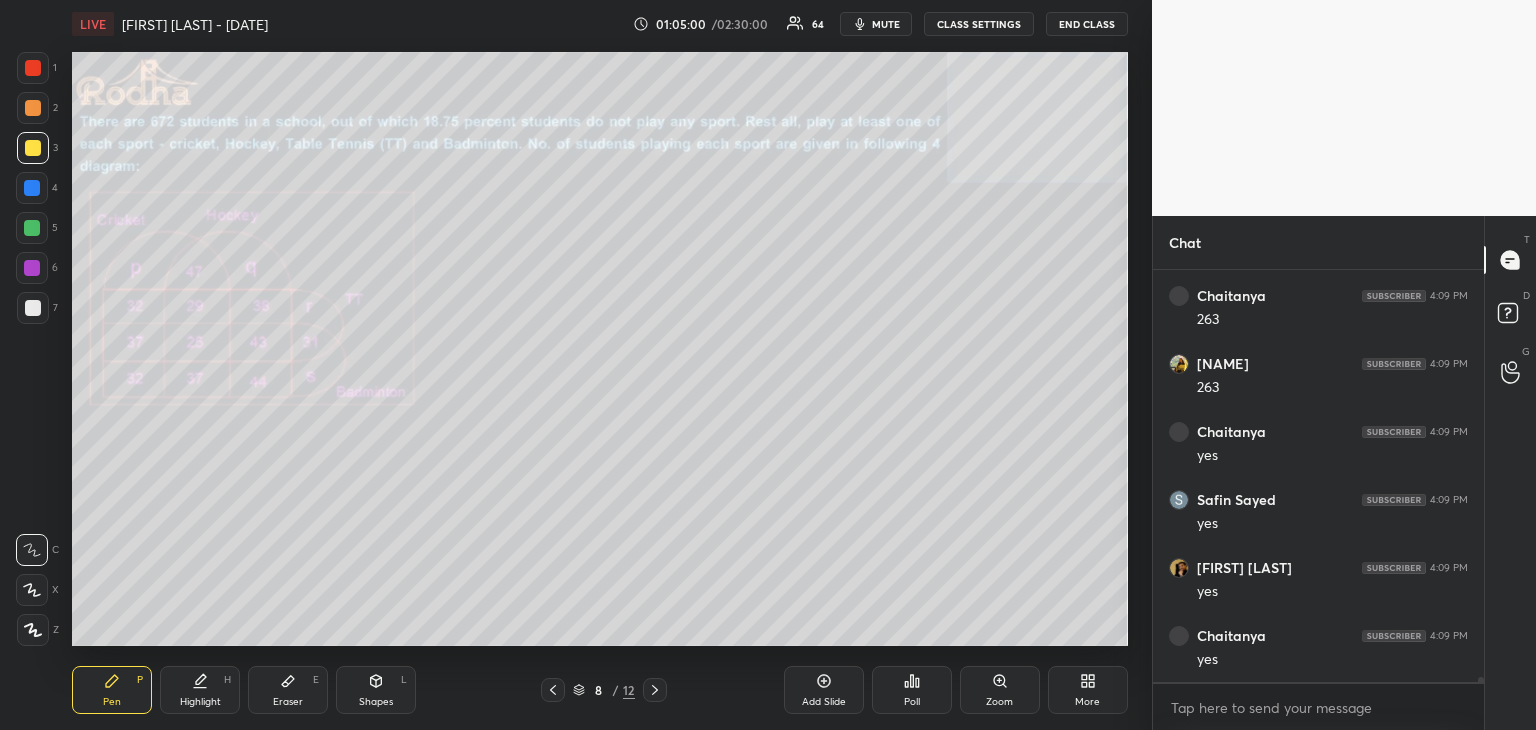 drag, startPoint x: 284, startPoint y: 688, endPoint x: 309, endPoint y: 657, distance: 39.824615 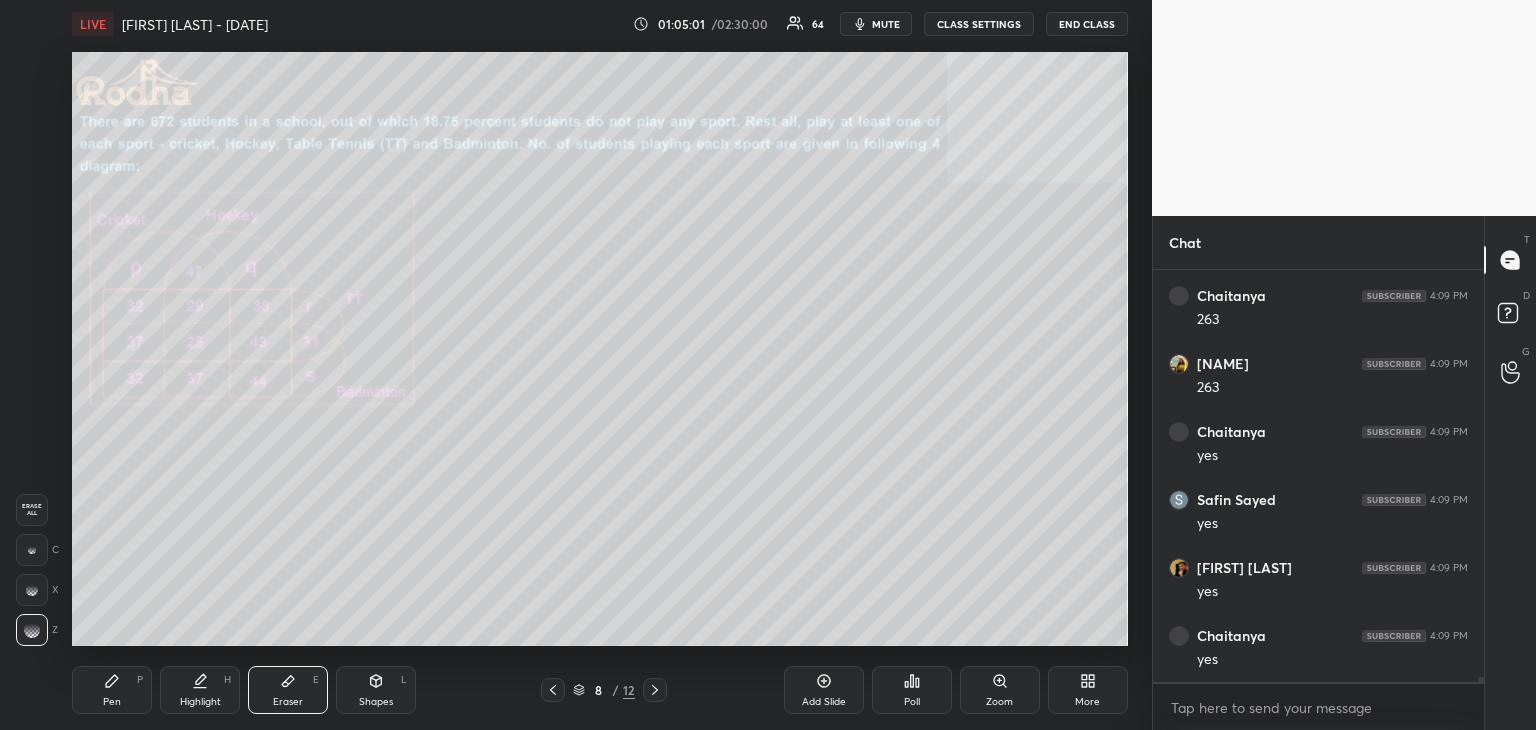 drag, startPoint x: 108, startPoint y: 704, endPoint x: 165, endPoint y: 646, distance: 81.32035 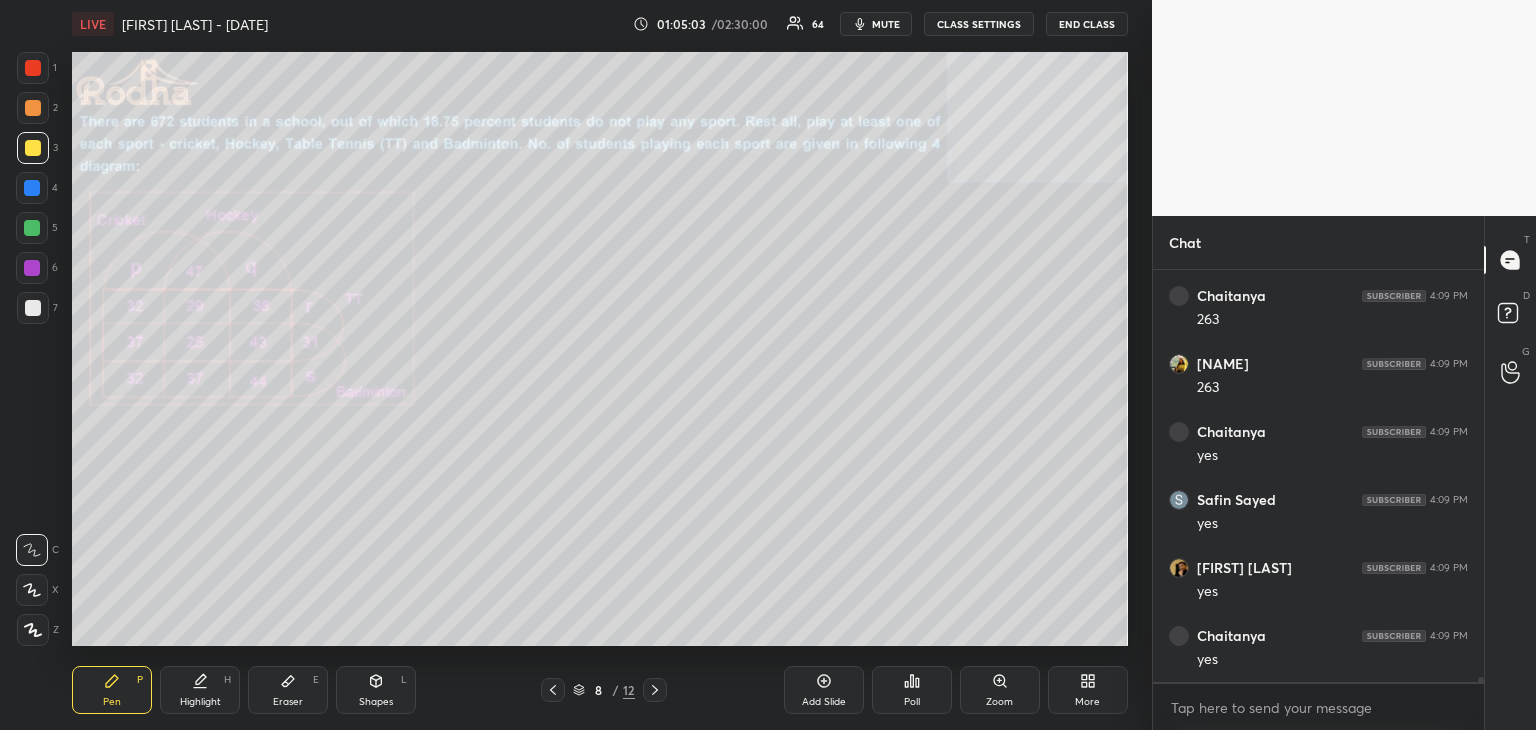 click on "Eraser E" at bounding box center (288, 690) 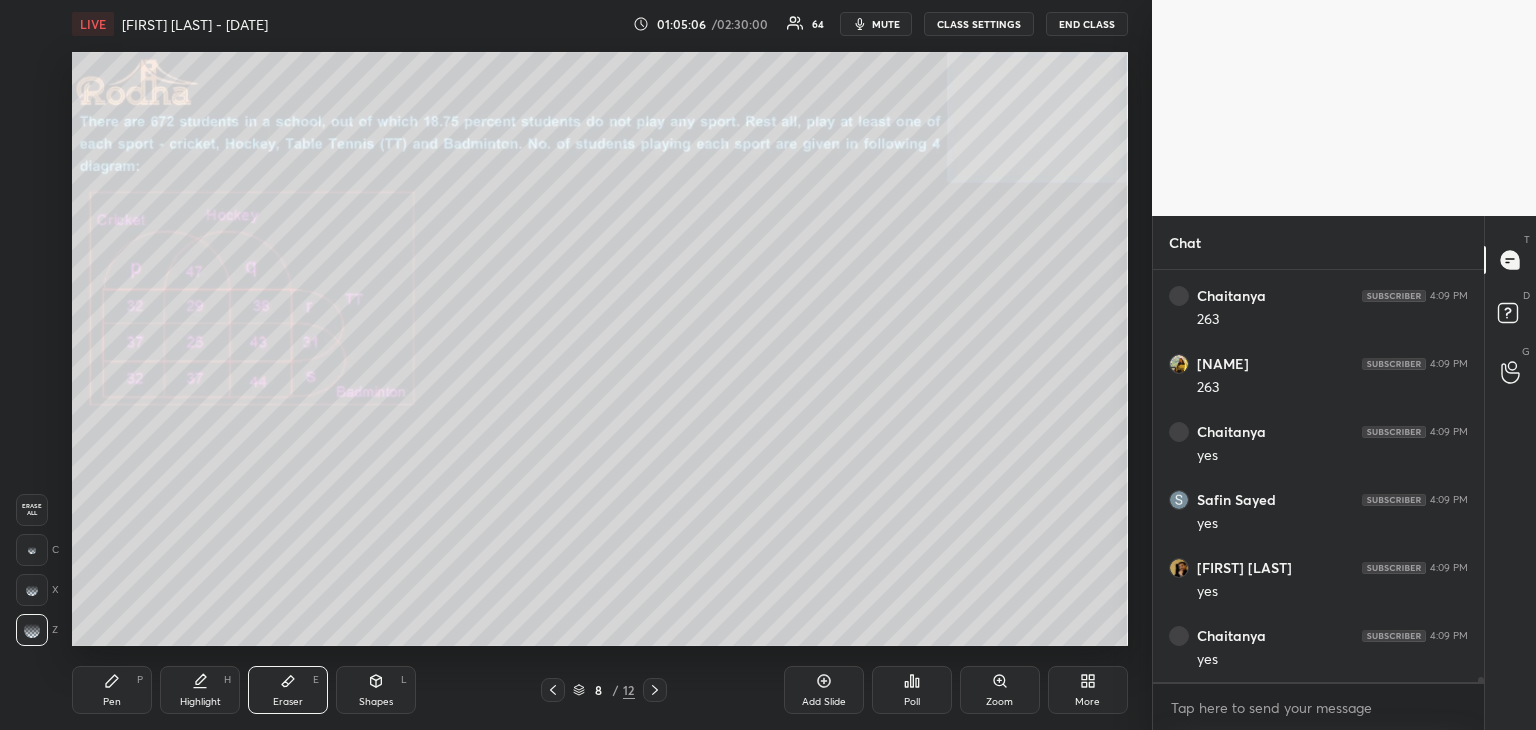click on "Pen" at bounding box center (112, 702) 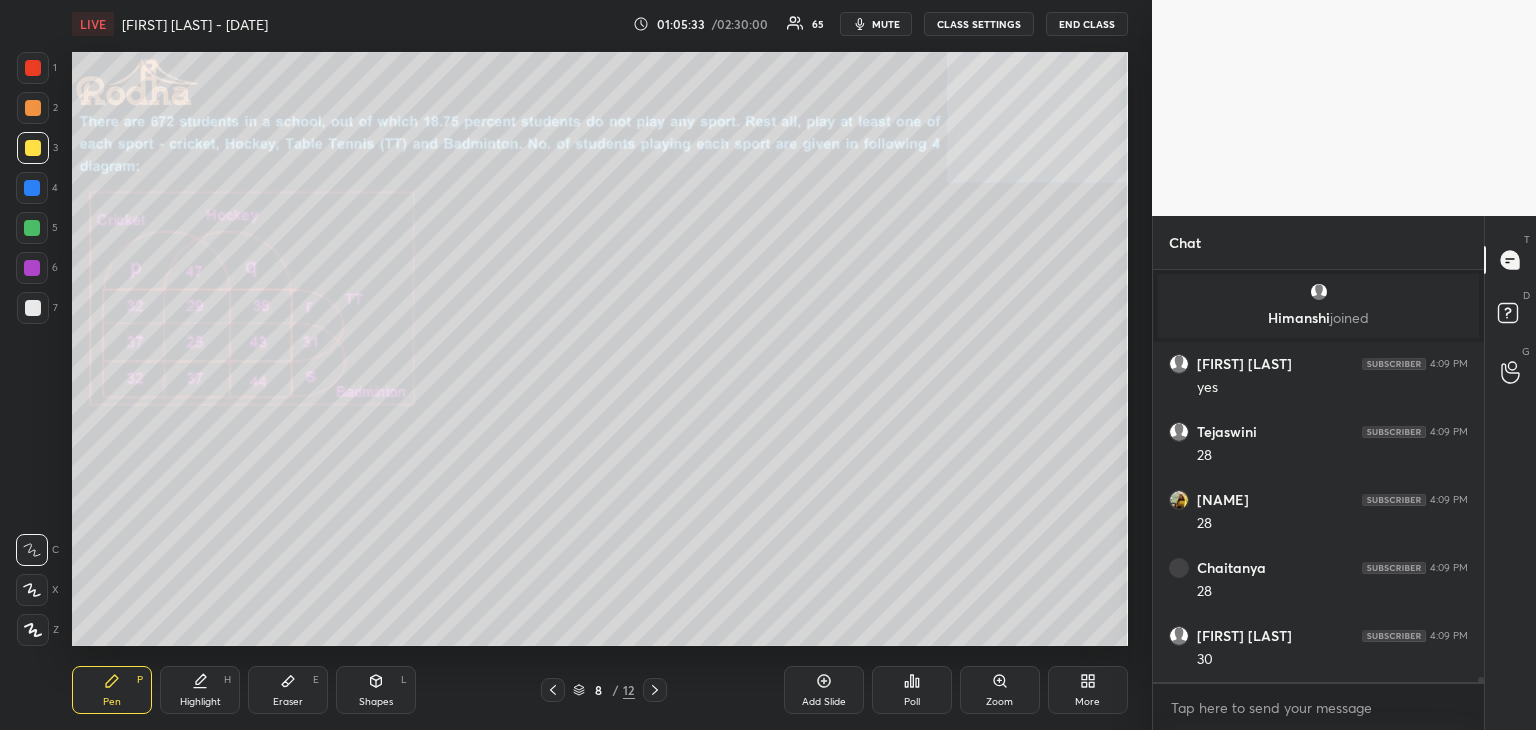scroll, scrollTop: 35834, scrollLeft: 0, axis: vertical 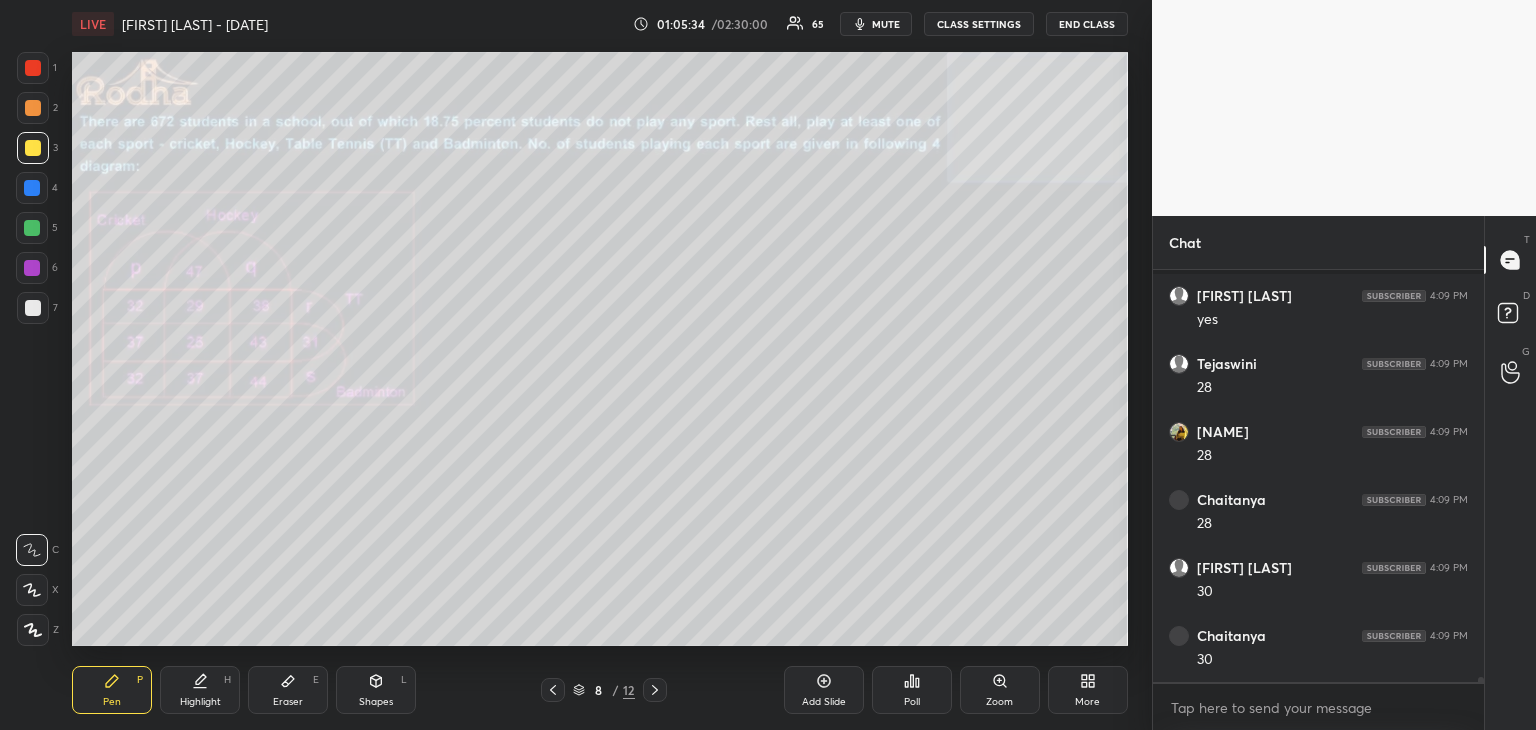 click 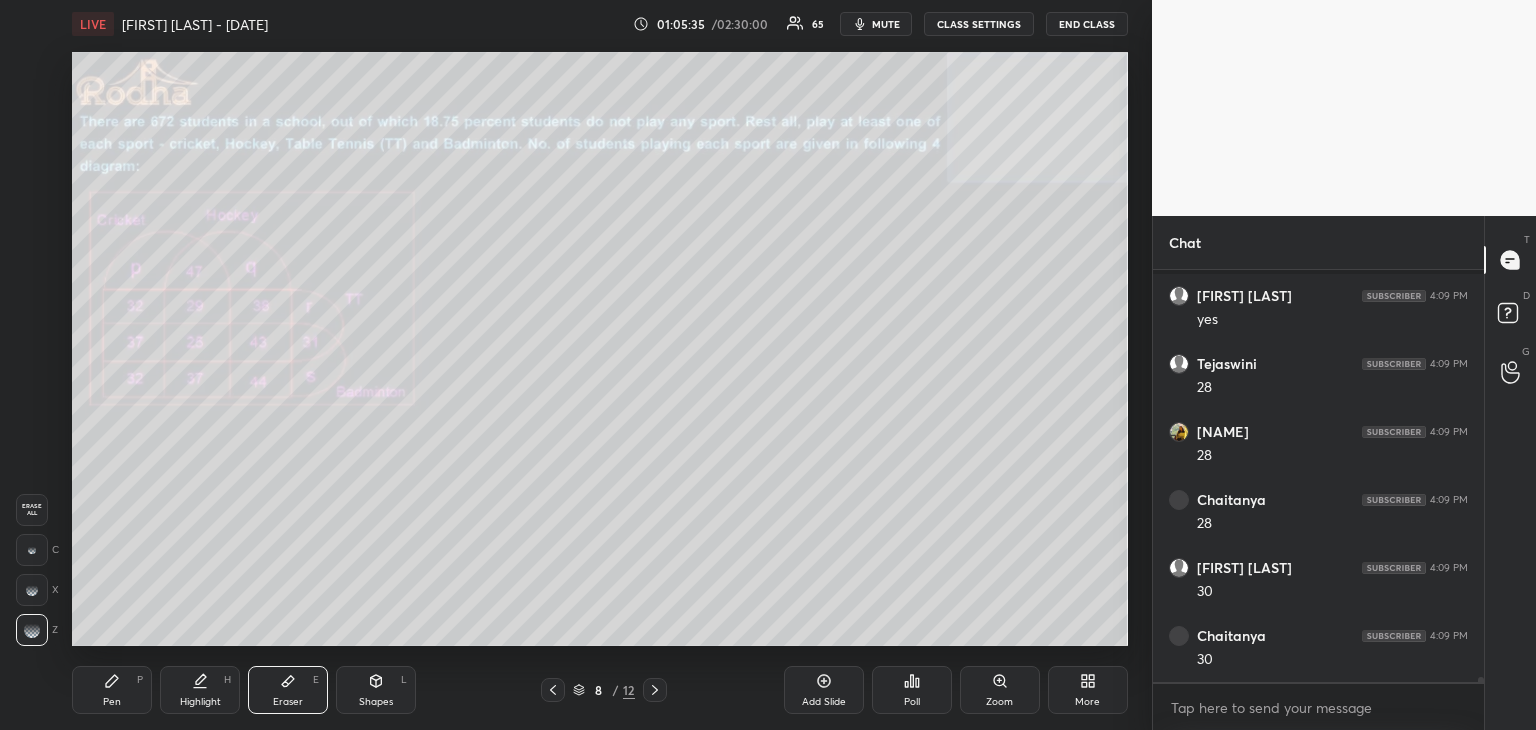 click on "Pen P" at bounding box center (112, 690) 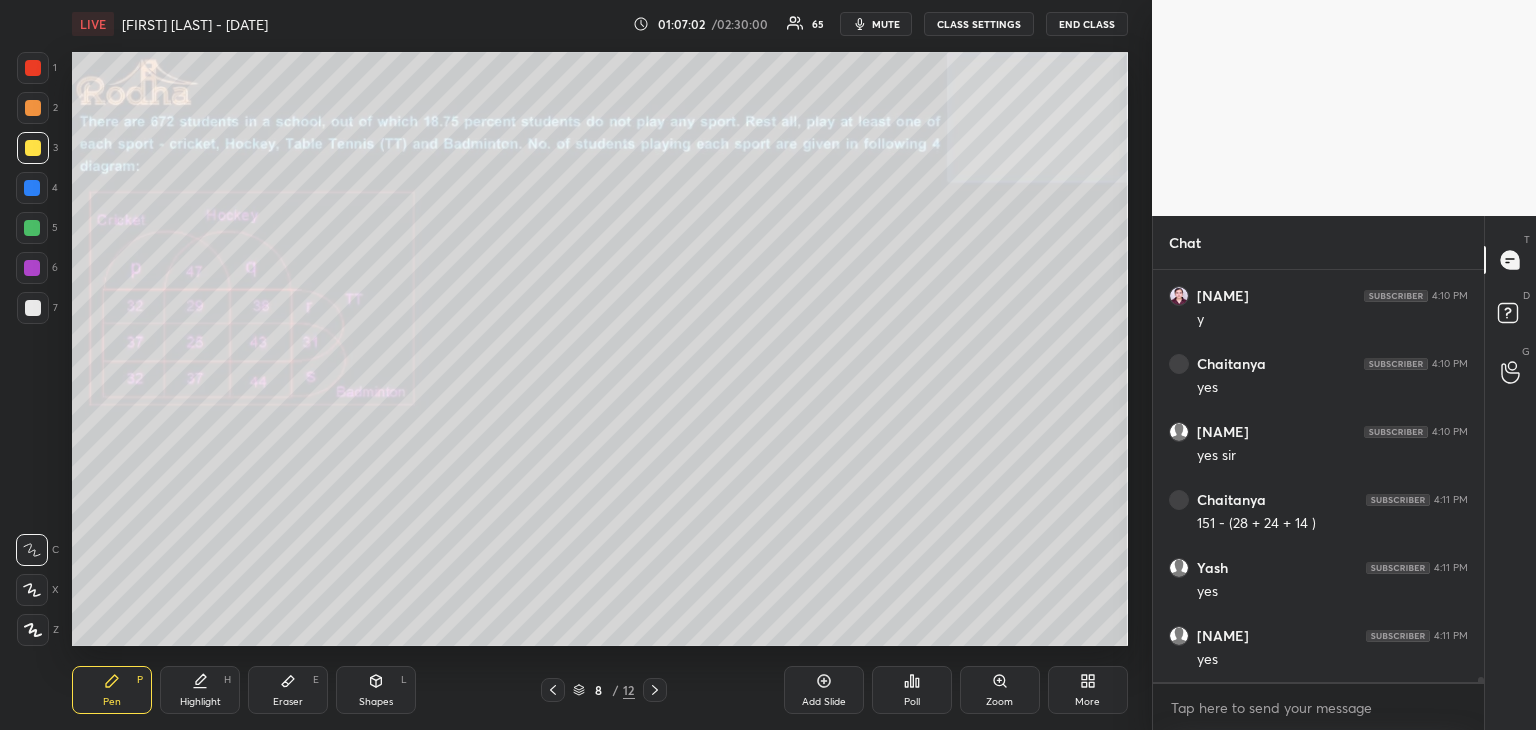 scroll, scrollTop: 37146, scrollLeft: 0, axis: vertical 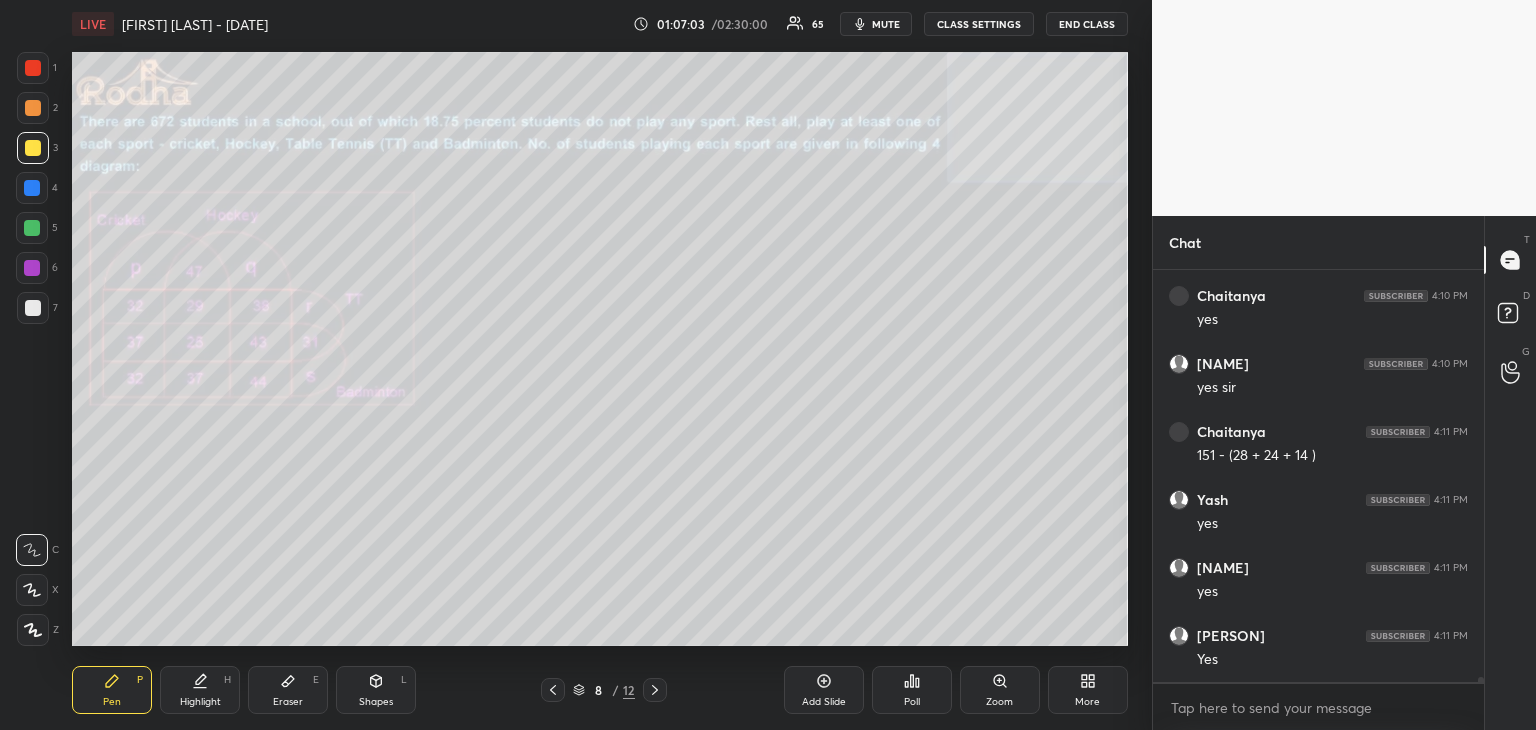 drag, startPoint x: 35, startPoint y: 269, endPoint x: 68, endPoint y: 306, distance: 49.57822 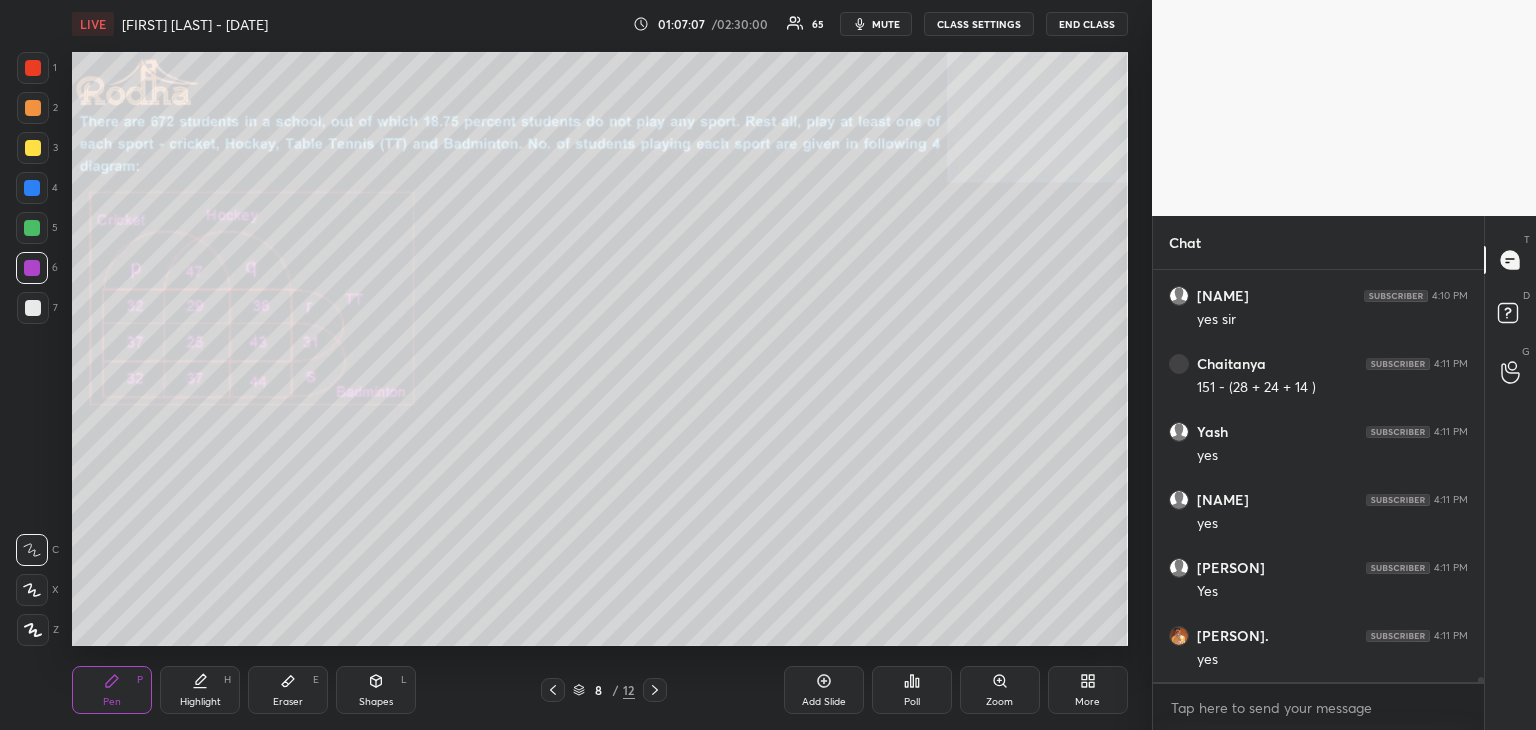 scroll, scrollTop: 37282, scrollLeft: 0, axis: vertical 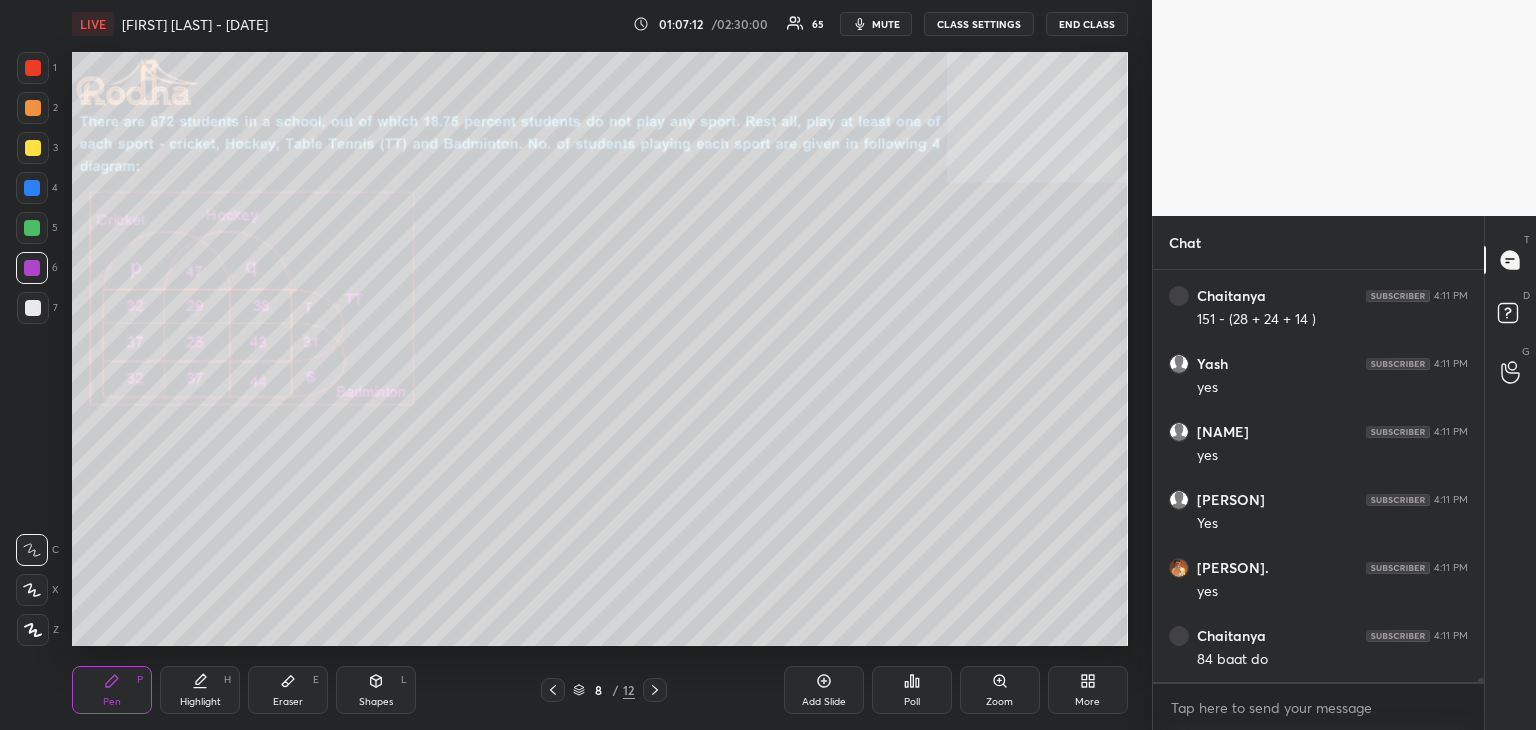 drag, startPoint x: 28, startPoint y: 66, endPoint x: 58, endPoint y: 86, distance: 36.05551 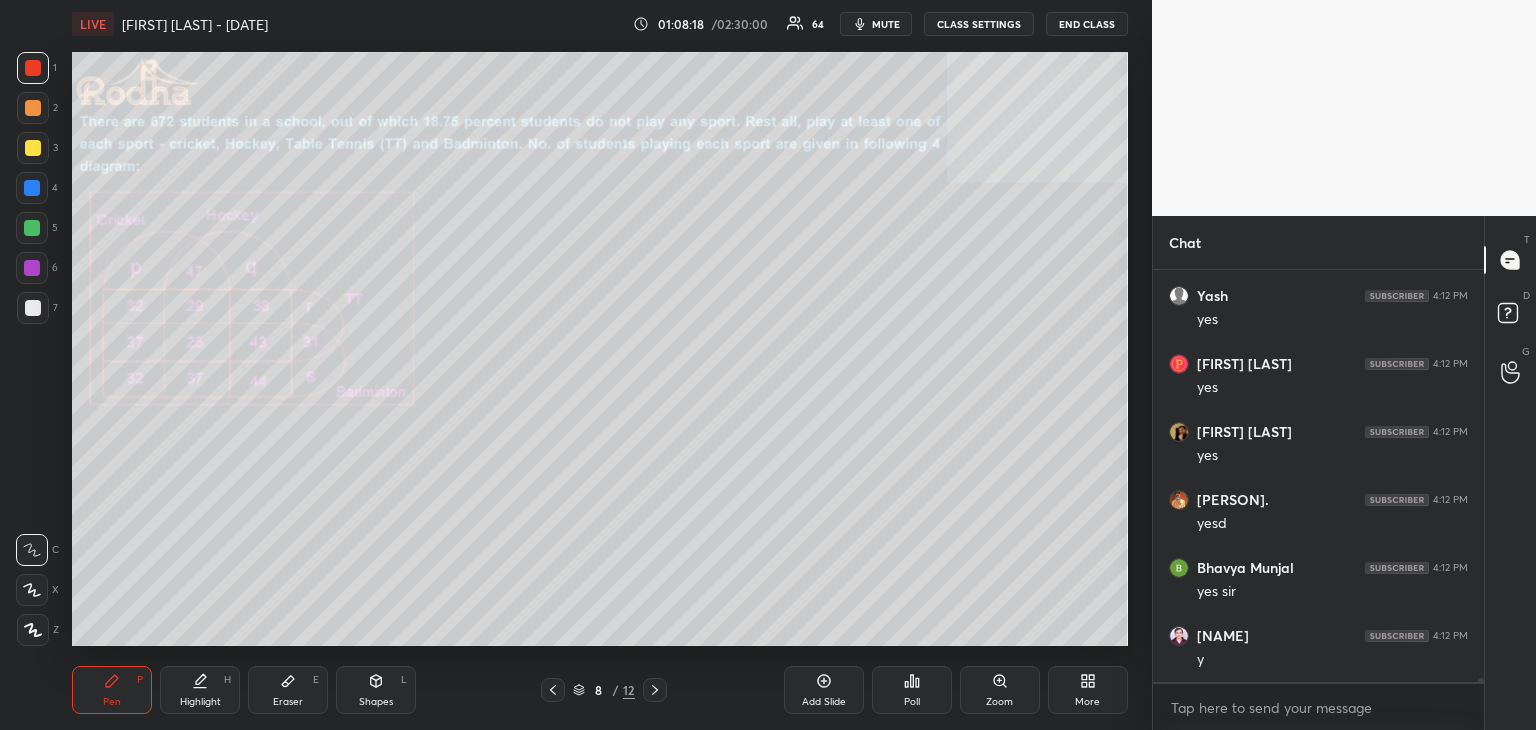 scroll, scrollTop: 38814, scrollLeft: 0, axis: vertical 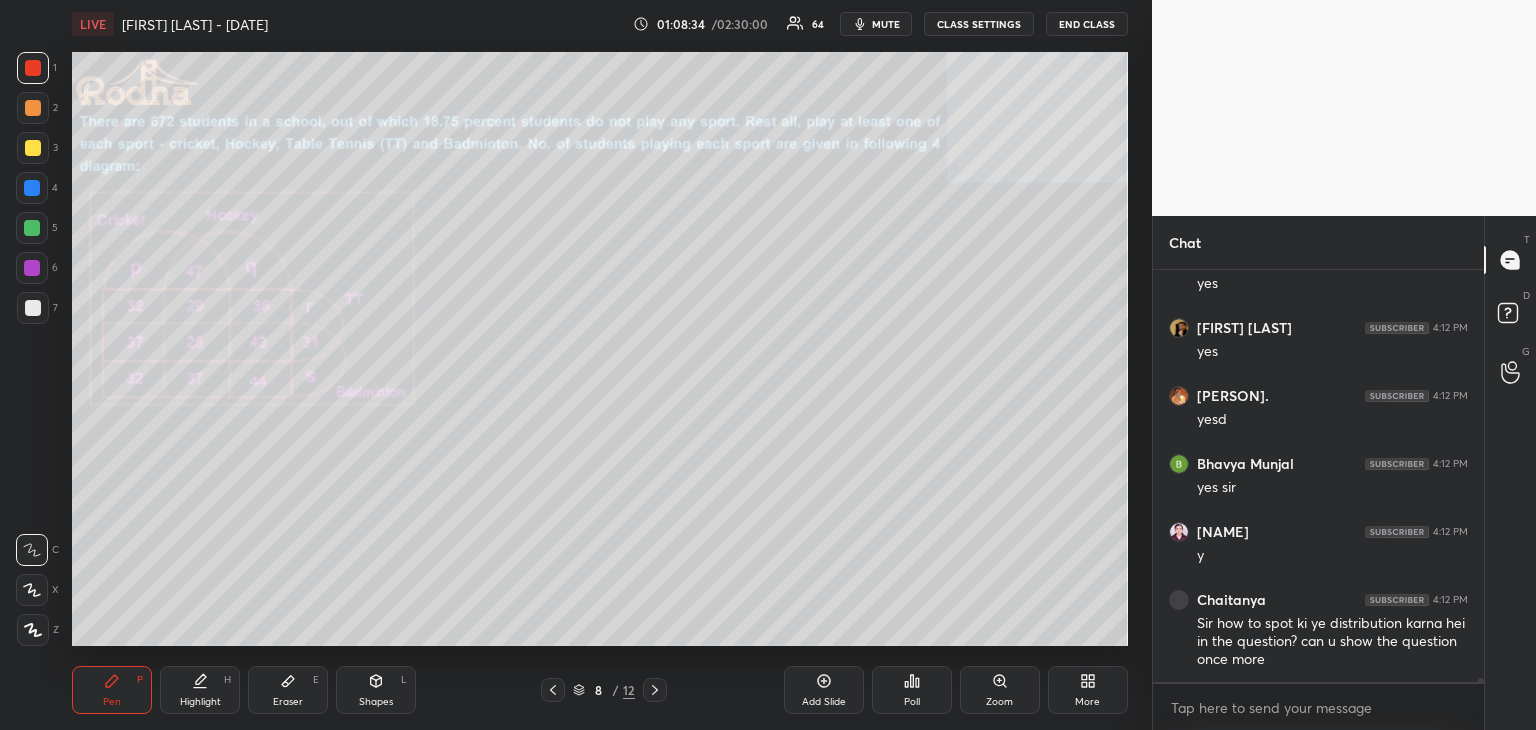 click on "8 / 12" at bounding box center (604, 690) 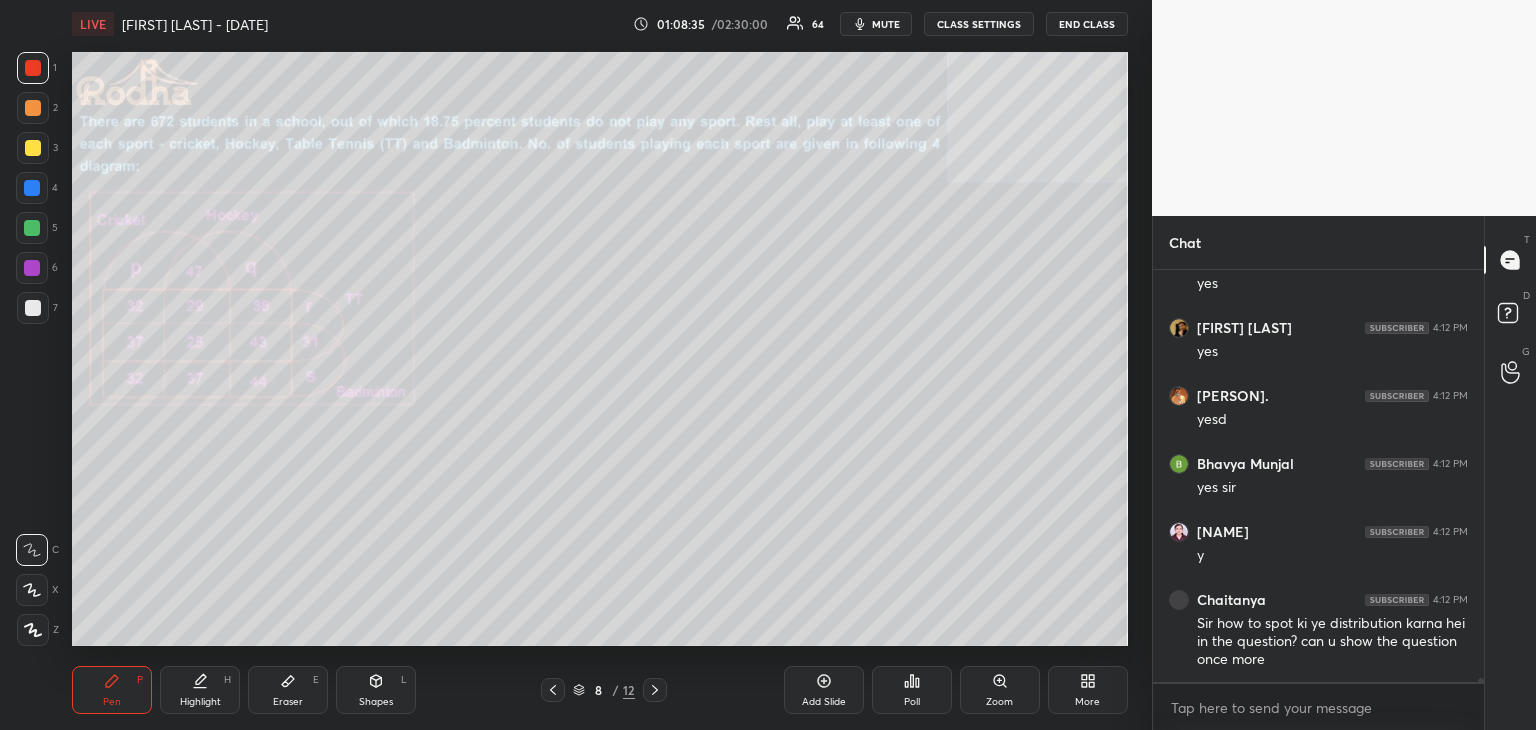 click 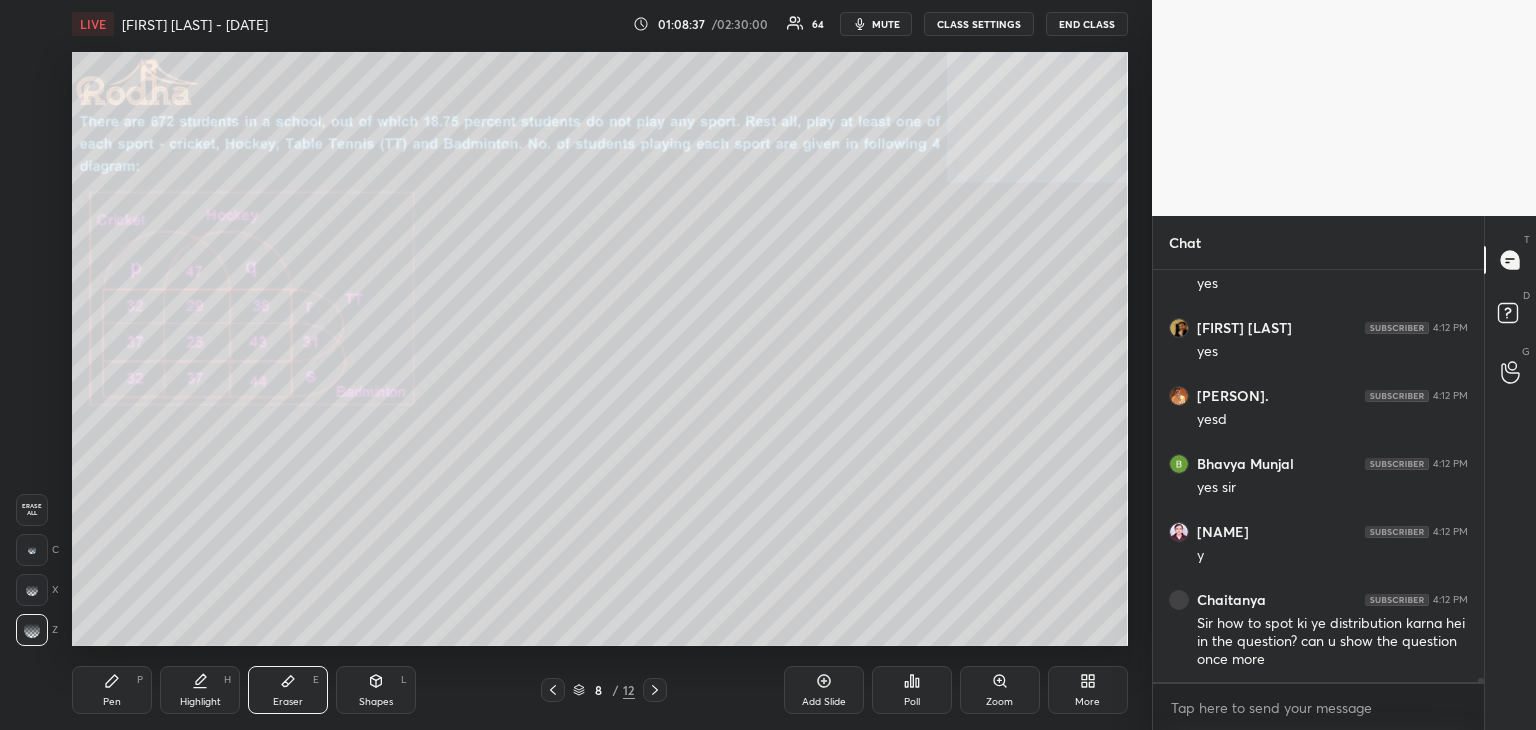 scroll, scrollTop: 38882, scrollLeft: 0, axis: vertical 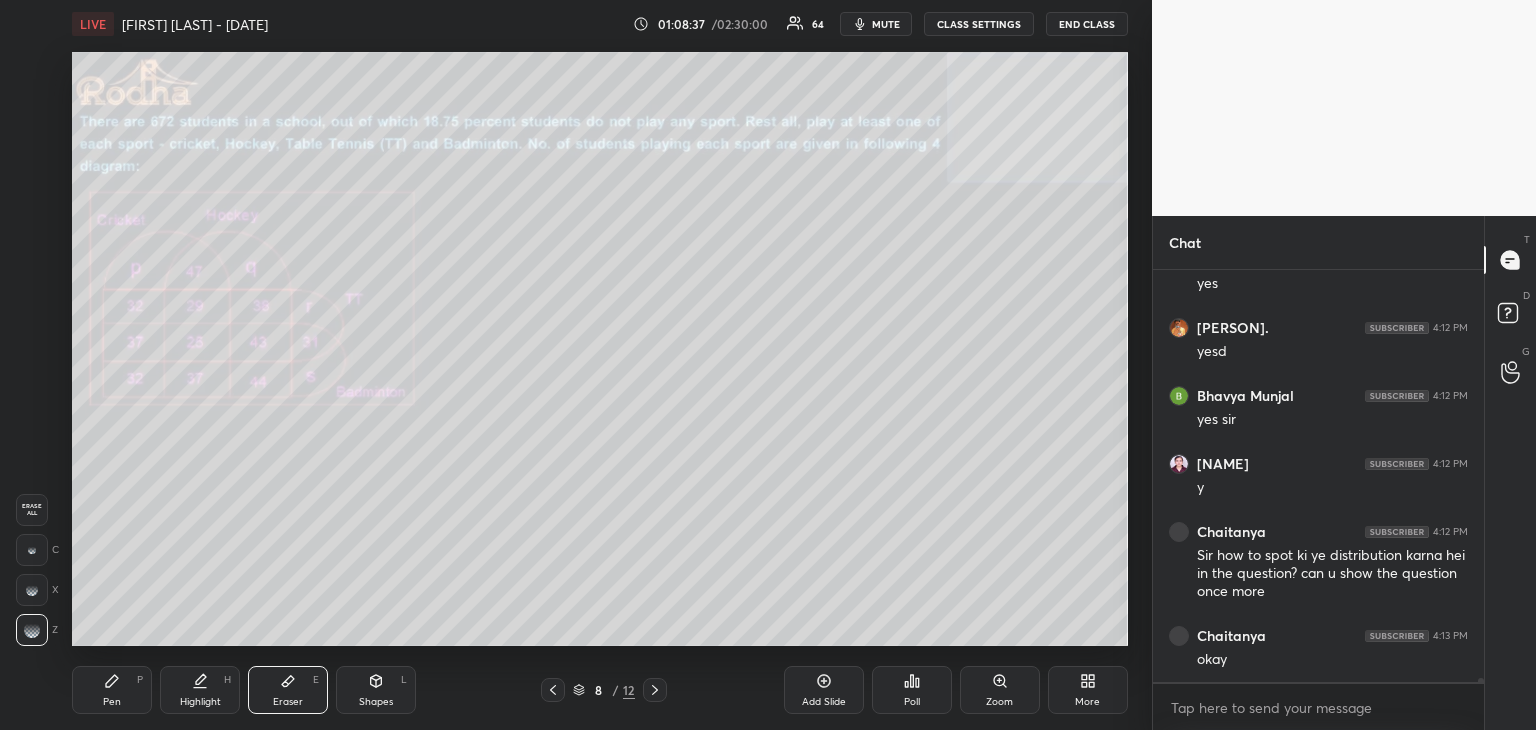 click on "Pen" at bounding box center [112, 702] 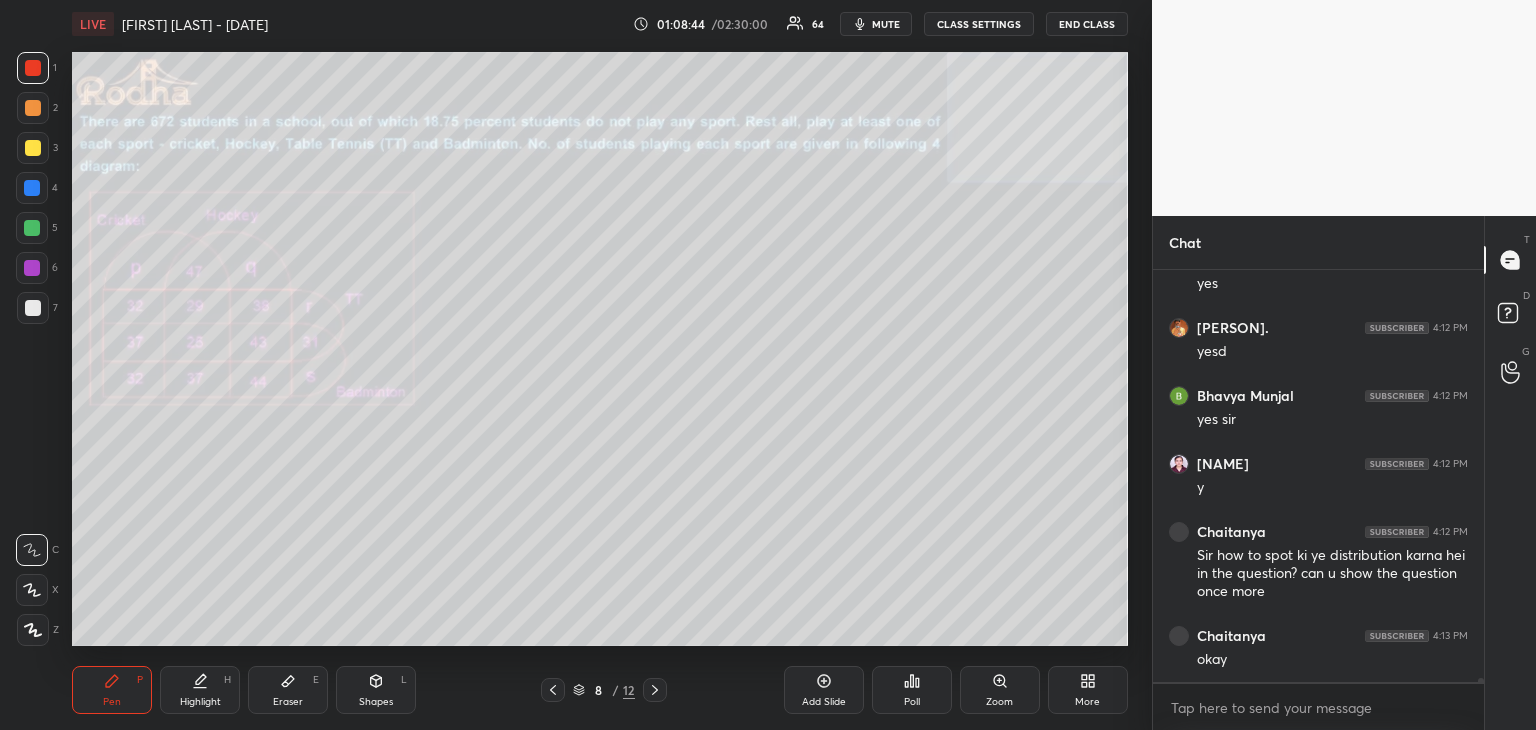 click at bounding box center (655, 690) 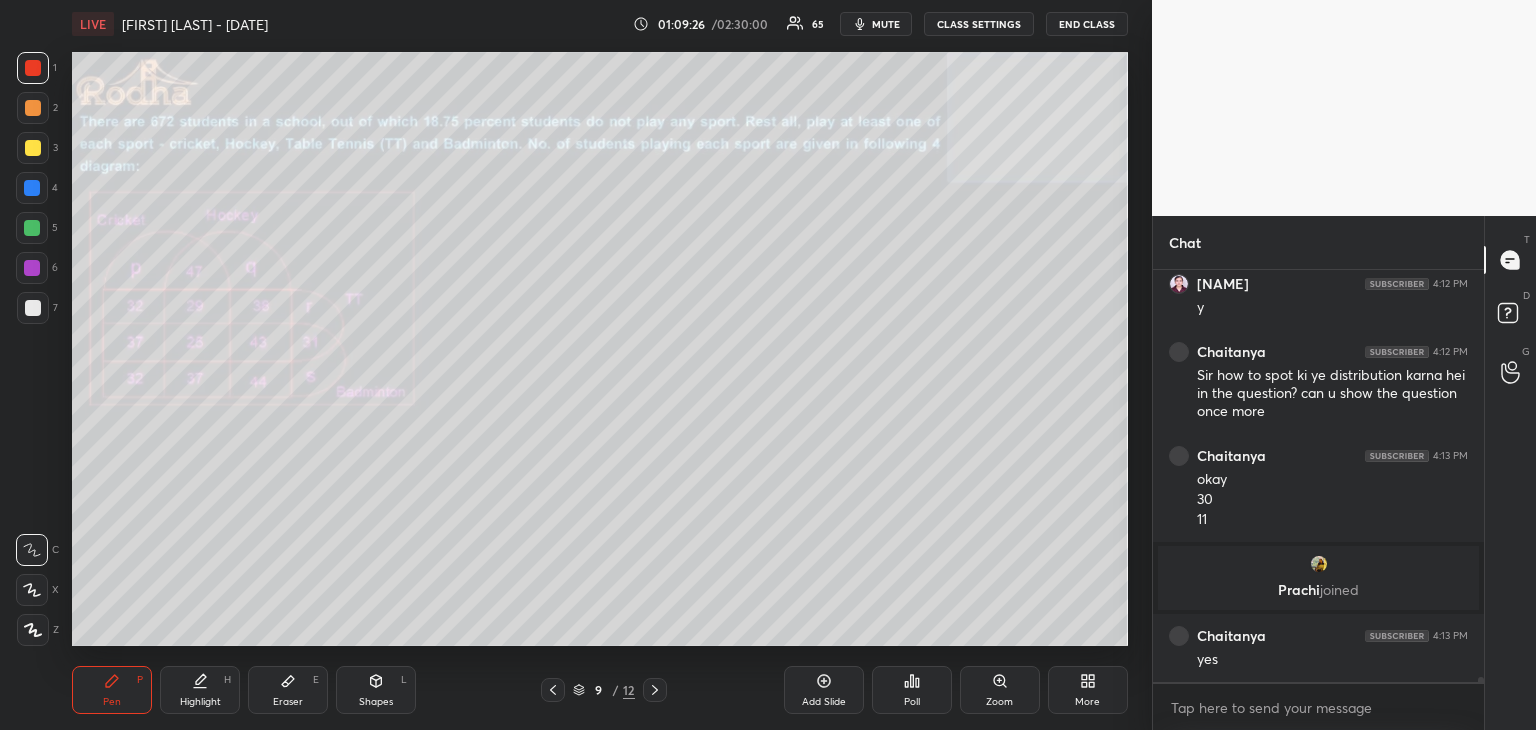 scroll, scrollTop: 37226, scrollLeft: 0, axis: vertical 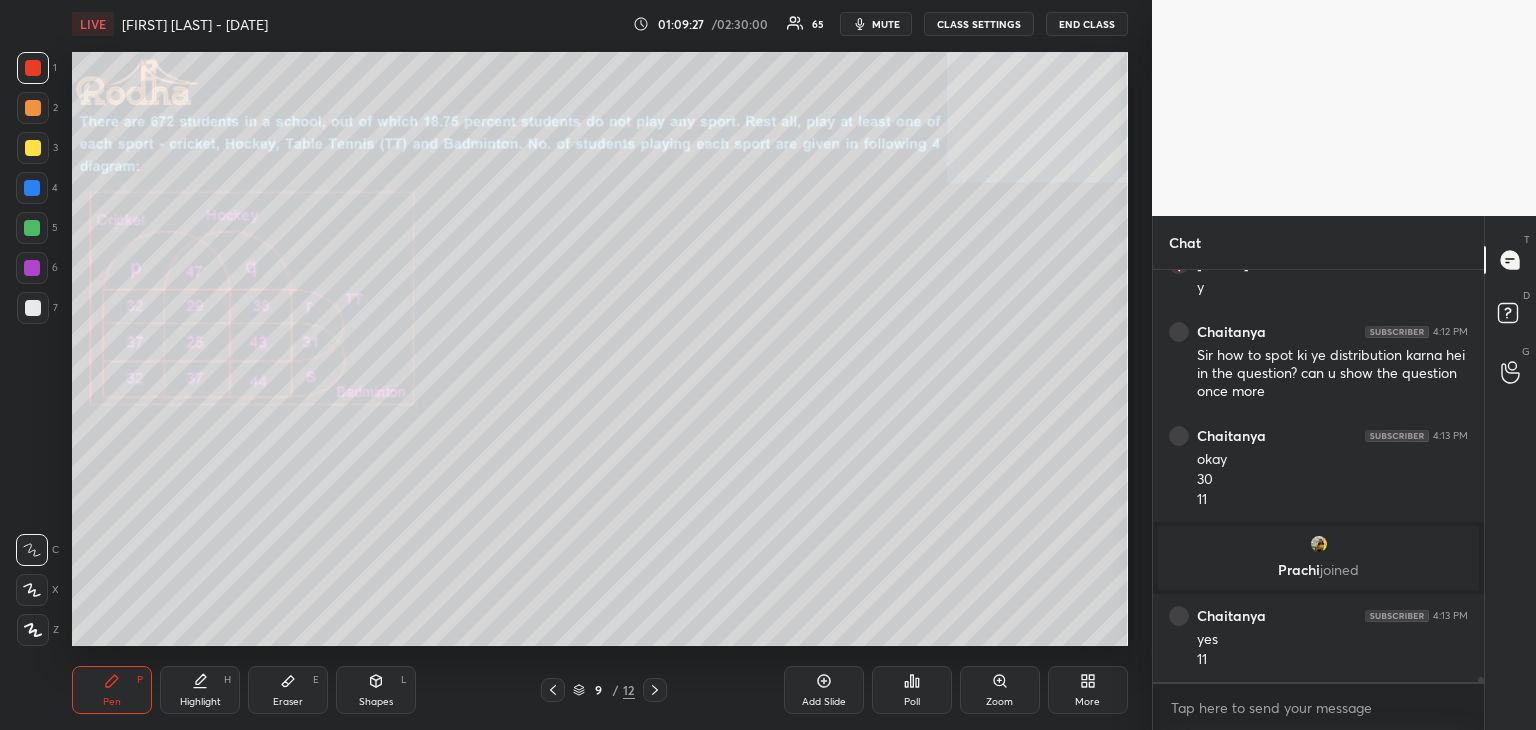 click on "Eraser E" at bounding box center (288, 690) 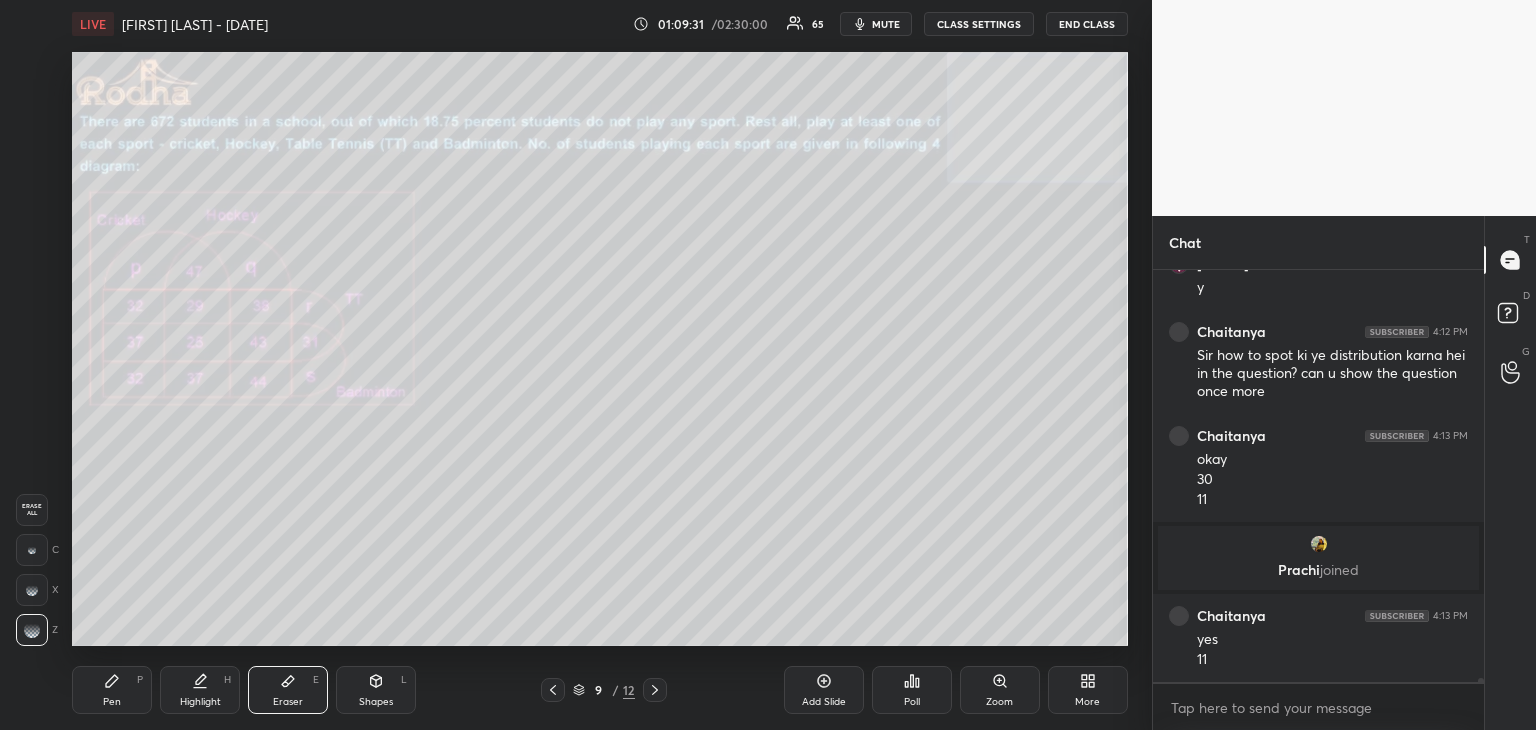 scroll, scrollTop: 37294, scrollLeft: 0, axis: vertical 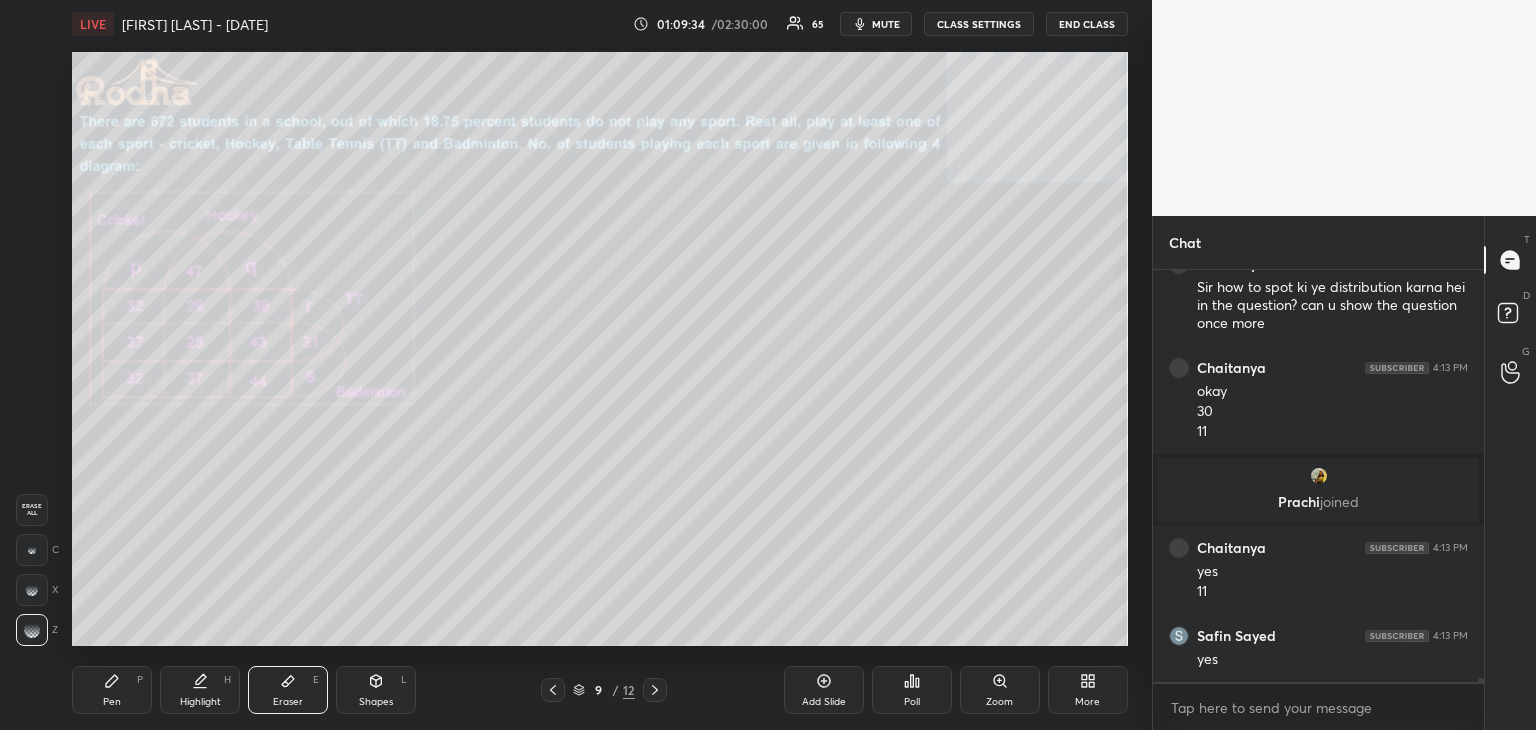 drag, startPoint x: 560, startPoint y: 678, endPoint x: 576, endPoint y: 660, distance: 24.083189 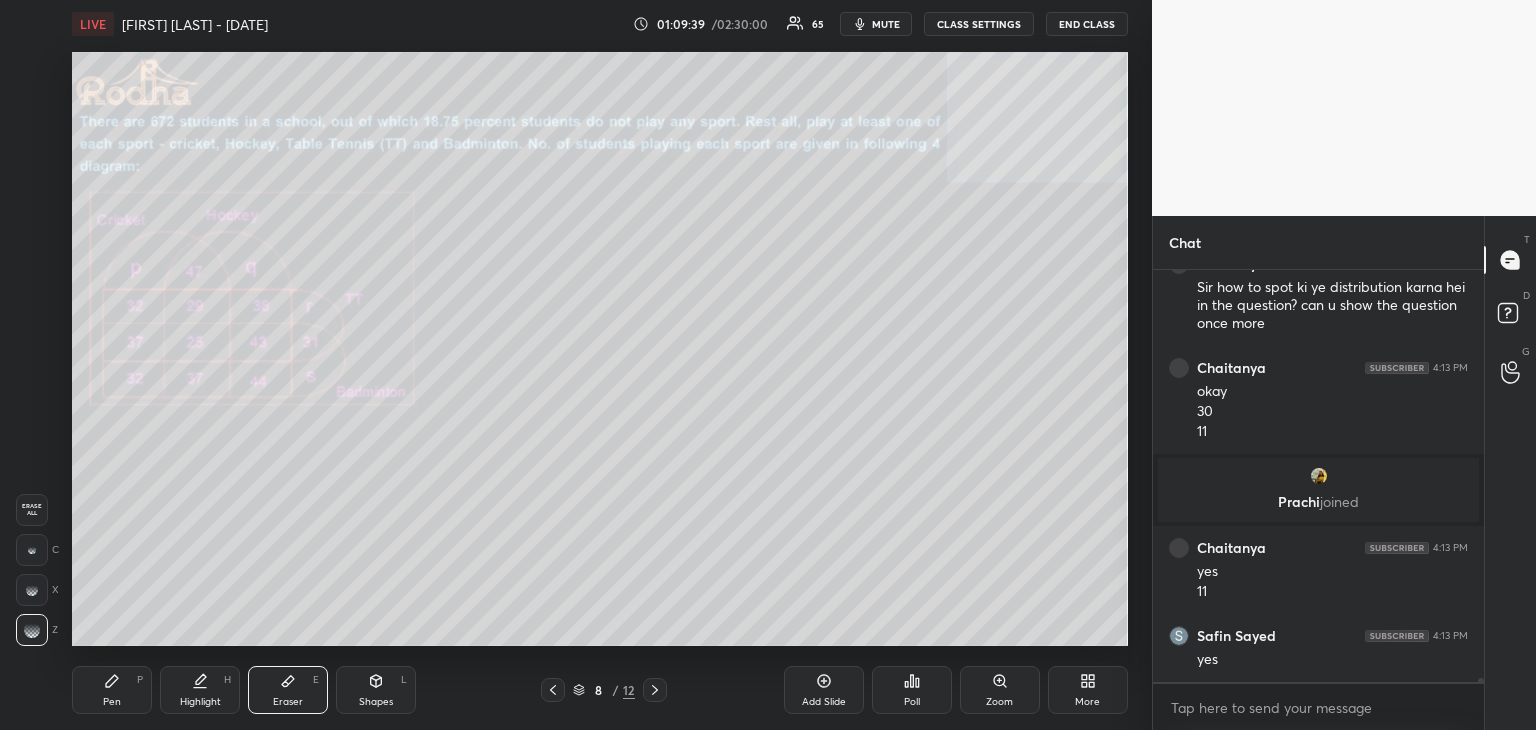 drag, startPoint x: 110, startPoint y: 688, endPoint x: 128, endPoint y: 662, distance: 31.622776 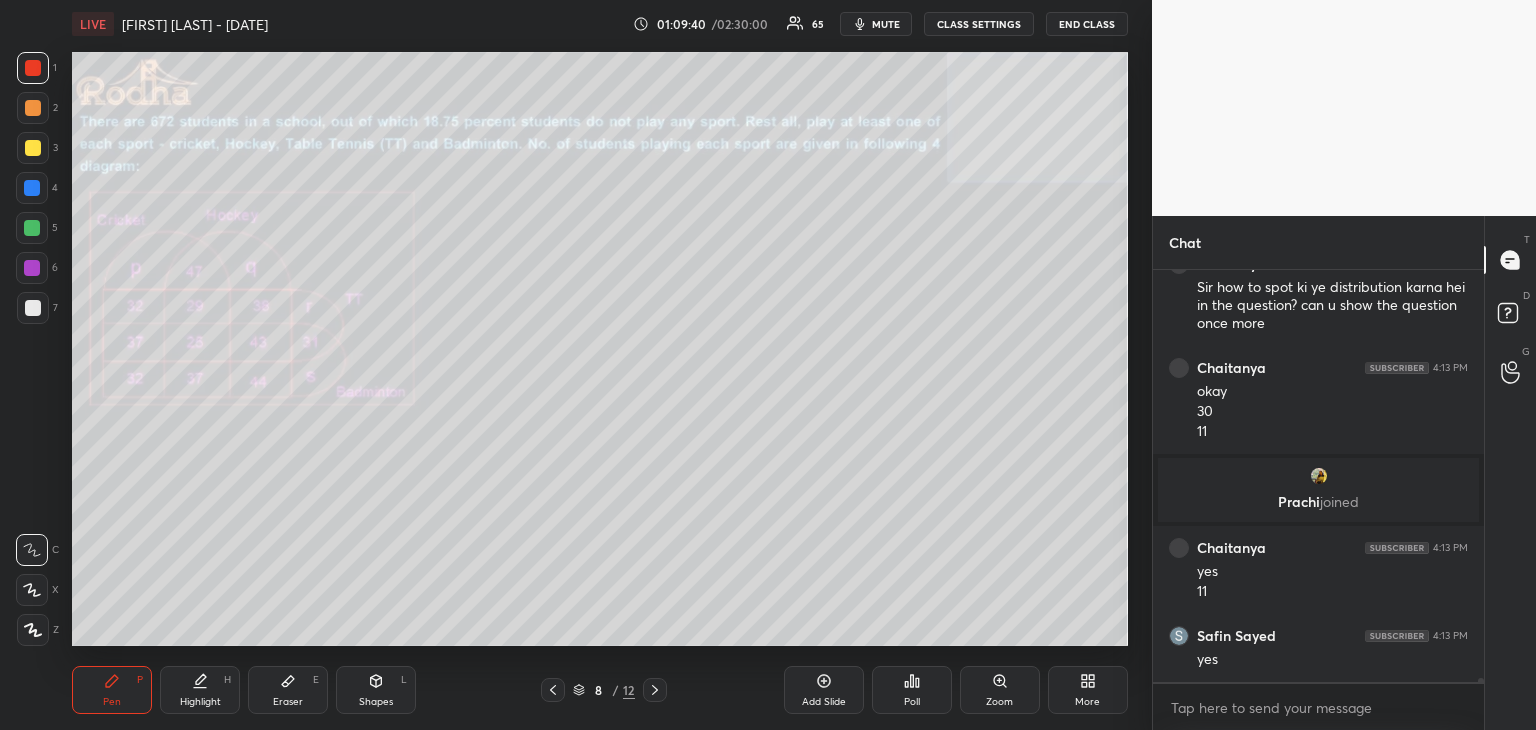 click at bounding box center (33, 148) 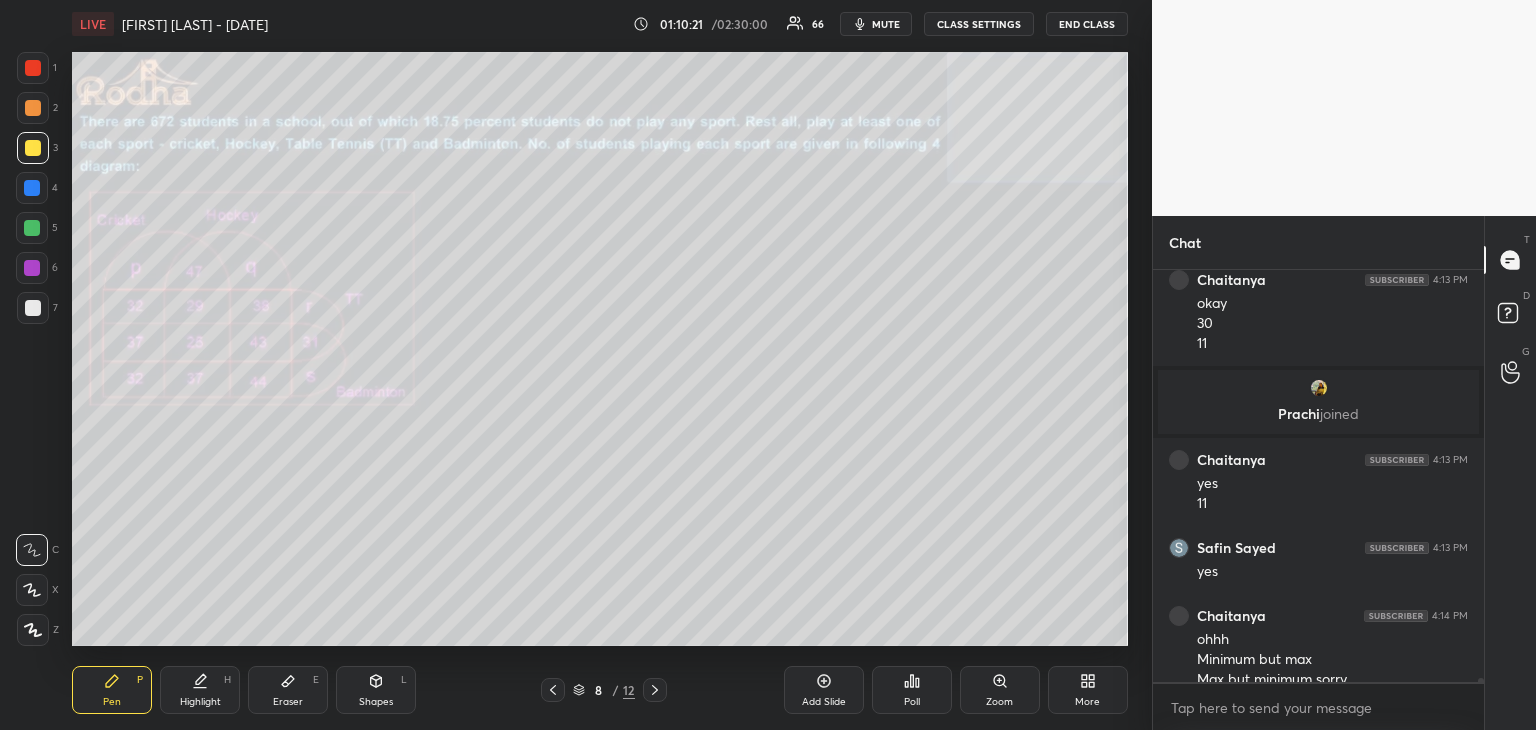 scroll, scrollTop: 37402, scrollLeft: 0, axis: vertical 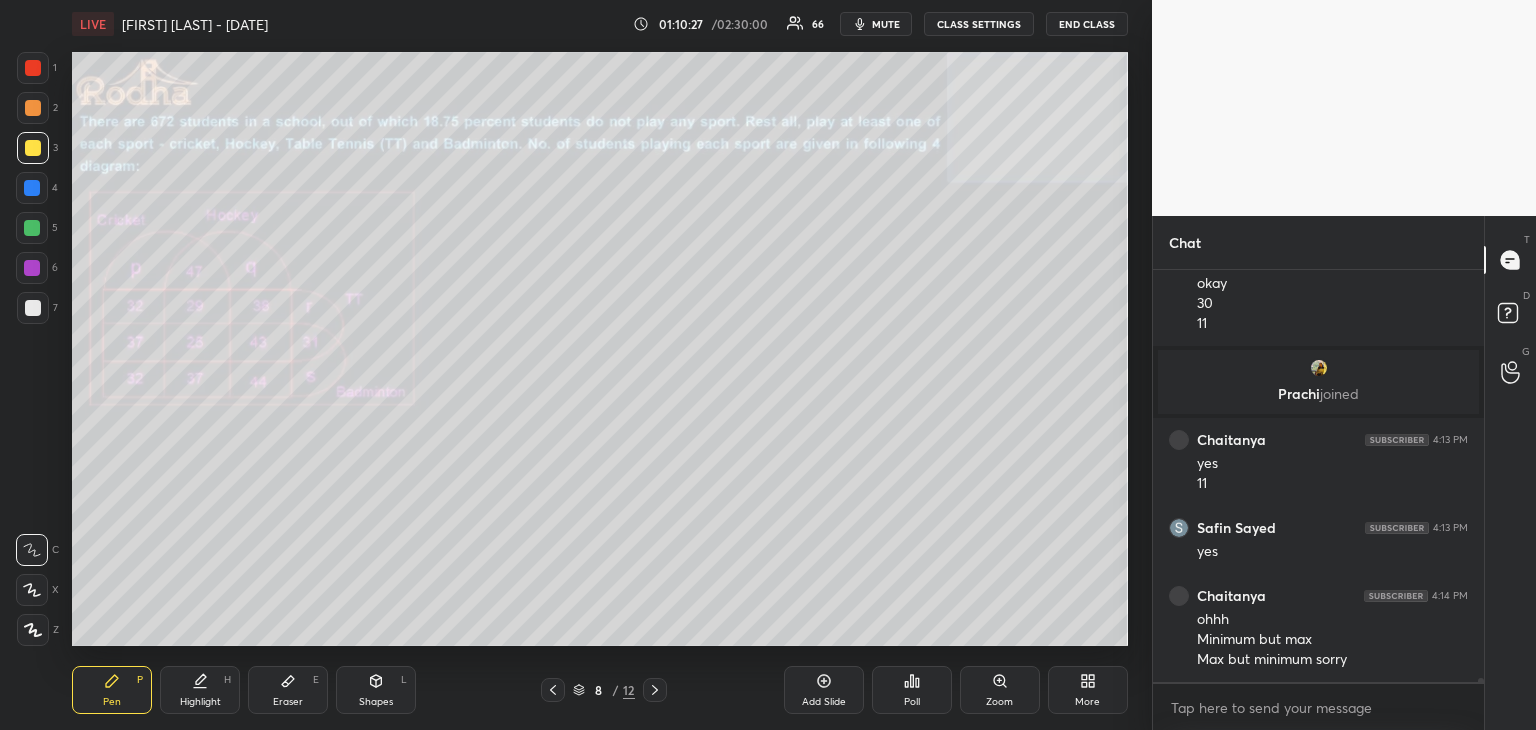 click 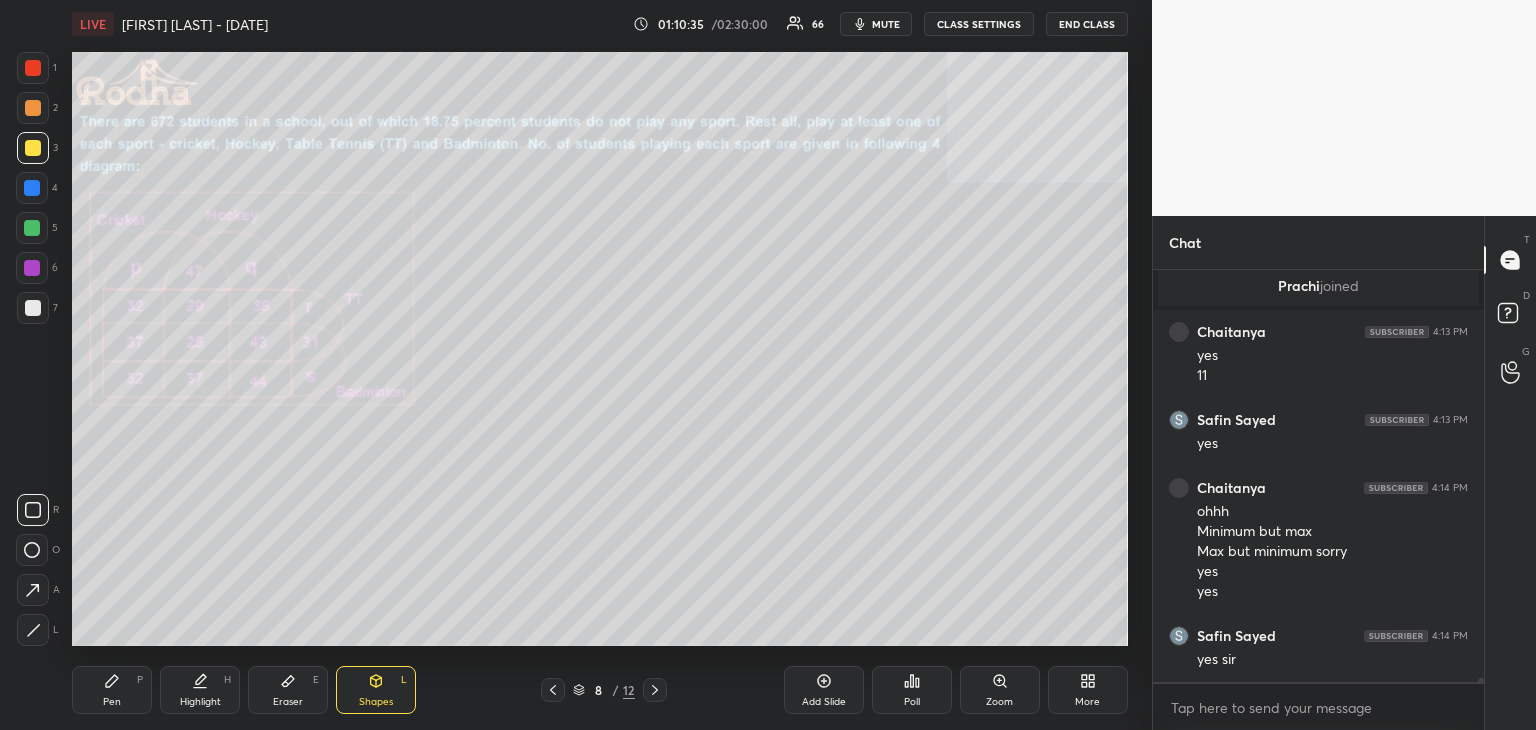 scroll, scrollTop: 37578, scrollLeft: 0, axis: vertical 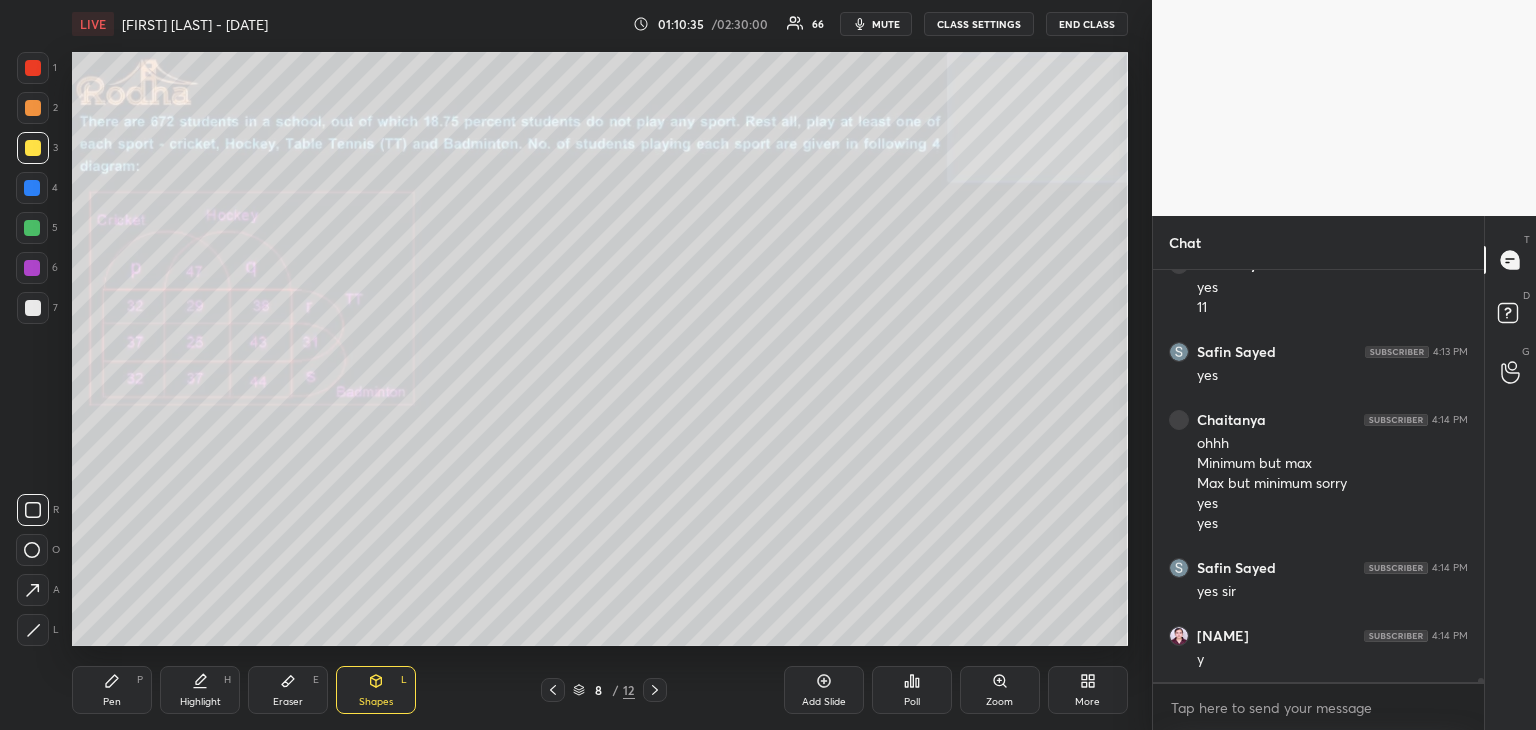 click 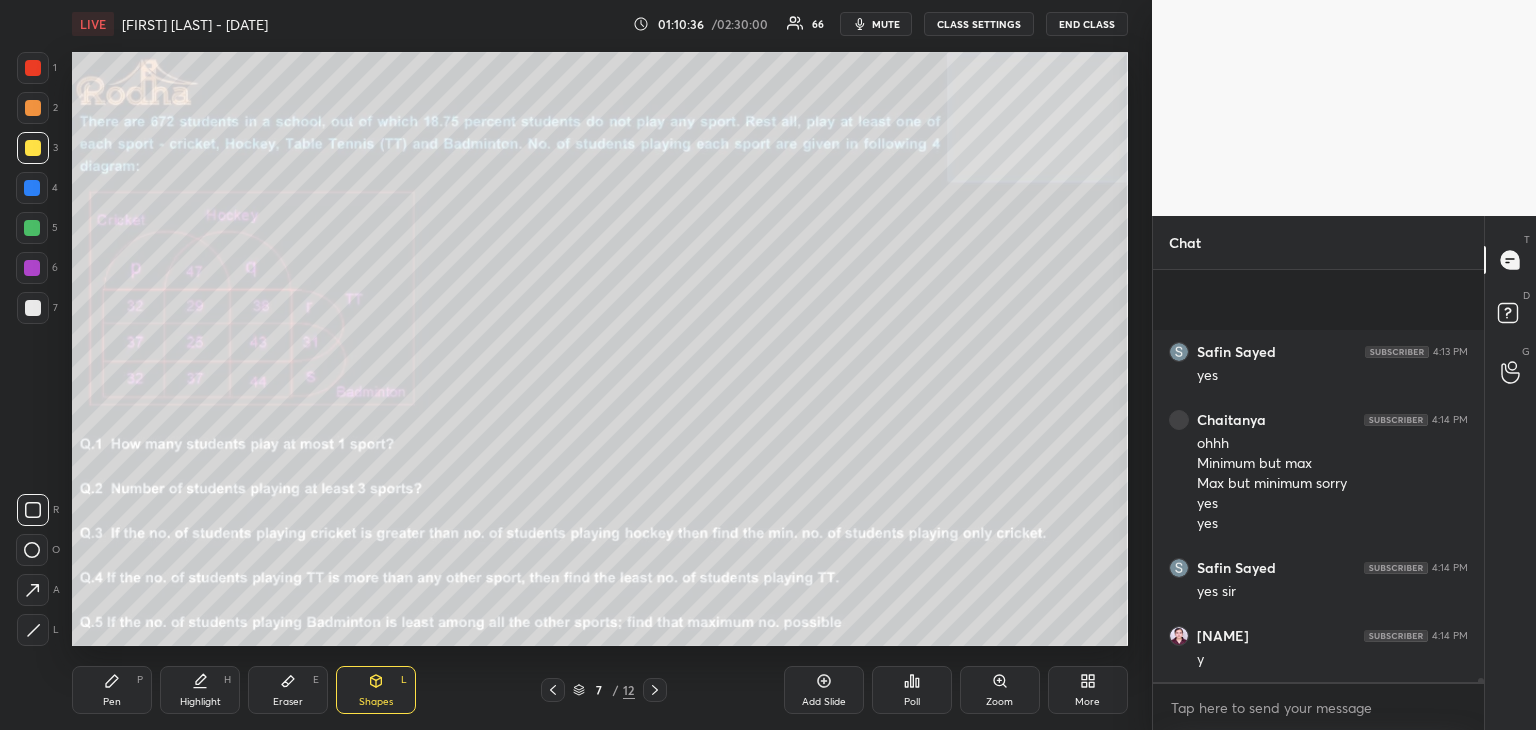 scroll, scrollTop: 37714, scrollLeft: 0, axis: vertical 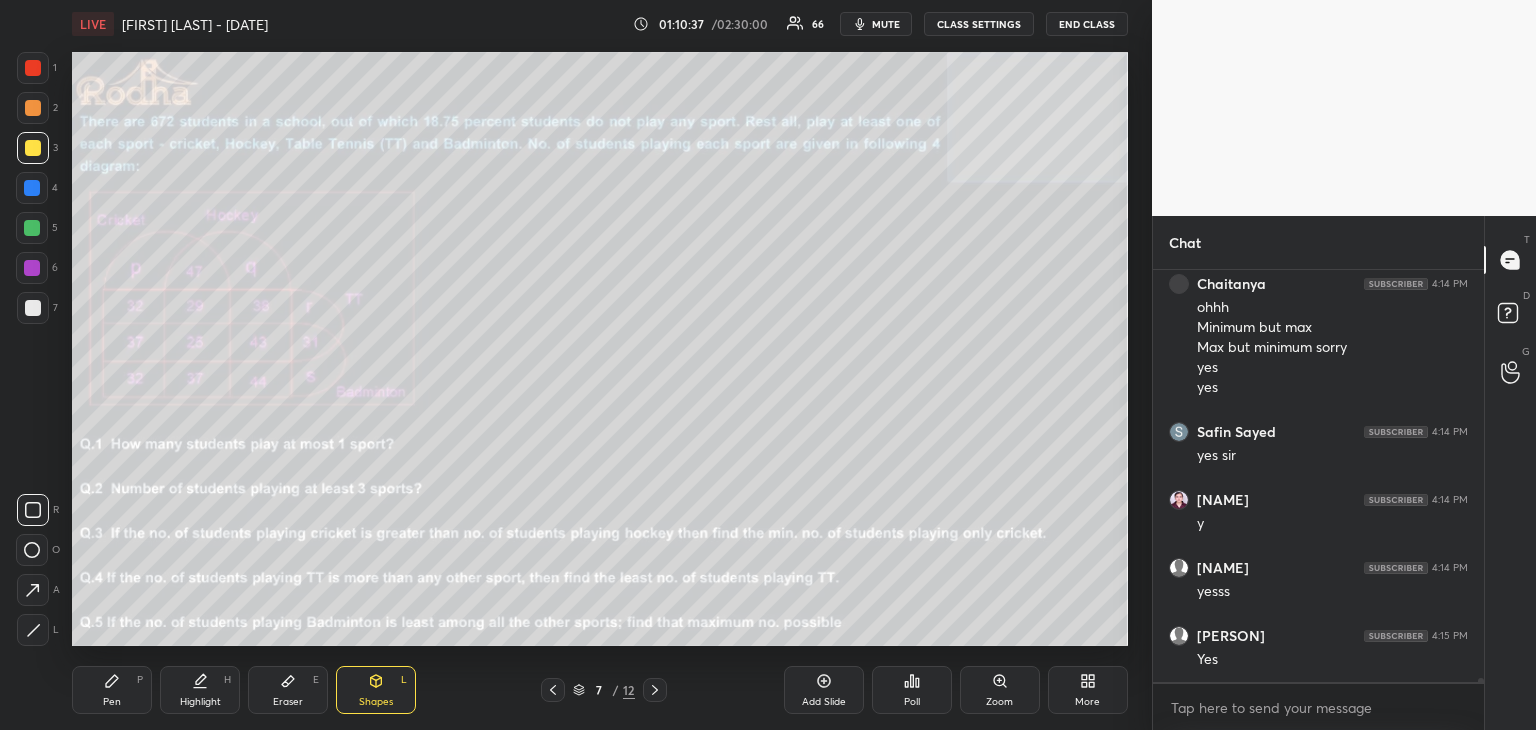 click 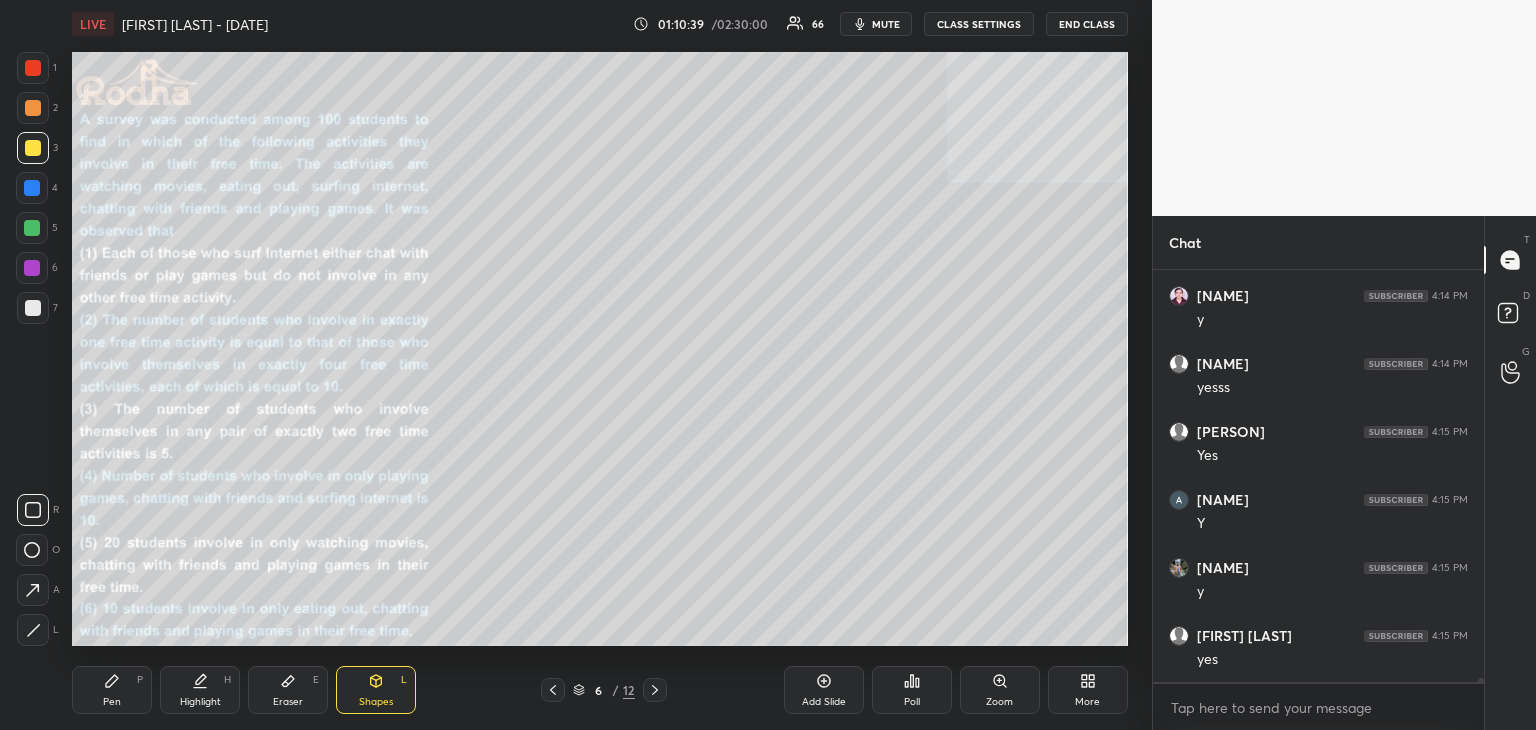 scroll, scrollTop: 37986, scrollLeft: 0, axis: vertical 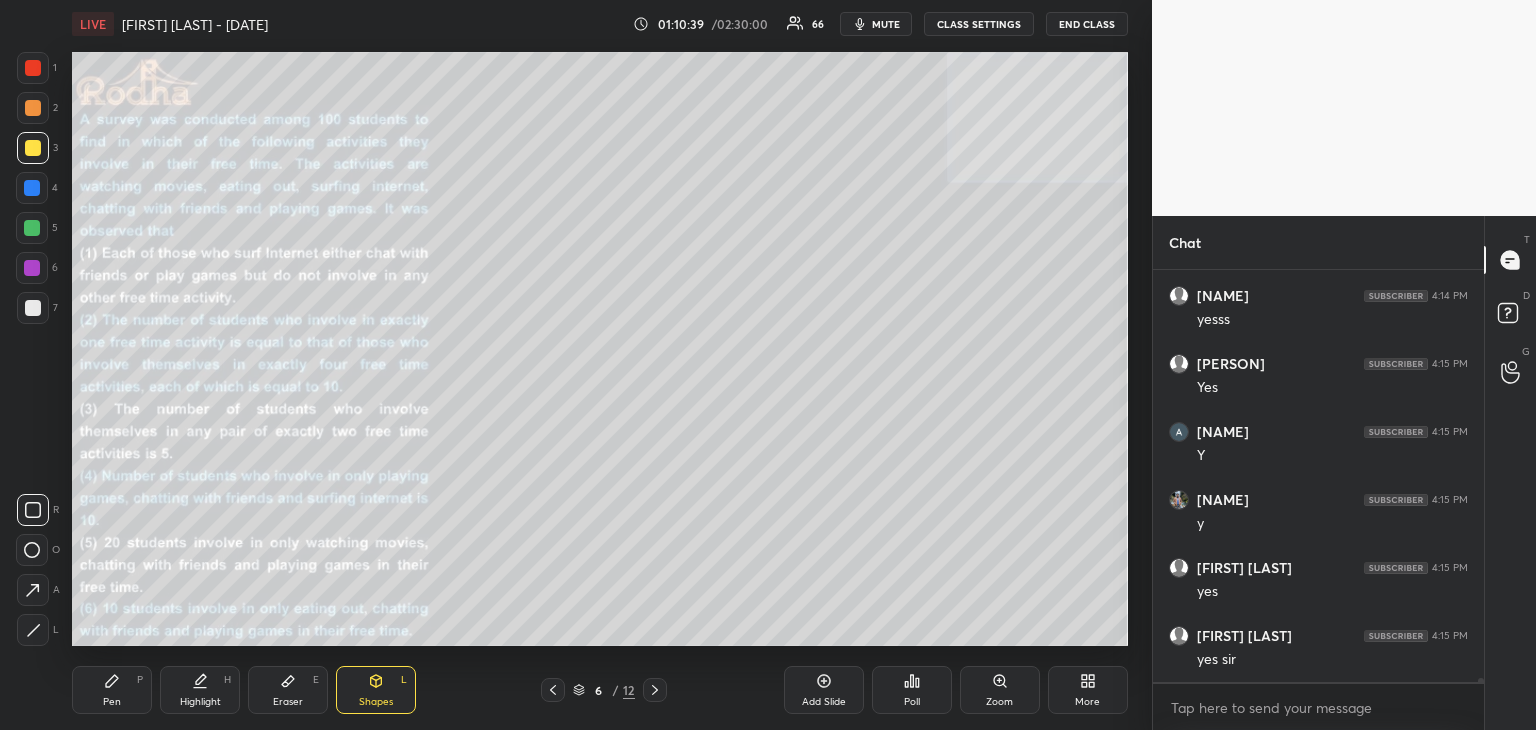 click 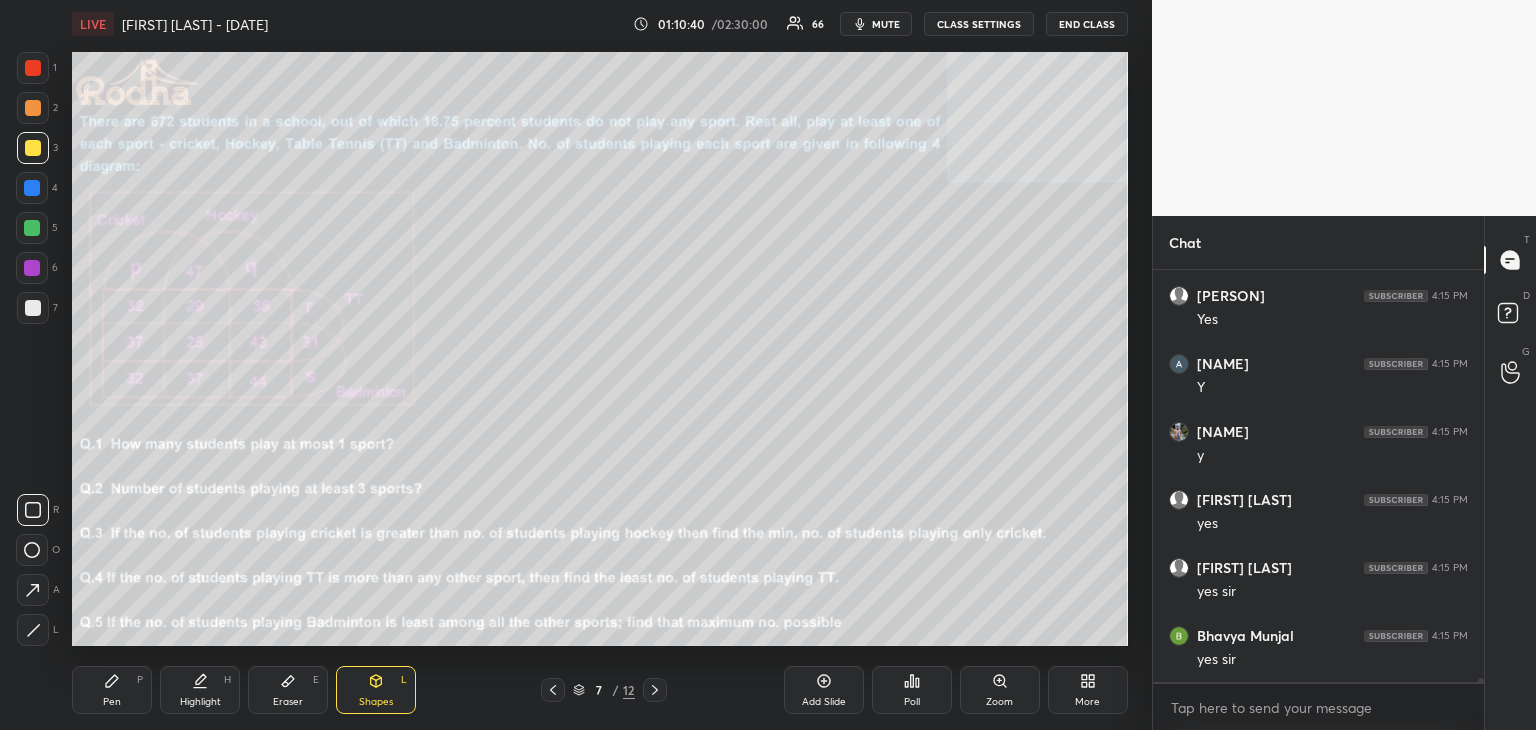 scroll, scrollTop: 38122, scrollLeft: 0, axis: vertical 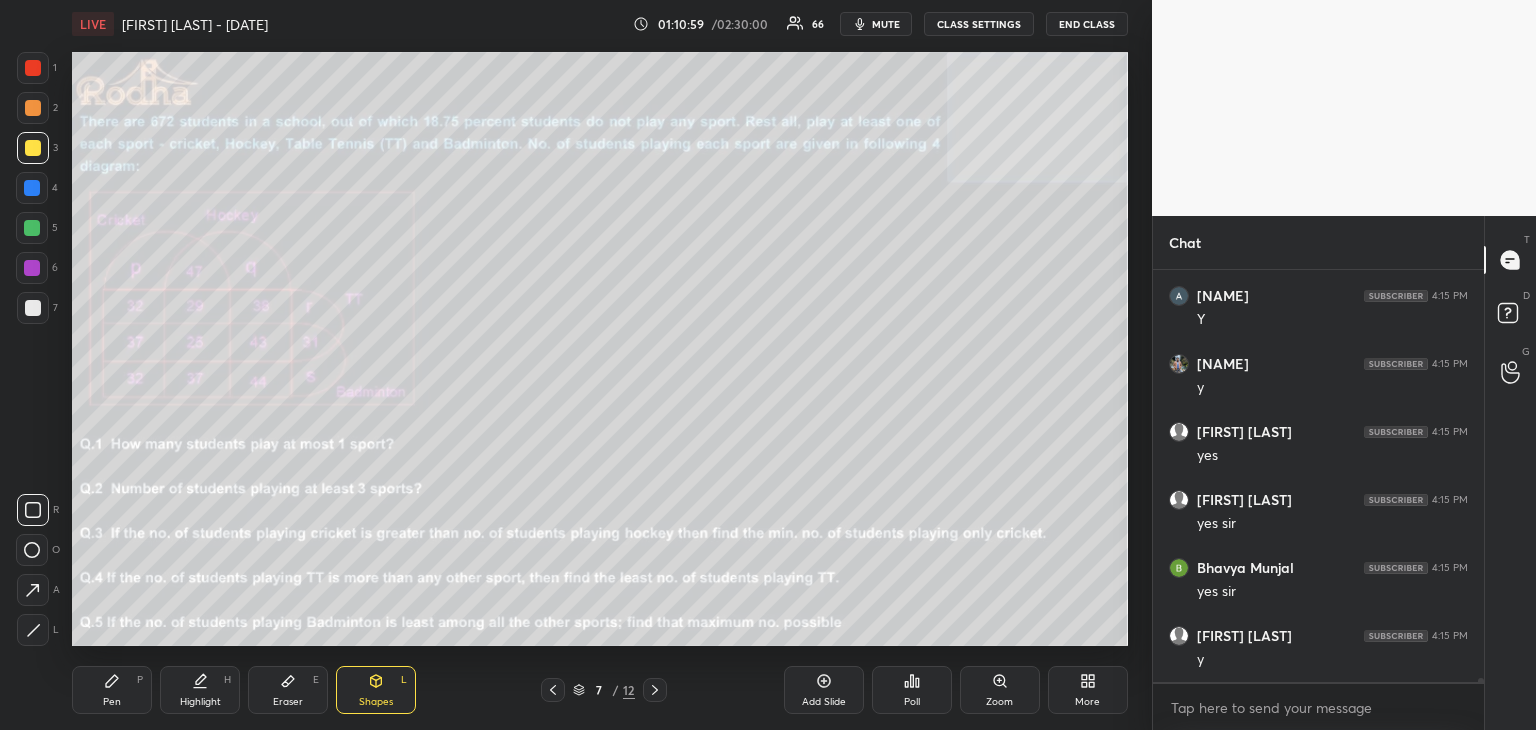 click 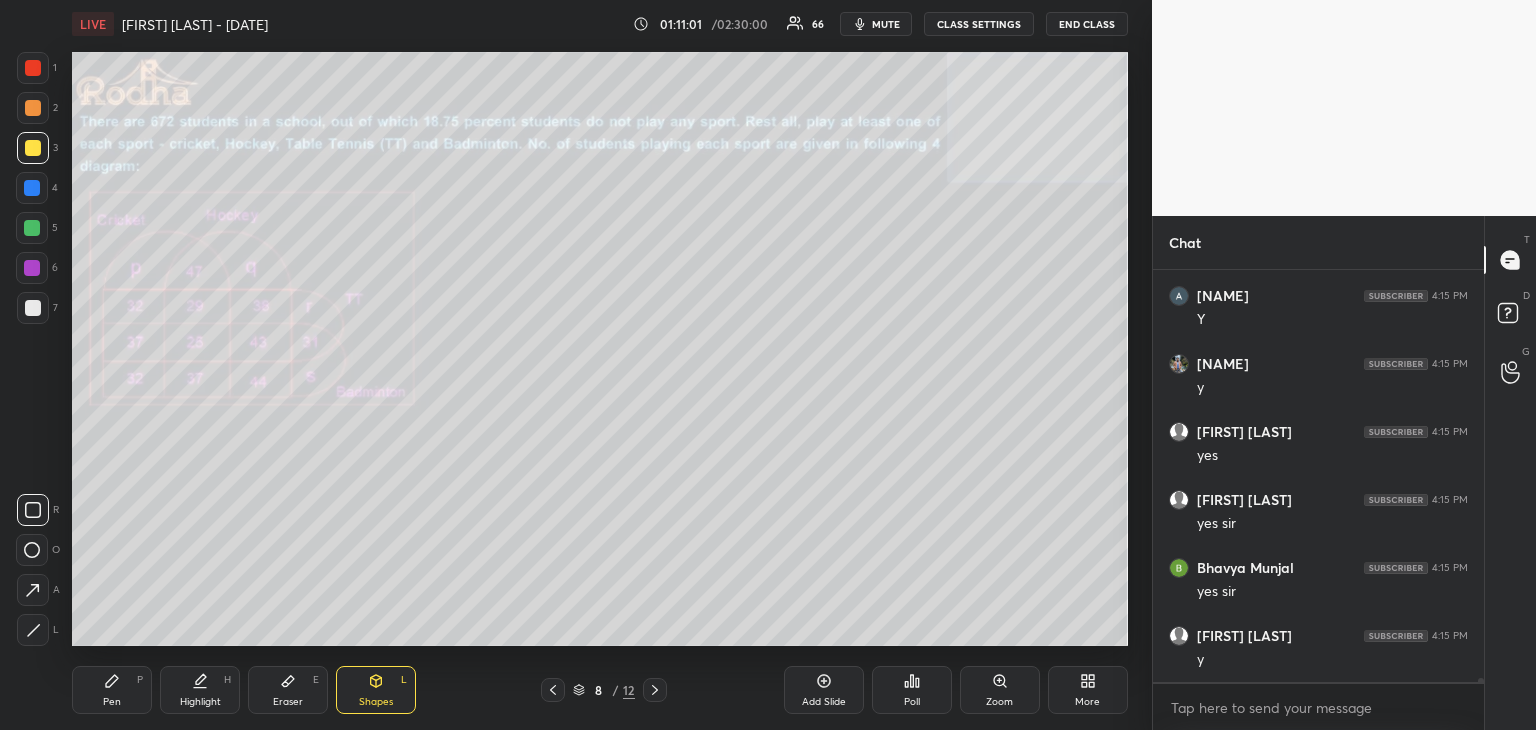 click 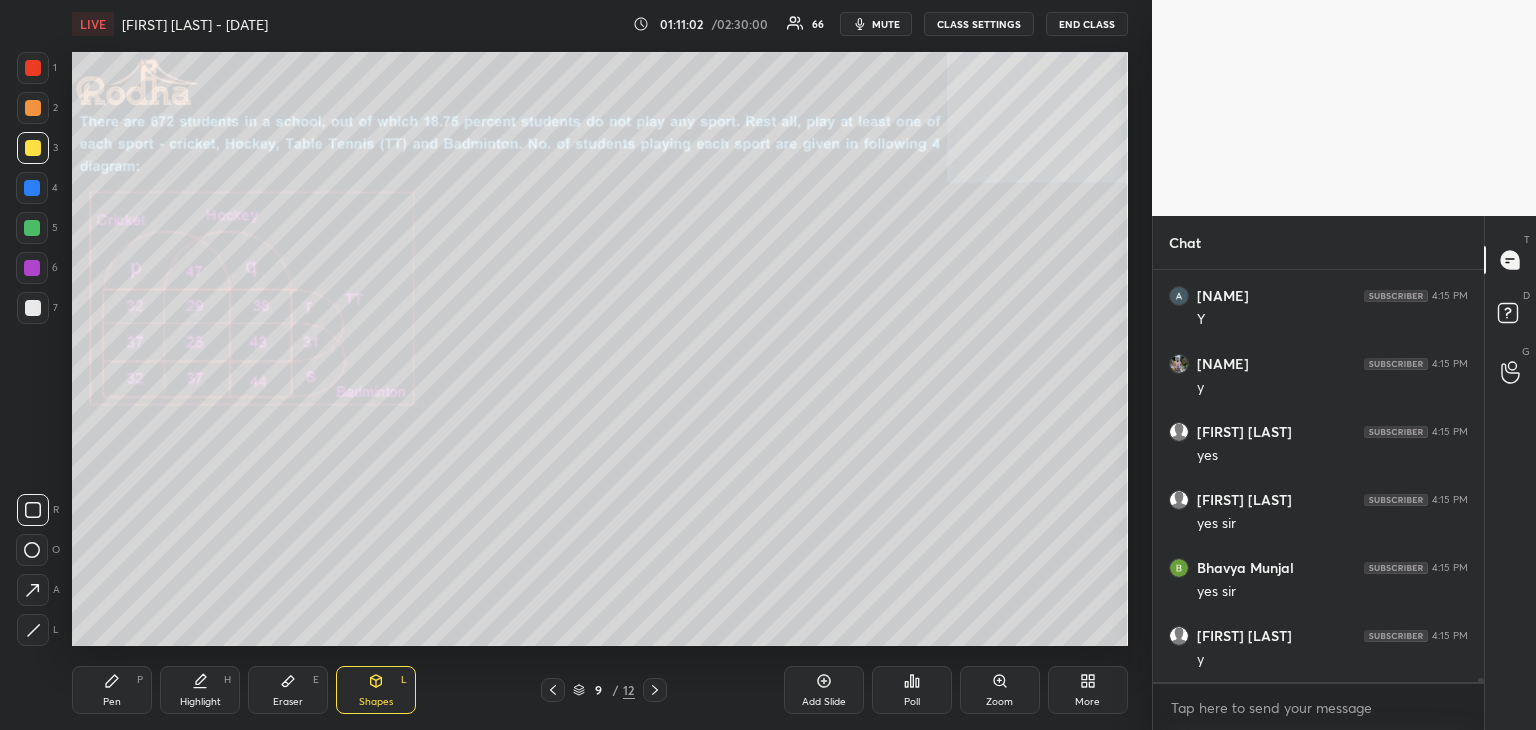 drag, startPoint x: 116, startPoint y: 695, endPoint x: 126, endPoint y: 682, distance: 16.40122 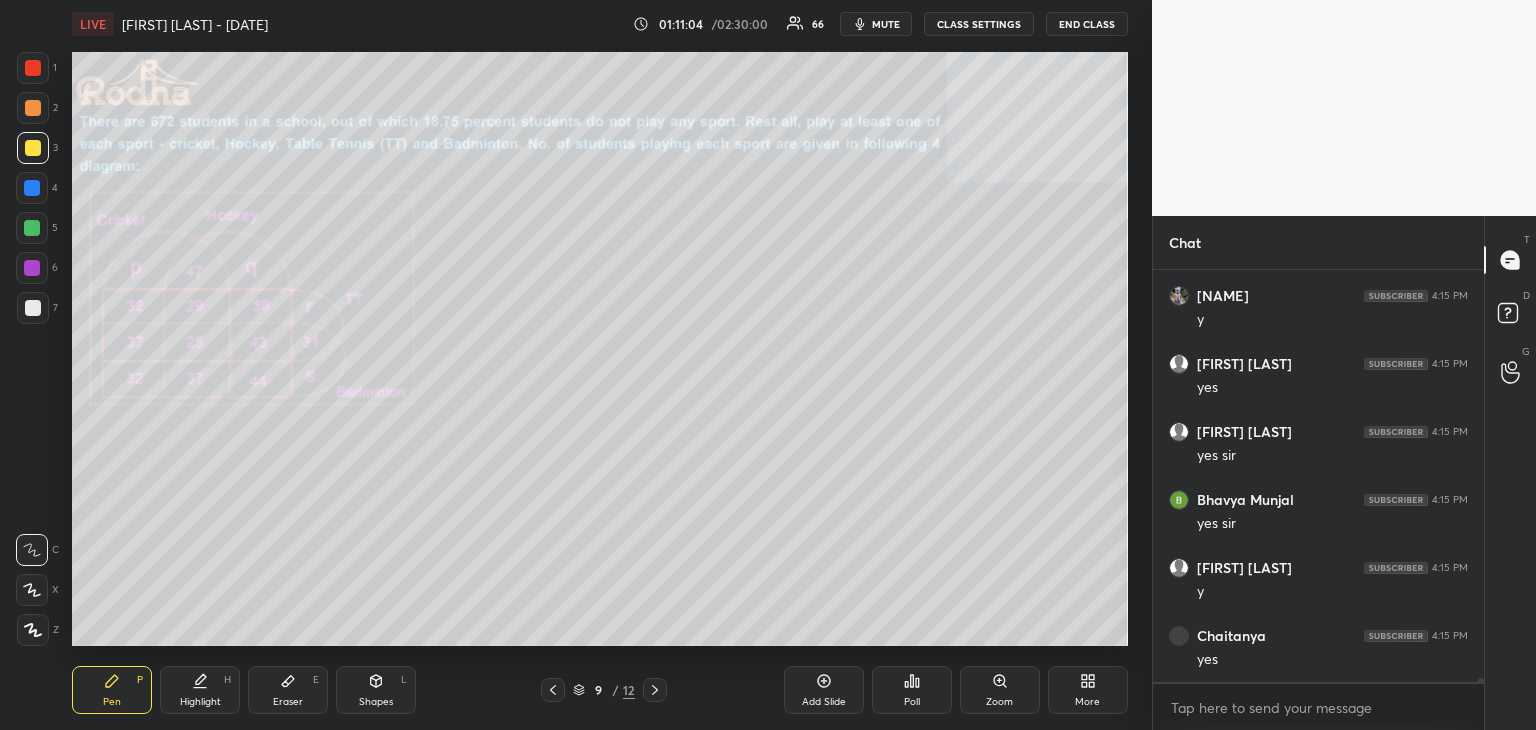 scroll, scrollTop: 38258, scrollLeft: 0, axis: vertical 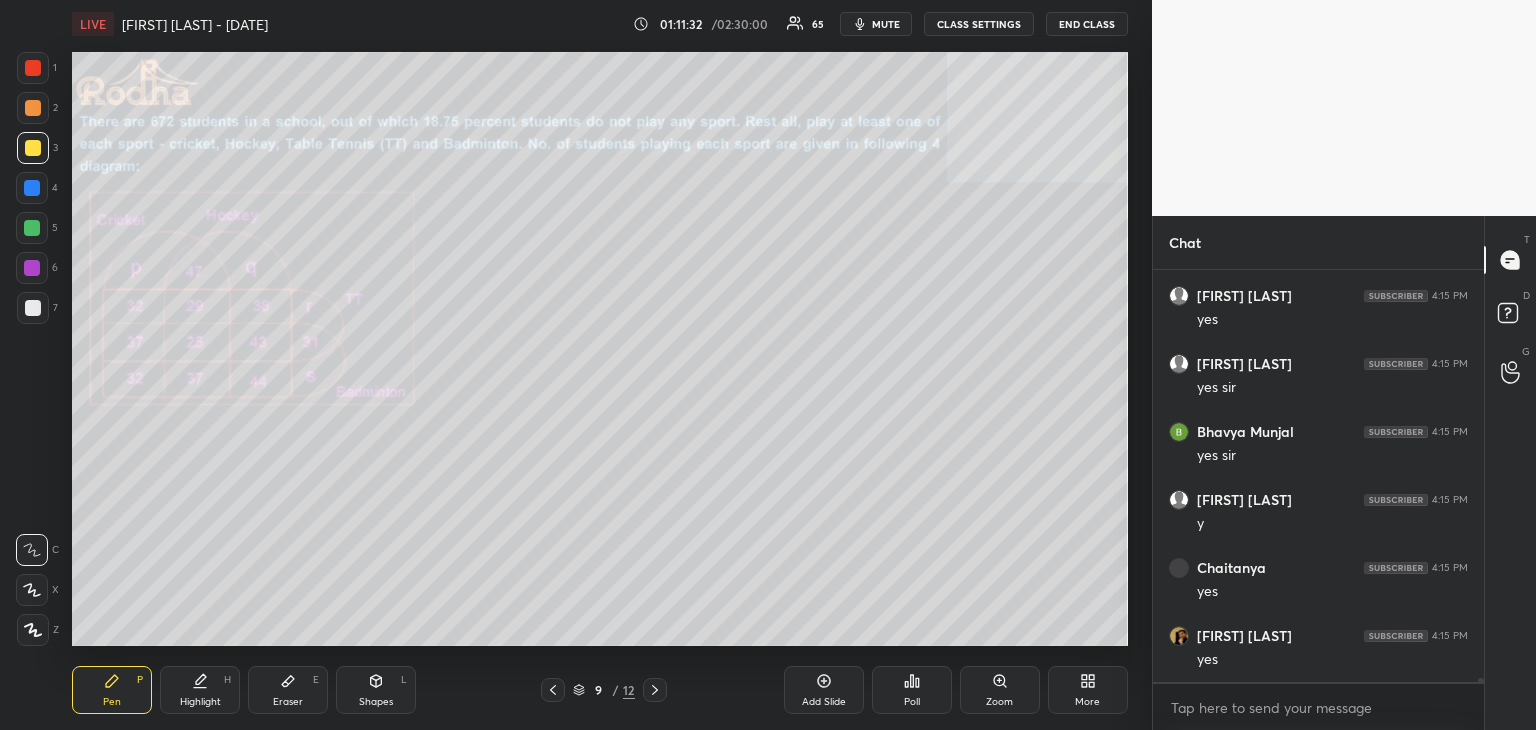 click 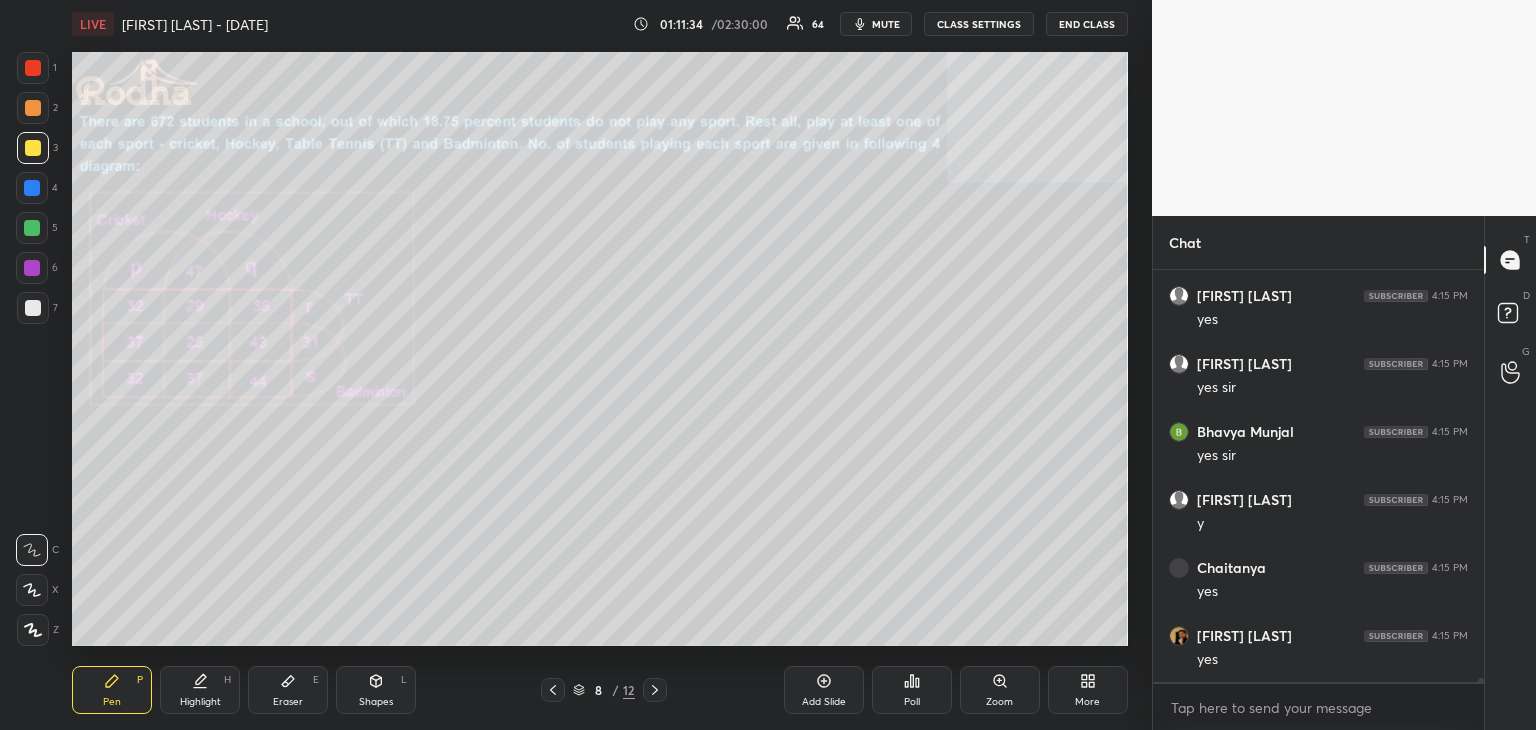 click 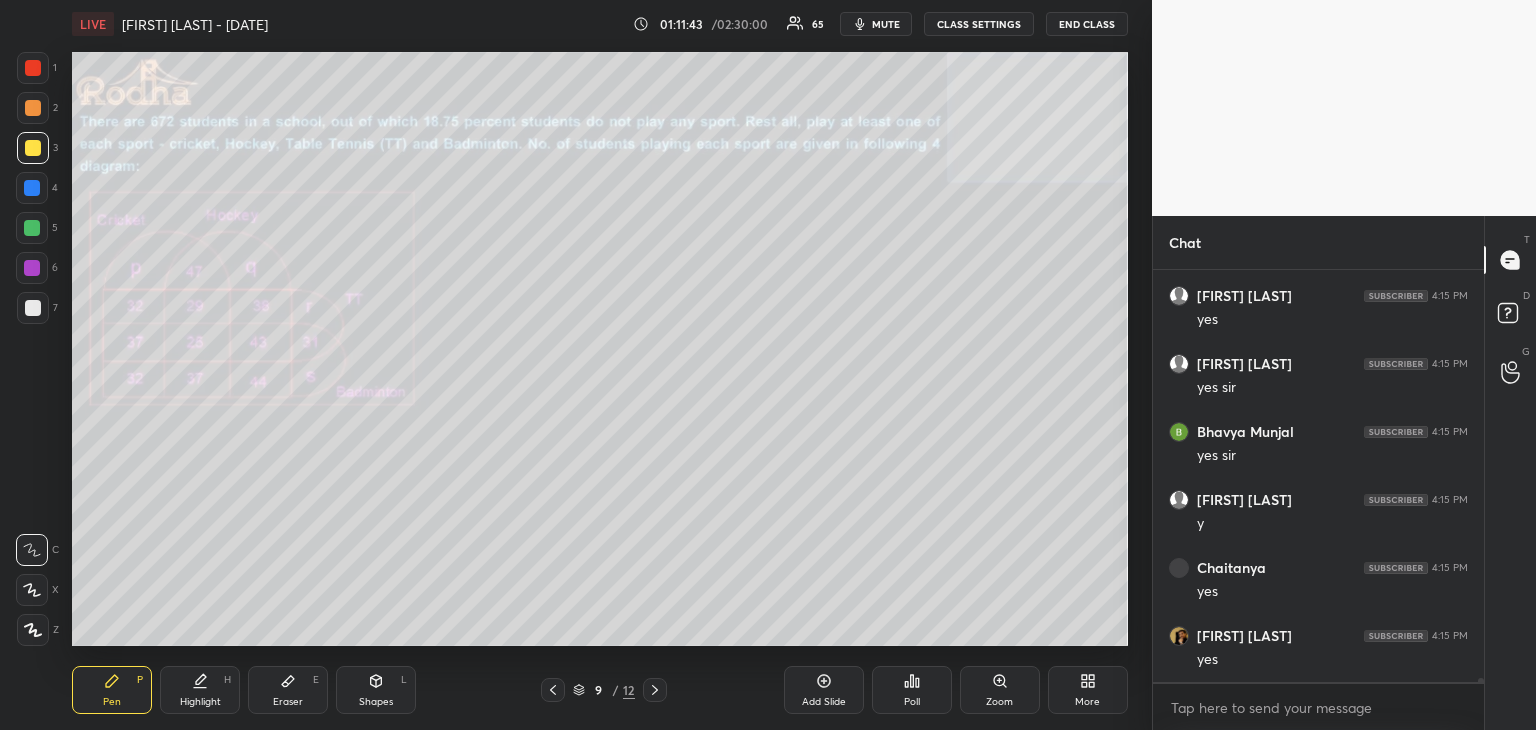 click on "Eraser E" at bounding box center [288, 690] 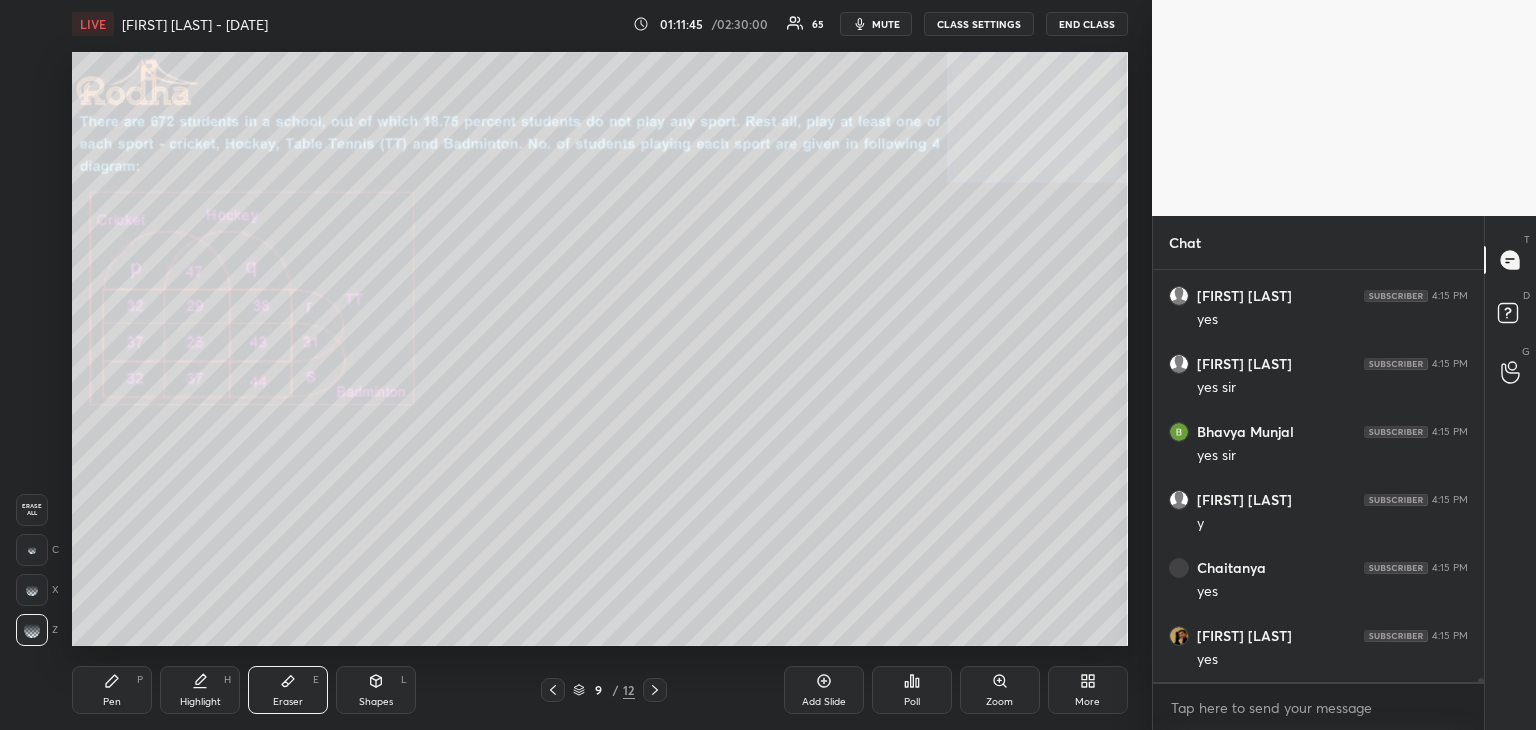 click on "Pen P" at bounding box center (112, 690) 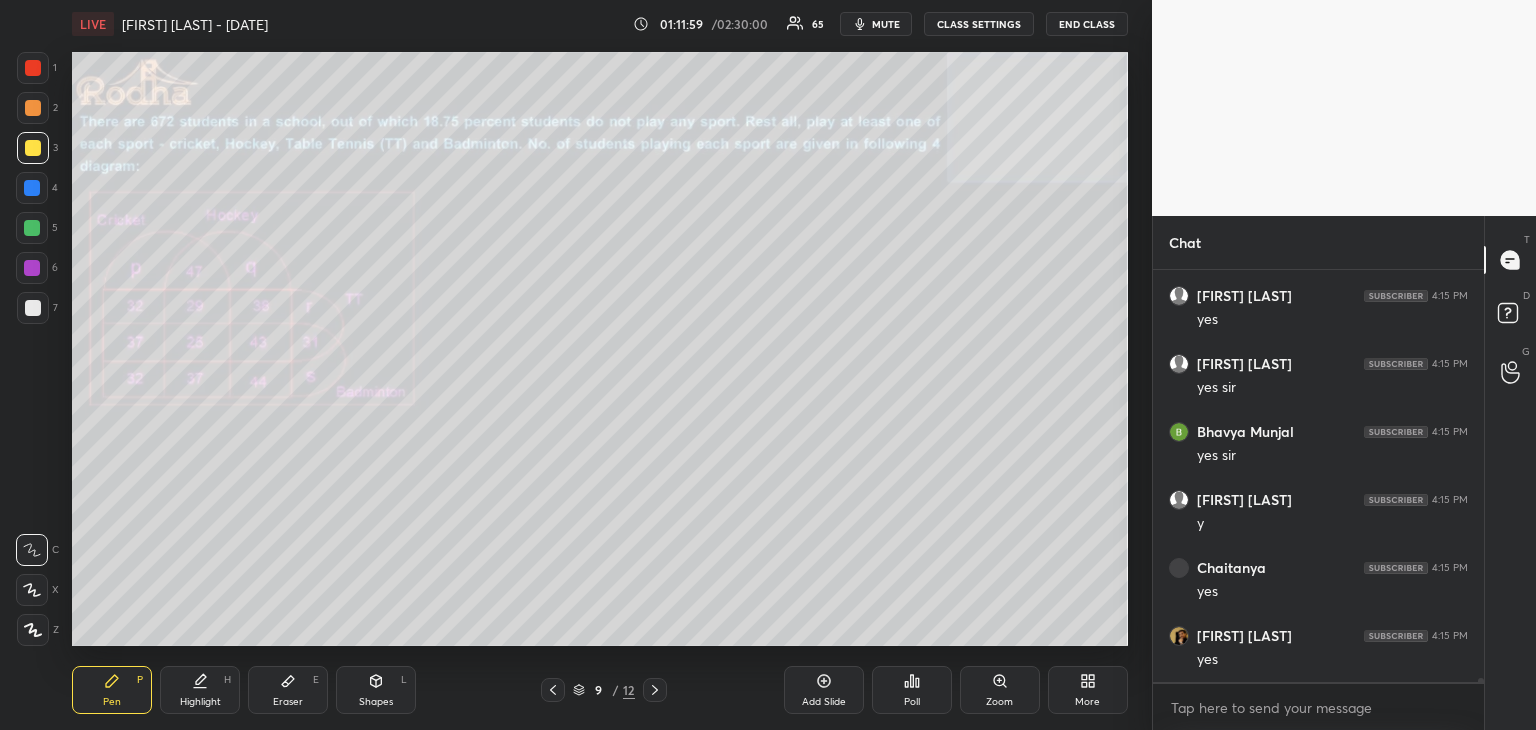 click 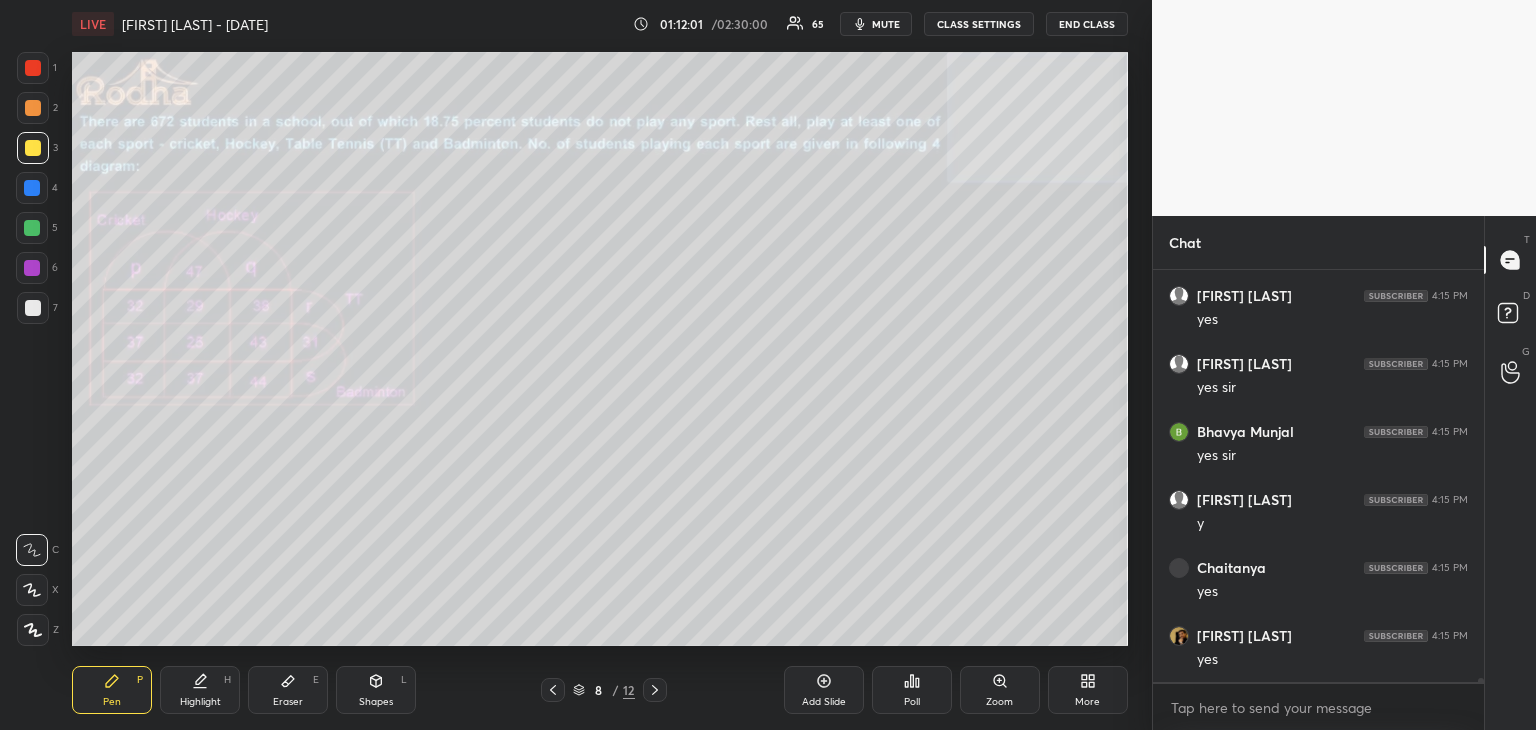 click 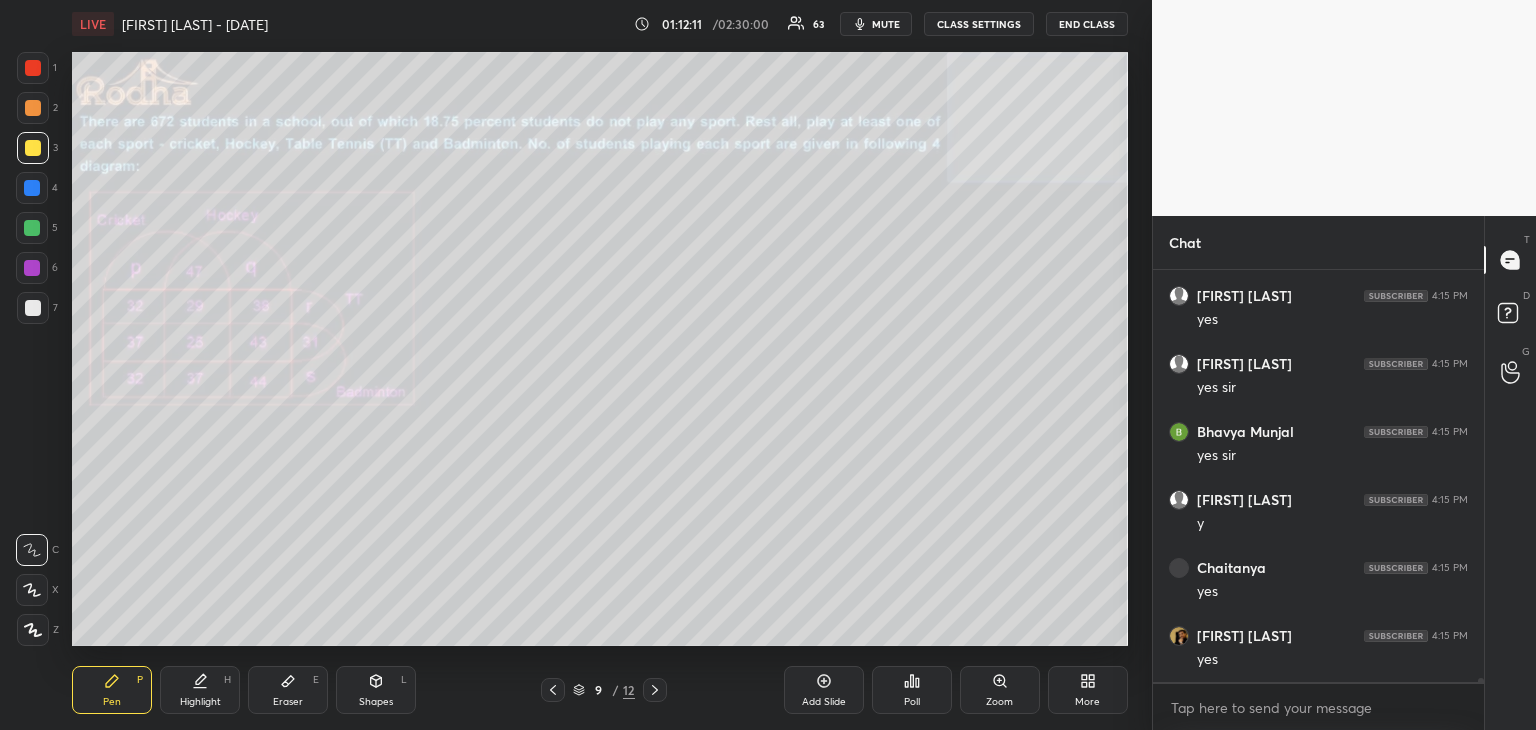 click 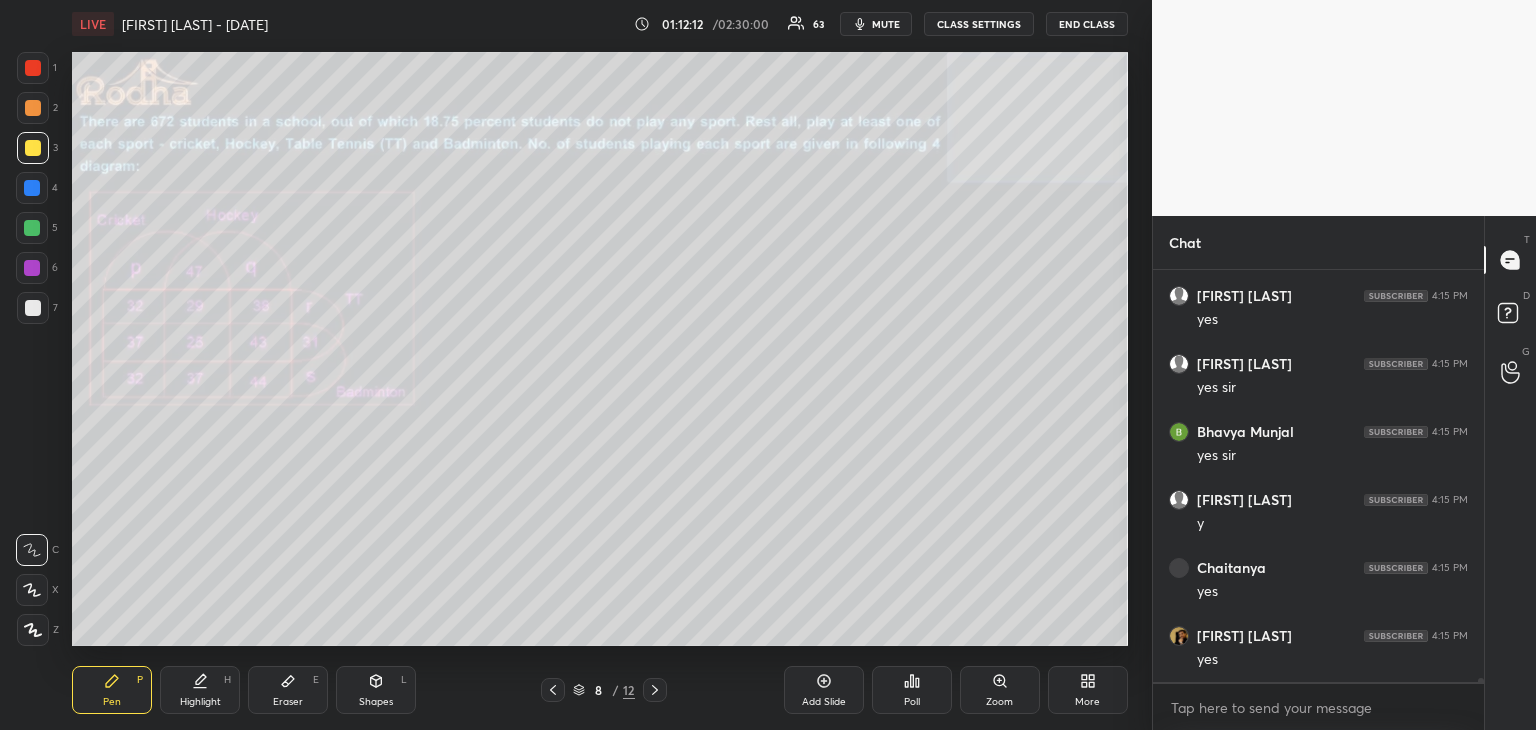 click on "8 / 12" at bounding box center (603, 690) 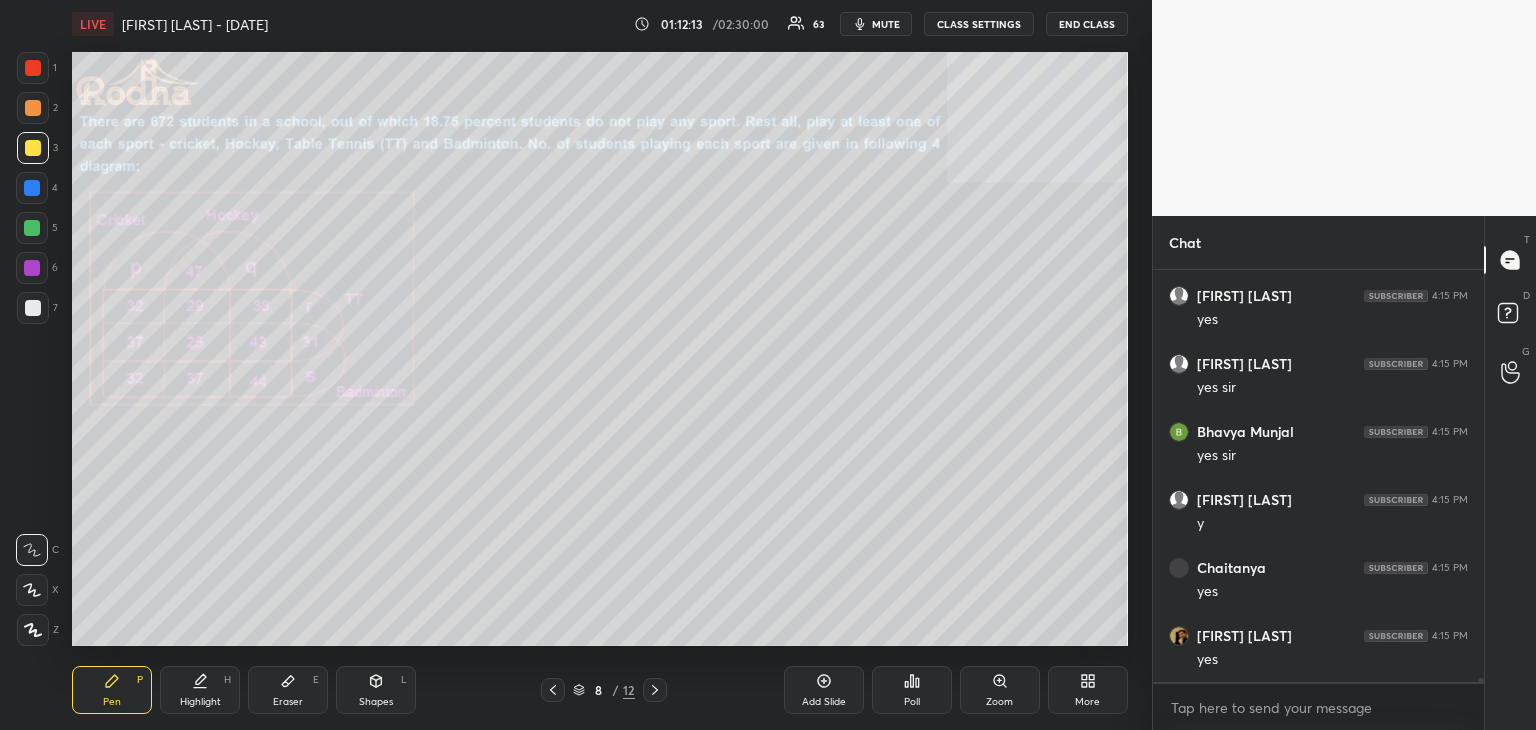 click 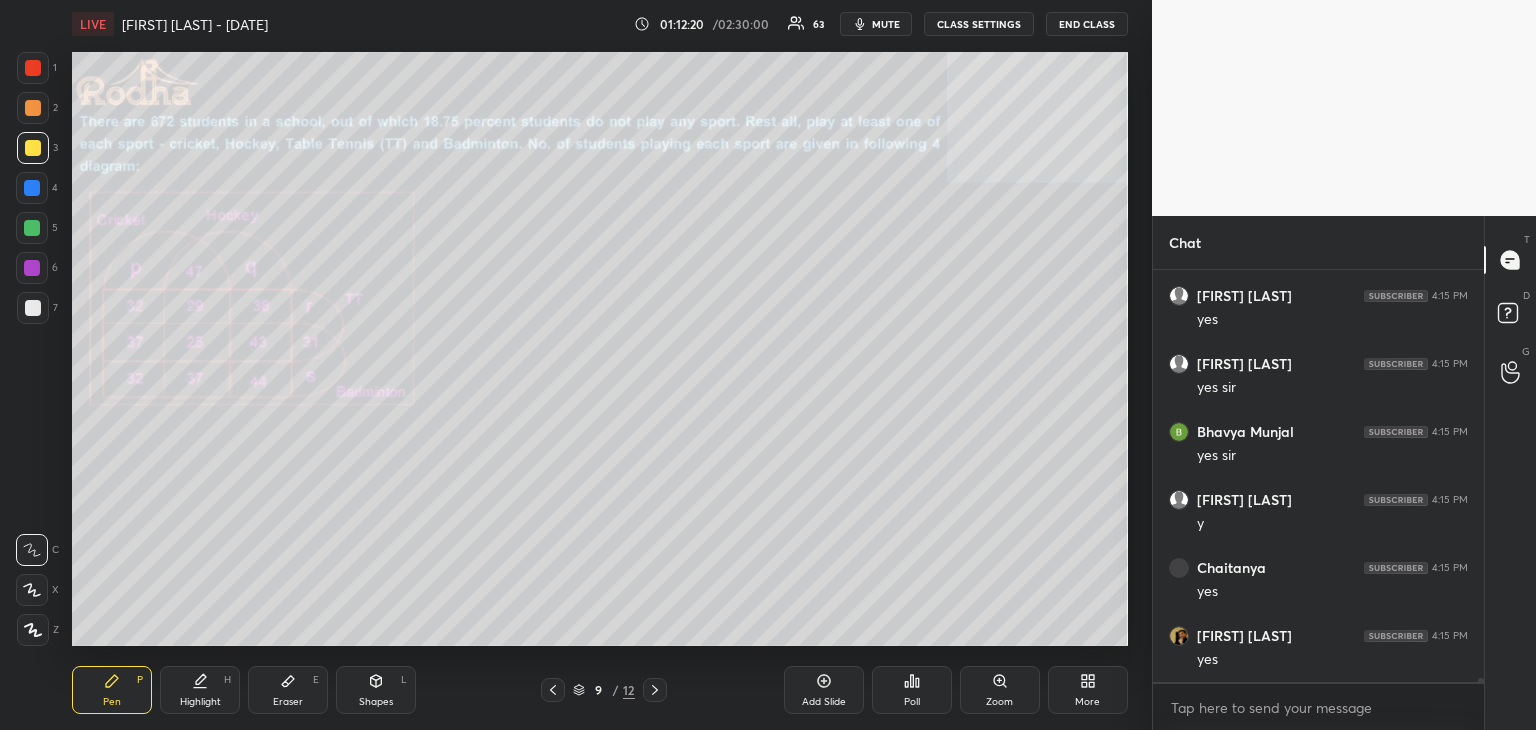 click 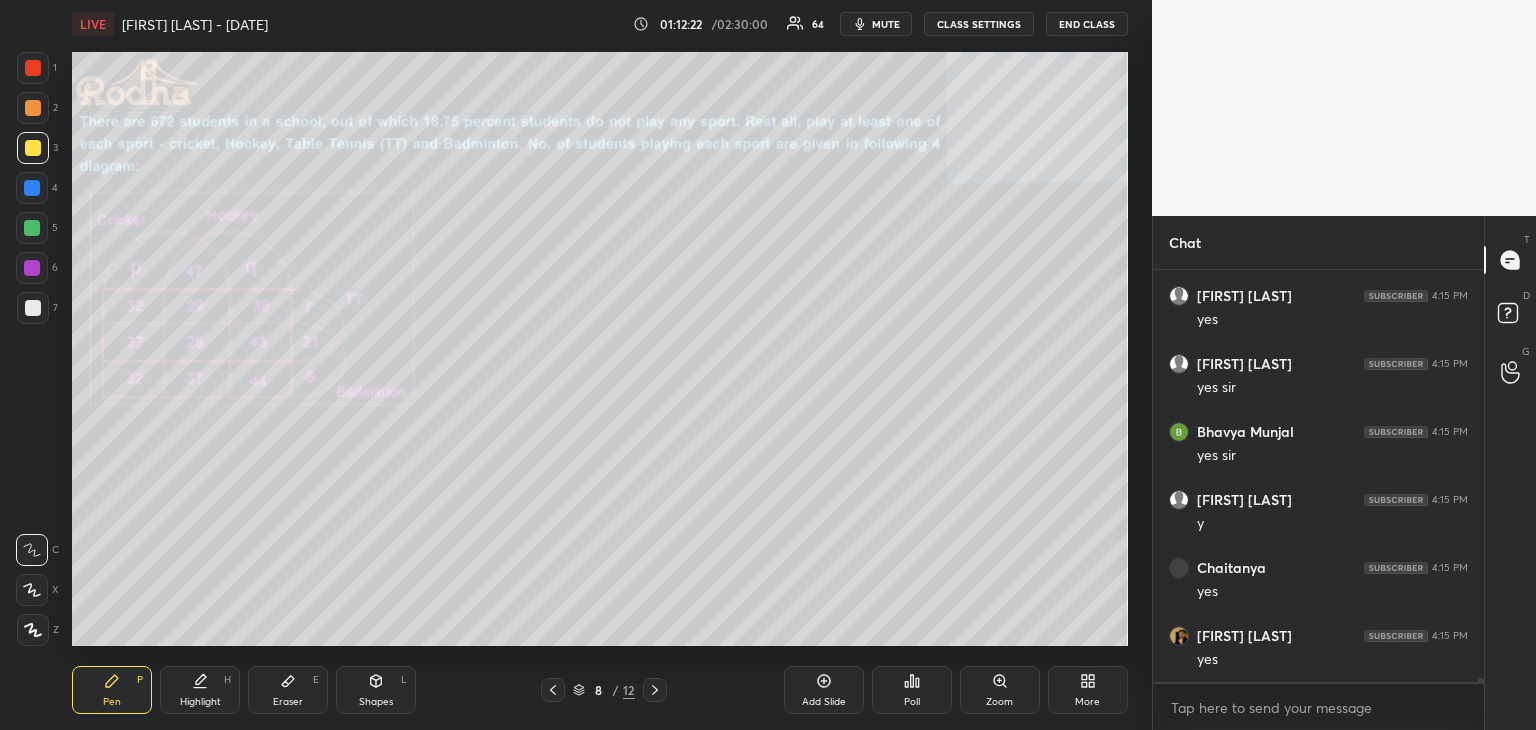 click 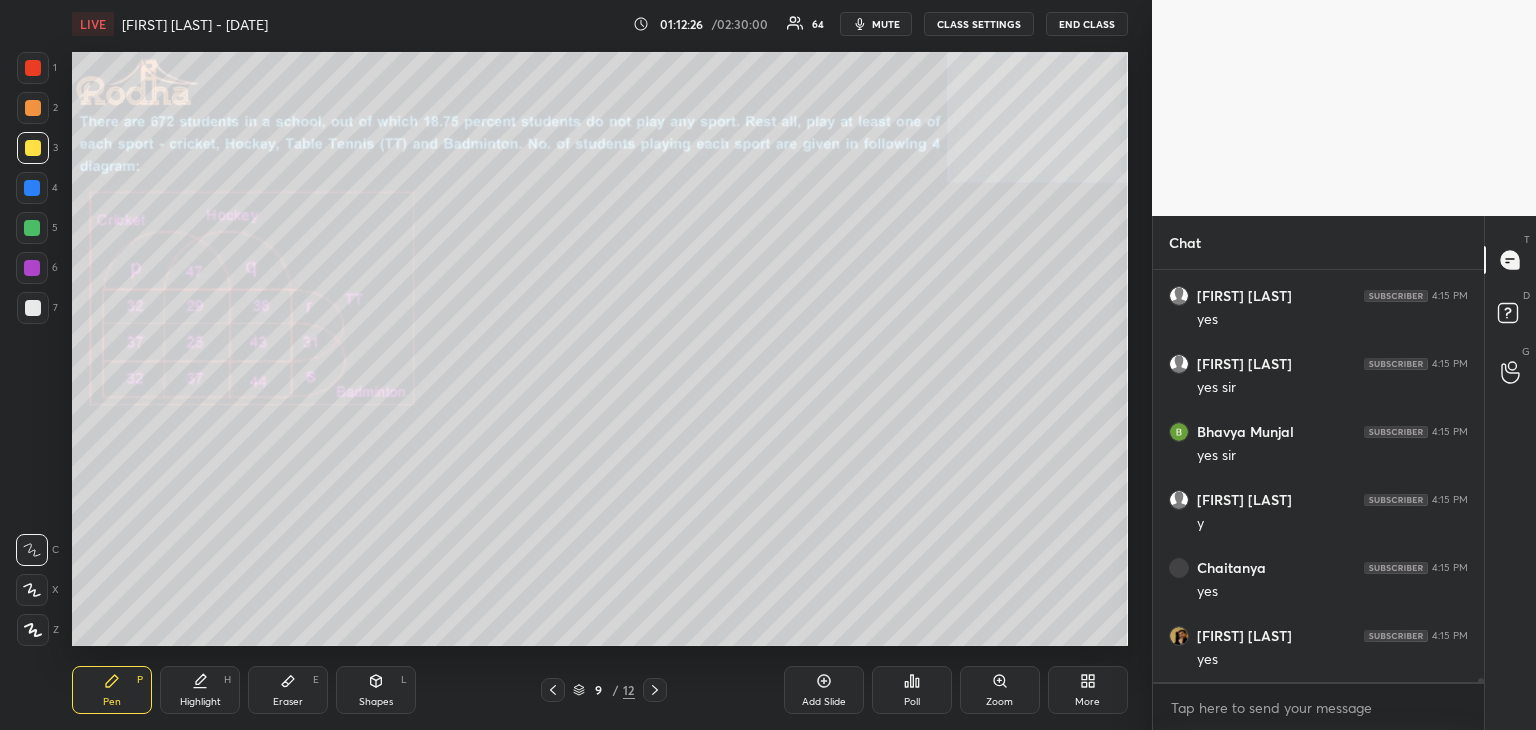 click 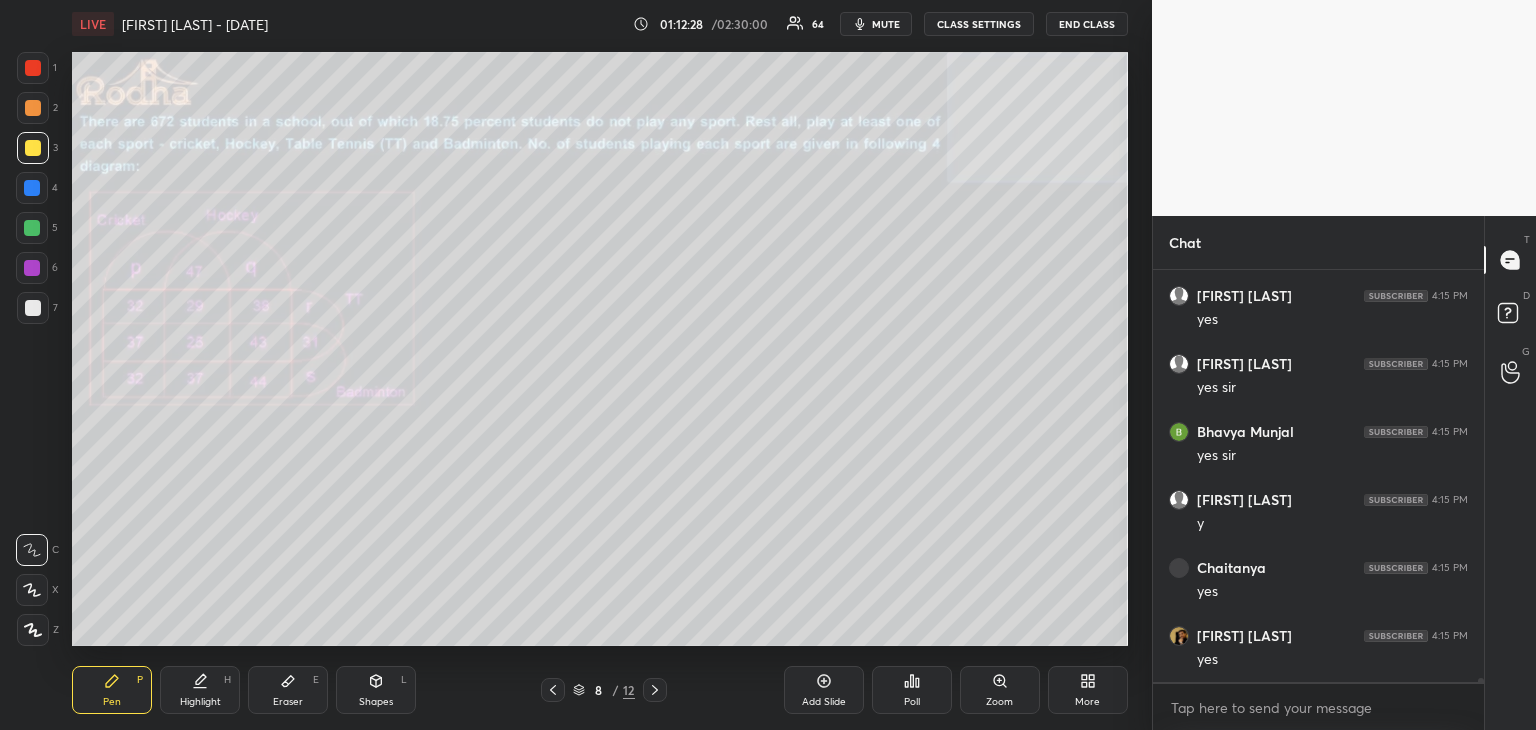 click 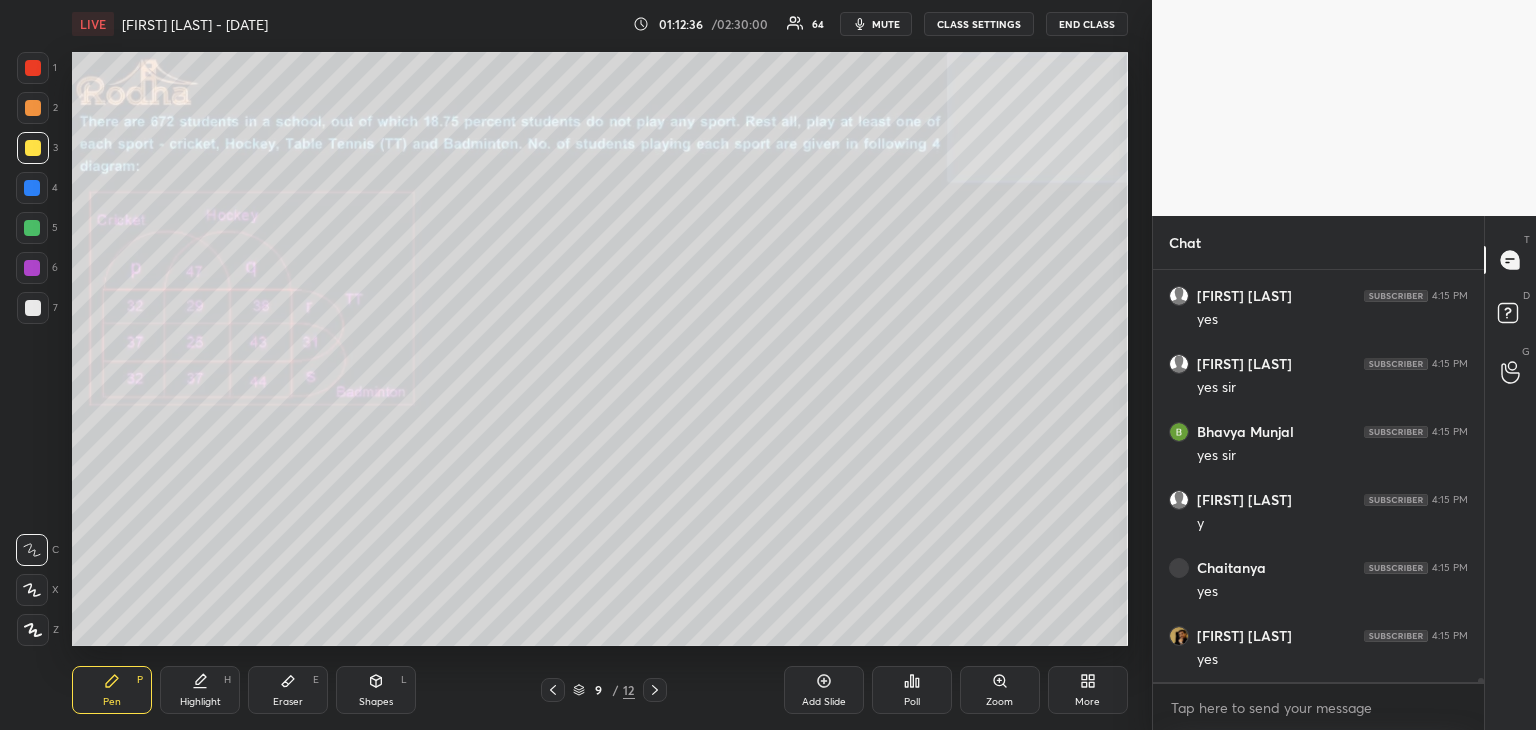 click 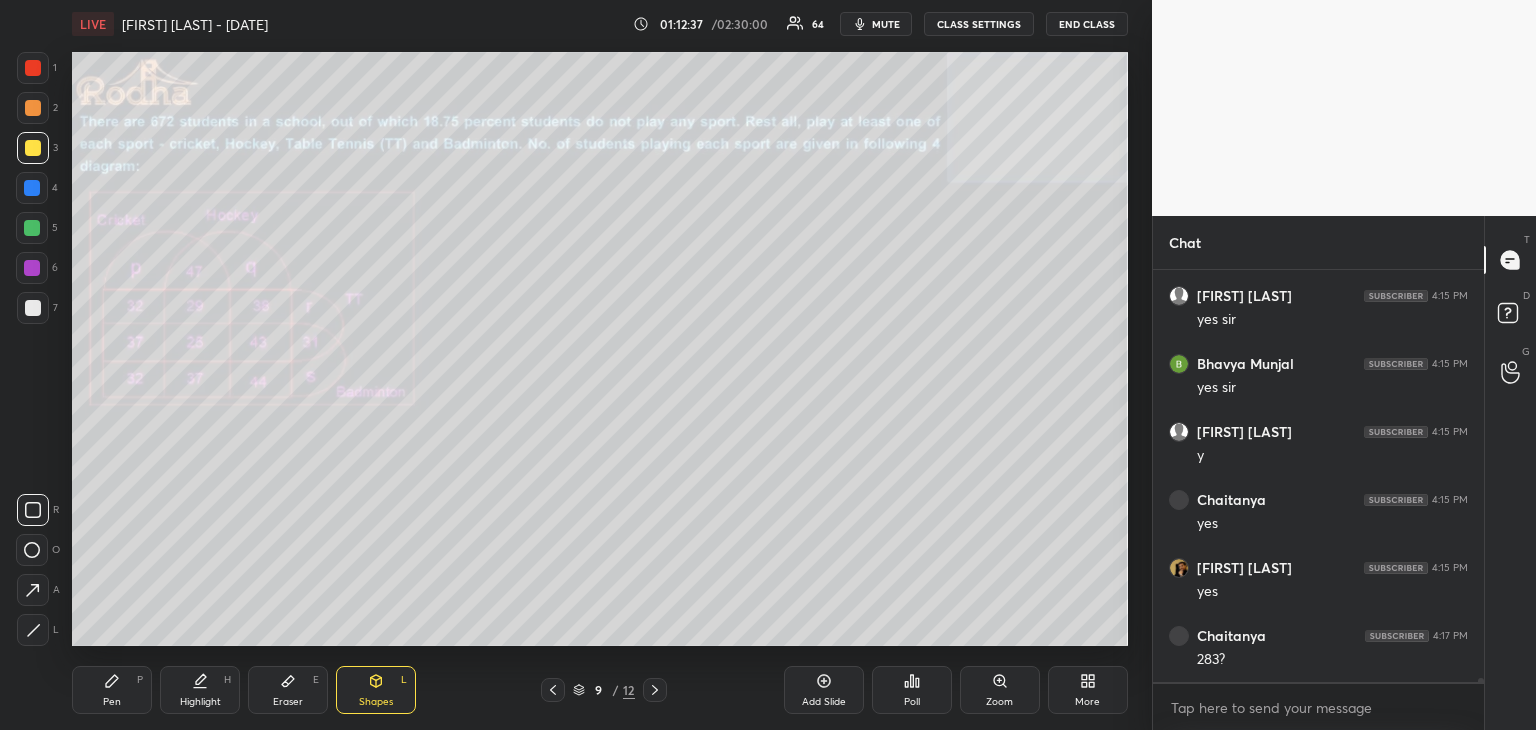 click at bounding box center (33, 68) 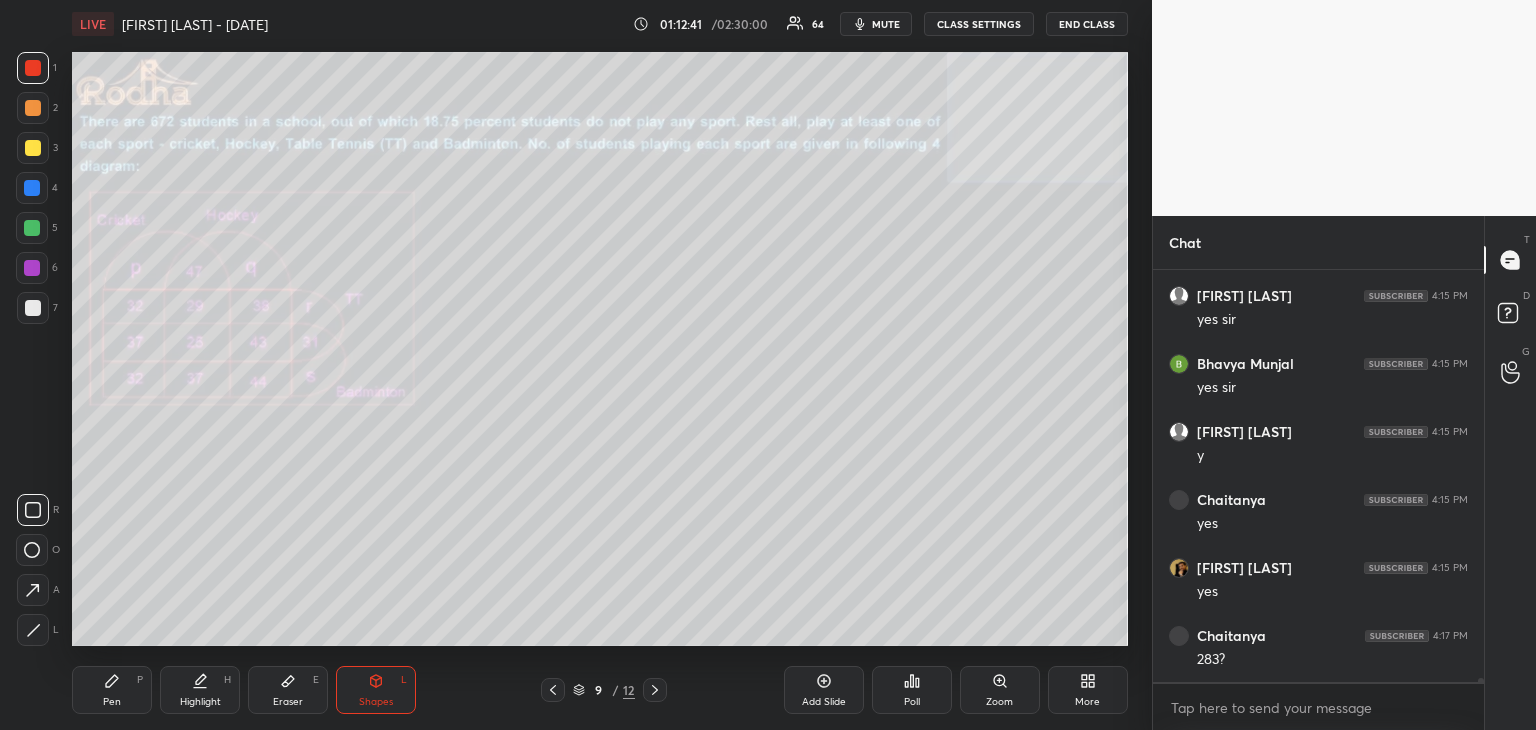 click on "Pen P" at bounding box center (112, 690) 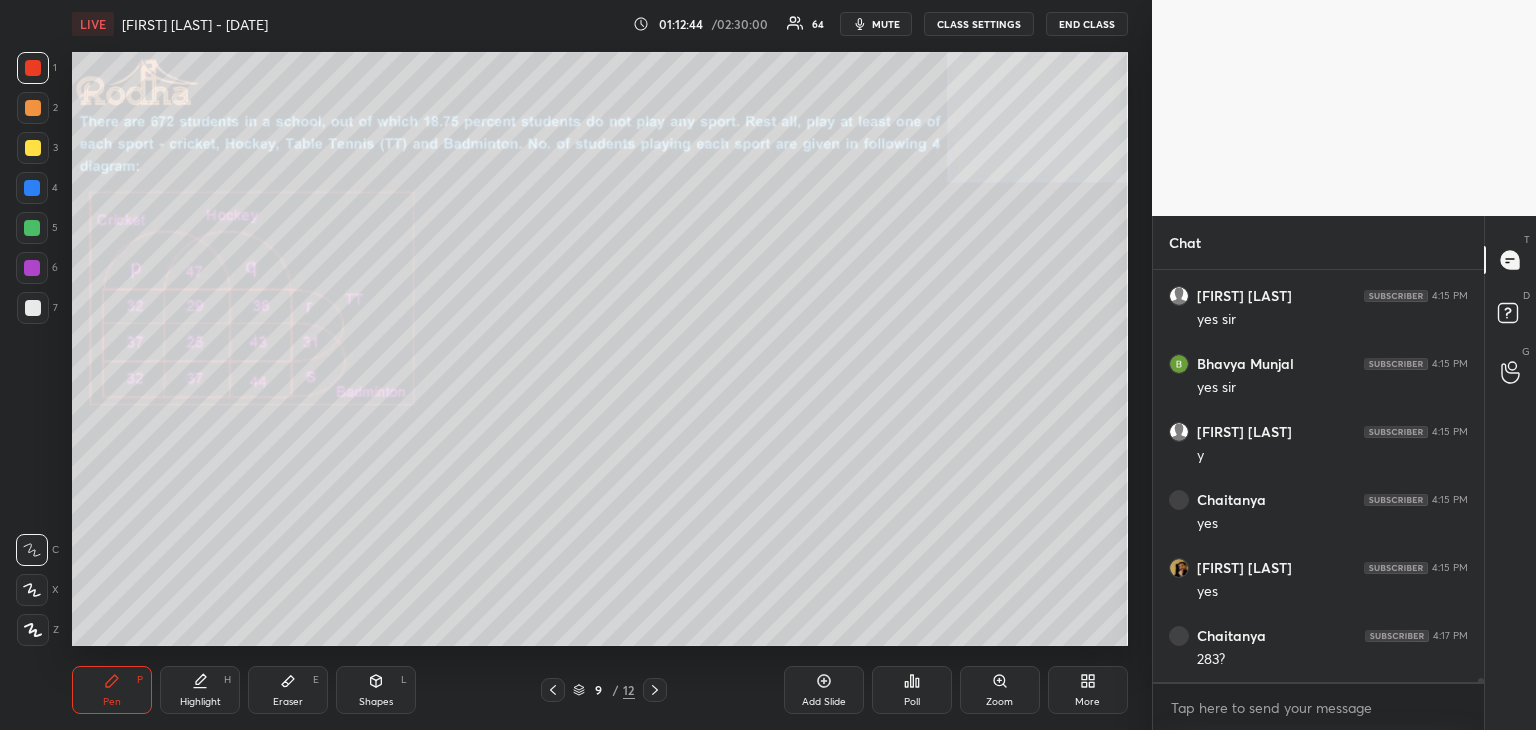 scroll, scrollTop: 38394, scrollLeft: 0, axis: vertical 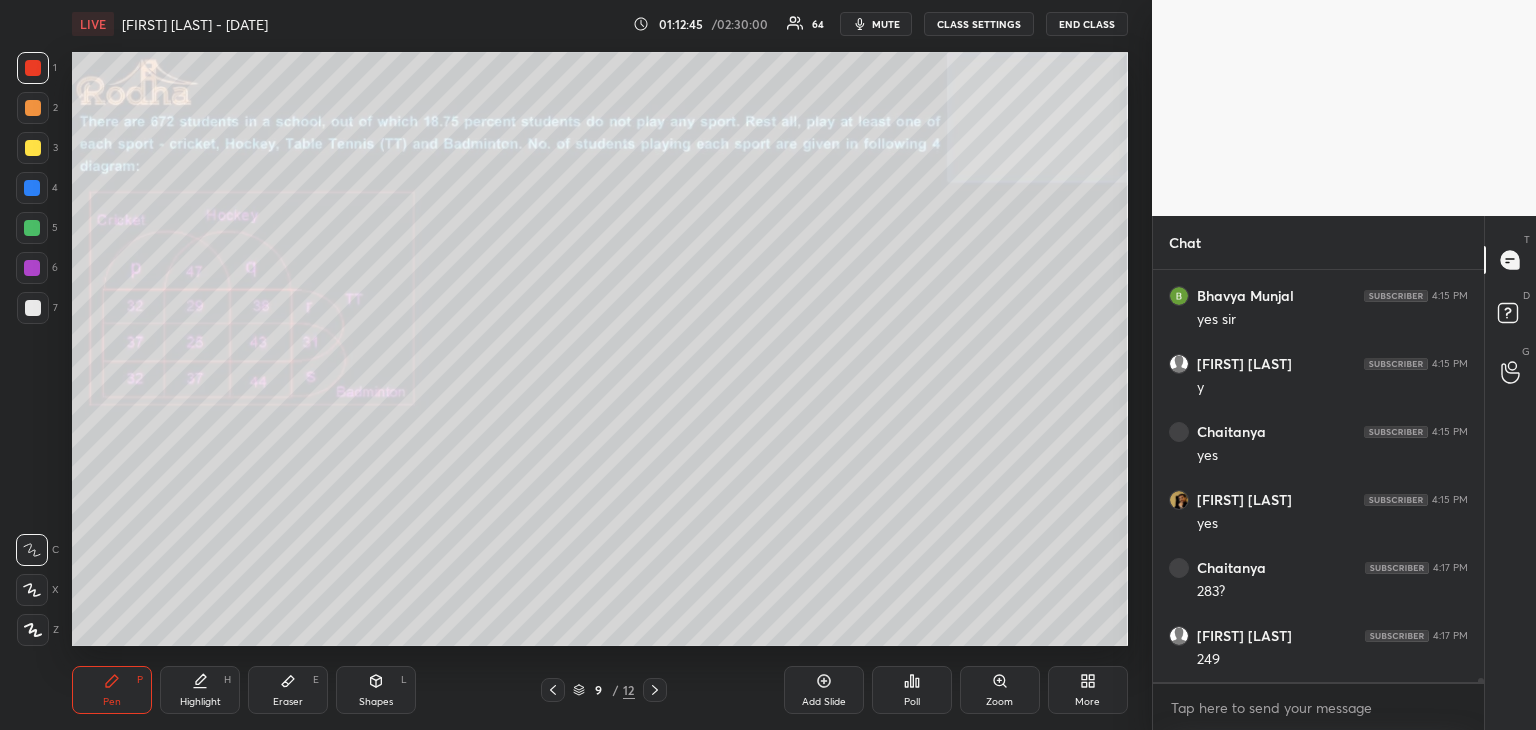 click on "Eraser E" at bounding box center (288, 690) 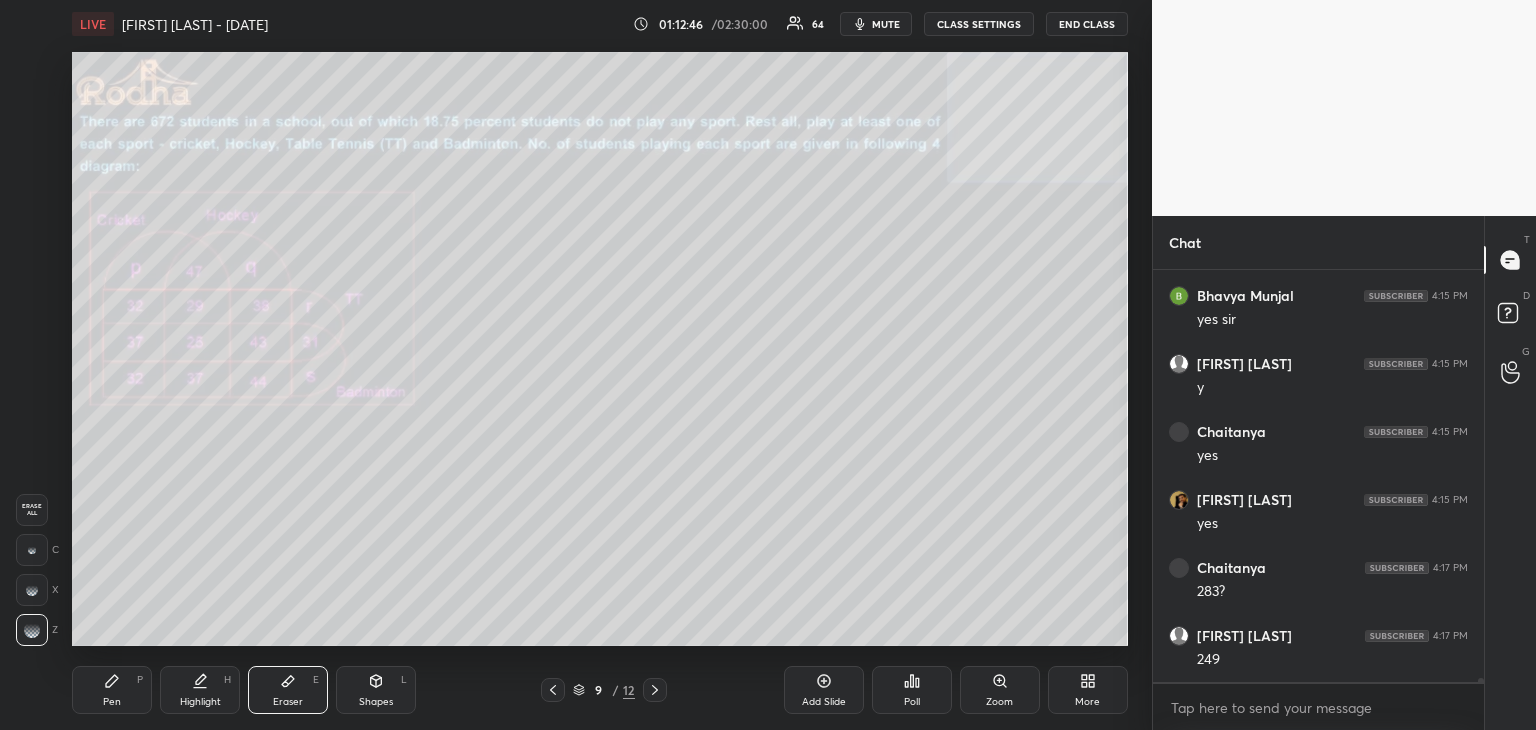 scroll, scrollTop: 38414, scrollLeft: 0, axis: vertical 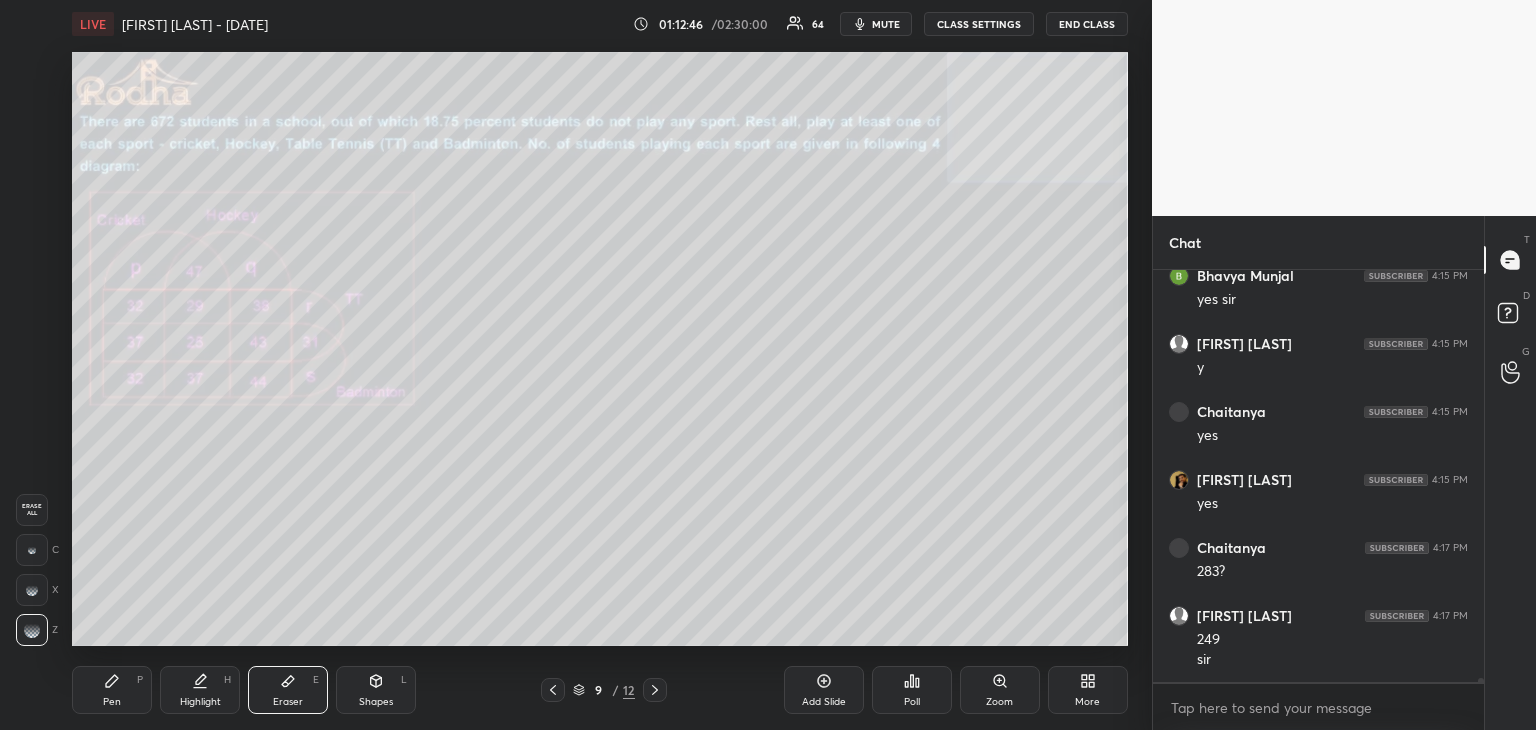 drag, startPoint x: 36, startPoint y: 556, endPoint x: 55, endPoint y: 542, distance: 23.600847 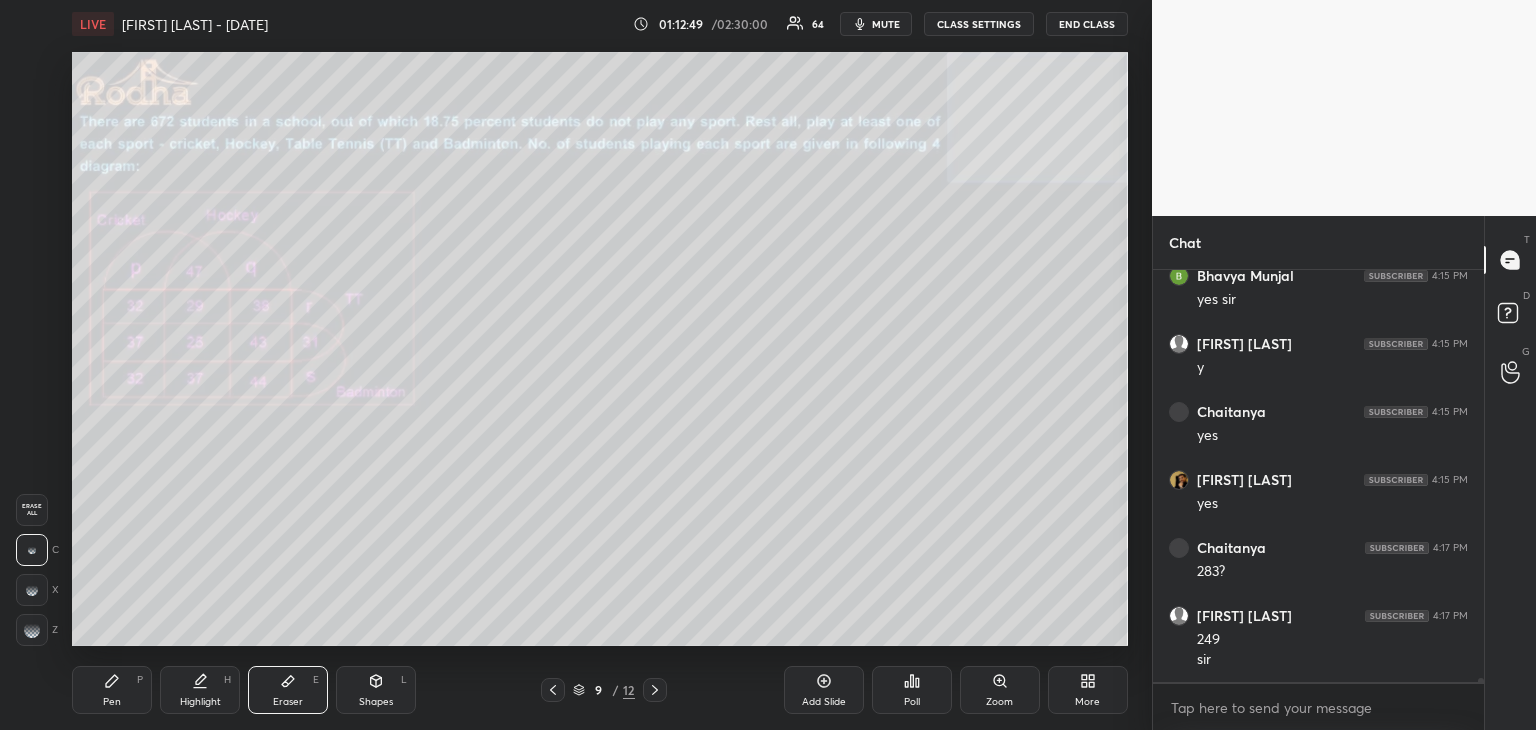 click on "Pen P" at bounding box center (112, 690) 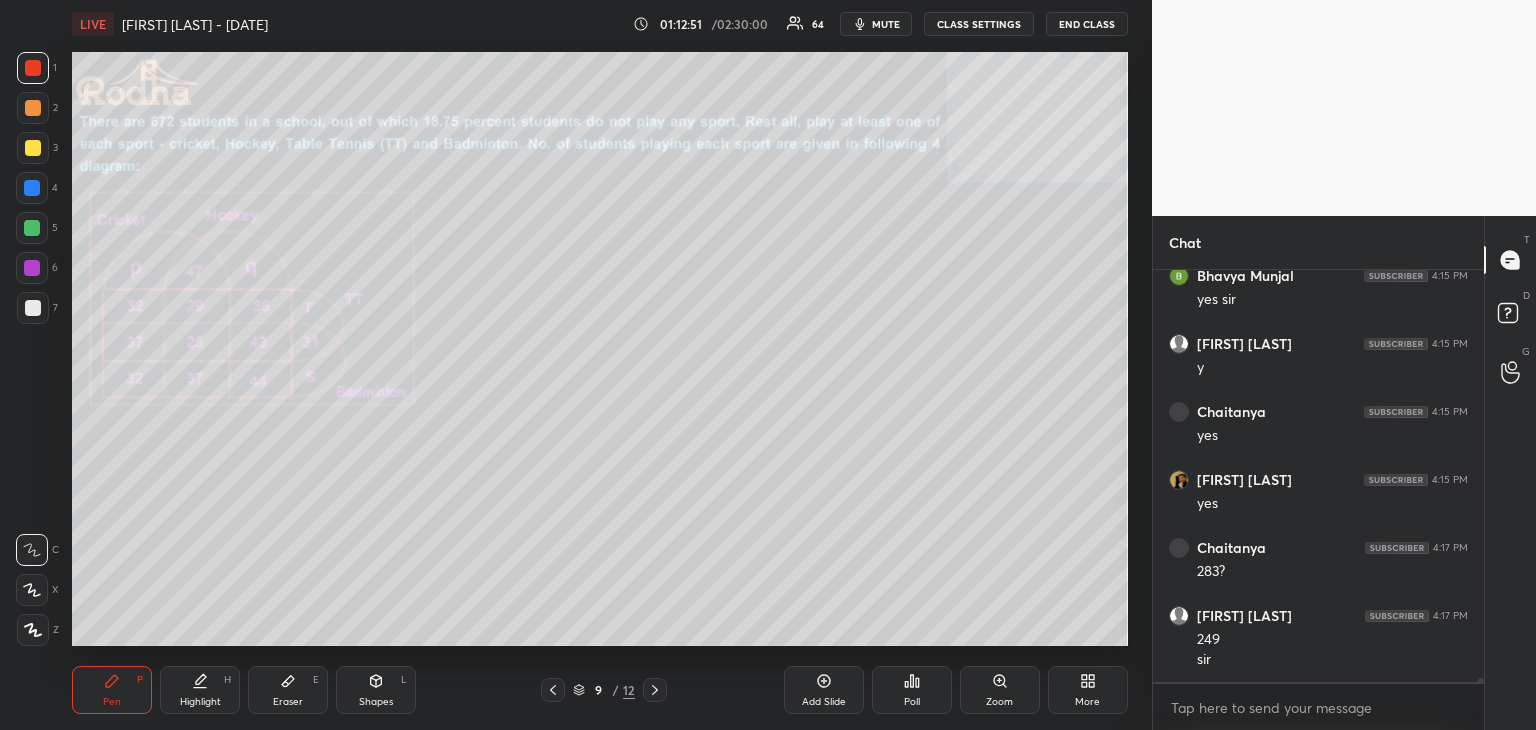 scroll, scrollTop: 38482, scrollLeft: 0, axis: vertical 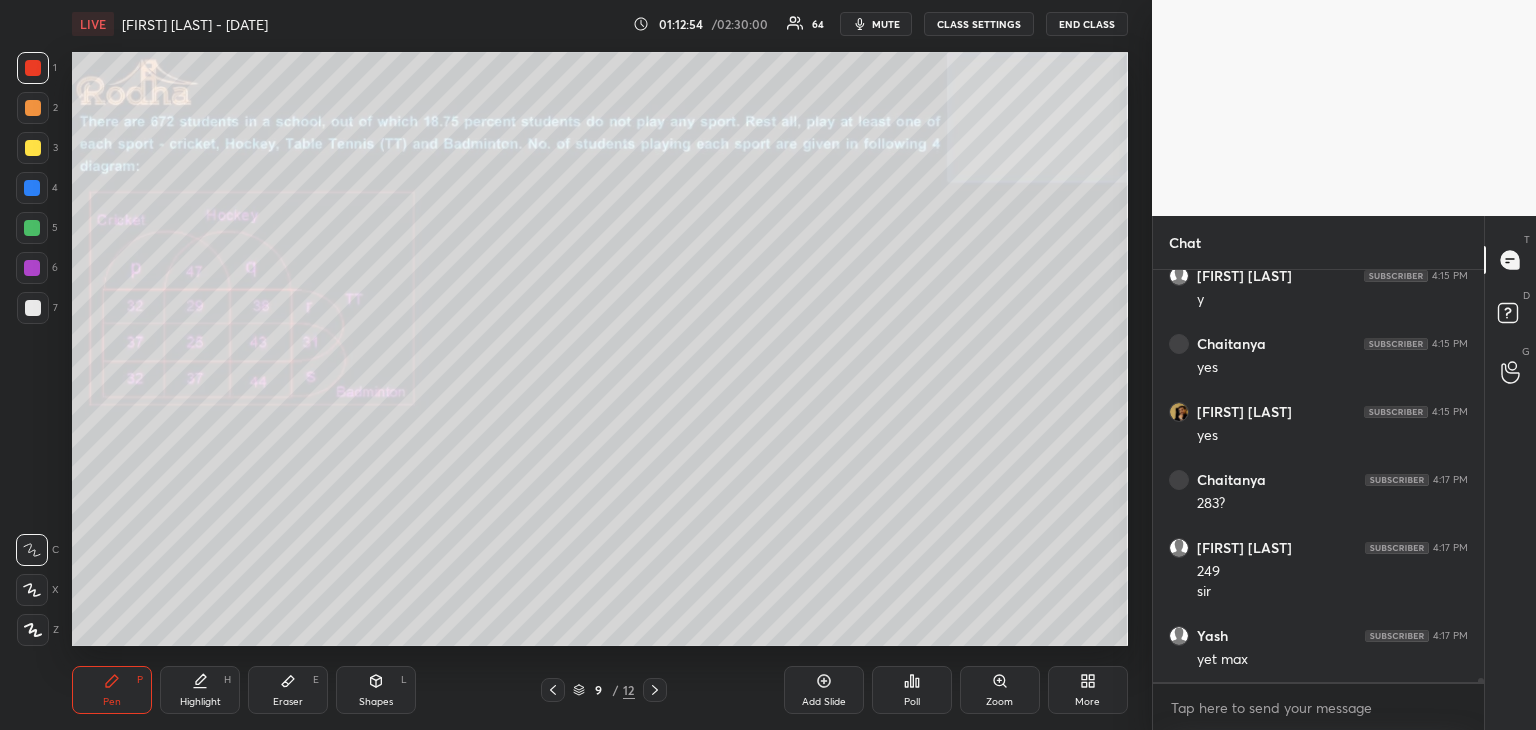 drag, startPoint x: 34, startPoint y: 153, endPoint x: 64, endPoint y: 155, distance: 30.066593 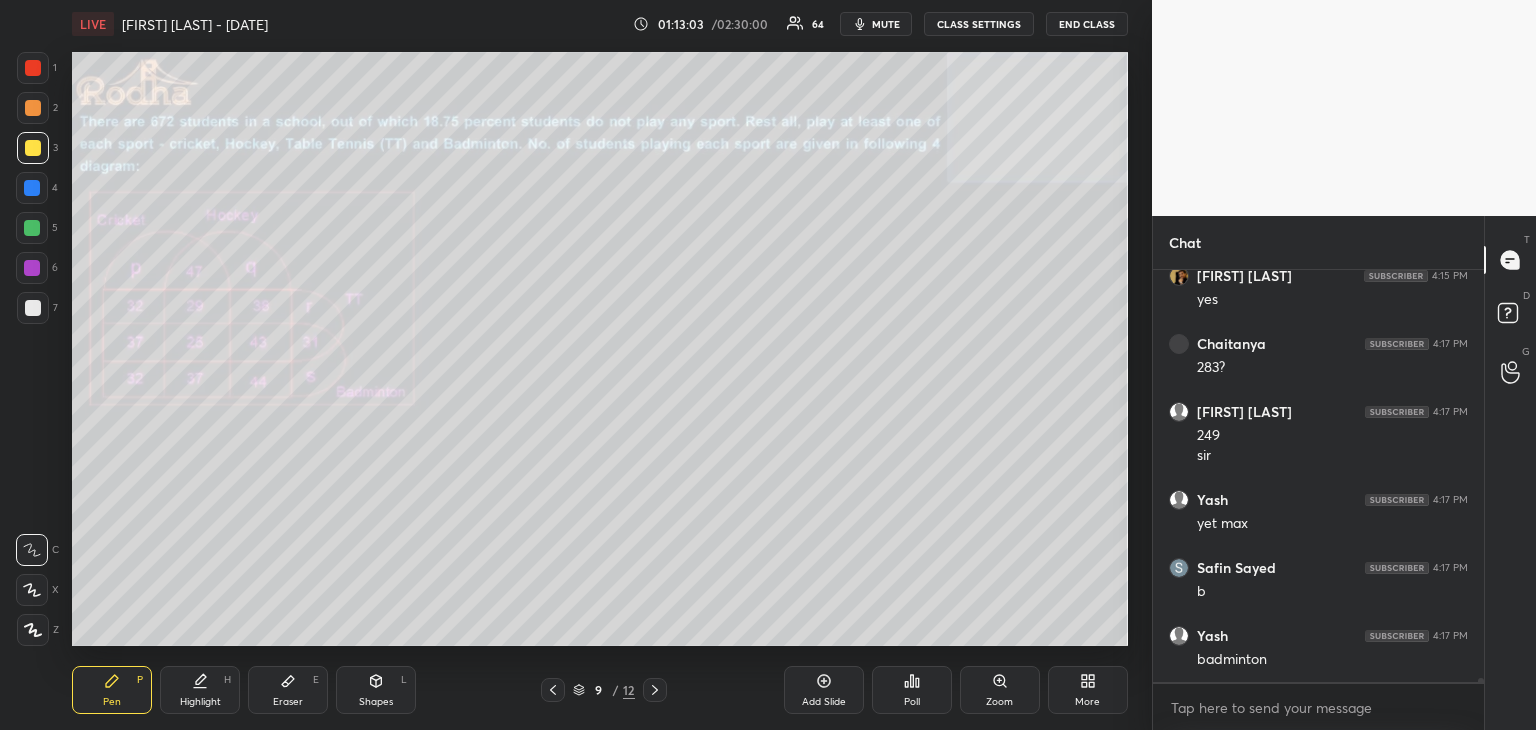 scroll, scrollTop: 38686, scrollLeft: 0, axis: vertical 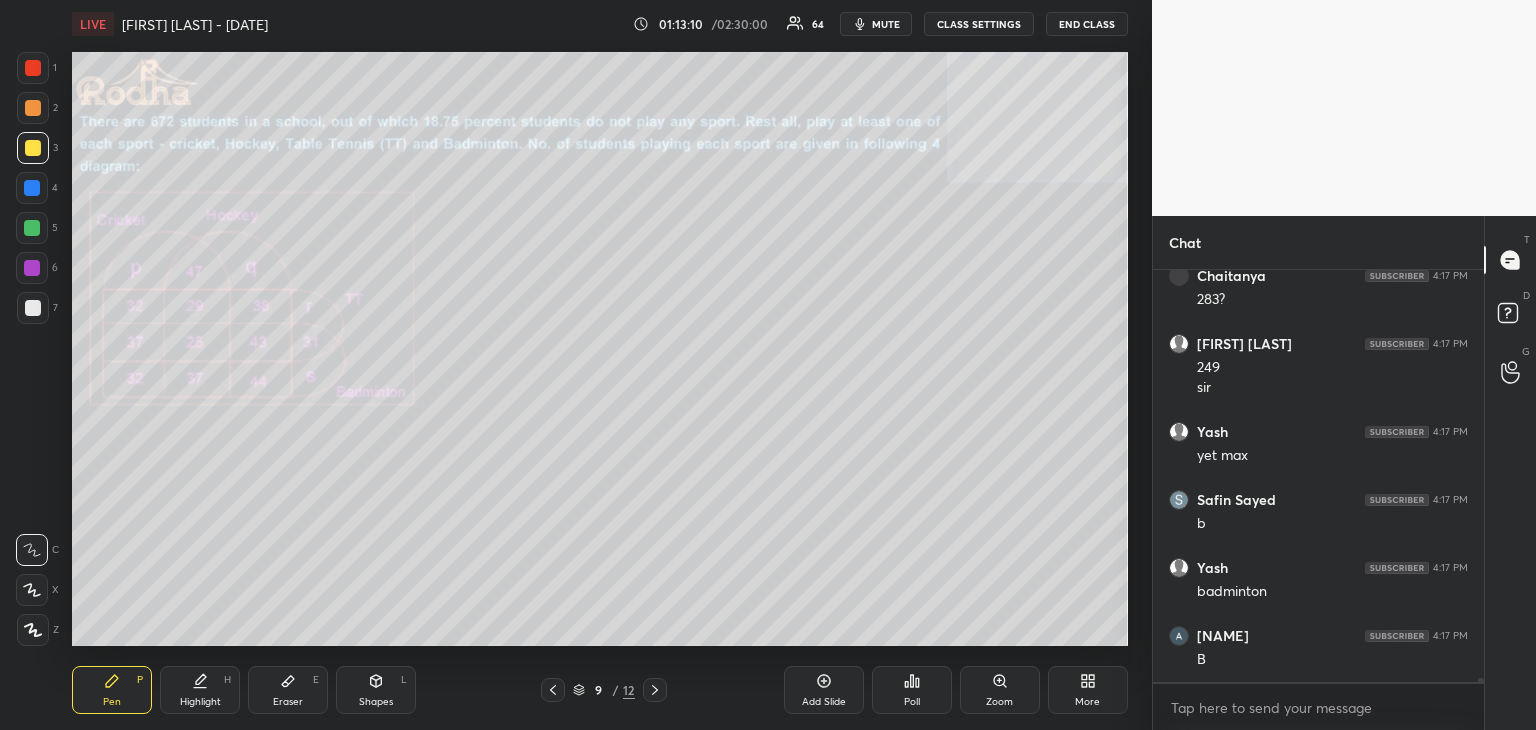 click 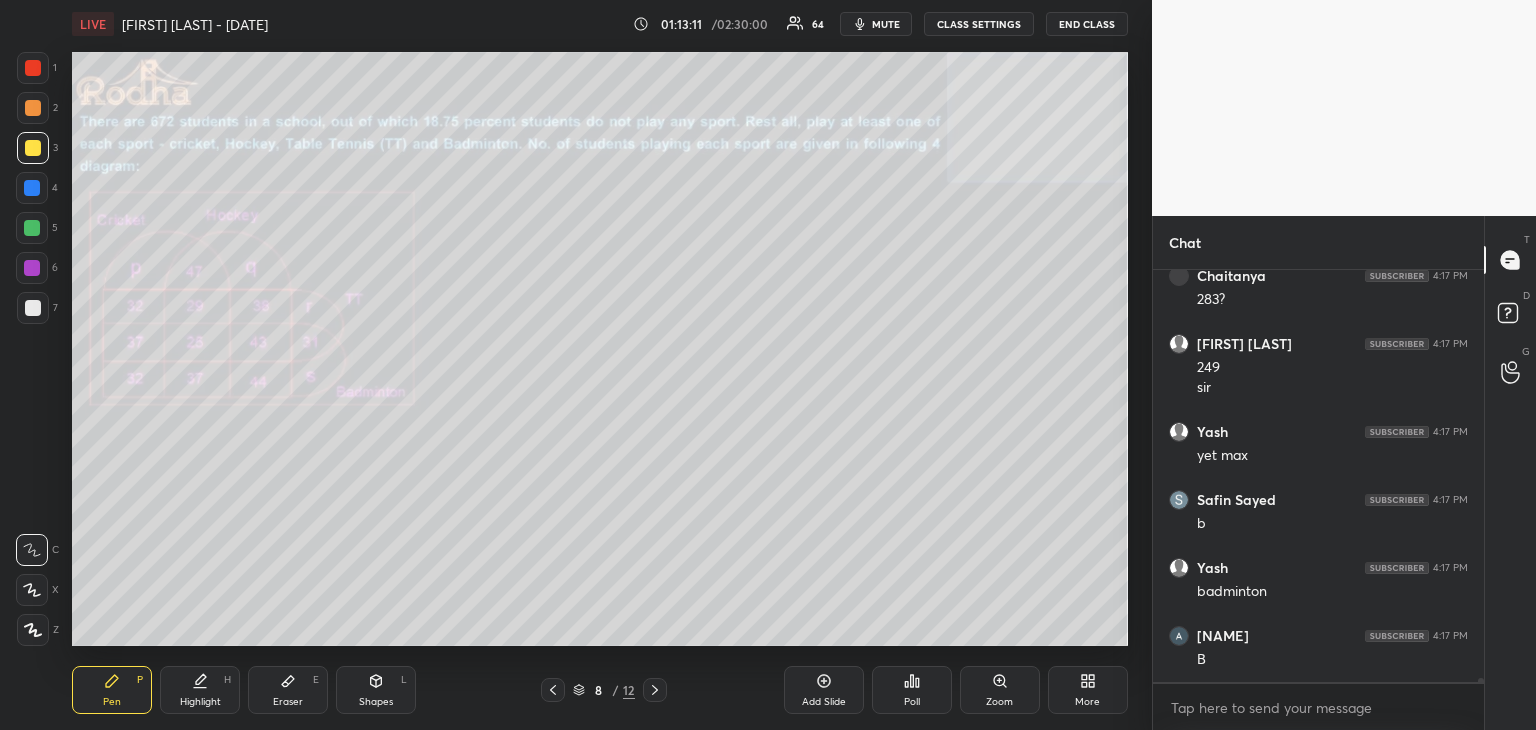 click on "8 / 12" at bounding box center [604, 690] 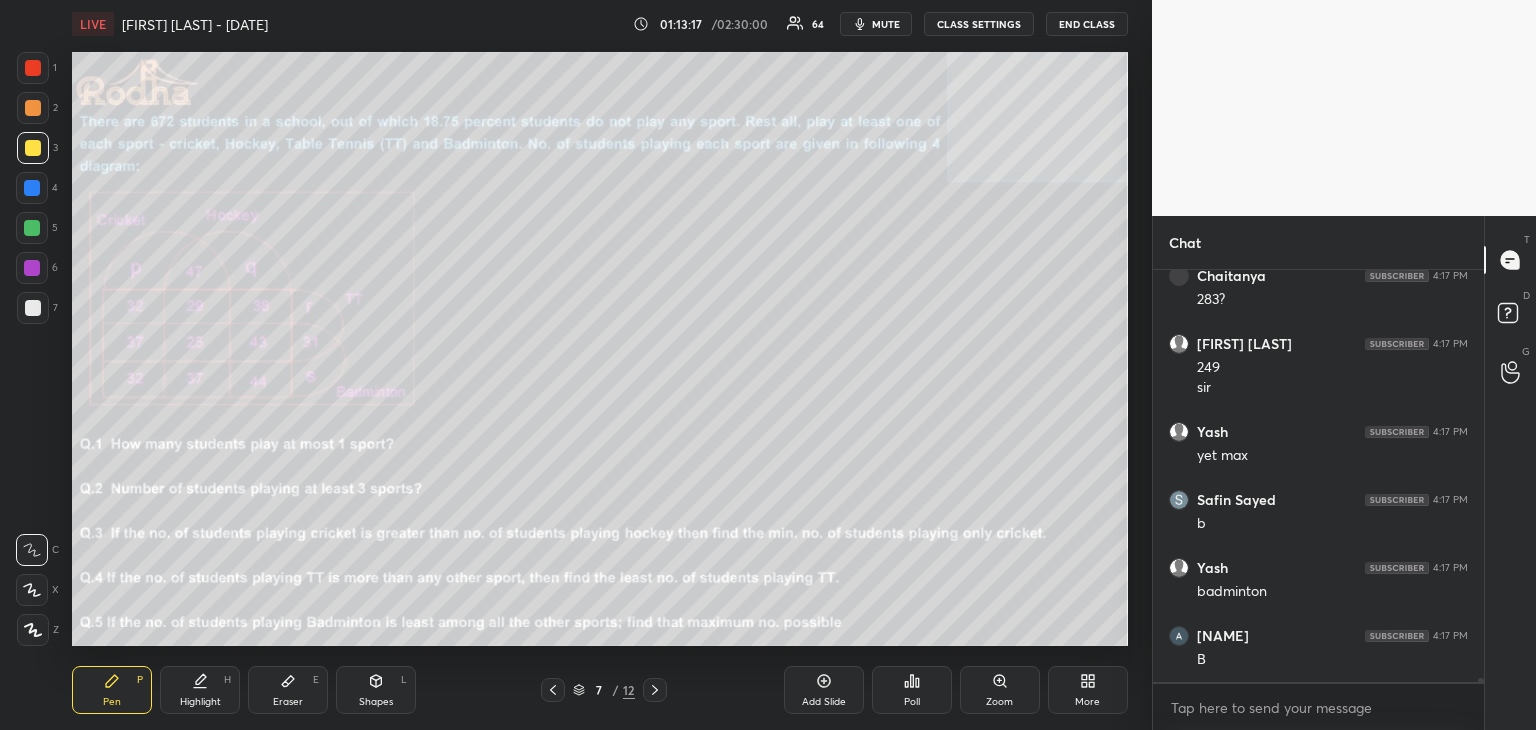 click 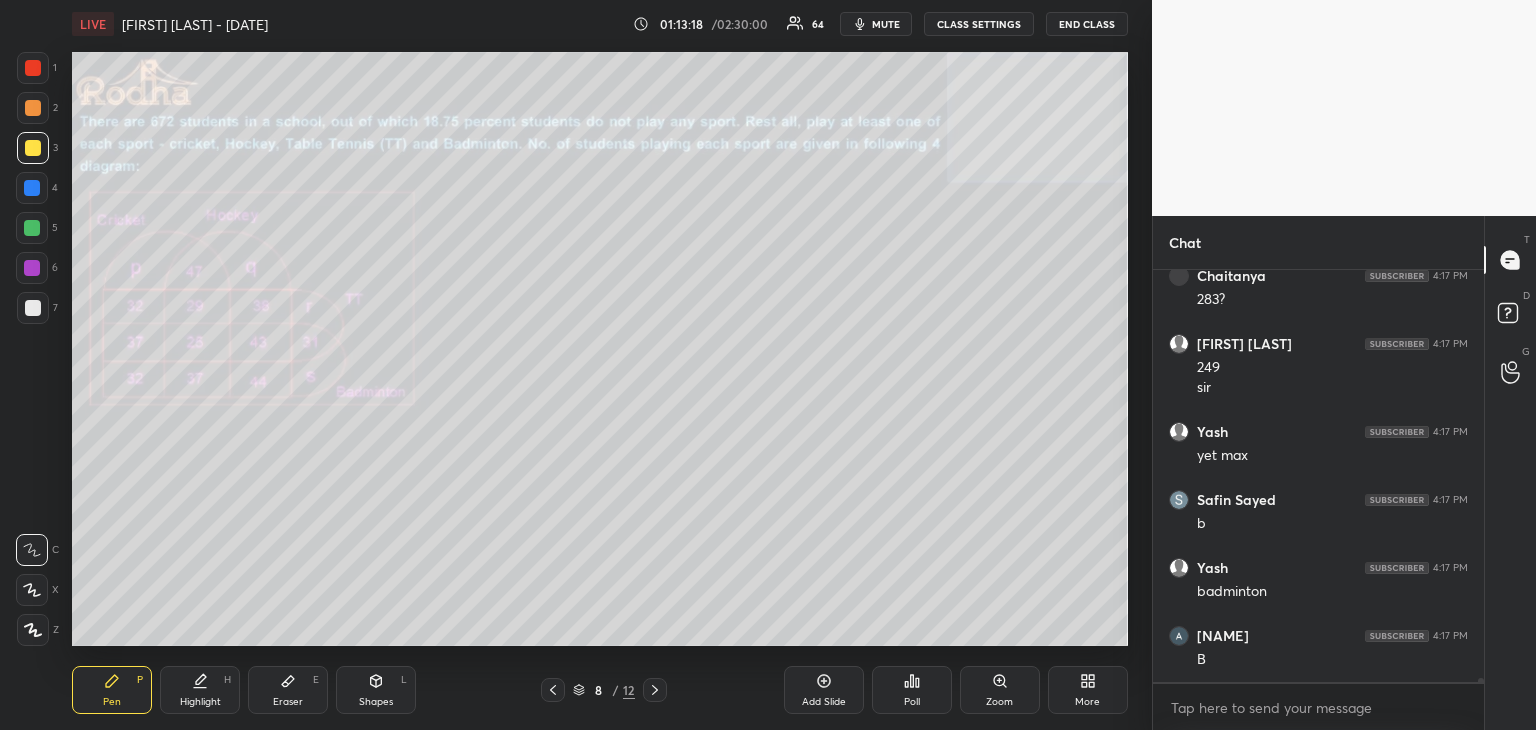 click 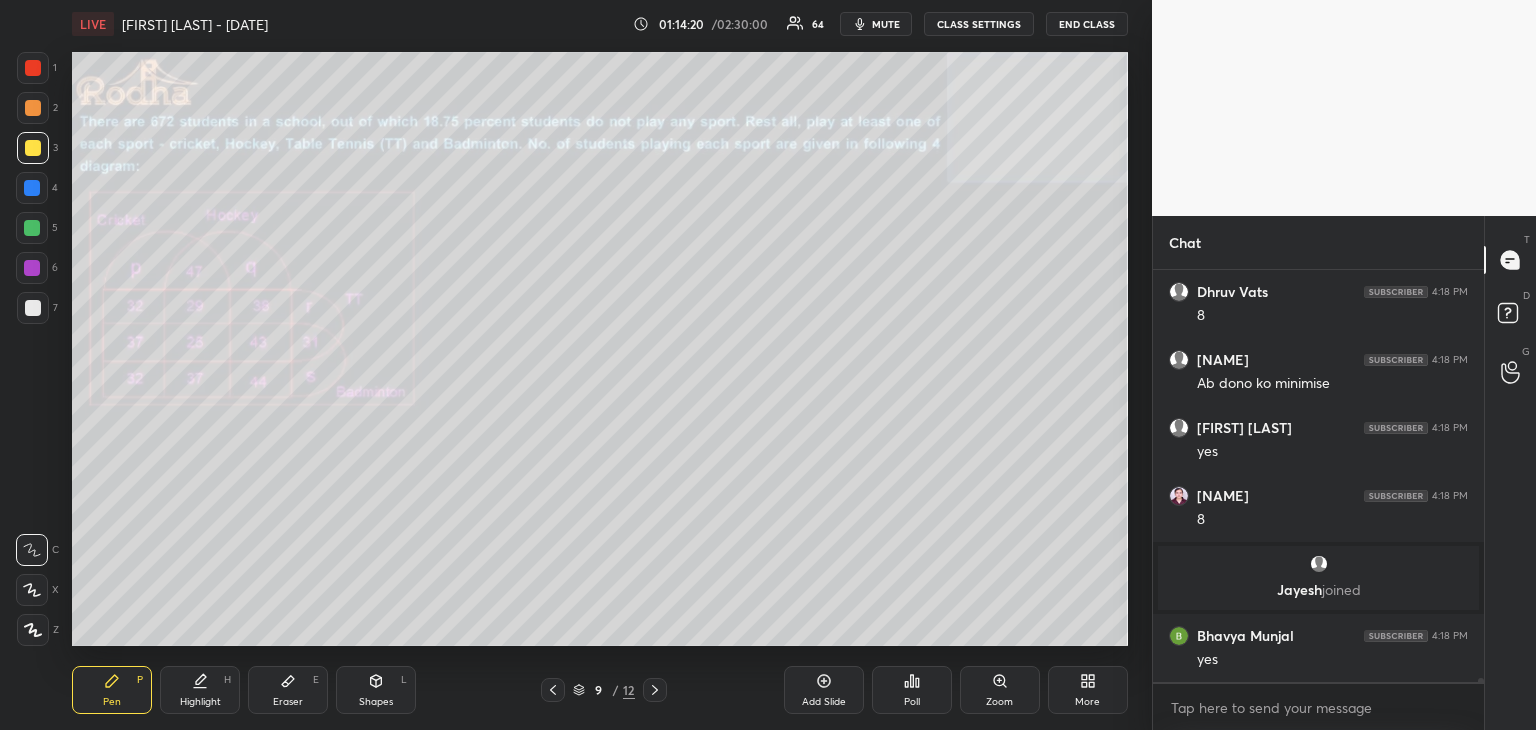 scroll, scrollTop: 39002, scrollLeft: 0, axis: vertical 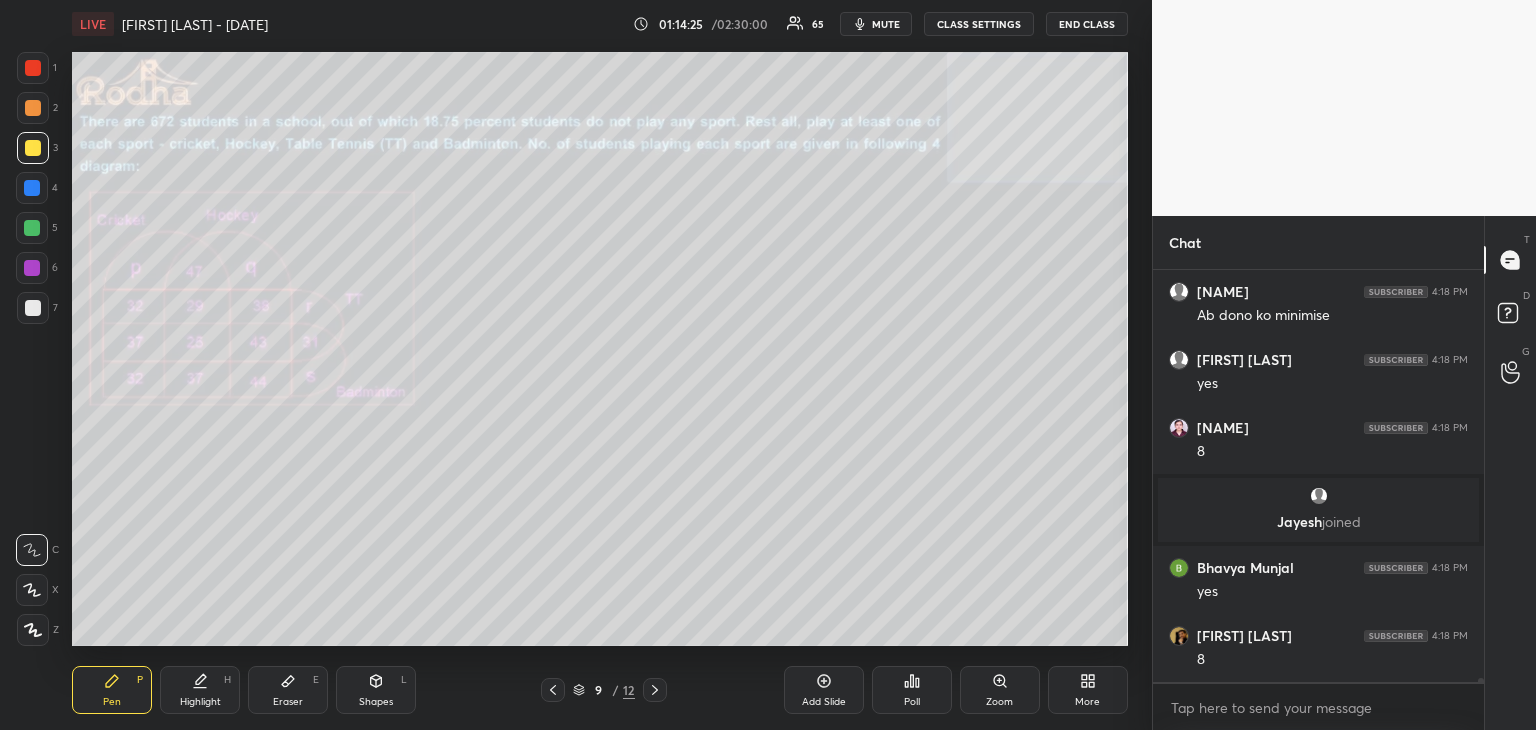 click on "Eraser" at bounding box center (288, 702) 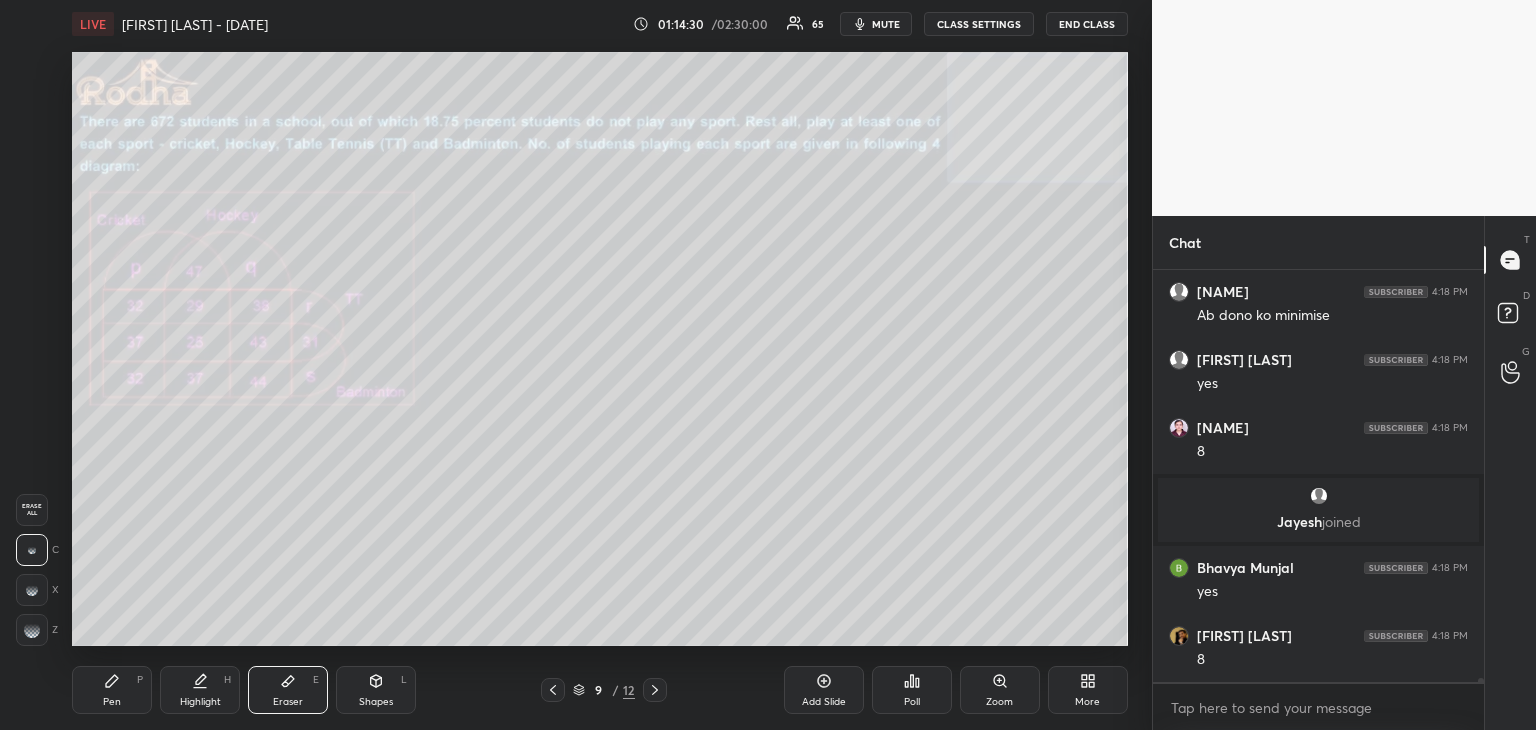 click 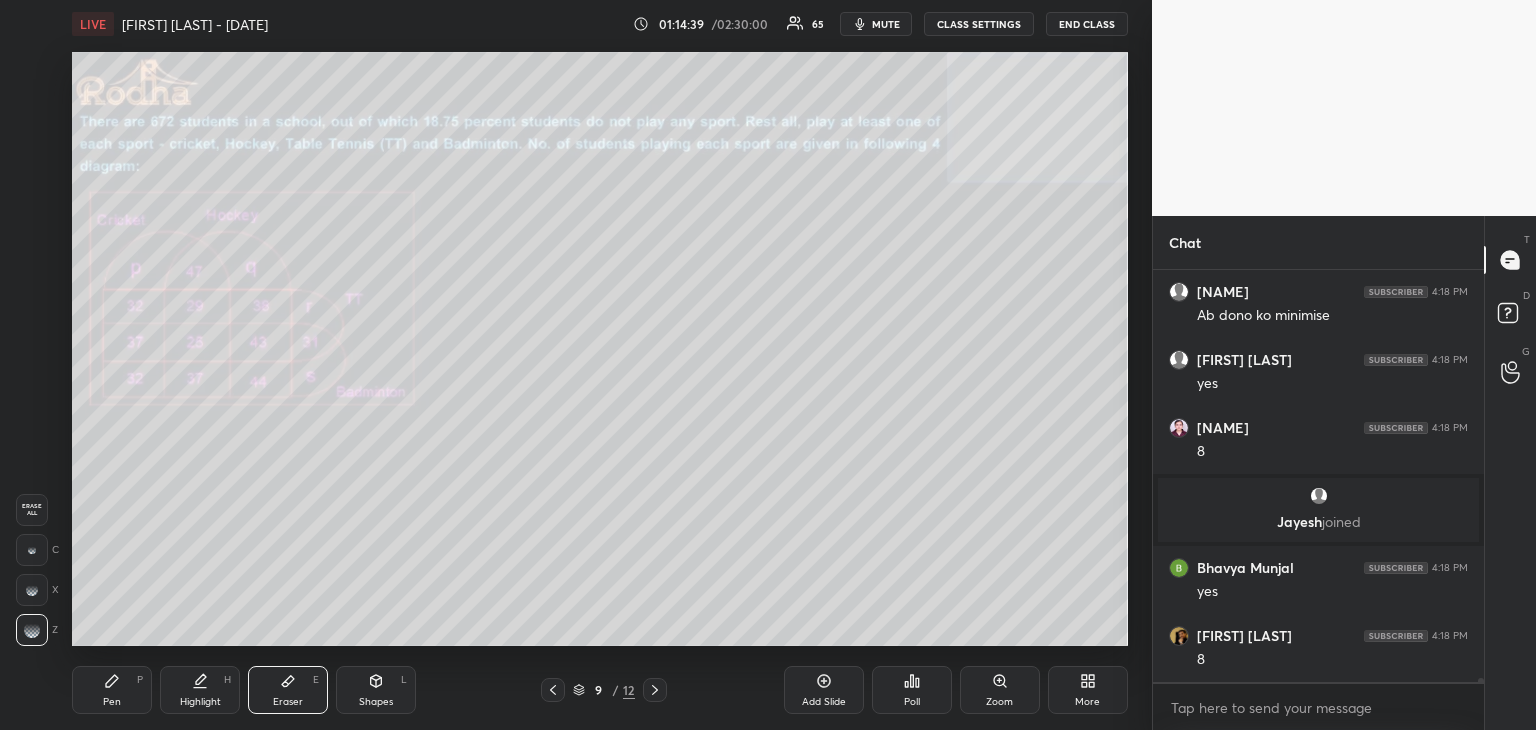 click on "Pen P" at bounding box center [112, 690] 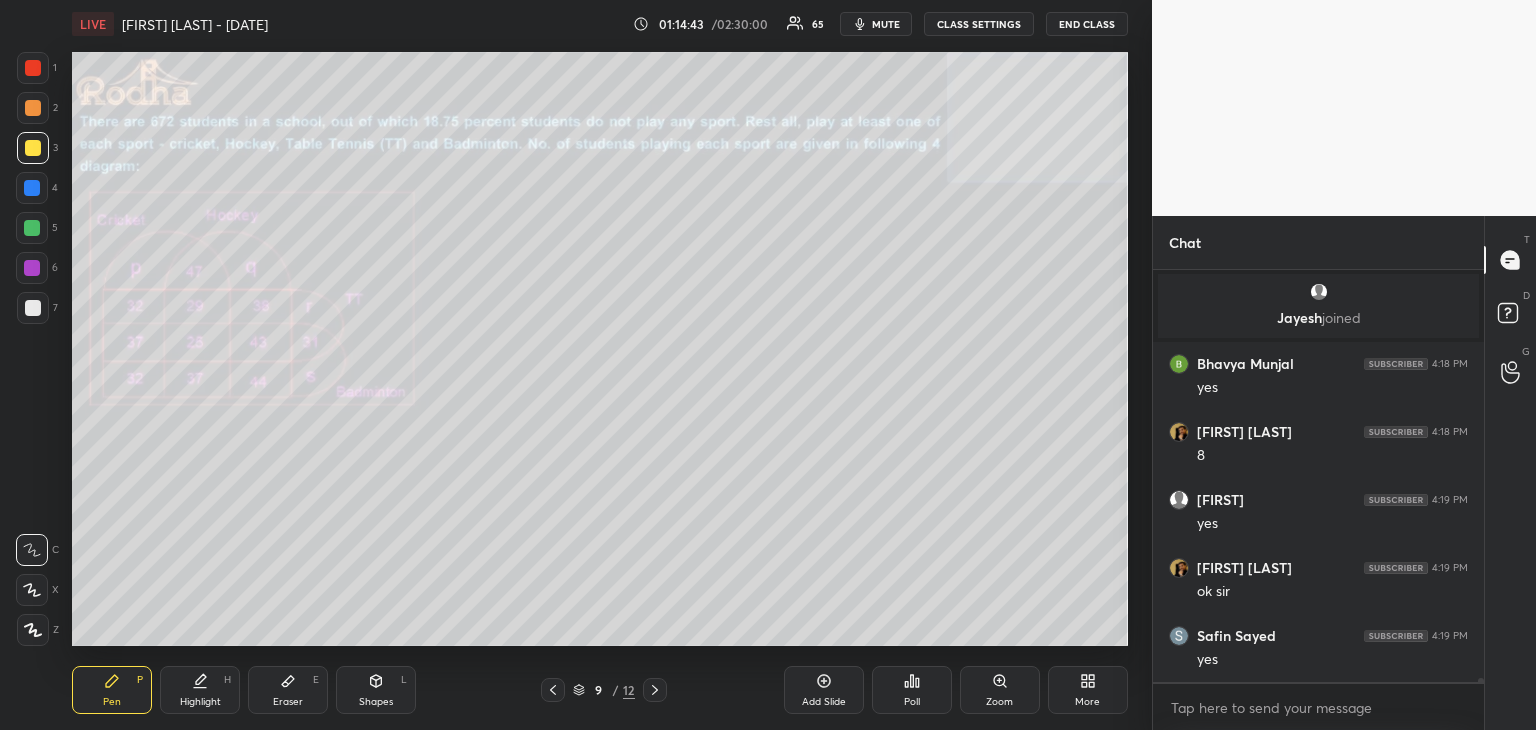 scroll, scrollTop: 39274, scrollLeft: 0, axis: vertical 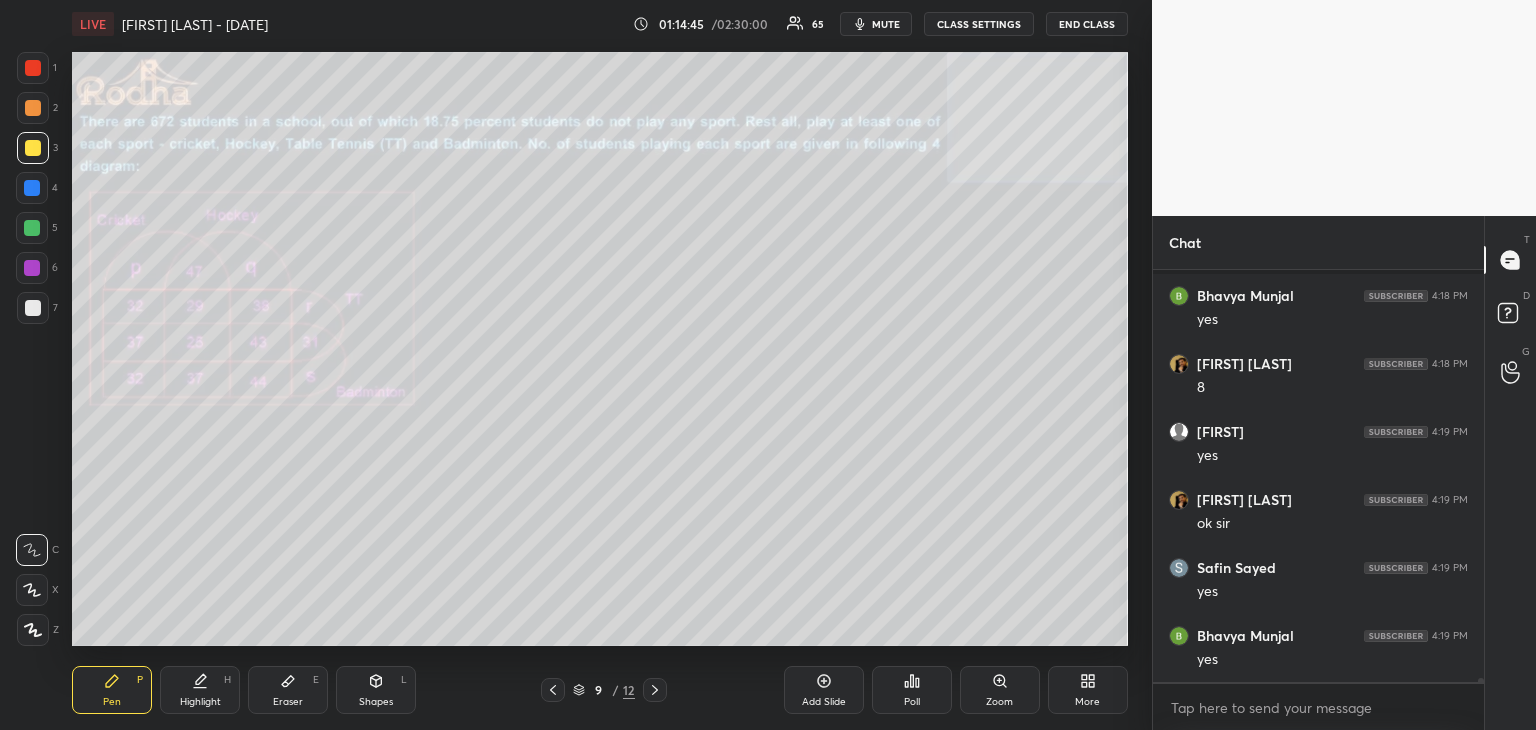 click on "Eraser E" at bounding box center (288, 690) 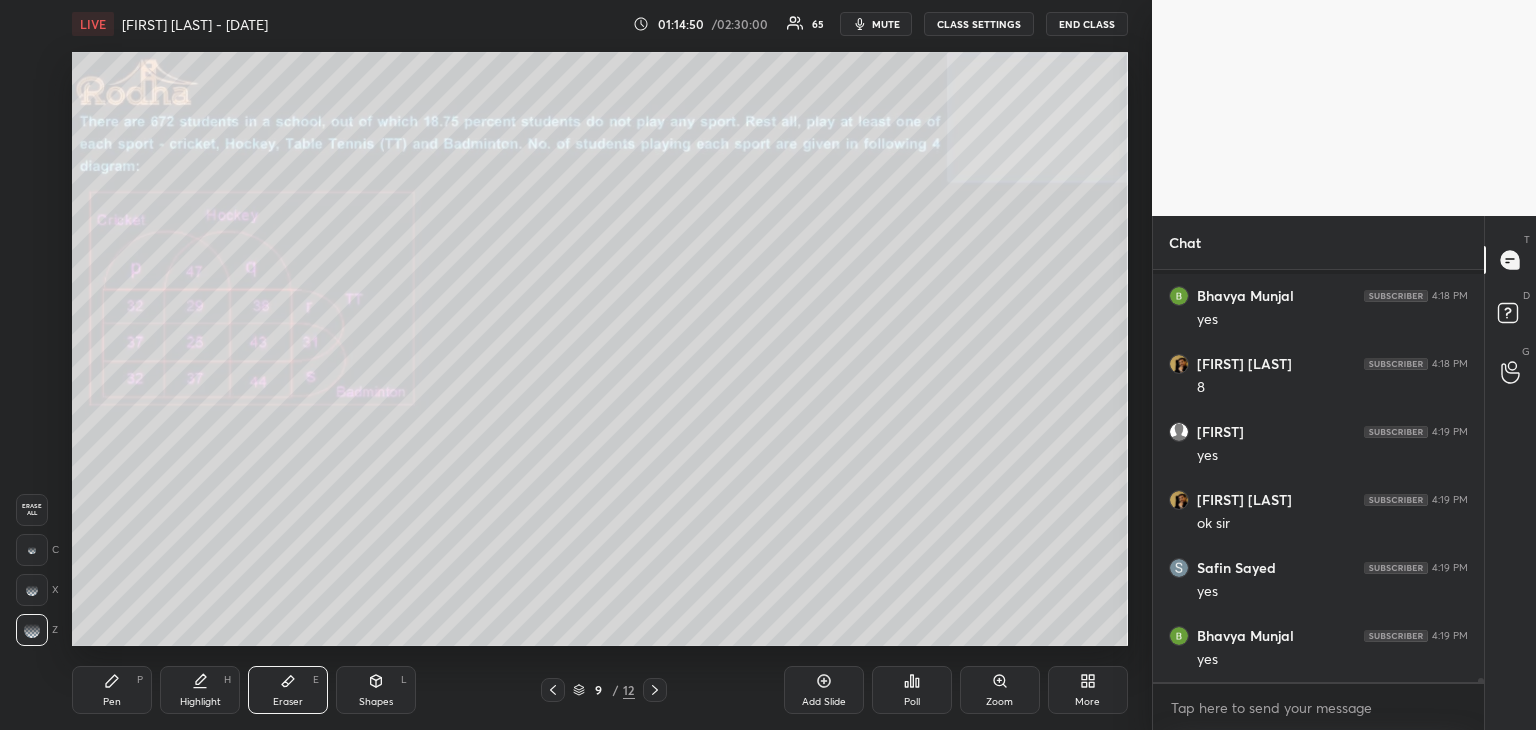 click on "Pen" at bounding box center (112, 702) 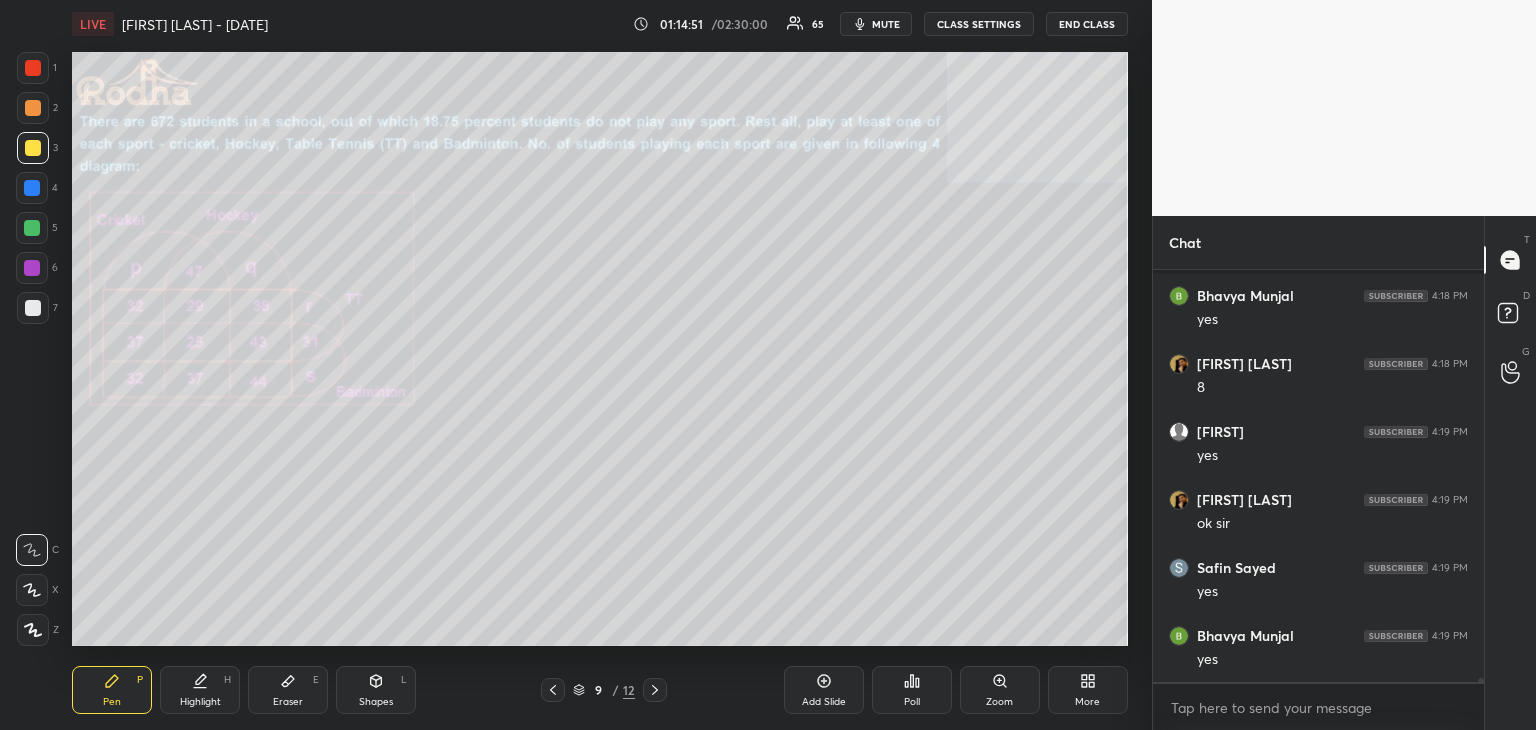 click on "Eraser E" at bounding box center (288, 690) 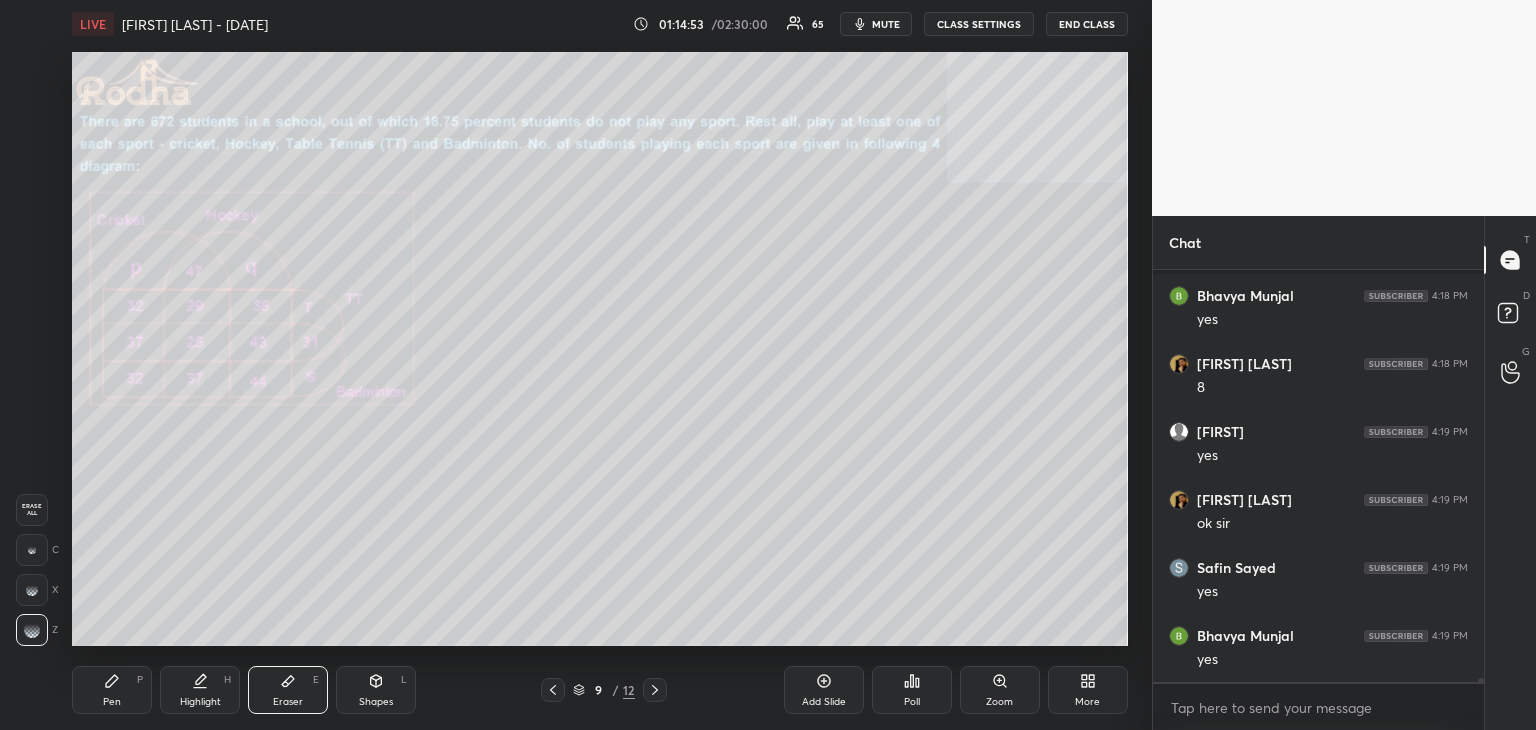 click on "Pen" at bounding box center (112, 702) 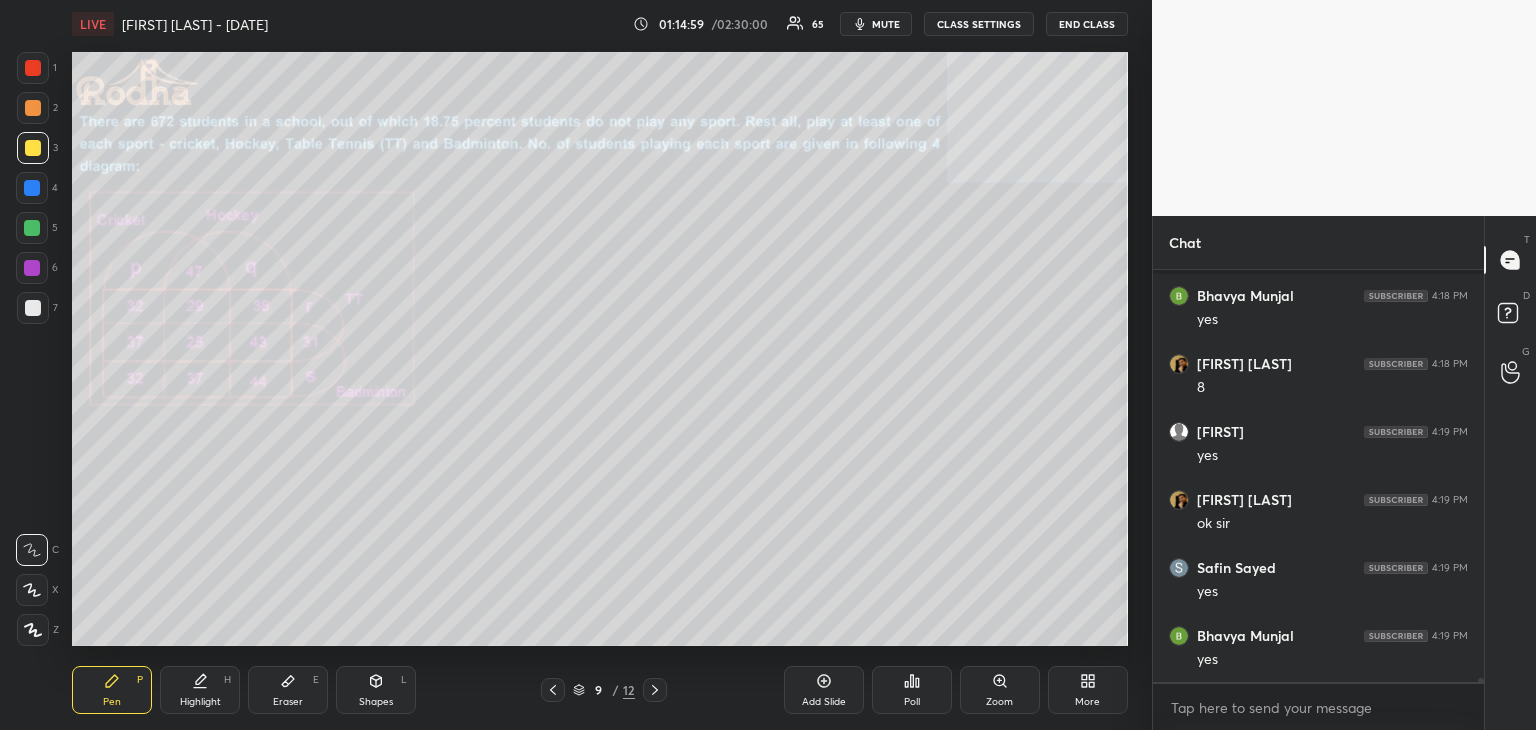 drag, startPoint x: 548, startPoint y: 689, endPoint x: 564, endPoint y: 680, distance: 18.35756 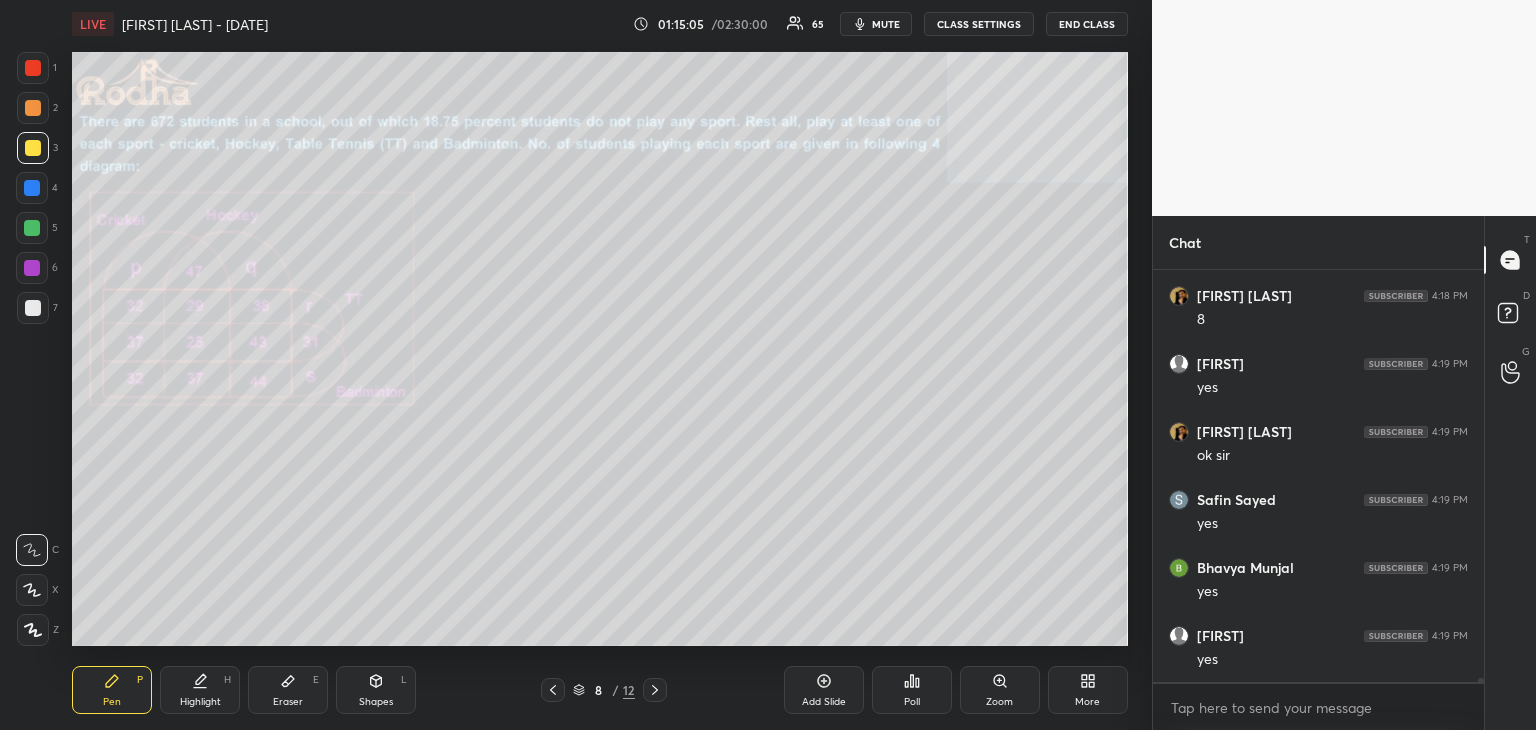scroll, scrollTop: 39410, scrollLeft: 0, axis: vertical 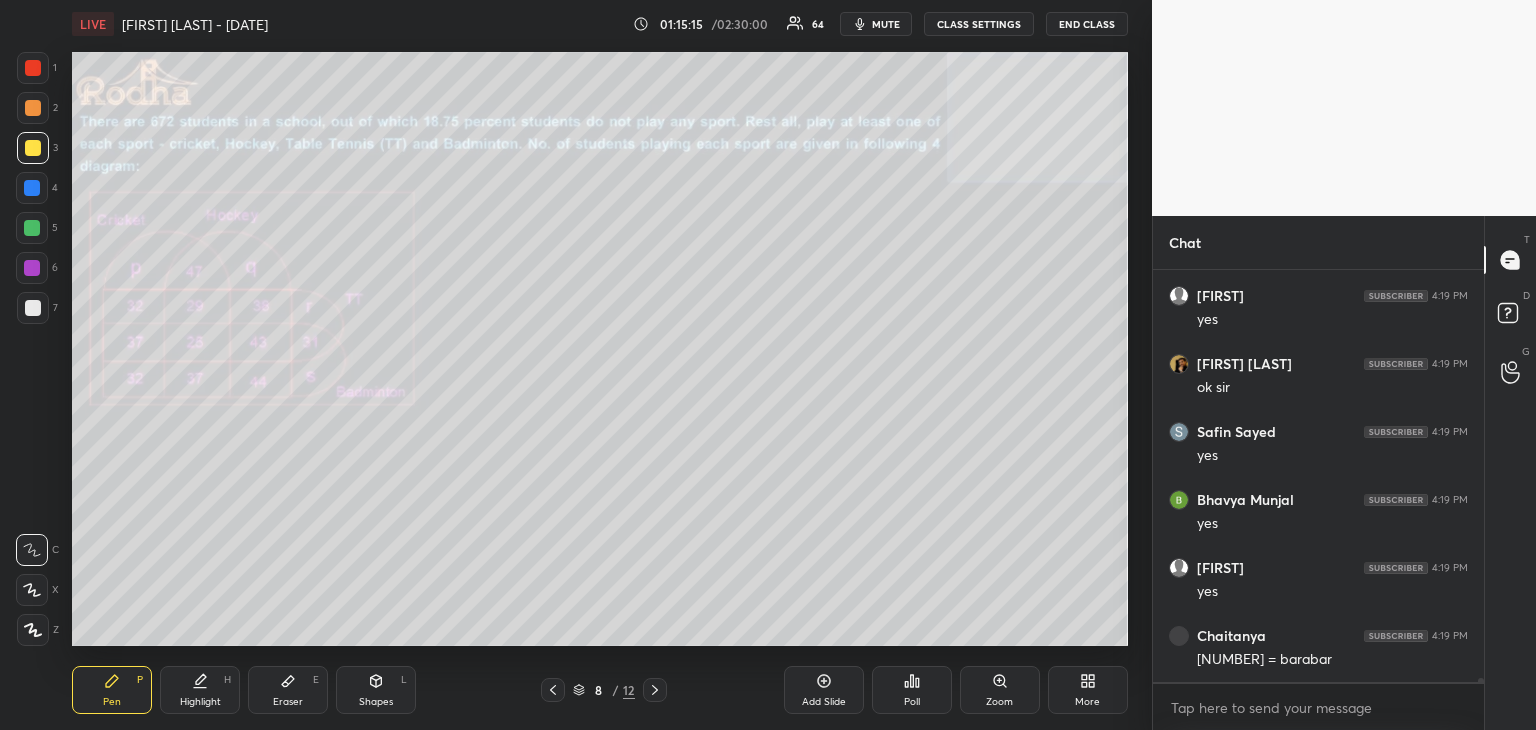drag, startPoint x: 662, startPoint y: 686, endPoint x: 672, endPoint y: 682, distance: 10.770329 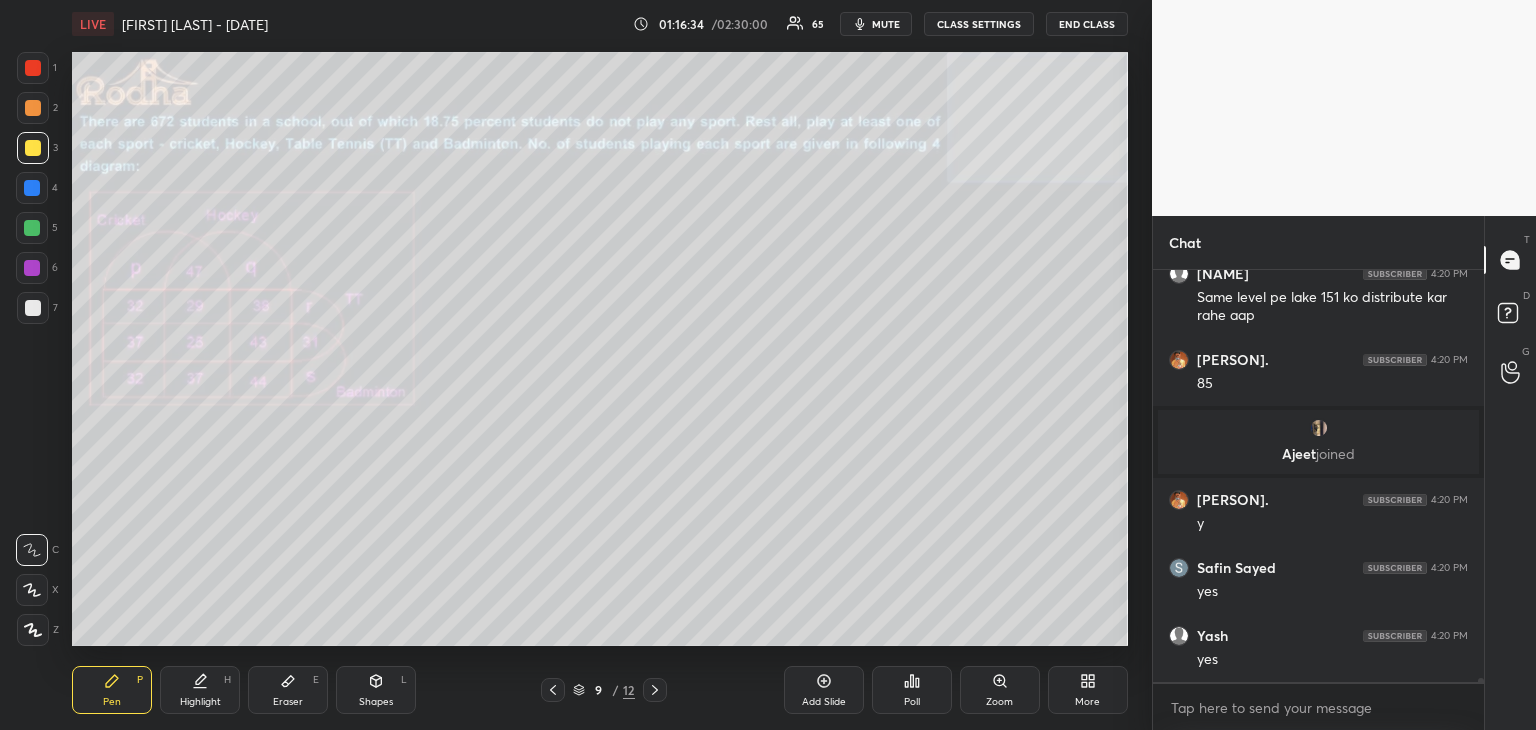 scroll, scrollTop: 39878, scrollLeft: 0, axis: vertical 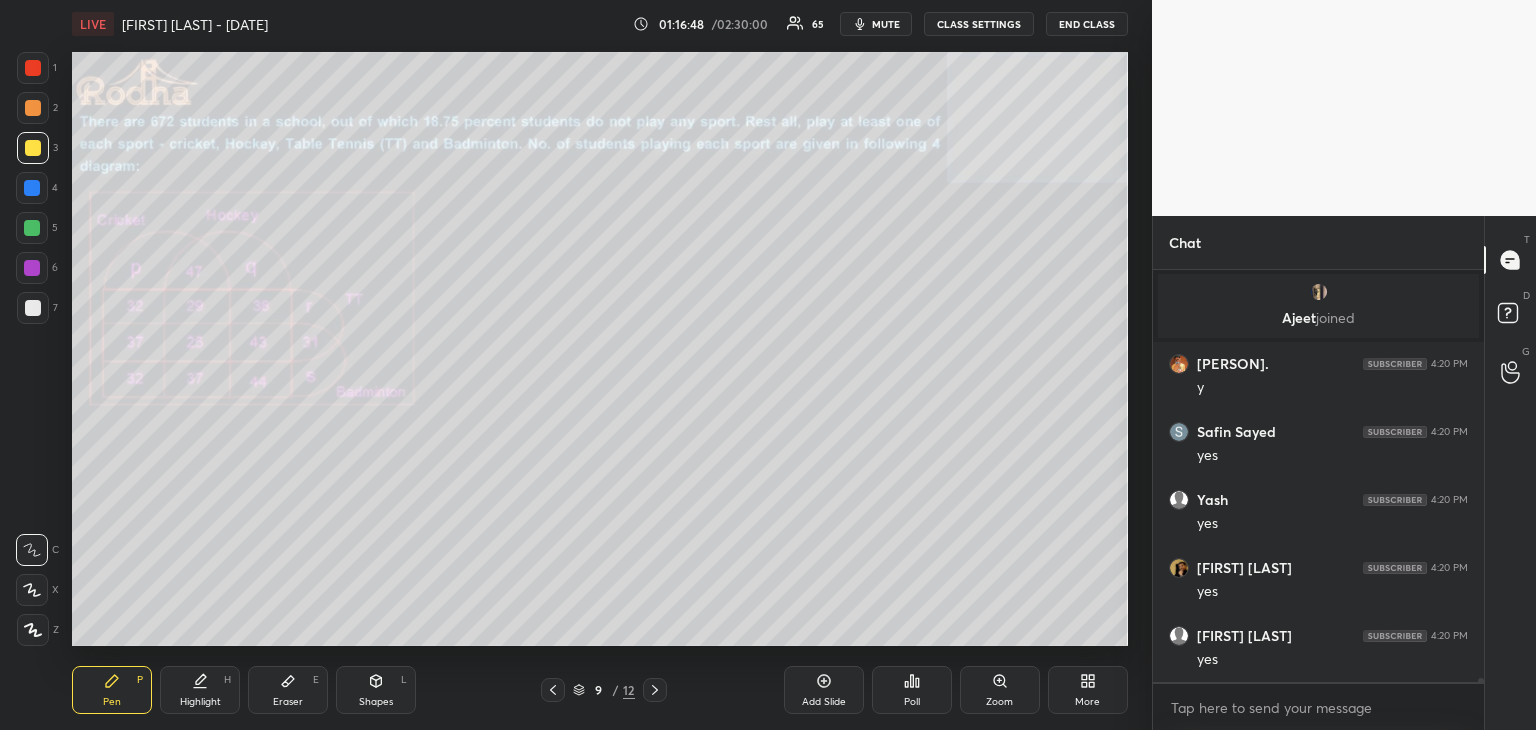 click at bounding box center [33, 68] 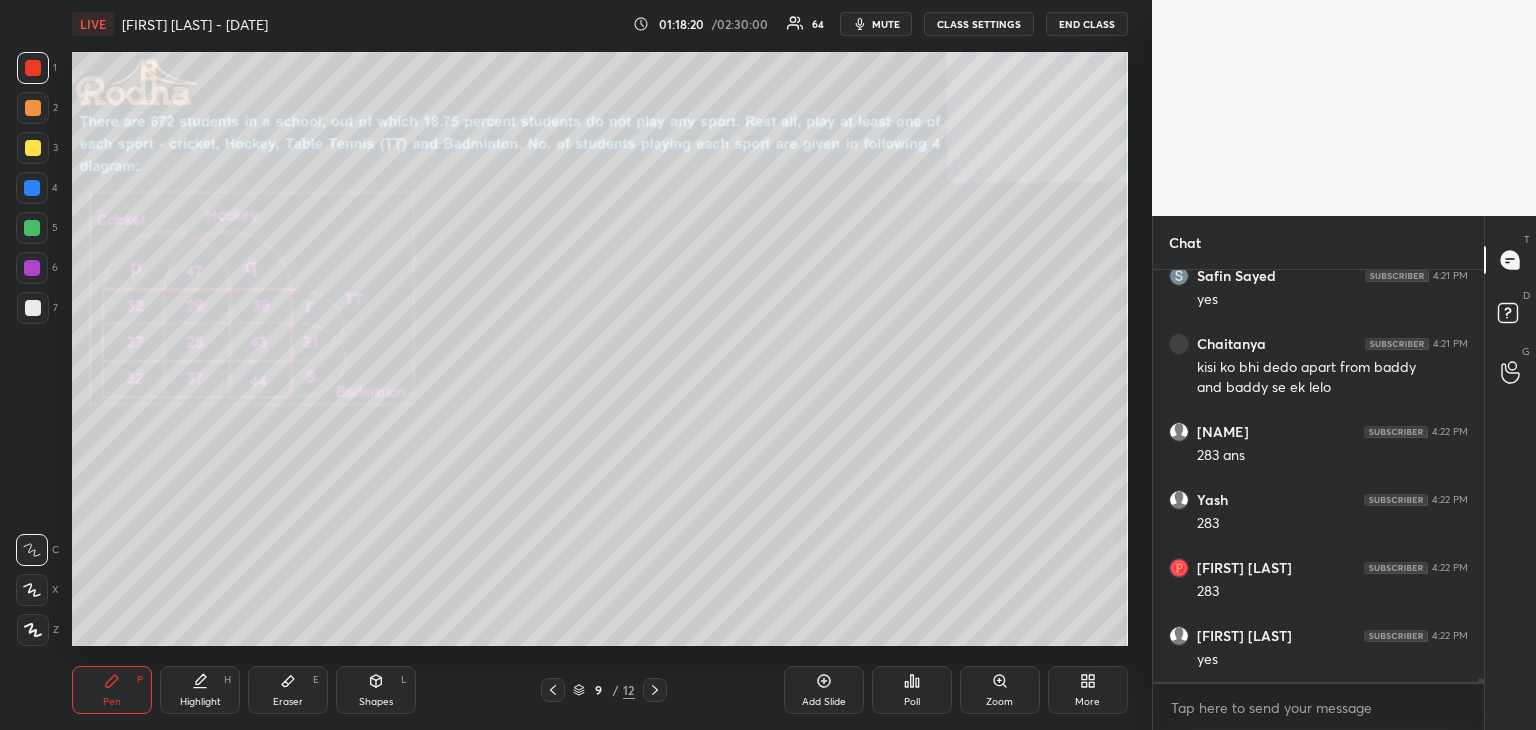 scroll, scrollTop: 40510, scrollLeft: 0, axis: vertical 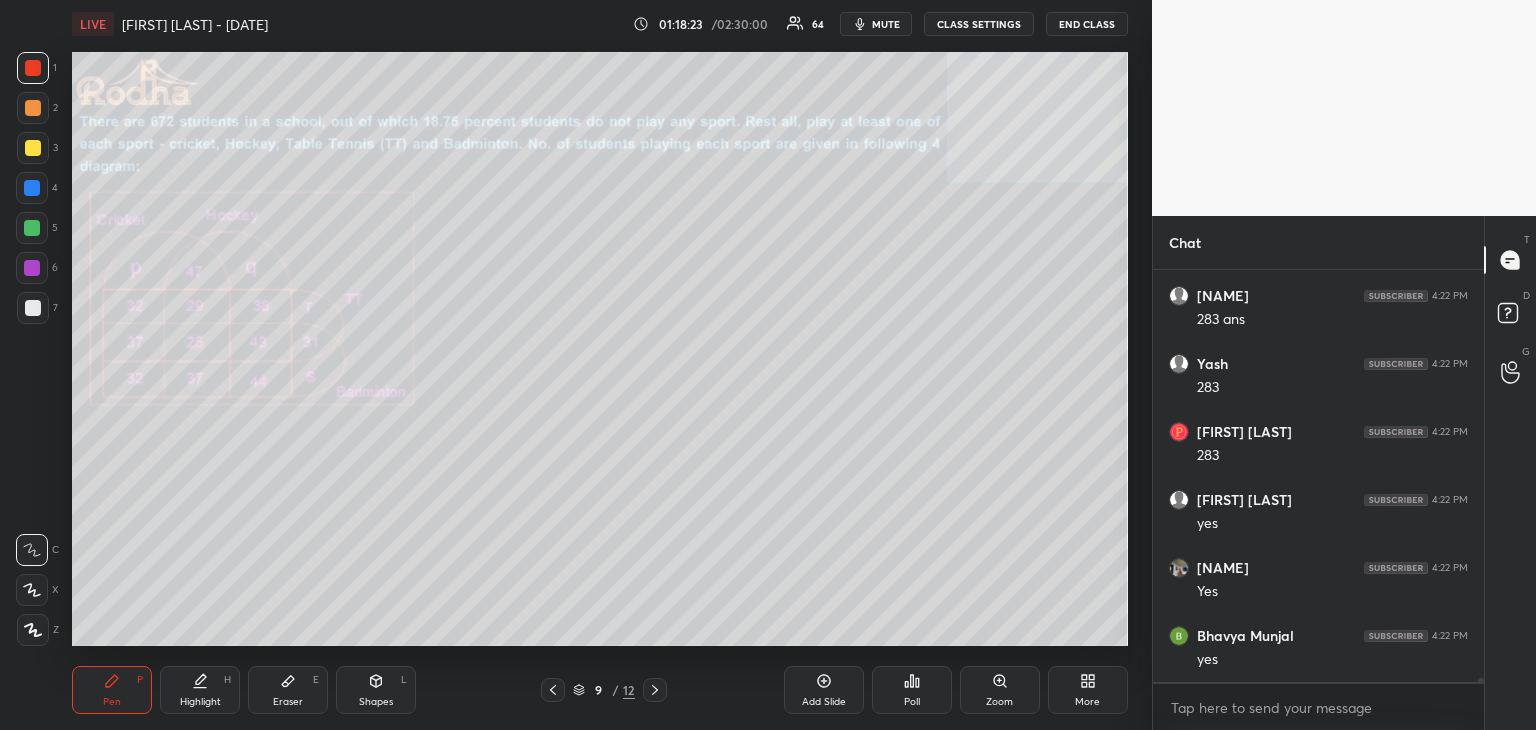 drag, startPoint x: 30, startPoint y: 227, endPoint x: 65, endPoint y: 229, distance: 35.057095 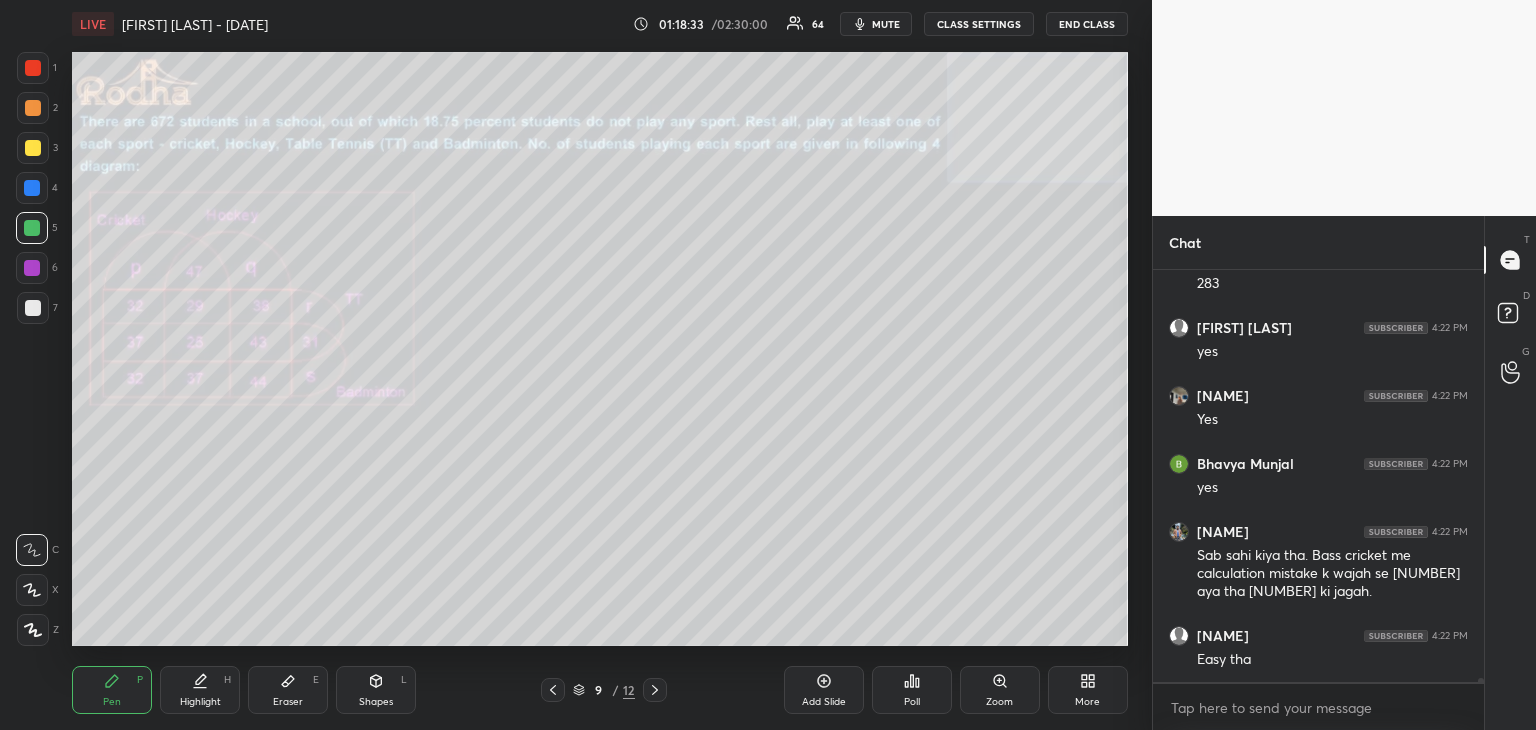 scroll, scrollTop: 40818, scrollLeft: 0, axis: vertical 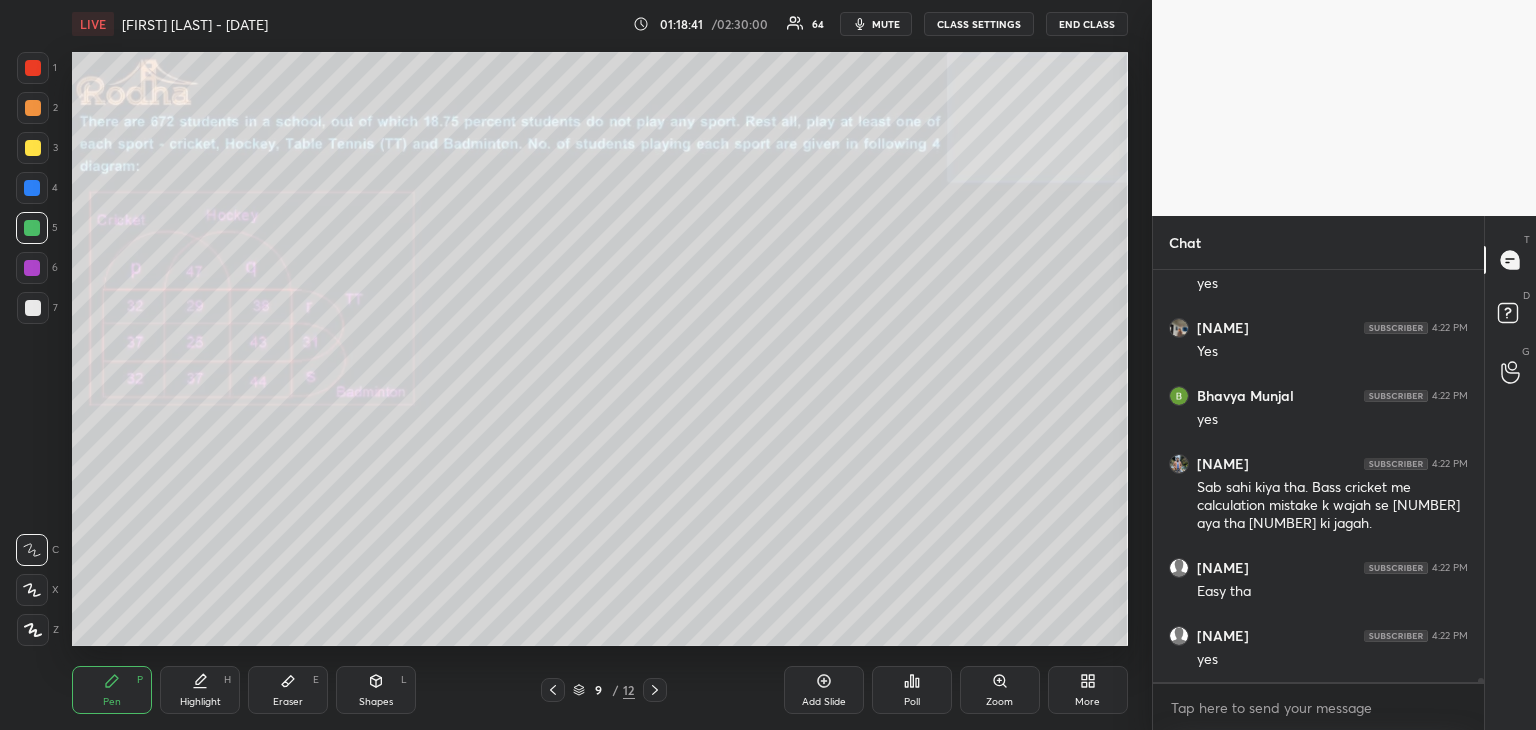 click 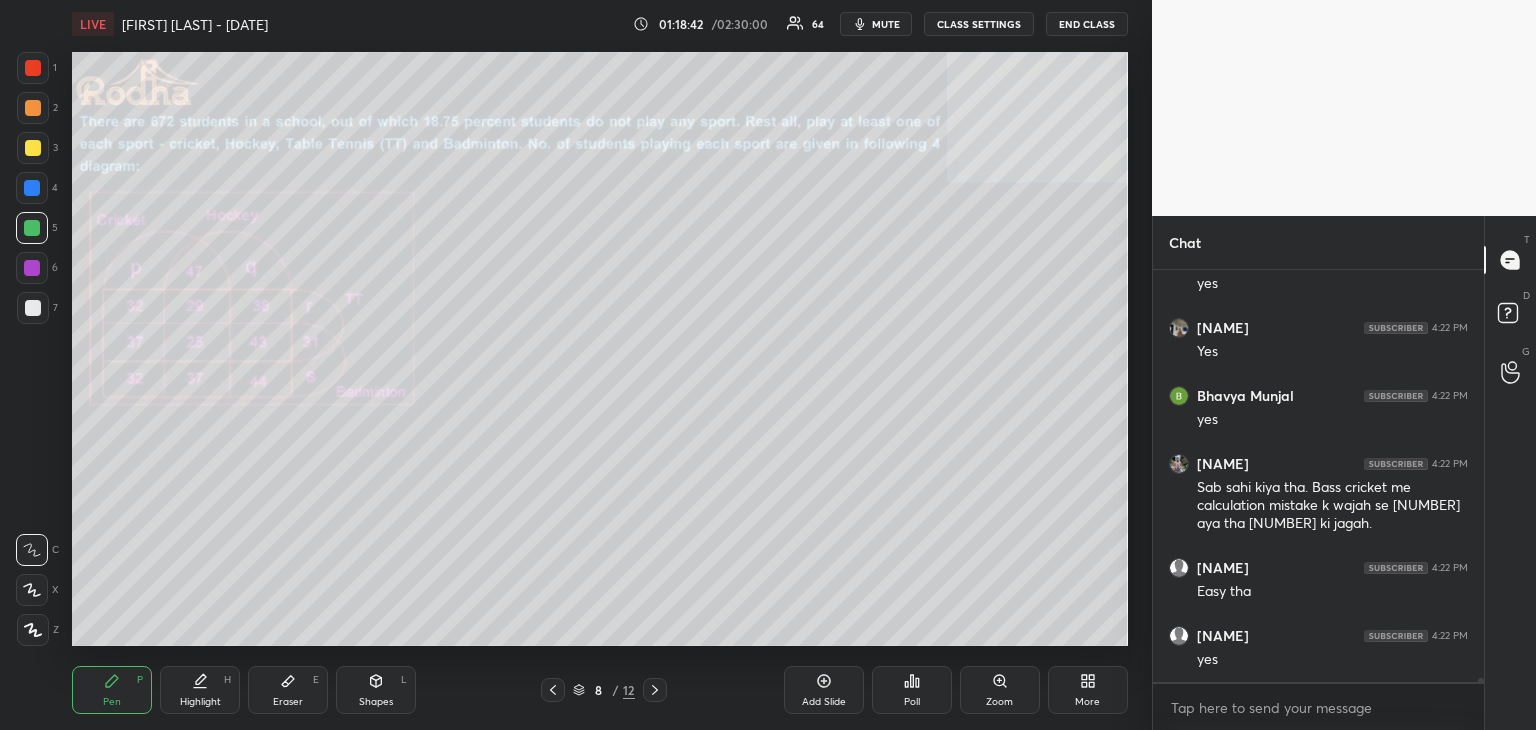 click 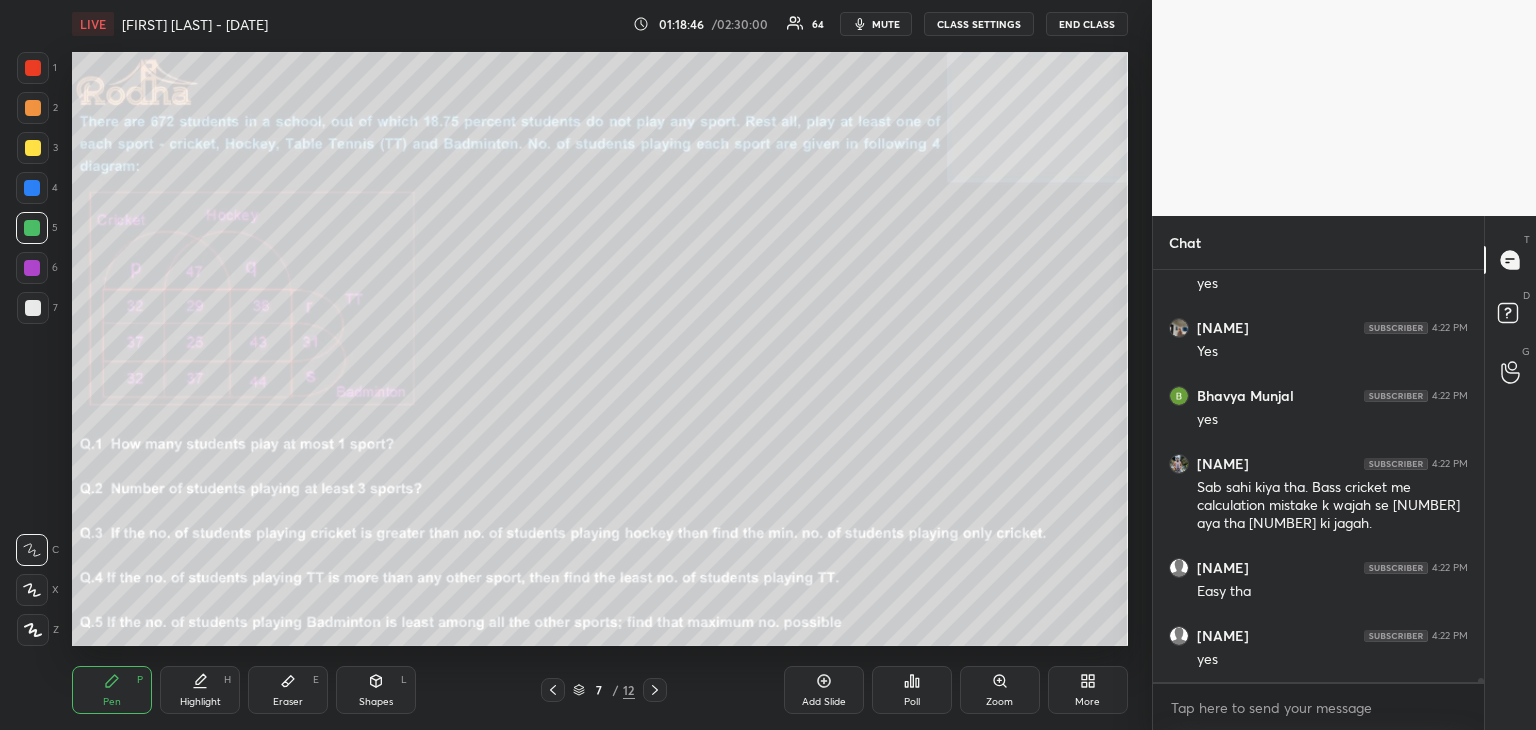 click 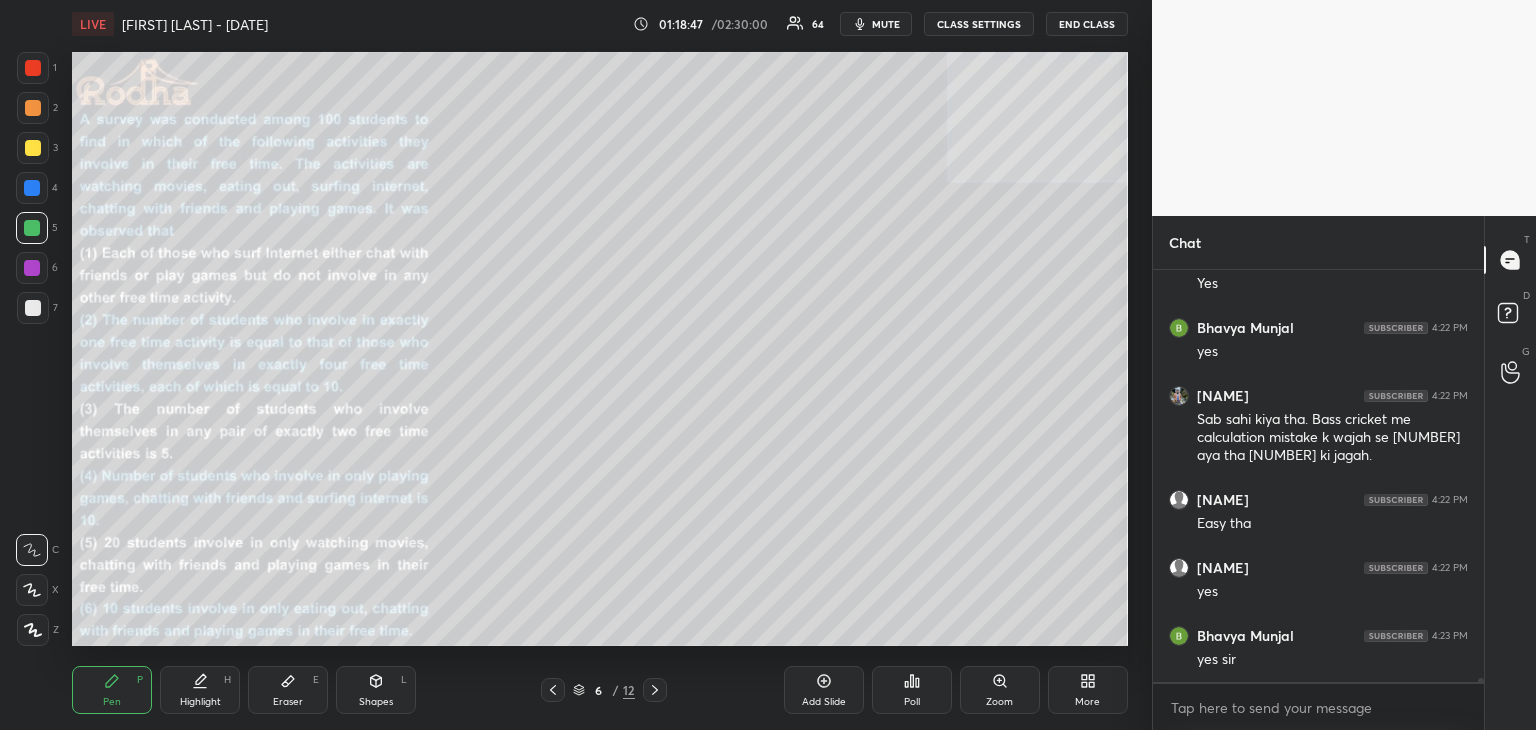 click 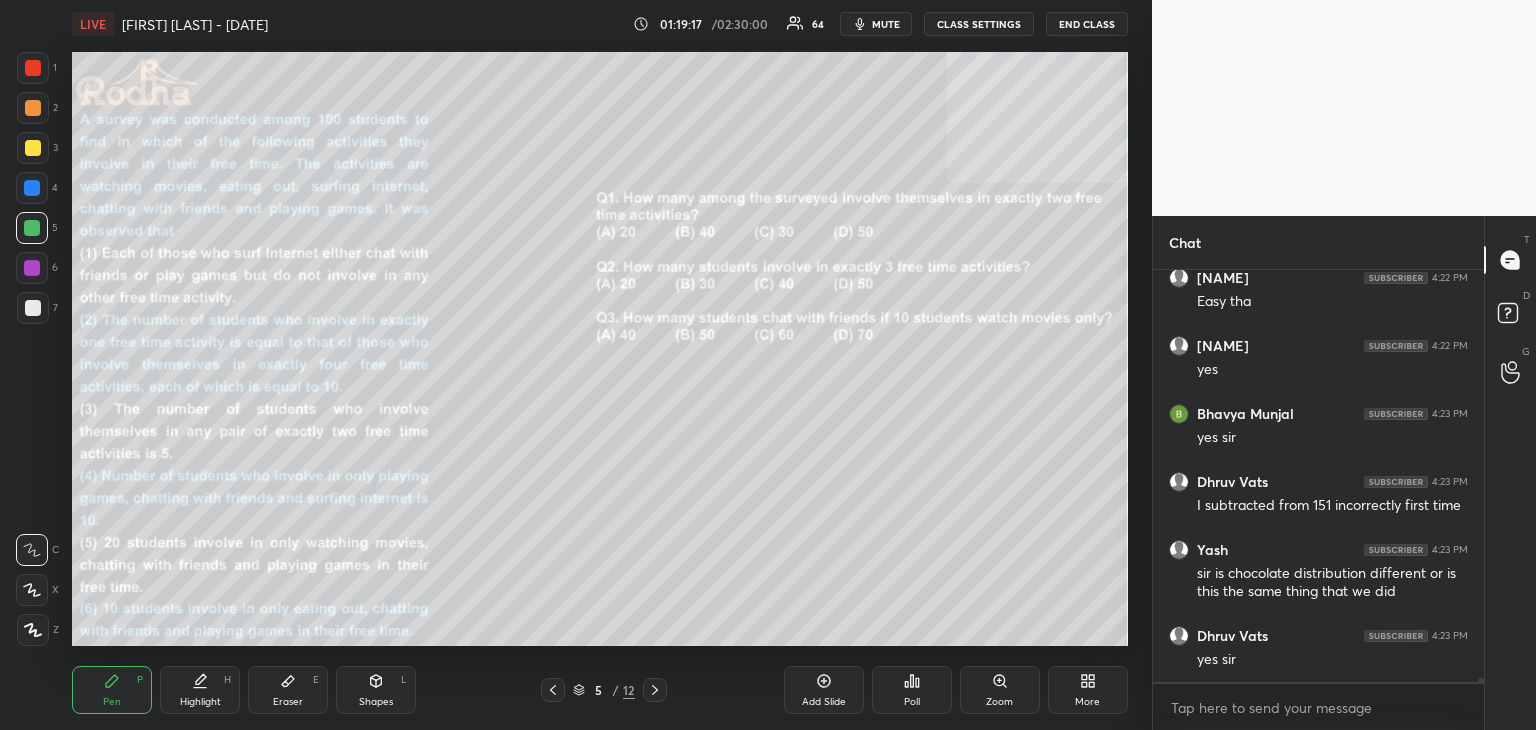 scroll, scrollTop: 41176, scrollLeft: 0, axis: vertical 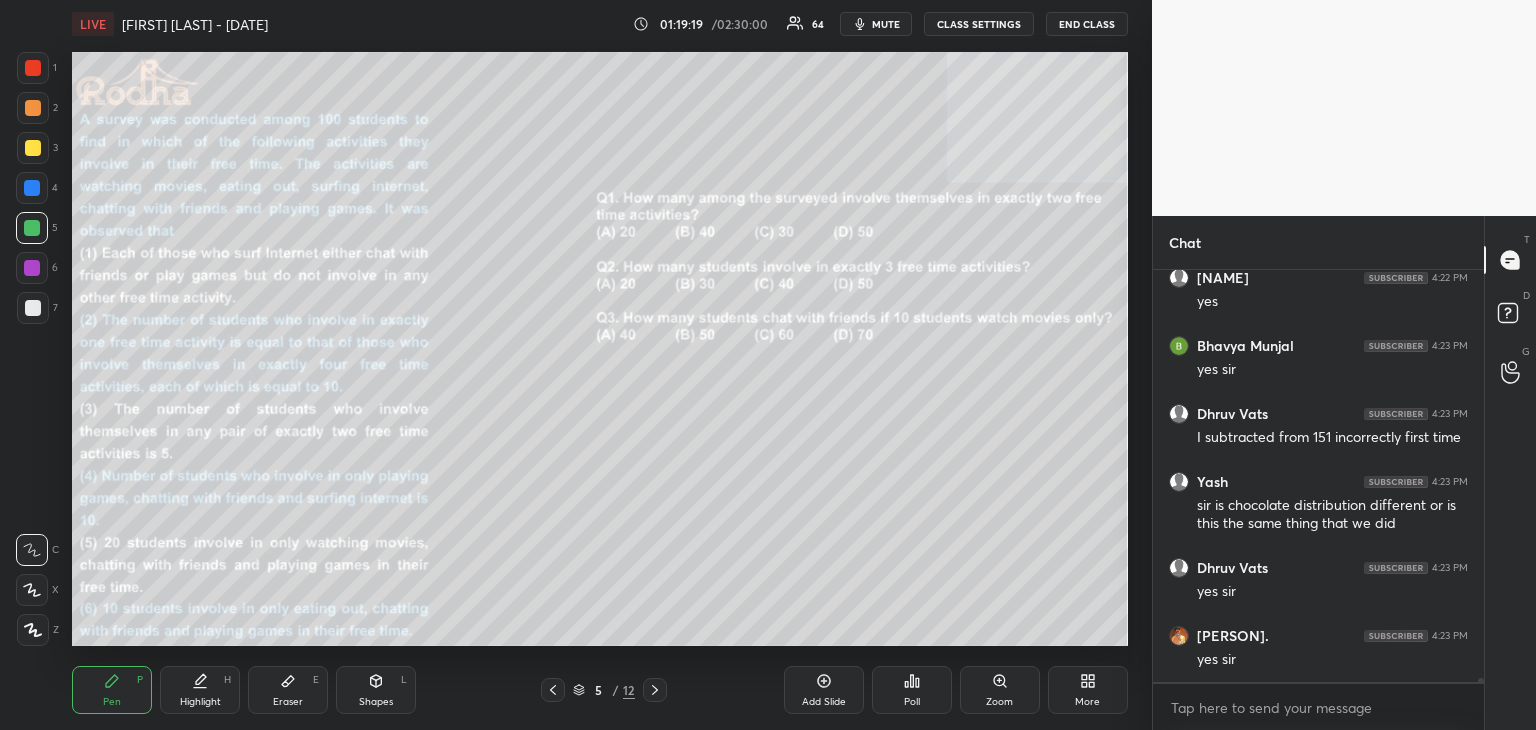 click on "Poll" at bounding box center (912, 690) 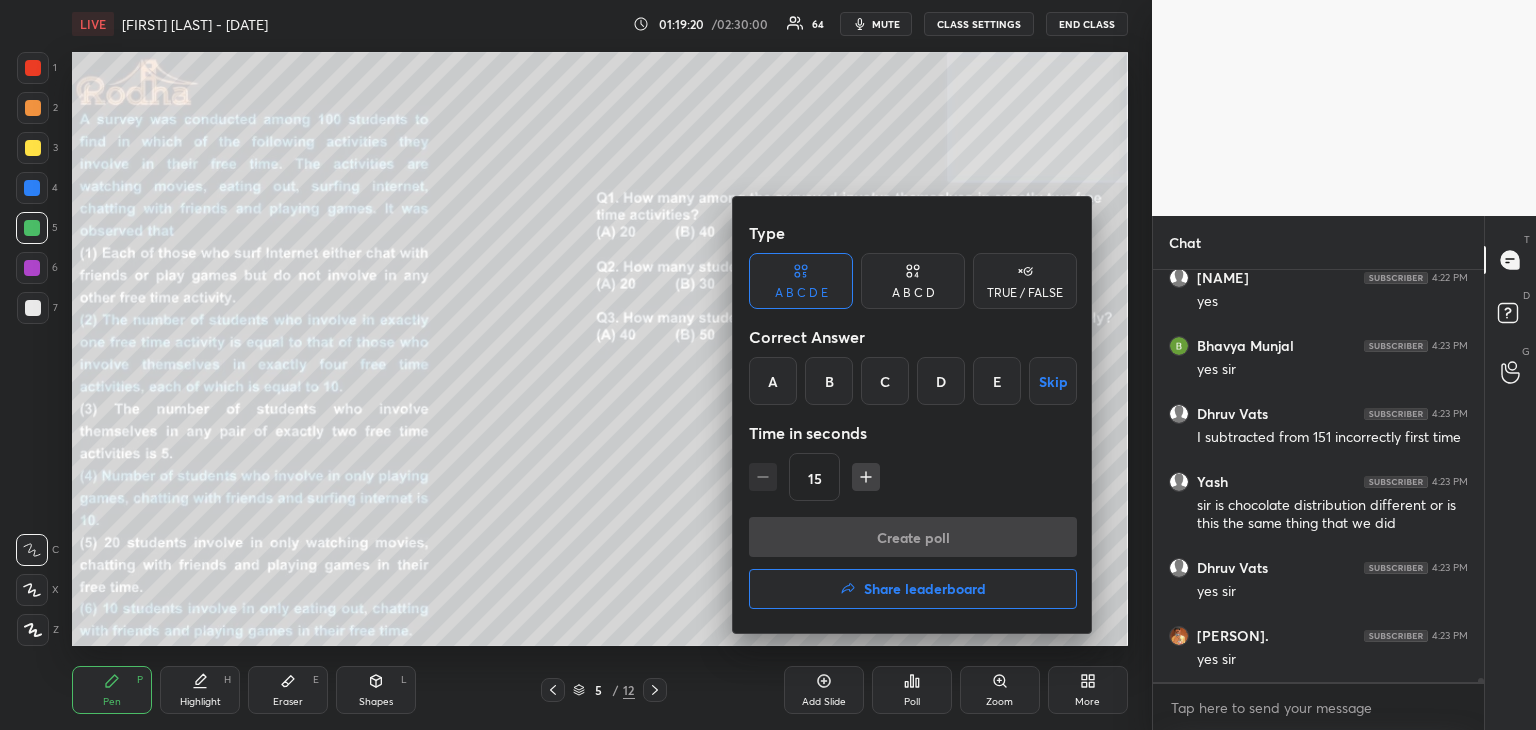 click on "B" at bounding box center [829, 381] 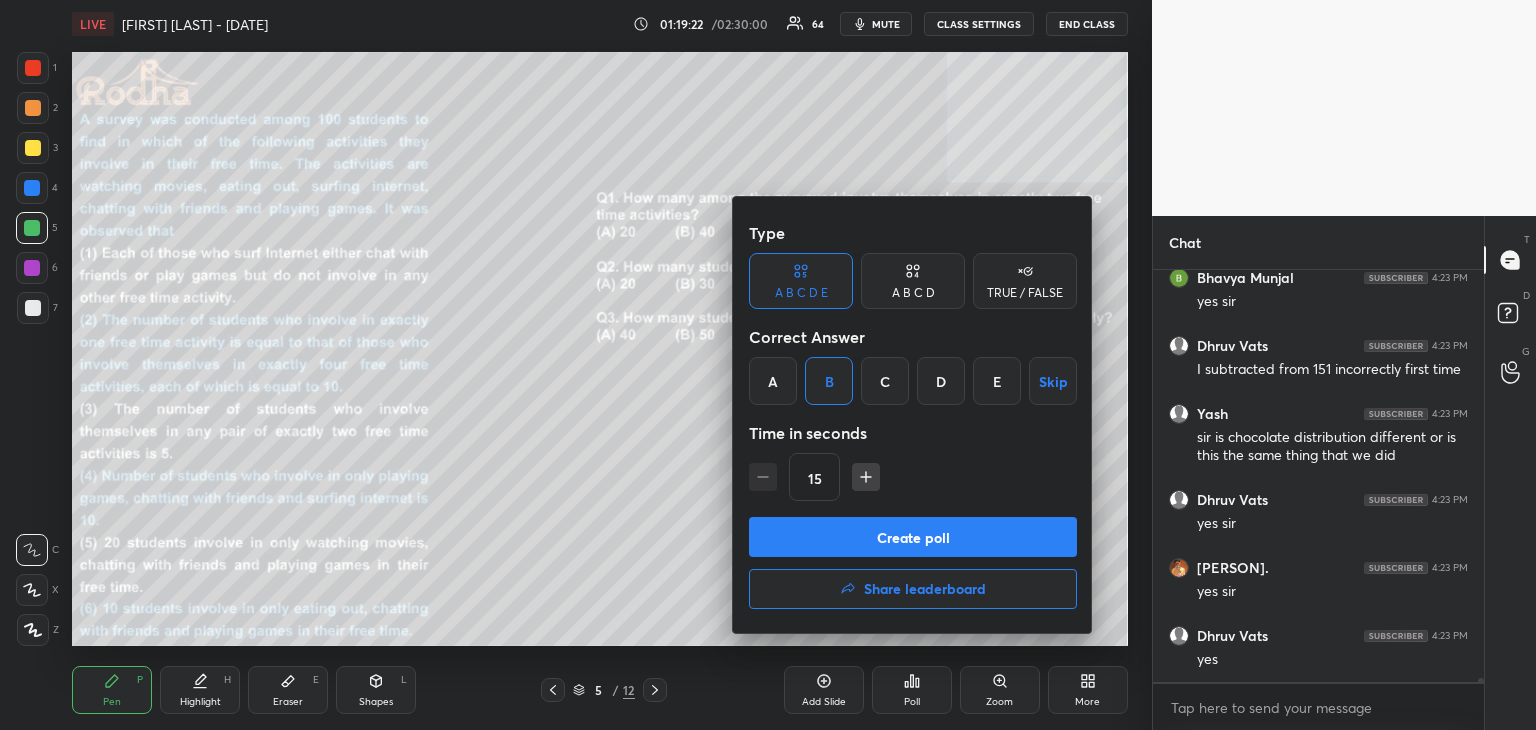 scroll, scrollTop: 41312, scrollLeft: 0, axis: vertical 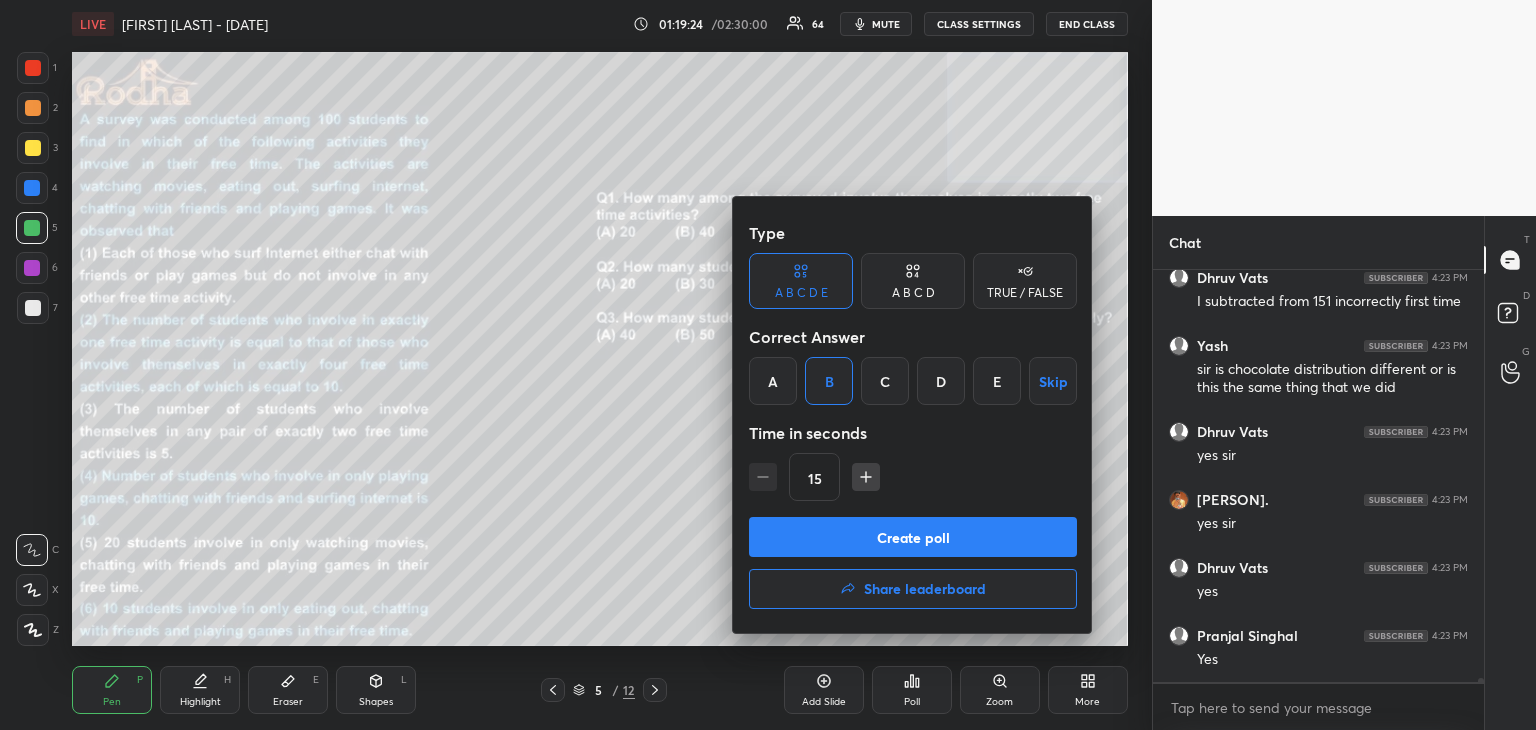 drag, startPoint x: 912, startPoint y: 285, endPoint x: 926, endPoint y: 285, distance: 14 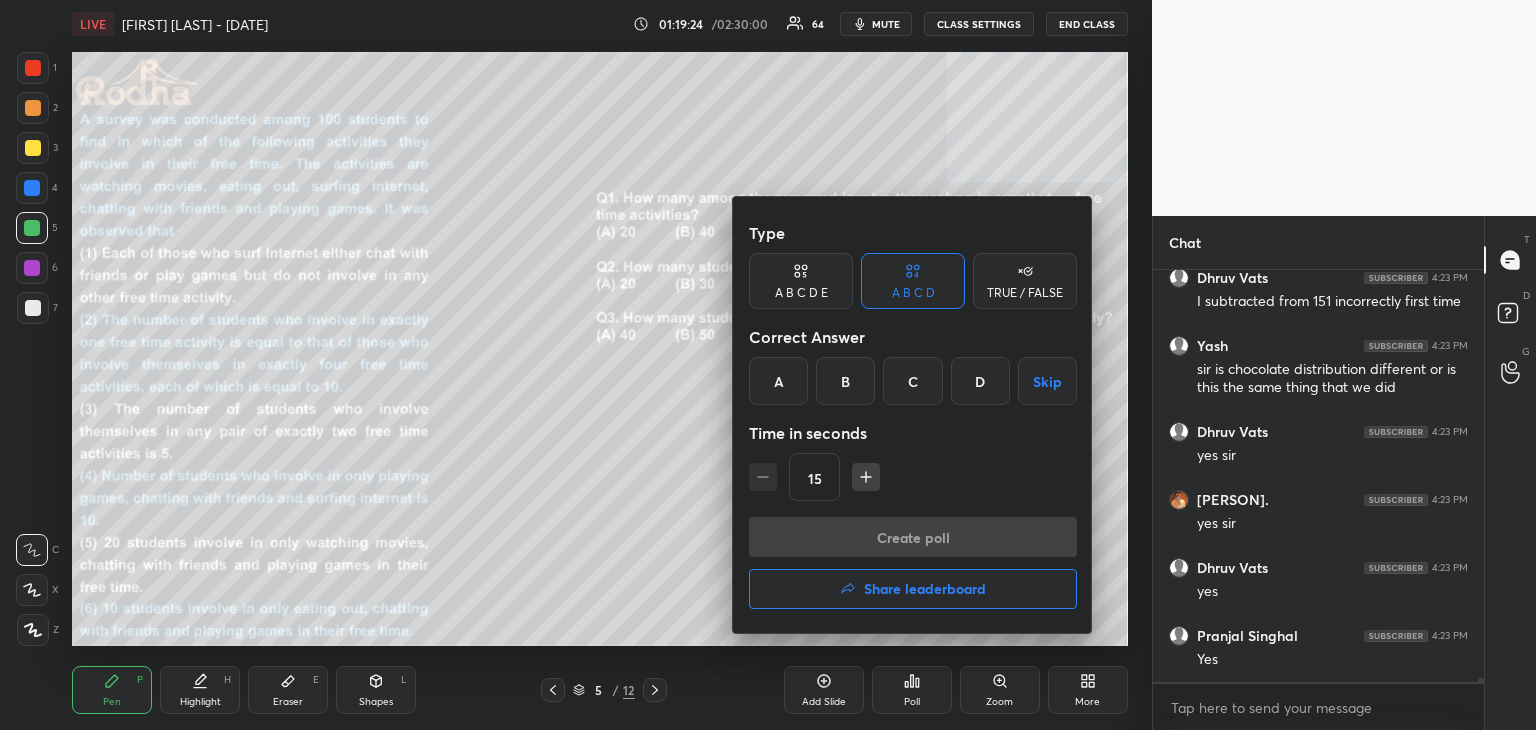 click on "B" at bounding box center [845, 381] 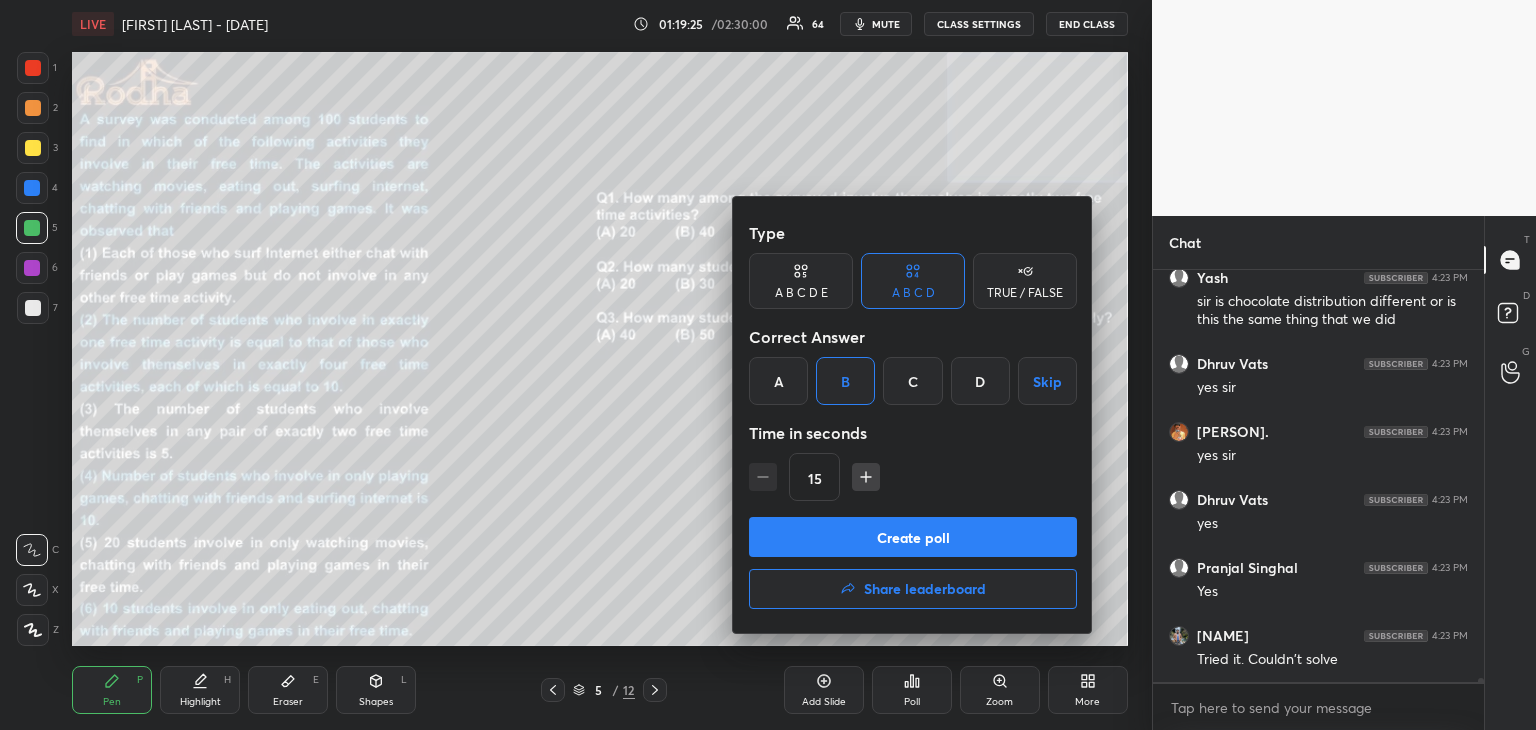 scroll, scrollTop: 41448, scrollLeft: 0, axis: vertical 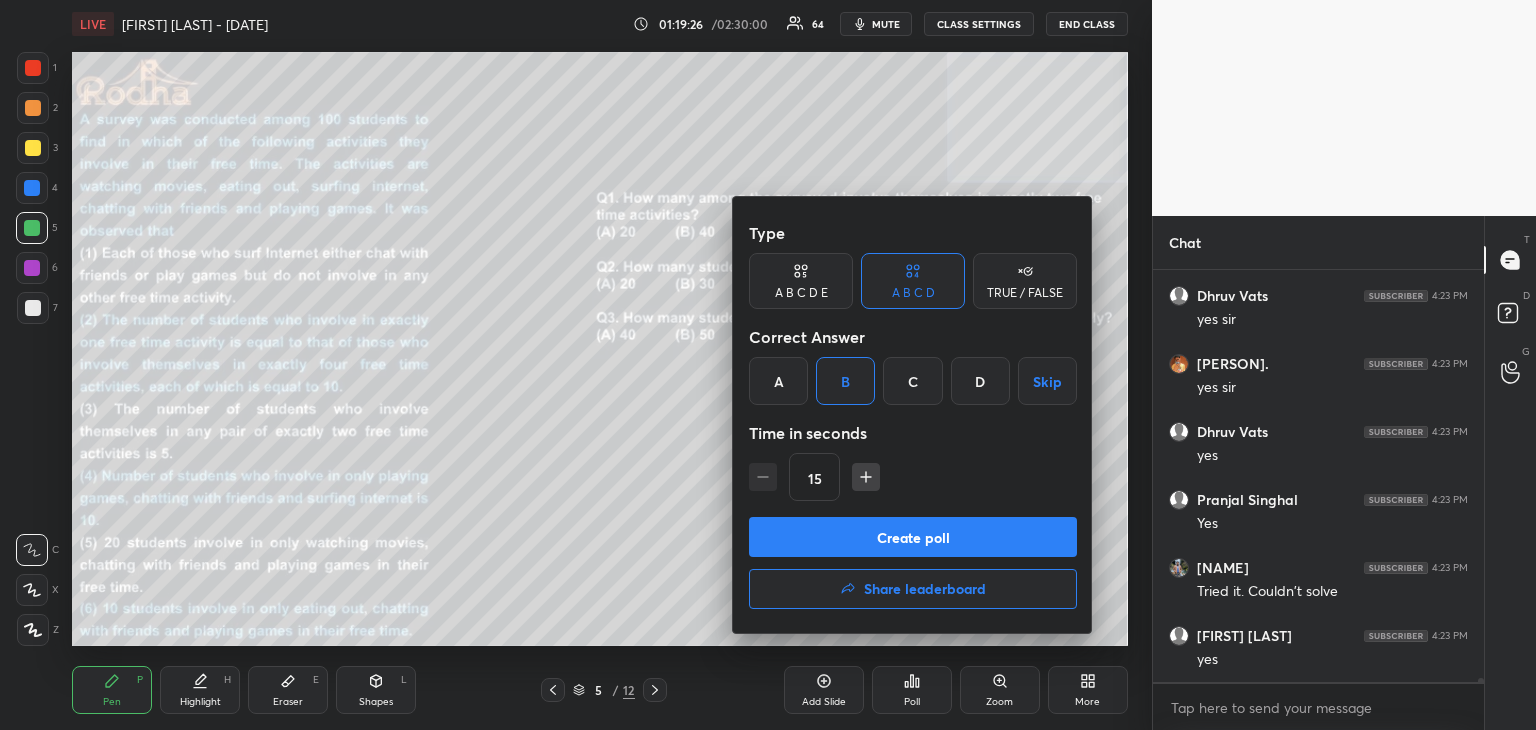 click on "Create poll" at bounding box center [913, 537] 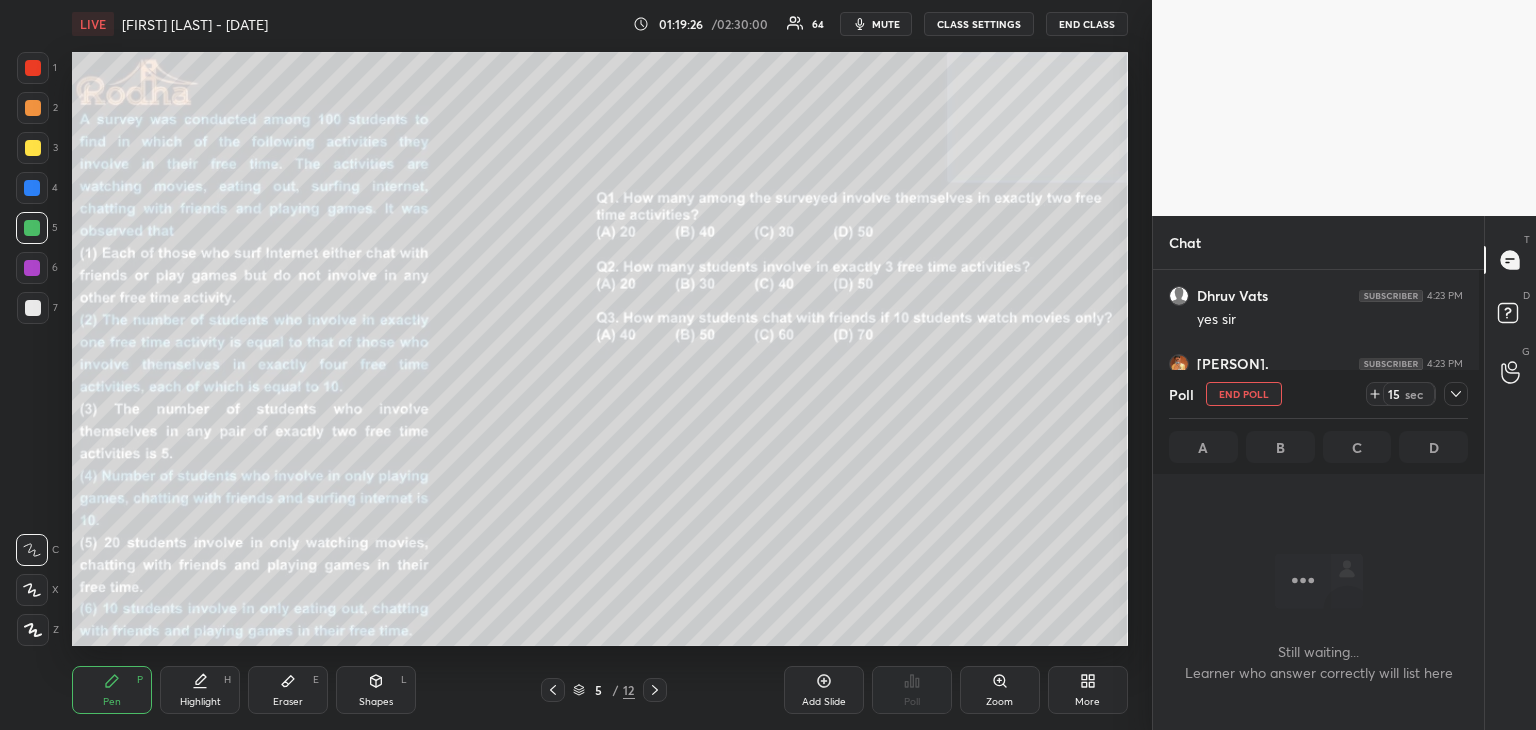 scroll, scrollTop: 389, scrollLeft: 320, axis: both 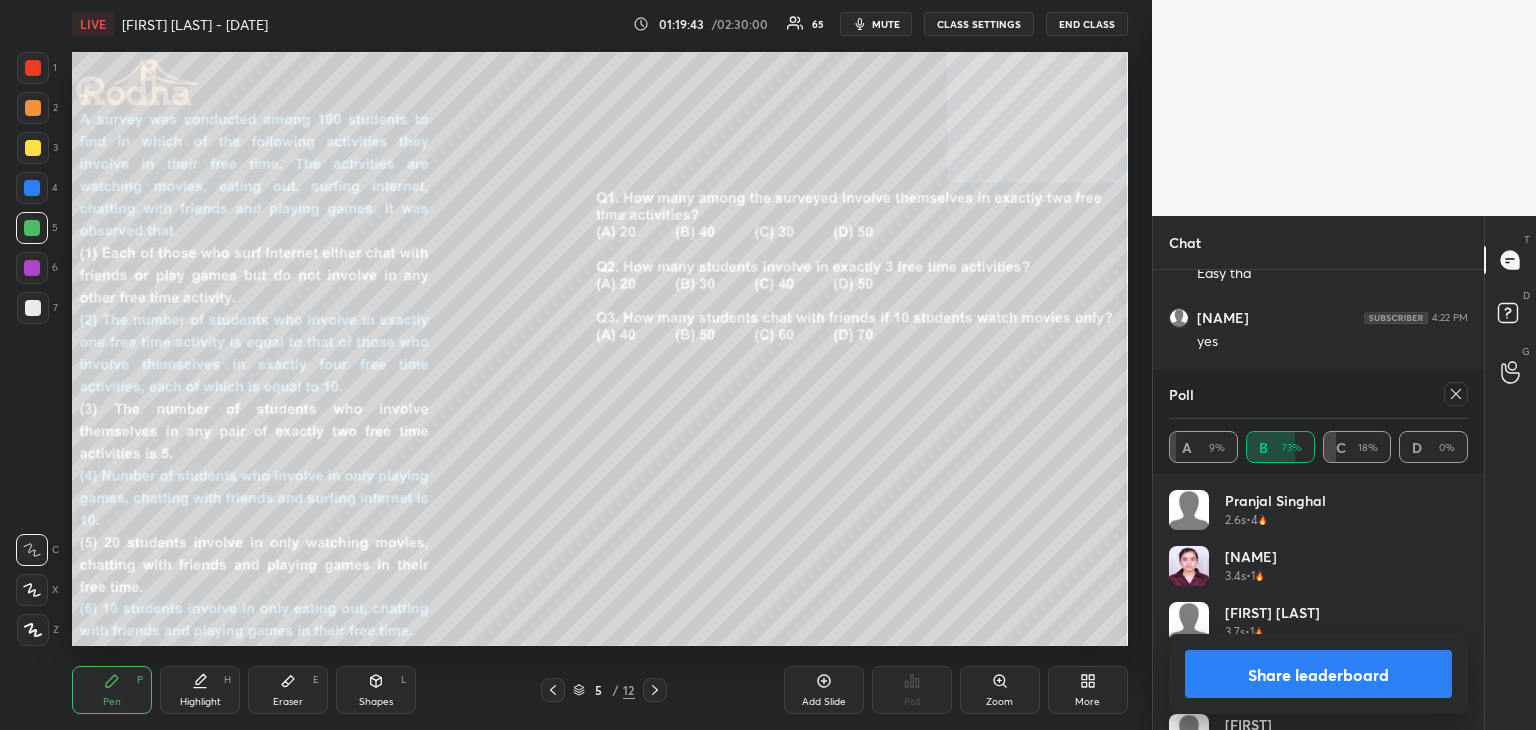 click on "Share leaderboard" at bounding box center [1318, 674] 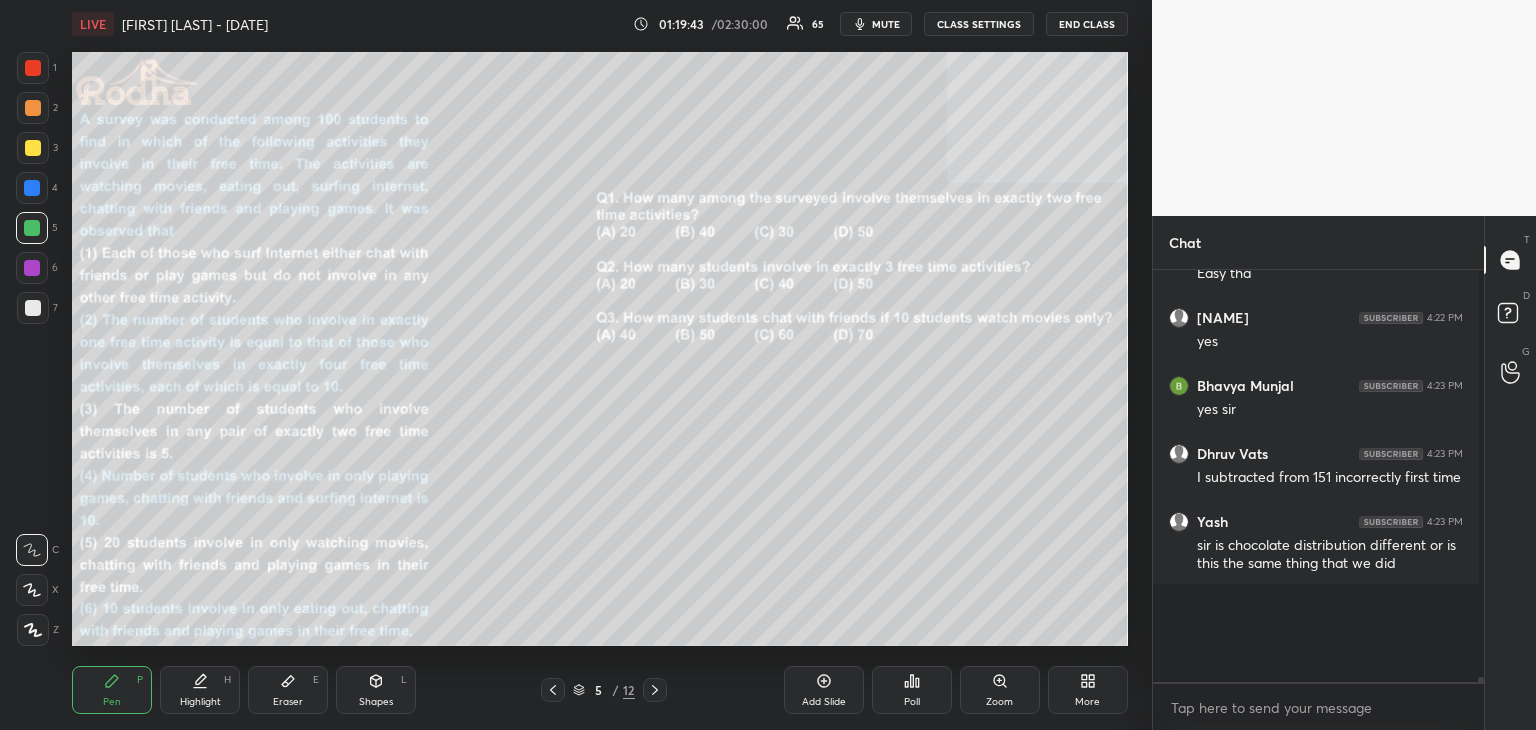 scroll, scrollTop: 320, scrollLeft: 320, axis: both 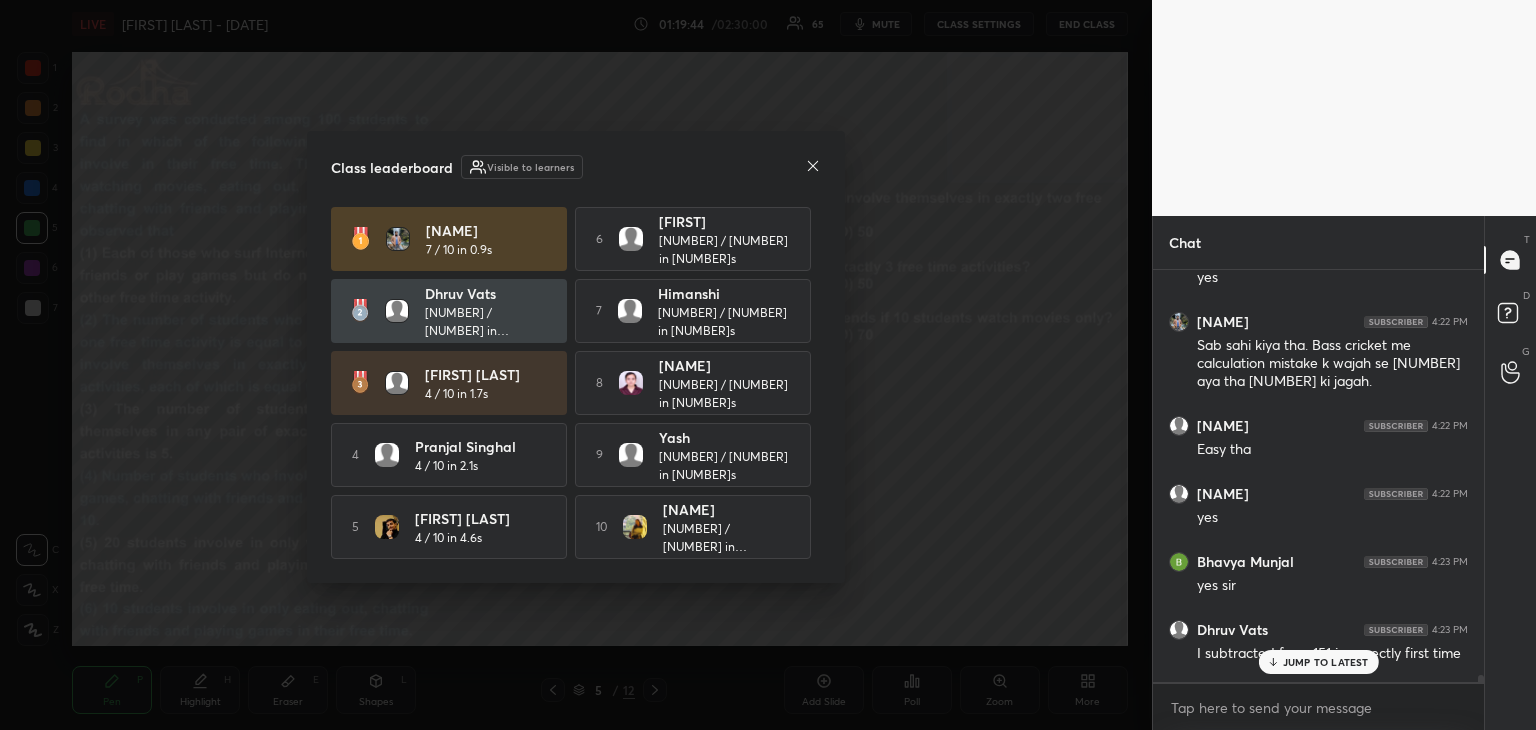 click on "JUMP TO LATEST" at bounding box center (1326, 662) 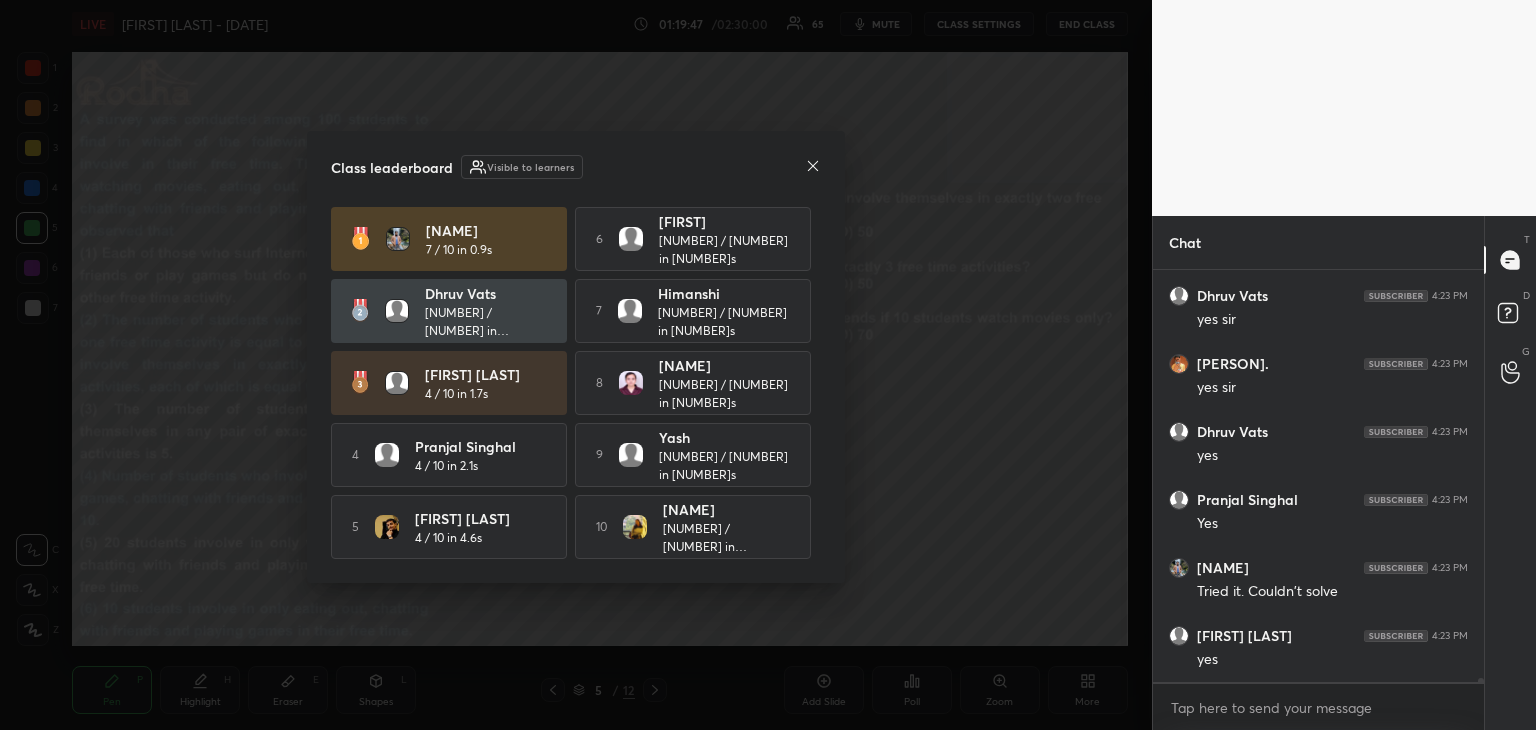 click 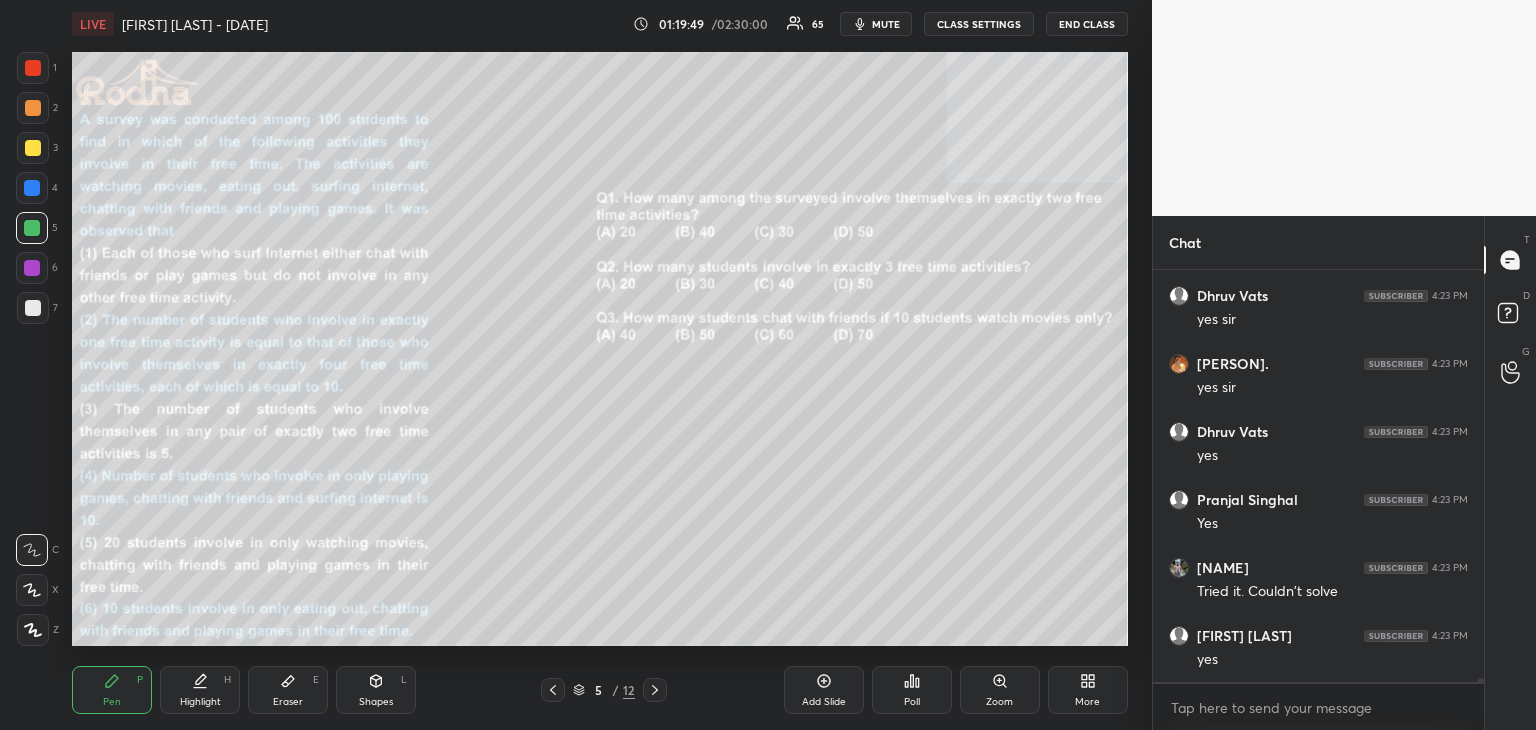 click 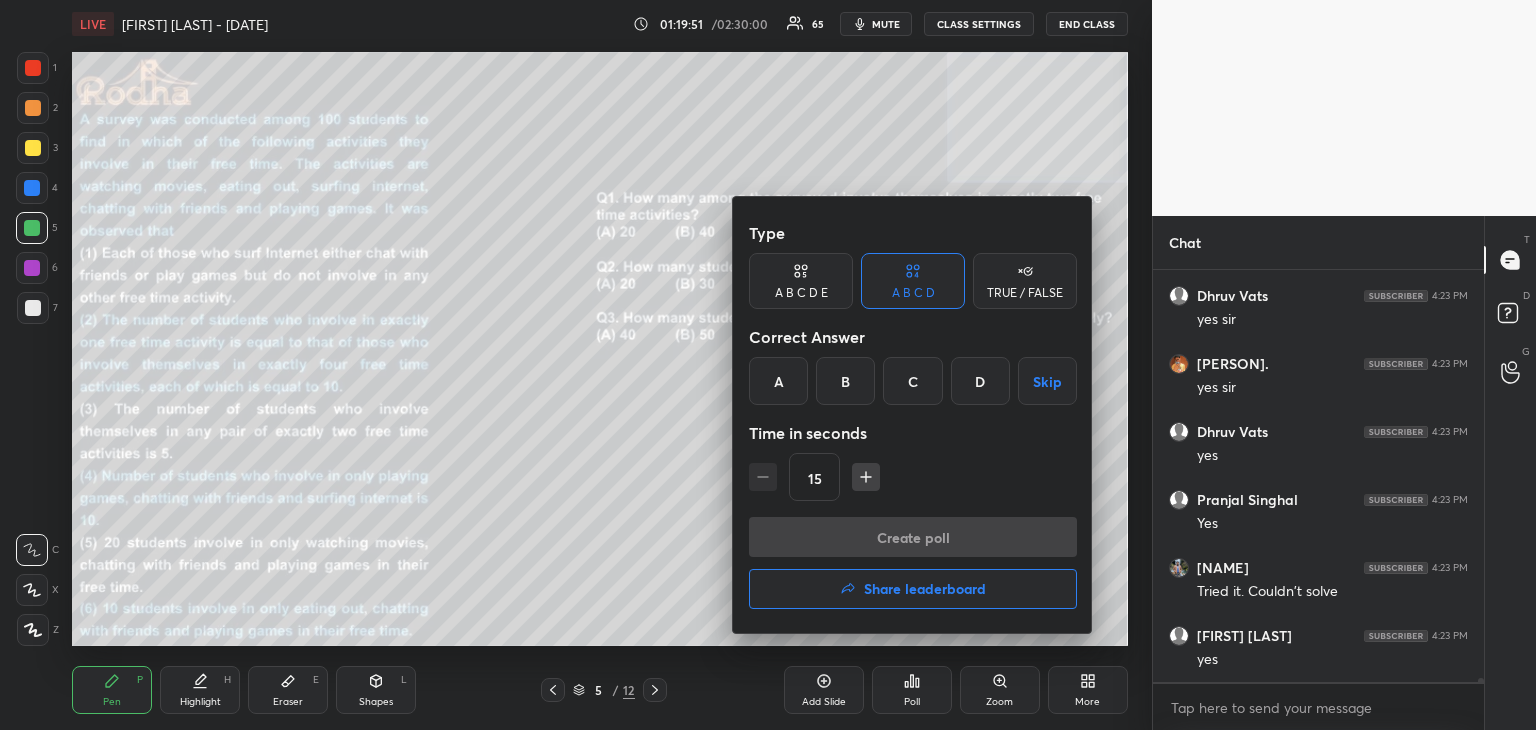 click at bounding box center (768, 365) 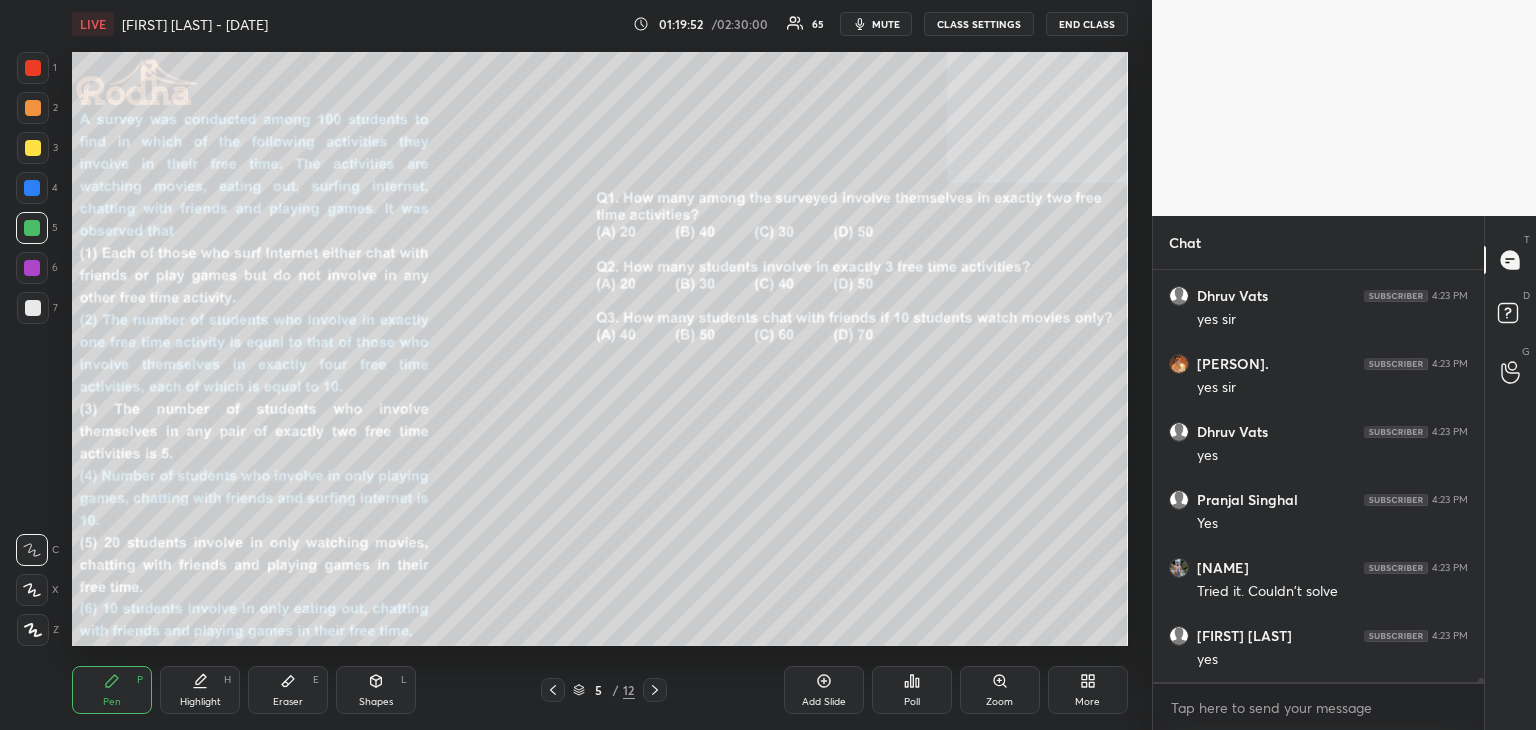 click 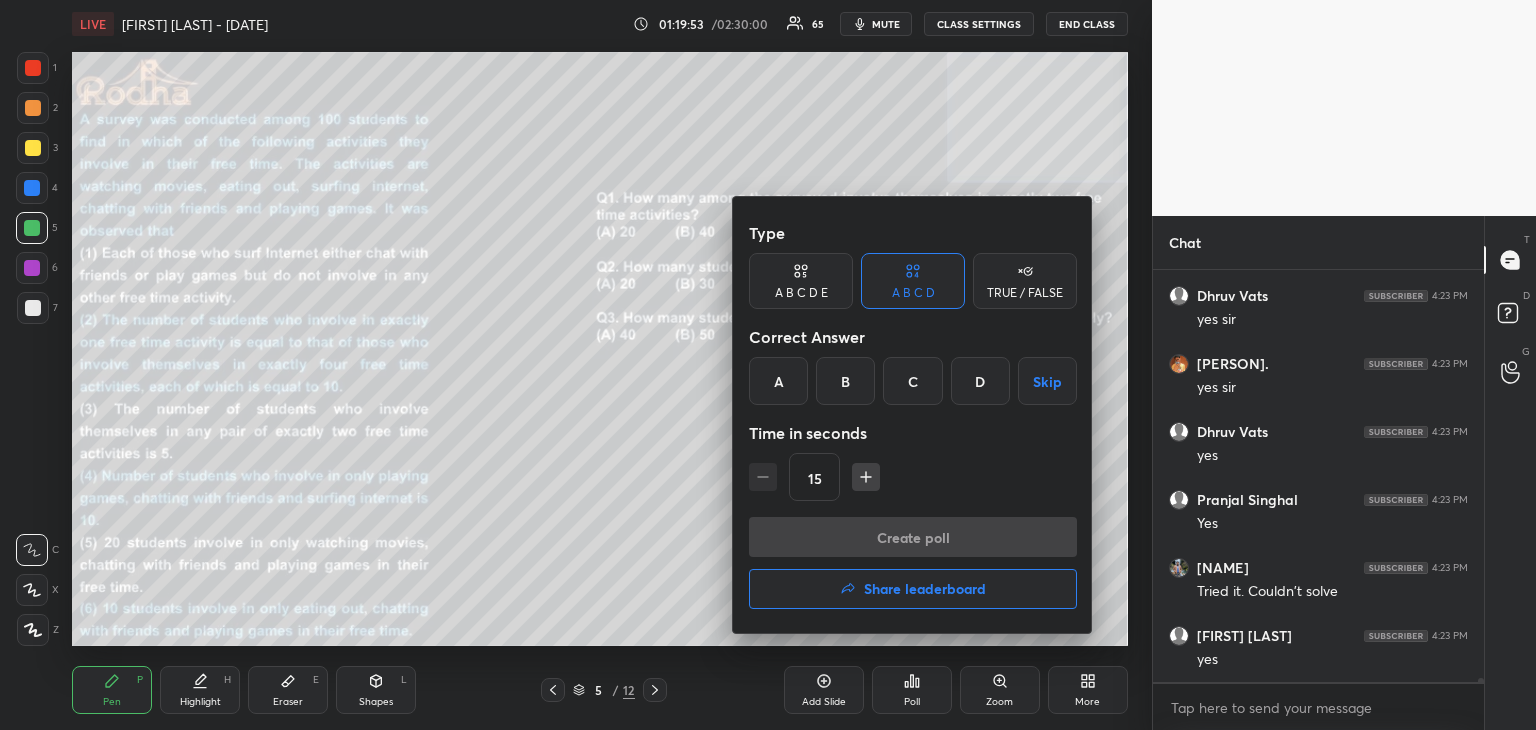 click on "C" at bounding box center [912, 381] 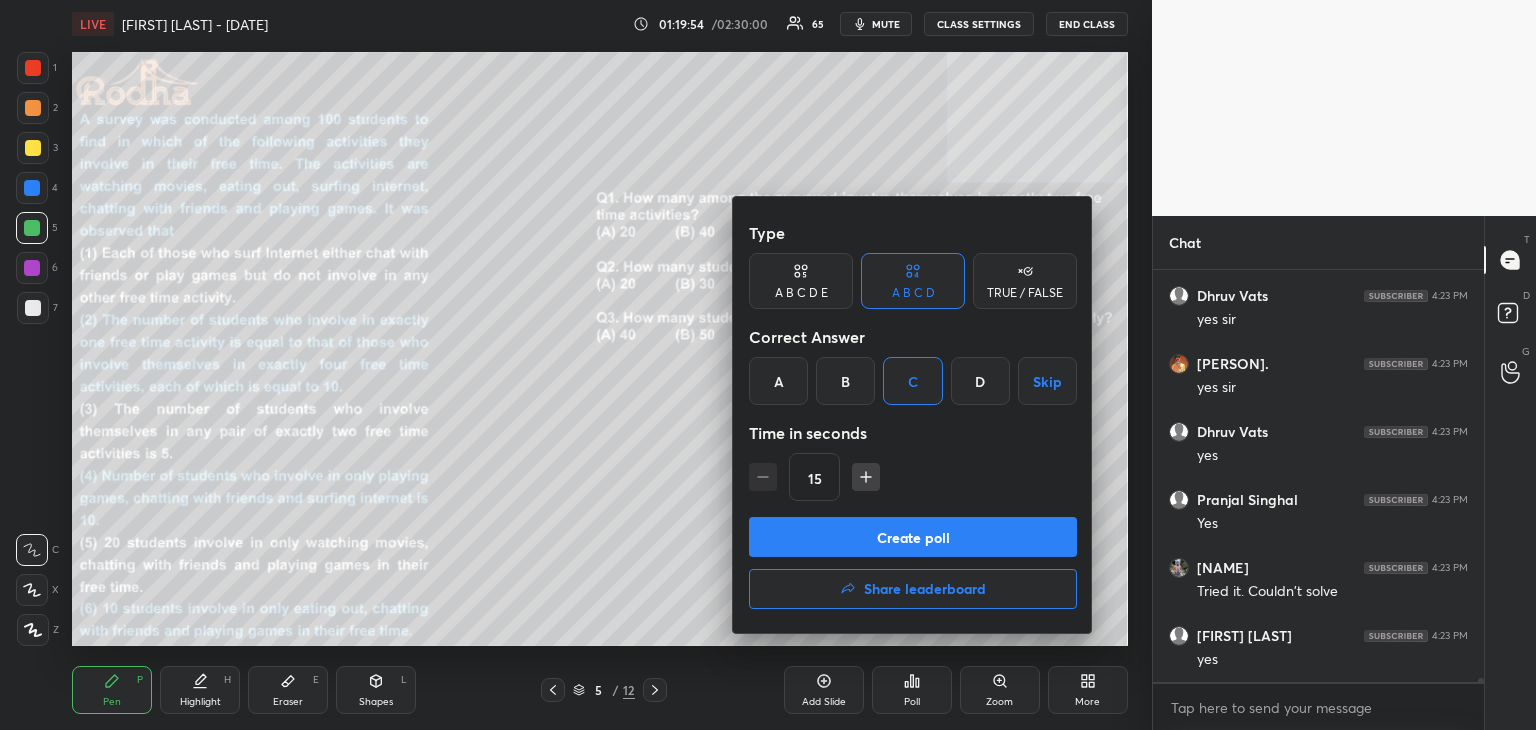 drag, startPoint x: 884, startPoint y: 532, endPoint x: 897, endPoint y: 540, distance: 15.264338 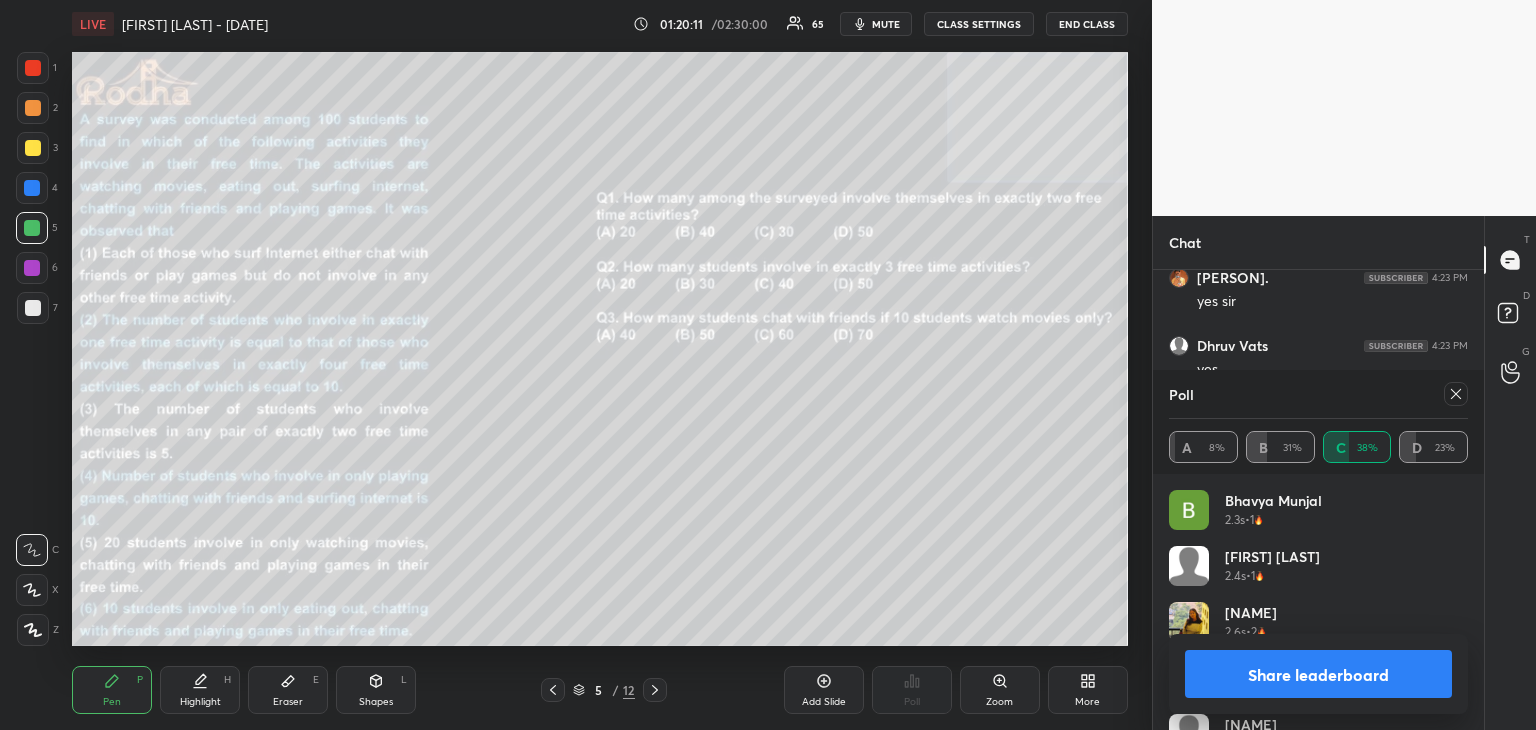 click on "Share leaderboard" at bounding box center [1318, 674] 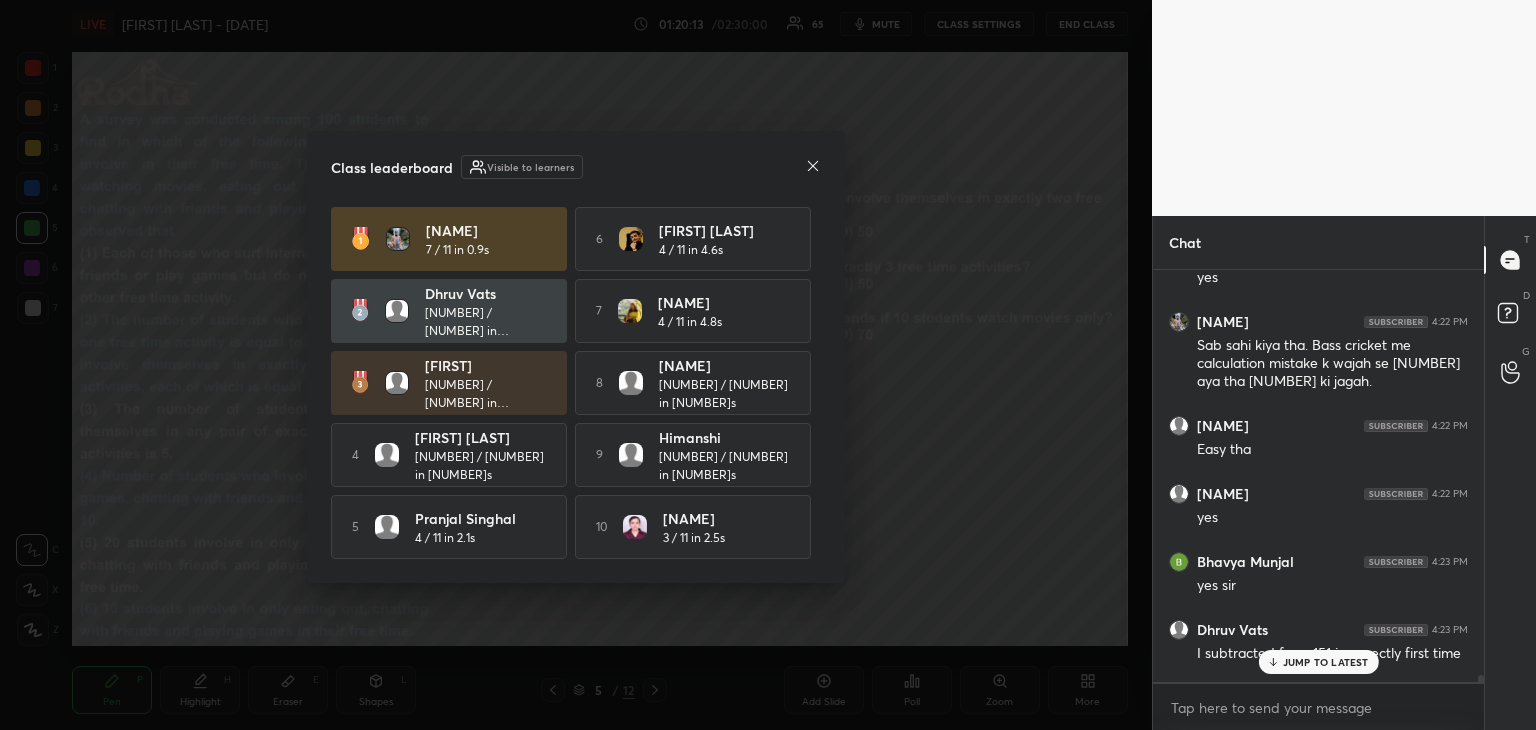 click on "JUMP TO LATEST" at bounding box center (1326, 662) 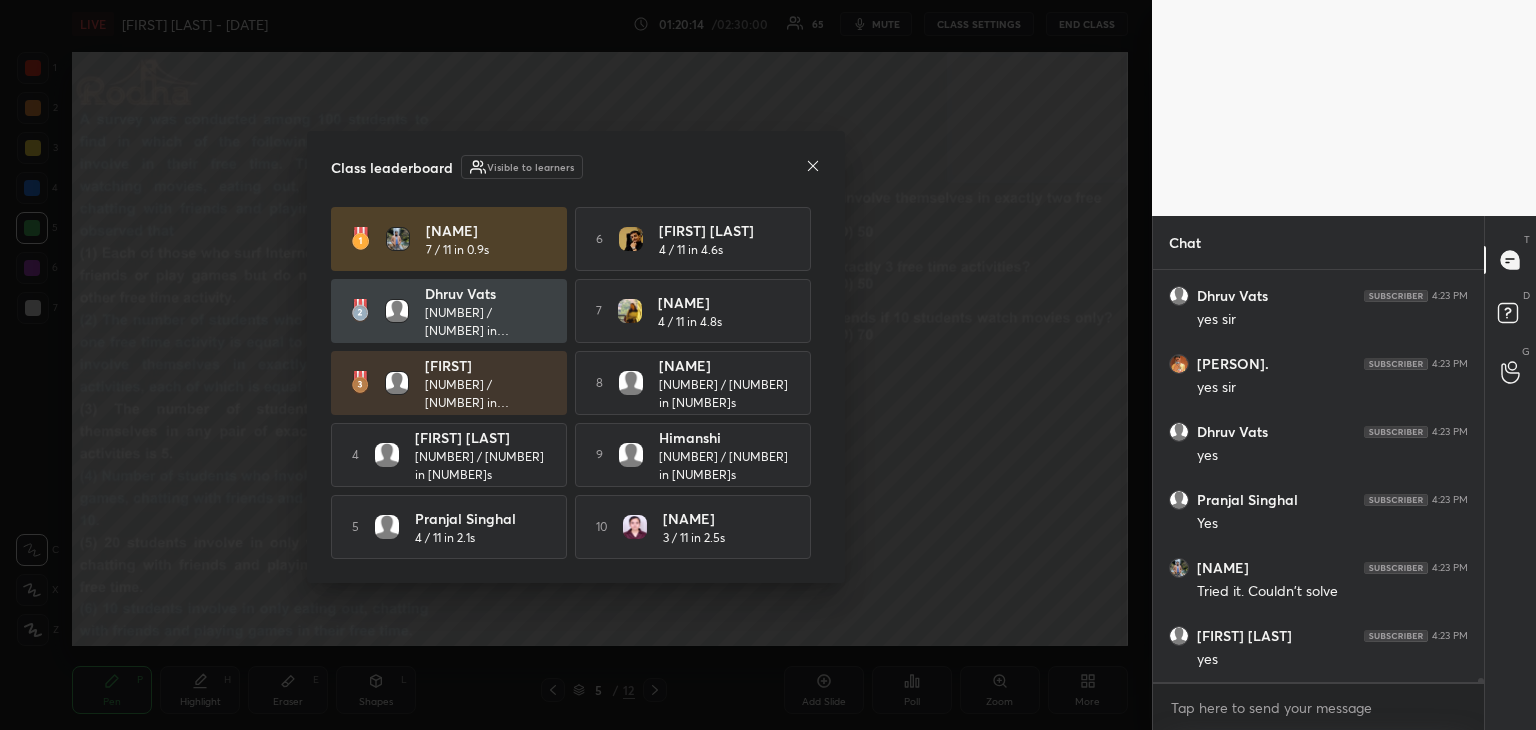 click on "Class leaderboard Visible to learners Mayukh Dhar 7 / 11 in 0.9s 6 Rishav Sahay 4 / 11 in 4.6s Dhruv Vats 7 / 11 in 4.7s 7 Prachi Reehl 4 / 11 in 4.8s RITVIK 5 / 11 in 5.7s 8 Rishabh singh chauhan 4 / 11 in 9.5s 4 Ritesh Saini 4 / 11 in 1.7s 9 Himanshi 3 / 11 in 1.5s 5 Pranjal Singhal 4 / 11 in 2.1s 10 KHUSHI SAINI 3 / 11 in 2.5s" at bounding box center [576, 357] 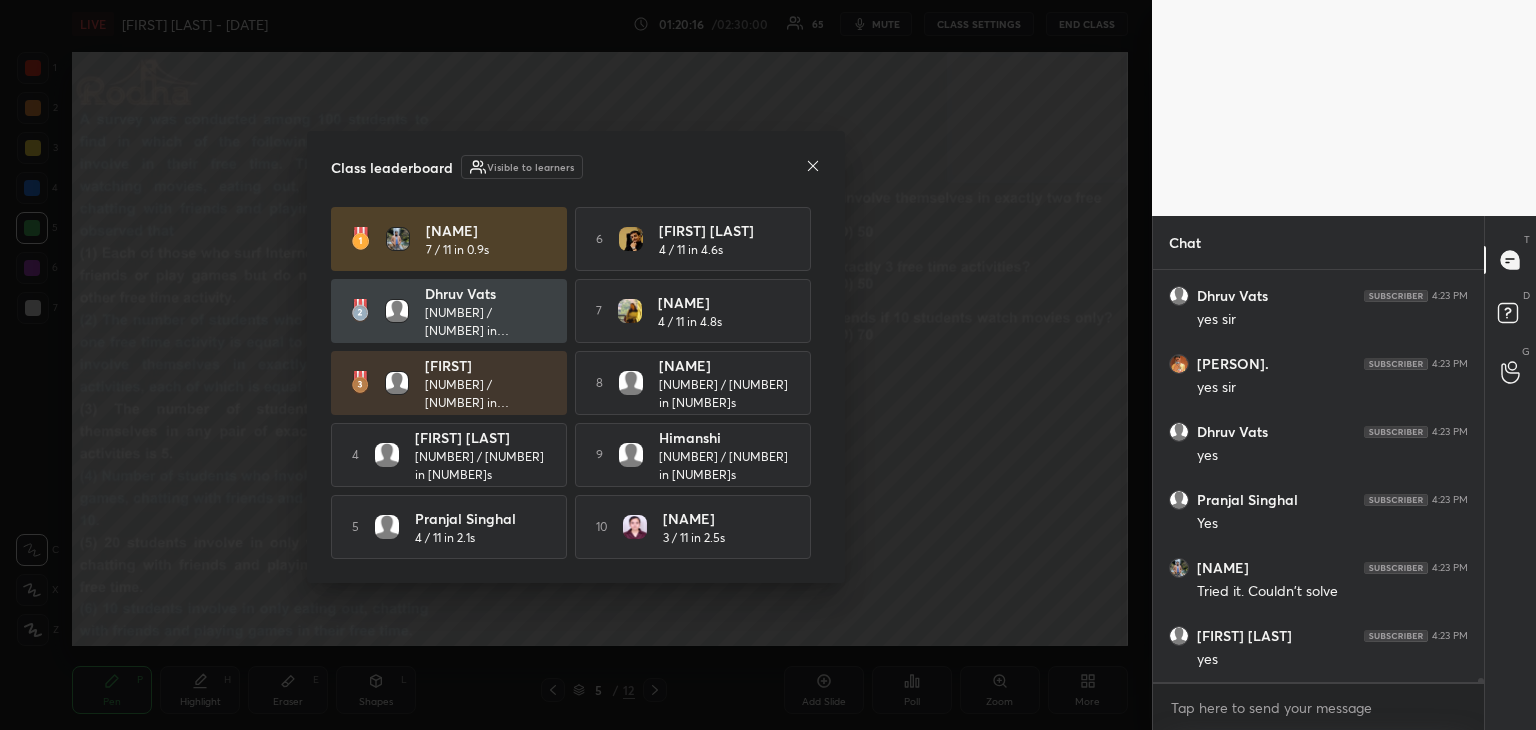 click 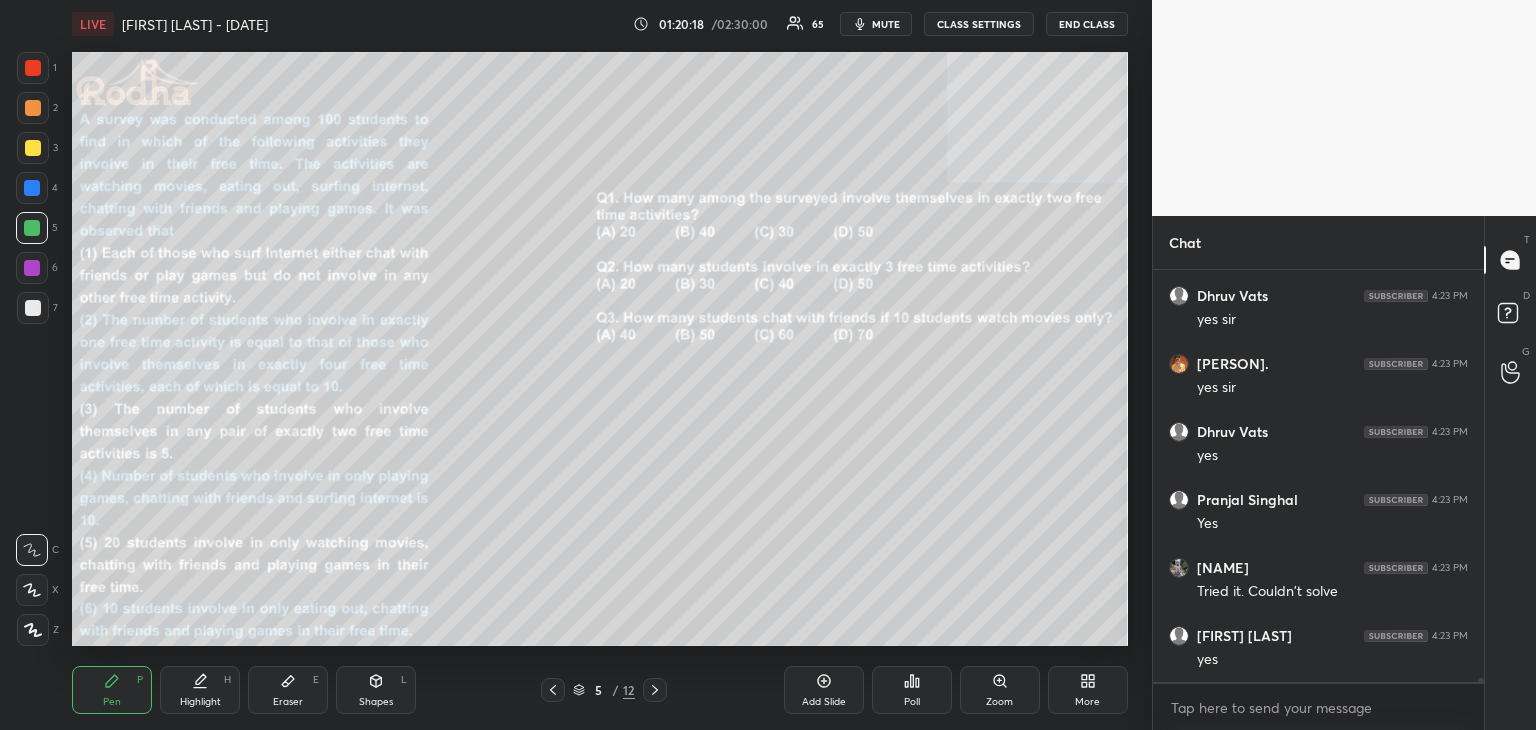 click 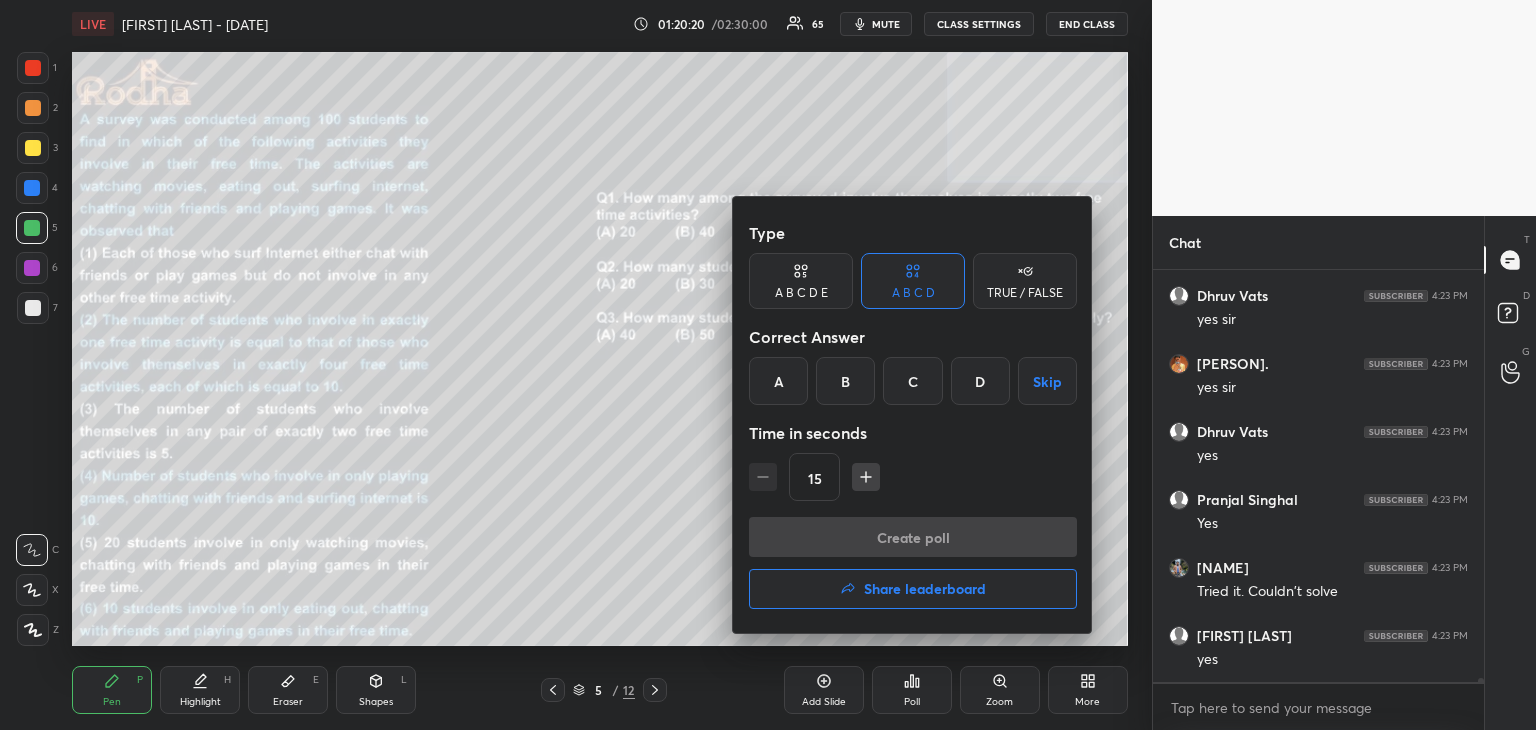 click on "D" at bounding box center [980, 381] 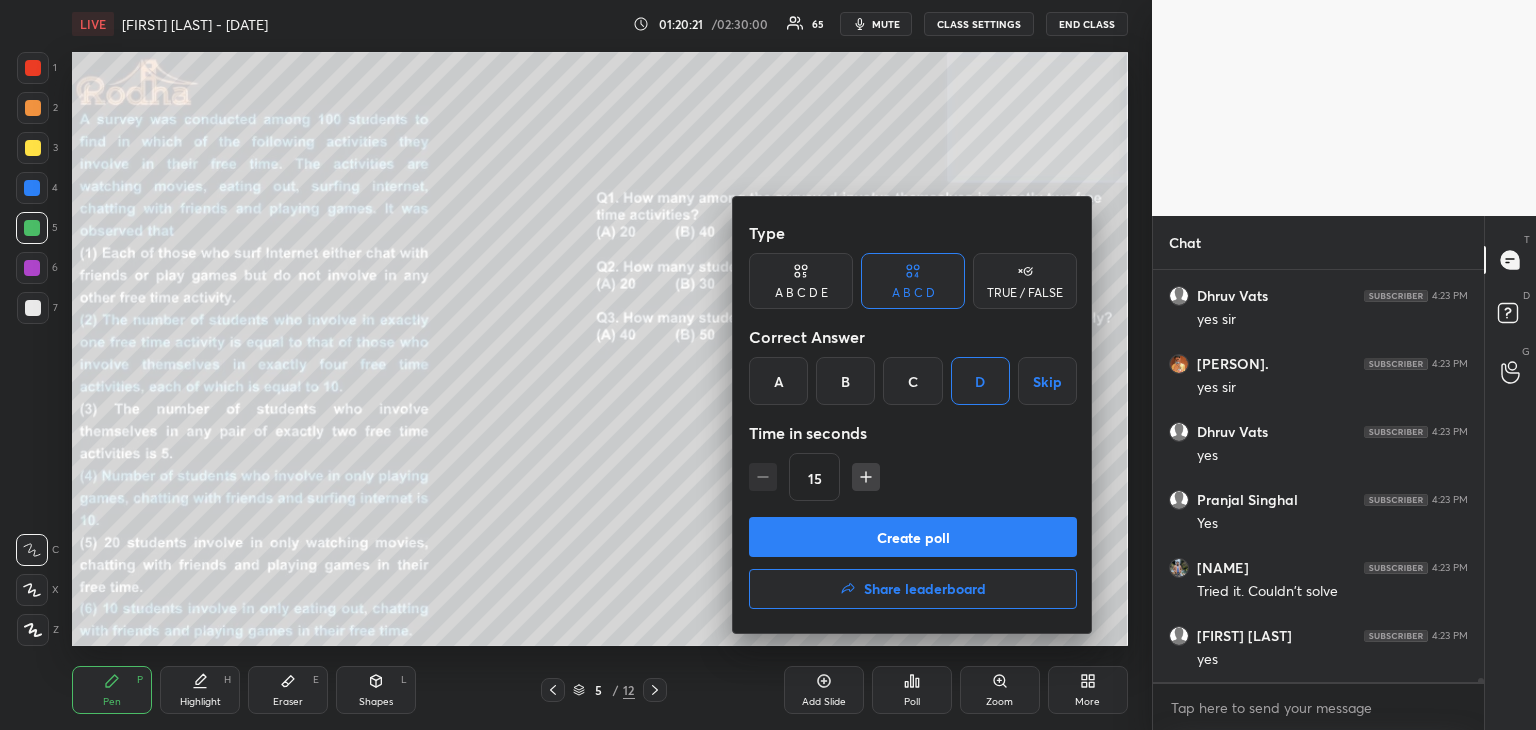 click on "Create poll" at bounding box center (913, 537) 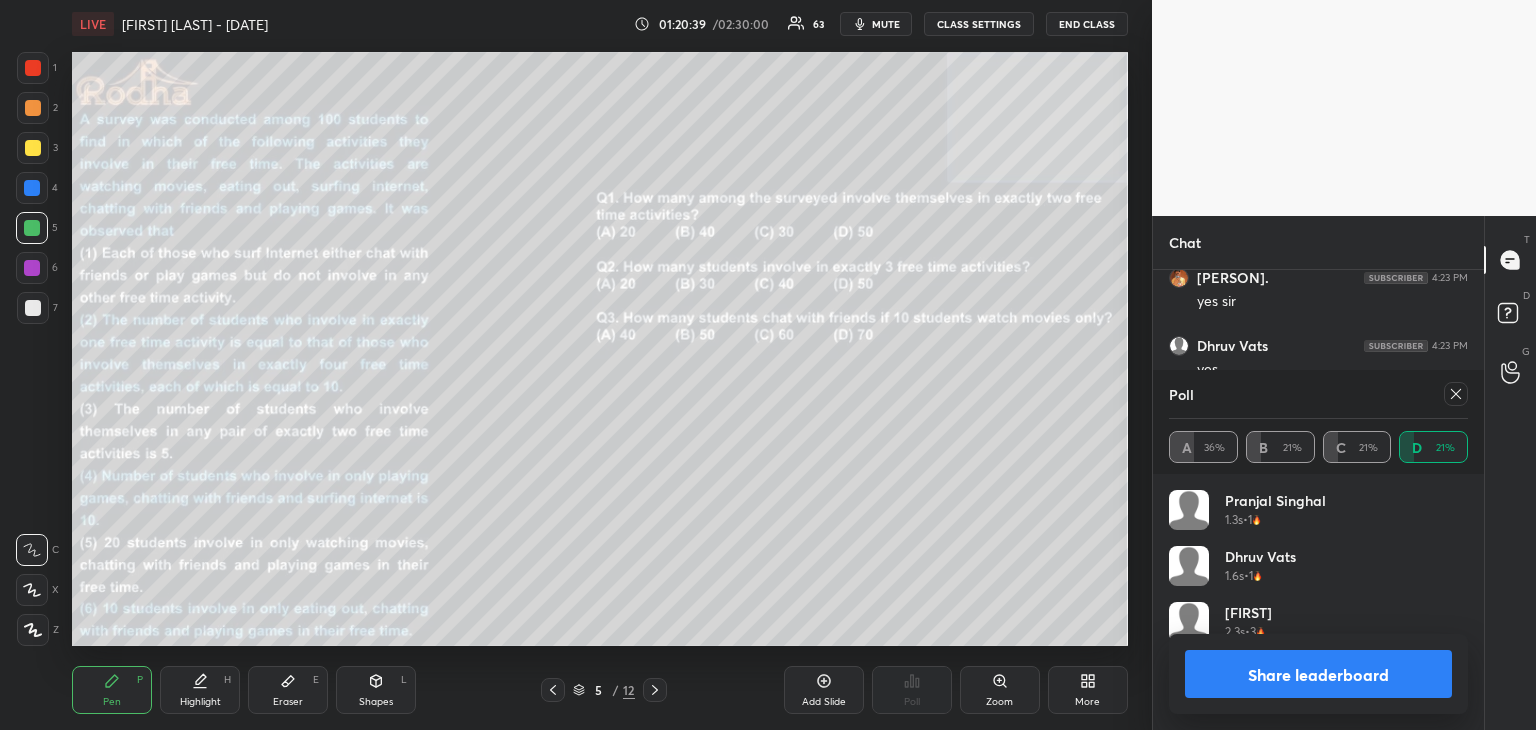 click on "Share leaderboard" at bounding box center (1318, 674) 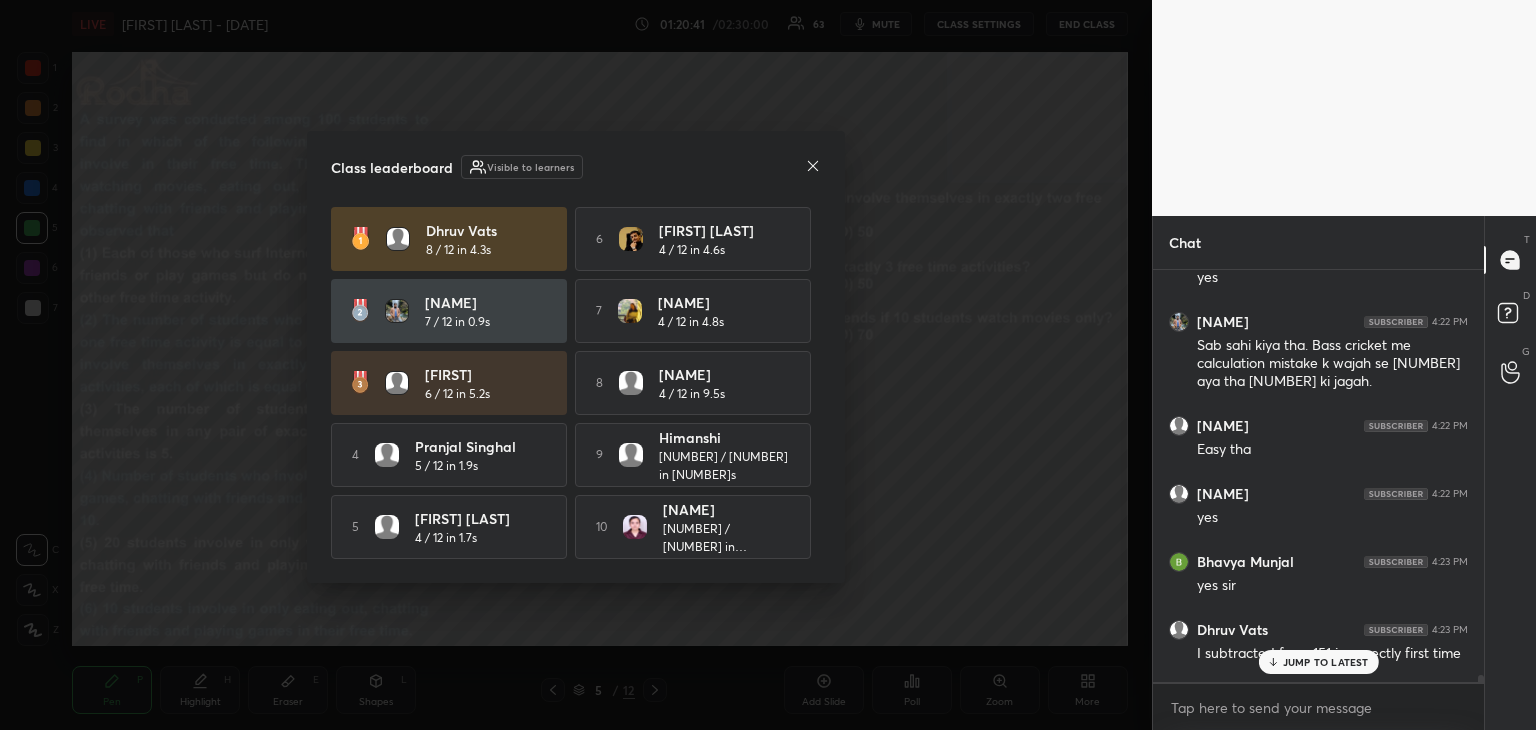 click on "JUMP TO LATEST" at bounding box center (1326, 662) 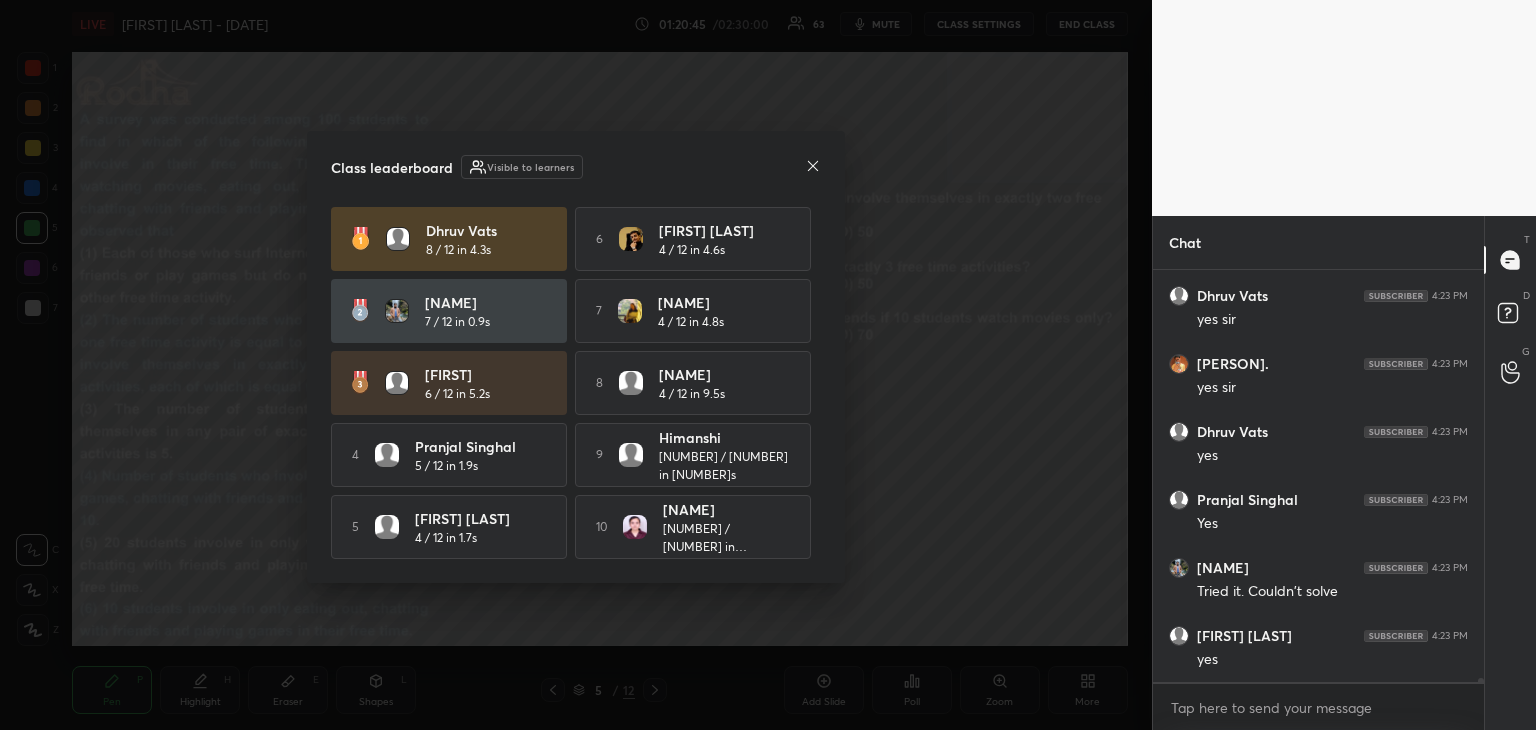 click 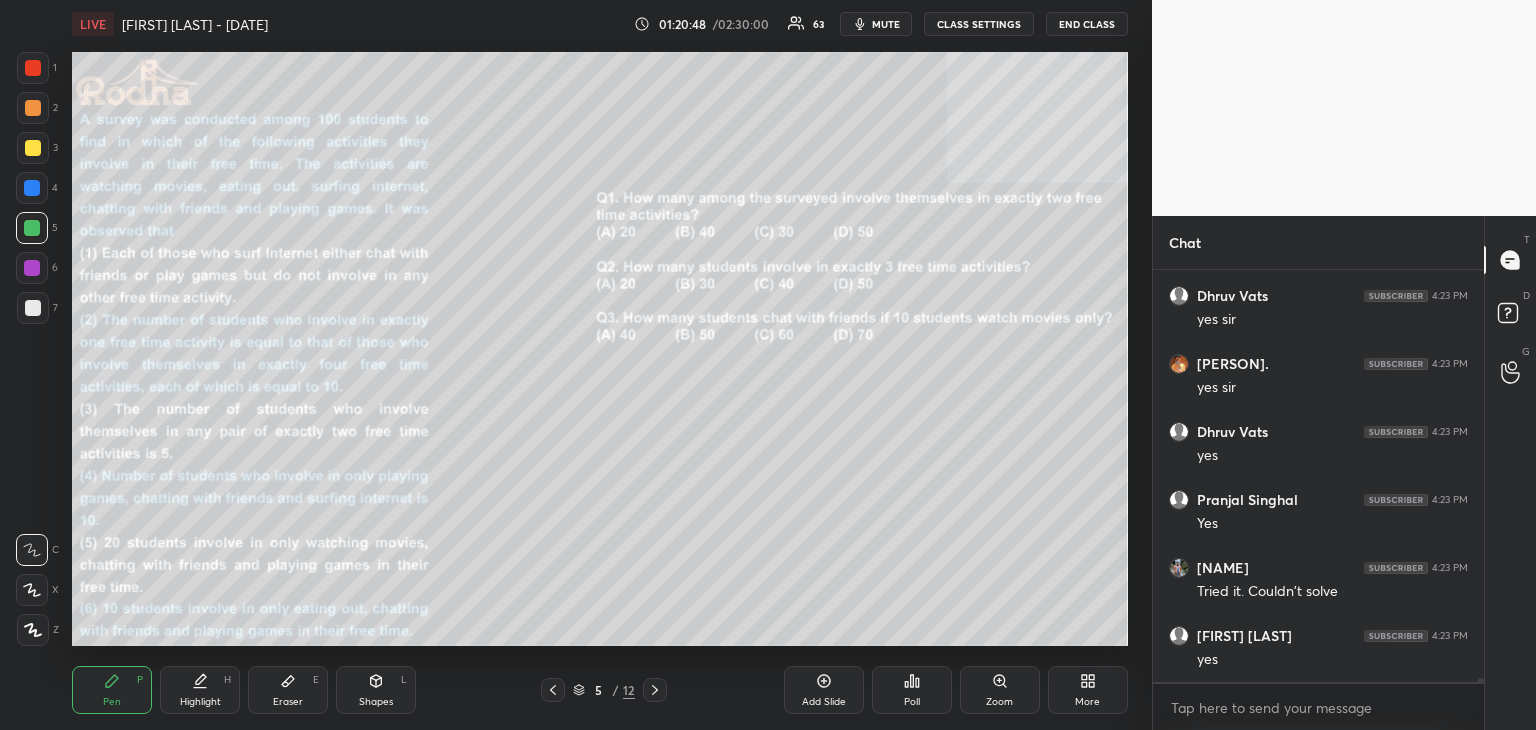 drag, startPoint x: 659, startPoint y: 685, endPoint x: 672, endPoint y: 677, distance: 15.264338 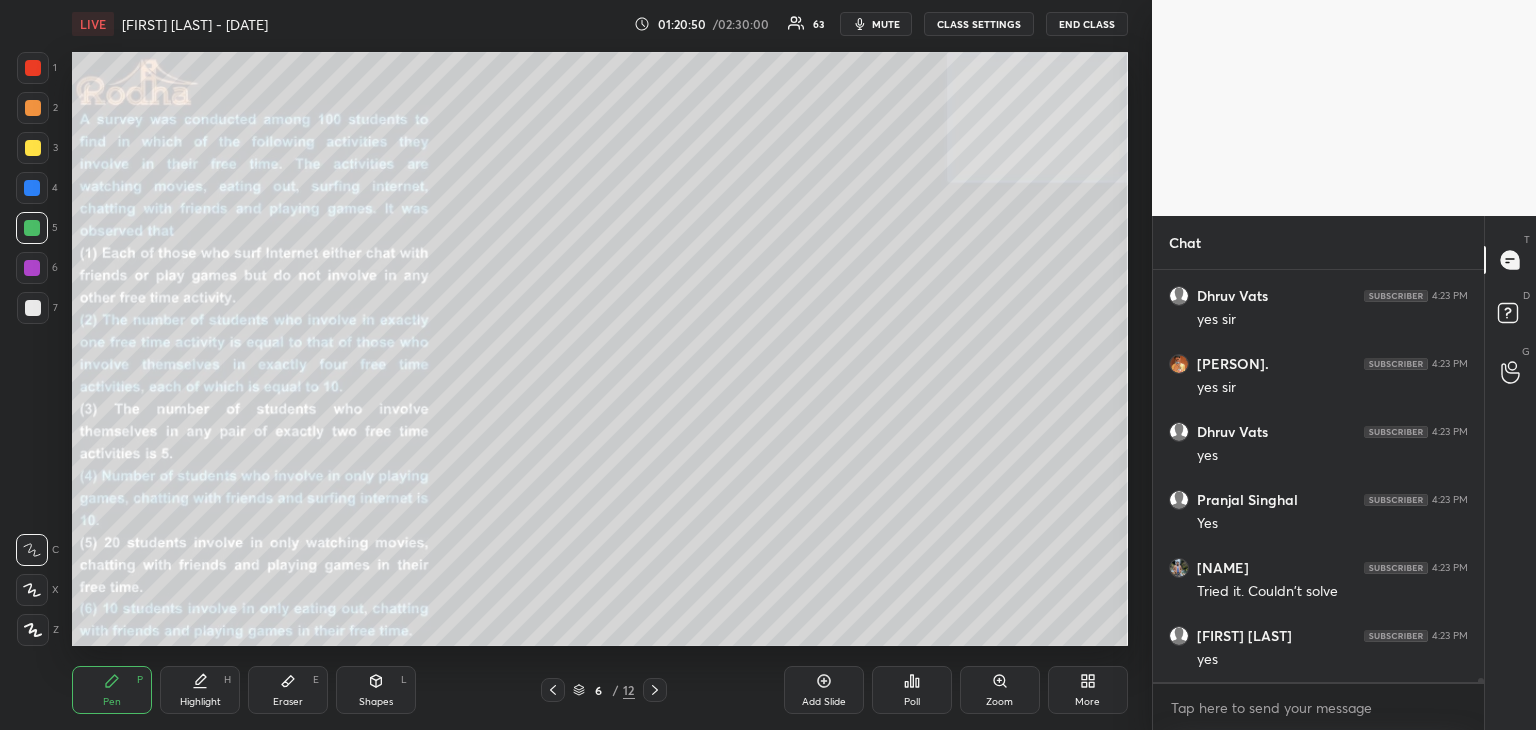 click 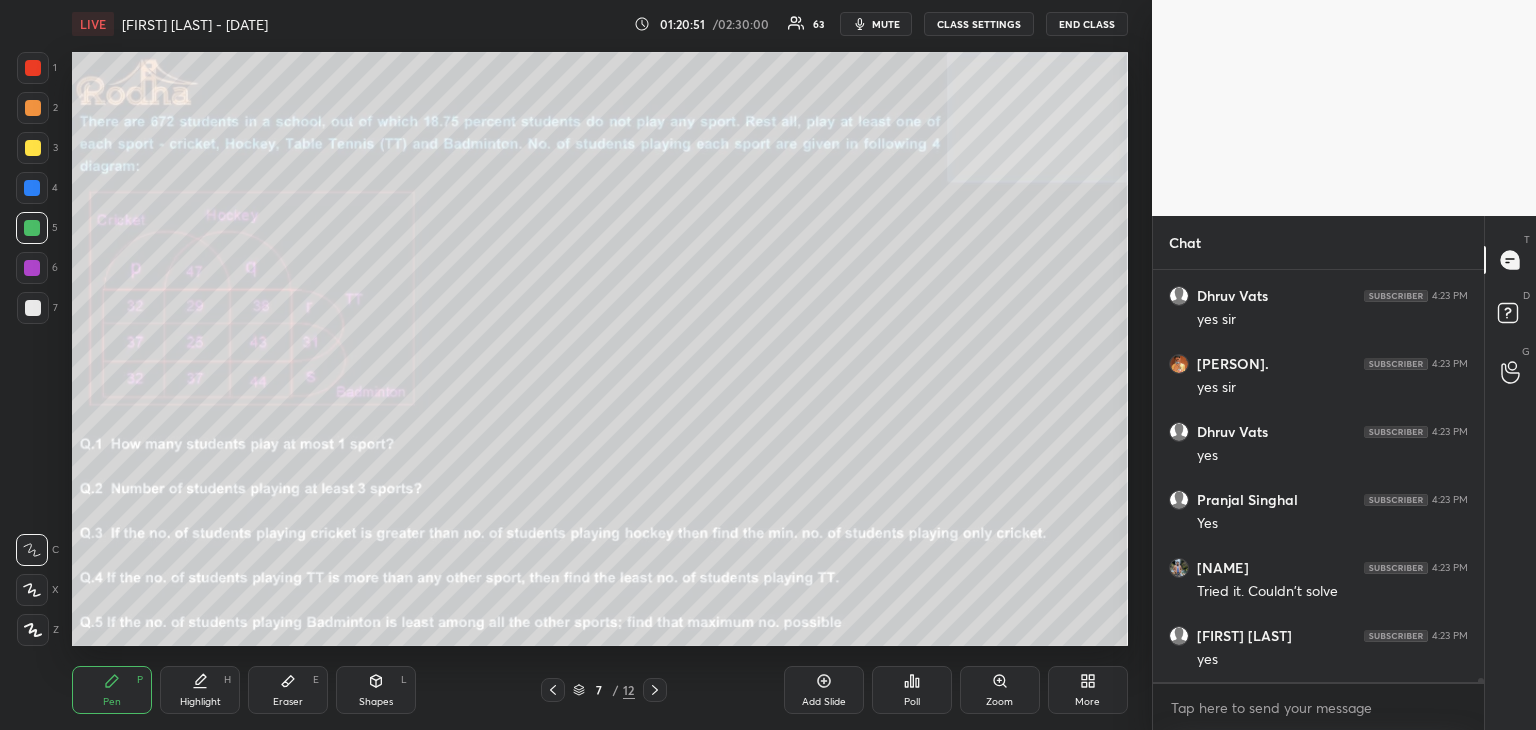 click 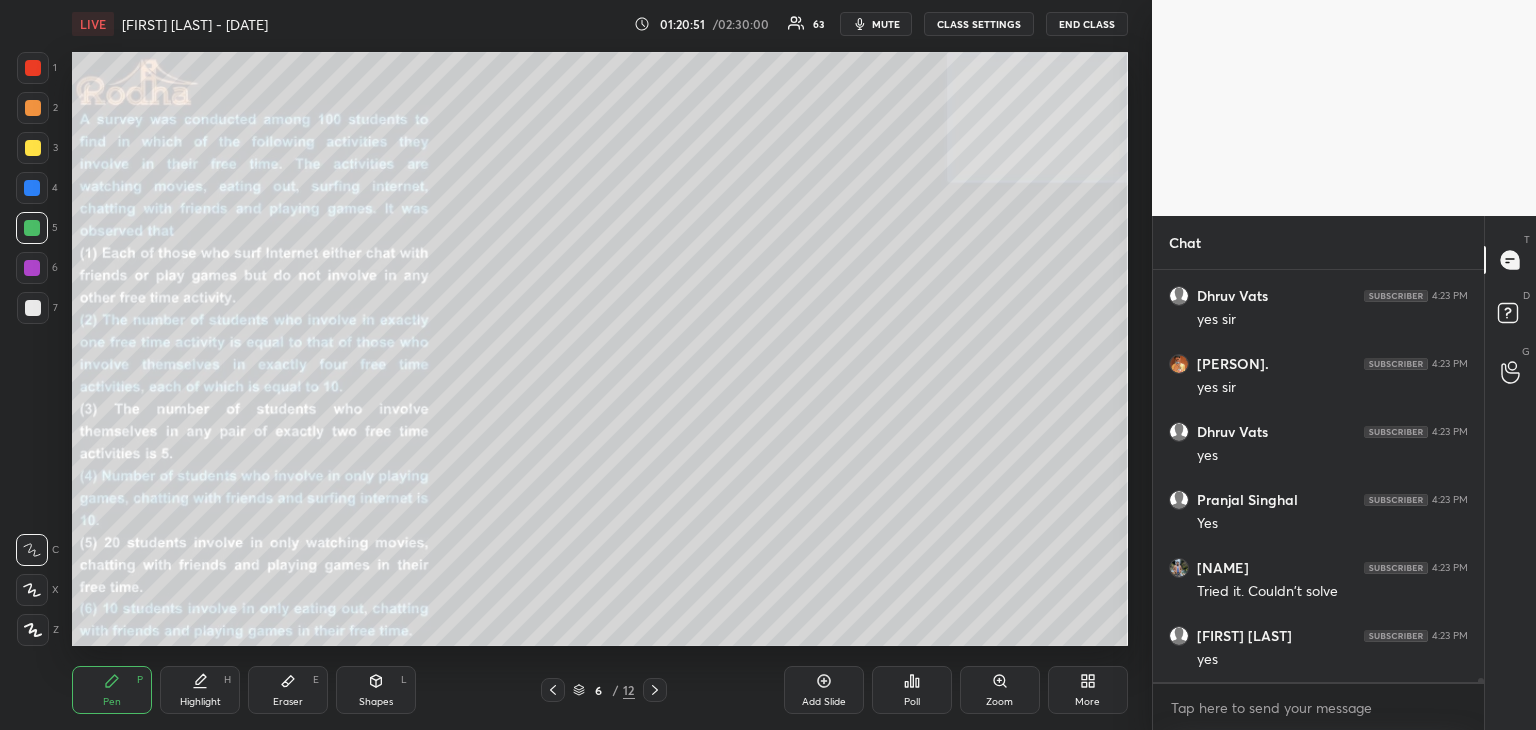 click 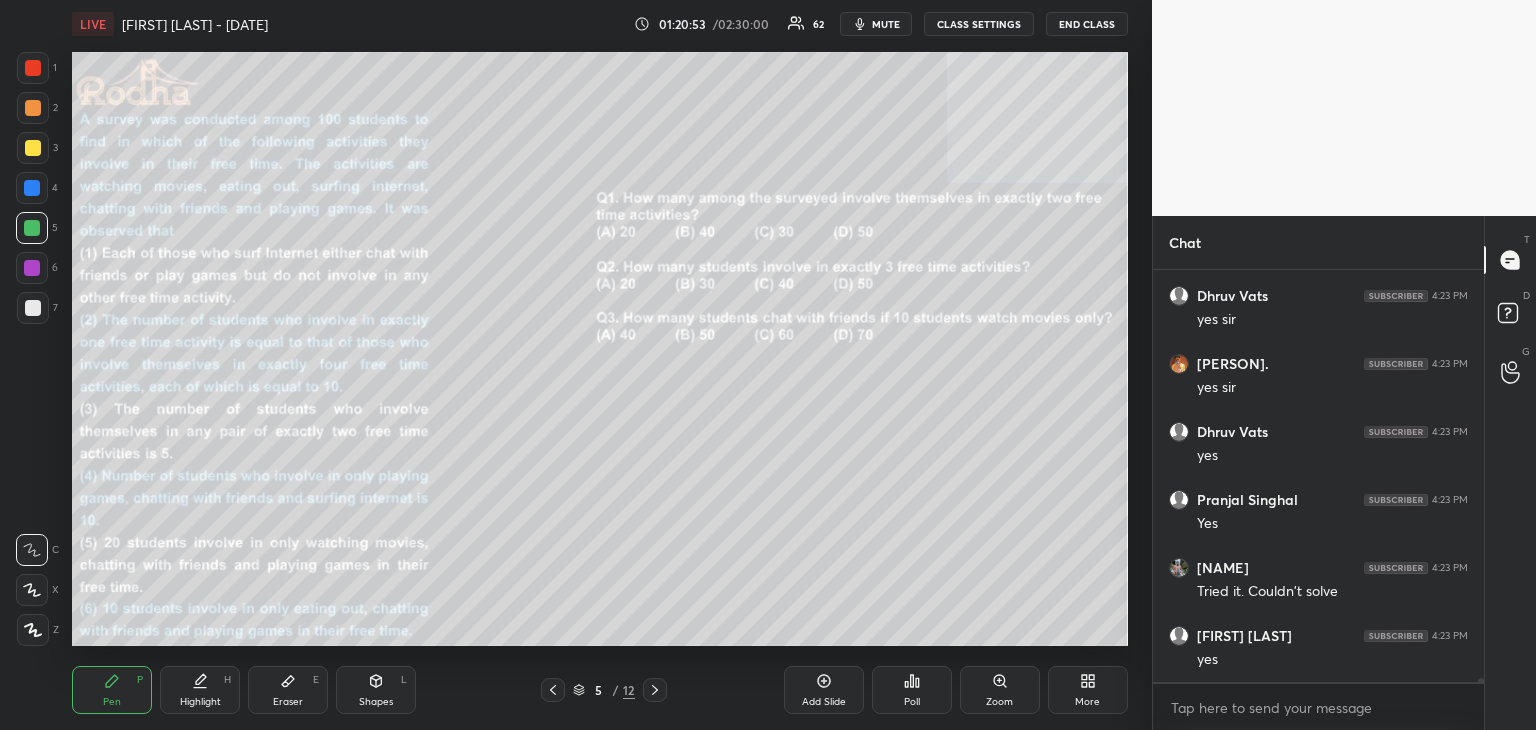click 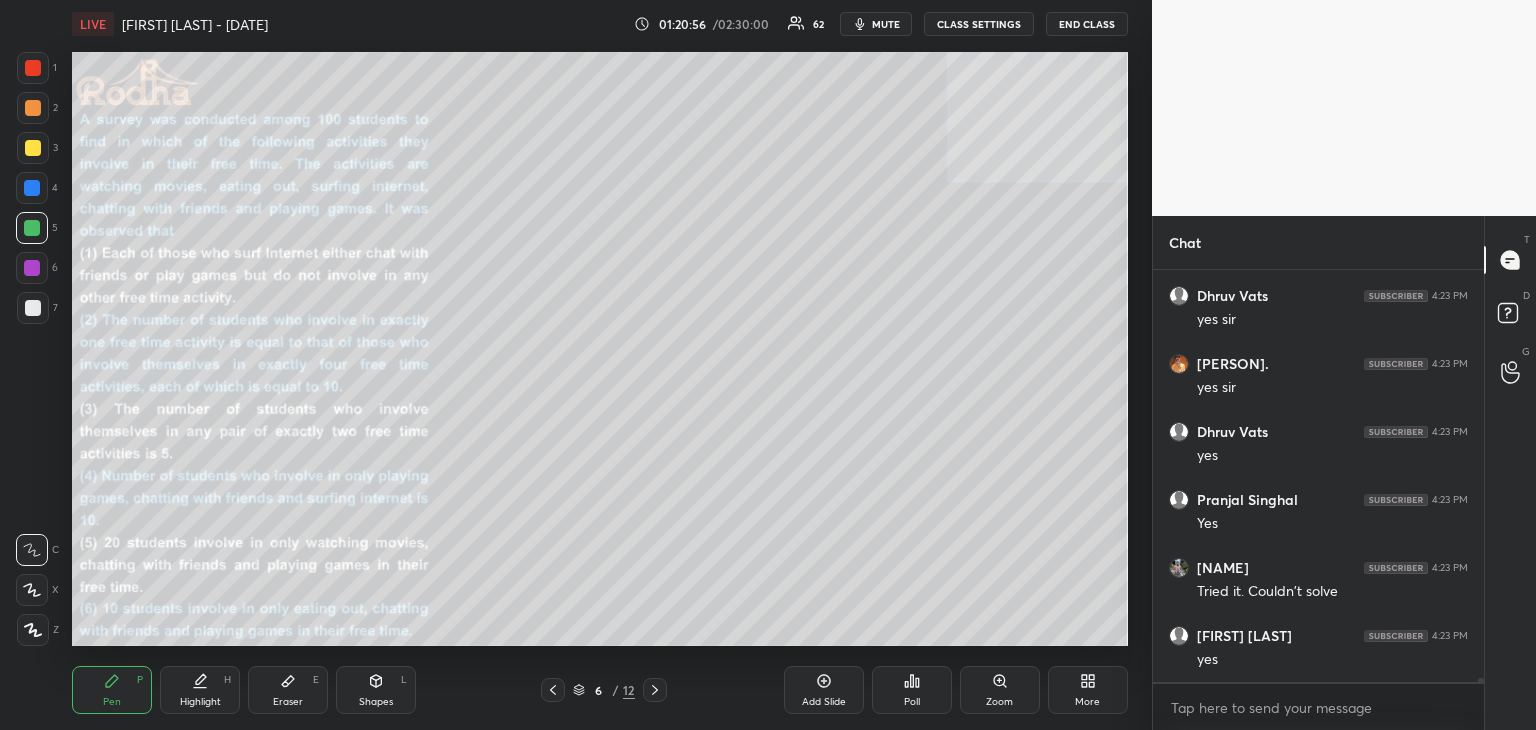click 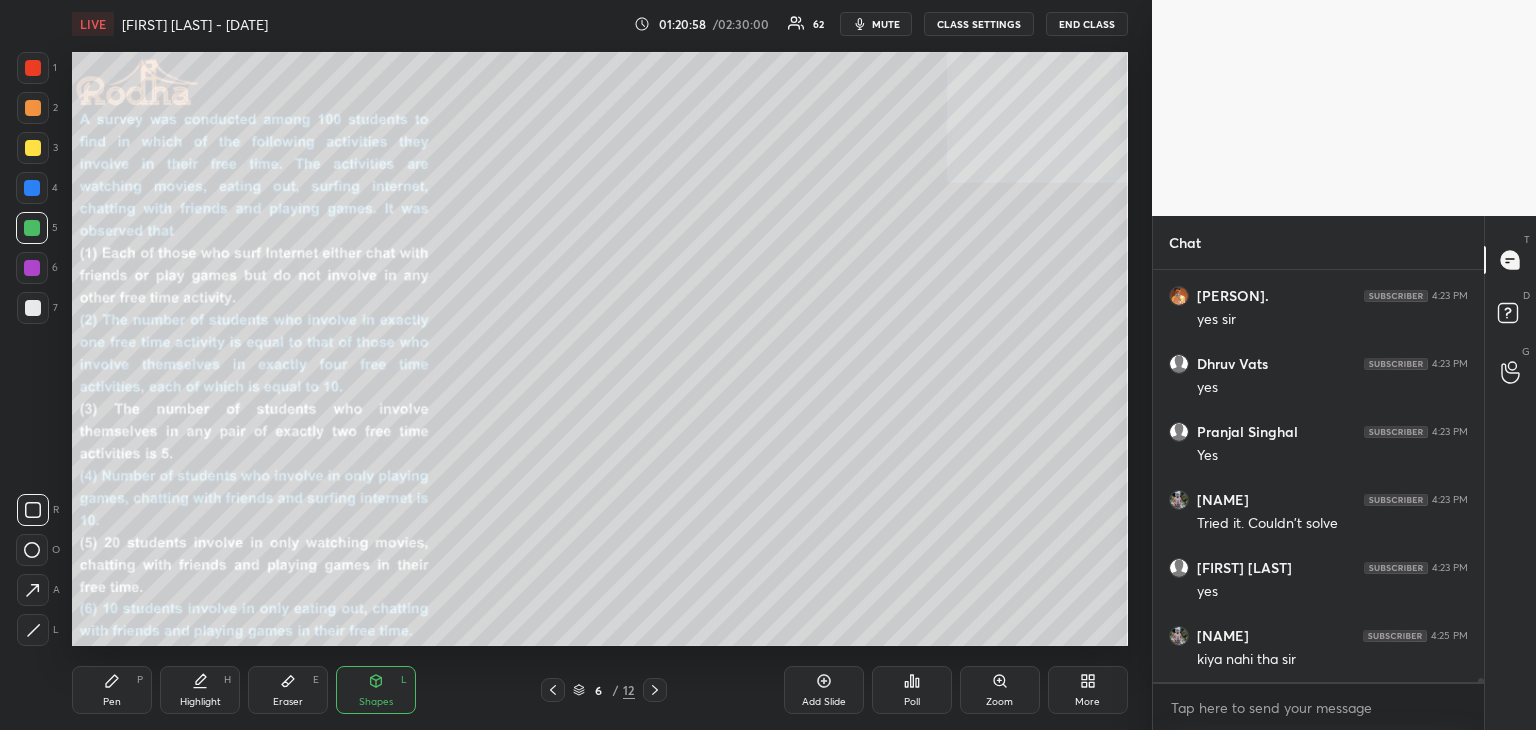 click at bounding box center (32, 268) 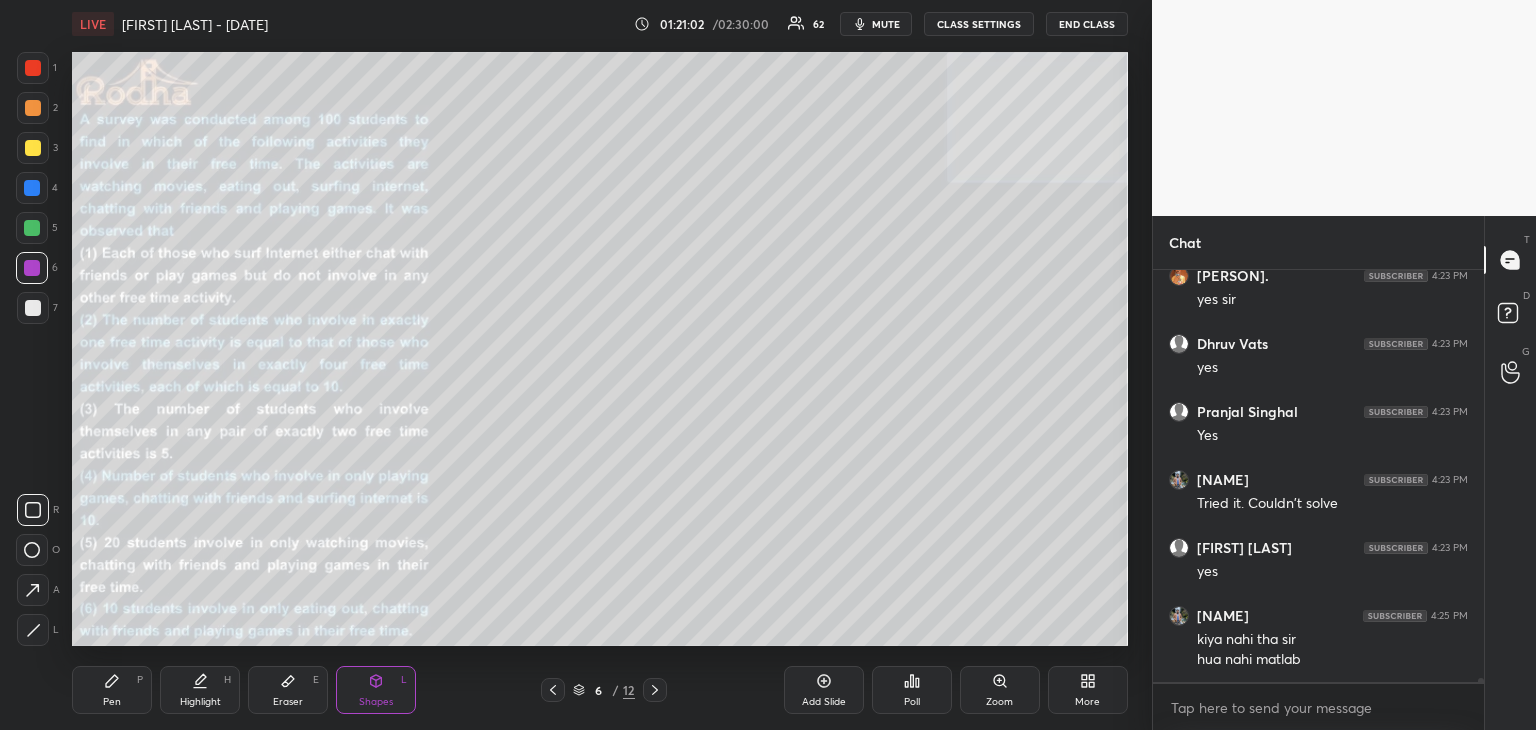 click 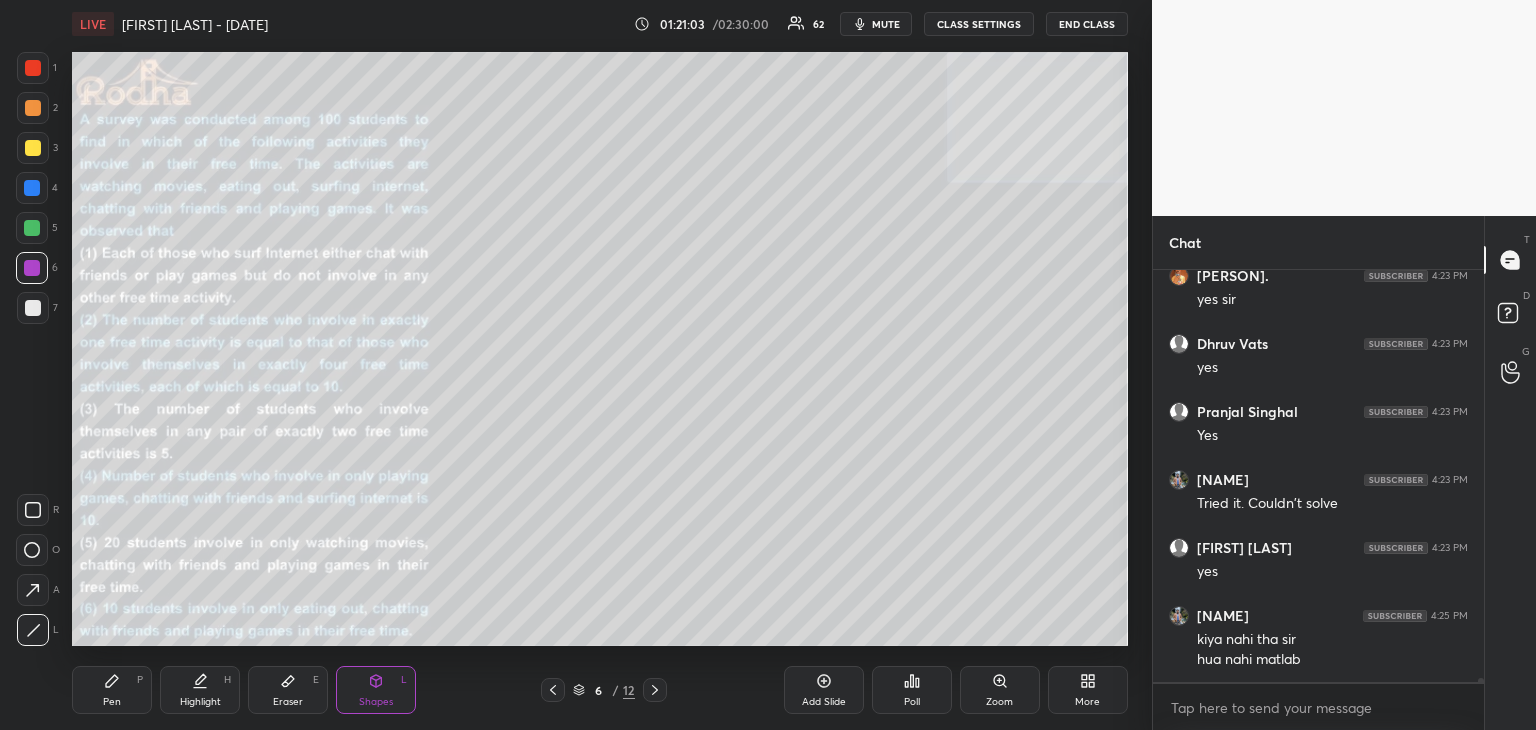 click 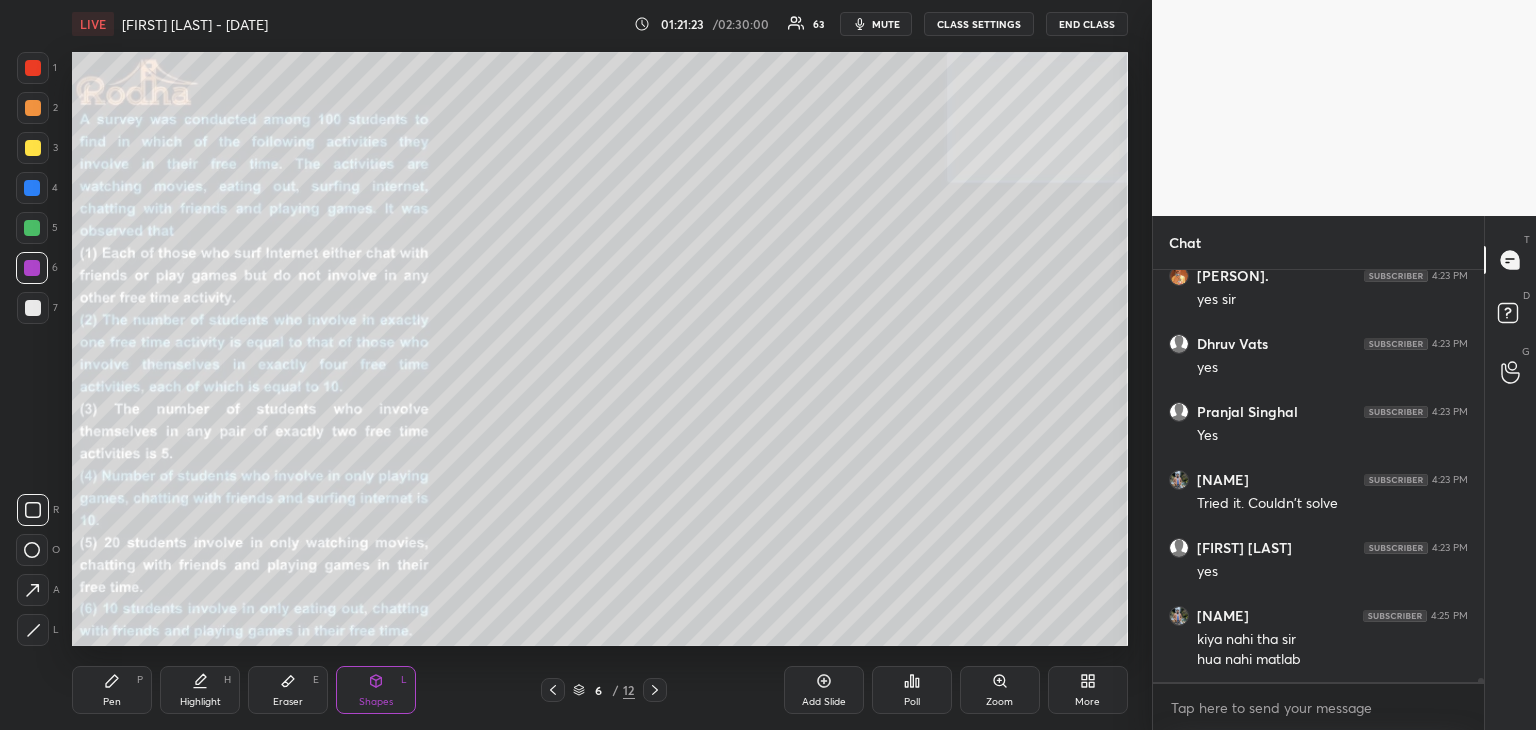 click on "Eraser E" at bounding box center [288, 690] 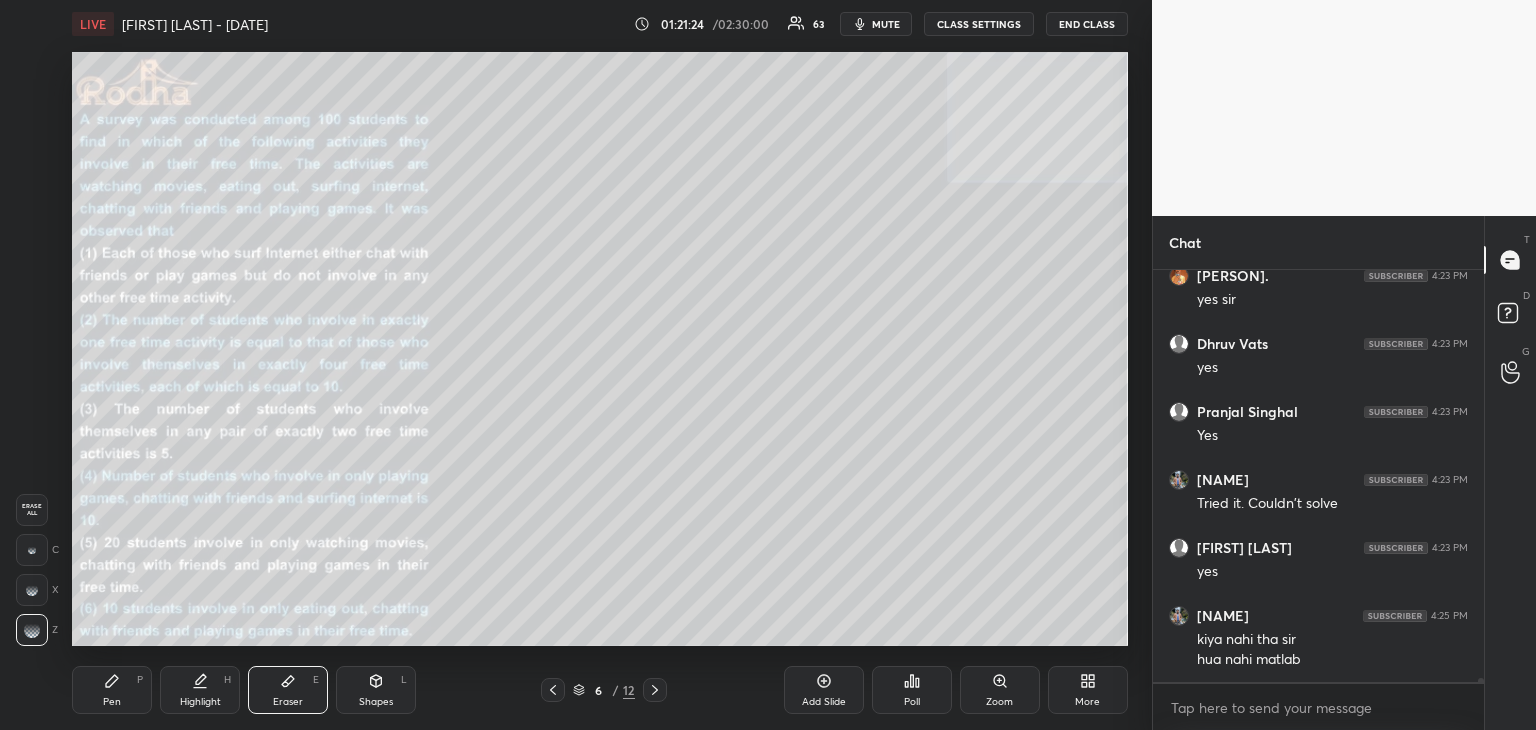 click on "Pen P" at bounding box center (112, 690) 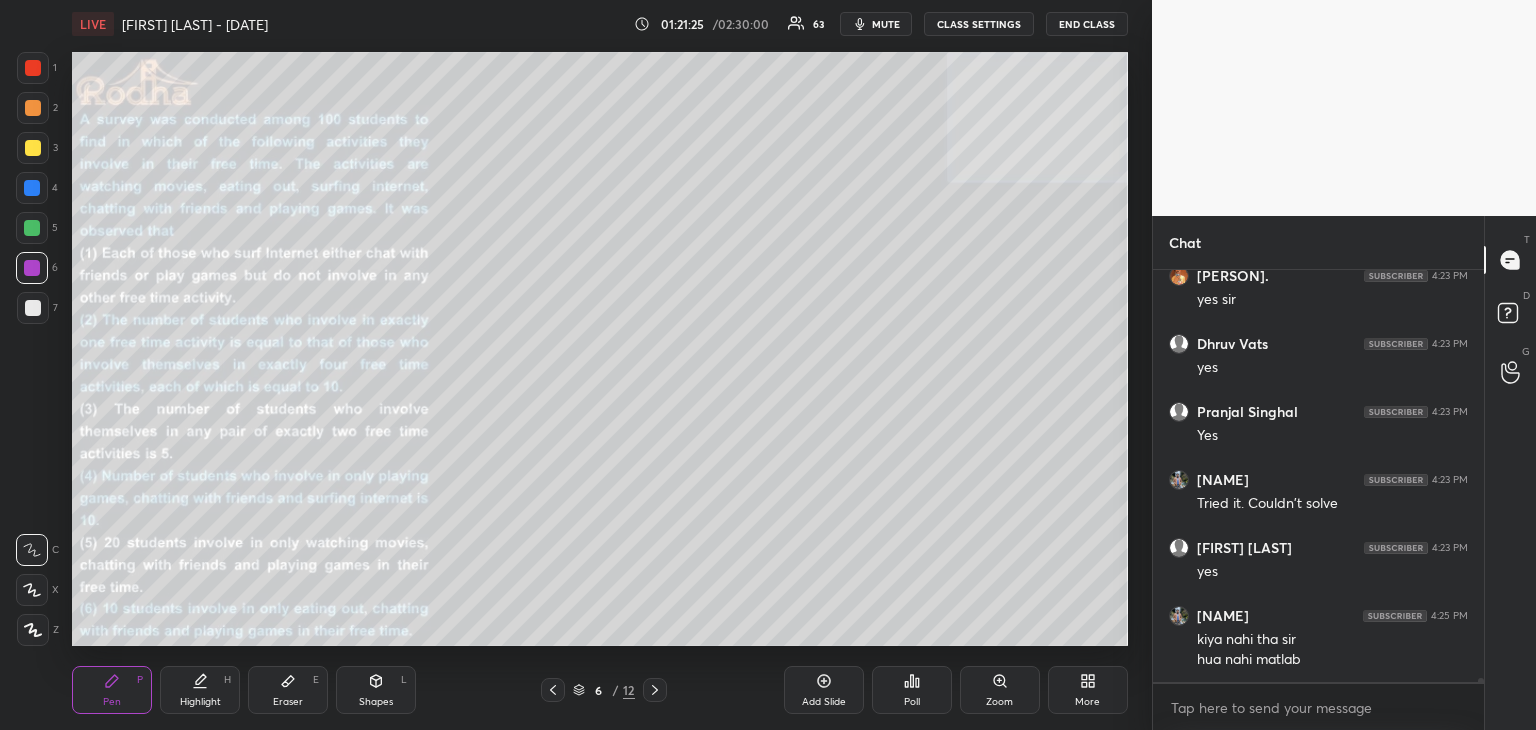 click 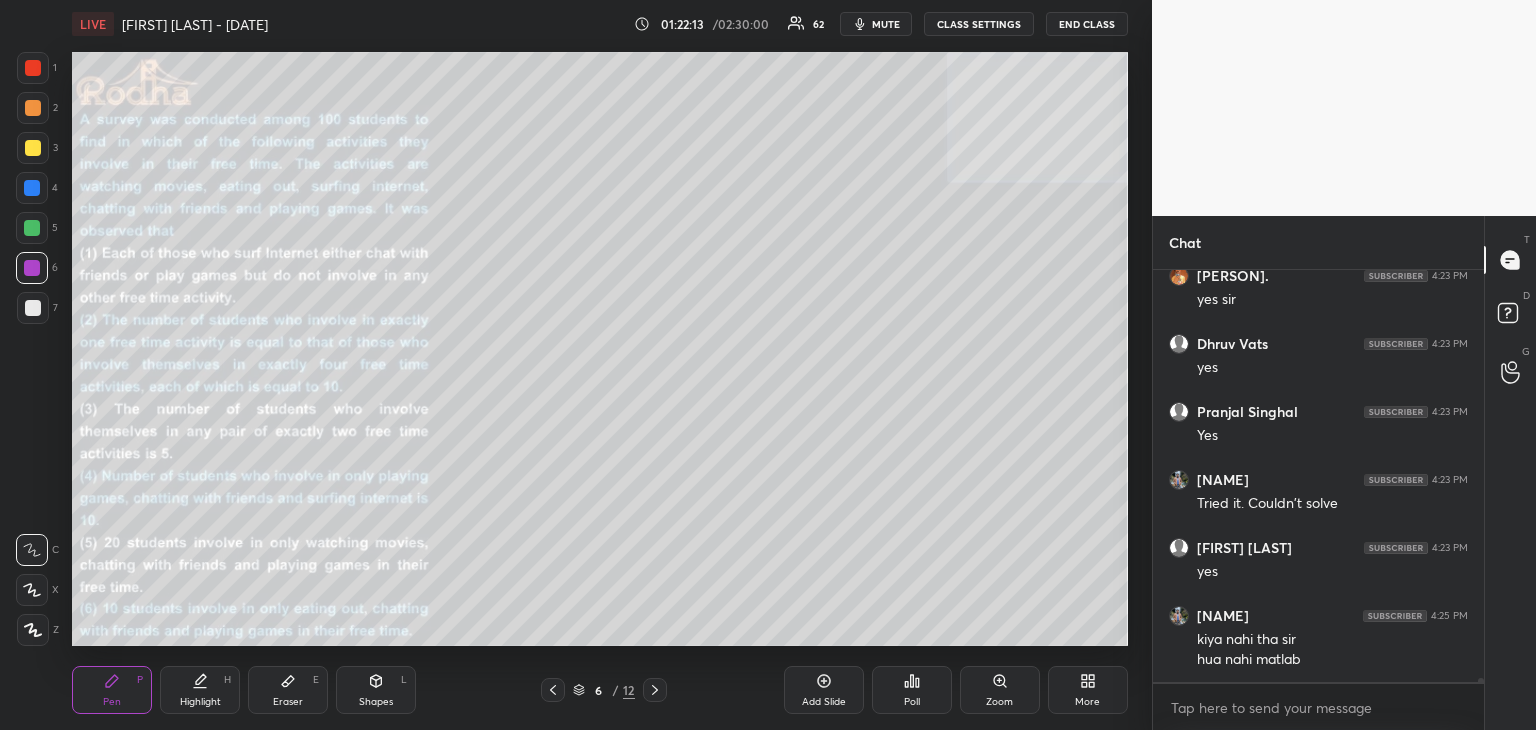 drag, startPoint x: 296, startPoint y: 688, endPoint x: 324, endPoint y: 652, distance: 45.607018 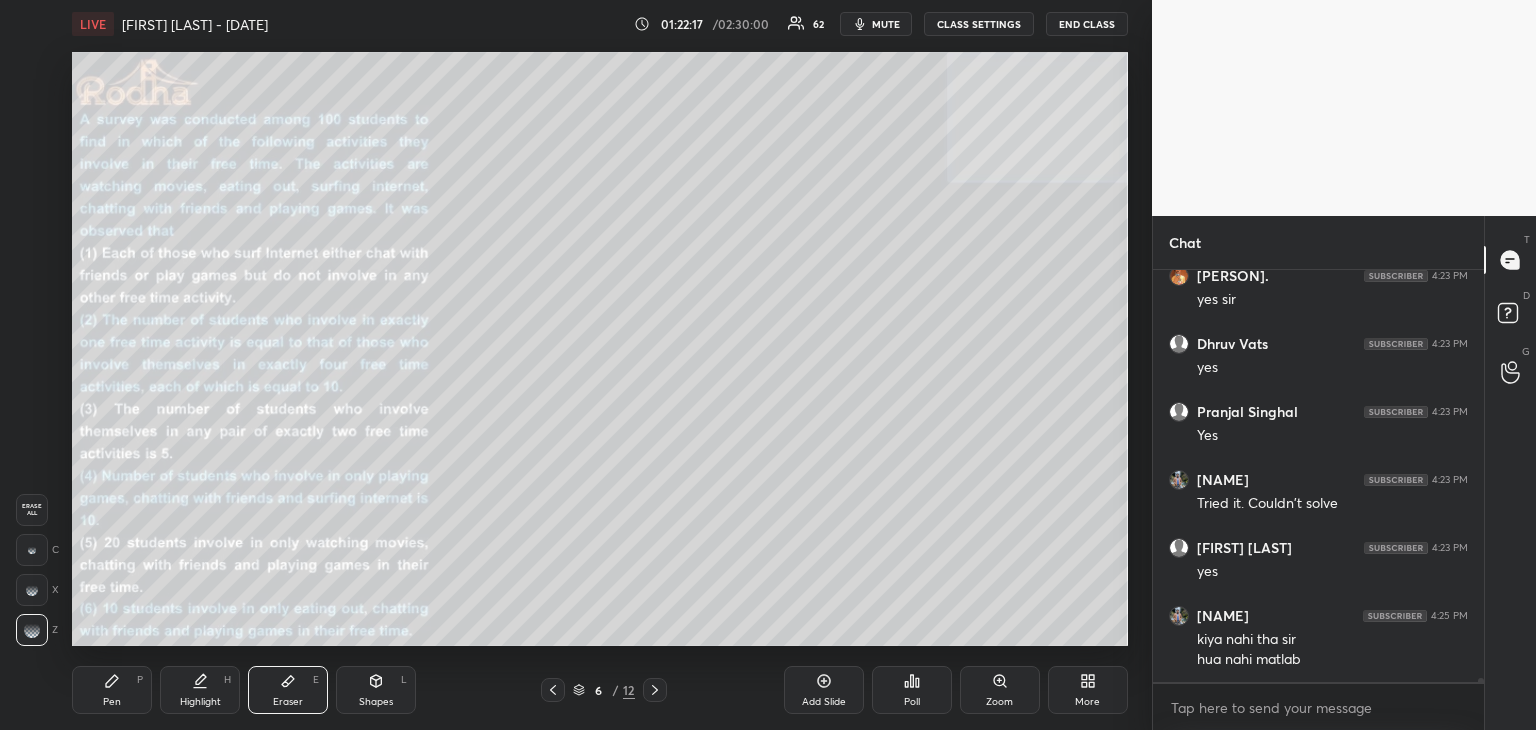 click on "Pen P" at bounding box center (112, 690) 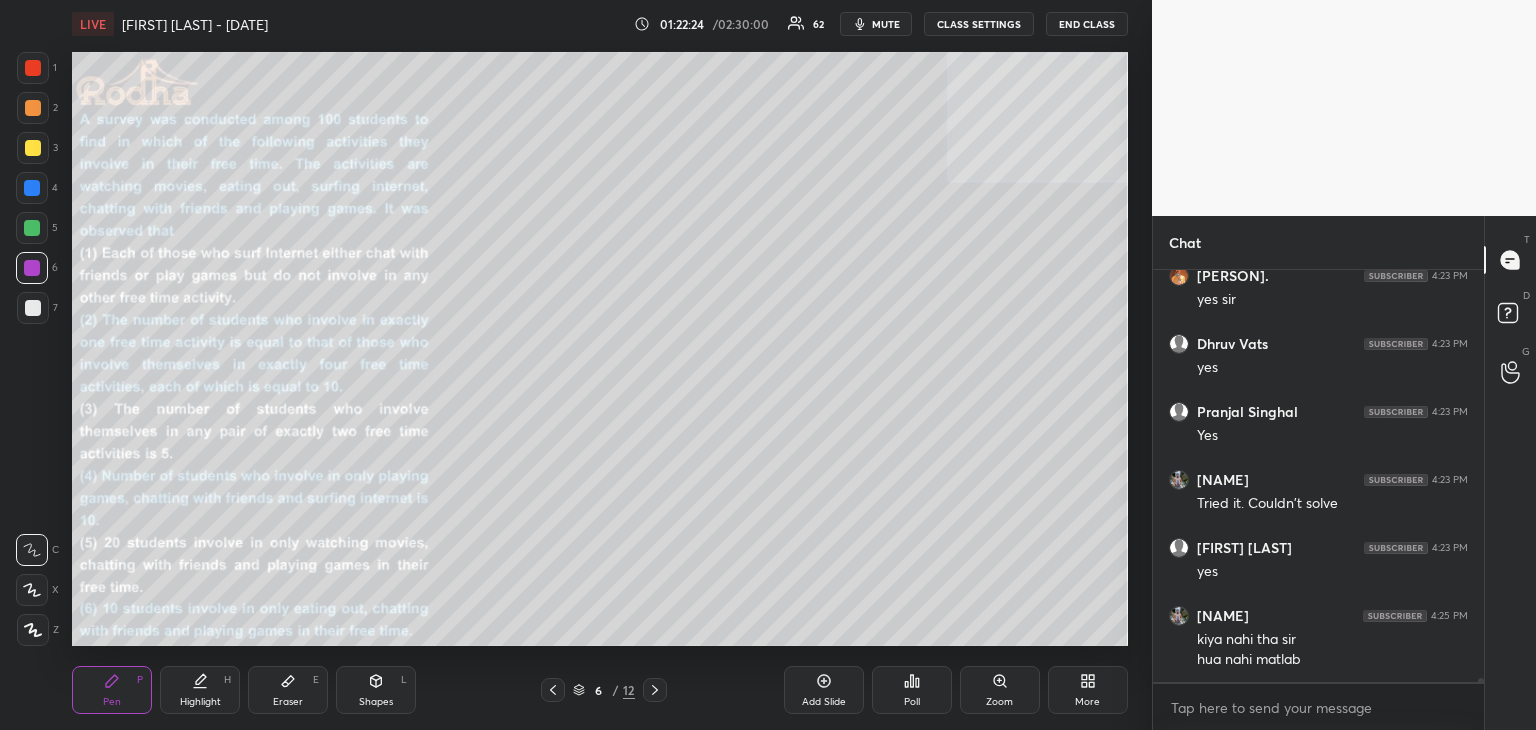 click on "Eraser" at bounding box center (288, 702) 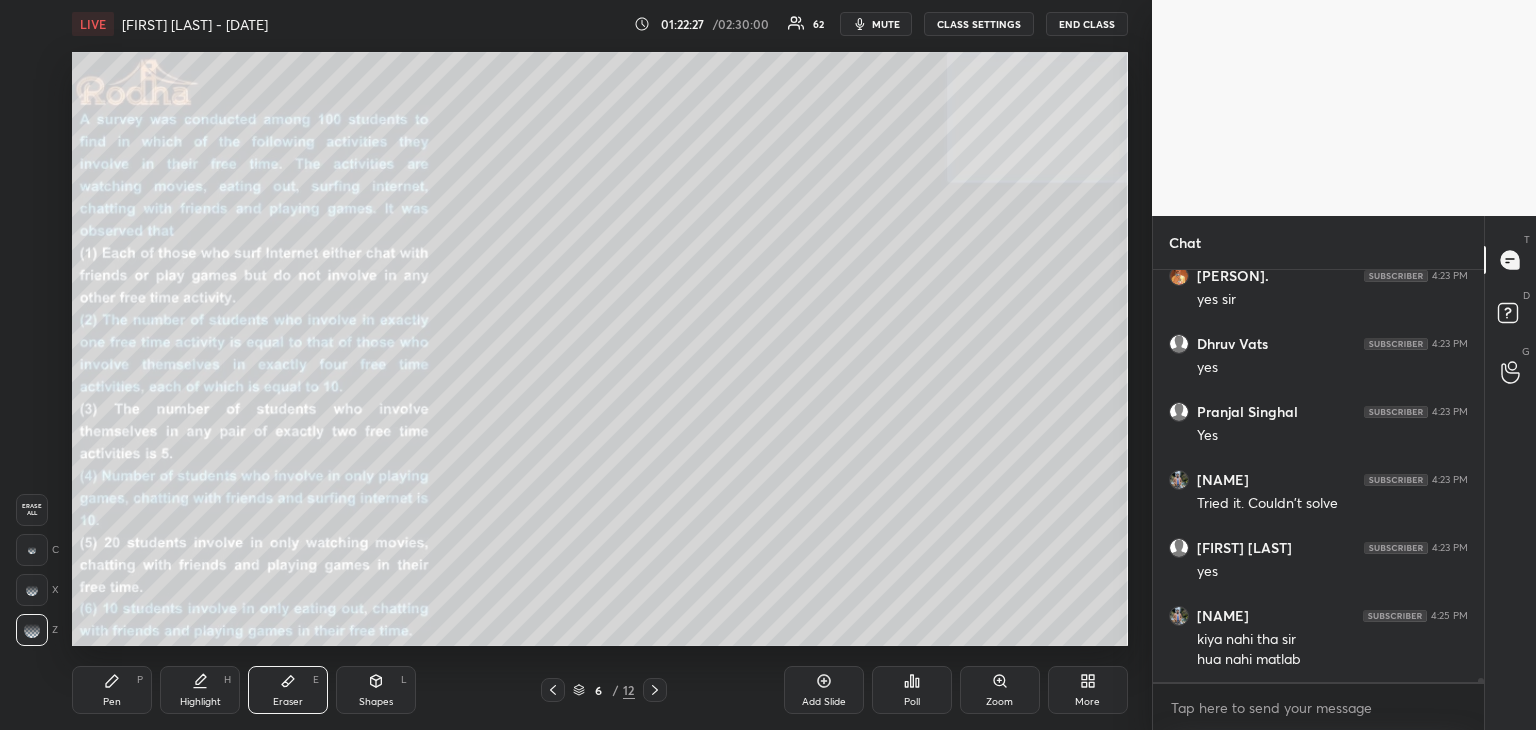 drag, startPoint x: 104, startPoint y: 687, endPoint x: 127, endPoint y: 658, distance: 37.01351 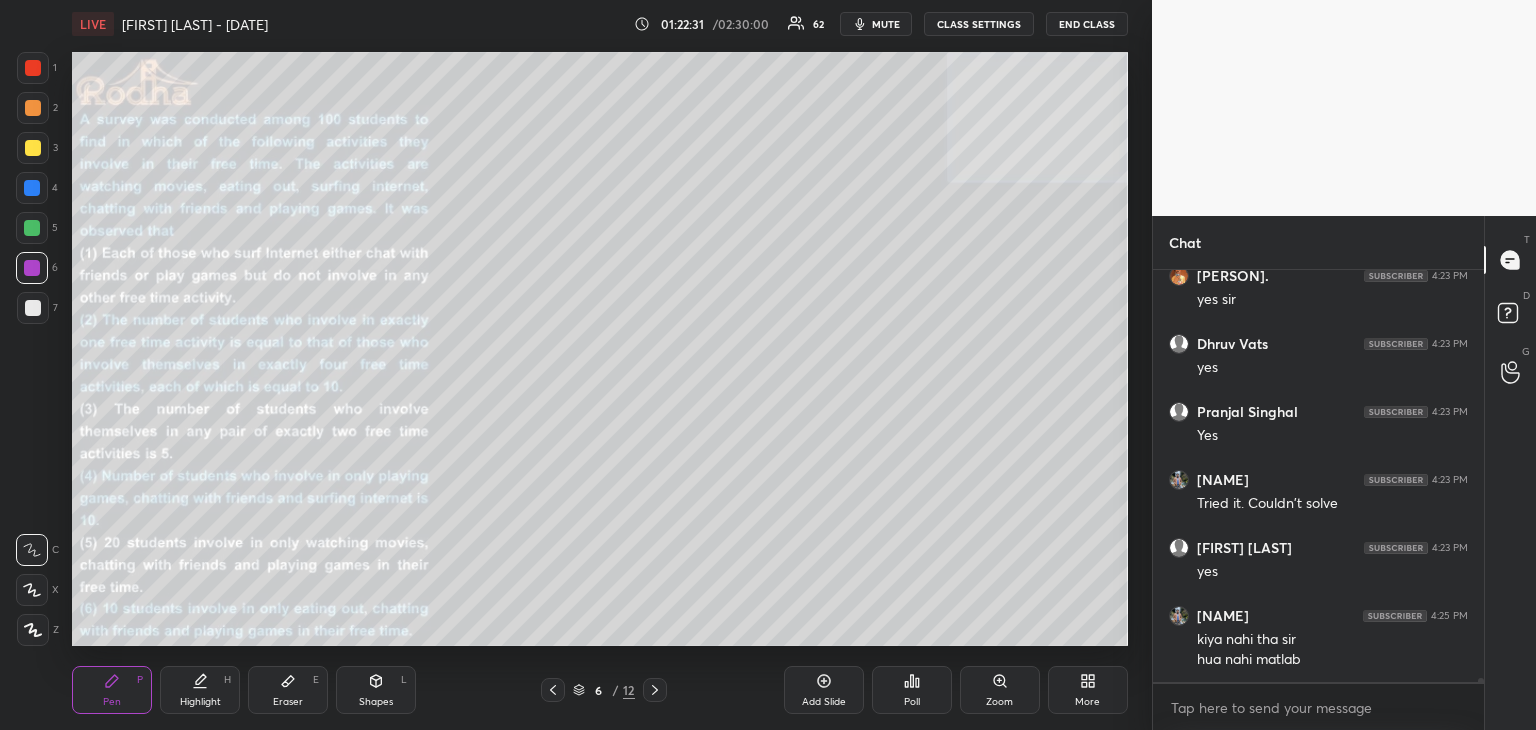 drag, startPoint x: 276, startPoint y: 689, endPoint x: 303, endPoint y: 662, distance: 38.183765 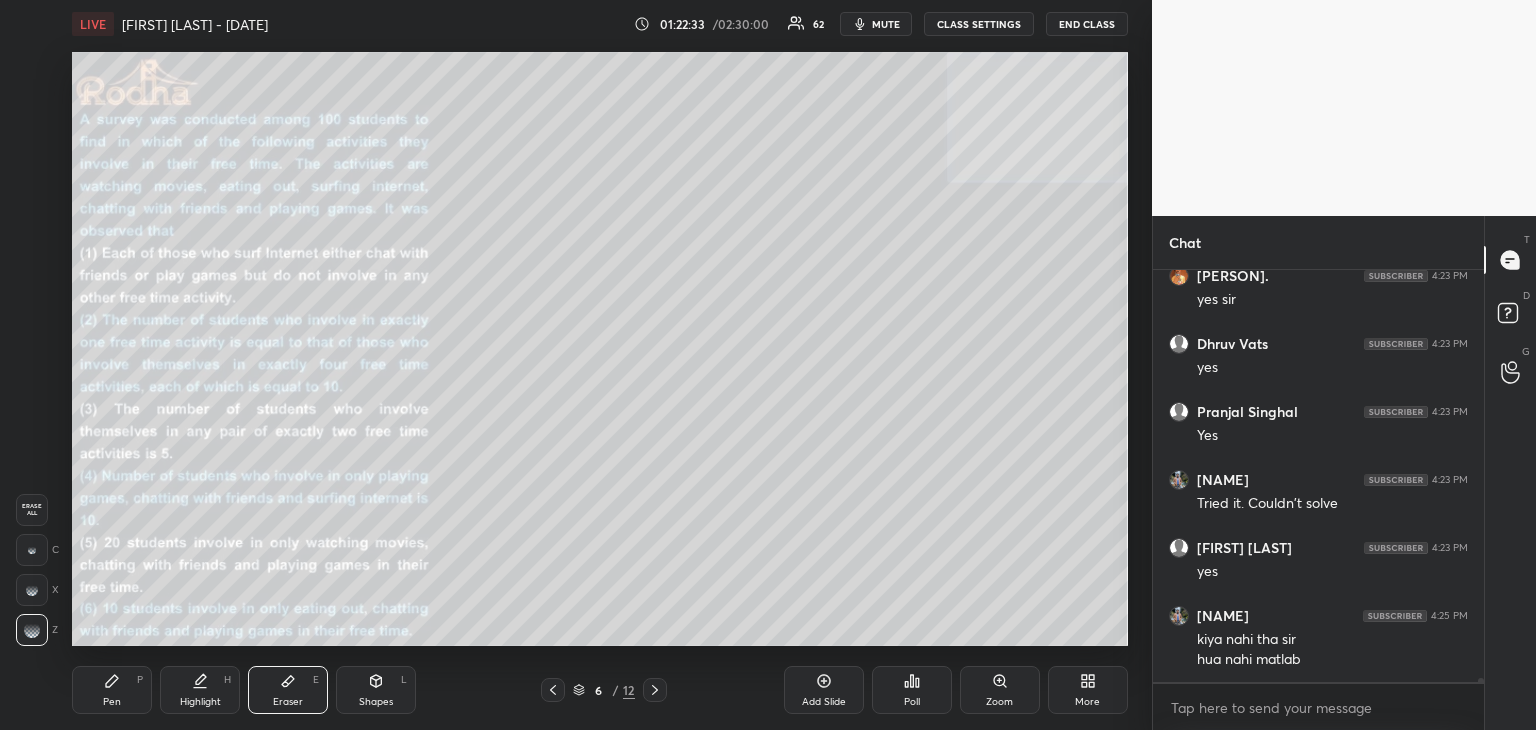 click on "Pen P" at bounding box center [112, 690] 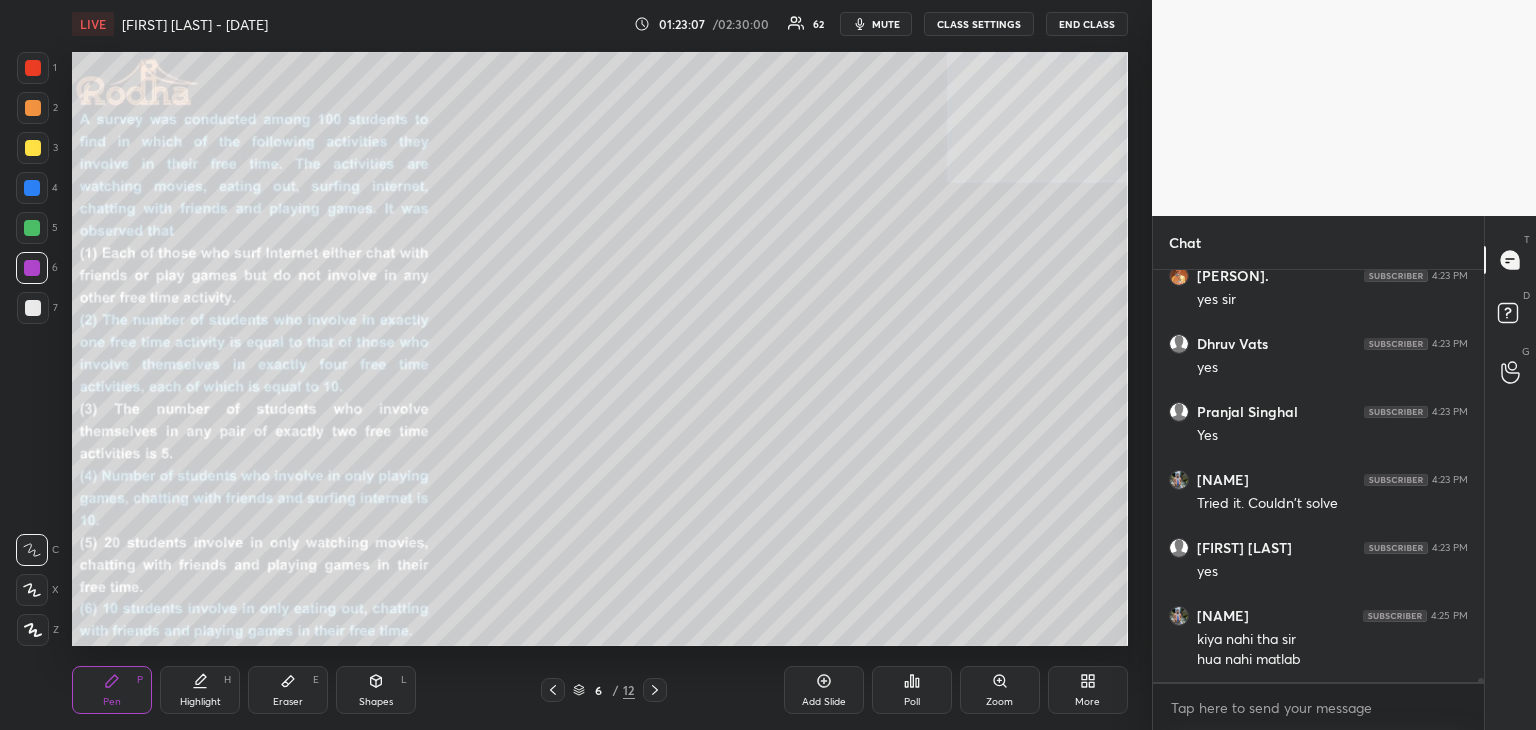 click on "Shapes L" at bounding box center (376, 690) 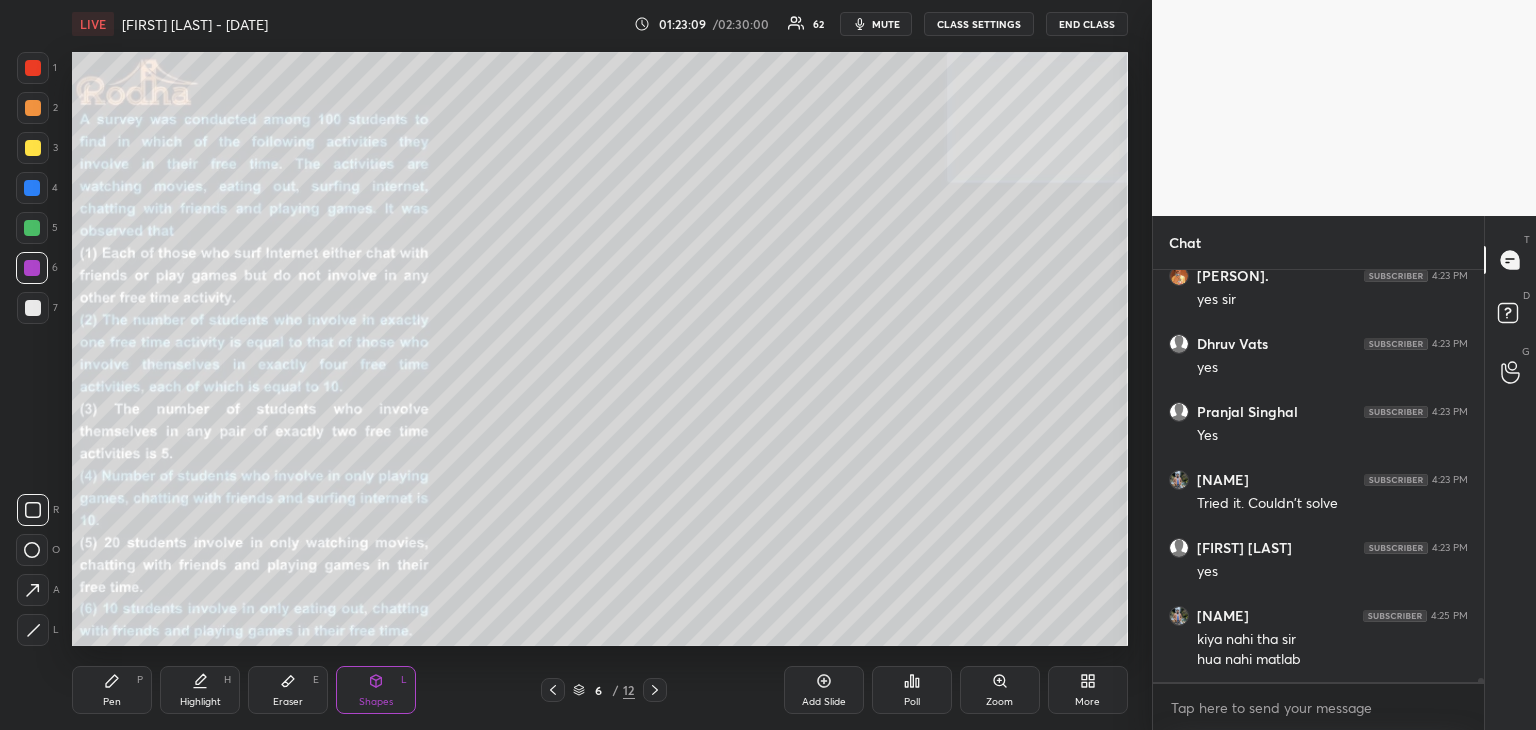 click at bounding box center (33, 68) 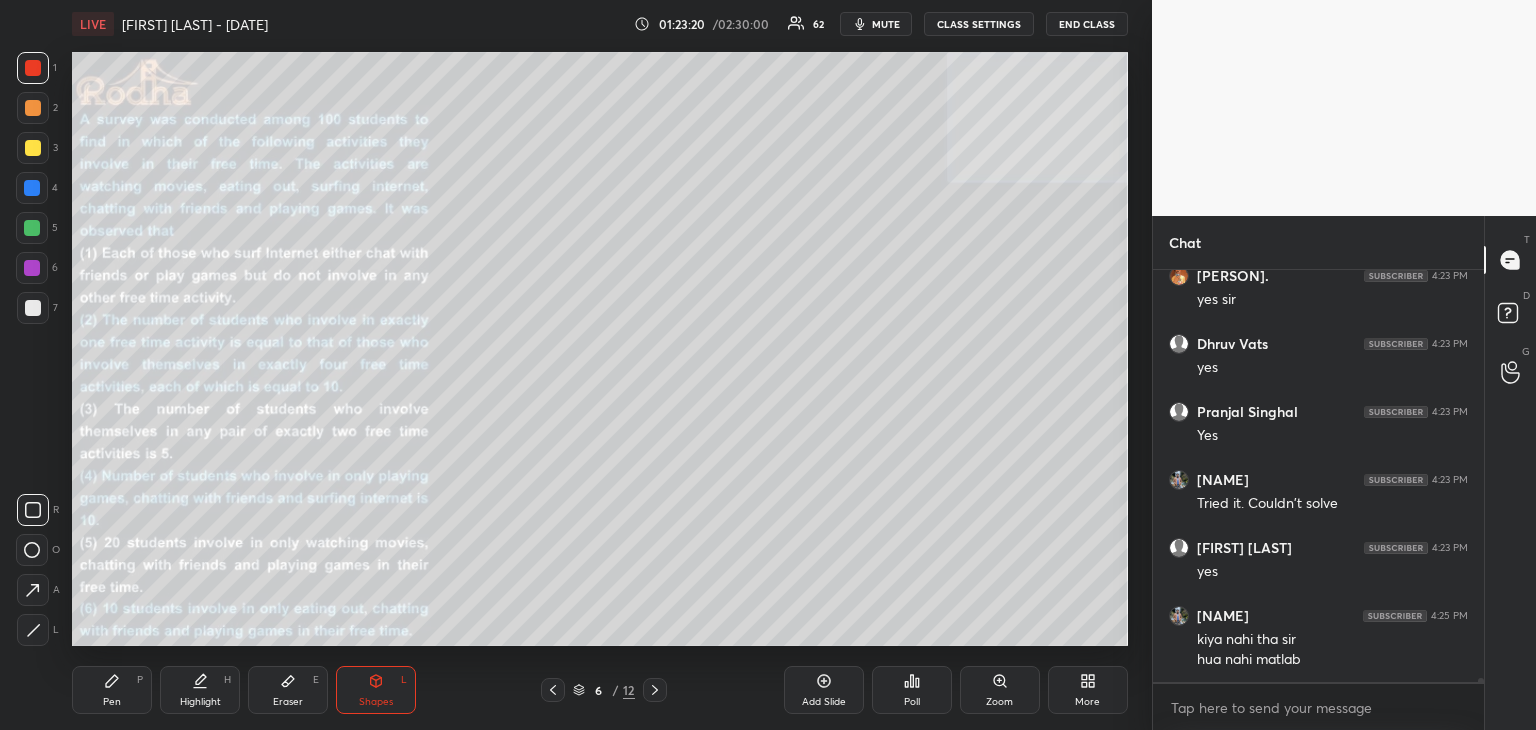 scroll, scrollTop: 41182, scrollLeft: 0, axis: vertical 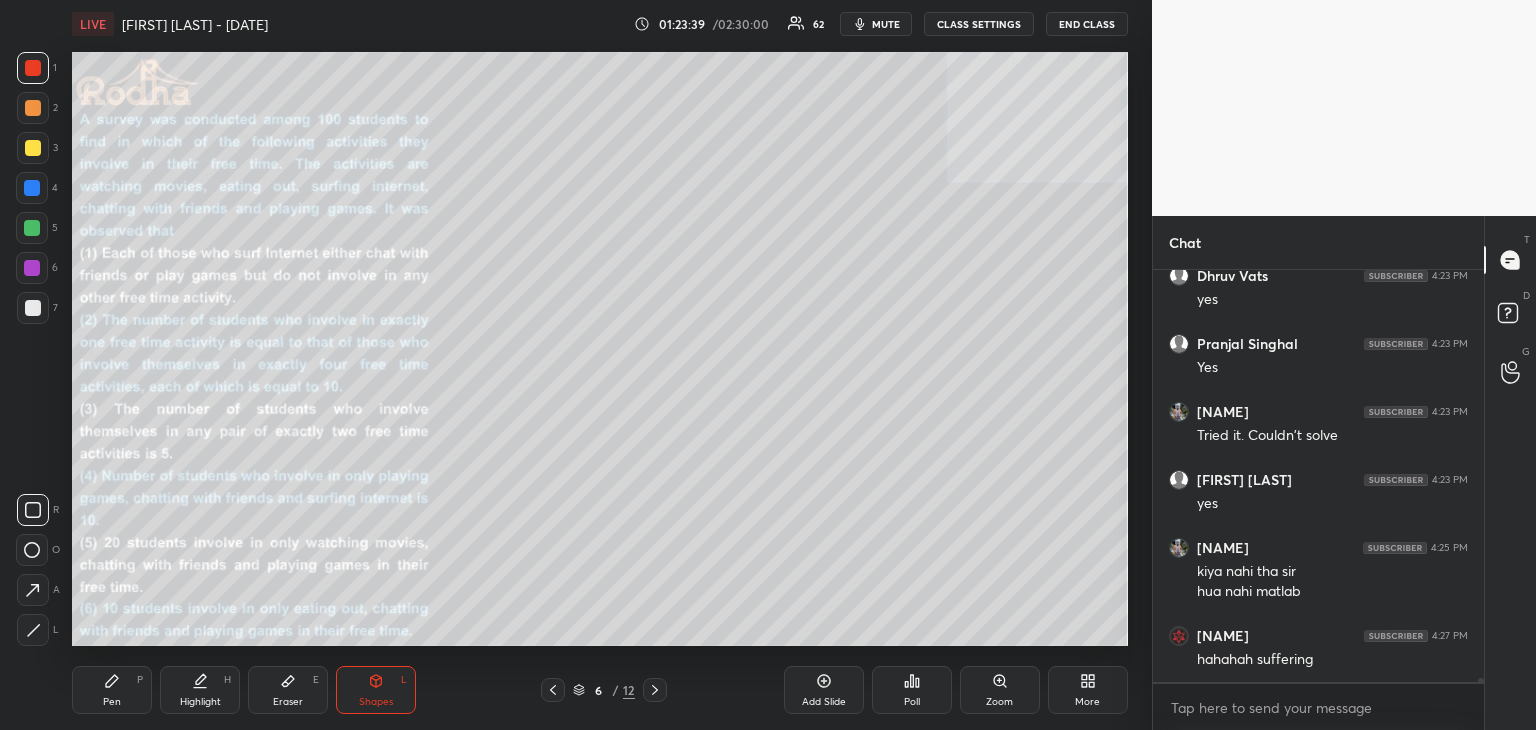 drag, startPoint x: 28, startPoint y: 69, endPoint x: 59, endPoint y: 80, distance: 32.89377 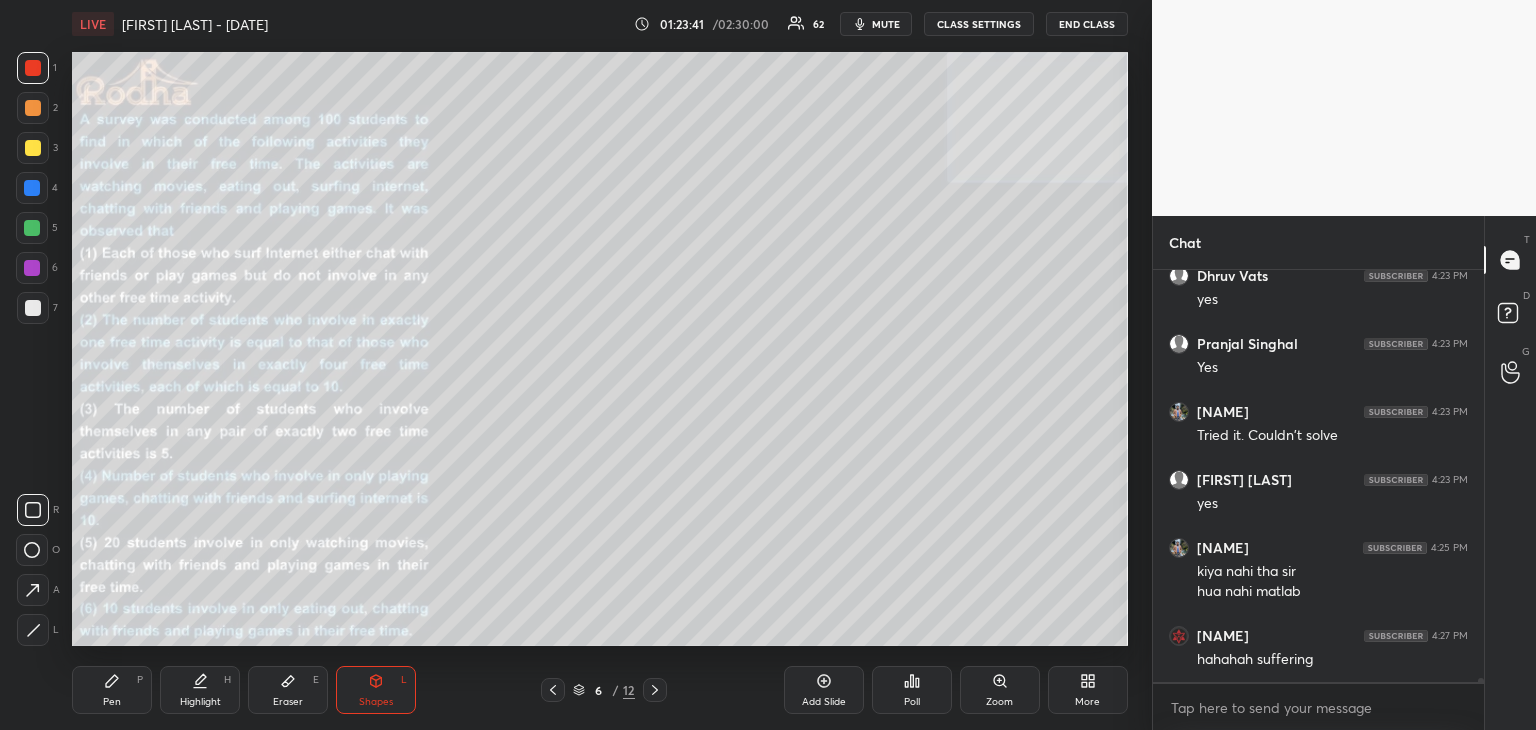 drag, startPoint x: 108, startPoint y: 689, endPoint x: 113, endPoint y: 677, distance: 13 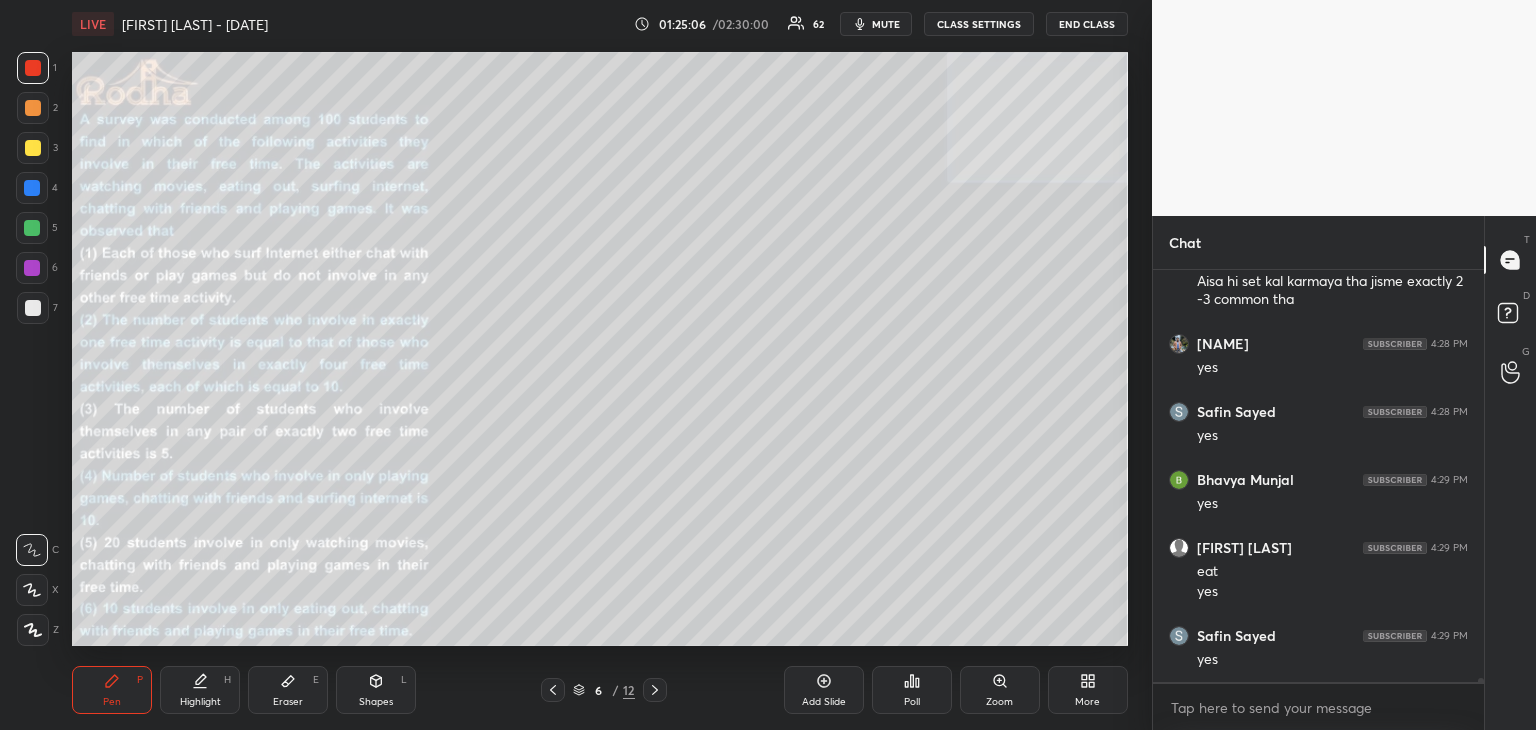 scroll, scrollTop: 41622, scrollLeft: 0, axis: vertical 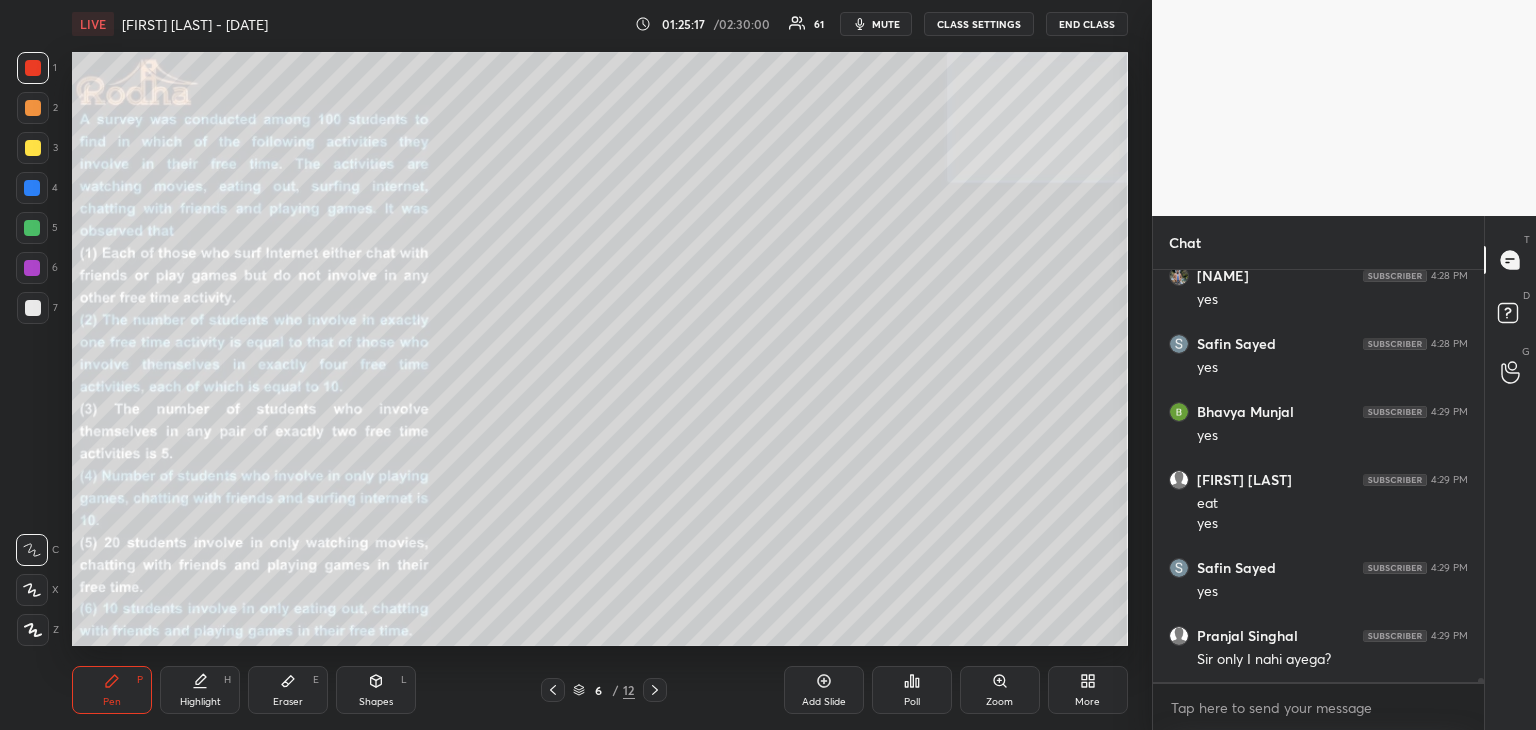 drag, startPoint x: 29, startPoint y: 69, endPoint x: 53, endPoint y: 97, distance: 36.878178 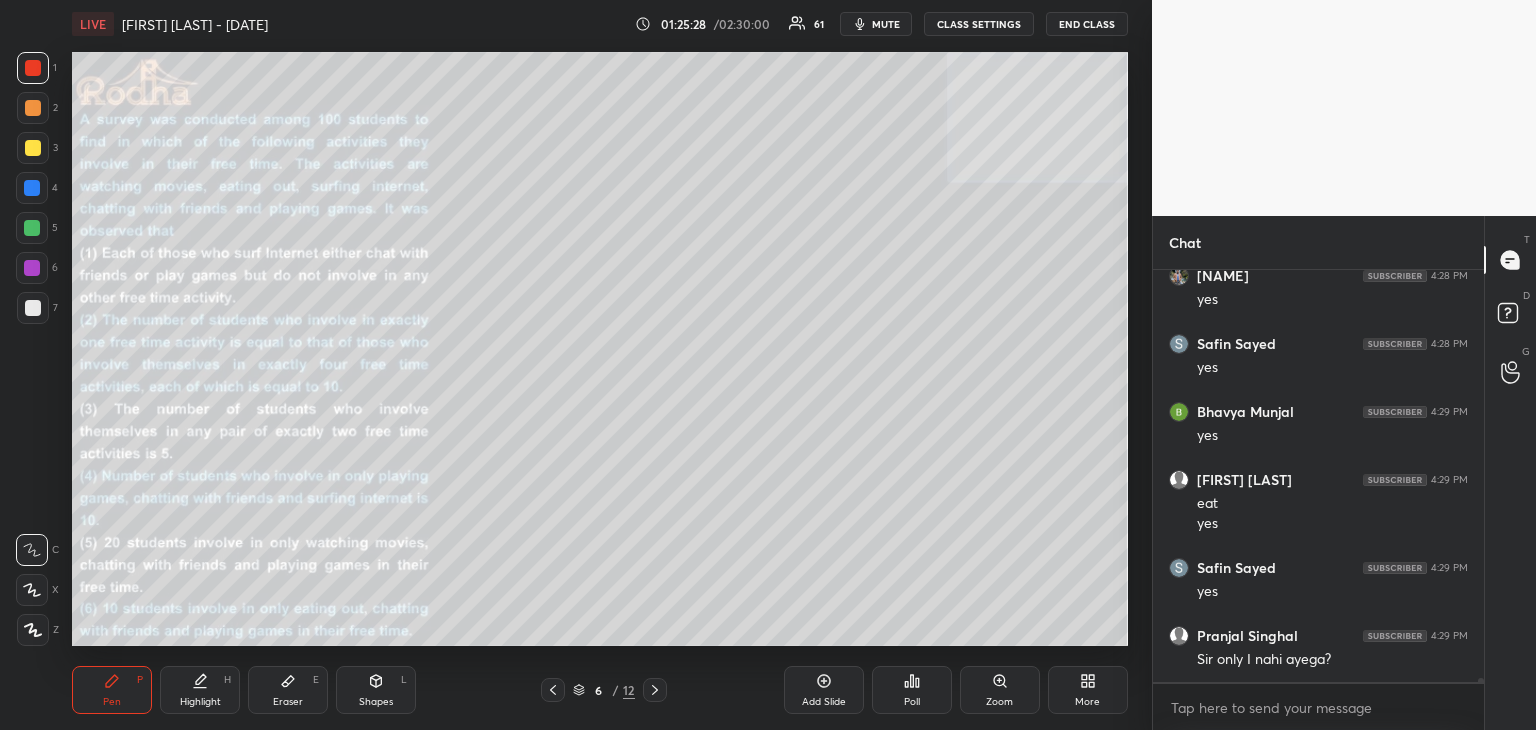 drag, startPoint x: 292, startPoint y: 693, endPoint x: 272, endPoint y: 679, distance: 24.41311 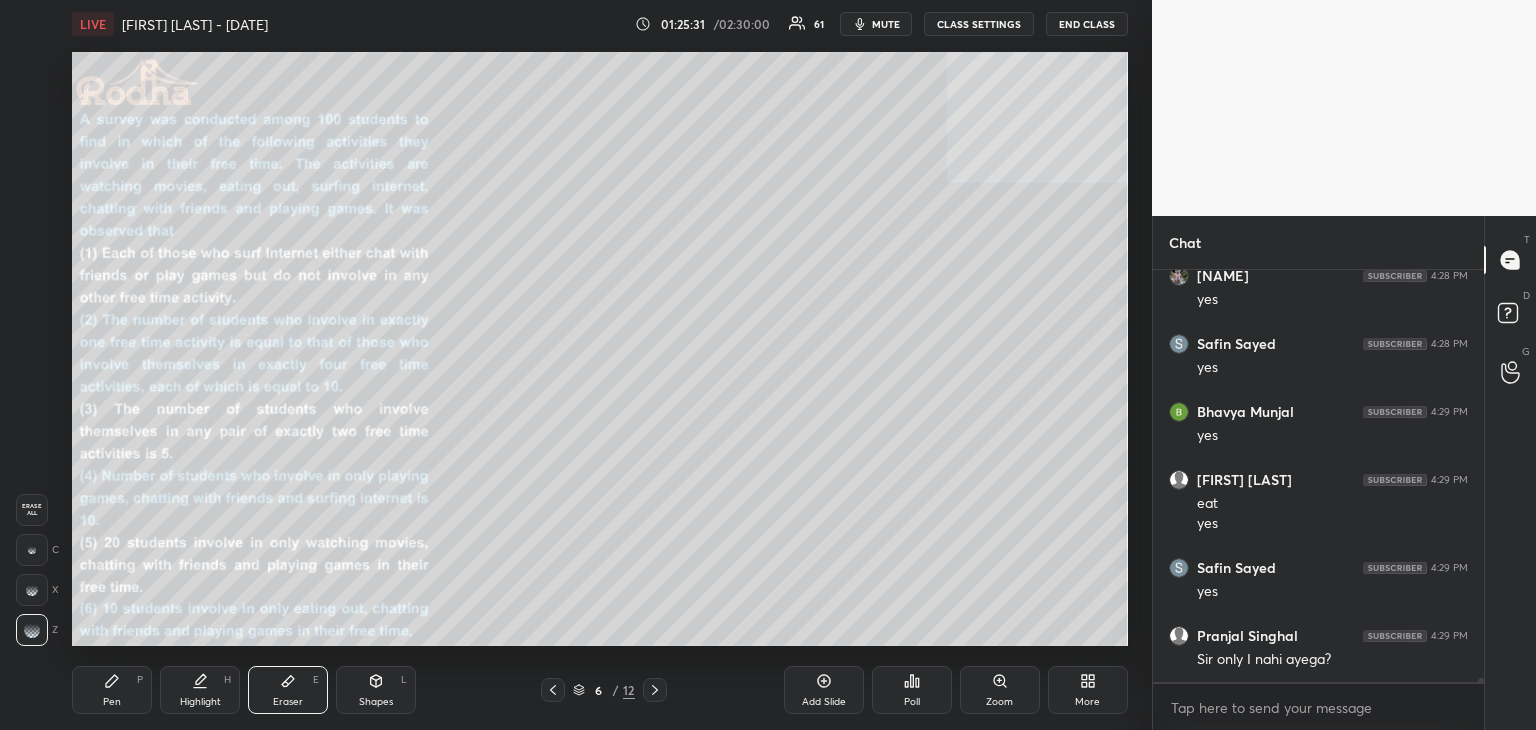 click on "Pen" at bounding box center (112, 702) 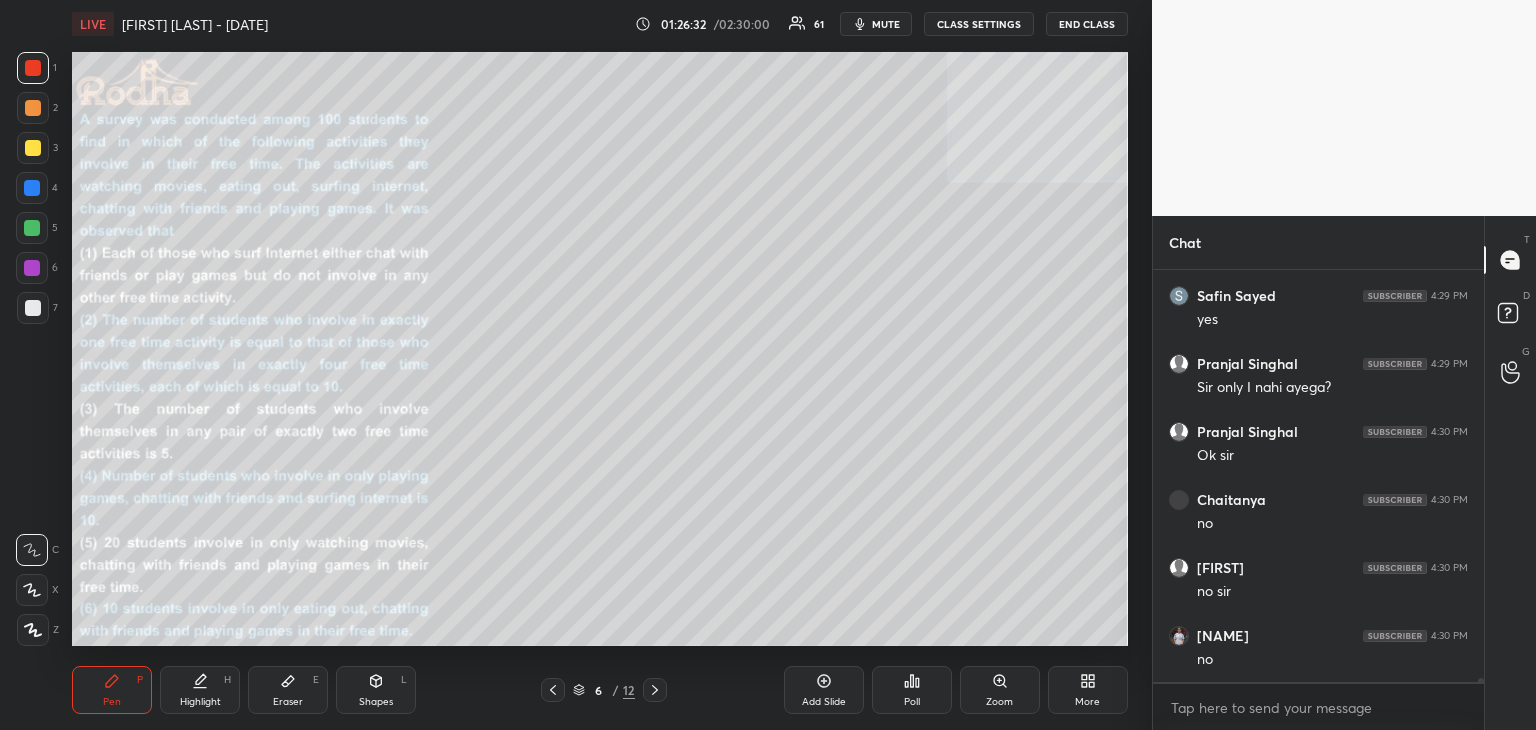scroll, scrollTop: 41962, scrollLeft: 0, axis: vertical 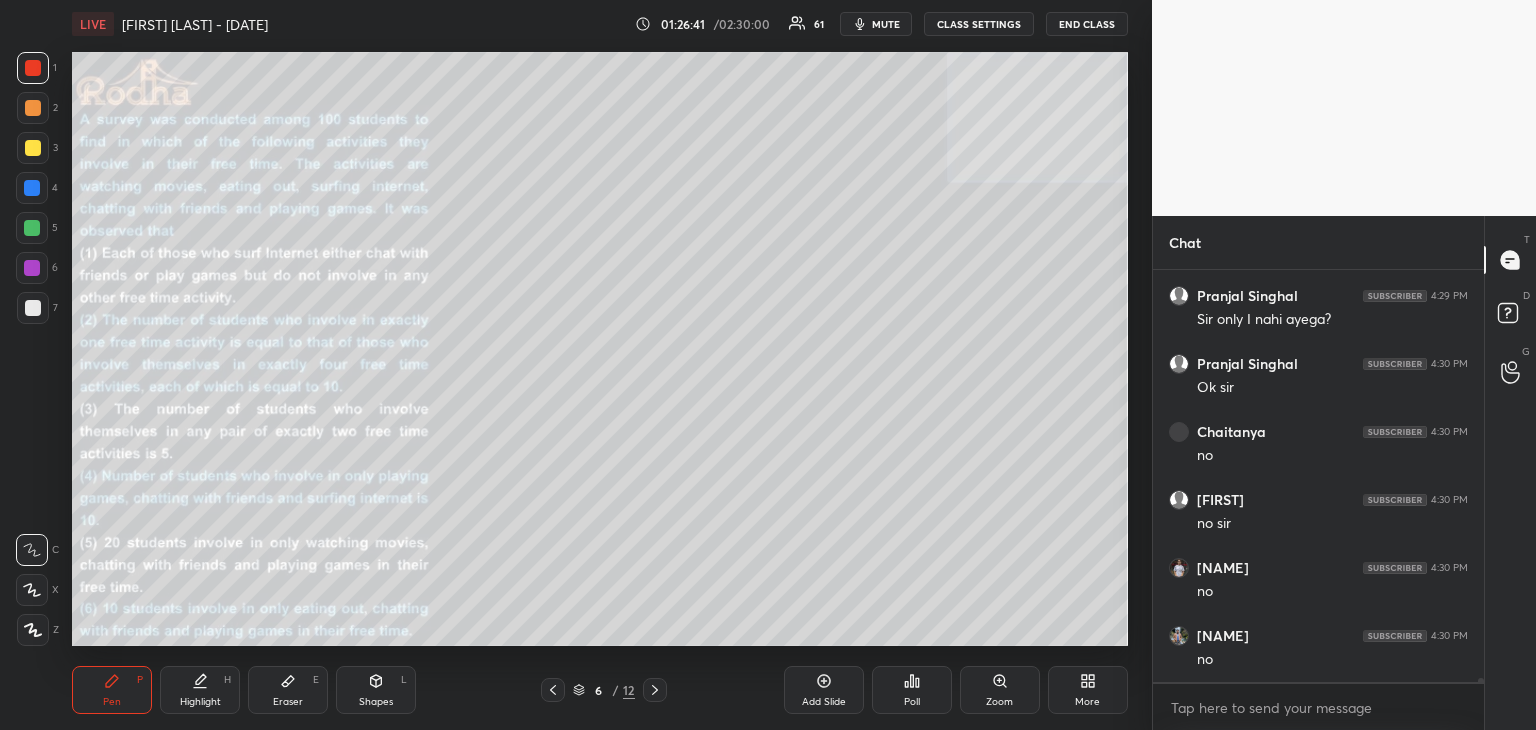 click at bounding box center (33, 148) 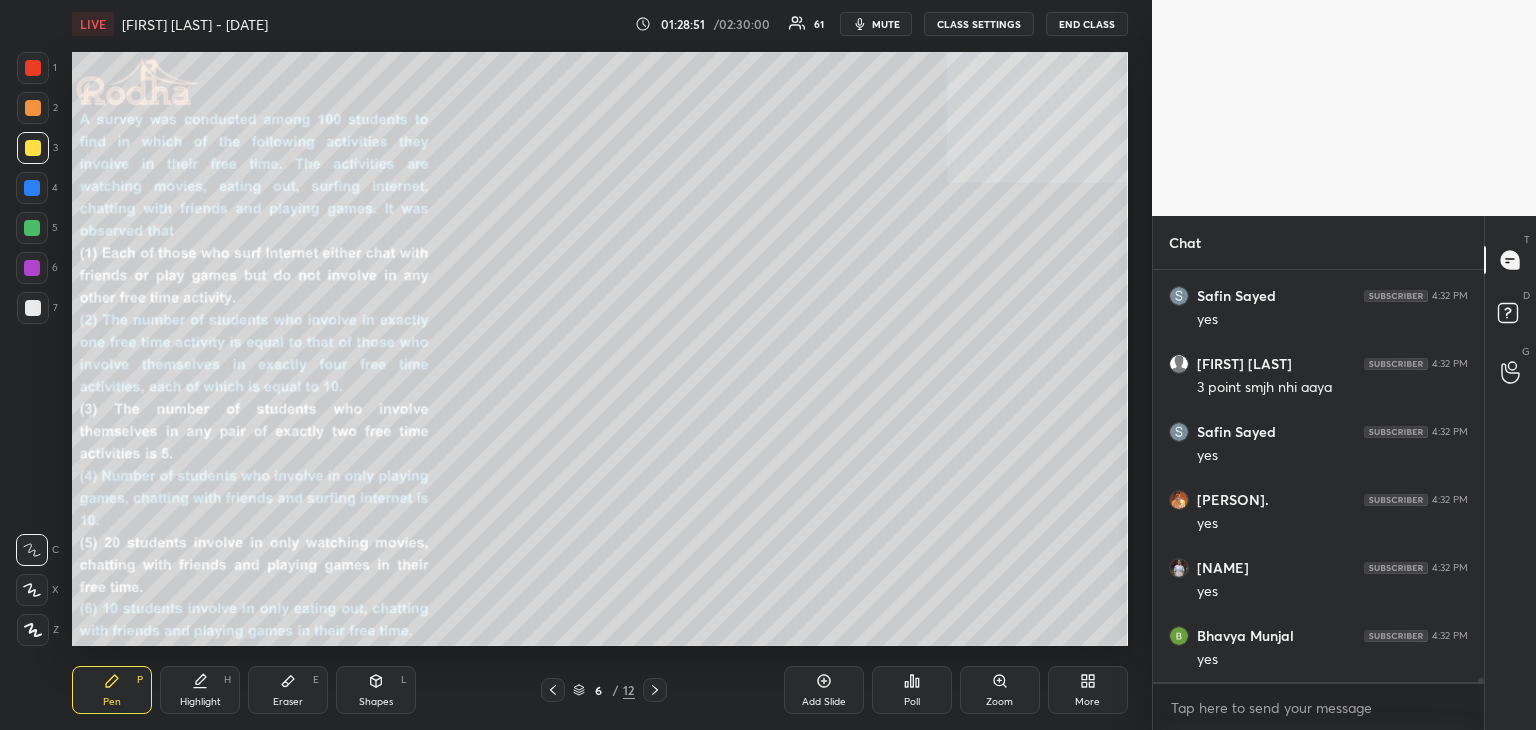 scroll, scrollTop: 42846, scrollLeft: 0, axis: vertical 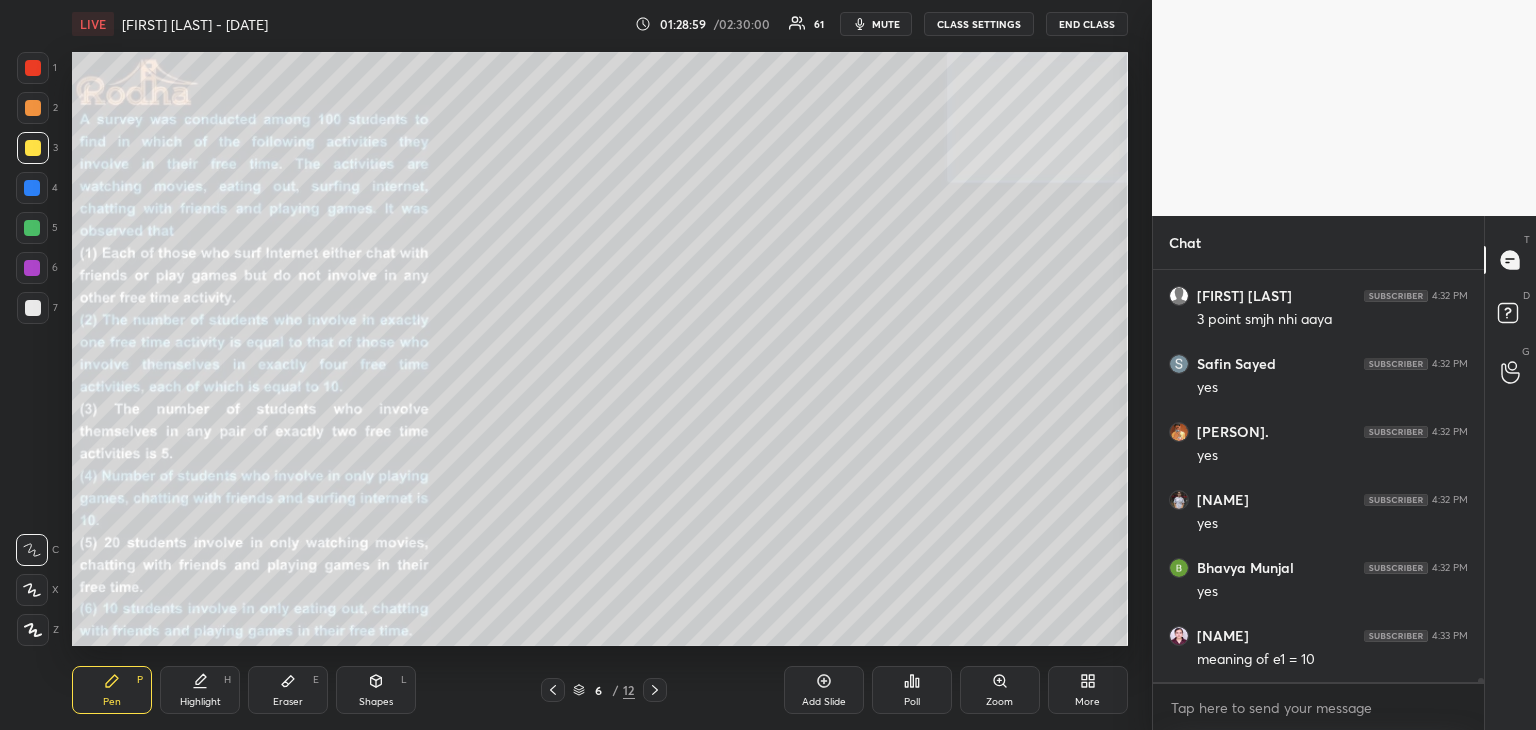 click on "Eraser E" at bounding box center (288, 690) 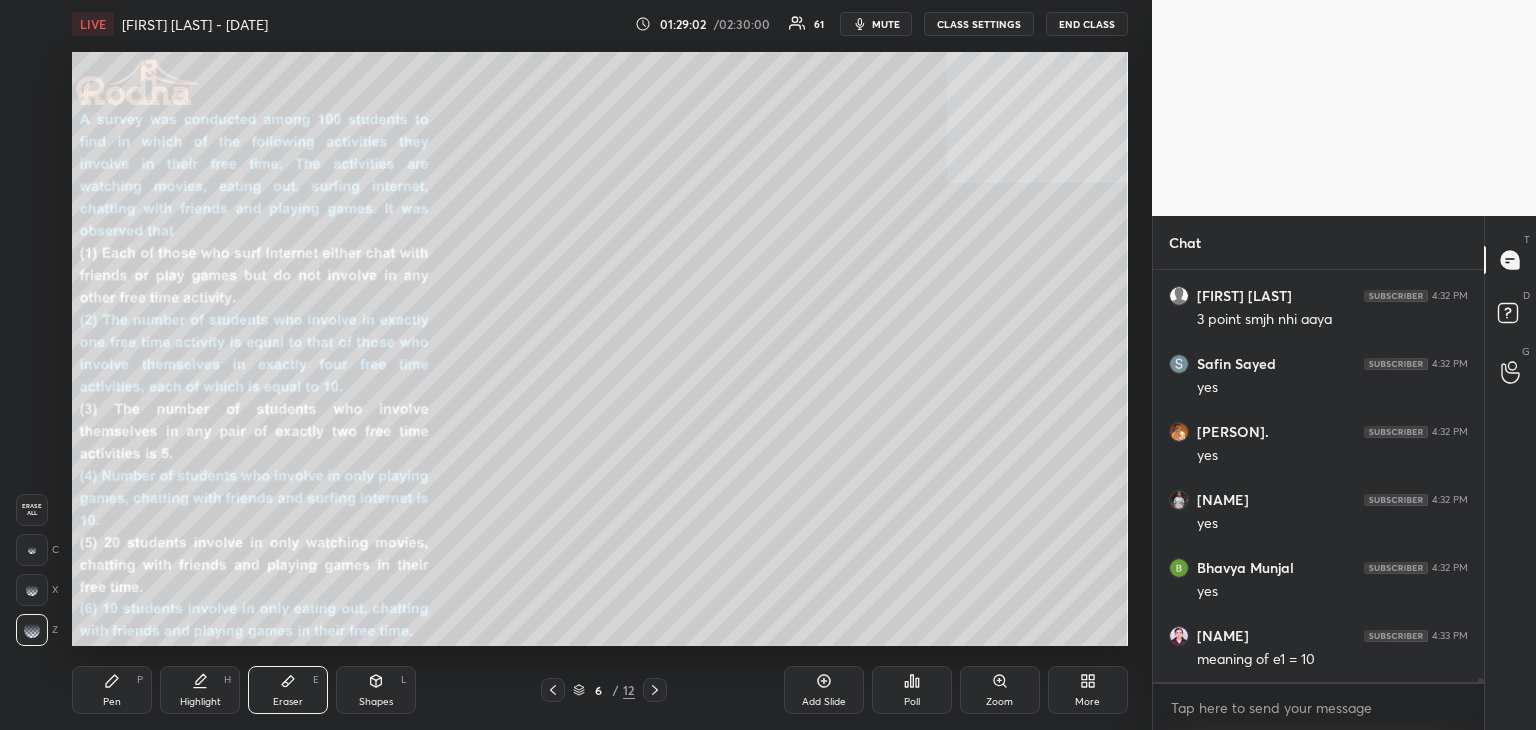 drag, startPoint x: 106, startPoint y: 696, endPoint x: 132, endPoint y: 701, distance: 26.476404 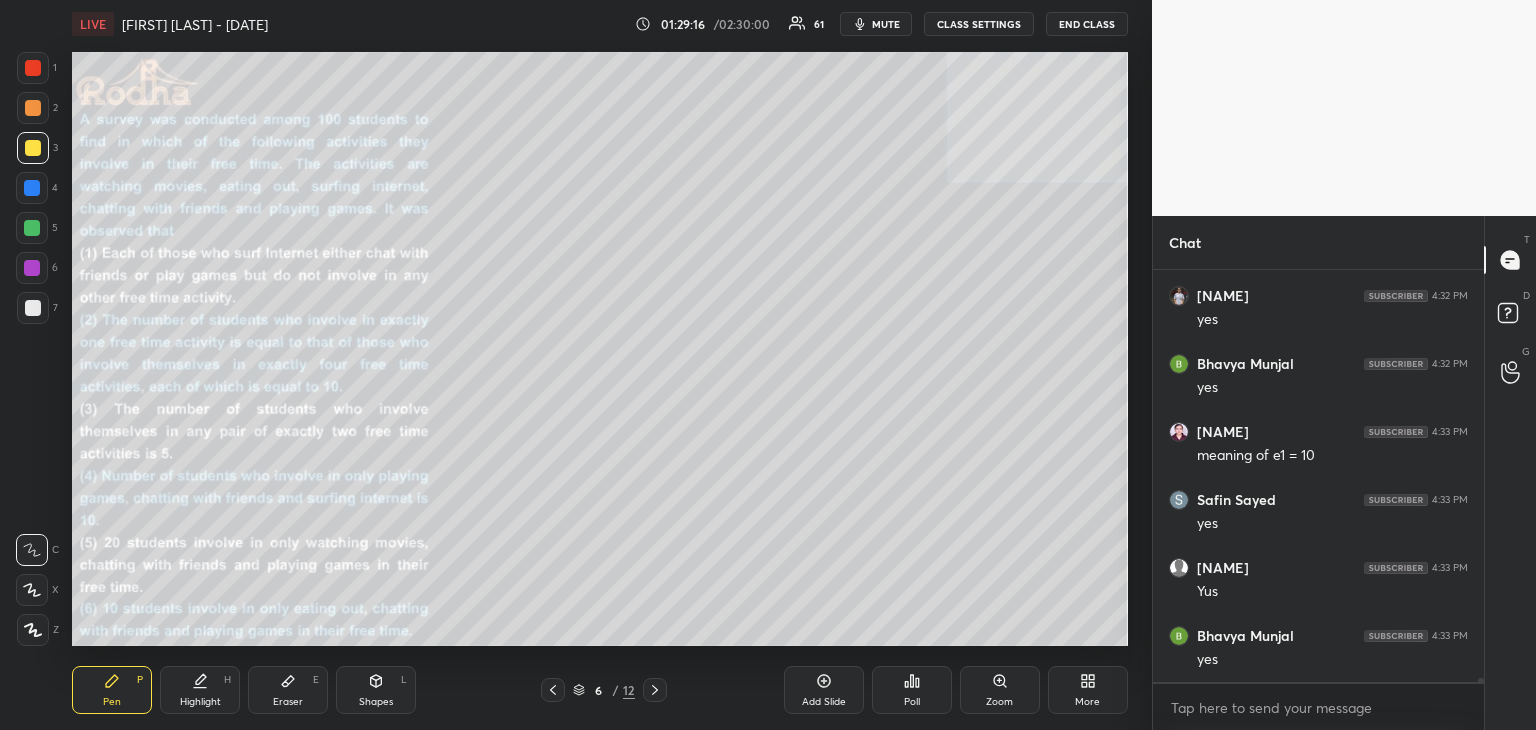 scroll, scrollTop: 43118, scrollLeft: 0, axis: vertical 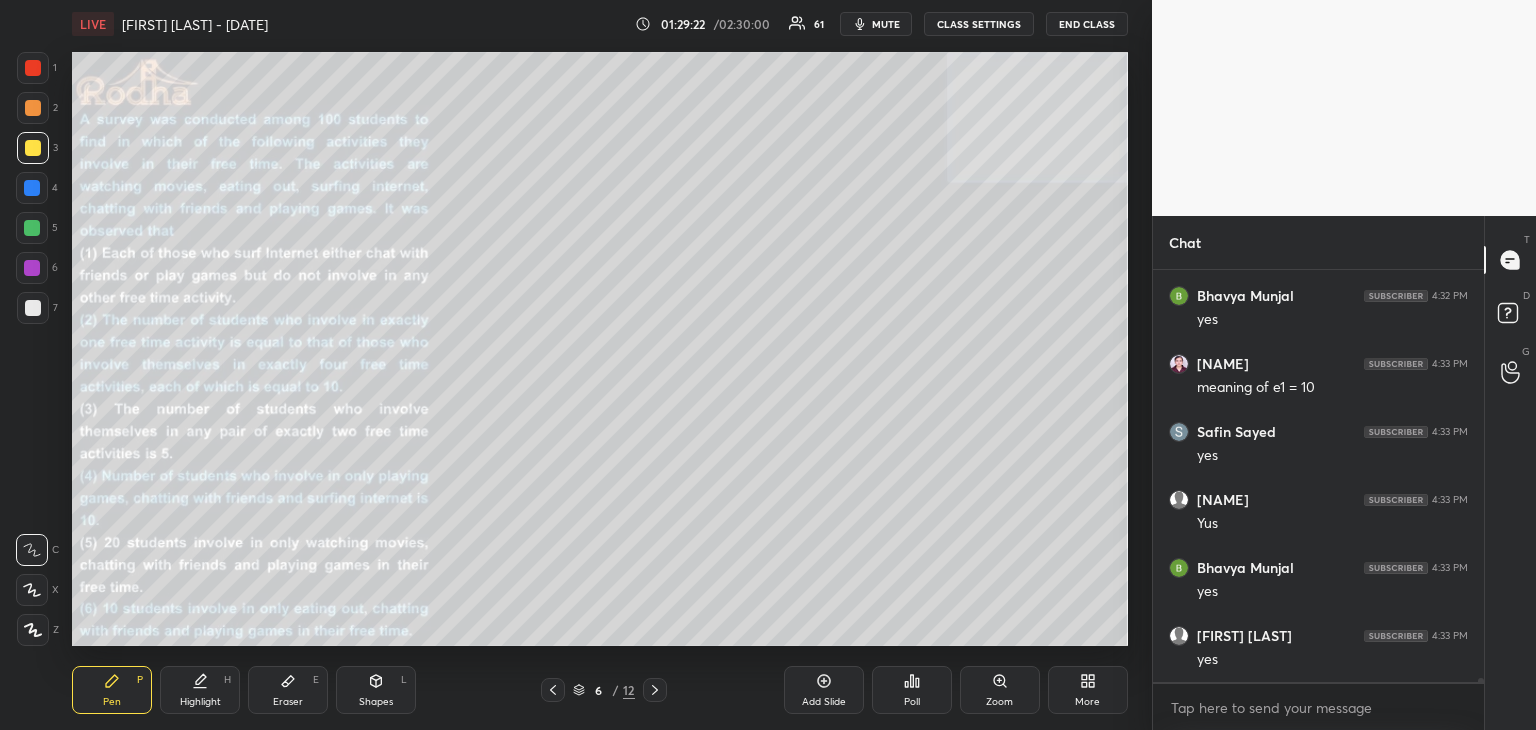 click at bounding box center [33, 308] 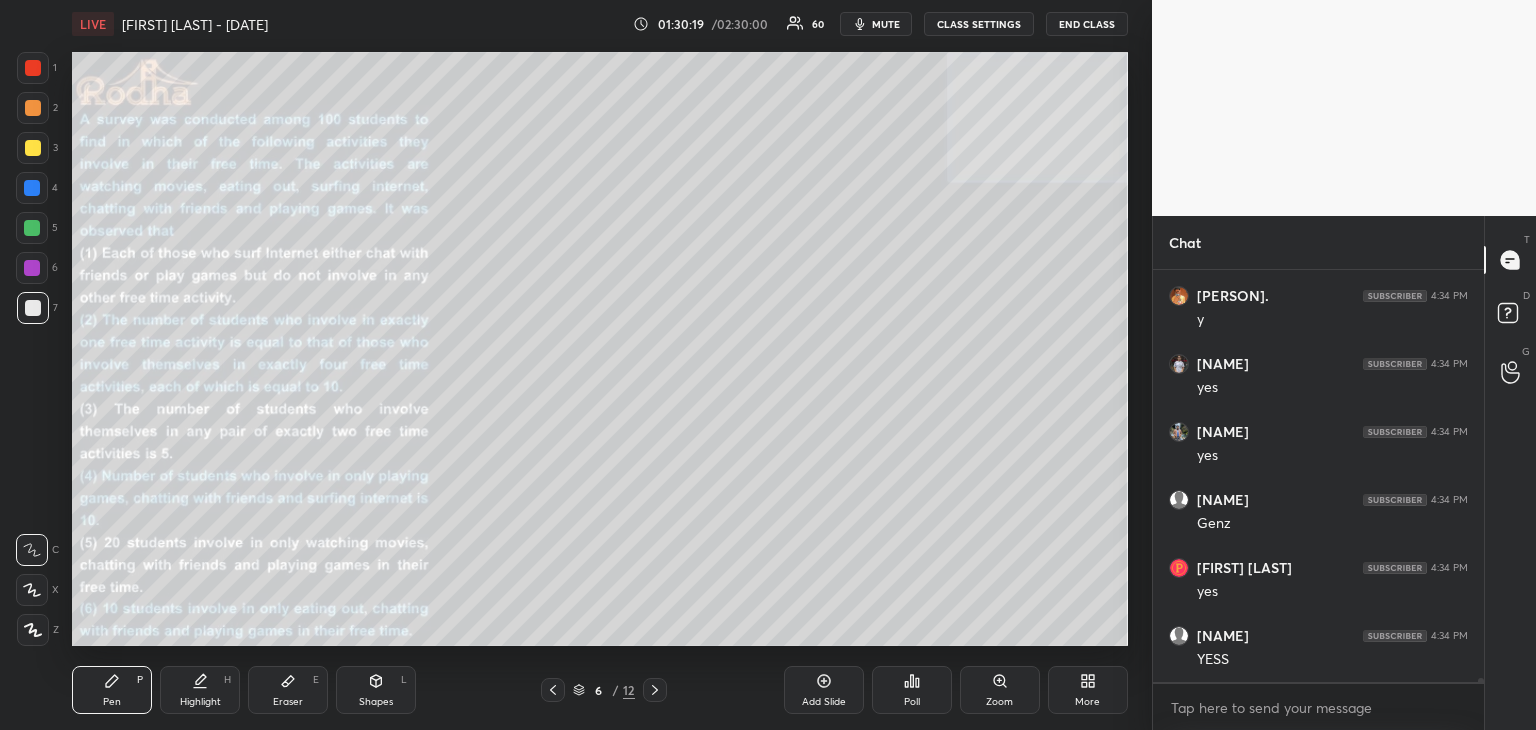 scroll, scrollTop: 44070, scrollLeft: 0, axis: vertical 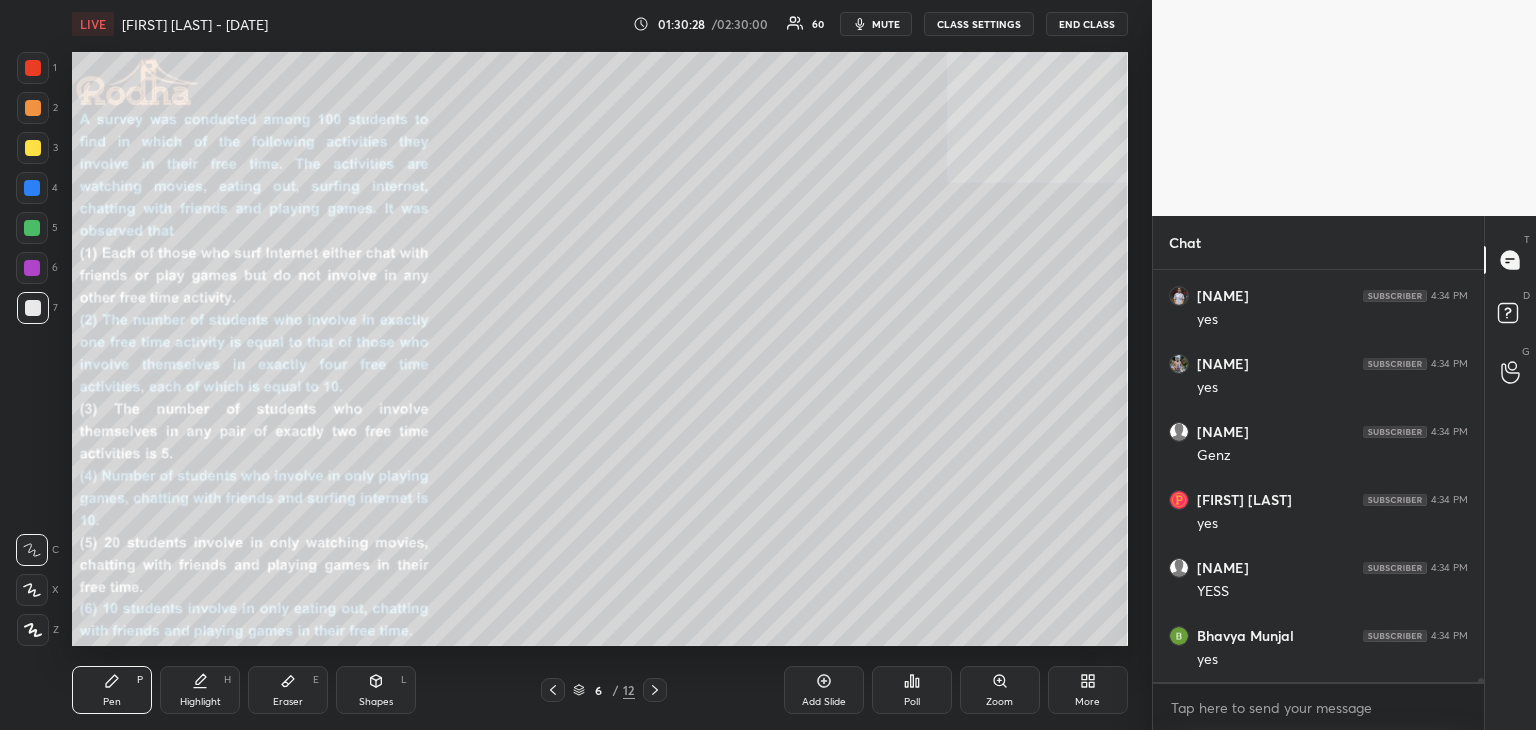 click 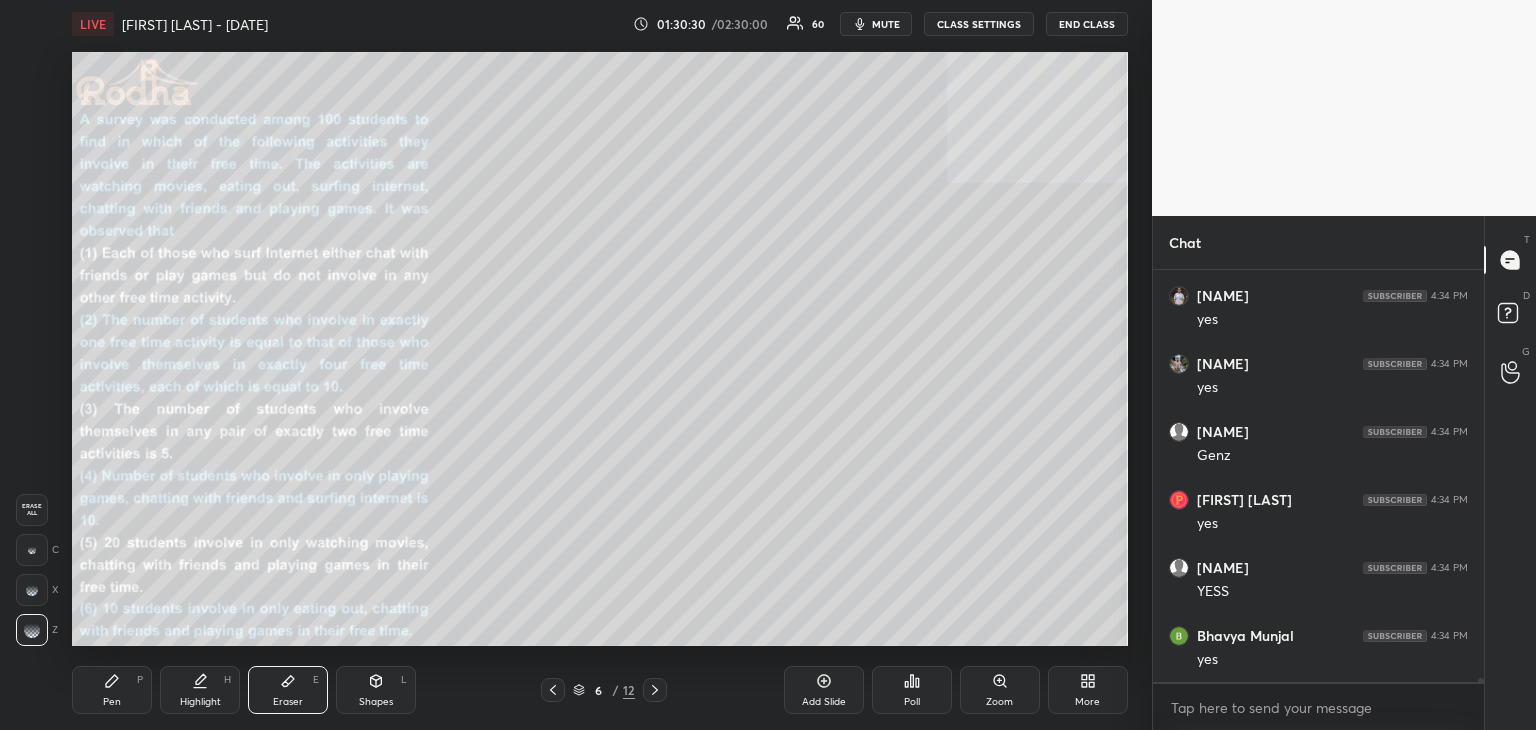 click 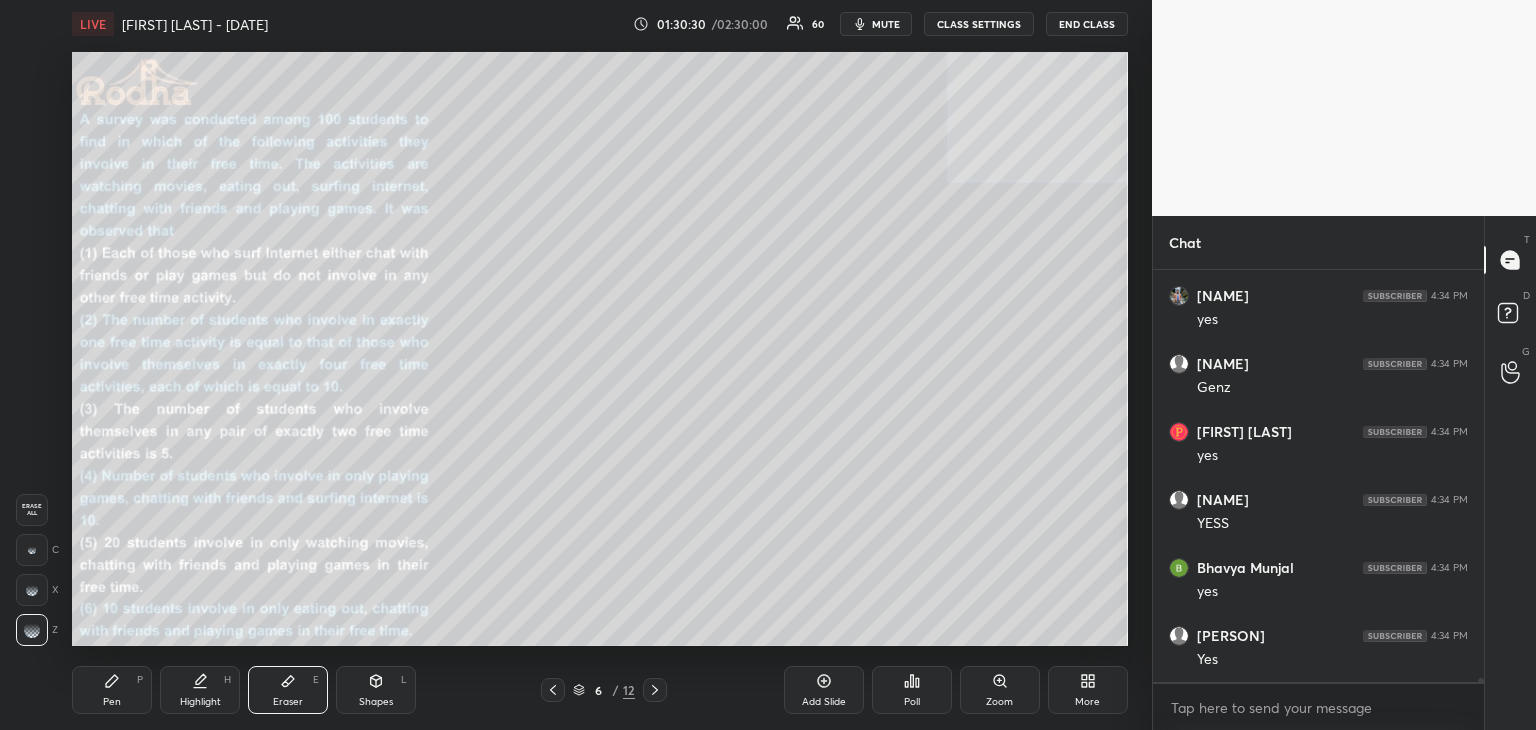 click on "Highlight H" at bounding box center (200, 690) 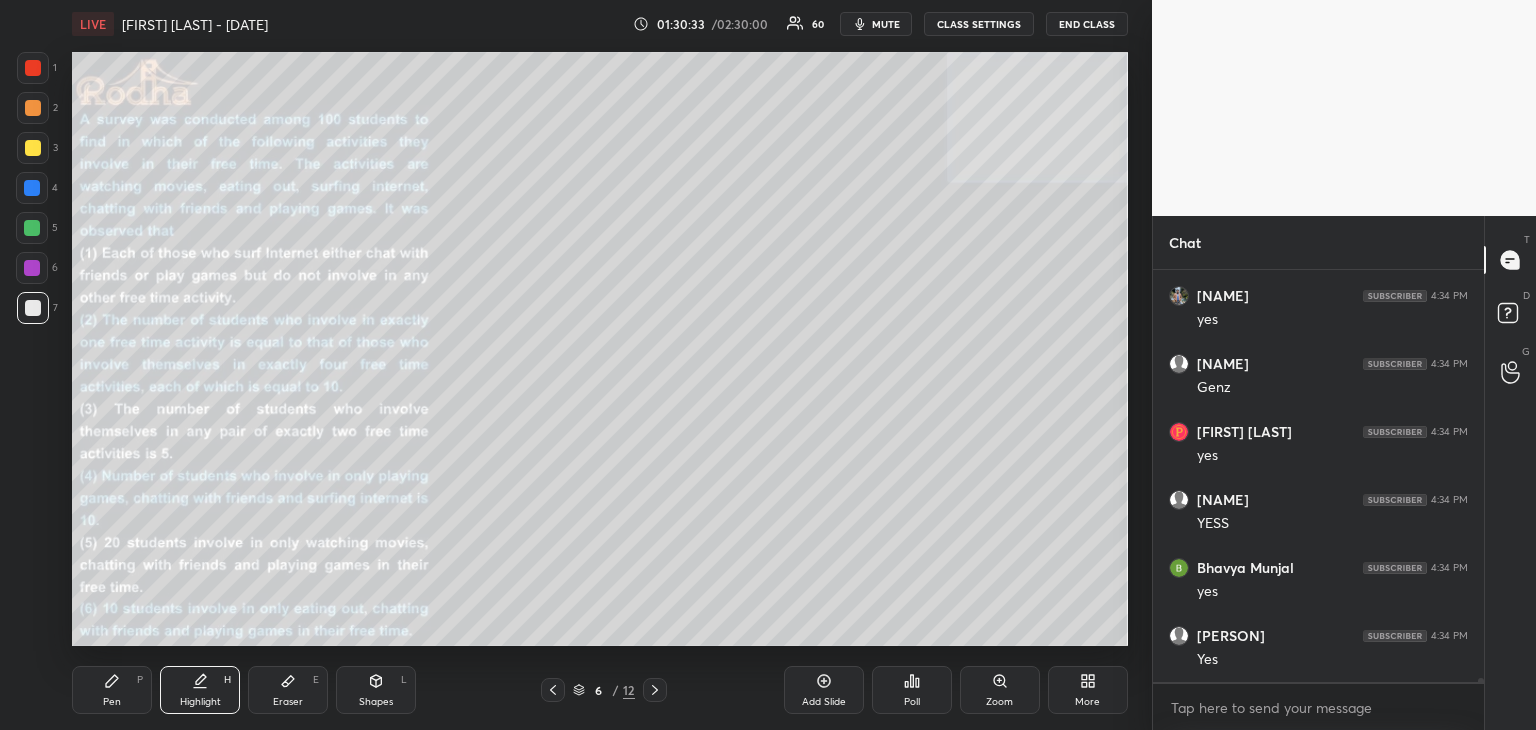 scroll, scrollTop: 44206, scrollLeft: 0, axis: vertical 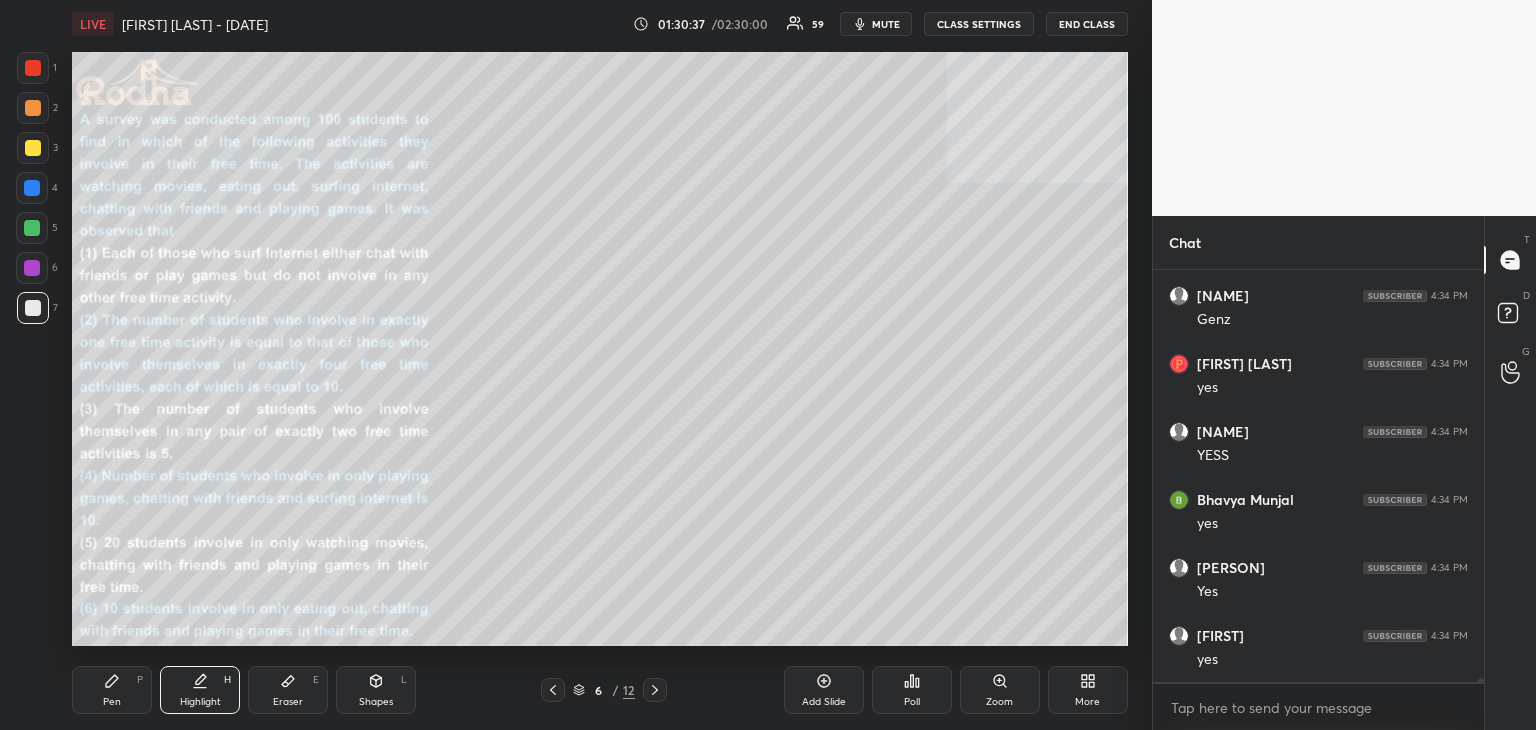 click on "Pen P" at bounding box center (112, 690) 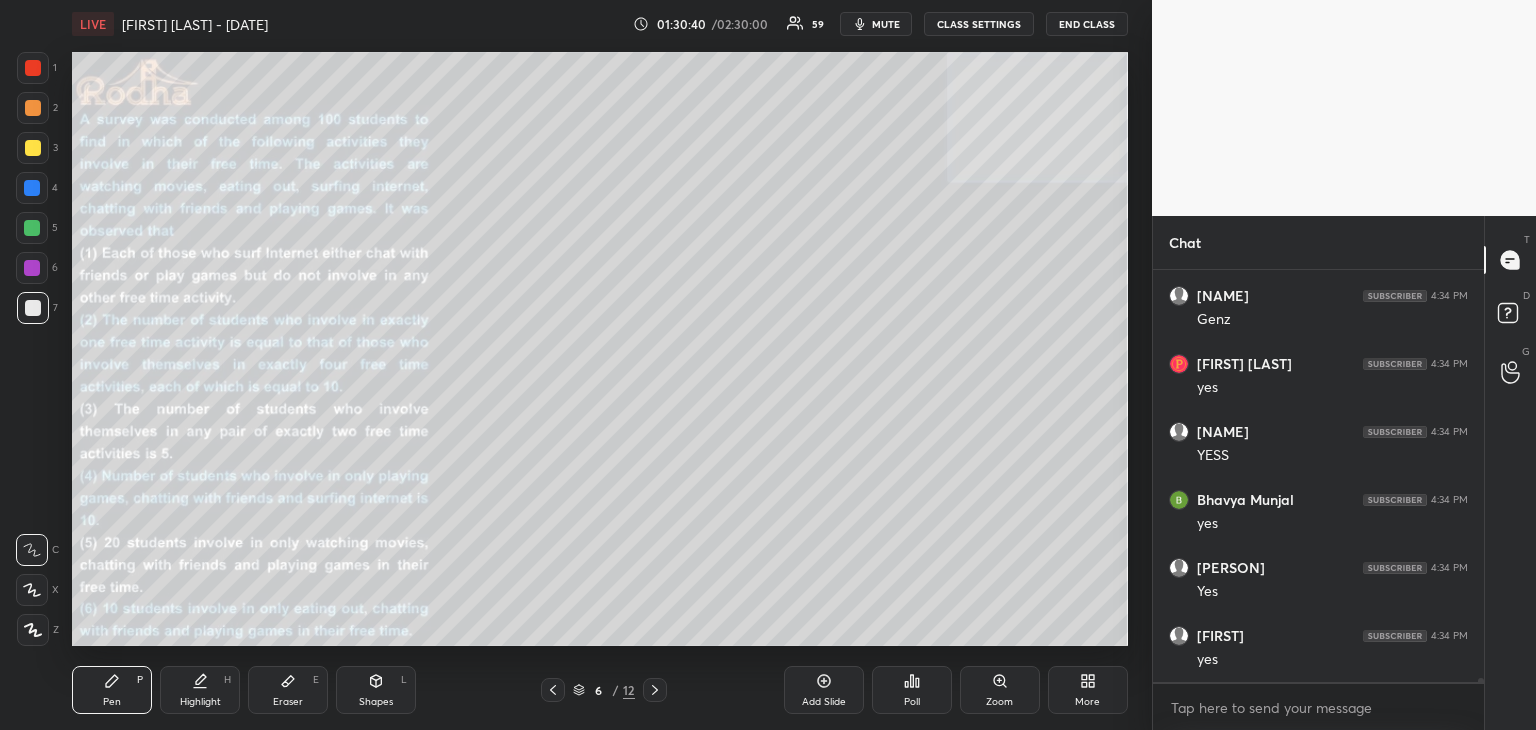 drag, startPoint x: 37, startPoint y: 316, endPoint x: 60, endPoint y: 324, distance: 24.351591 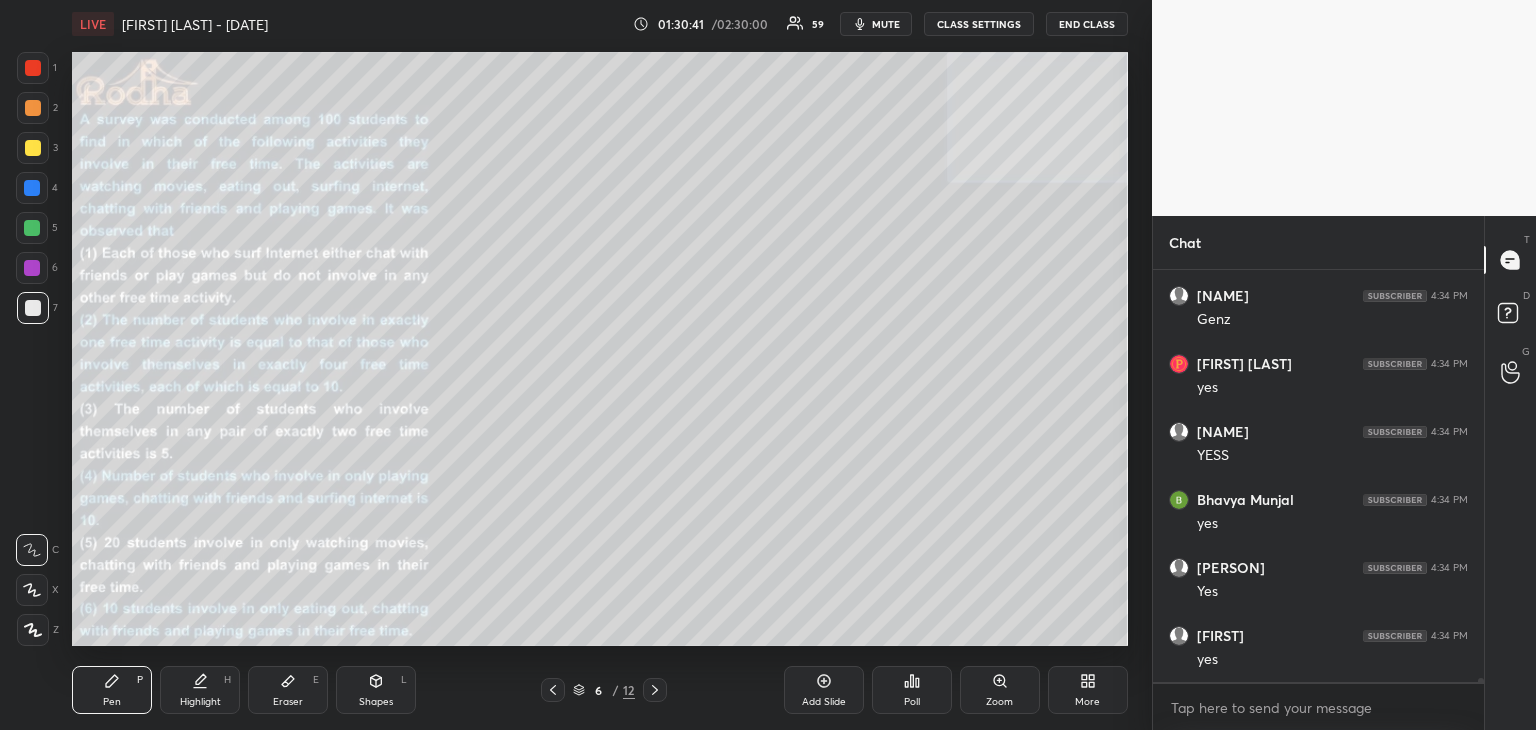 drag, startPoint x: 292, startPoint y: 686, endPoint x: 296, endPoint y: 652, distance: 34.234486 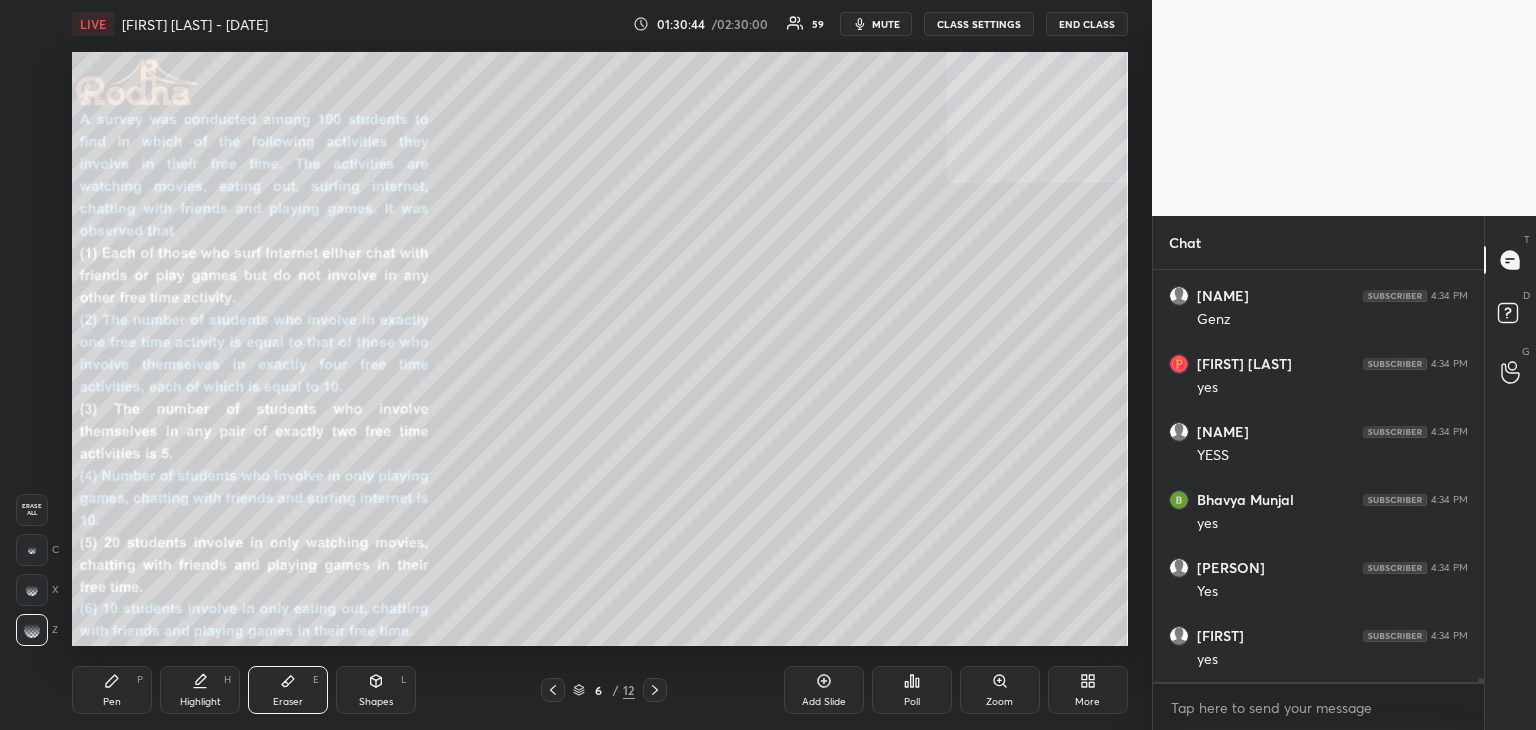 drag, startPoint x: 114, startPoint y: 692, endPoint x: 158, endPoint y: 656, distance: 56.85068 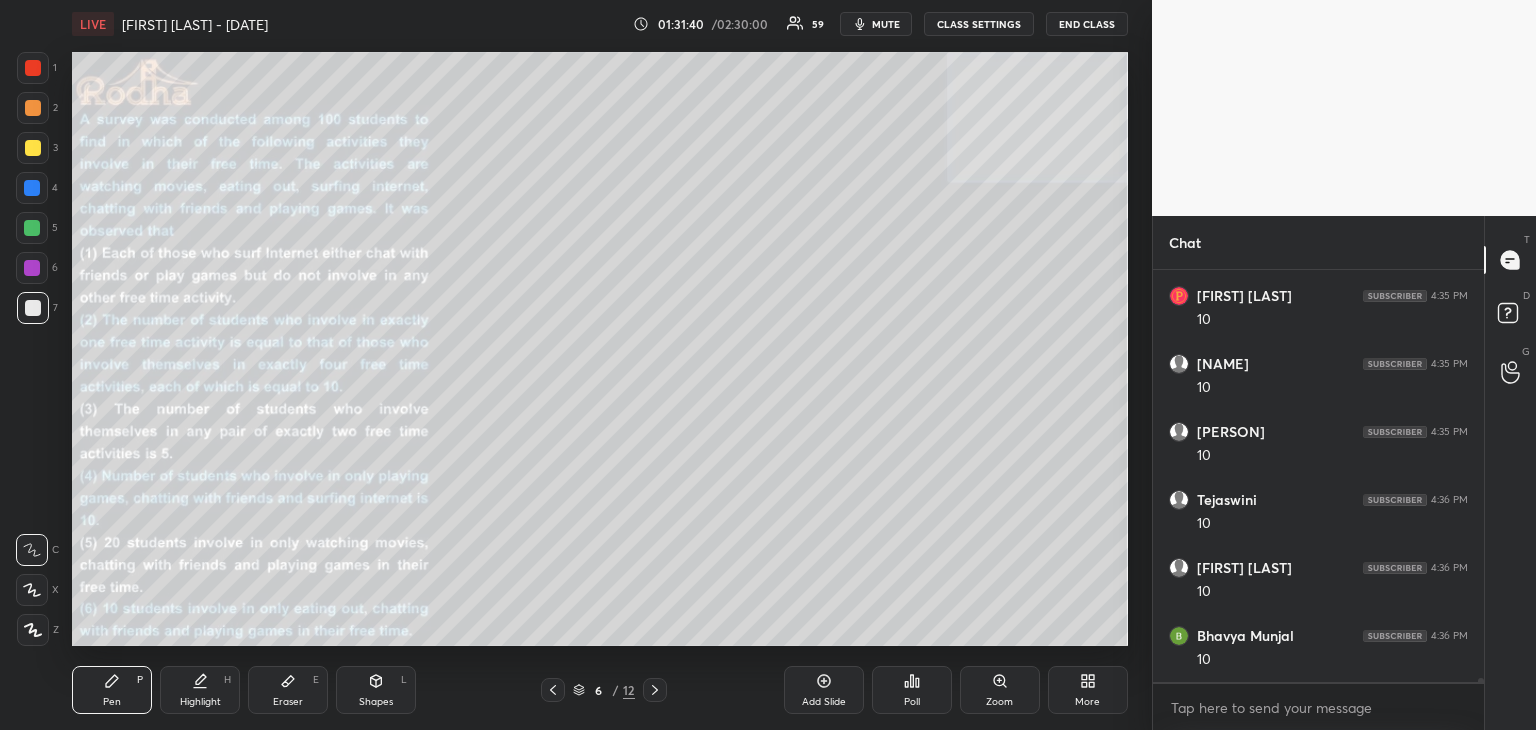 scroll, scrollTop: 45090, scrollLeft: 0, axis: vertical 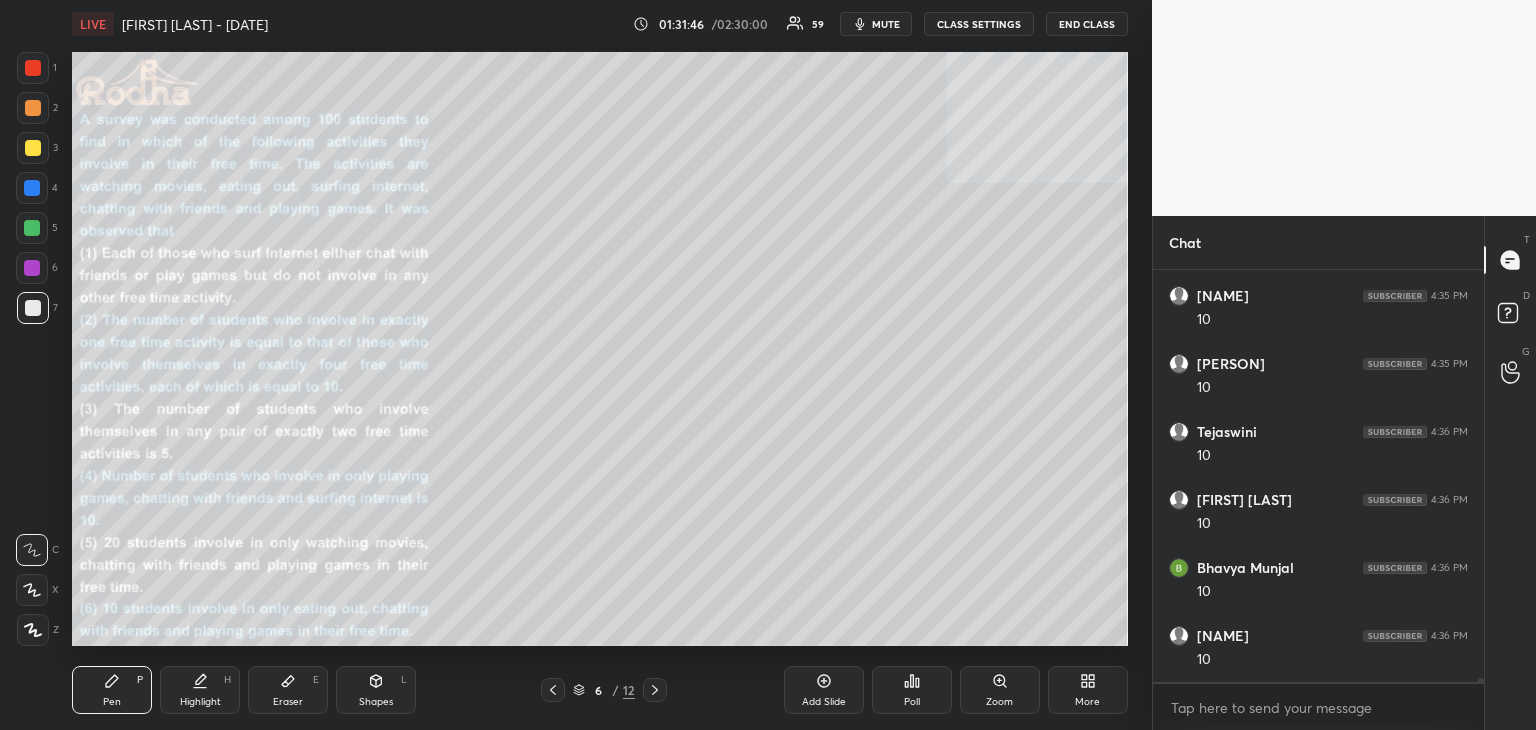 click at bounding box center [32, 228] 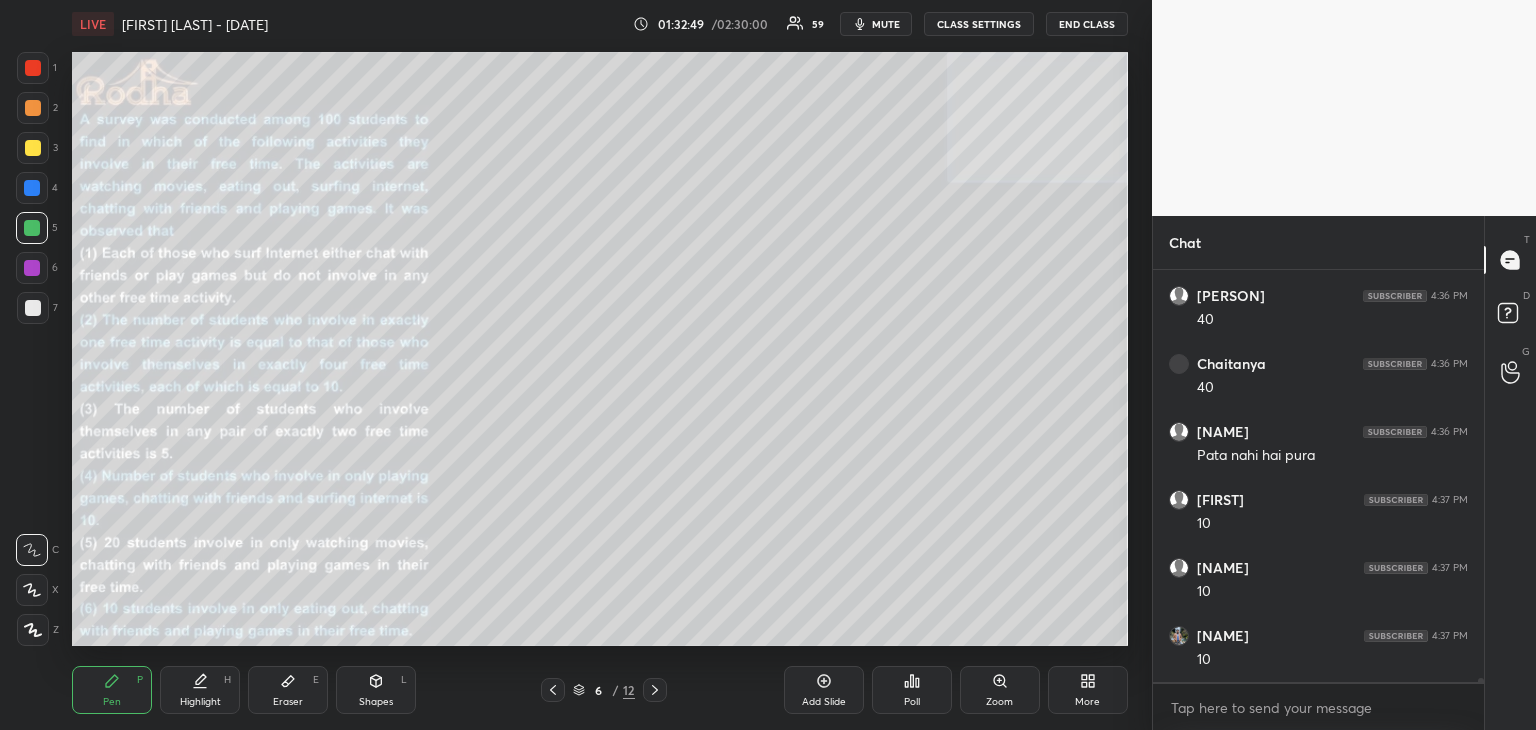 scroll, scrollTop: 45974, scrollLeft: 0, axis: vertical 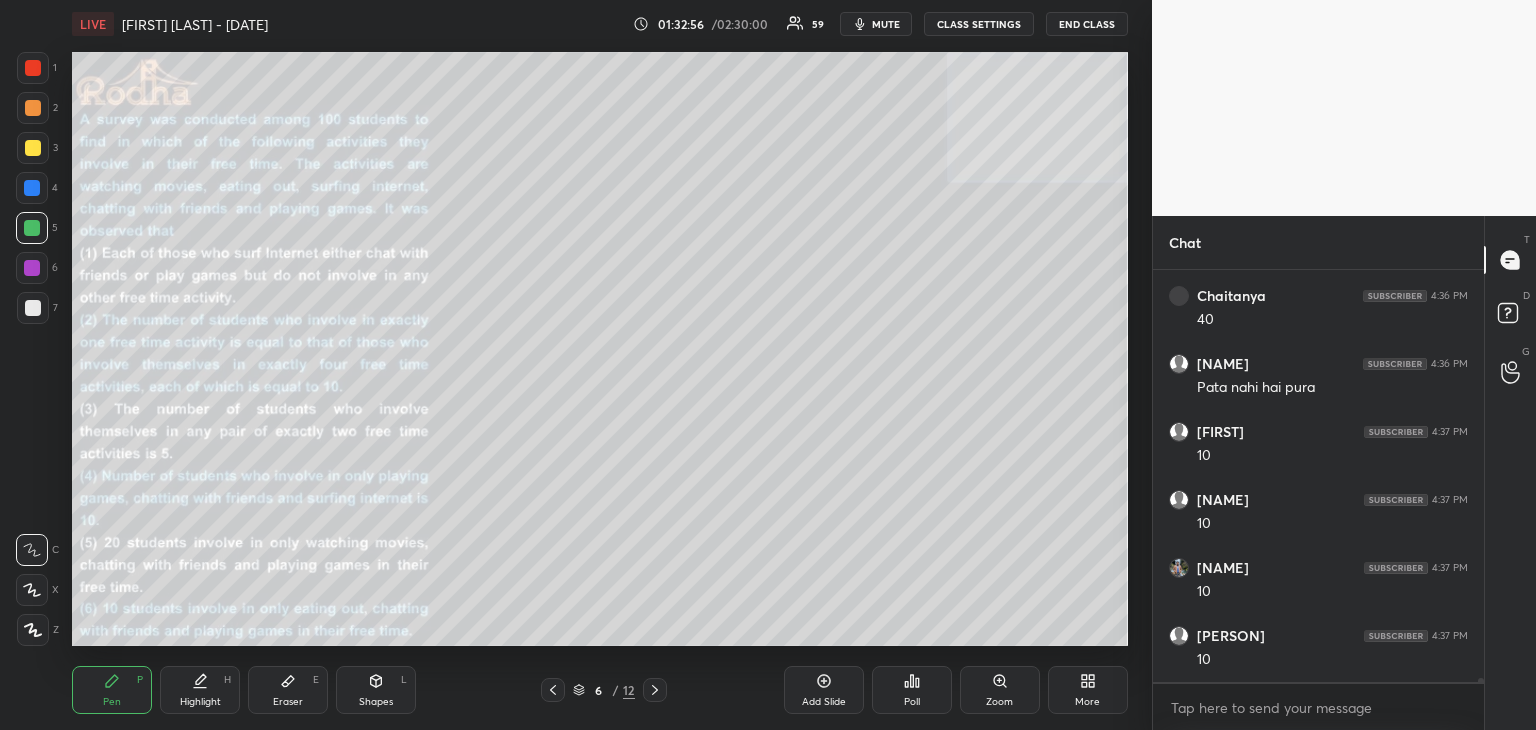 drag, startPoint x: 36, startPoint y: 145, endPoint x: 52, endPoint y: 145, distance: 16 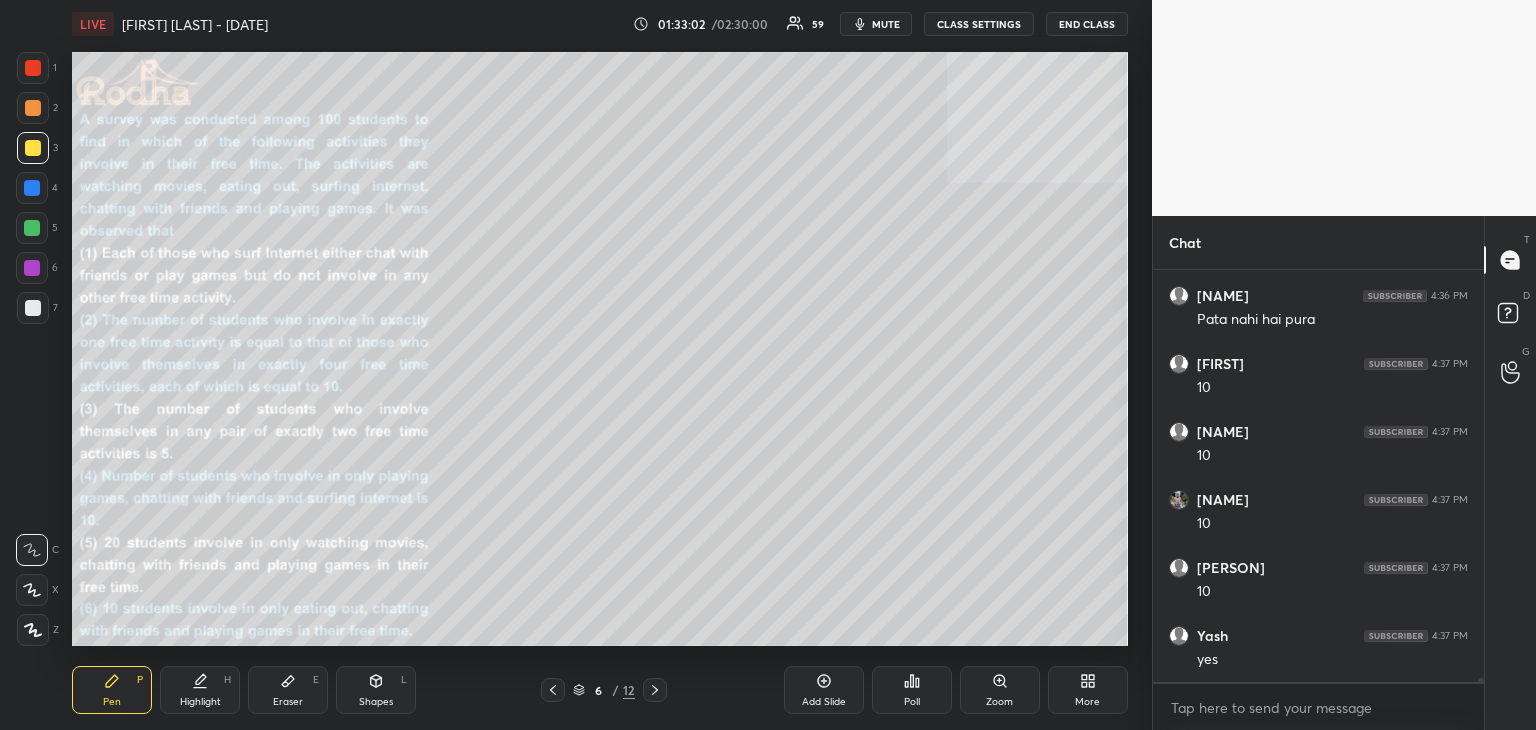 scroll, scrollTop: 46110, scrollLeft: 0, axis: vertical 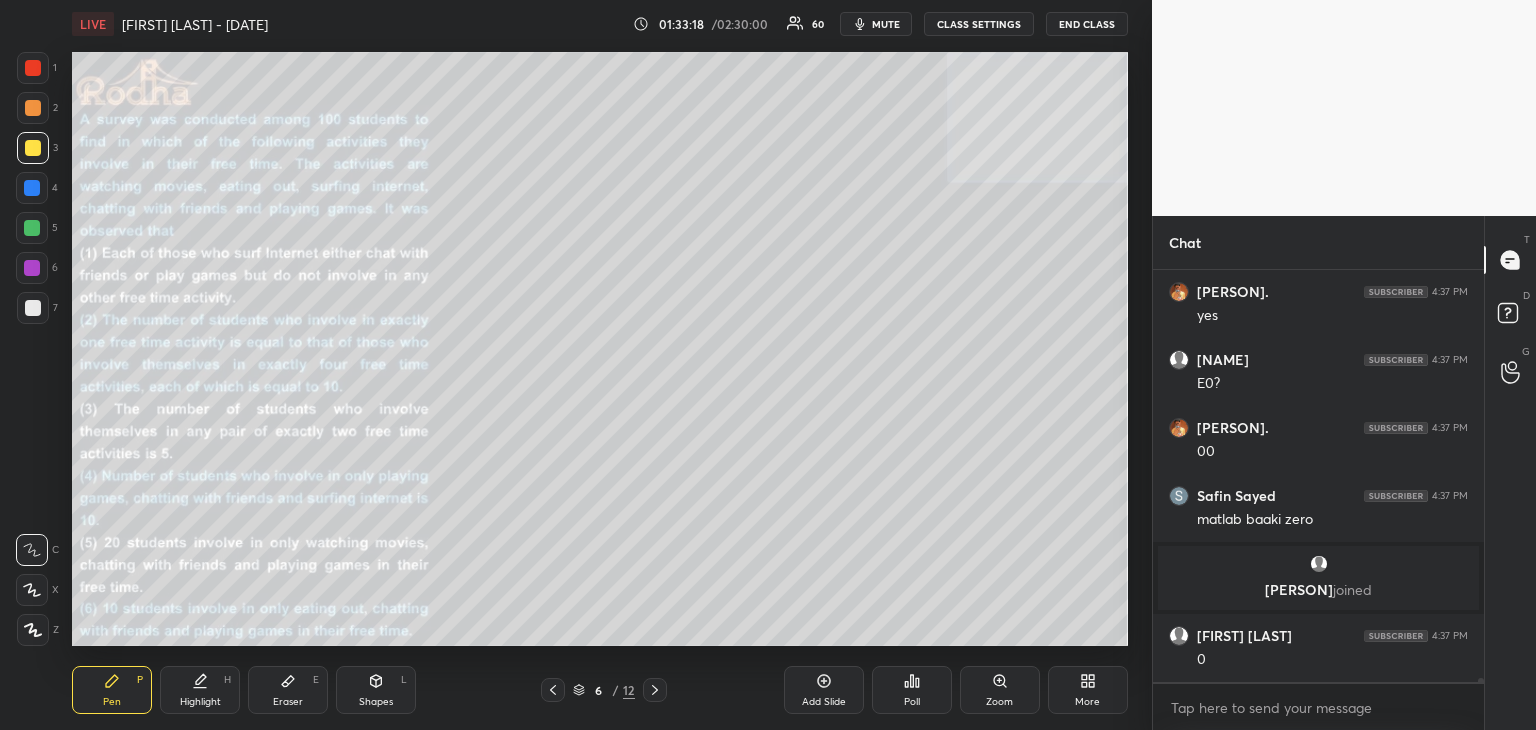 click at bounding box center (32, 228) 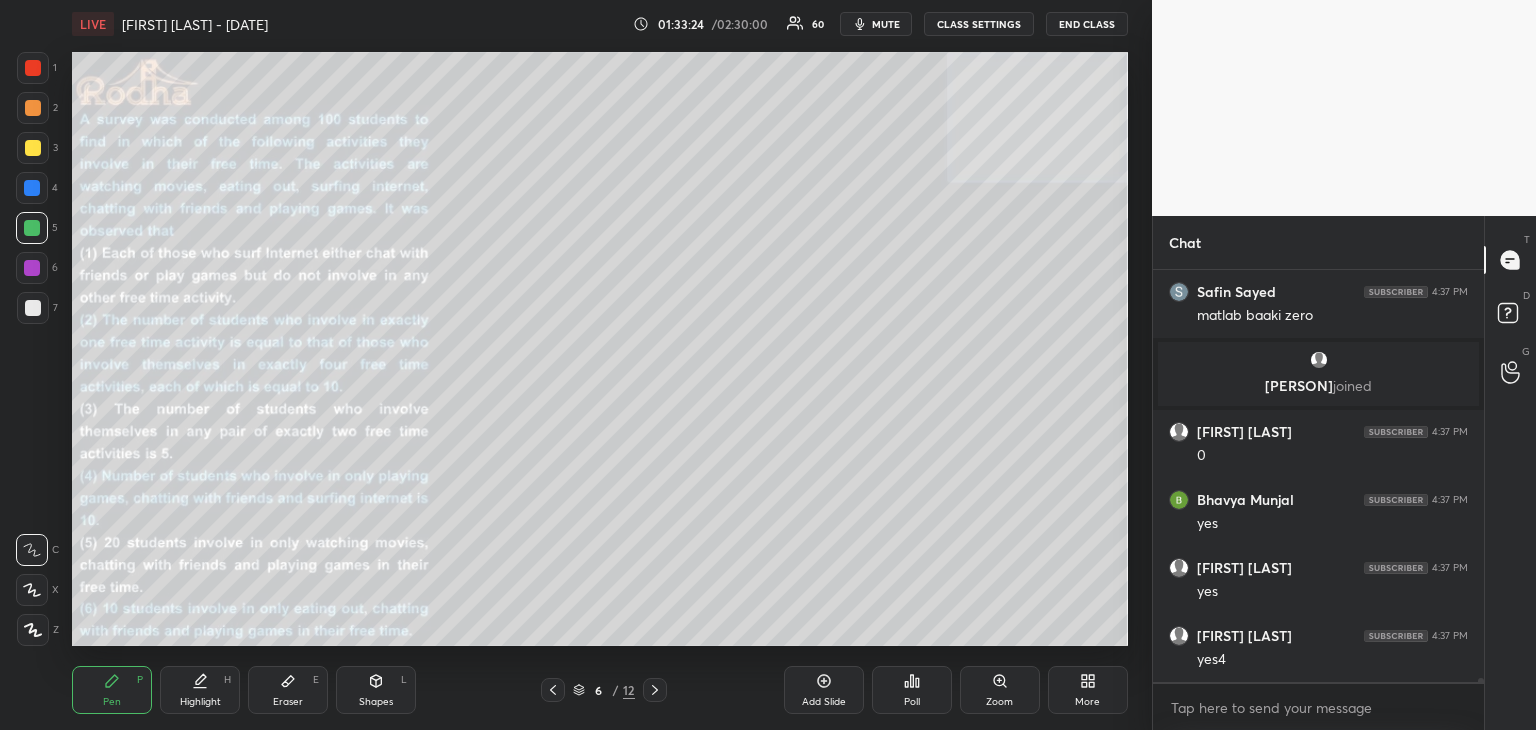scroll, scrollTop: 45474, scrollLeft: 0, axis: vertical 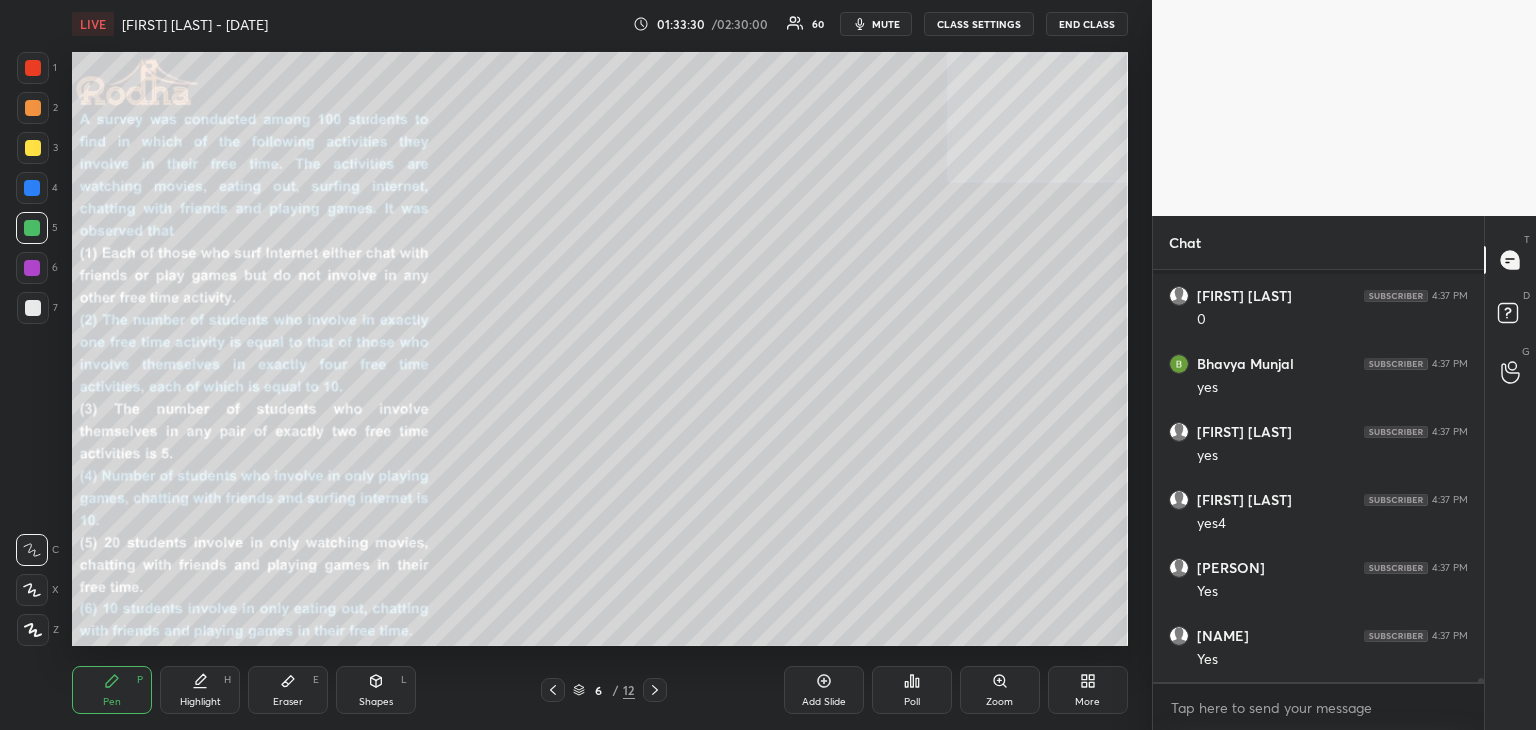 click on "Eraser E" at bounding box center [288, 690] 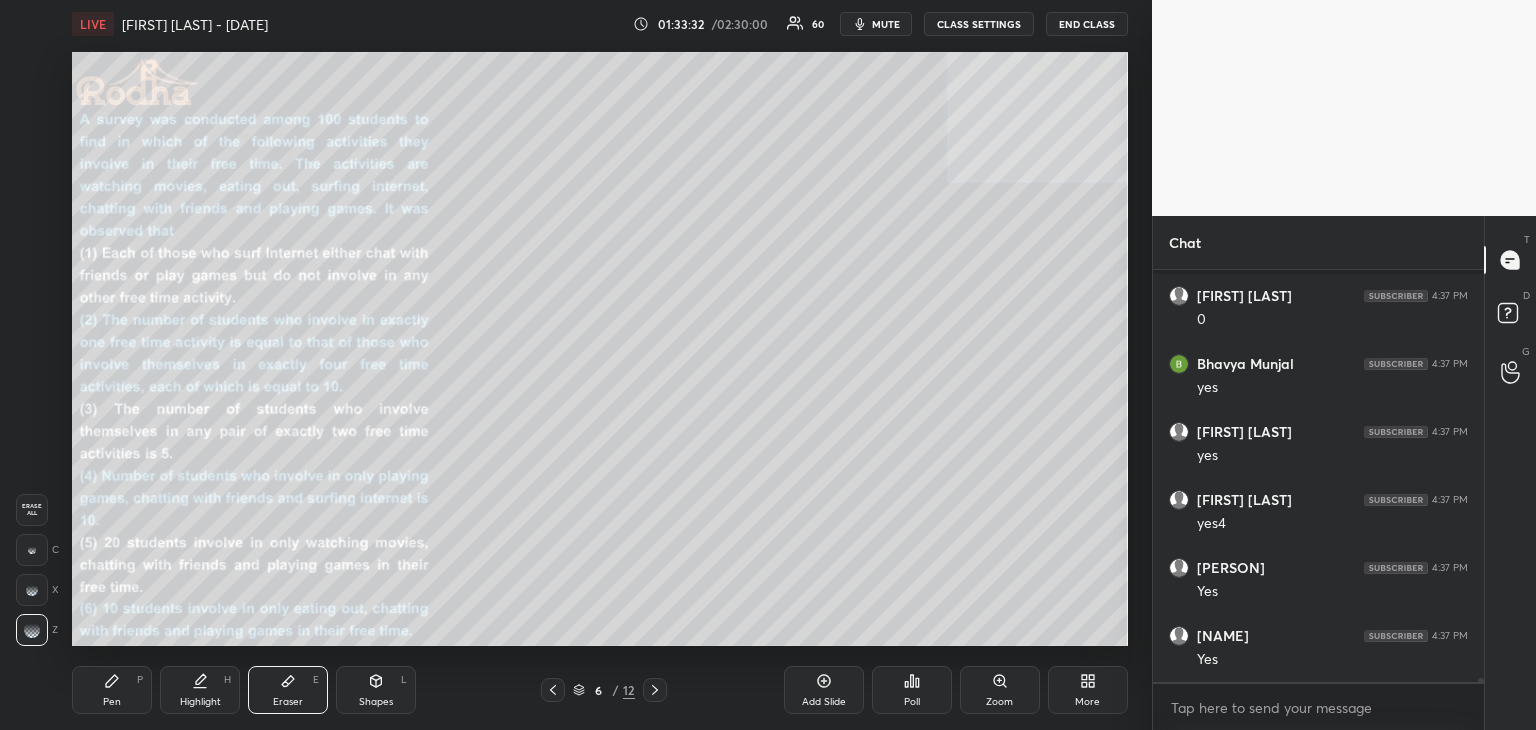 drag, startPoint x: 112, startPoint y: 689, endPoint x: 128, endPoint y: 687, distance: 16.124516 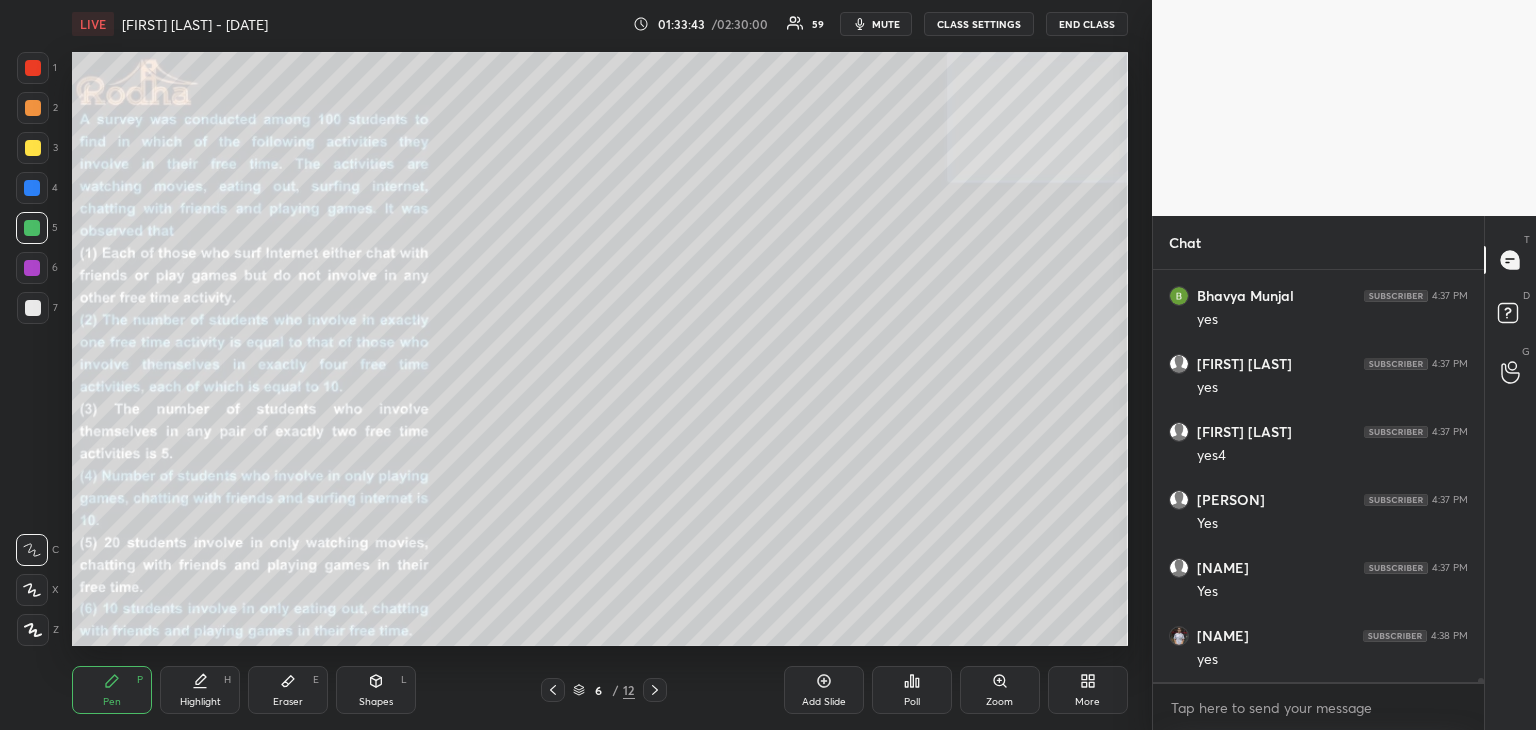 scroll, scrollTop: 45610, scrollLeft: 0, axis: vertical 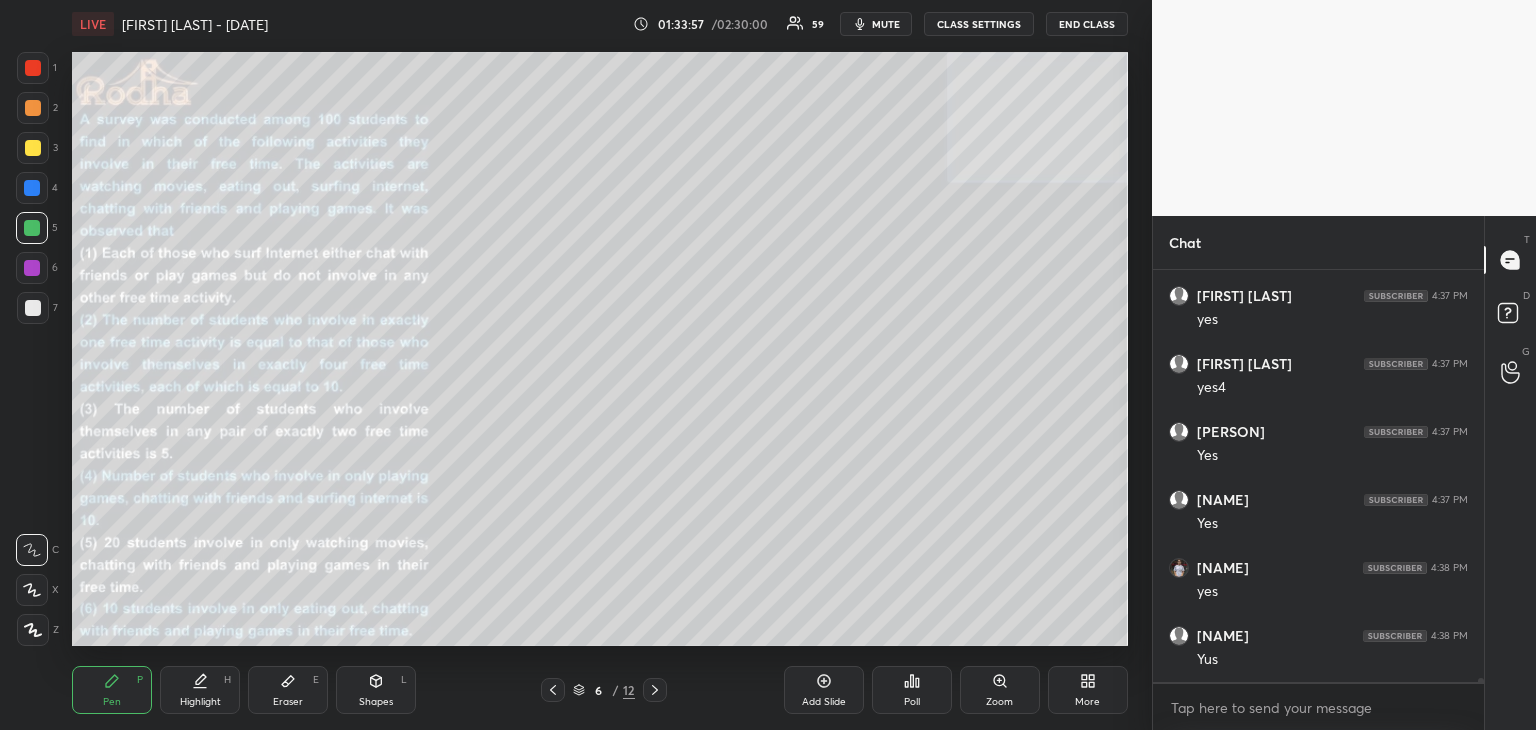 click 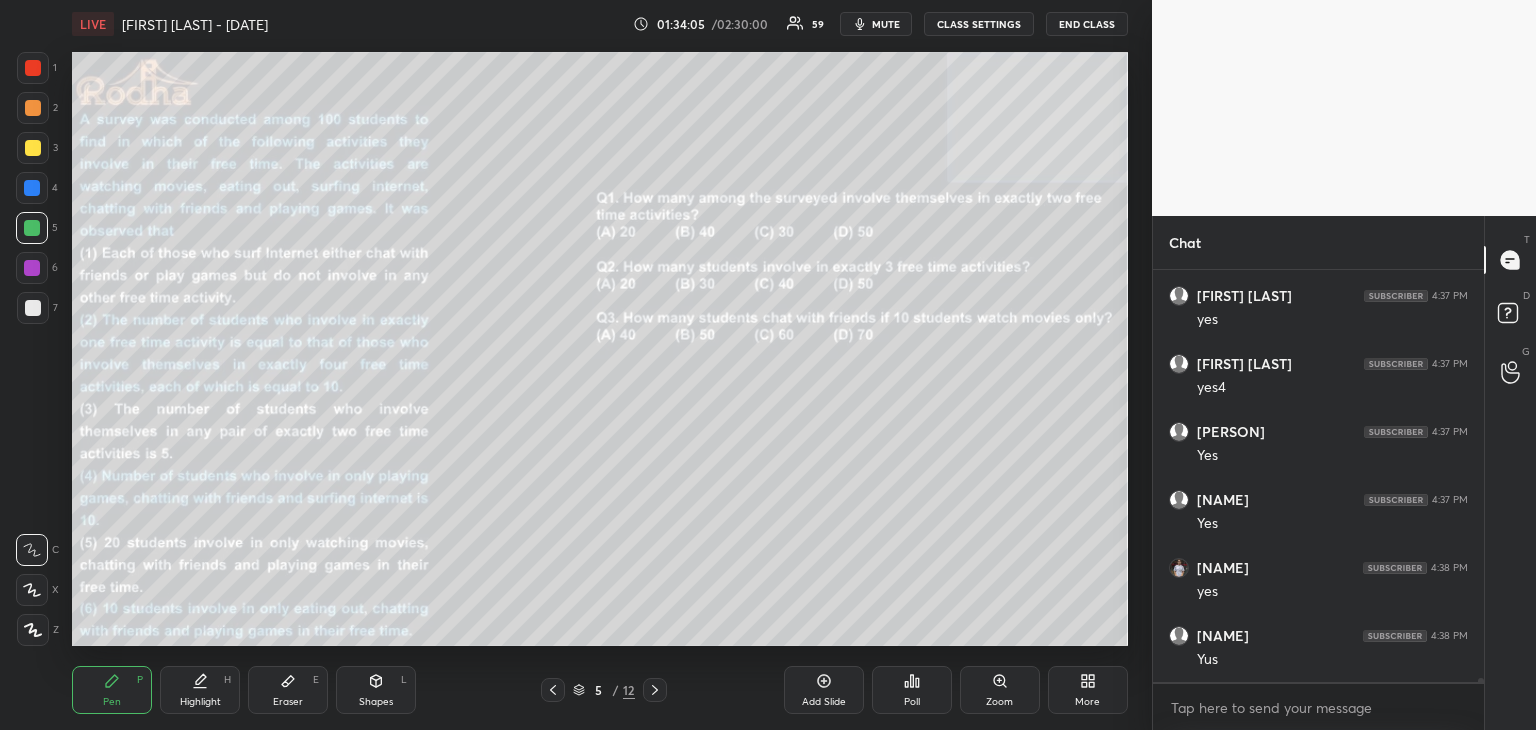 drag, startPoint x: 32, startPoint y: 65, endPoint x: 68, endPoint y: 81, distance: 39.39543 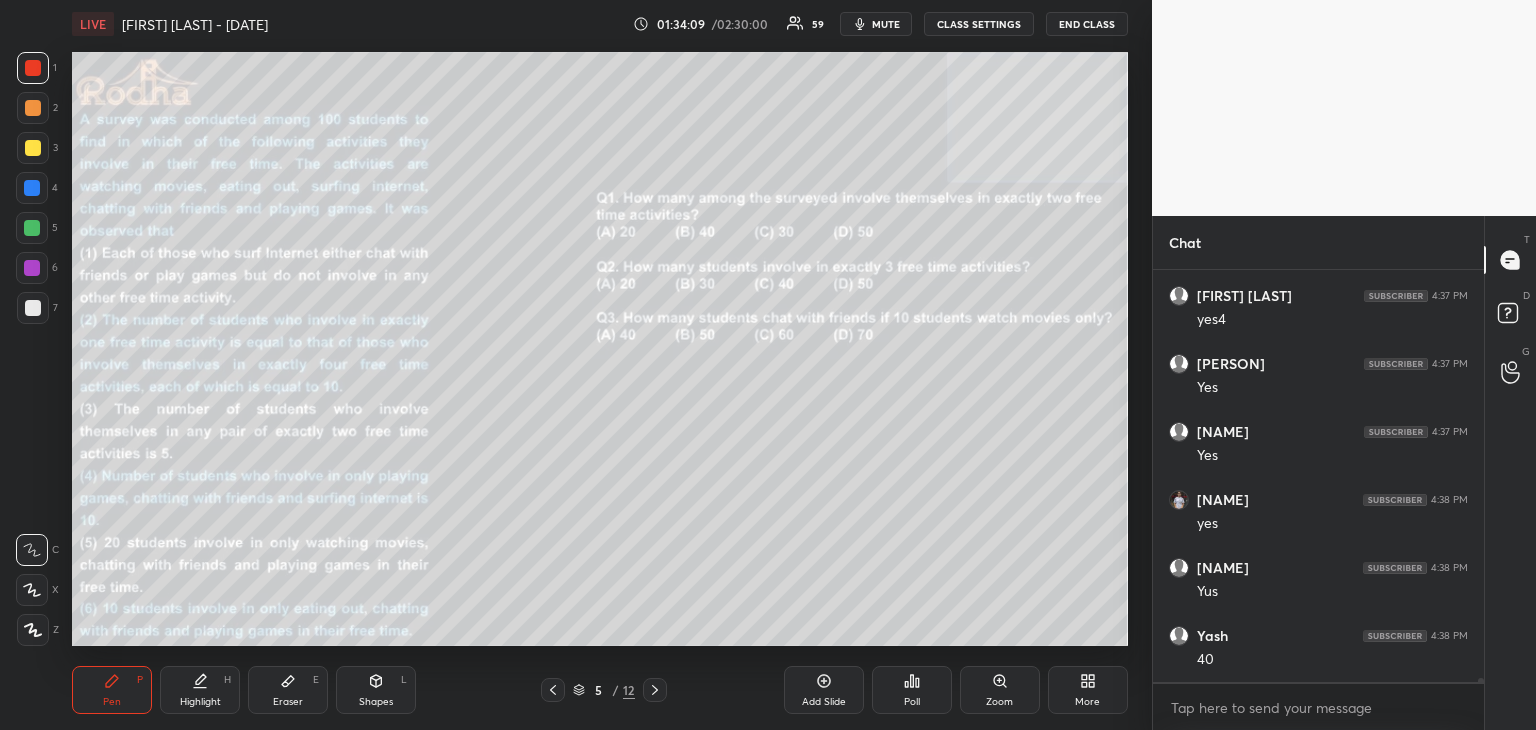 scroll, scrollTop: 45746, scrollLeft: 0, axis: vertical 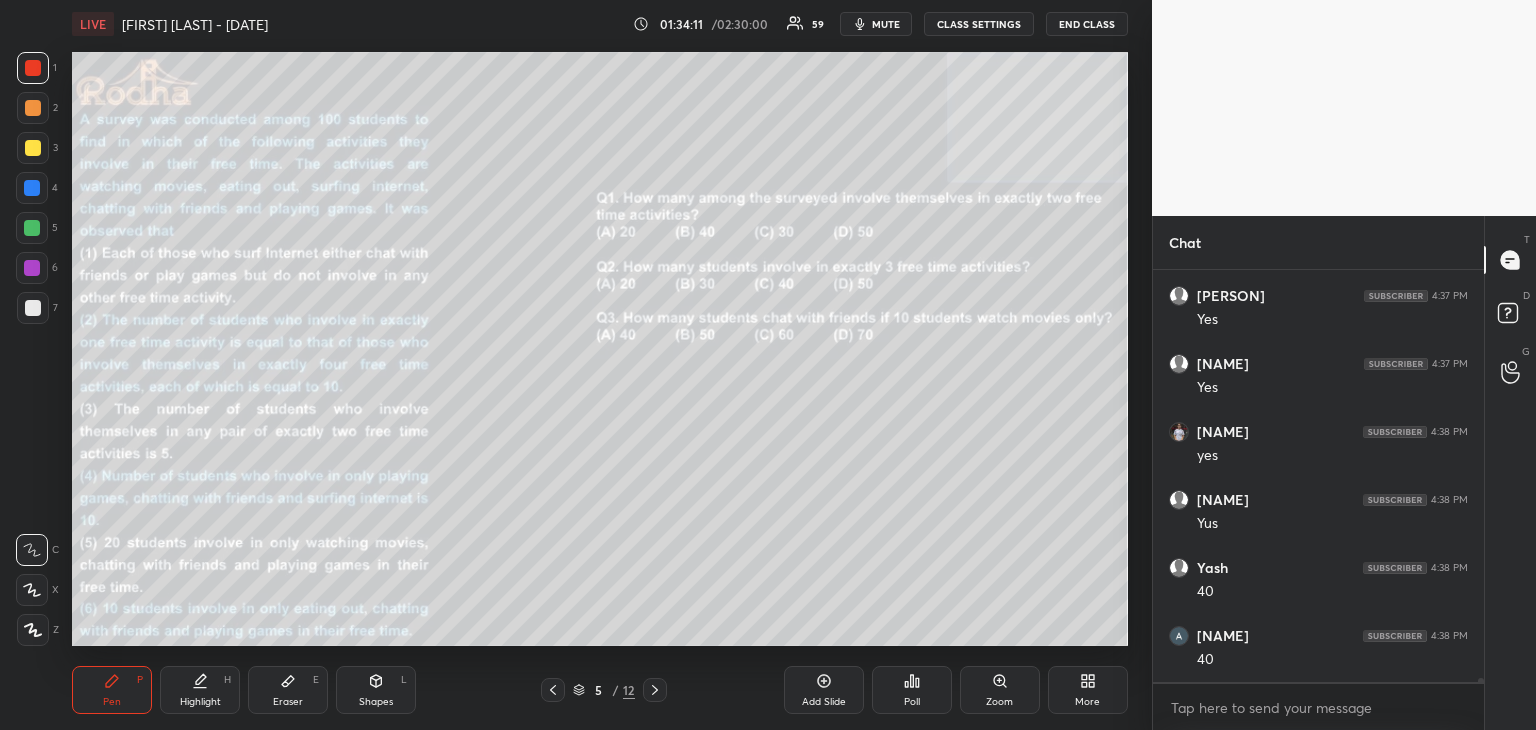 drag, startPoint x: 658, startPoint y: 686, endPoint x: 688, endPoint y: 665, distance: 36.619667 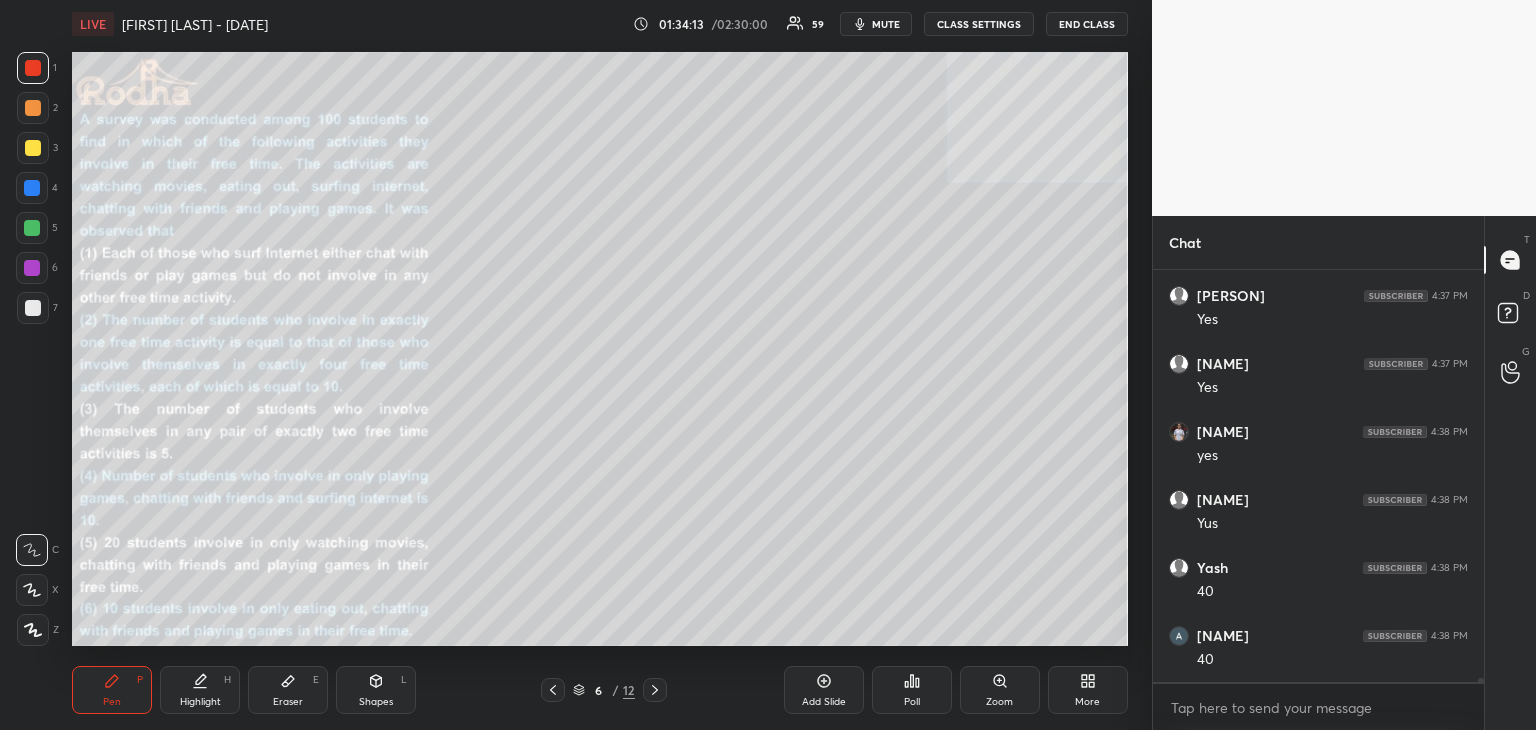 click 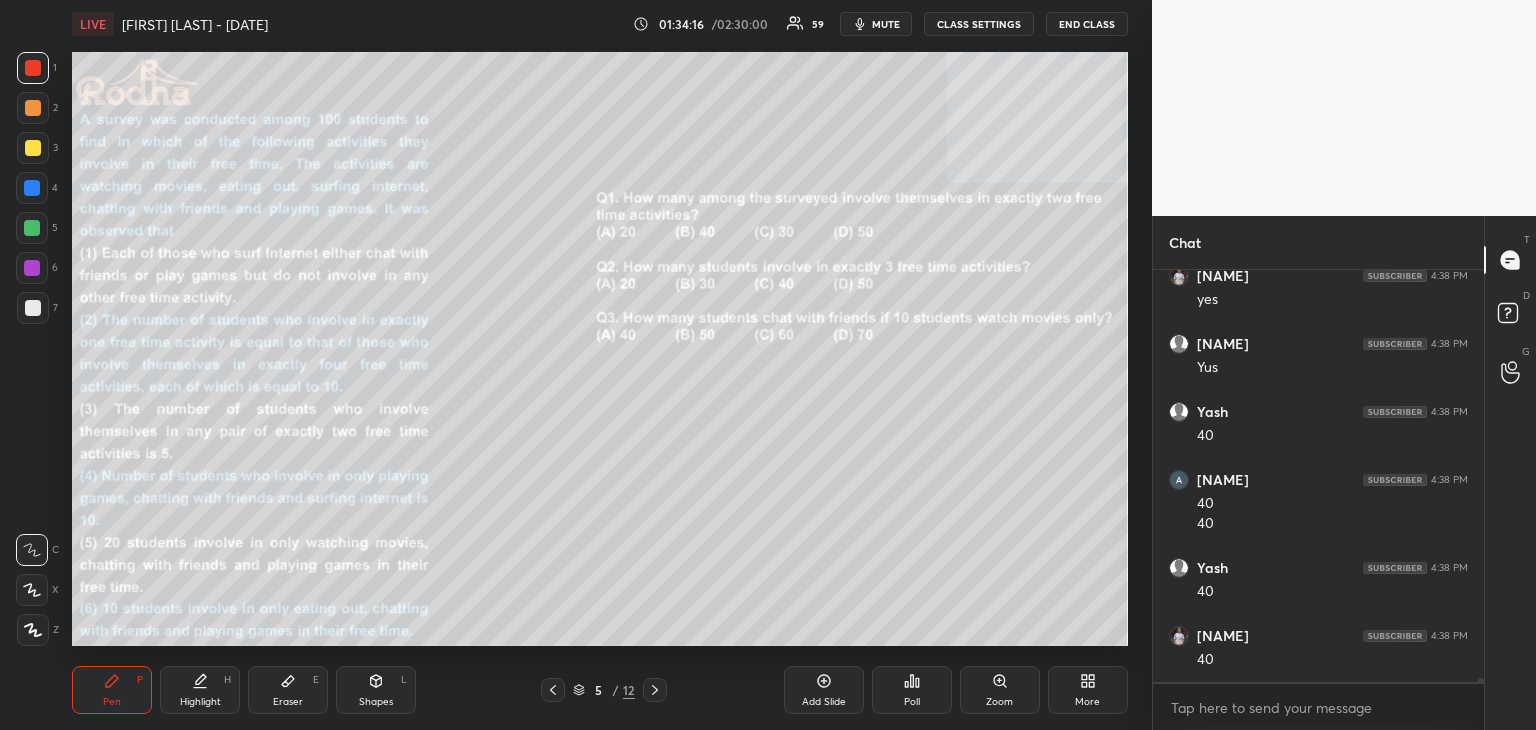 scroll, scrollTop: 45970, scrollLeft: 0, axis: vertical 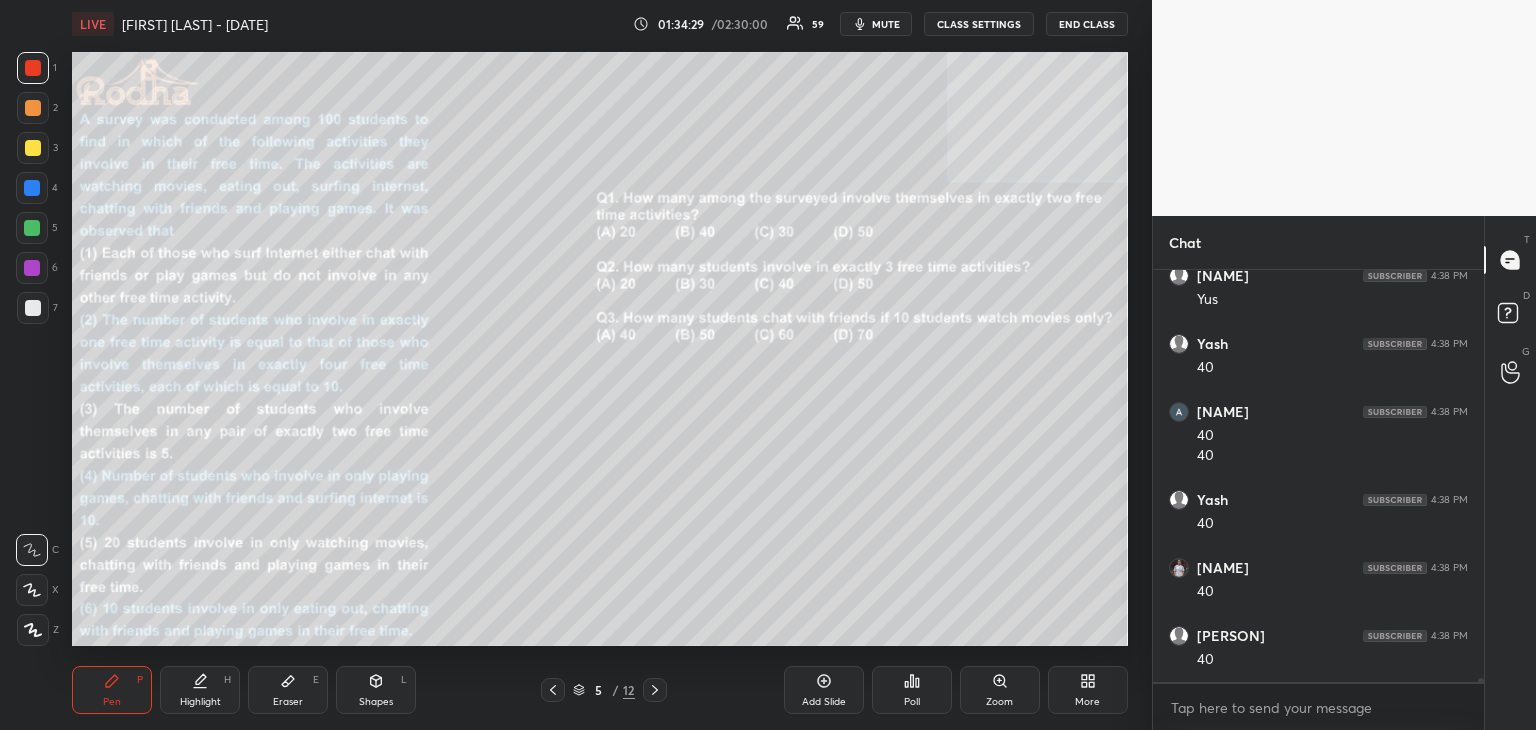 drag, startPoint x: 660, startPoint y: 690, endPoint x: 676, endPoint y: 674, distance: 22.627417 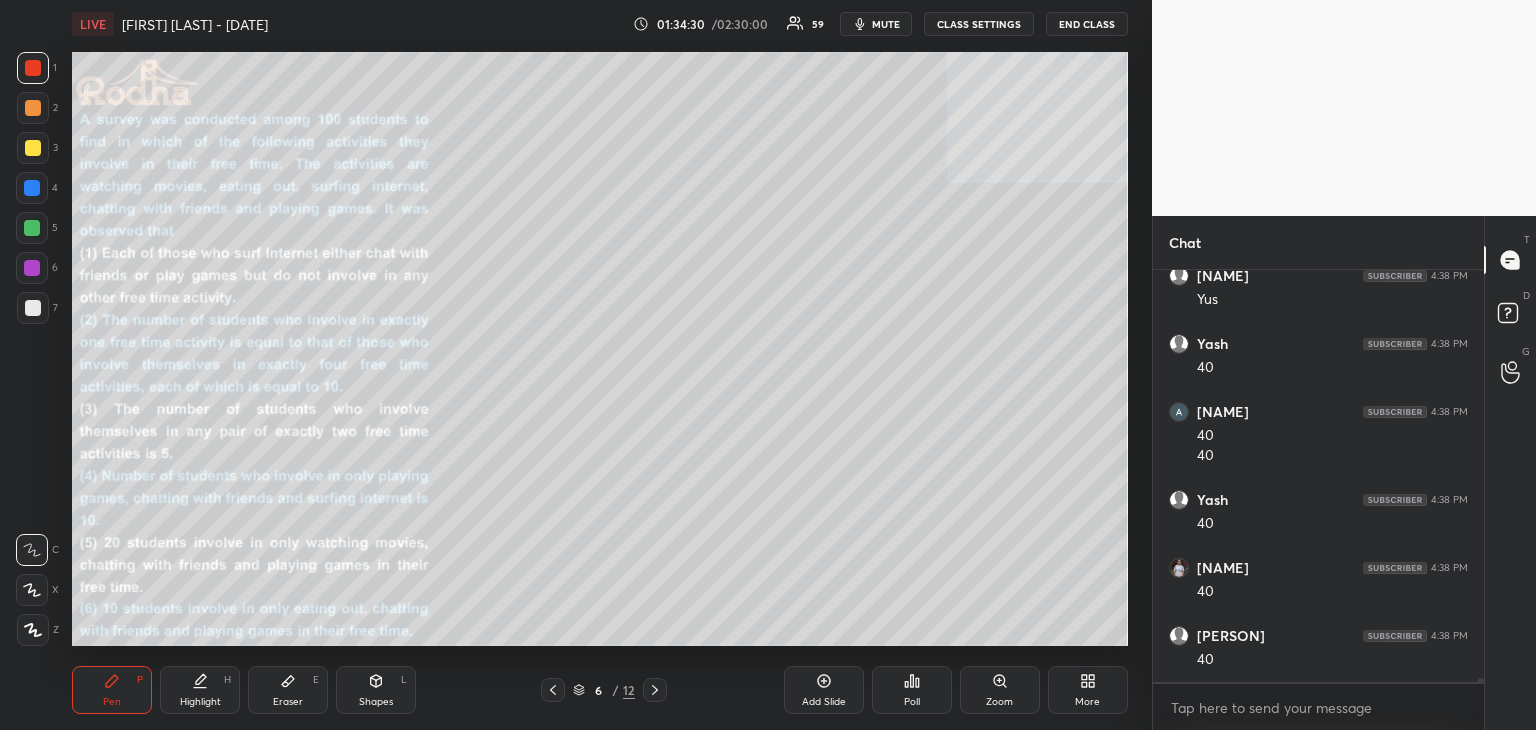 click 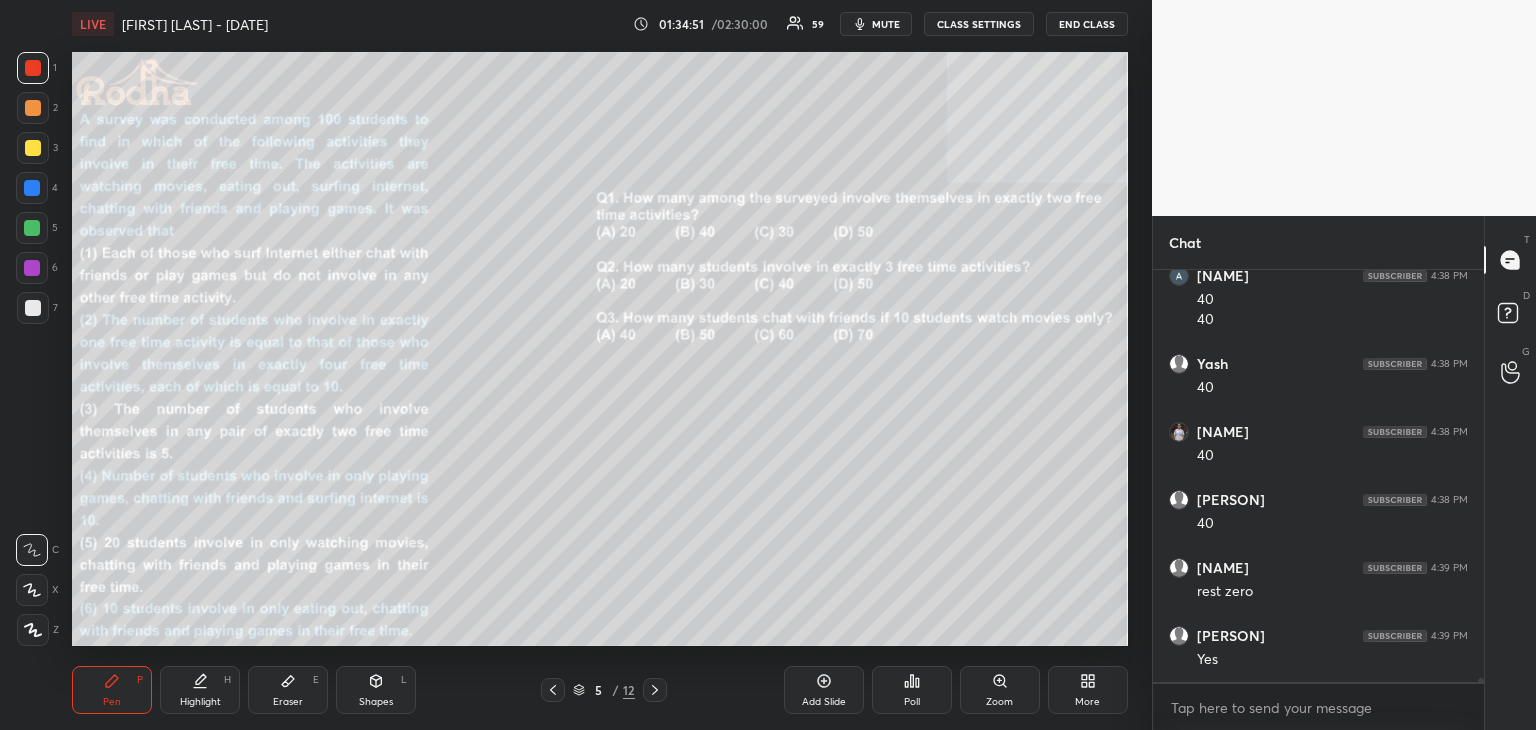 scroll, scrollTop: 46174, scrollLeft: 0, axis: vertical 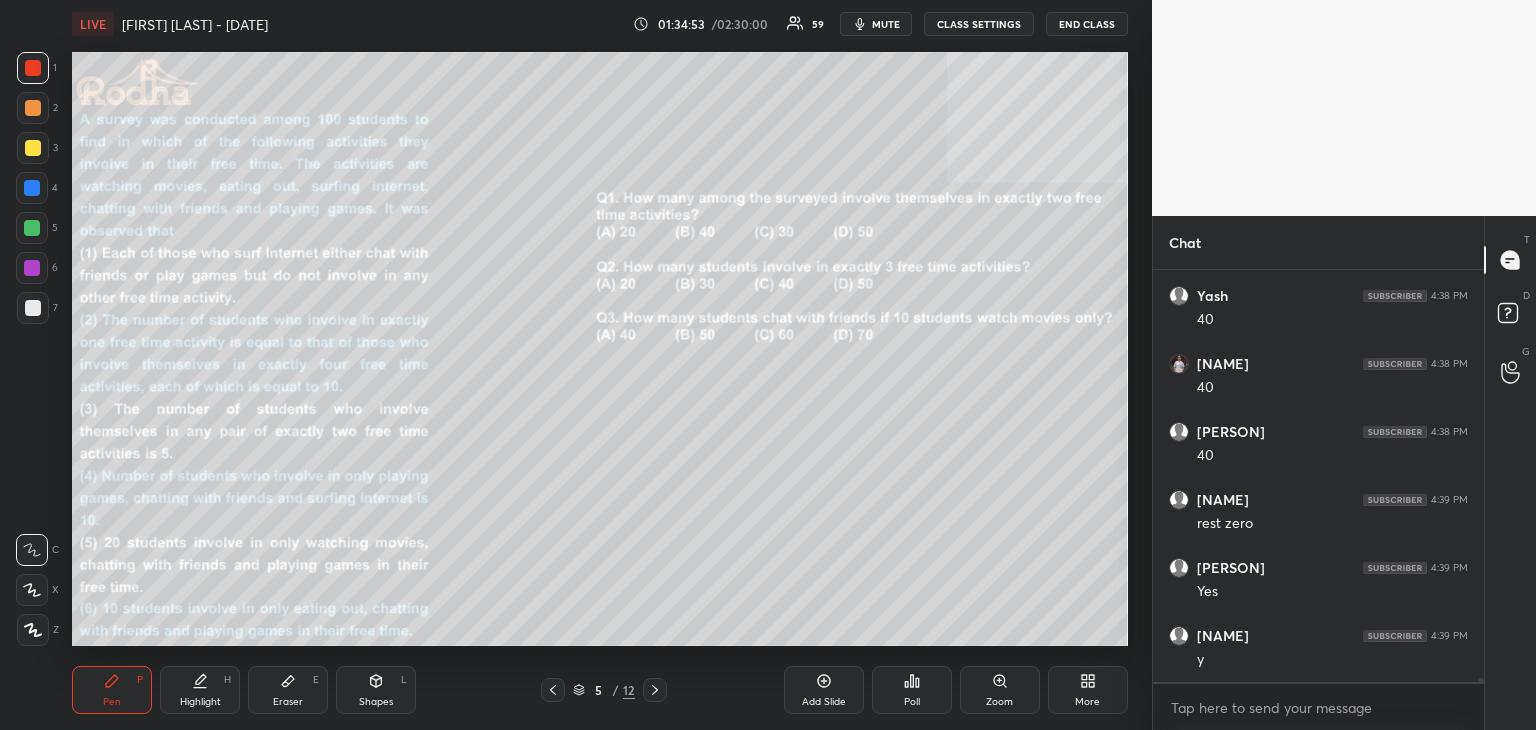 click 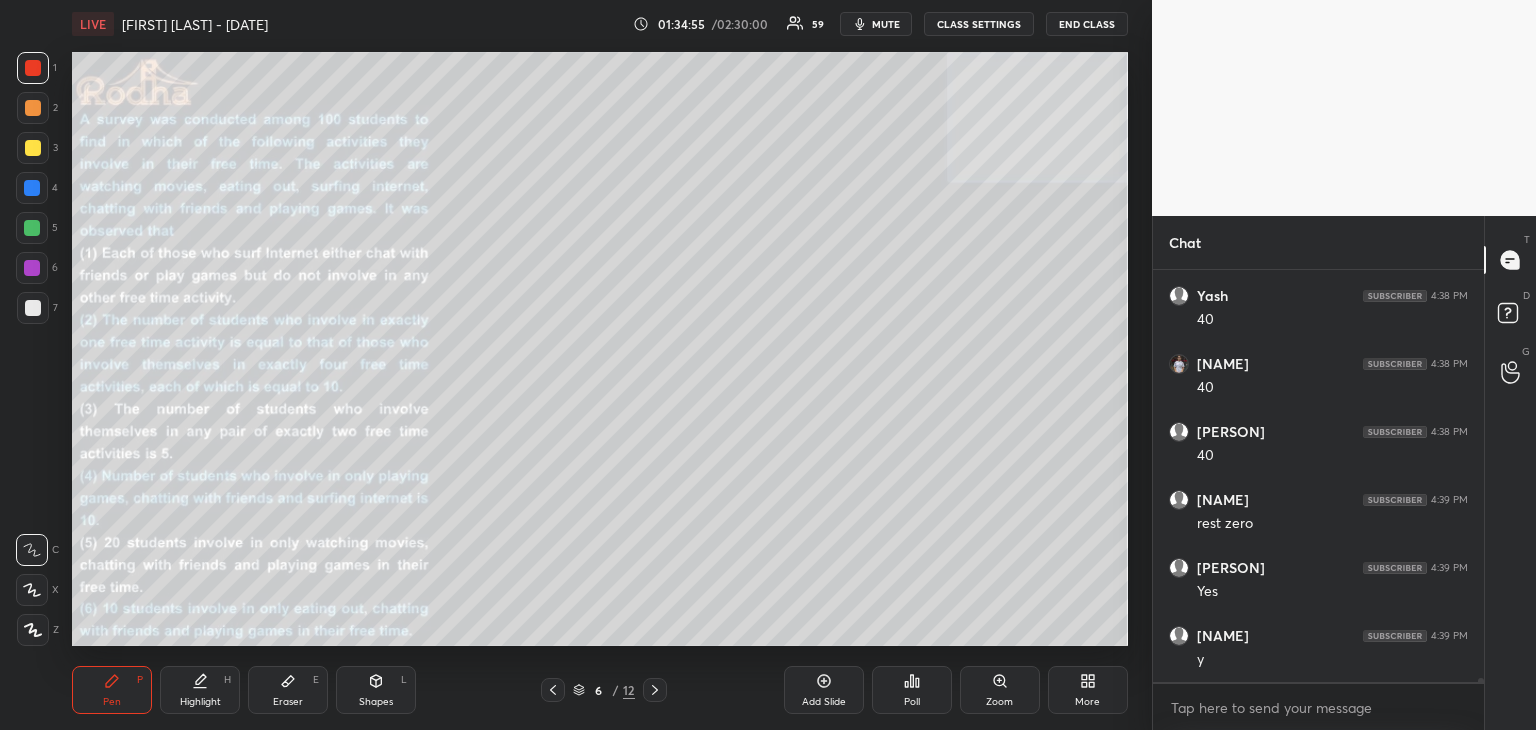 click 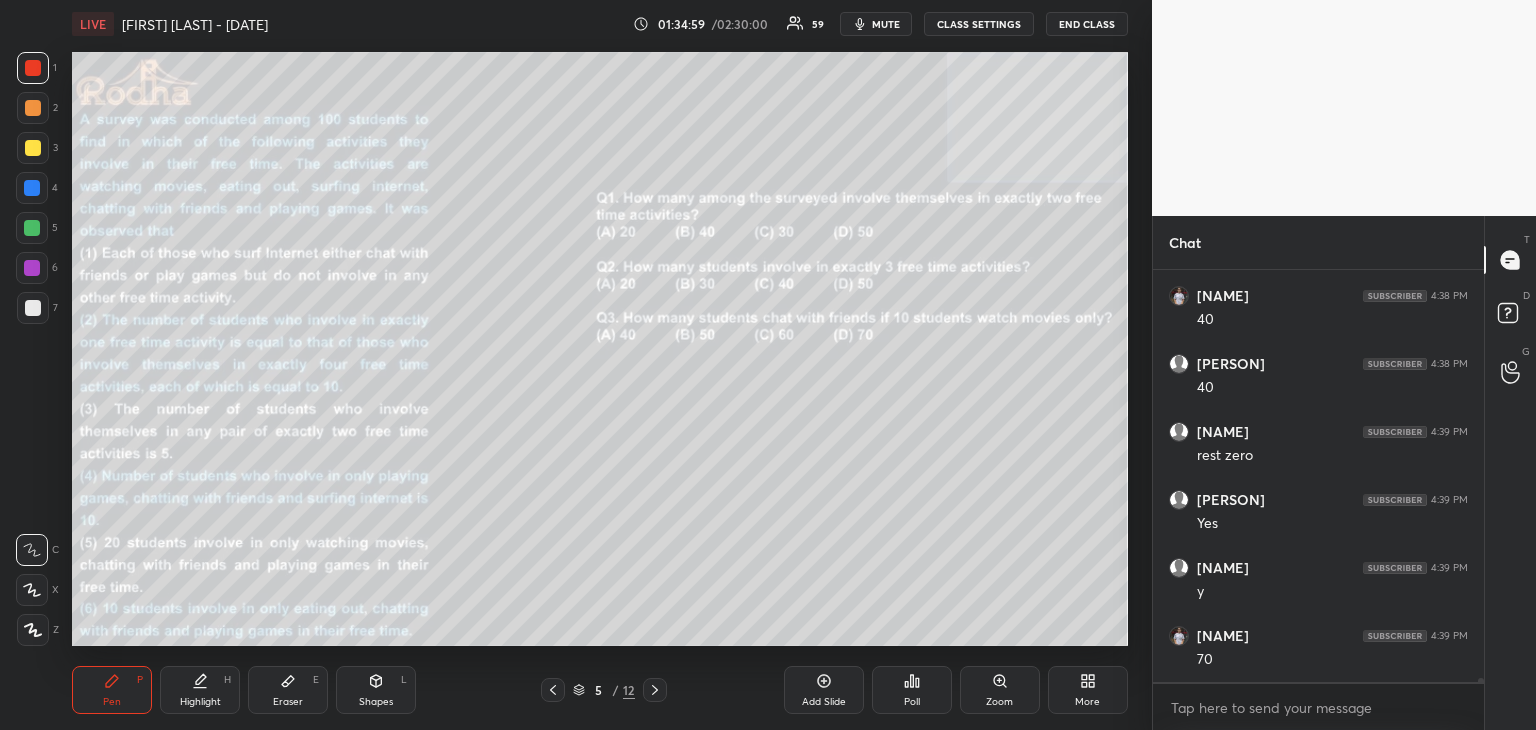 scroll, scrollTop: 46310, scrollLeft: 0, axis: vertical 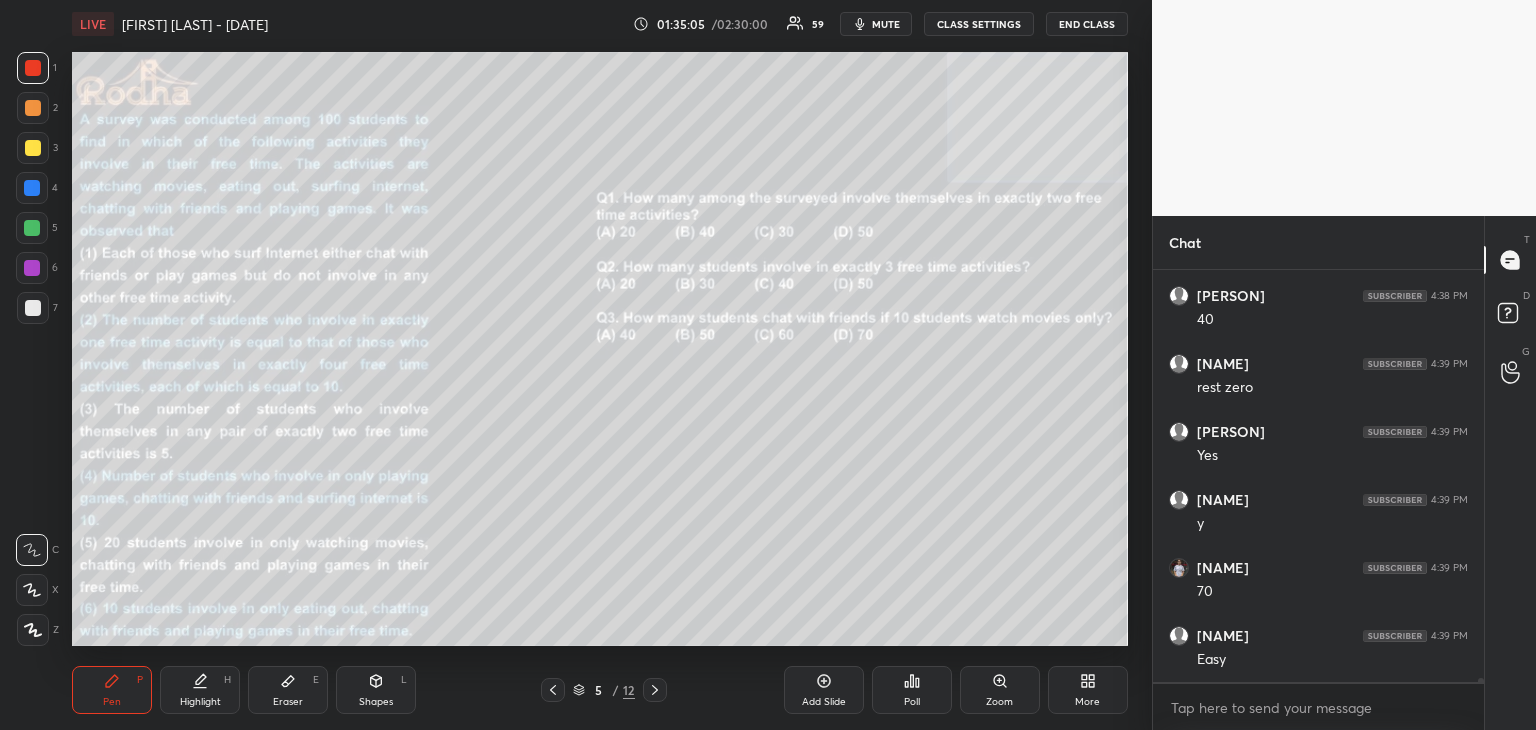 click at bounding box center (655, 690) 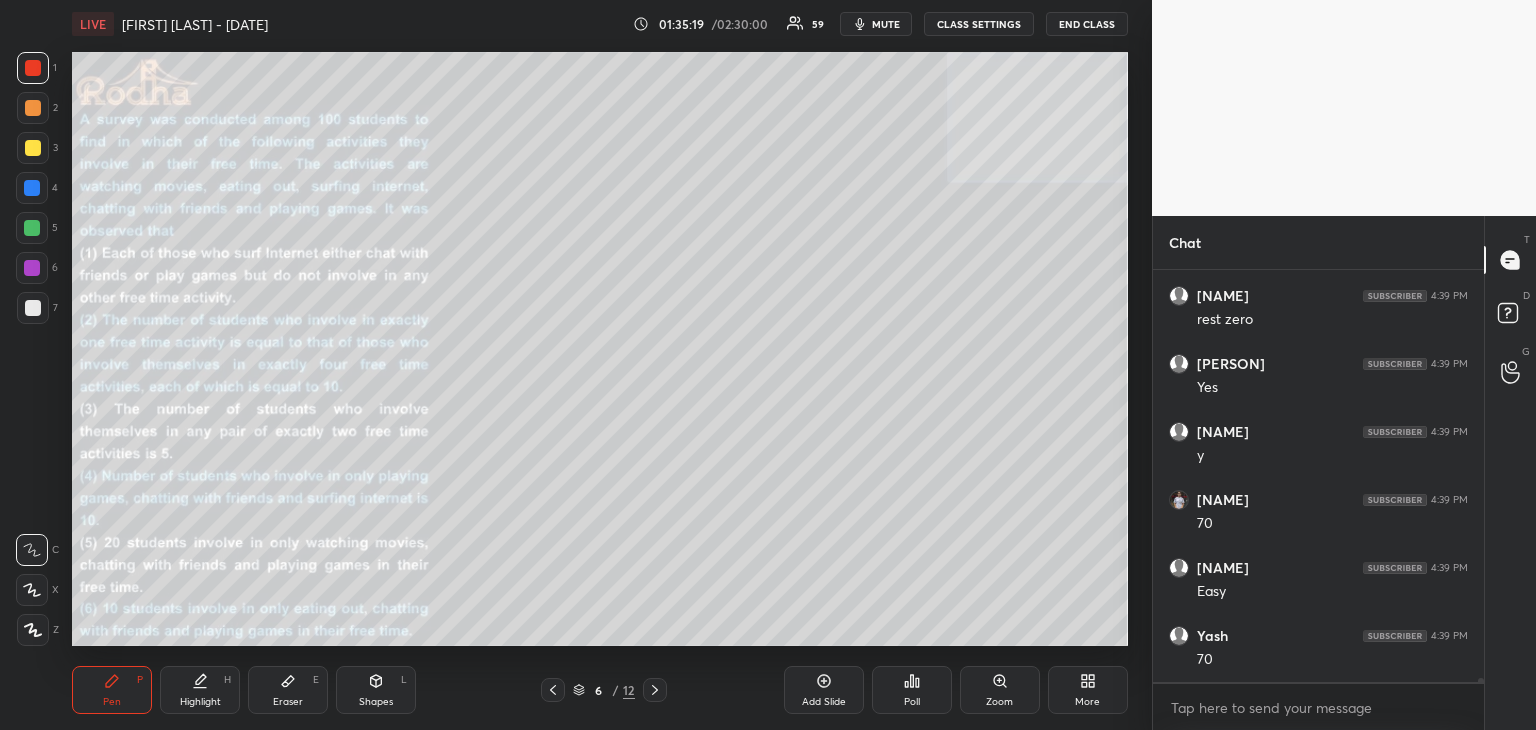 scroll, scrollTop: 46446, scrollLeft: 0, axis: vertical 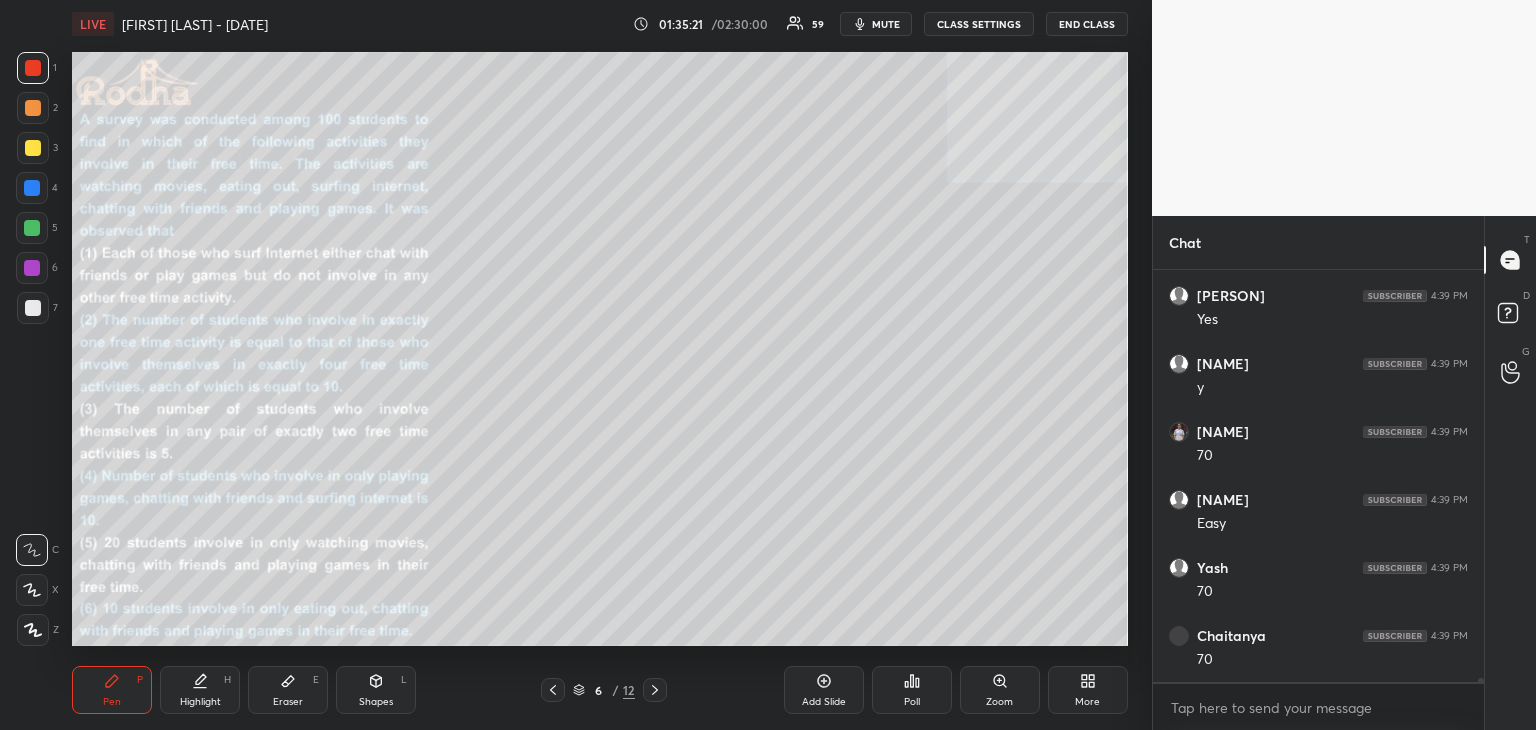 drag, startPoint x: 544, startPoint y: 692, endPoint x: 579, endPoint y: 667, distance: 43.011627 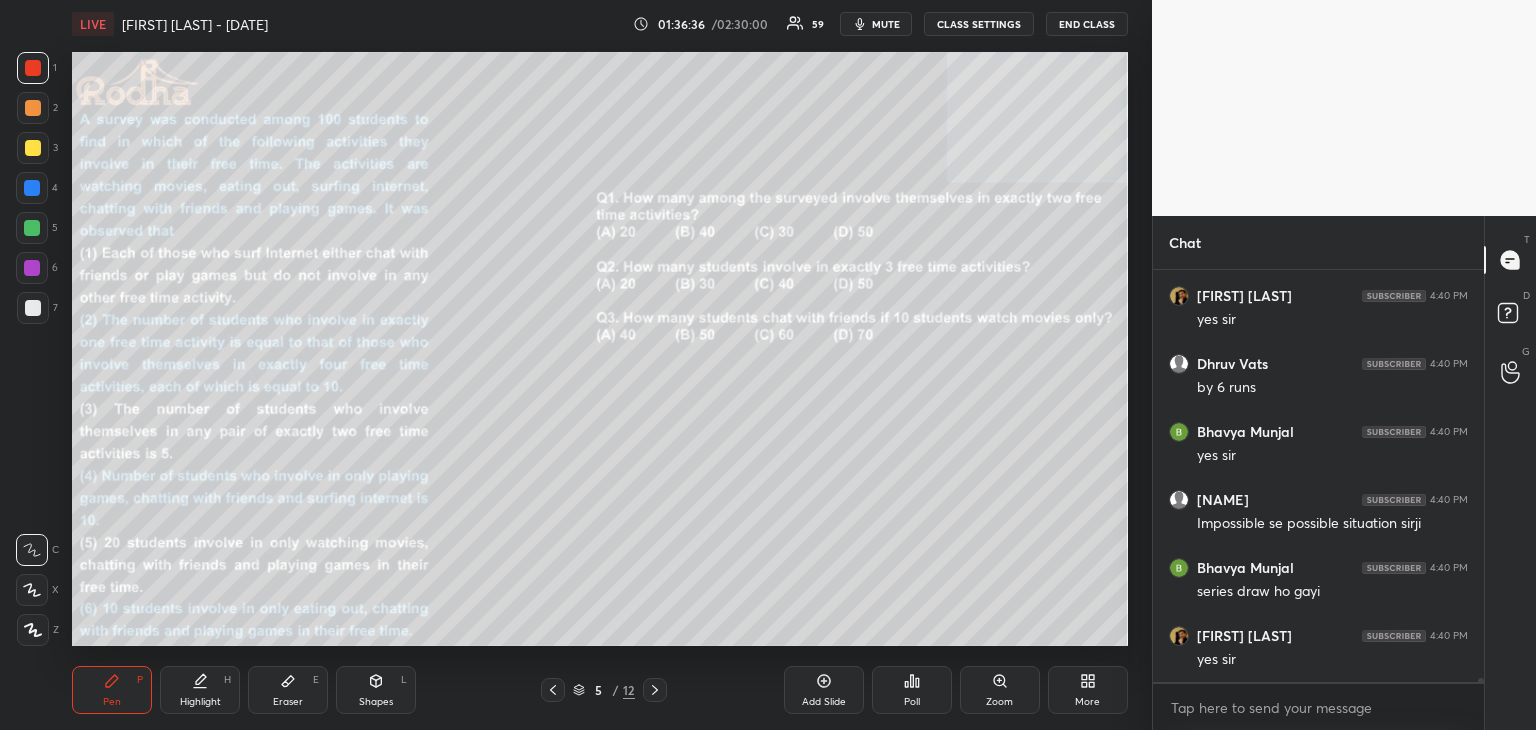 scroll, scrollTop: 47330, scrollLeft: 0, axis: vertical 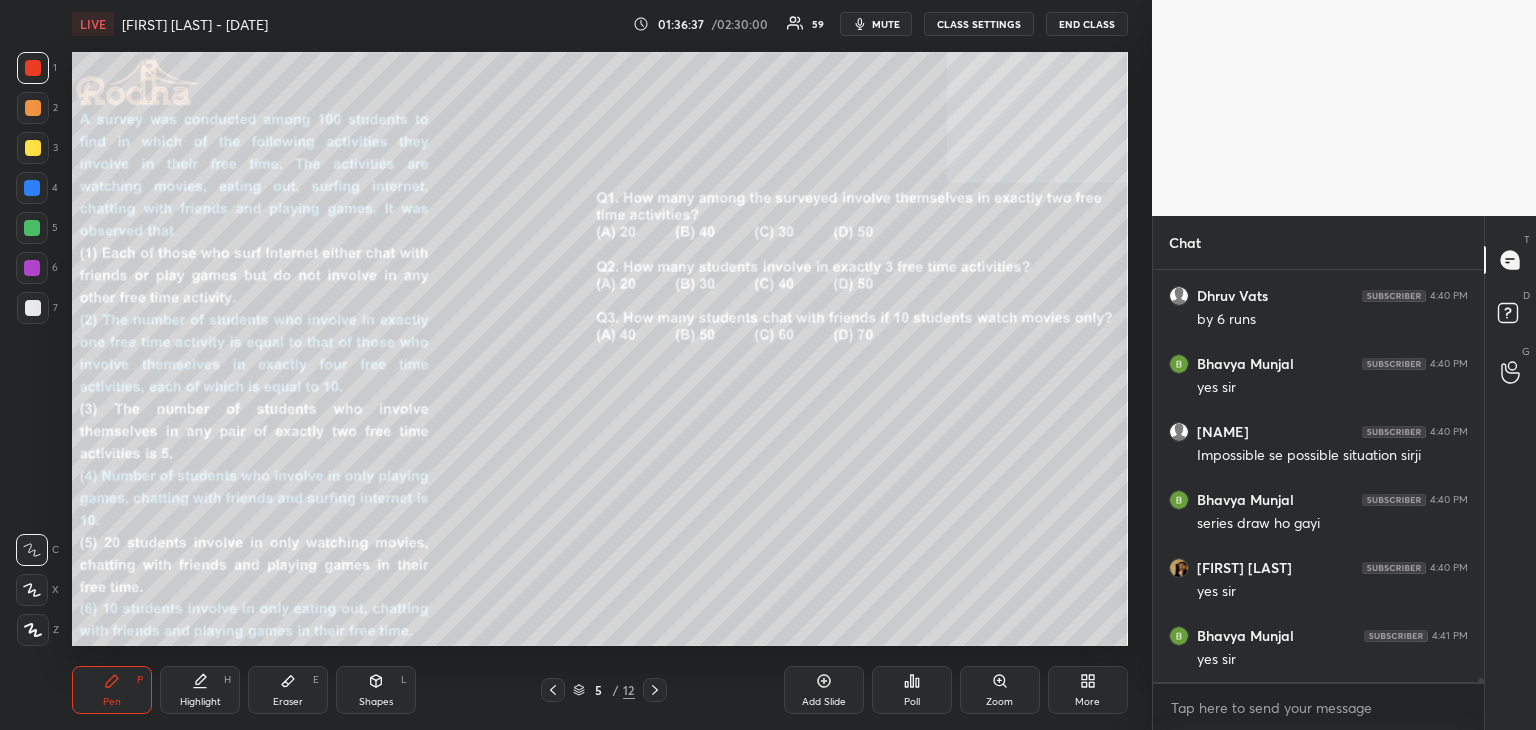 drag, startPoint x: 282, startPoint y: 685, endPoint x: 280, endPoint y: 657, distance: 28.071337 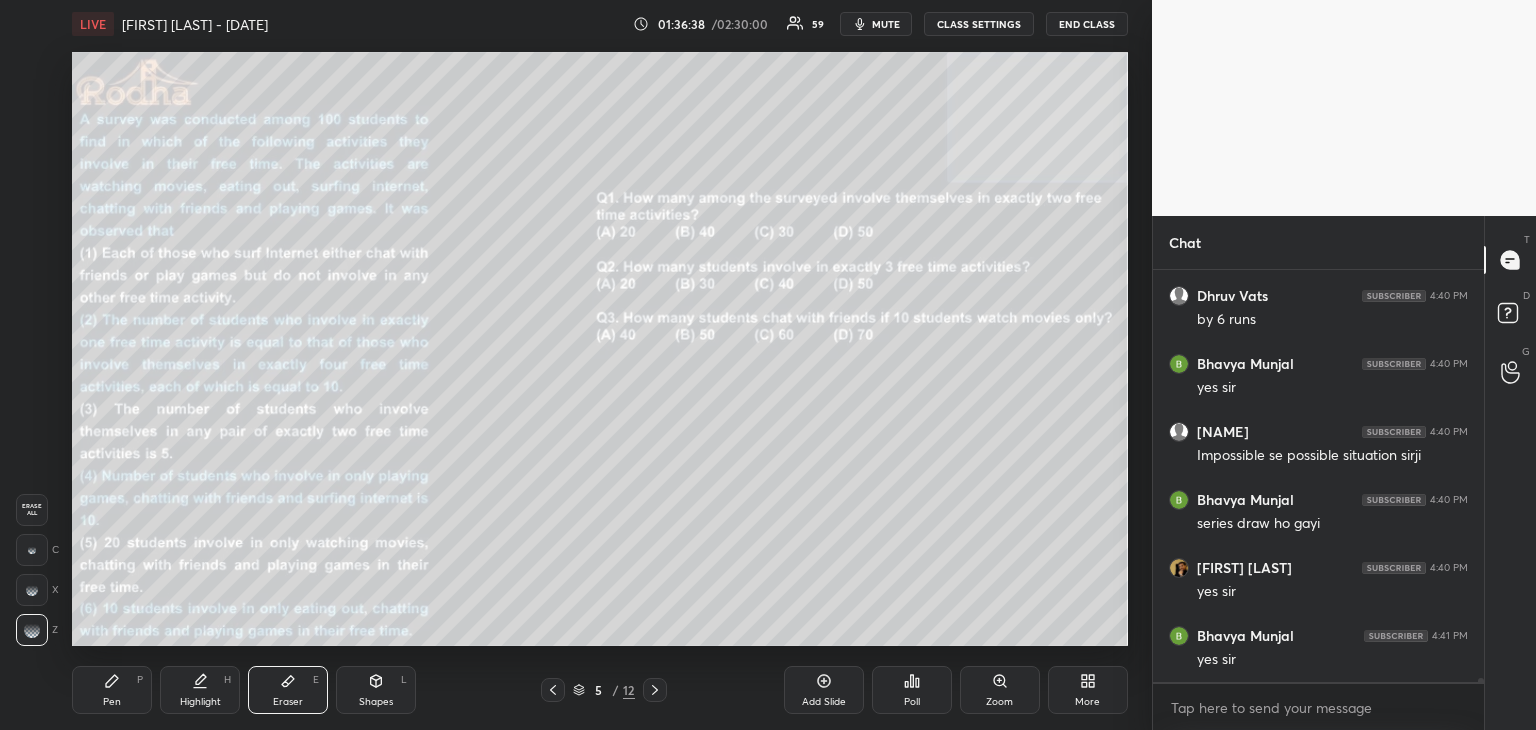 scroll, scrollTop: 47398, scrollLeft: 0, axis: vertical 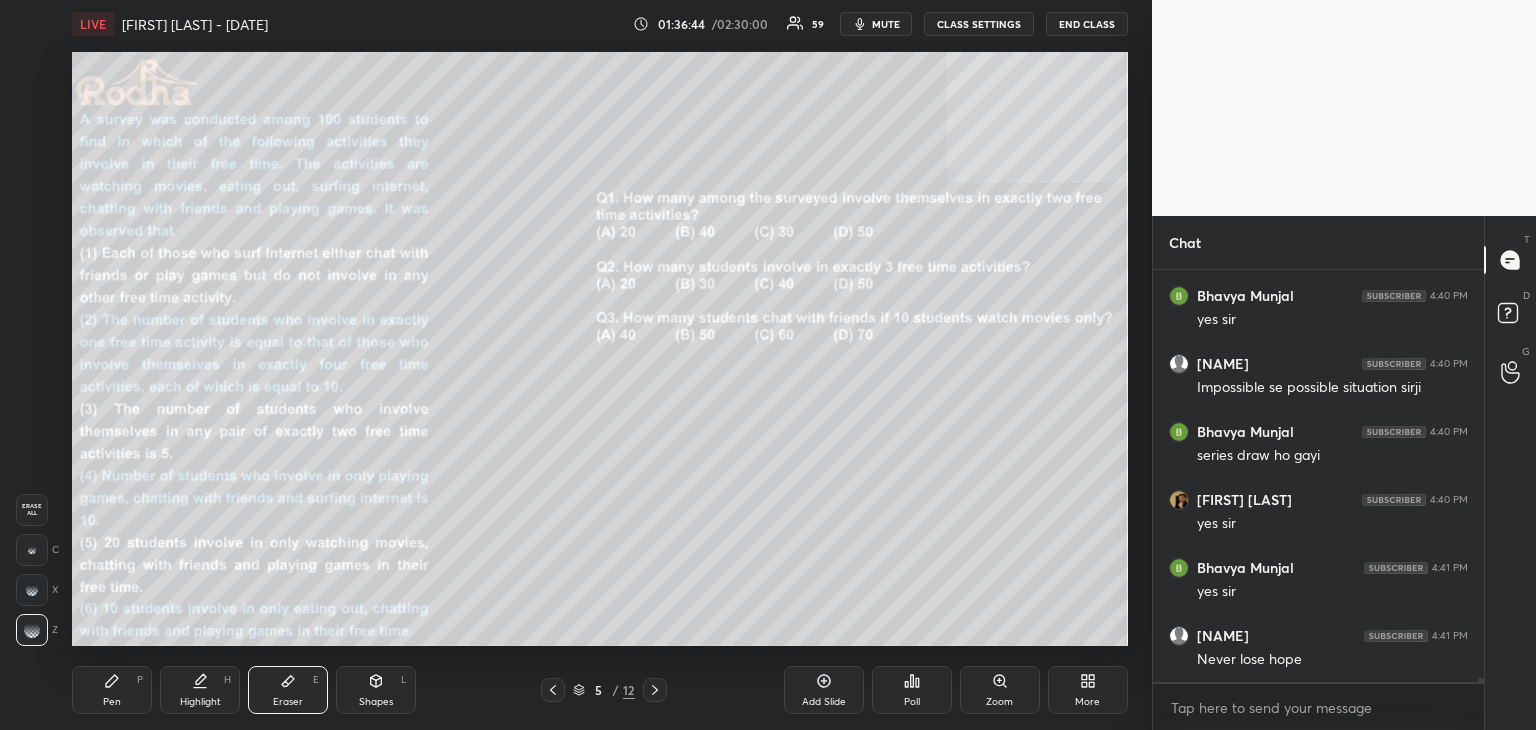 click on "Pen P" at bounding box center (112, 690) 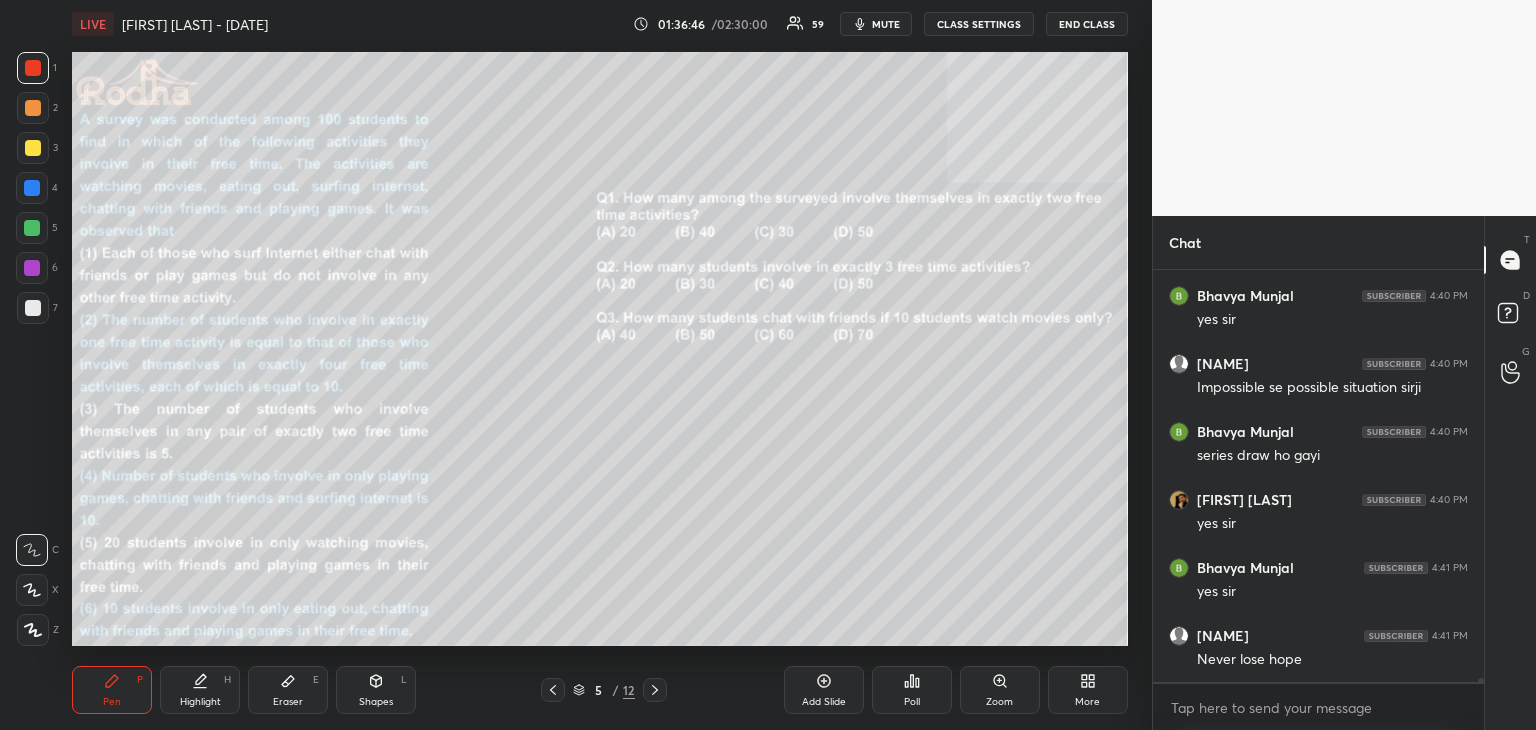 drag, startPoint x: 31, startPoint y: 61, endPoint x: 59, endPoint y: 65, distance: 28.284271 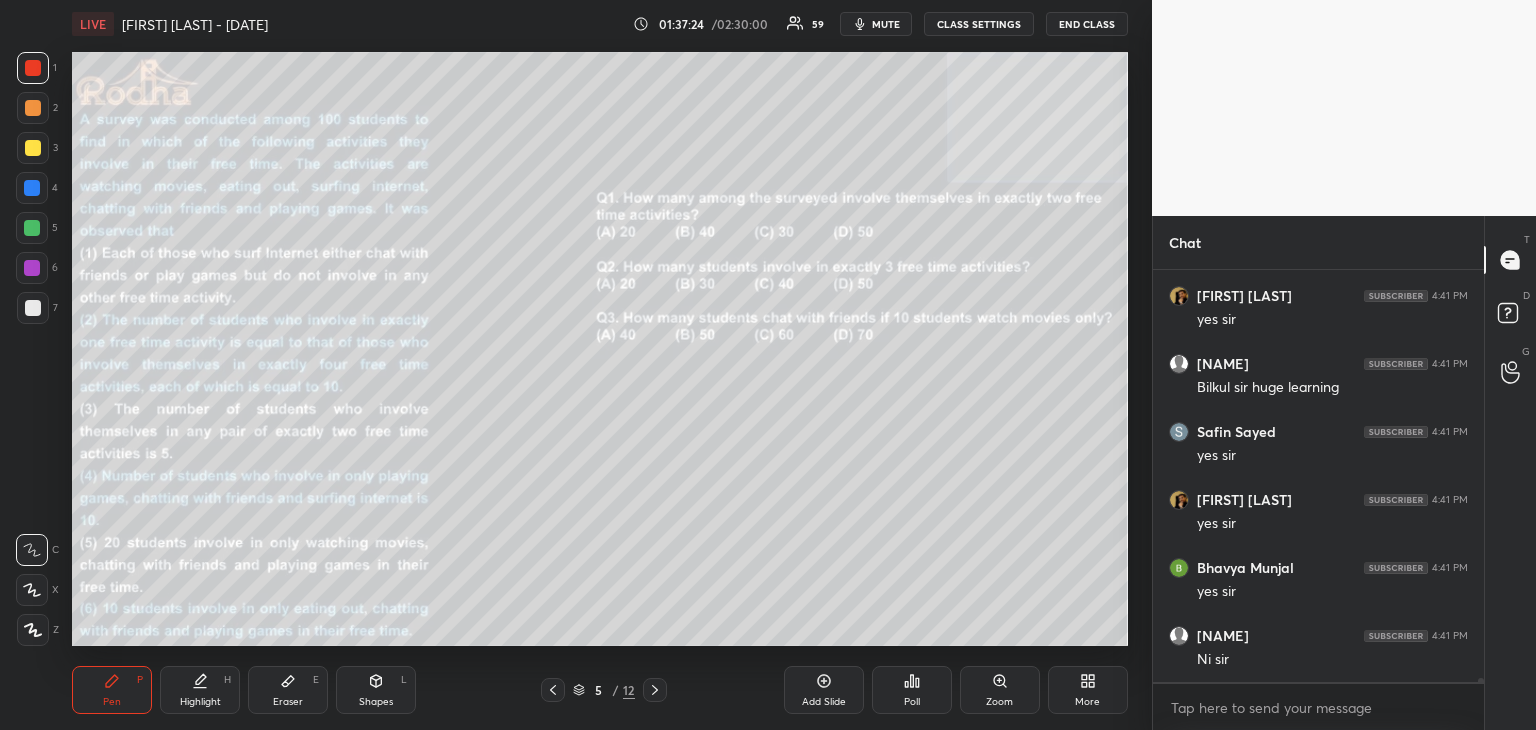 scroll, scrollTop: 47874, scrollLeft: 0, axis: vertical 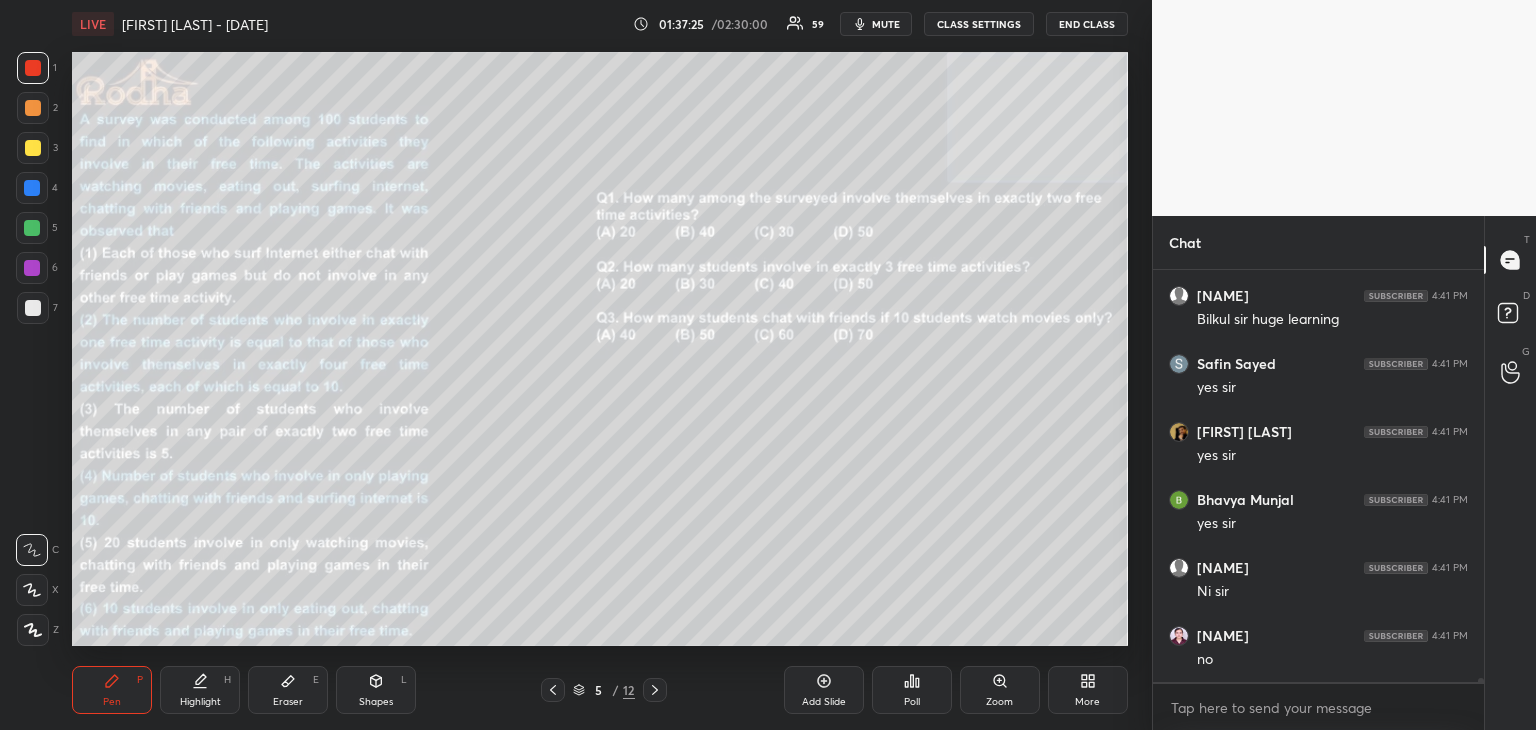 drag, startPoint x: 30, startPoint y: 146, endPoint x: 64, endPoint y: 156, distance: 35.44009 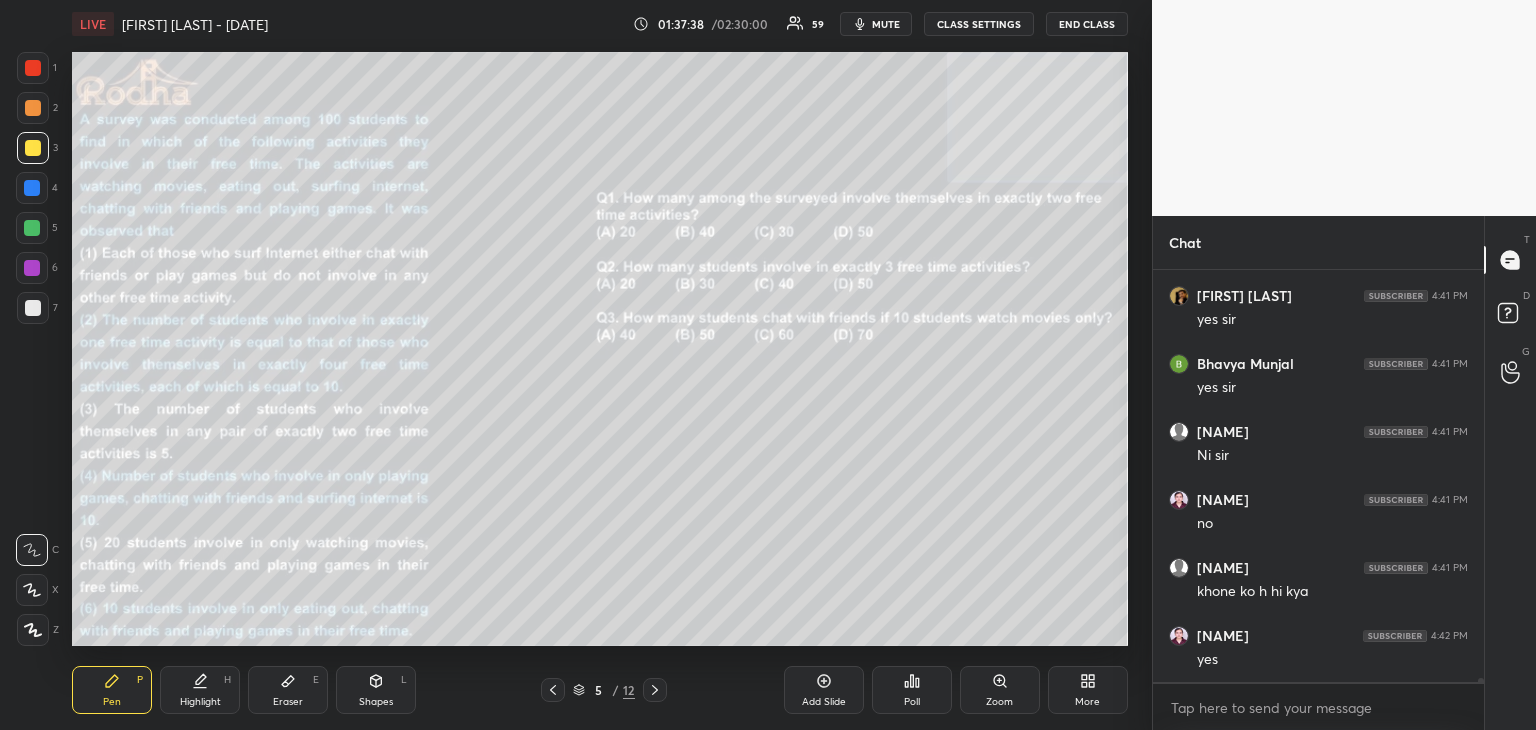 scroll, scrollTop: 48078, scrollLeft: 0, axis: vertical 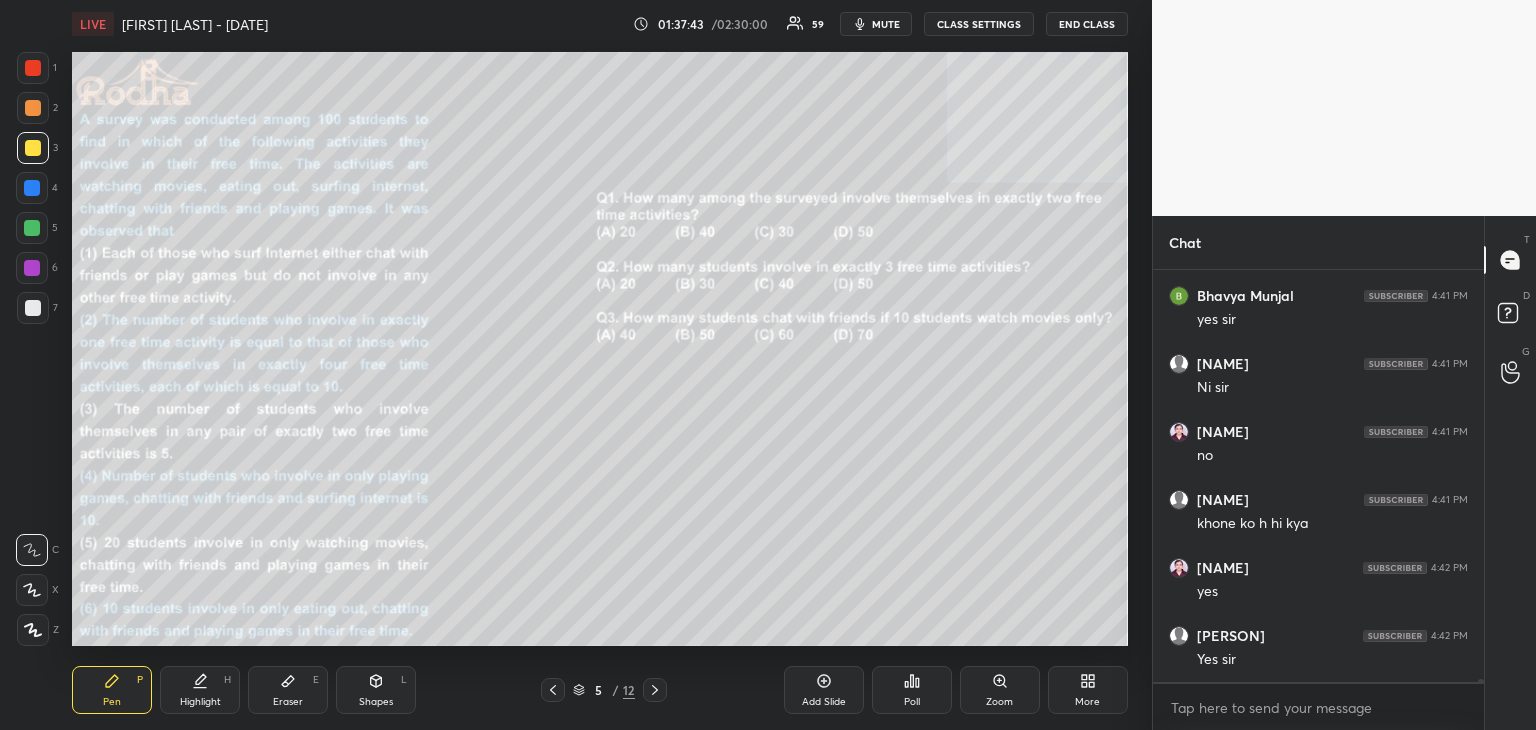 click on "Eraser E" at bounding box center (288, 690) 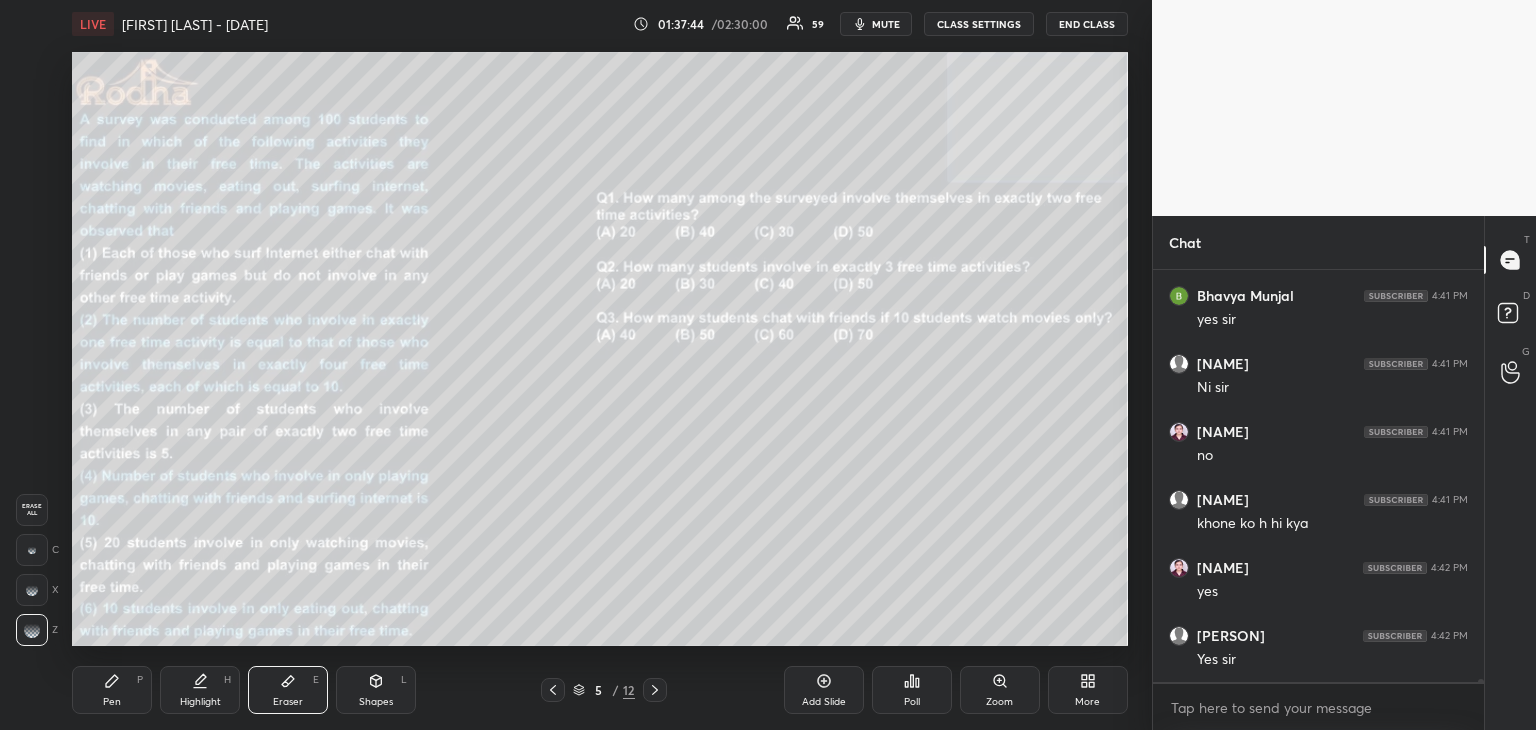 scroll, scrollTop: 48146, scrollLeft: 0, axis: vertical 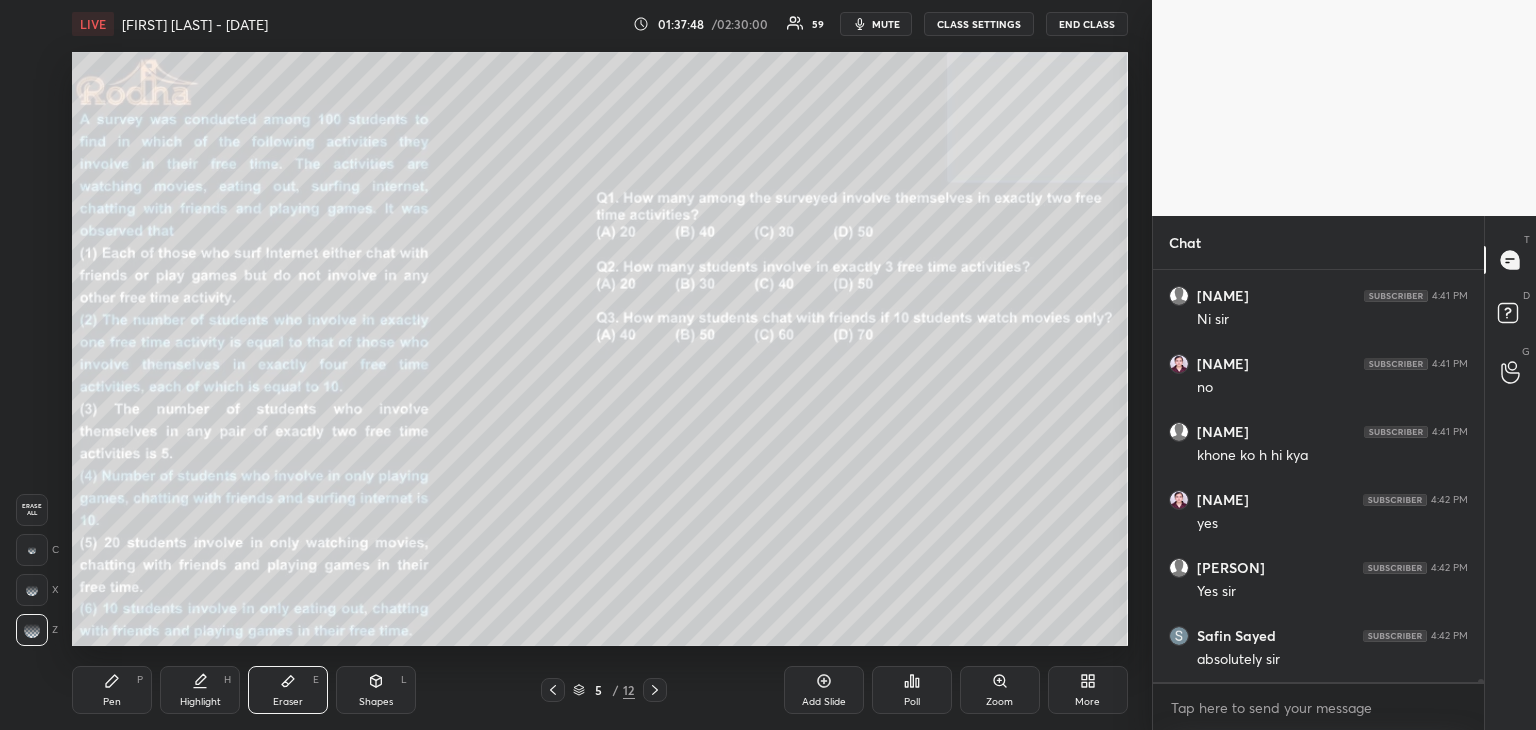click on "Pen P" at bounding box center [112, 690] 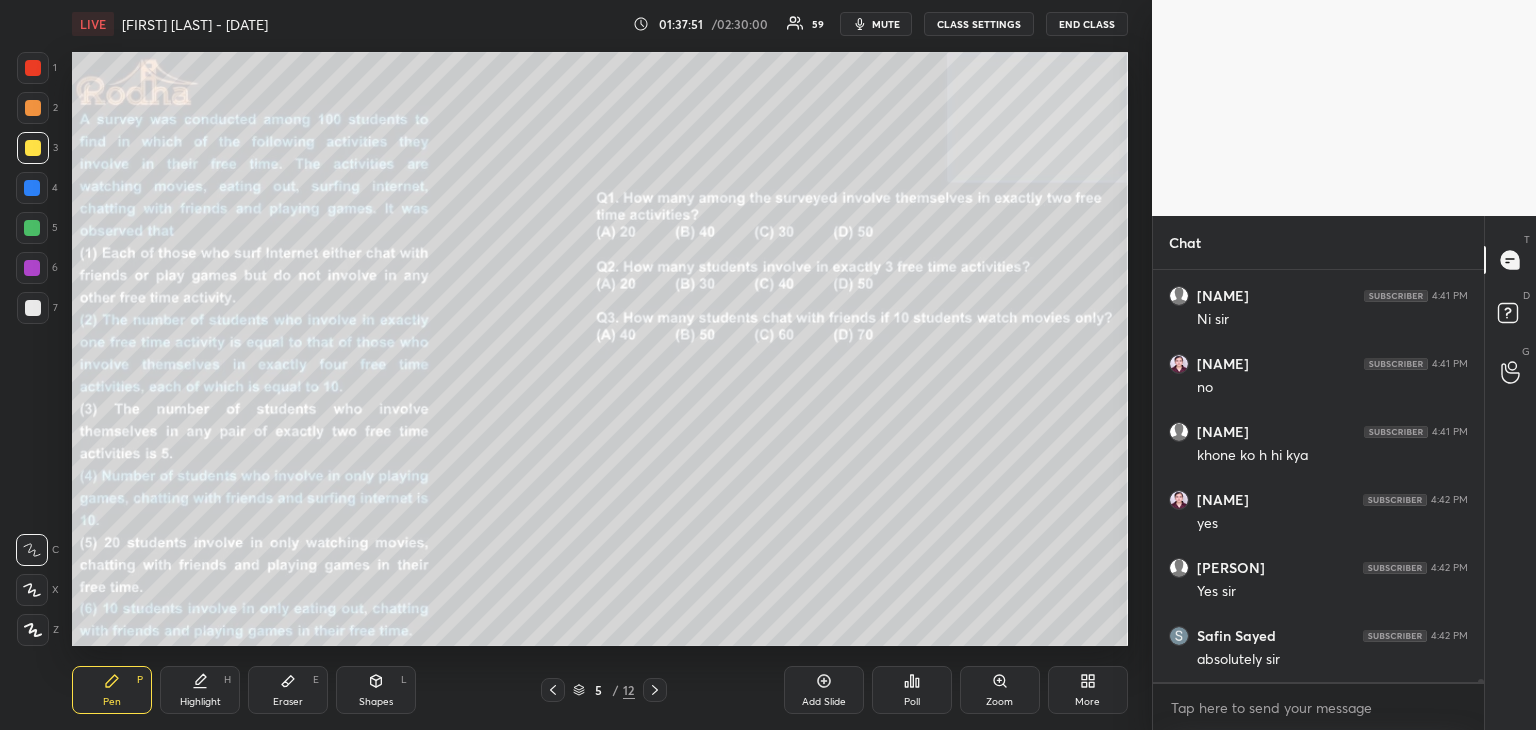 click at bounding box center [33, 308] 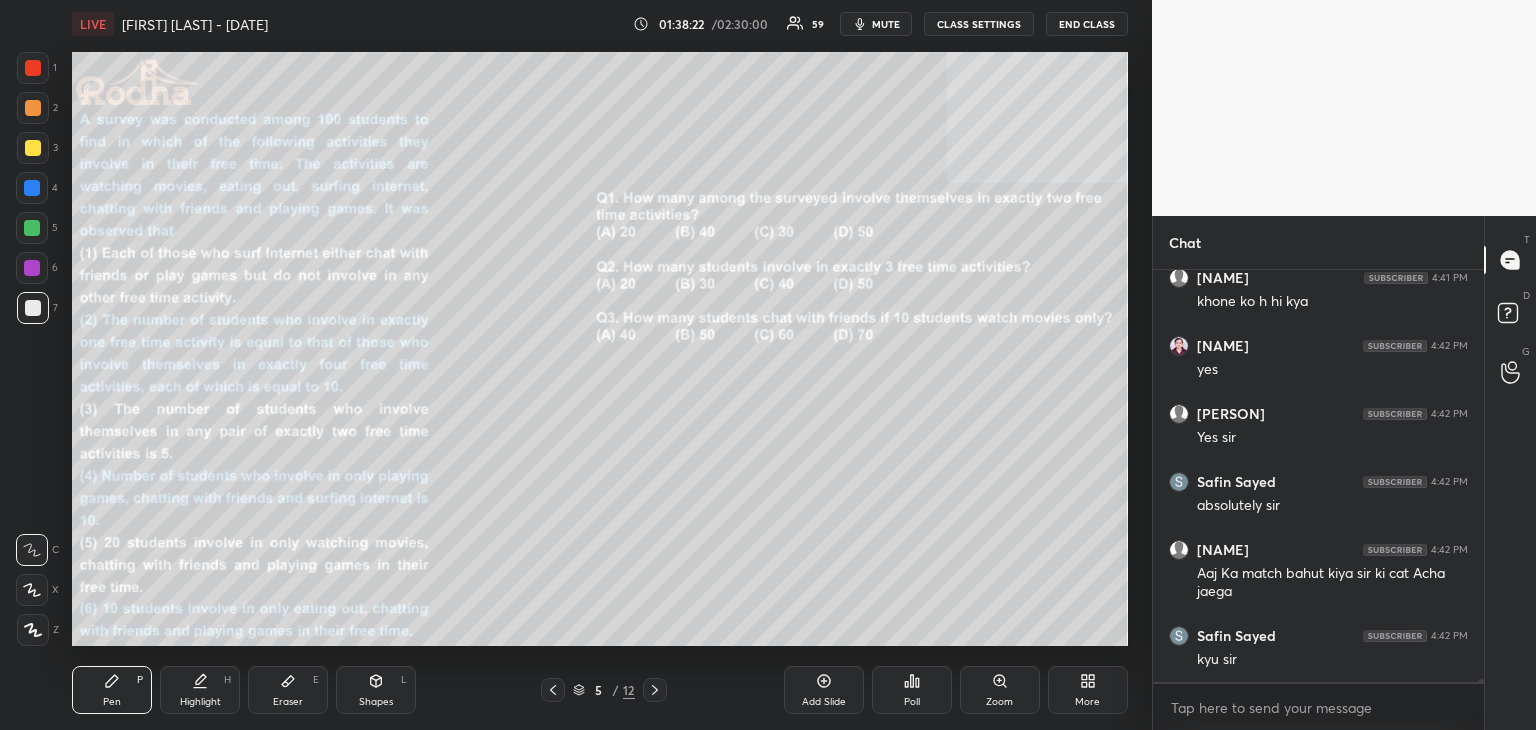 scroll, scrollTop: 48368, scrollLeft: 0, axis: vertical 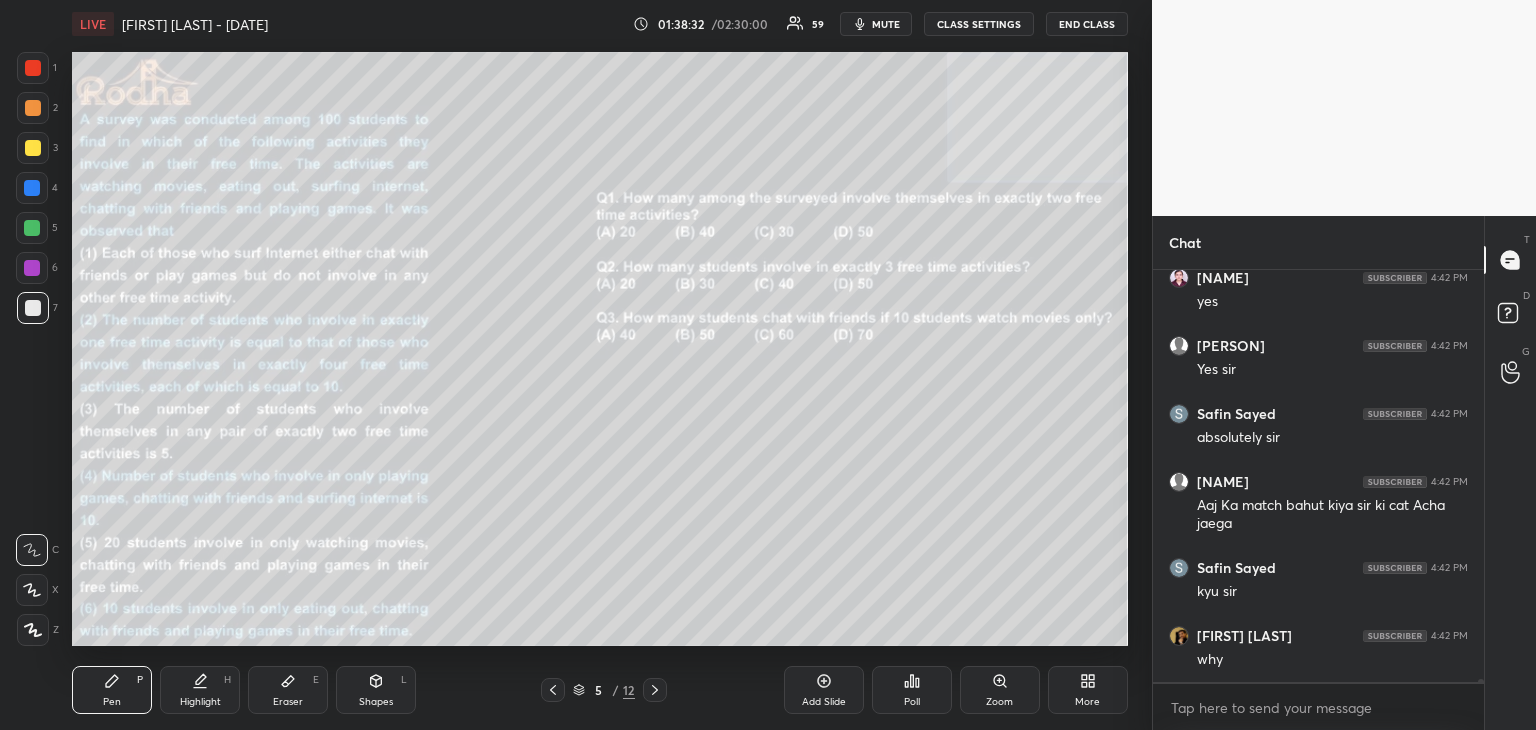 click at bounding box center (32, 228) 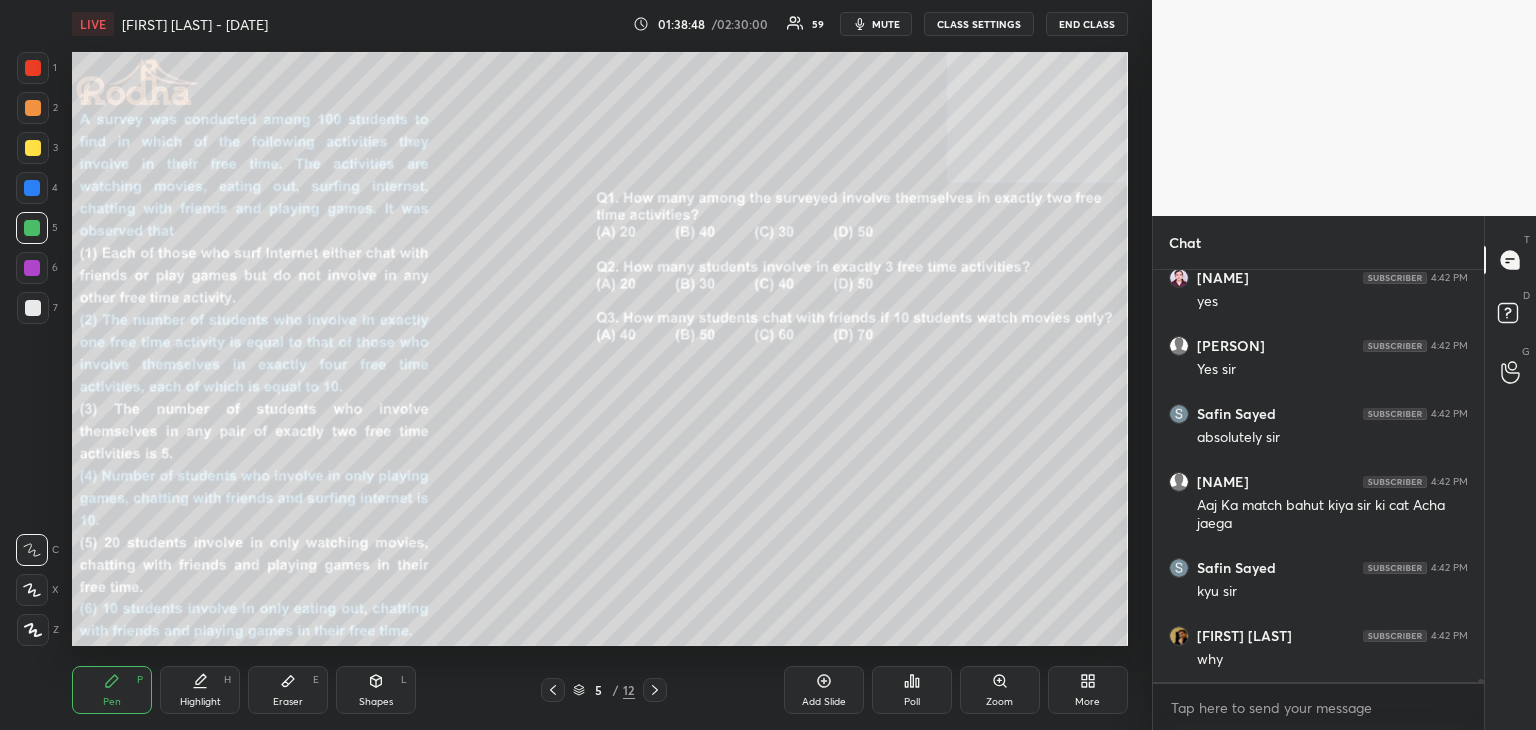 scroll, scrollTop: 48436, scrollLeft: 0, axis: vertical 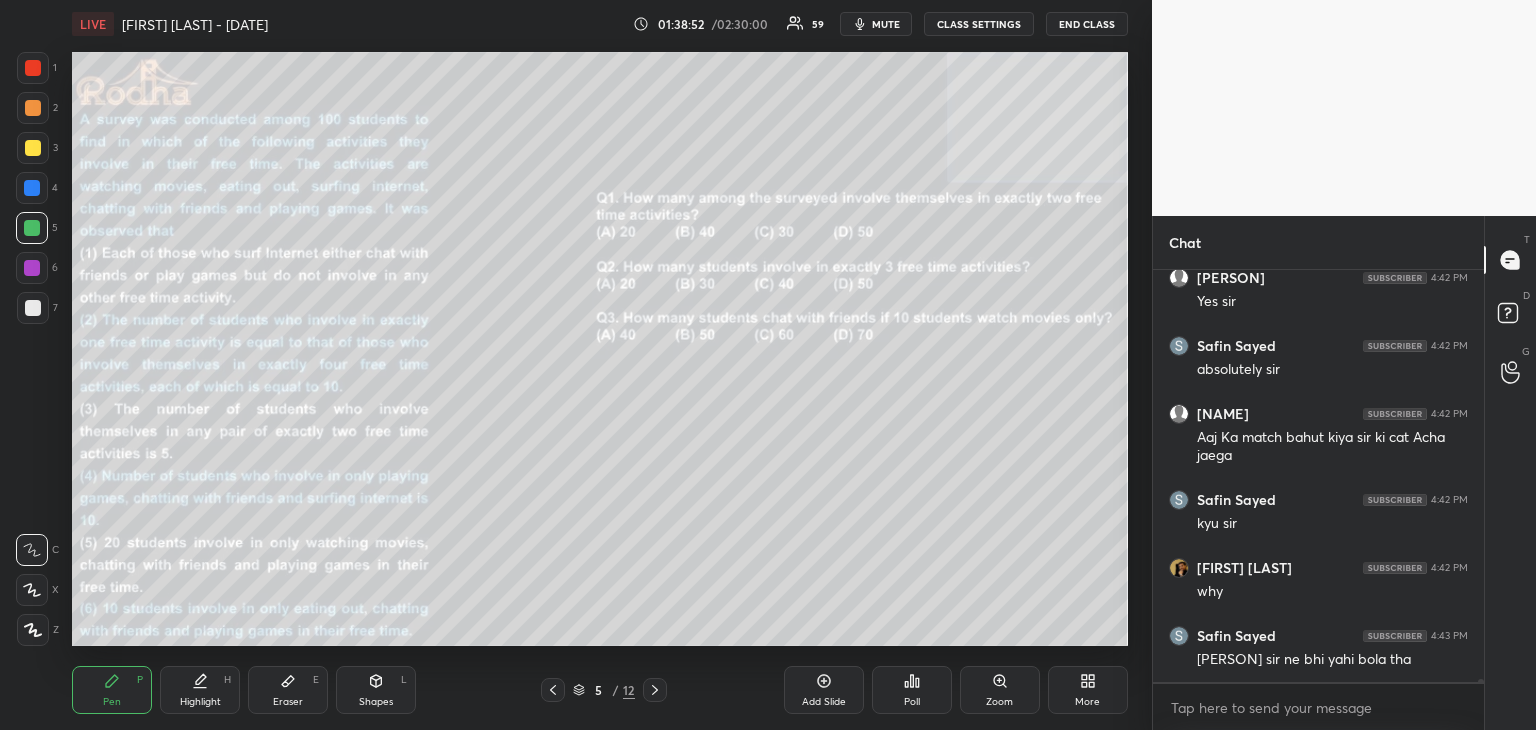 click 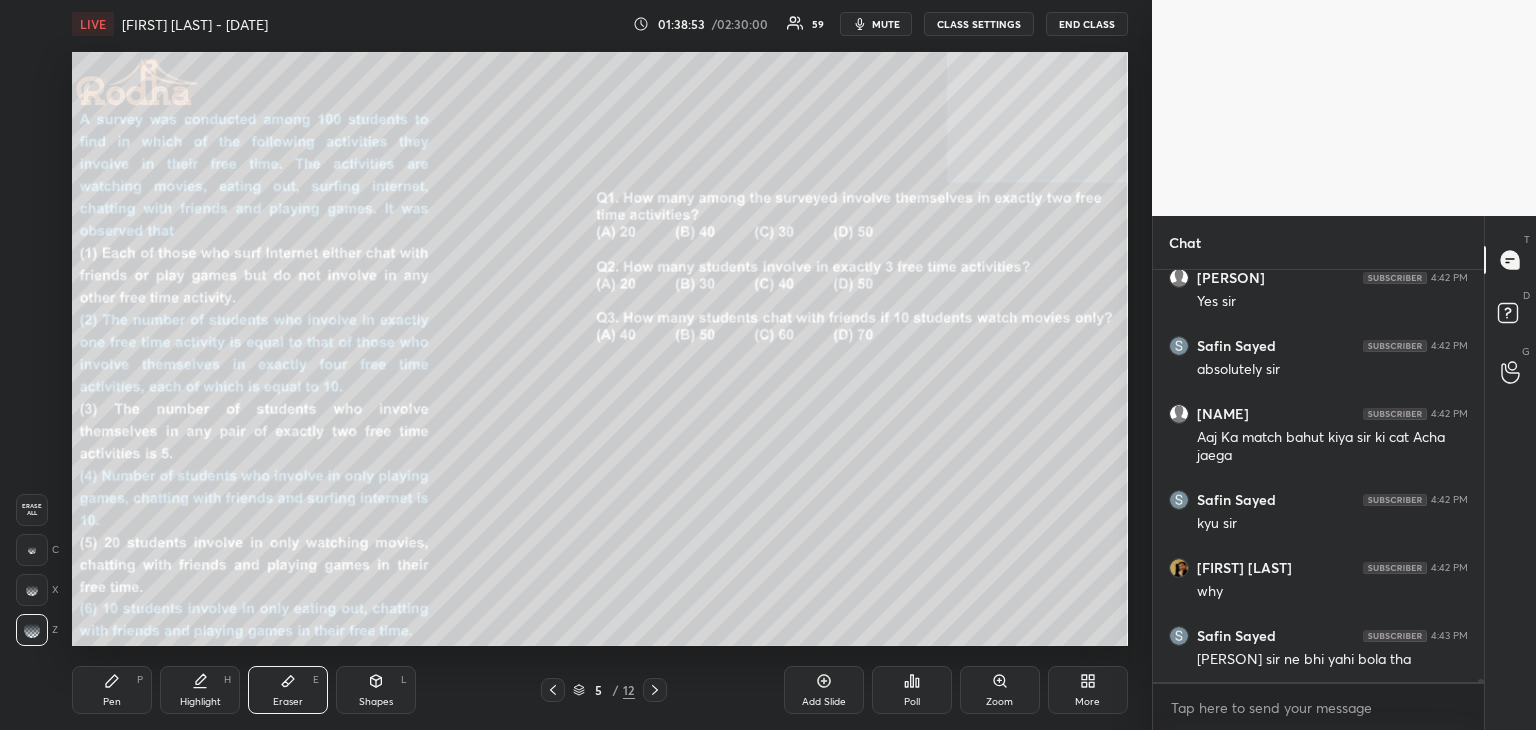 drag, startPoint x: 126, startPoint y: 689, endPoint x: 176, endPoint y: 662, distance: 56.82429 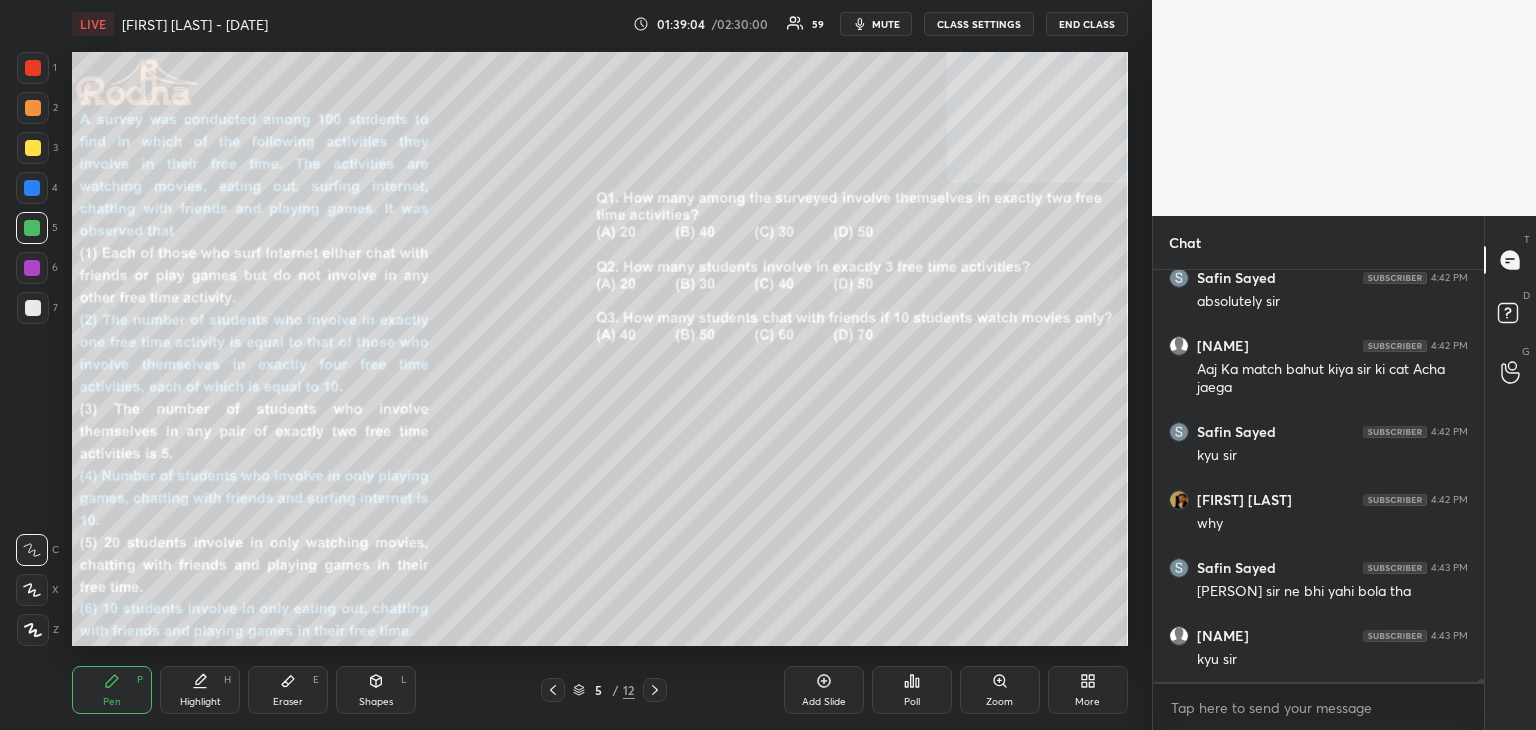 scroll, scrollTop: 48572, scrollLeft: 0, axis: vertical 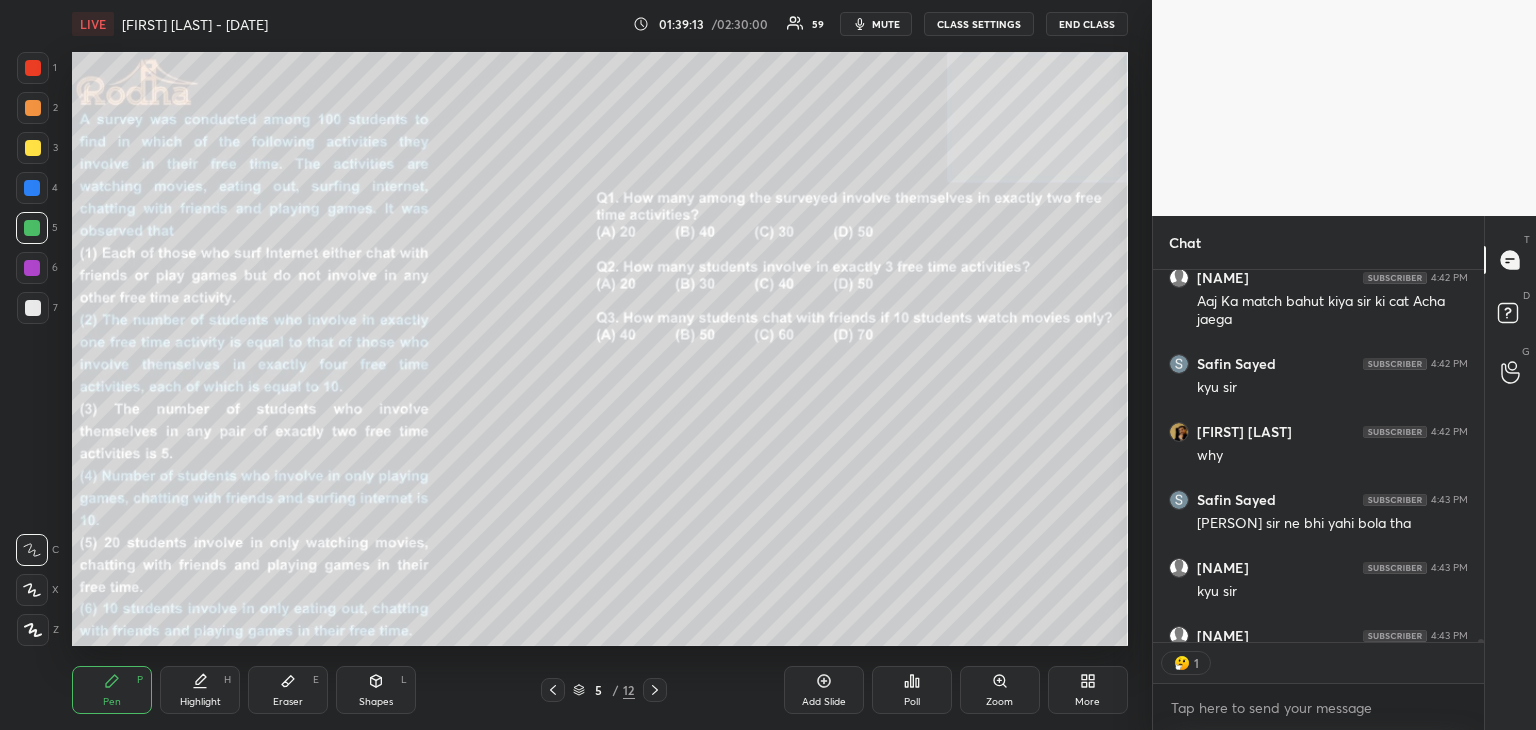 drag, startPoint x: 294, startPoint y: 682, endPoint x: 298, endPoint y: 672, distance: 10.770329 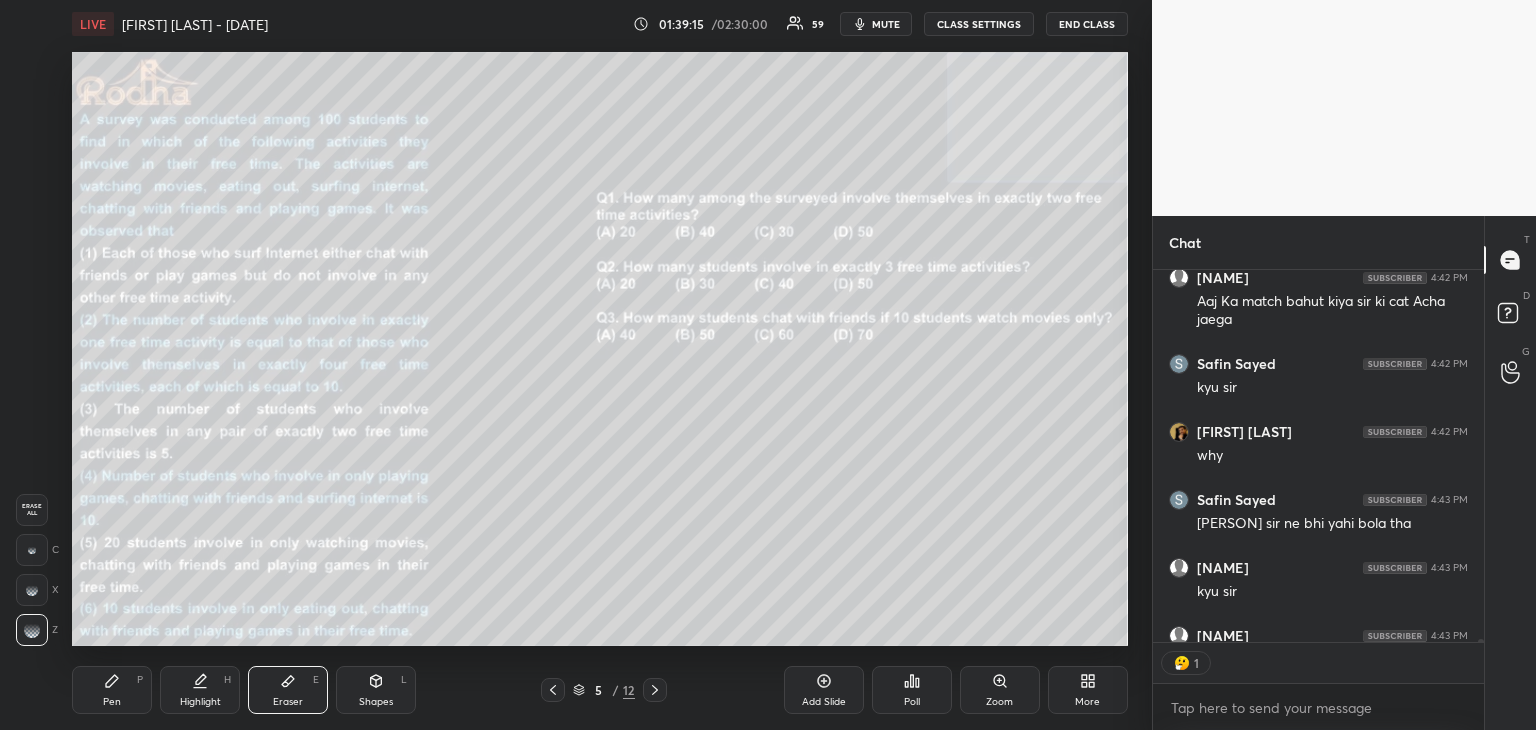 scroll, scrollTop: 48632, scrollLeft: 0, axis: vertical 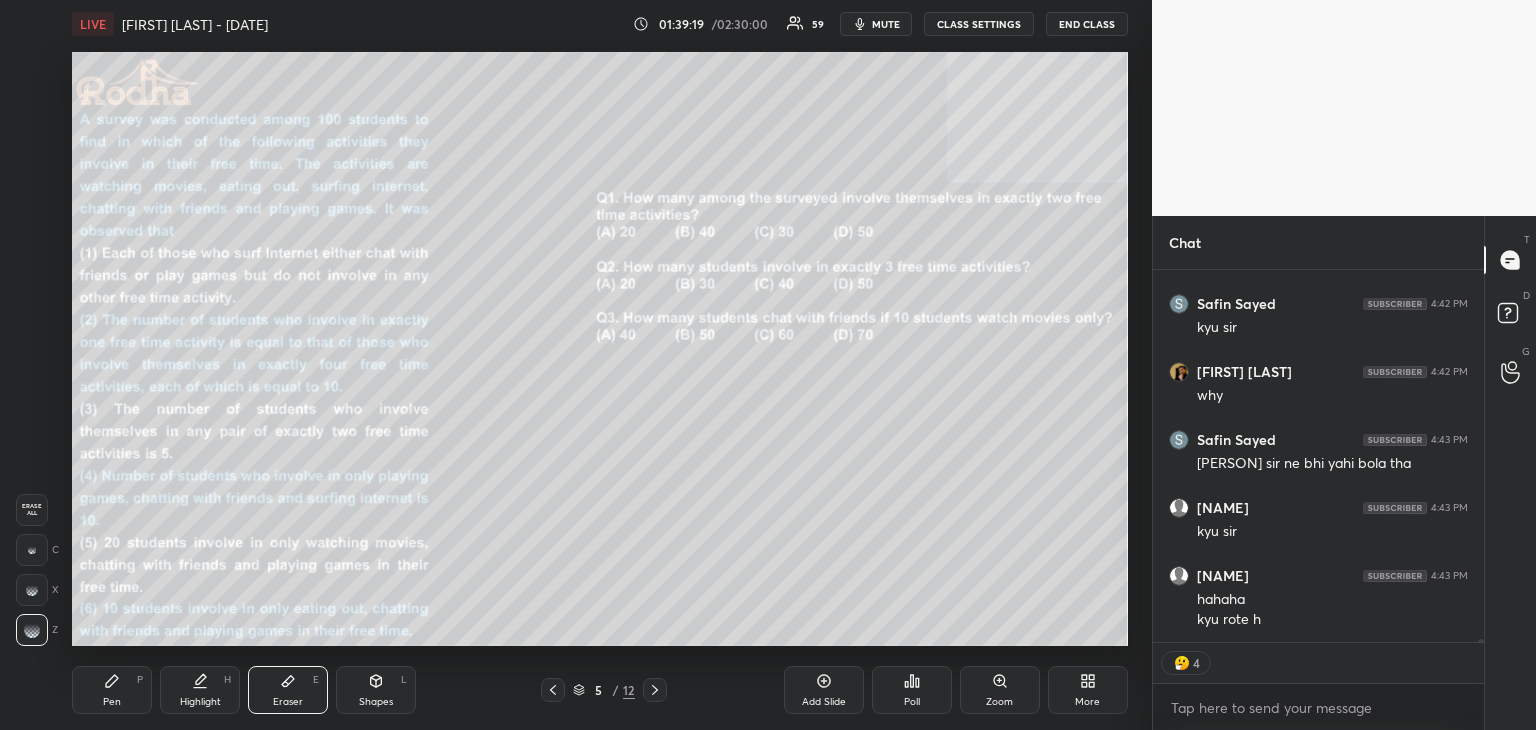 click on "Pen P" at bounding box center (112, 690) 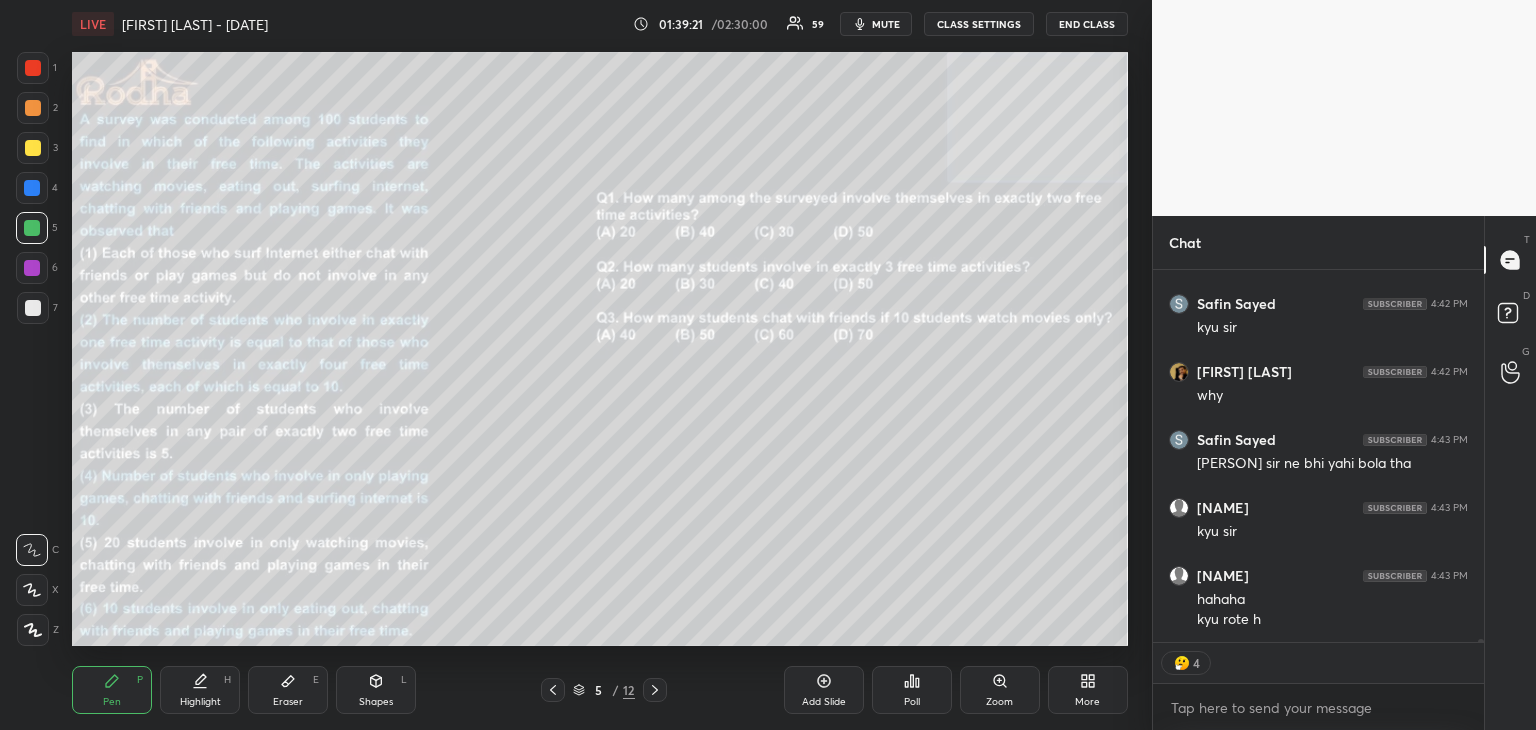 scroll, scrollTop: 48700, scrollLeft: 0, axis: vertical 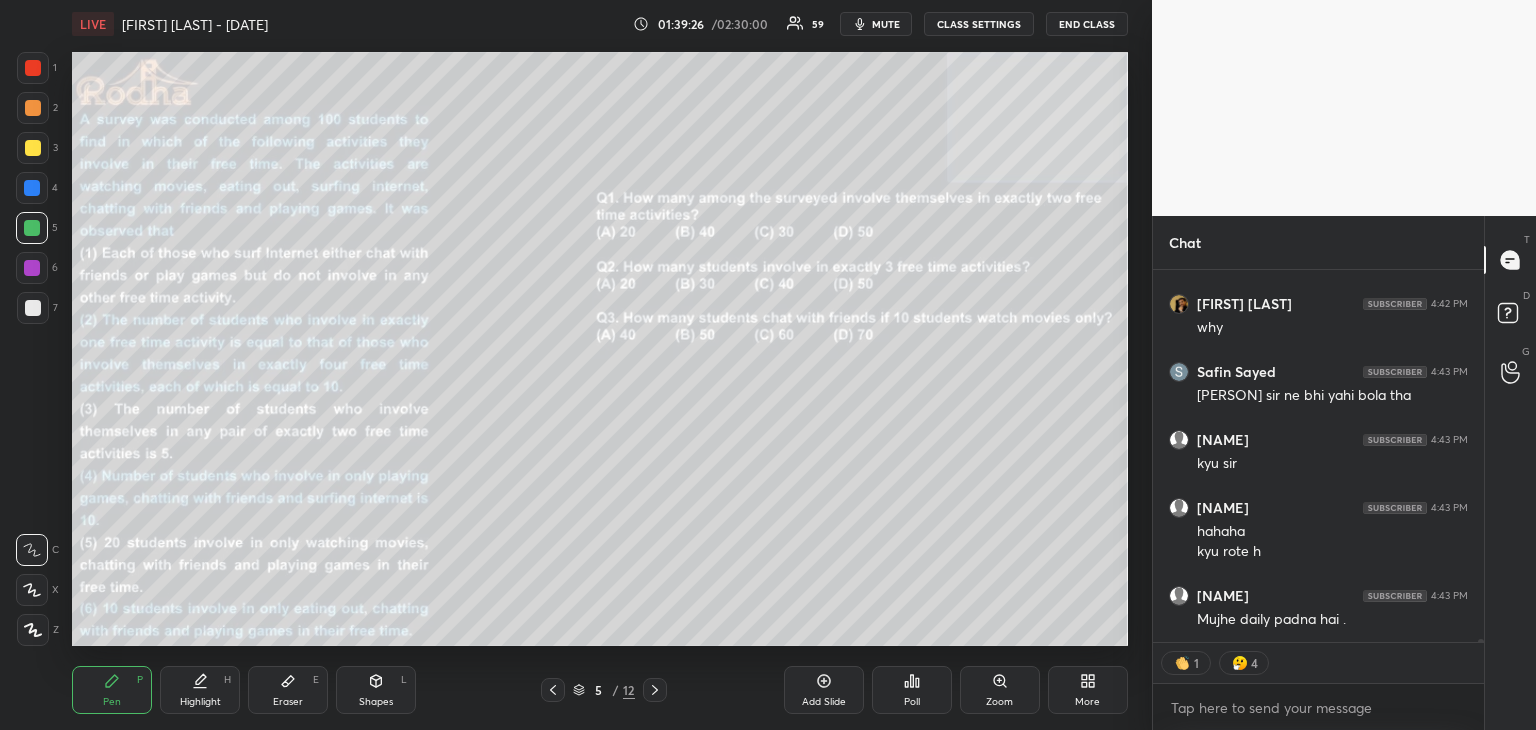 click on "Eraser E" at bounding box center [288, 690] 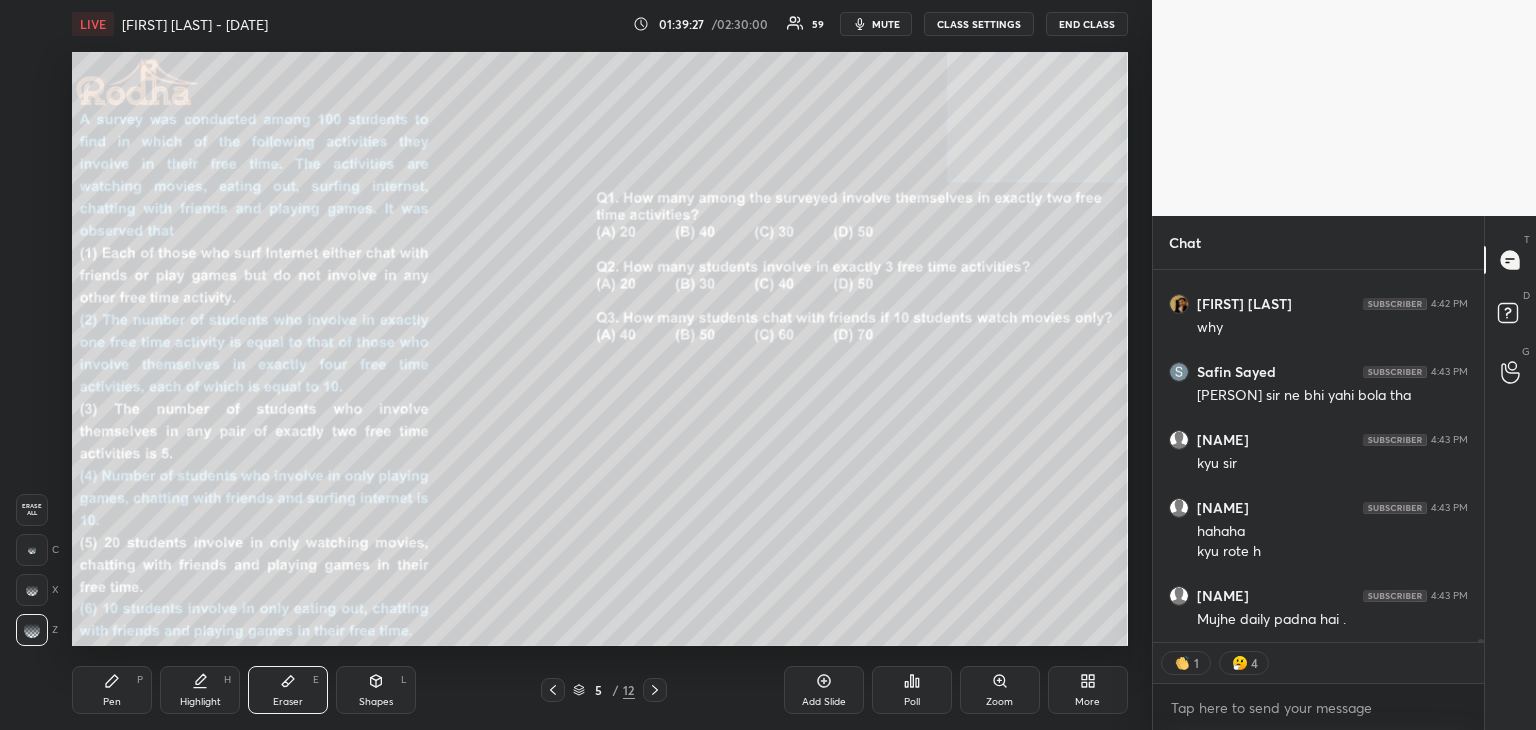 click on "Pen" at bounding box center [112, 702] 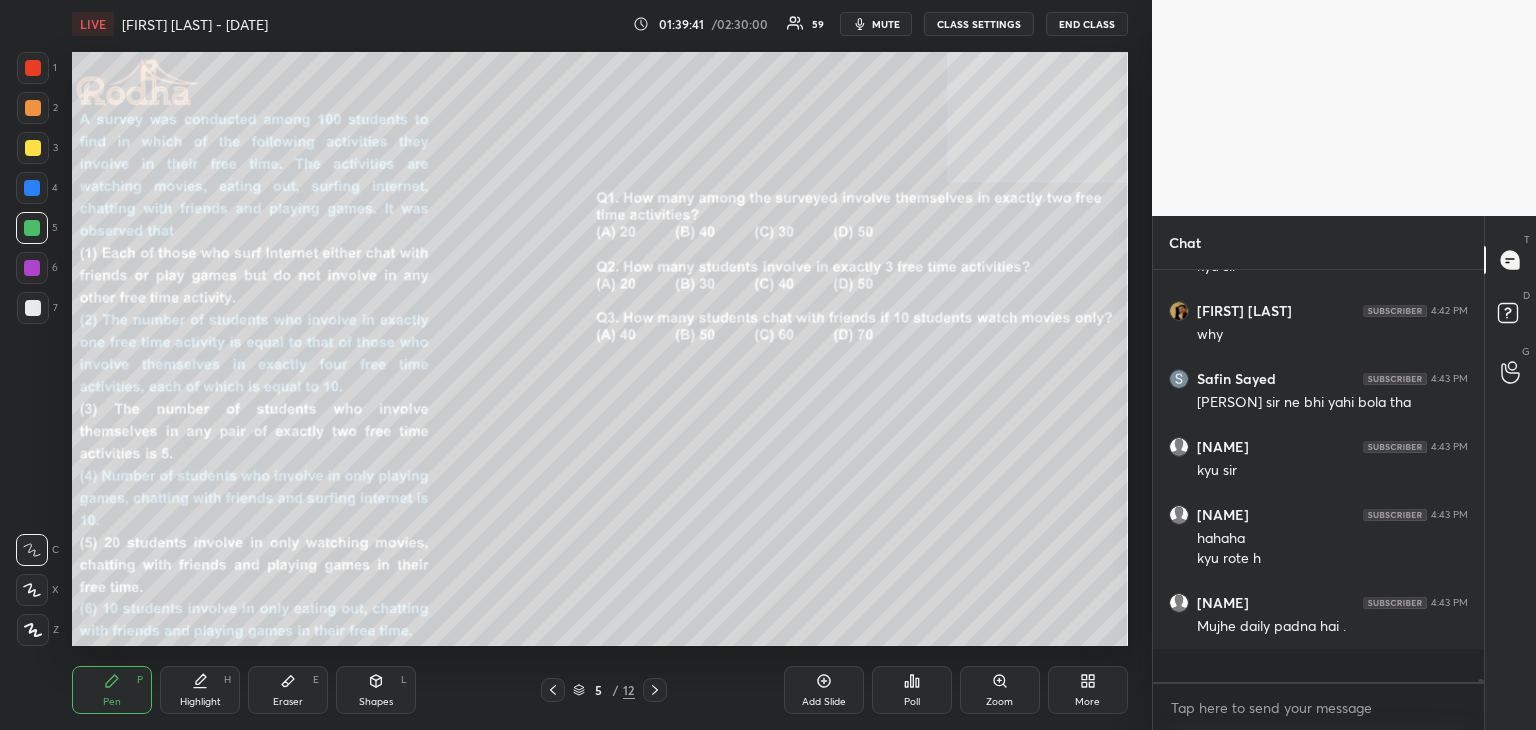 scroll, scrollTop: 5, scrollLeft: 6, axis: both 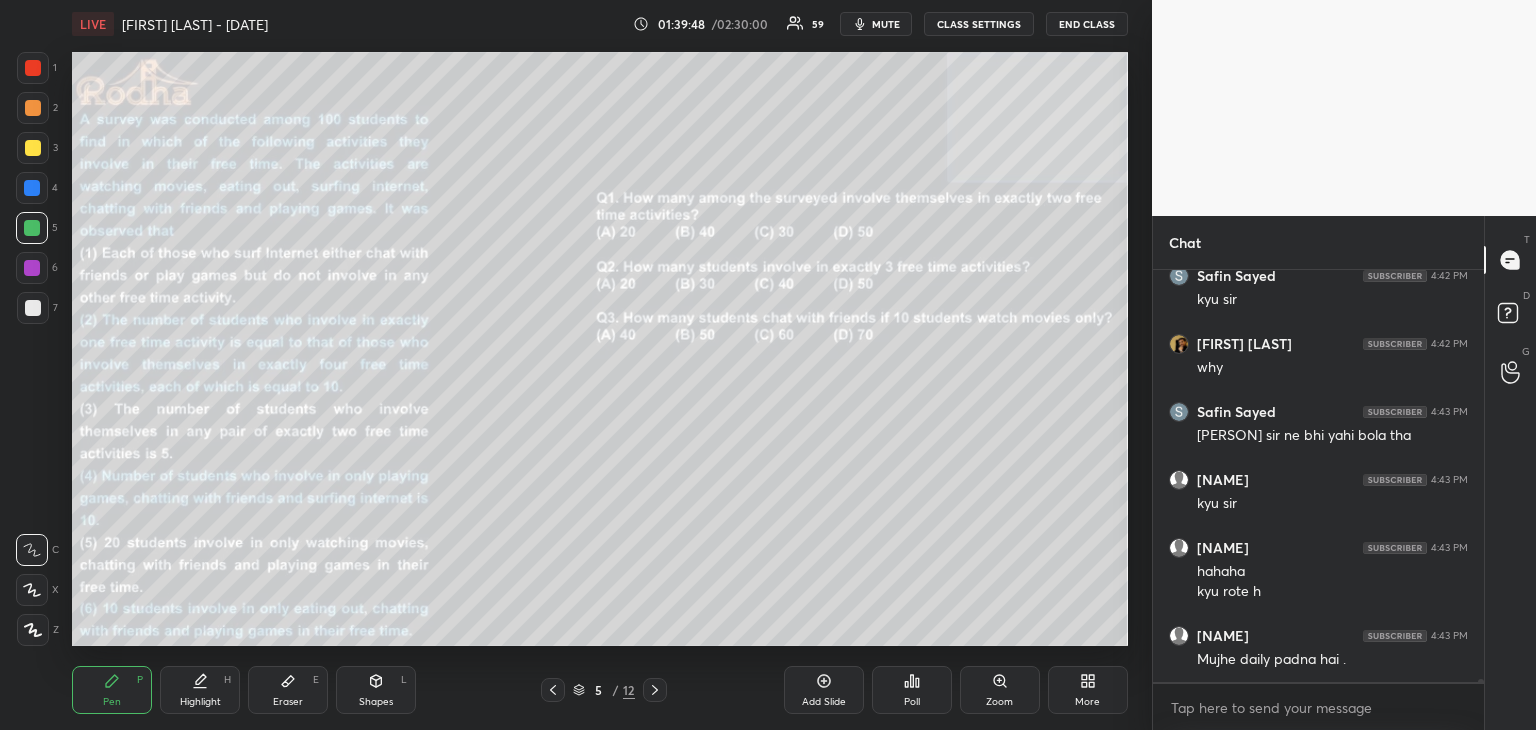 click on "Setting up your live class Poll for   secs No correct answer Start poll" at bounding box center [600, 349] 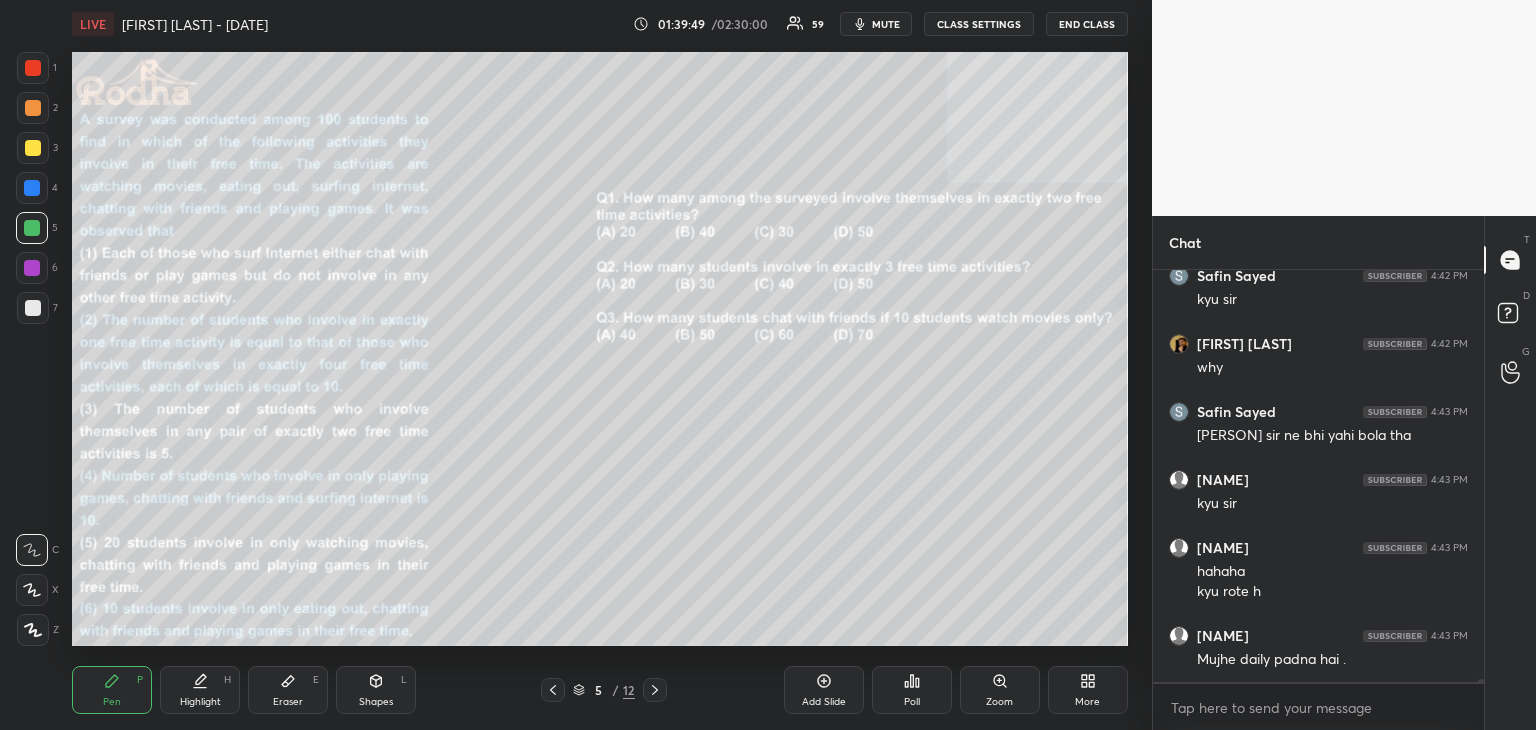 scroll, scrollTop: 48728, scrollLeft: 0, axis: vertical 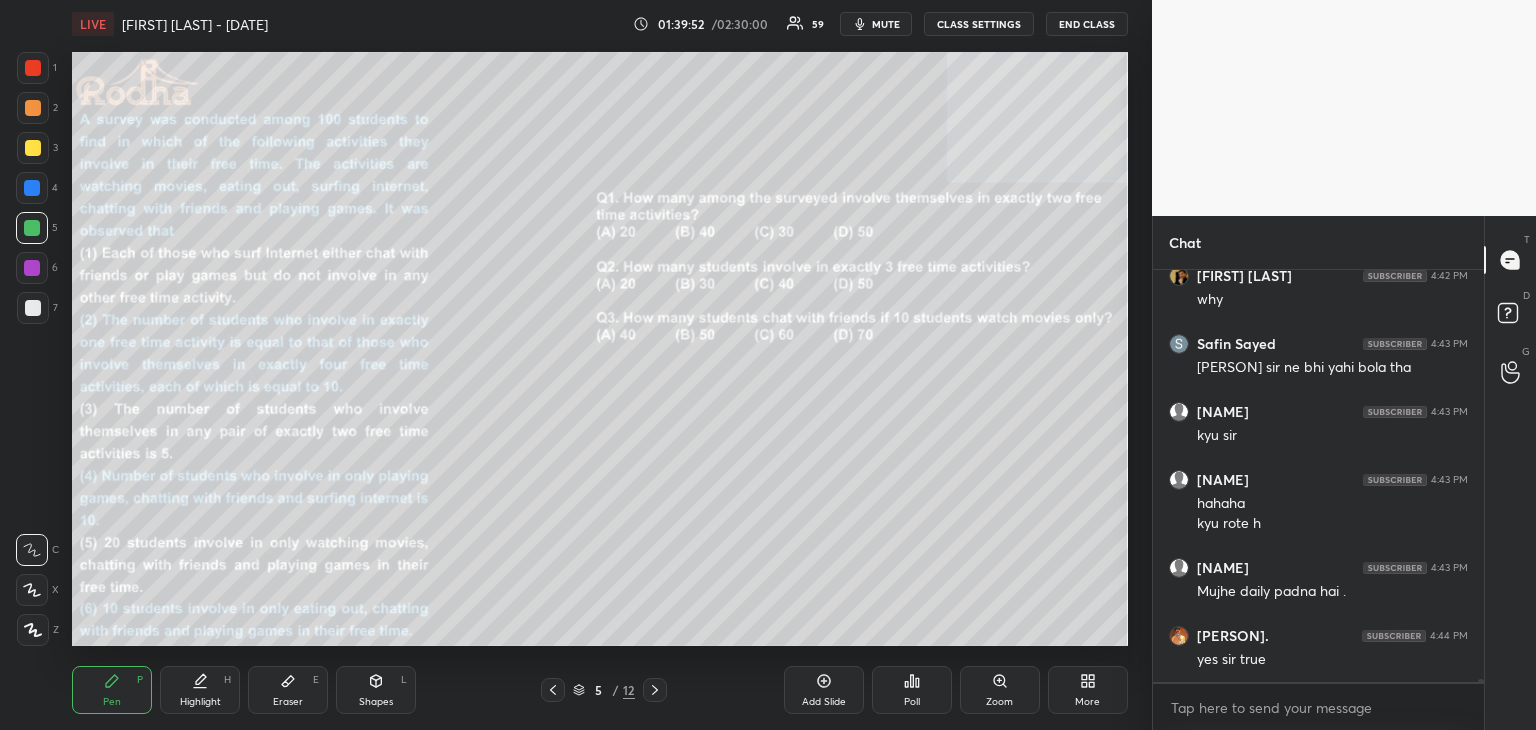 click 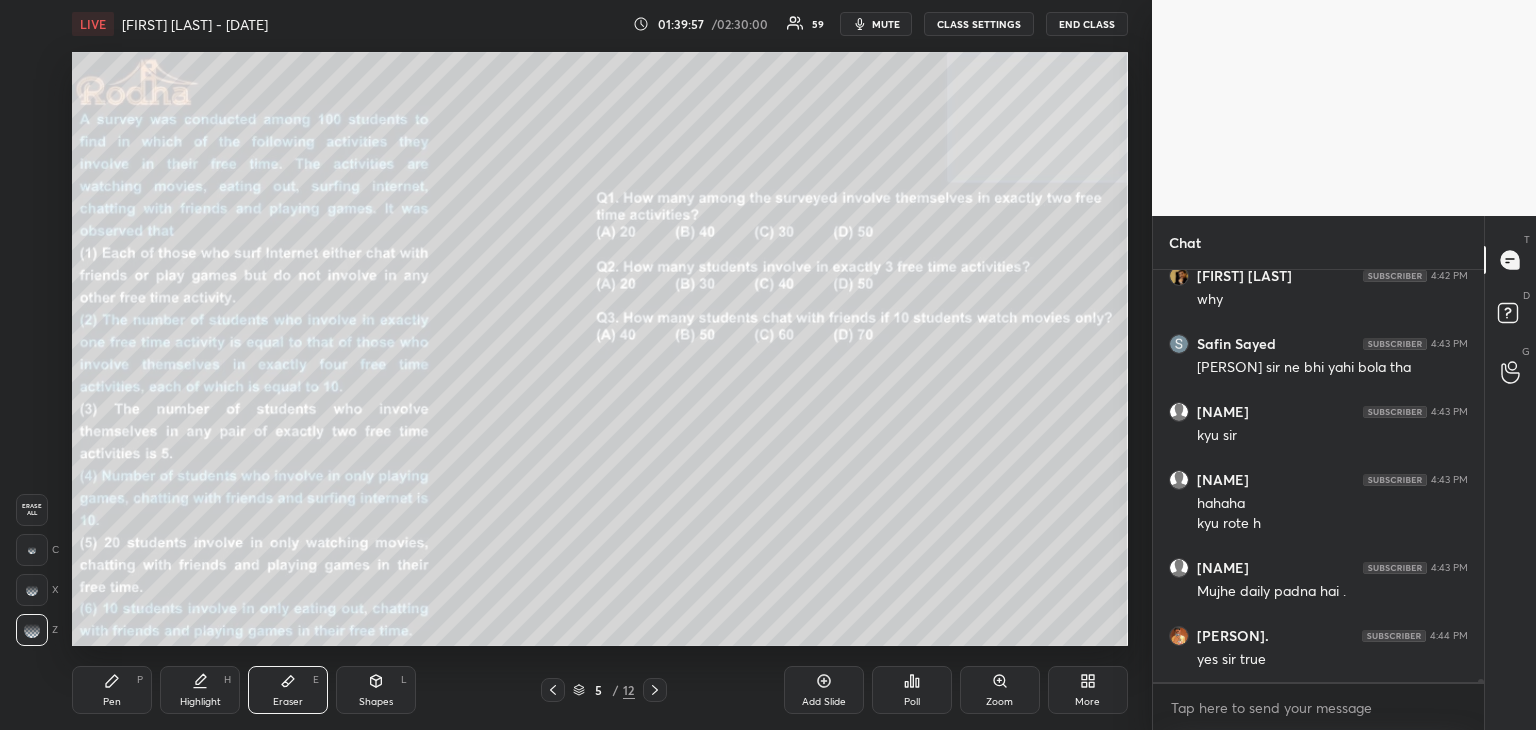 click on "Pen P" at bounding box center [112, 690] 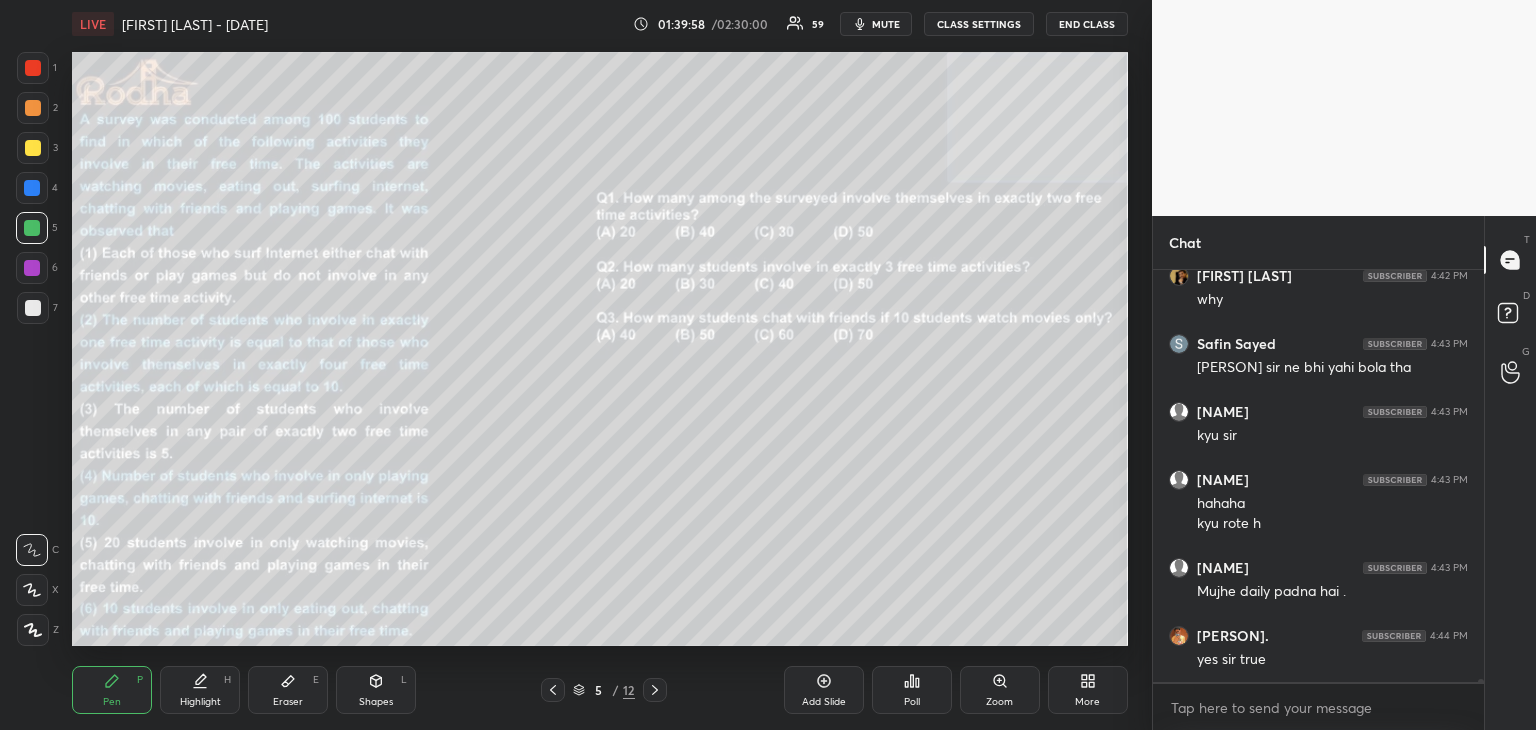 drag, startPoint x: 30, startPoint y: 306, endPoint x: 64, endPoint y: 287, distance: 38.948685 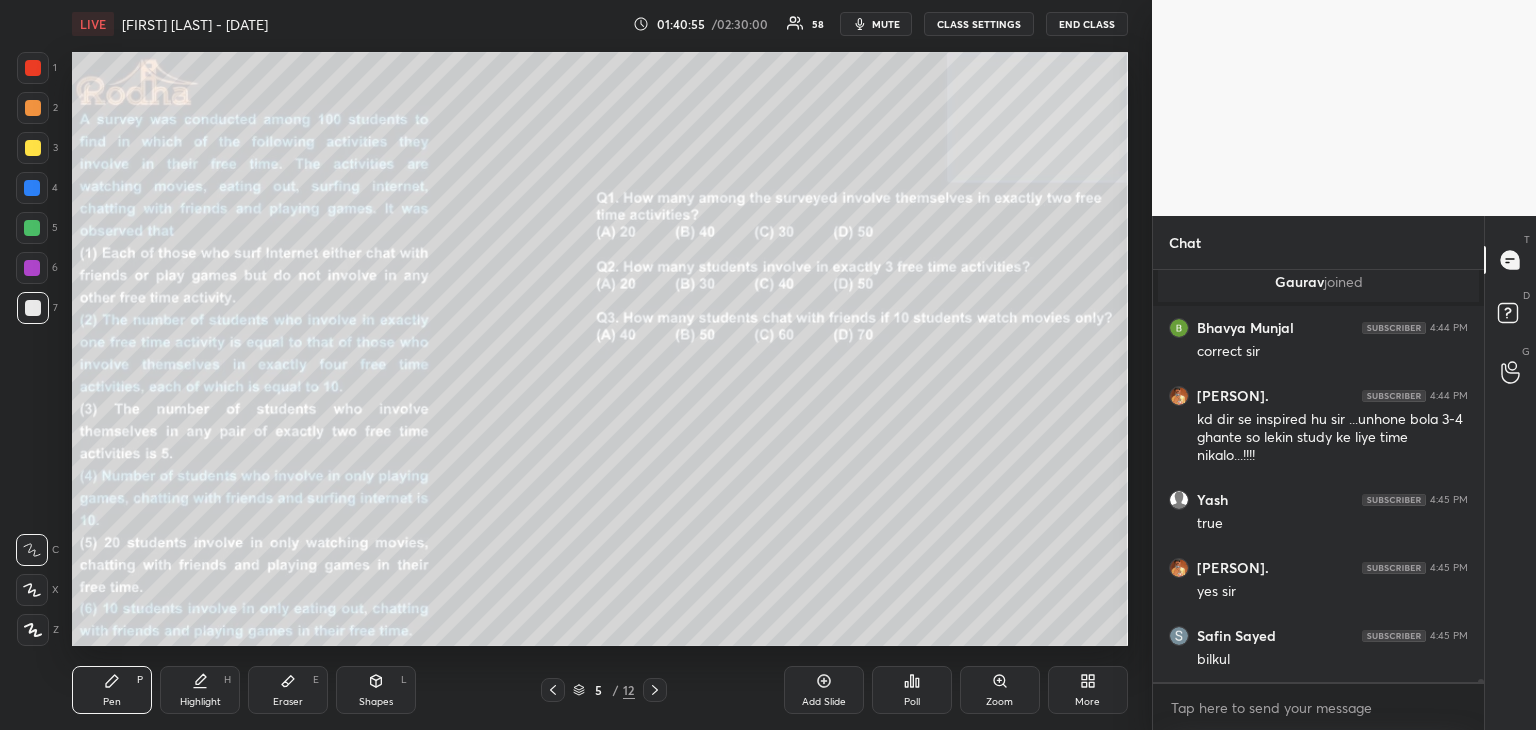 scroll, scrollTop: 48248, scrollLeft: 0, axis: vertical 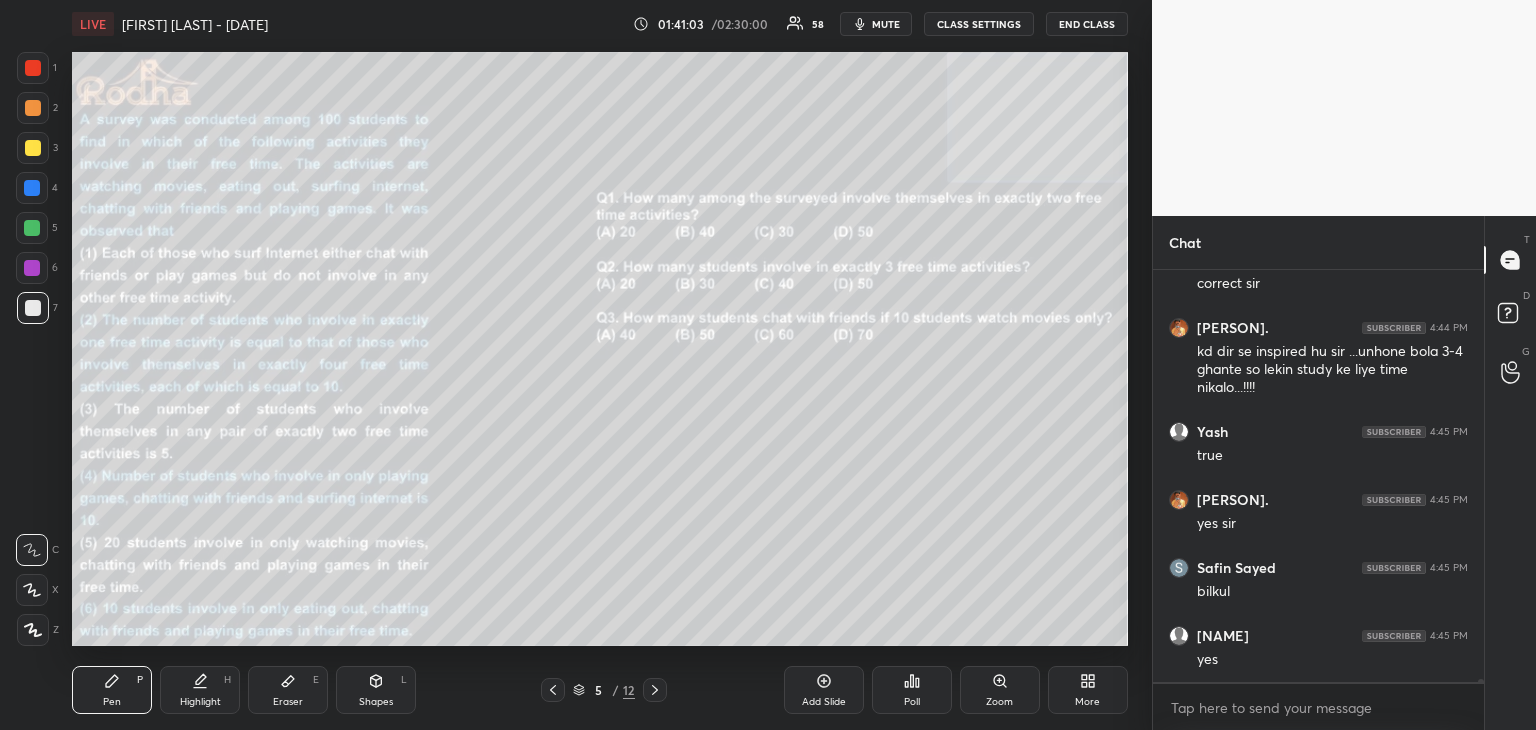 drag, startPoint x: 288, startPoint y: 682, endPoint x: 305, endPoint y: 649, distance: 37.12142 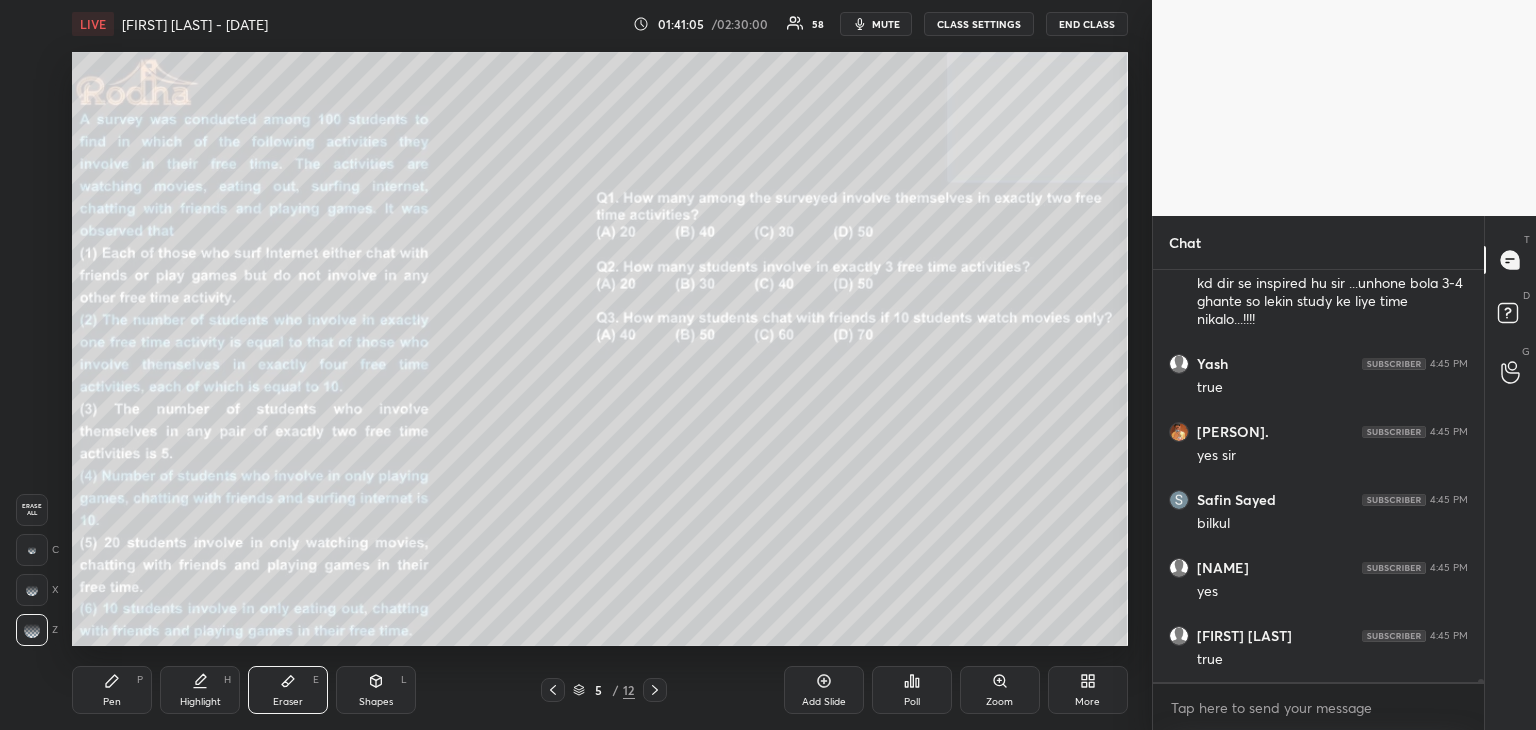 scroll, scrollTop: 48384, scrollLeft: 0, axis: vertical 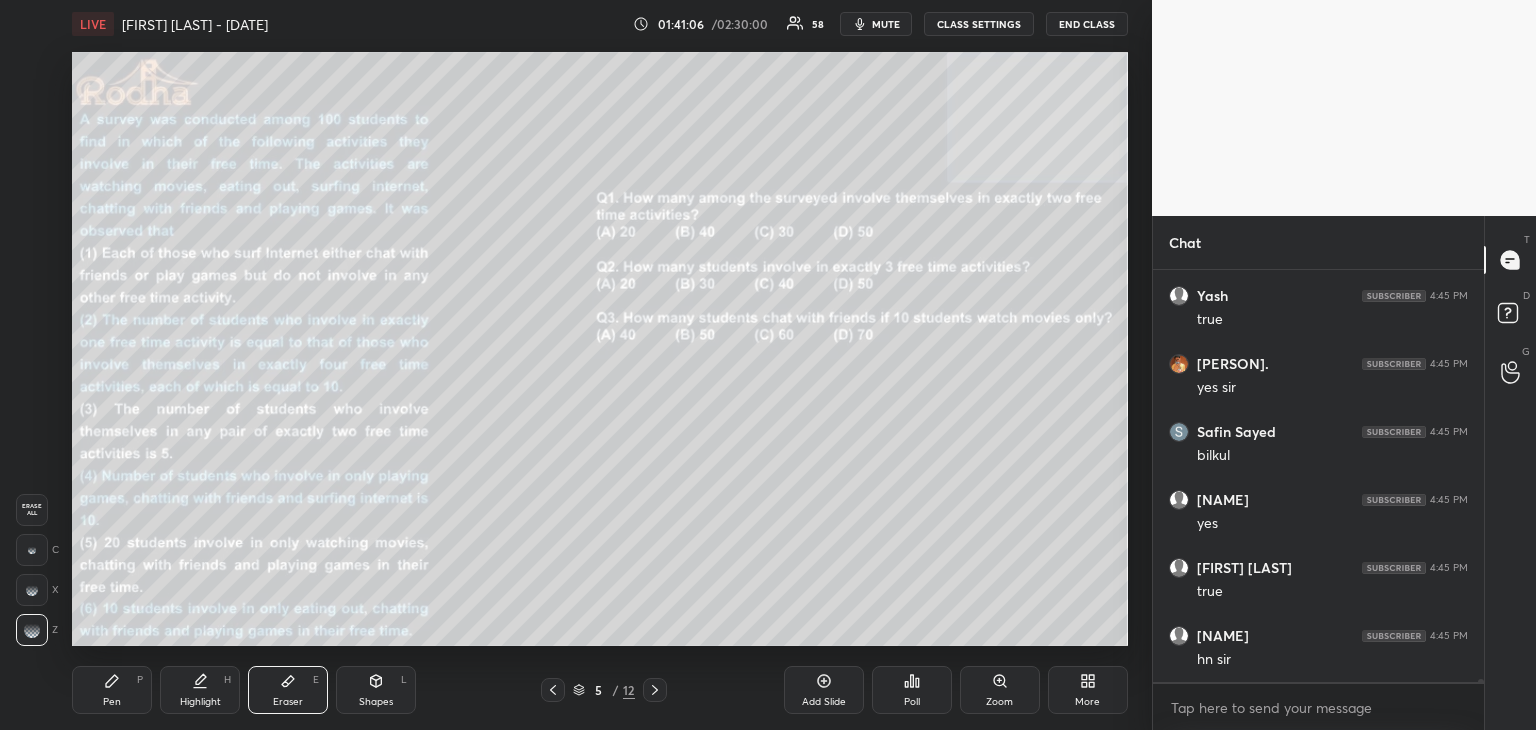 click on "Pen P" at bounding box center (112, 690) 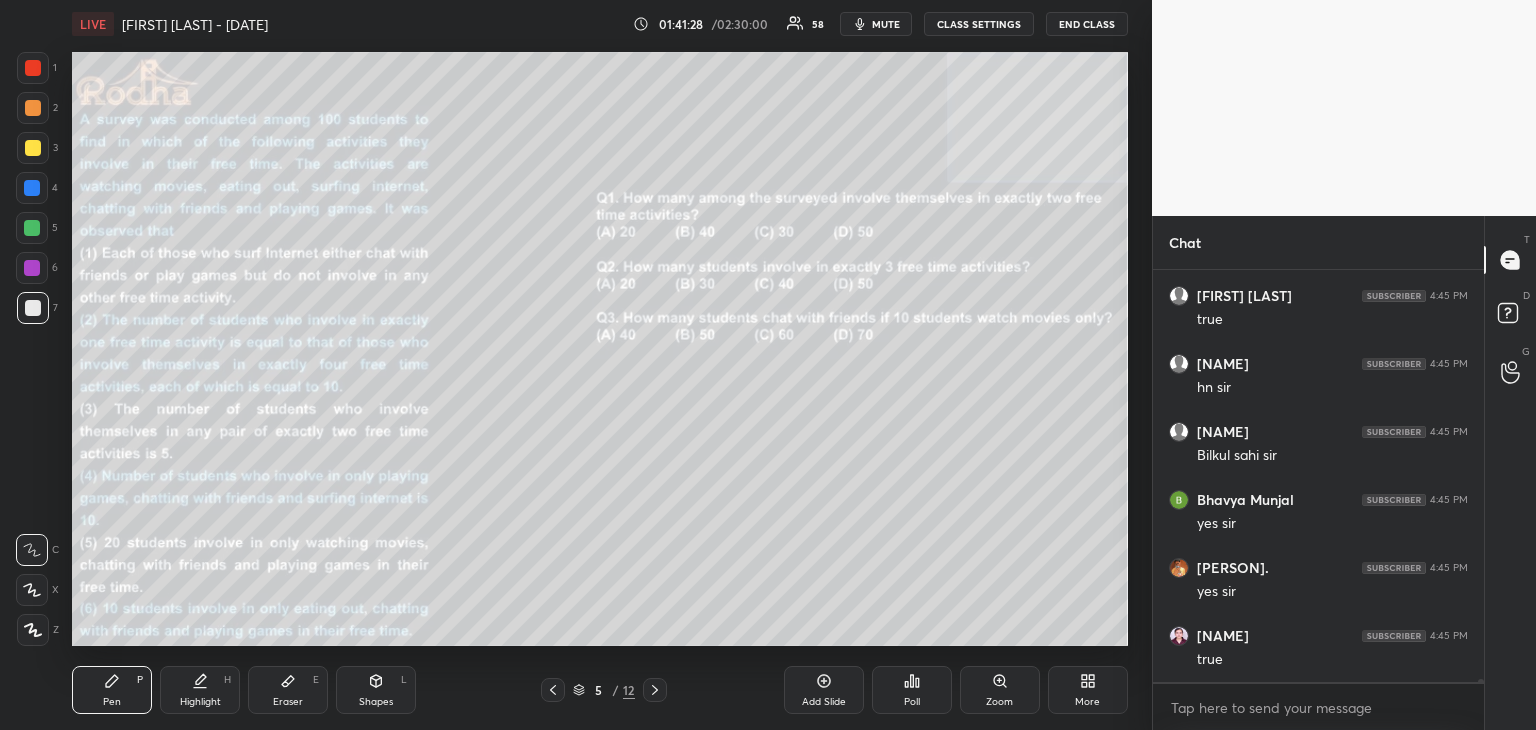 scroll, scrollTop: 48724, scrollLeft: 0, axis: vertical 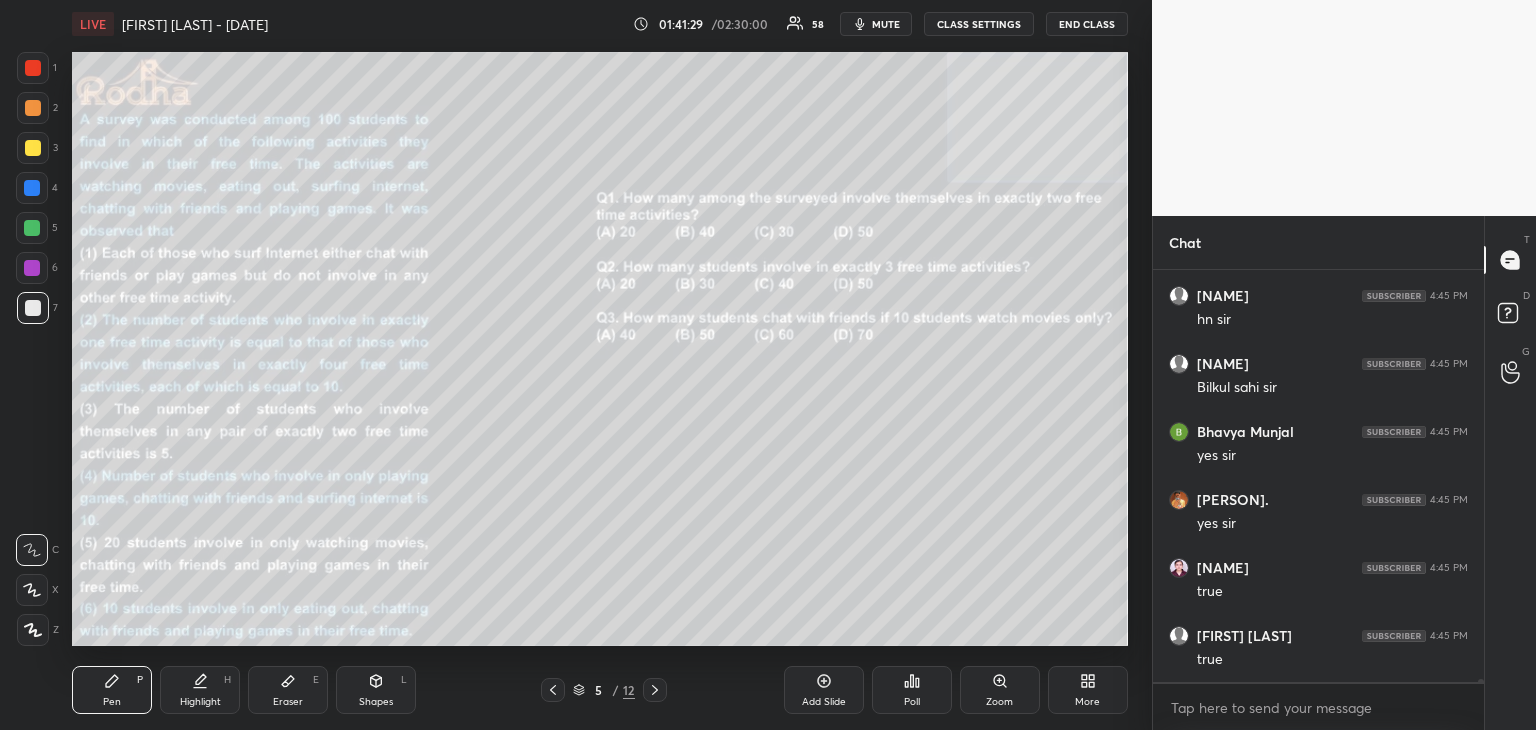 drag, startPoint x: 298, startPoint y: 684, endPoint x: 330, endPoint y: 650, distance: 46.69047 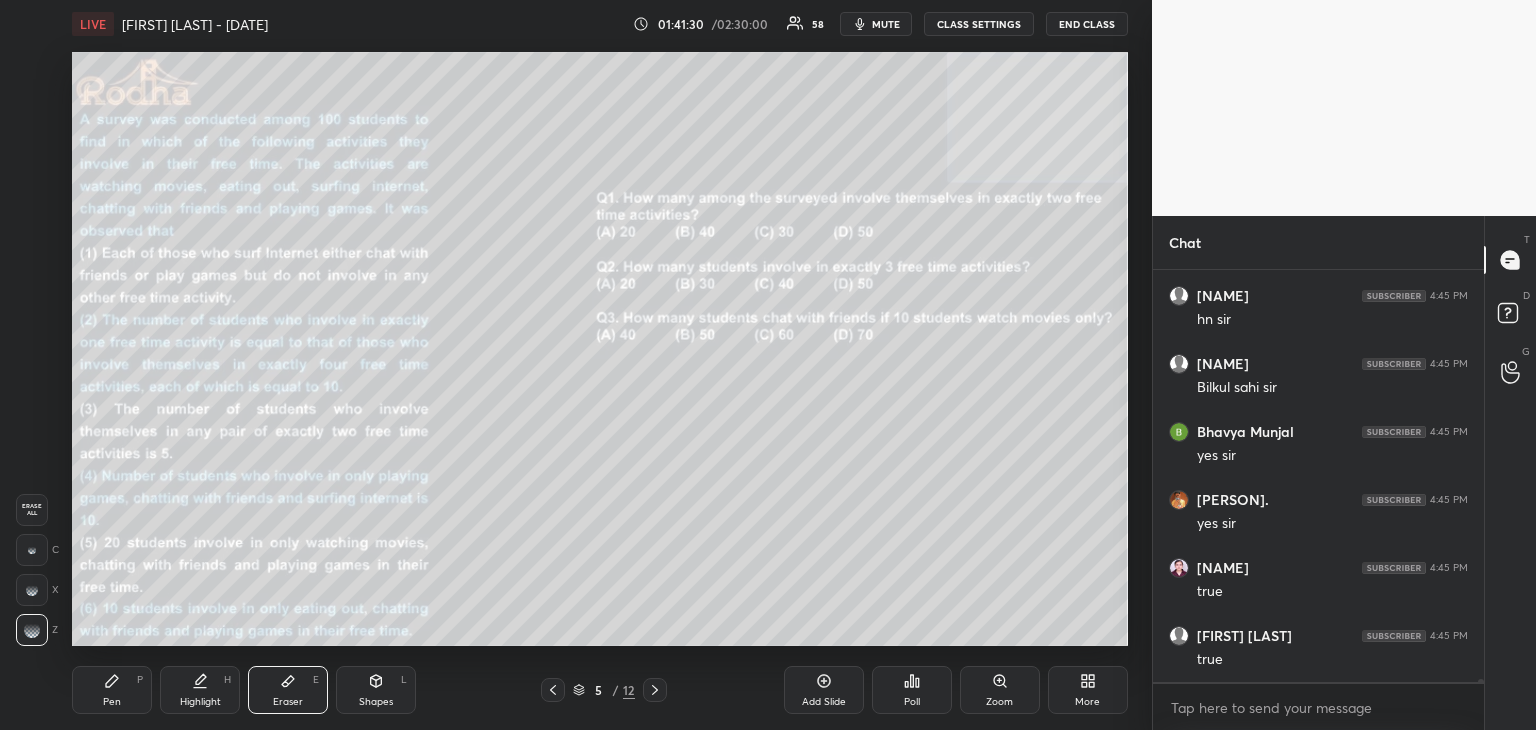 scroll, scrollTop: 48792, scrollLeft: 0, axis: vertical 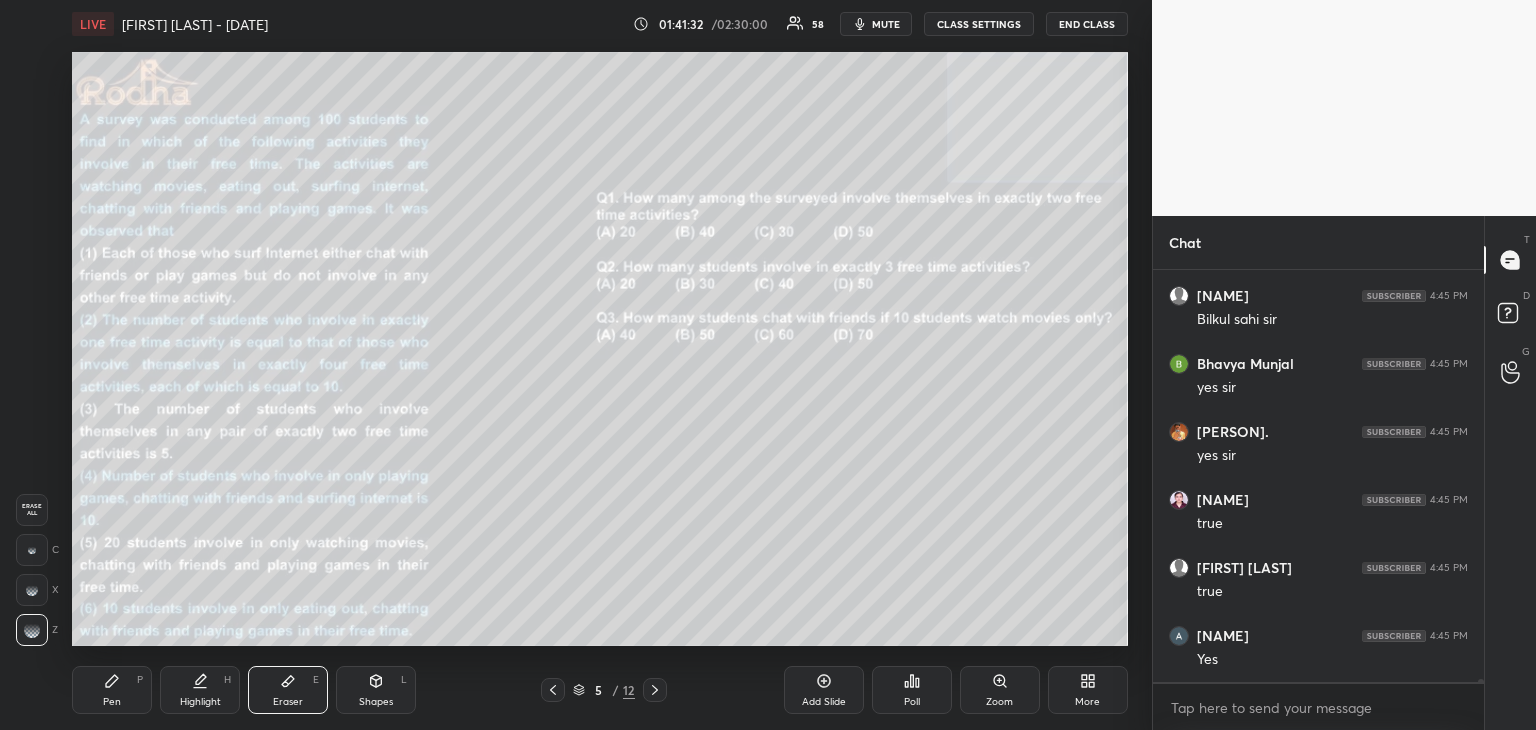 click on "Pen" at bounding box center (112, 702) 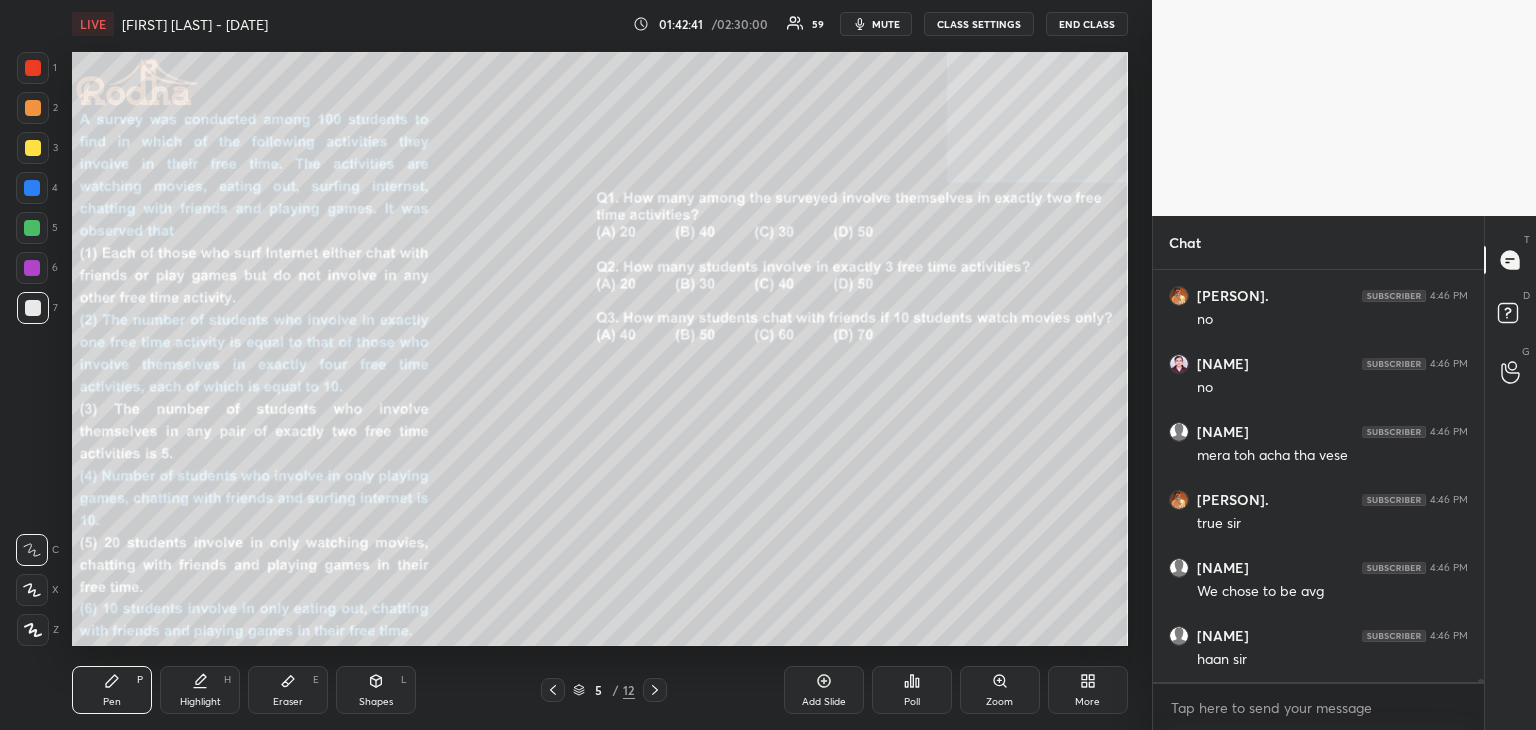 scroll, scrollTop: 50764, scrollLeft: 0, axis: vertical 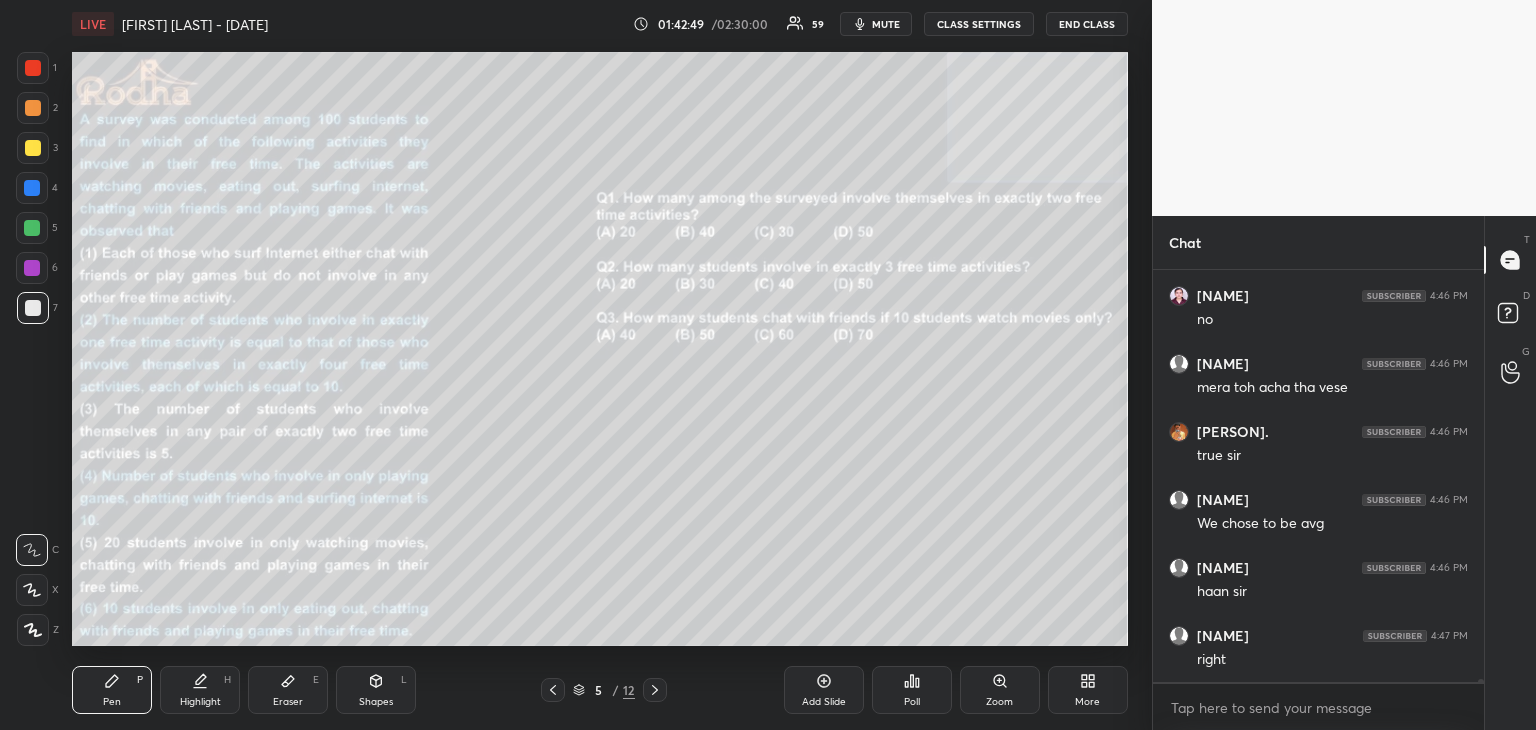 click on "Eraser E" at bounding box center [288, 690] 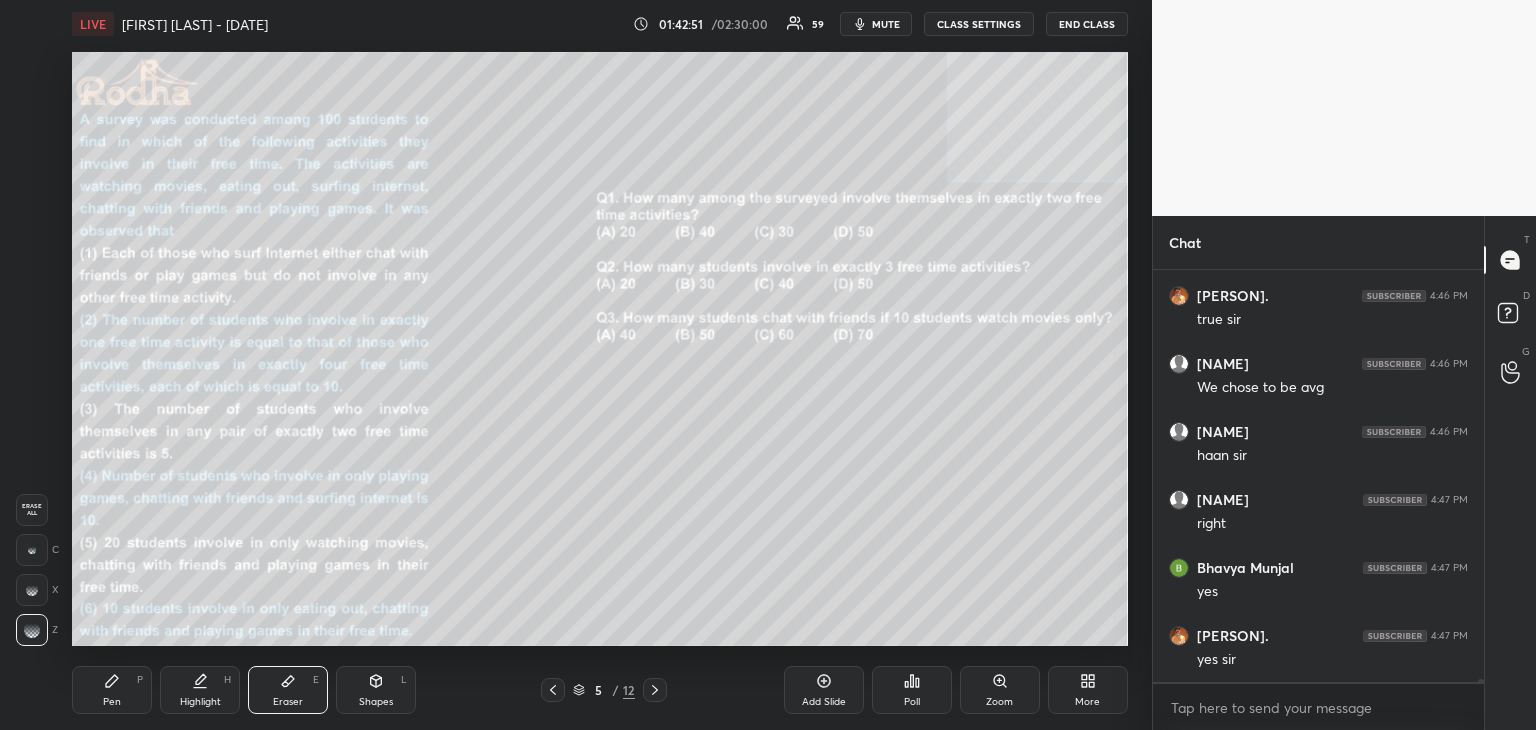 scroll, scrollTop: 50968, scrollLeft: 0, axis: vertical 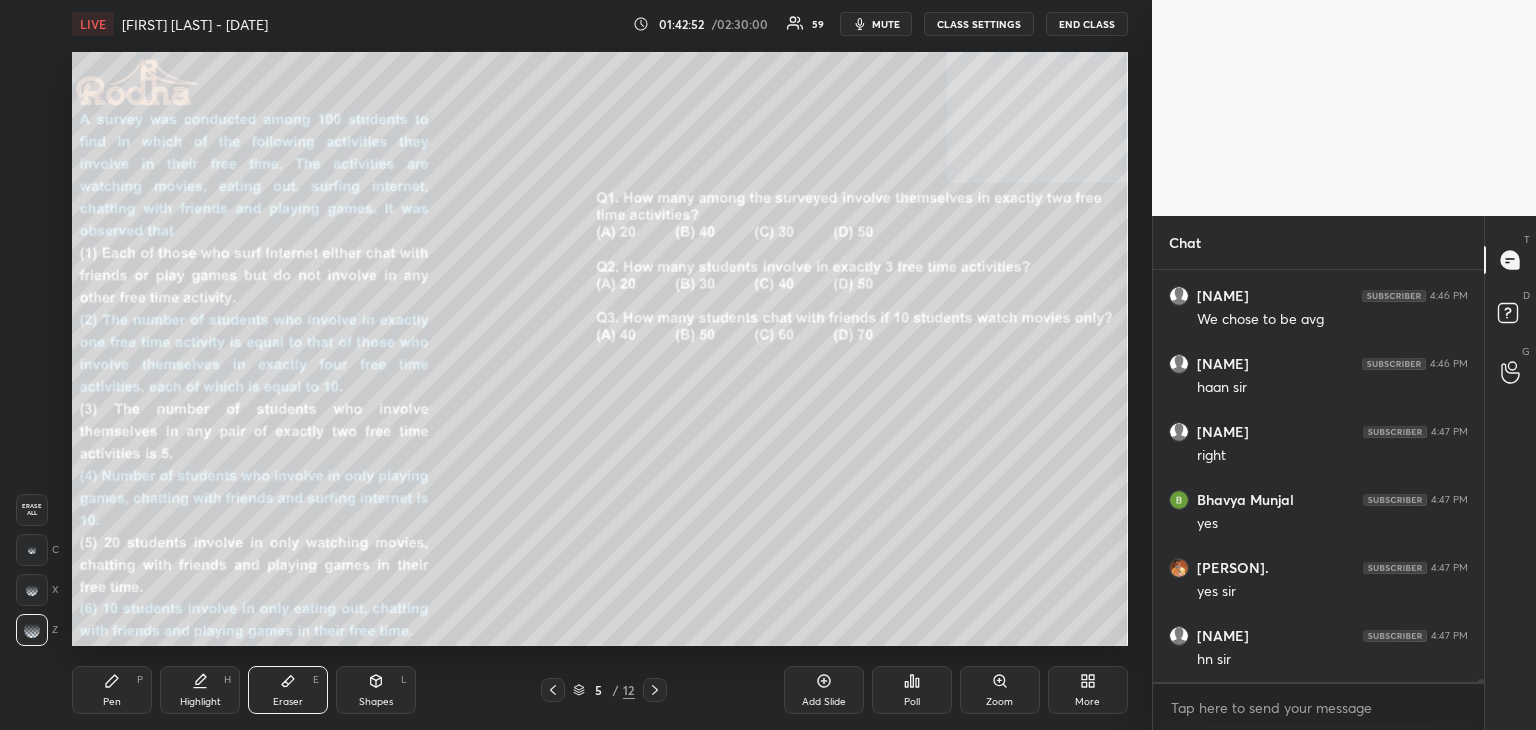 drag, startPoint x: 102, startPoint y: 703, endPoint x: 210, endPoint y: 653, distance: 119.0126 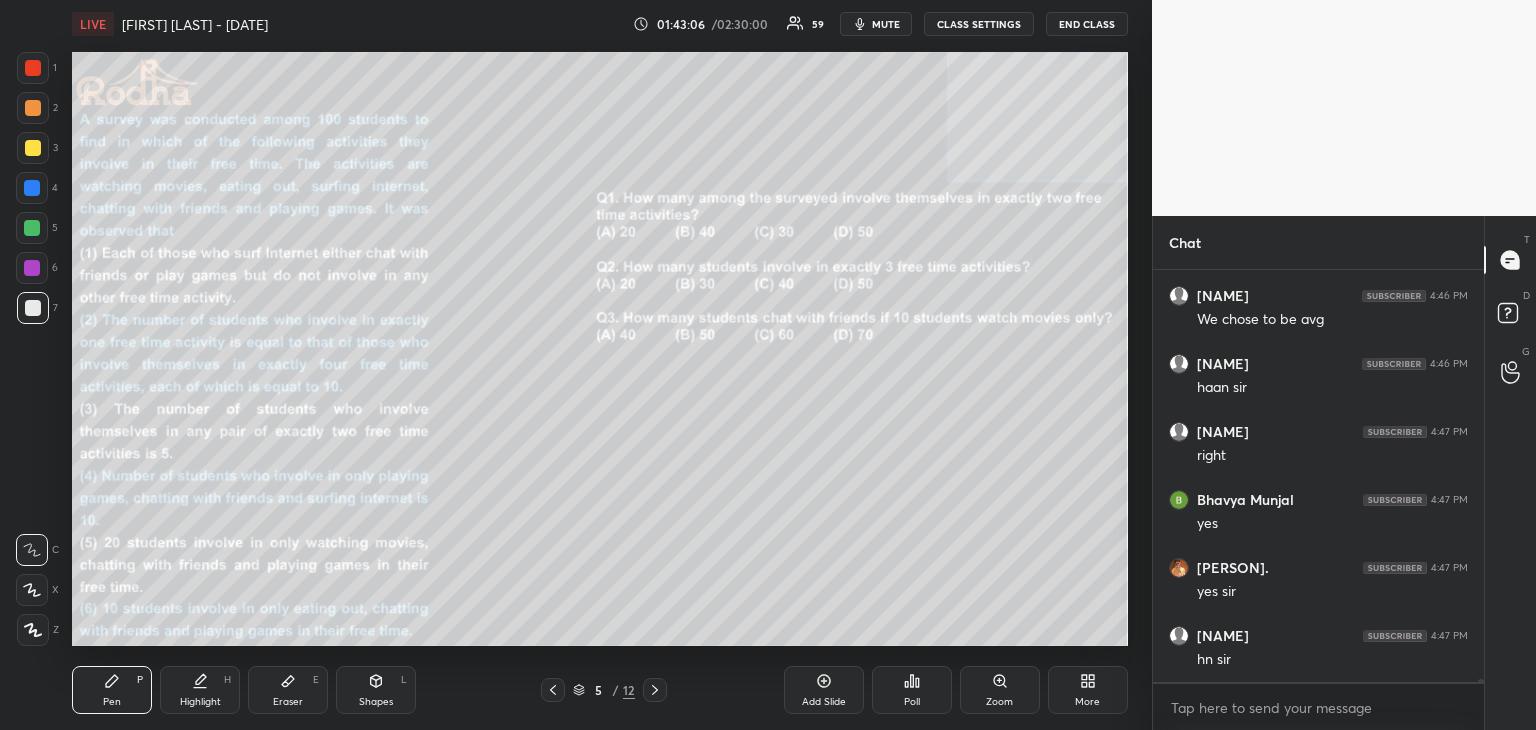 scroll, scrollTop: 51036, scrollLeft: 0, axis: vertical 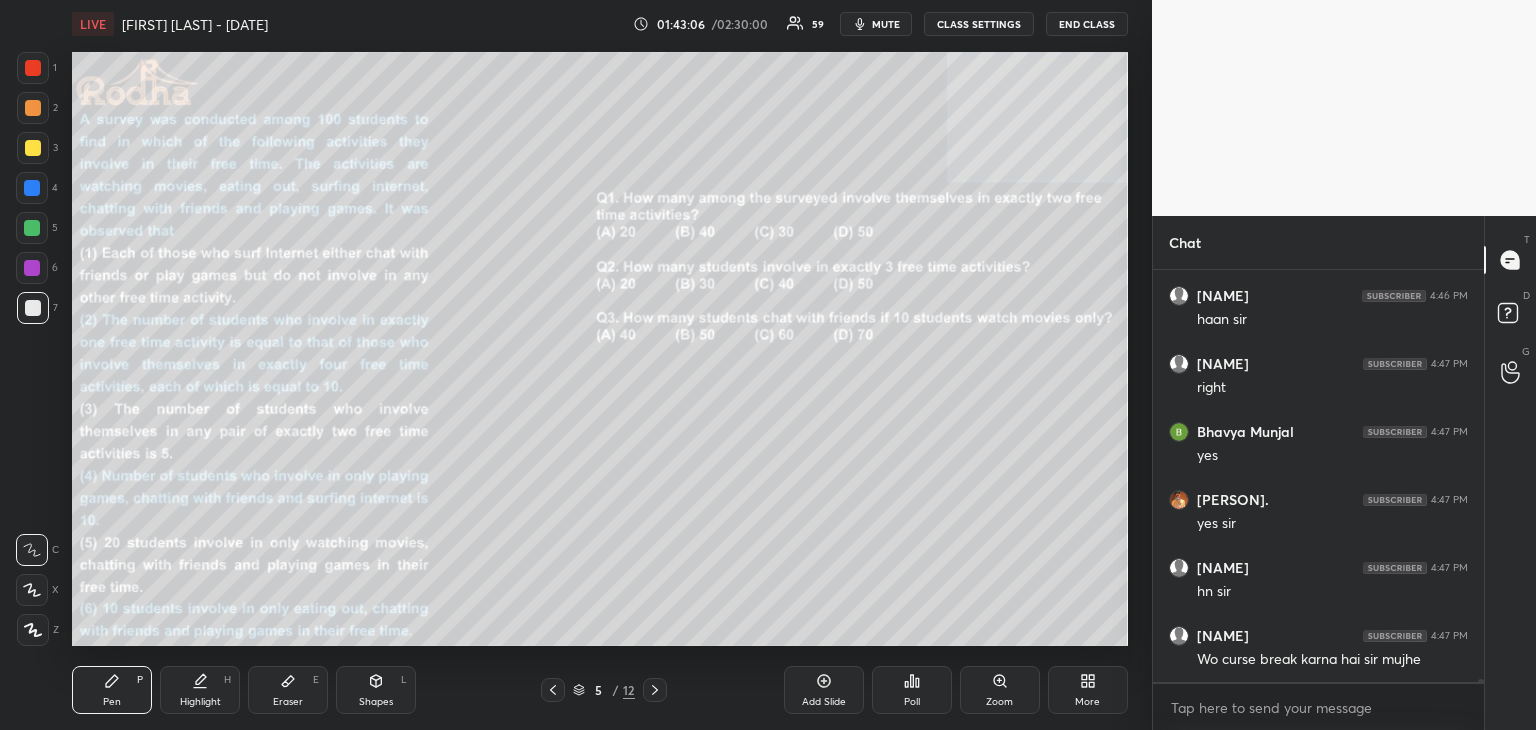 click 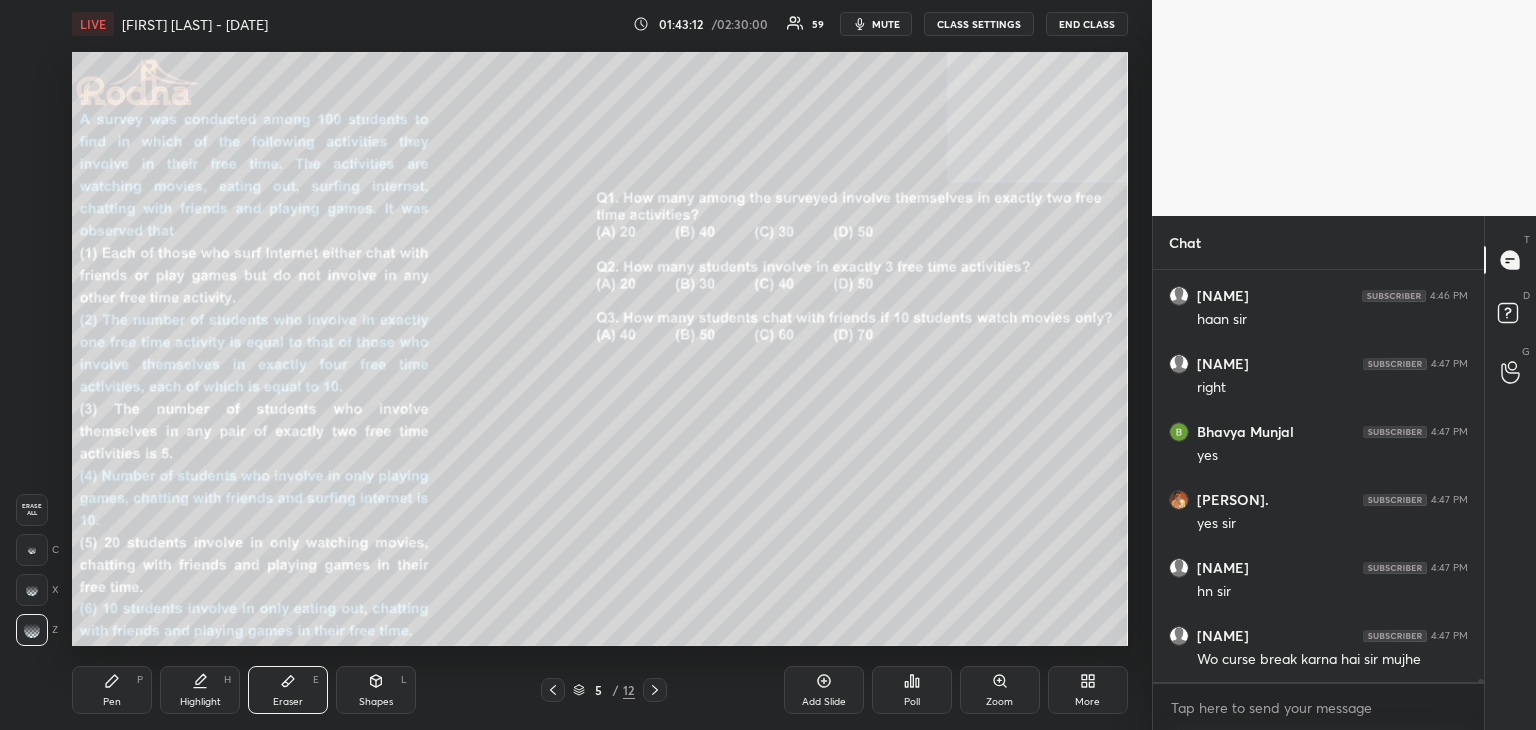 click on "Pen P" at bounding box center [112, 690] 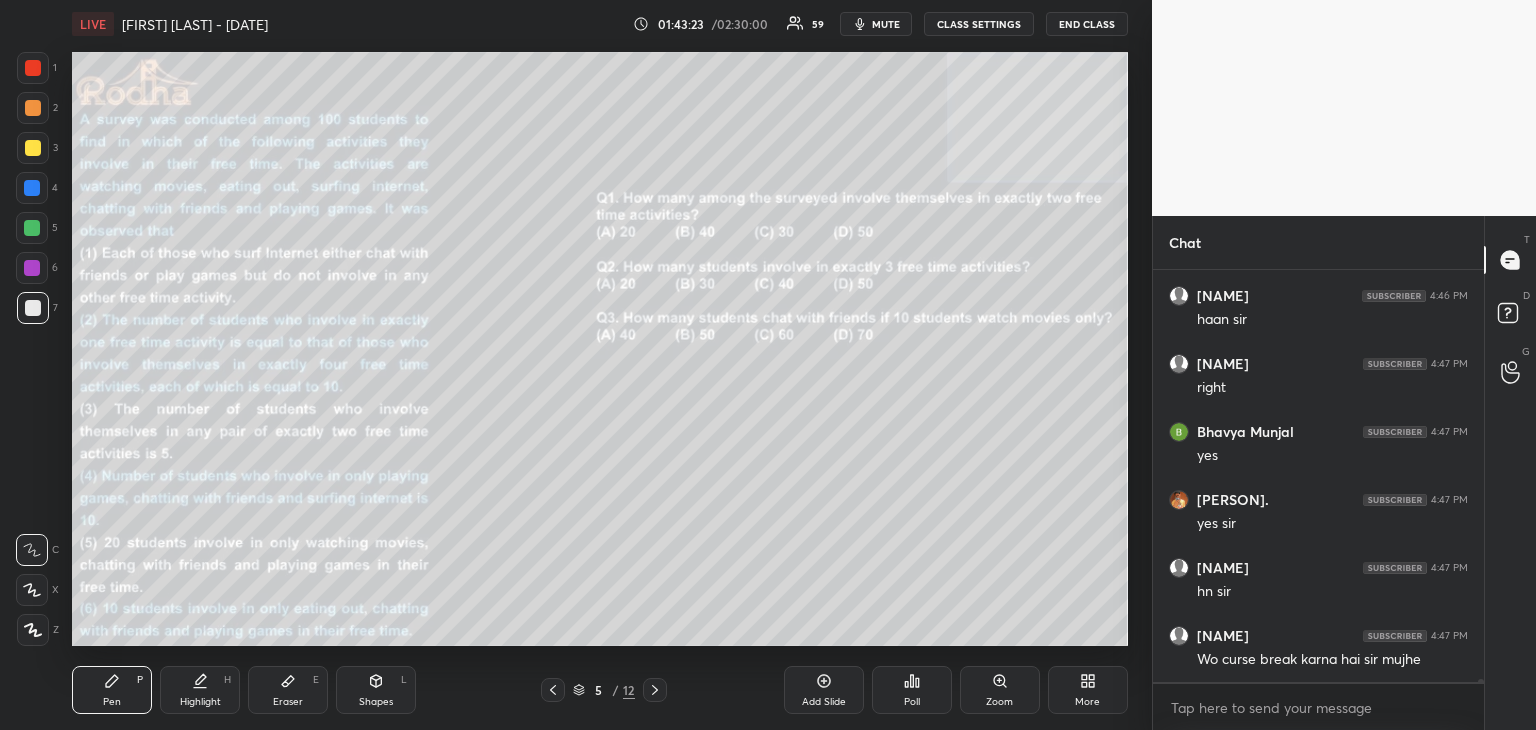 click on "Eraser E" at bounding box center [288, 690] 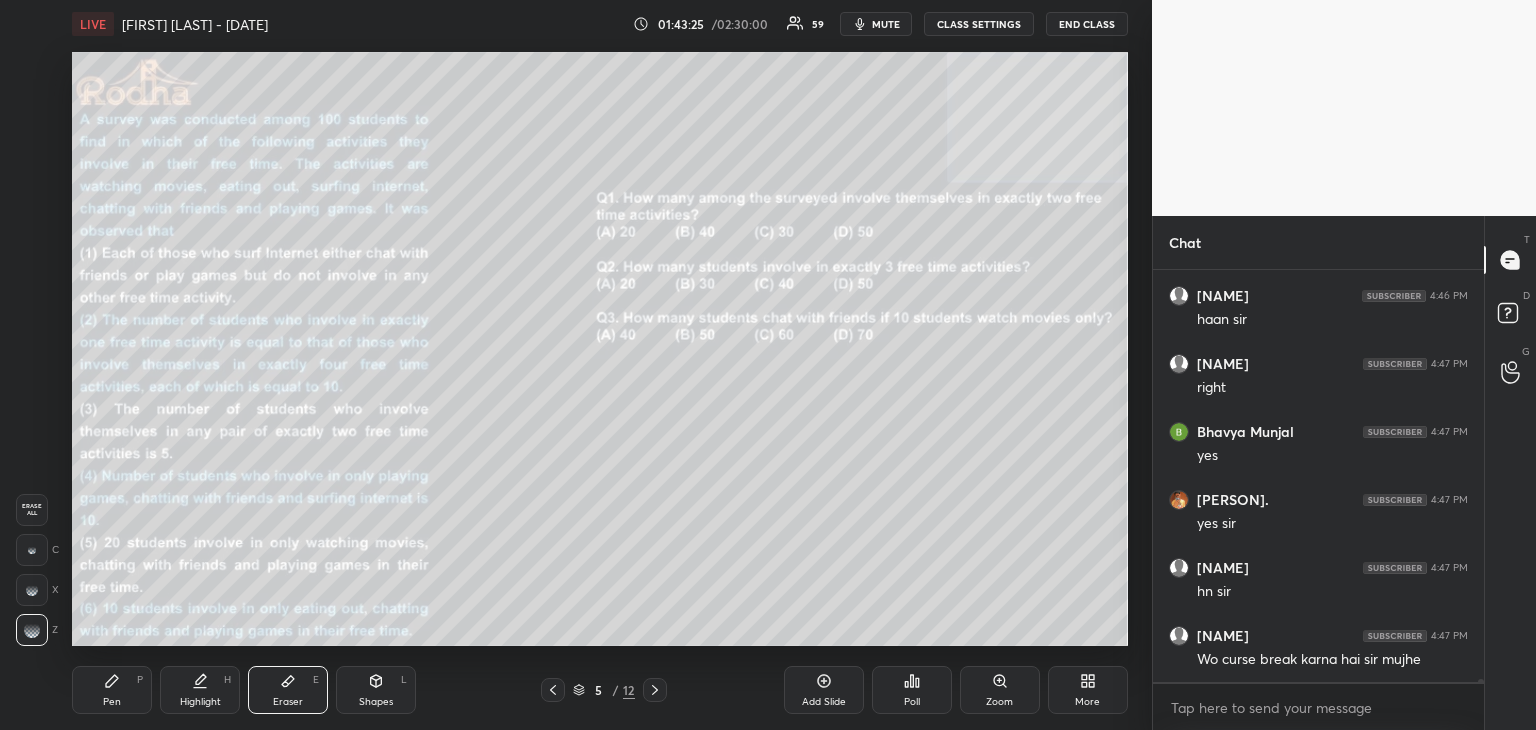 scroll, scrollTop: 51104, scrollLeft: 0, axis: vertical 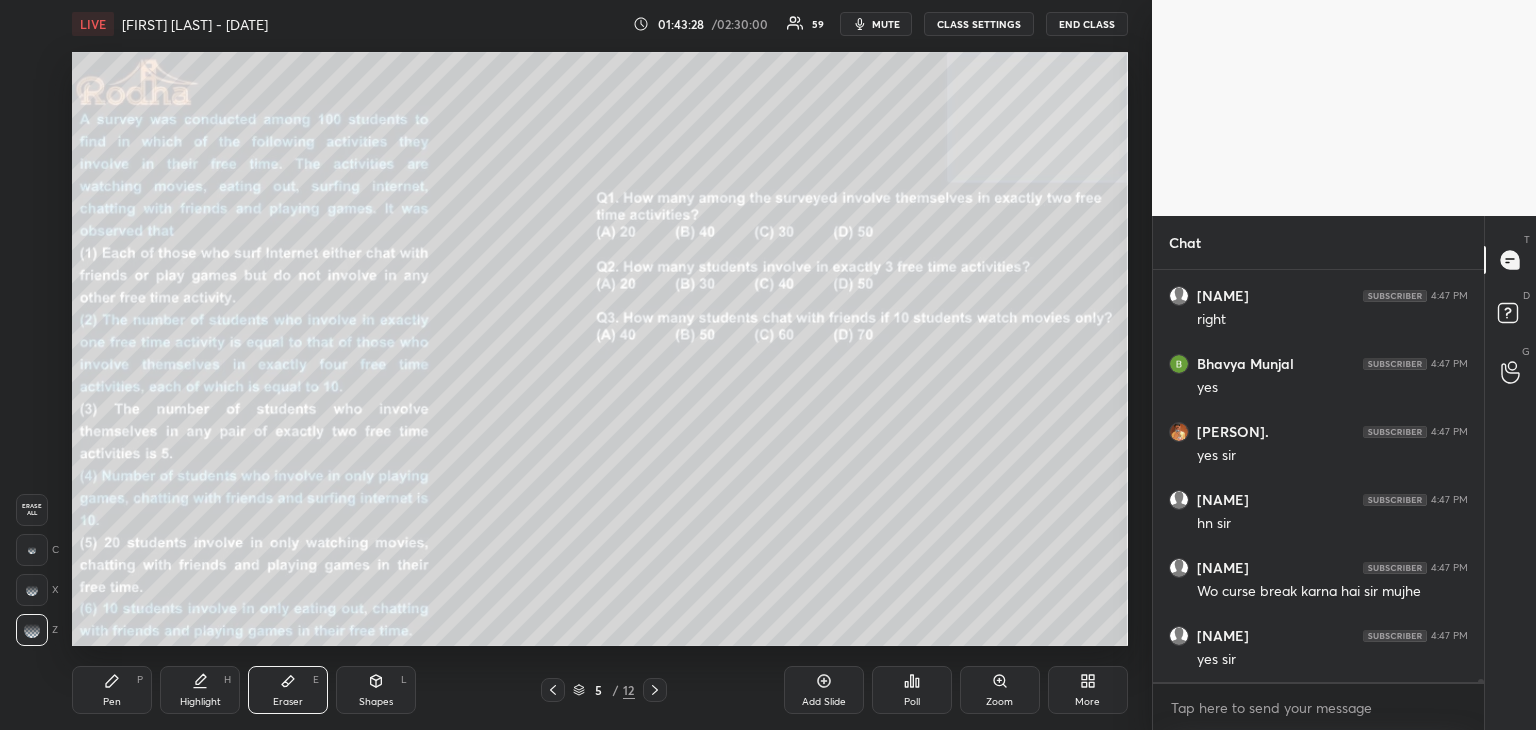 click on "Pen" at bounding box center [112, 702] 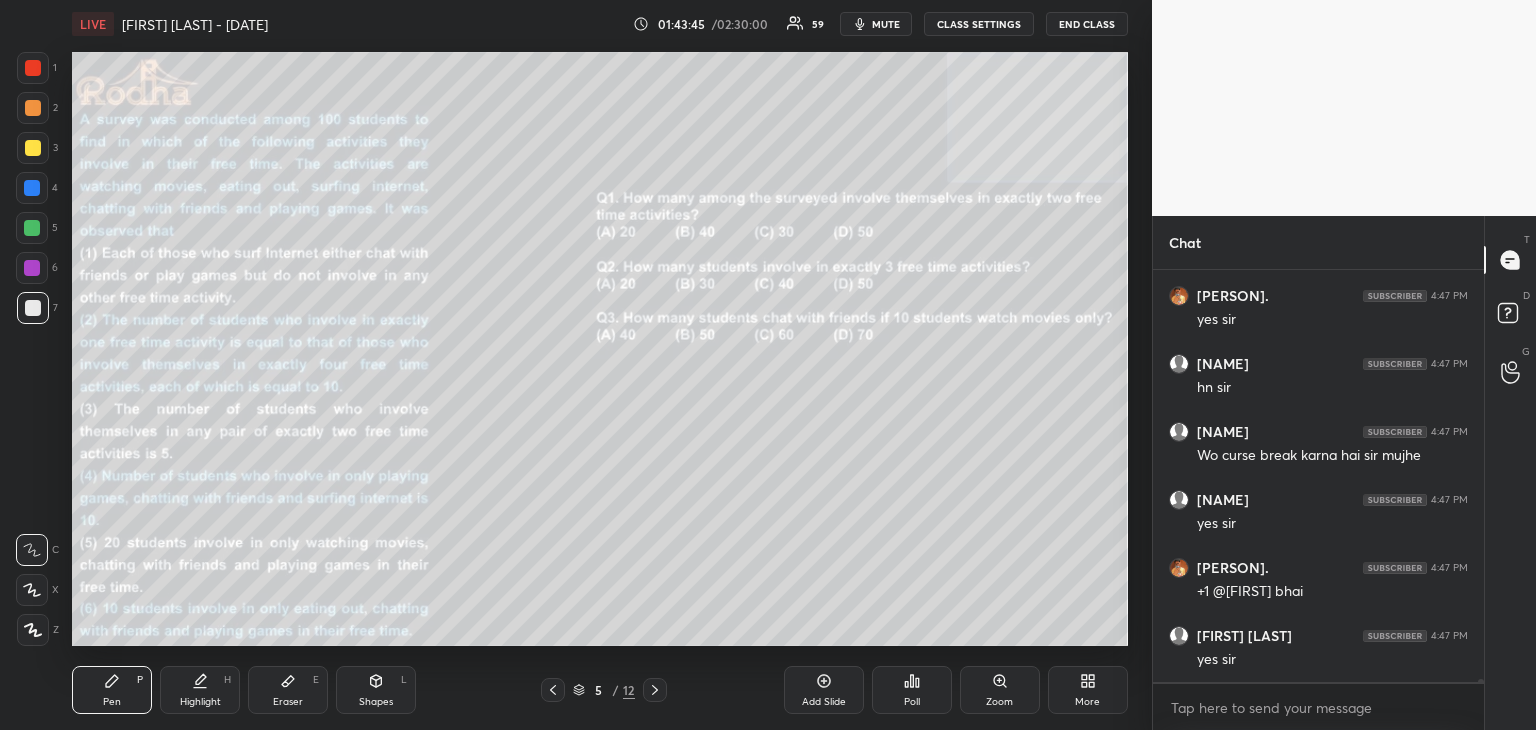 scroll, scrollTop: 51308, scrollLeft: 0, axis: vertical 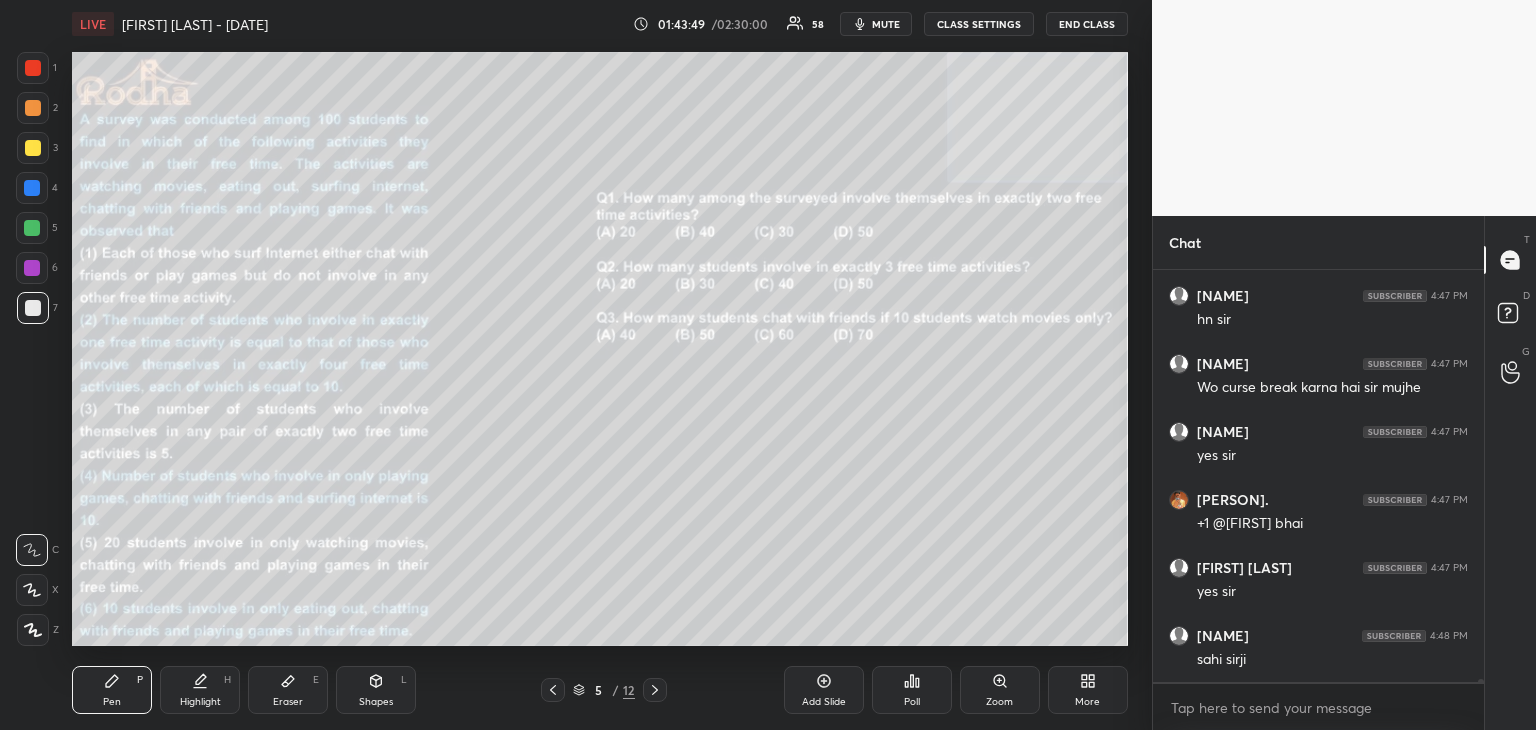 click on "Eraser E" at bounding box center [288, 690] 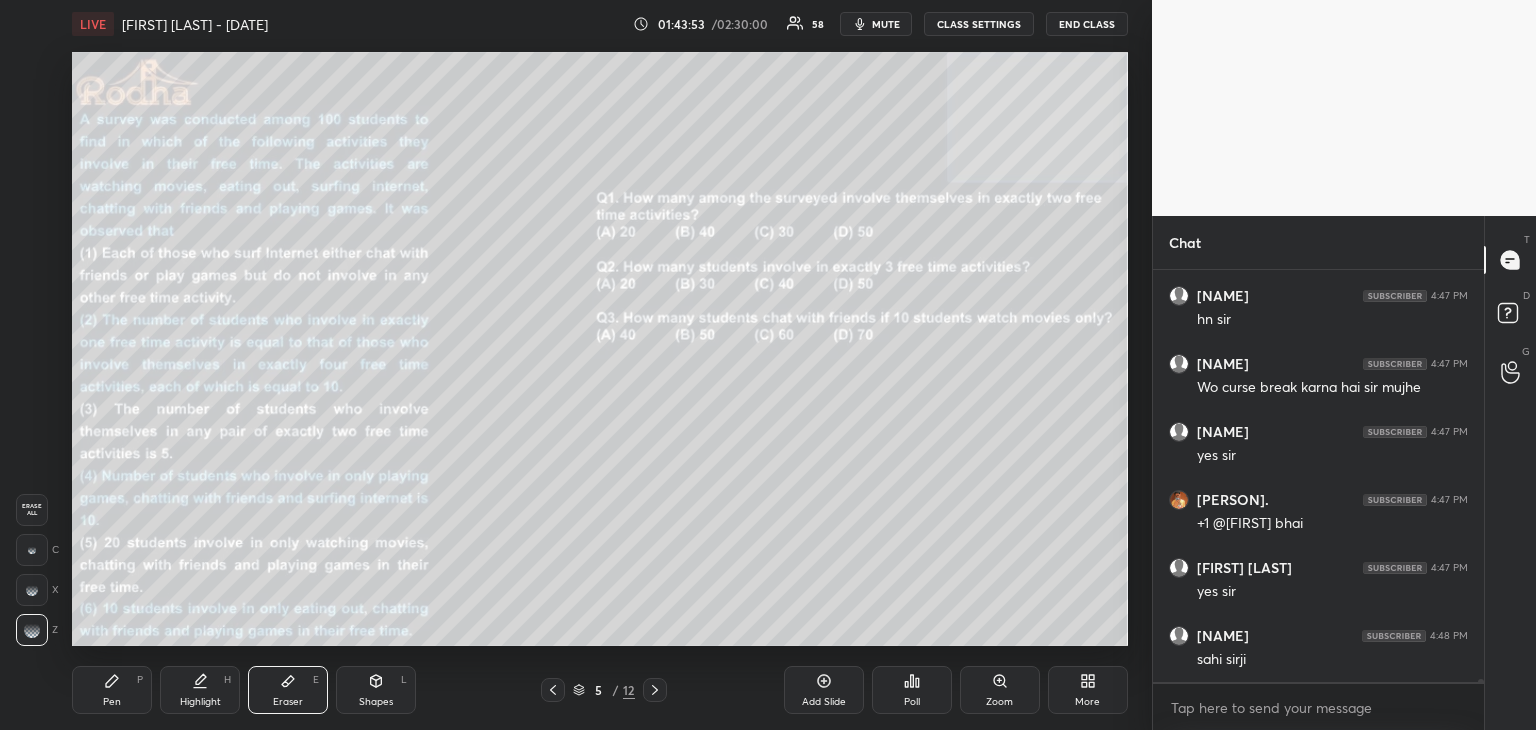 click on "Pen P" at bounding box center [112, 690] 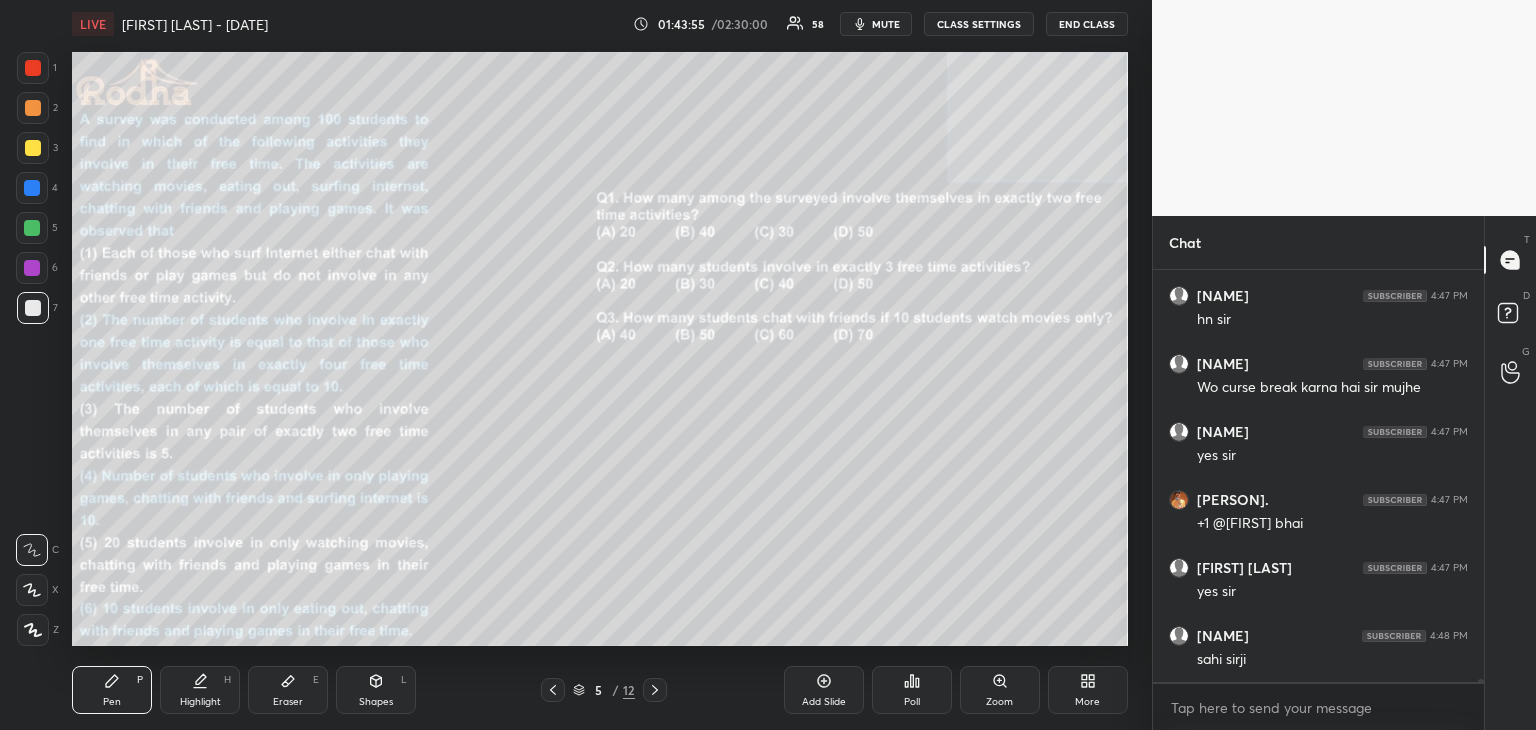 click at bounding box center (33, 148) 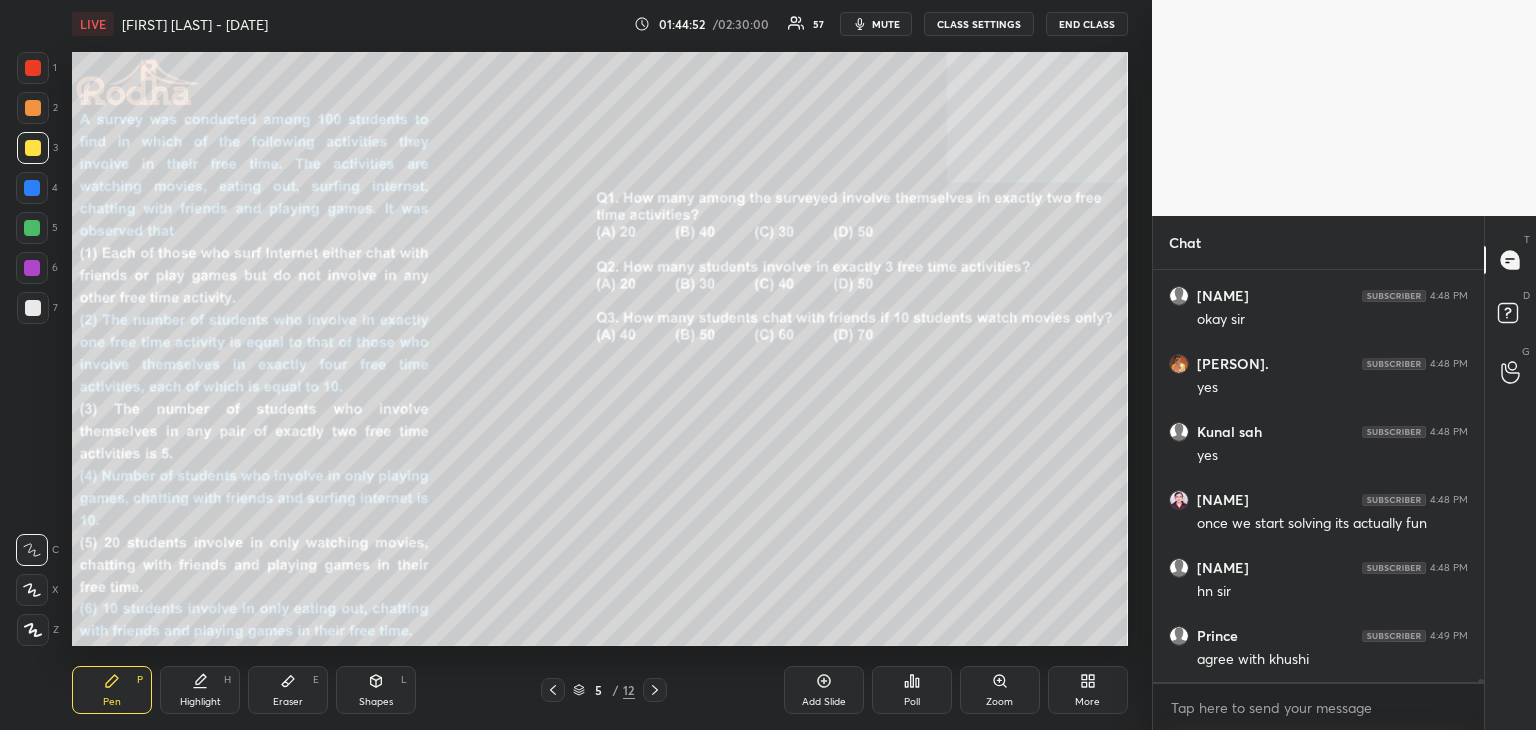 scroll, scrollTop: 51920, scrollLeft: 0, axis: vertical 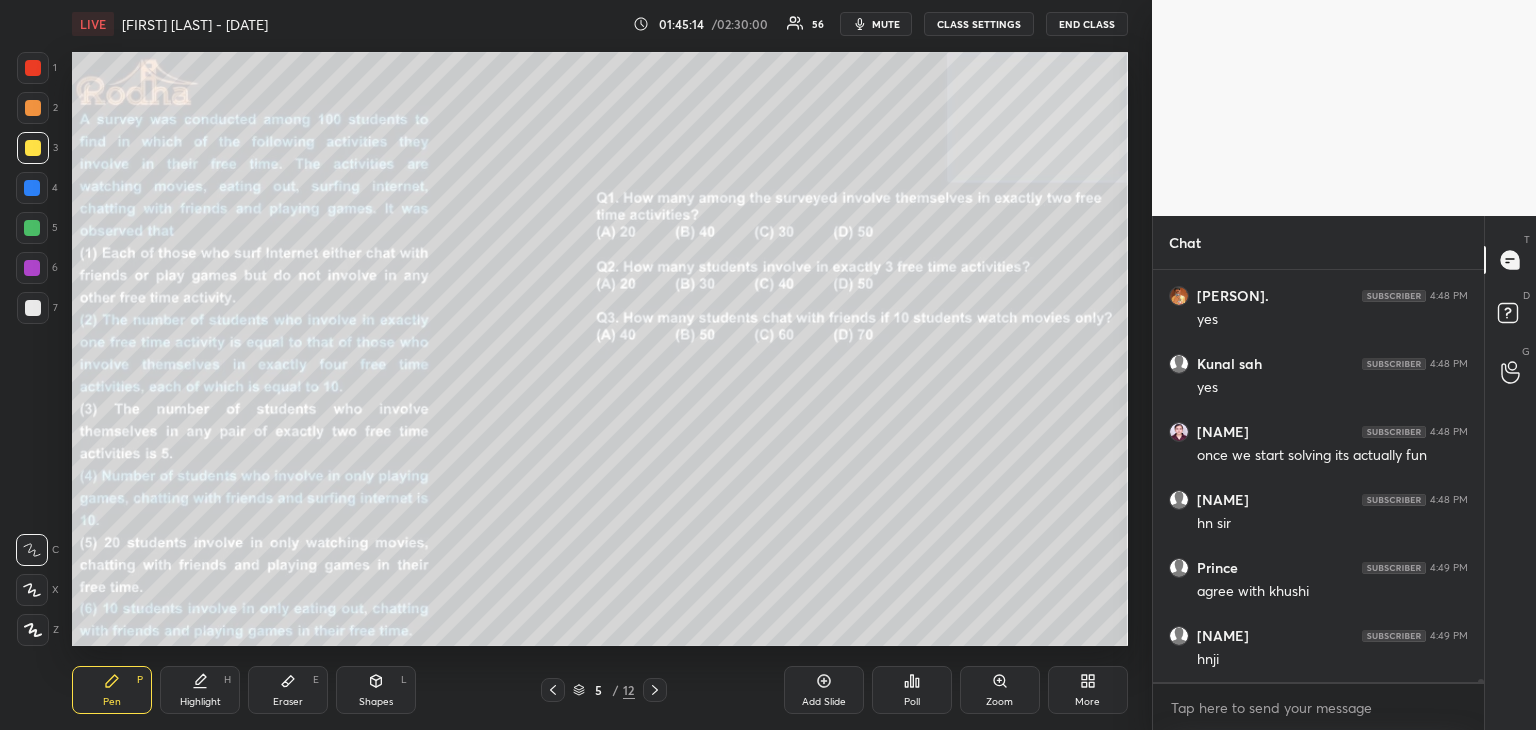 click 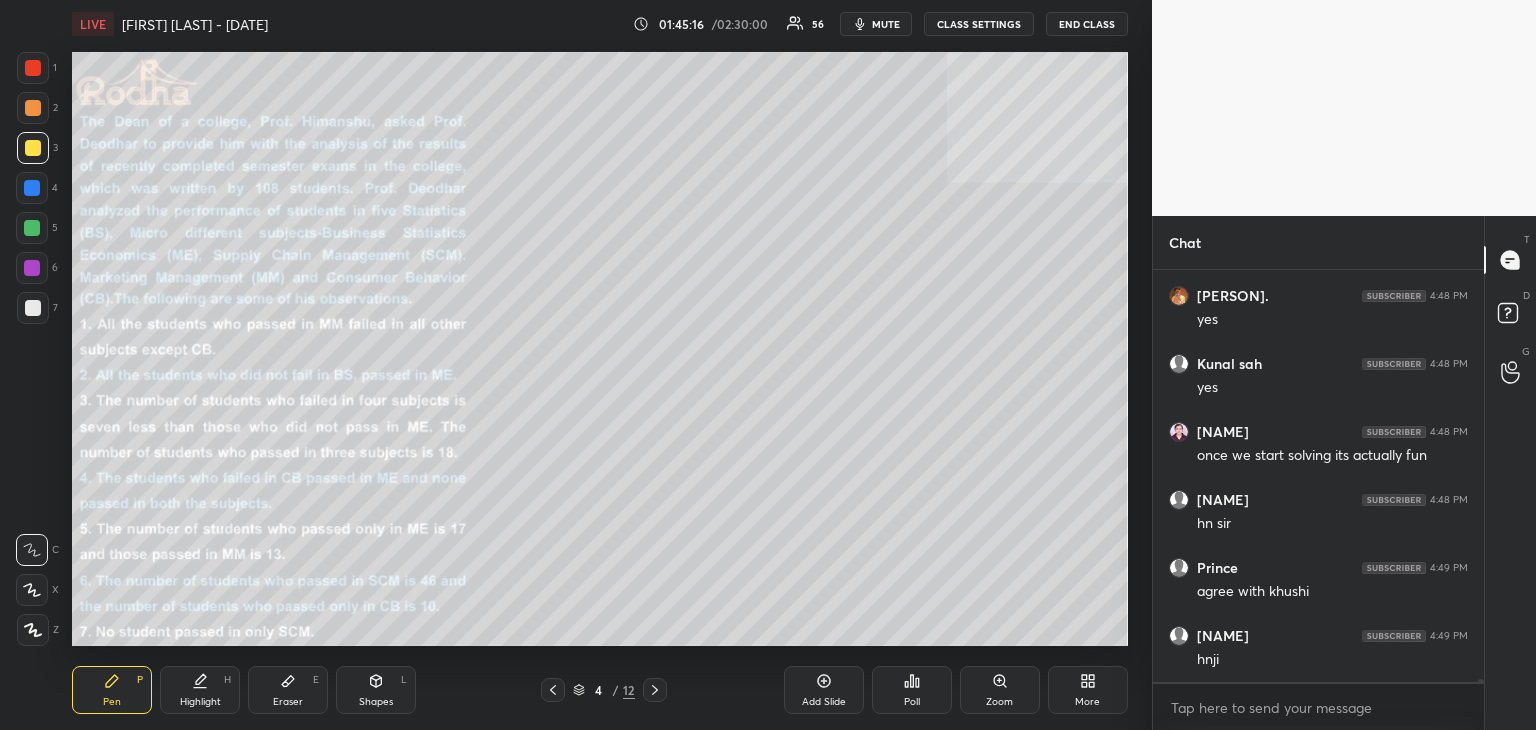 scroll, scrollTop: 51988, scrollLeft: 0, axis: vertical 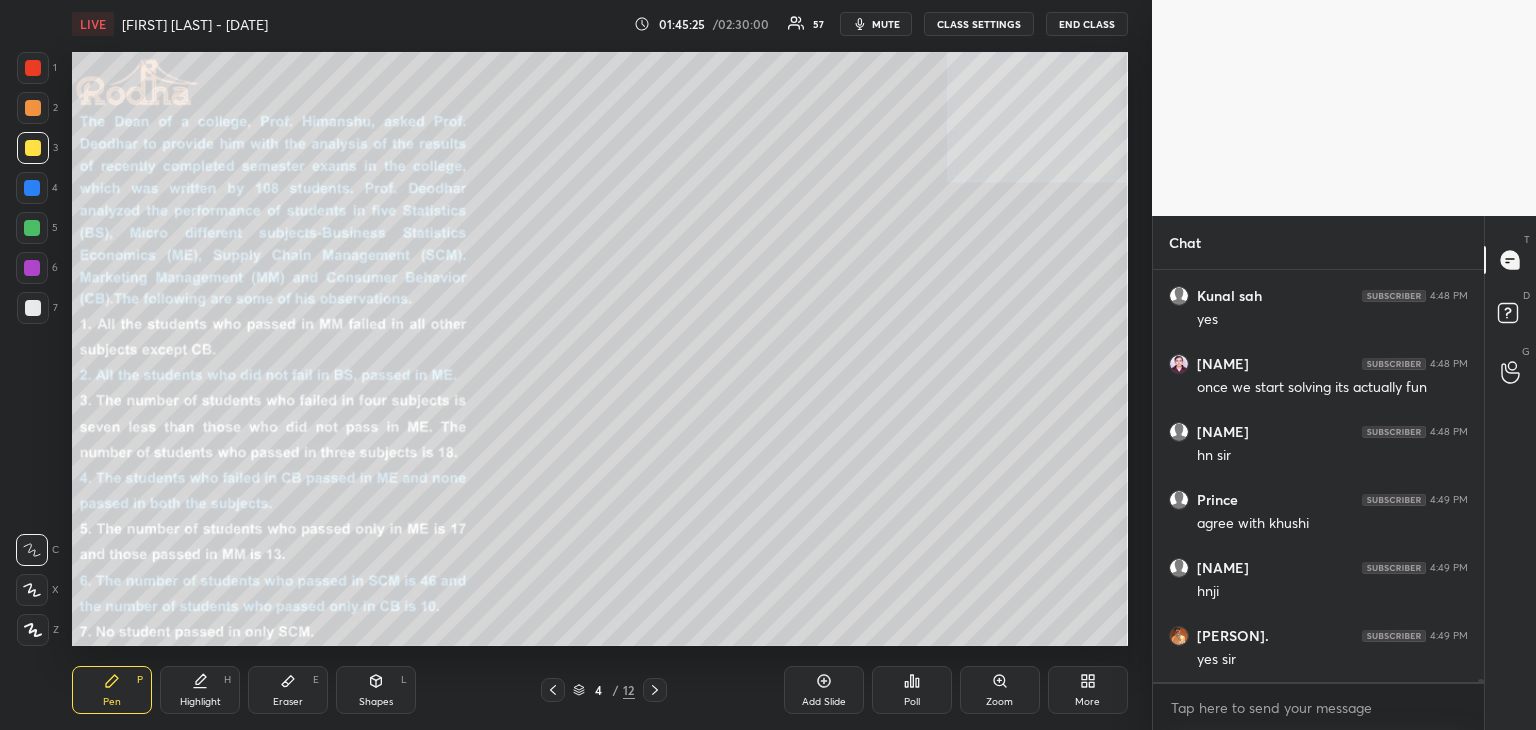 click 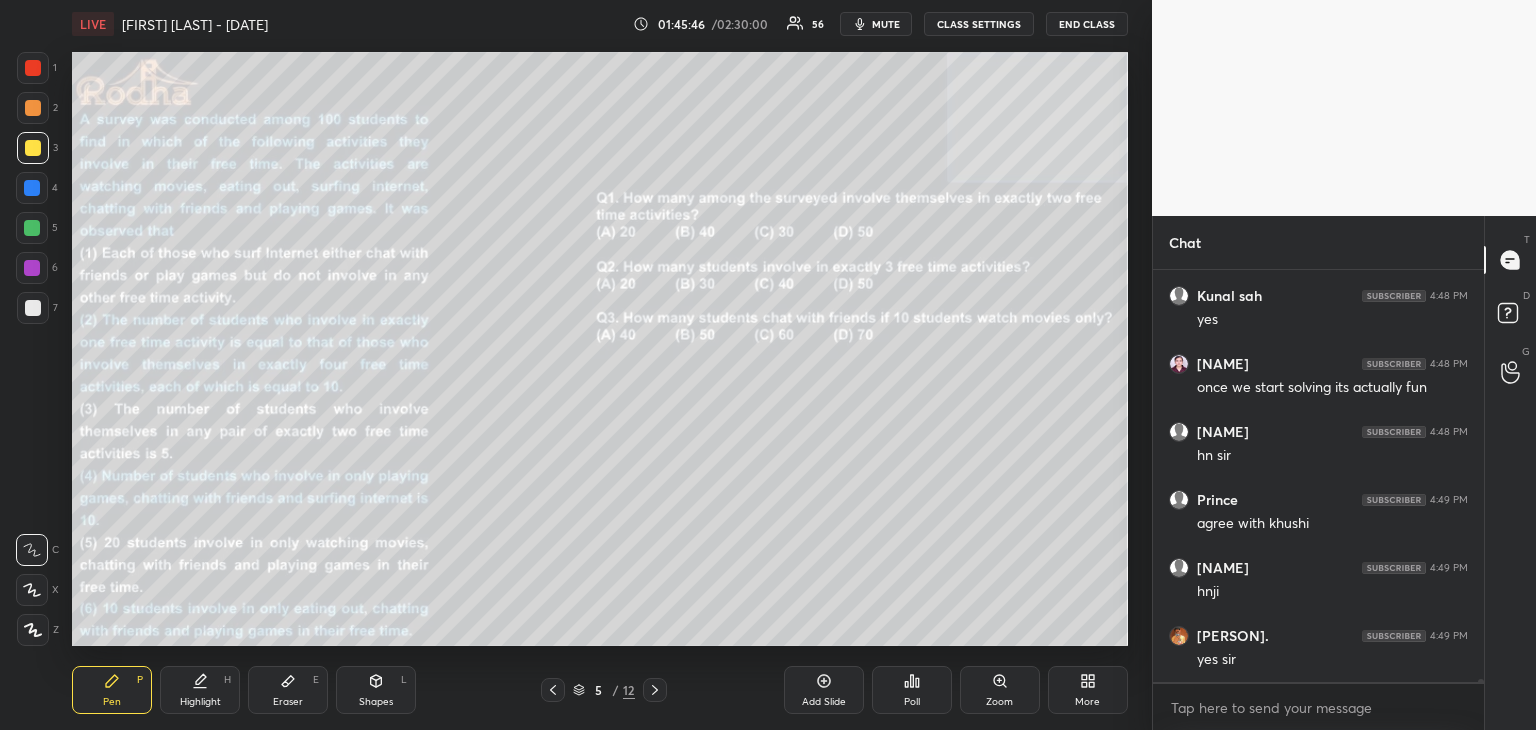 click 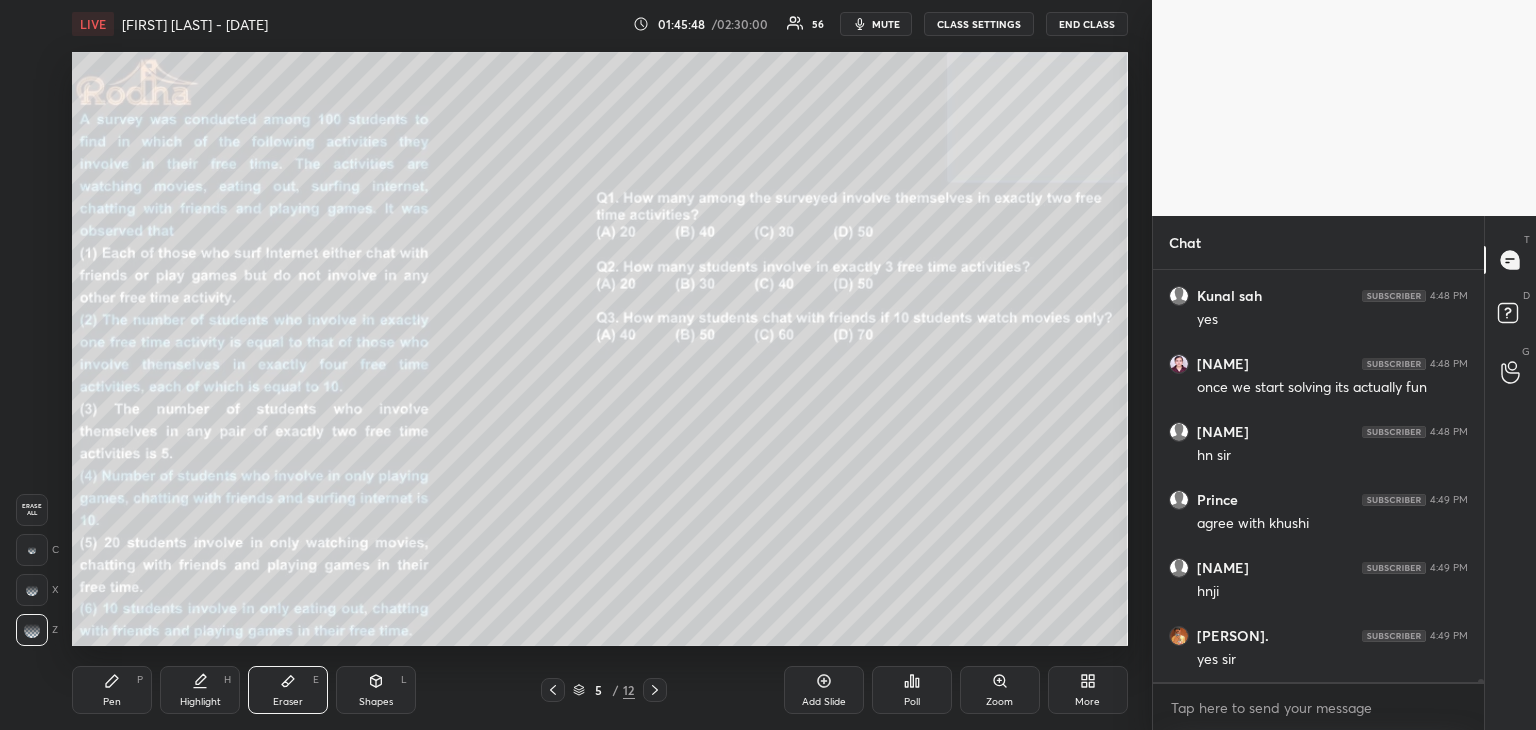 click on "Pen P" at bounding box center [112, 690] 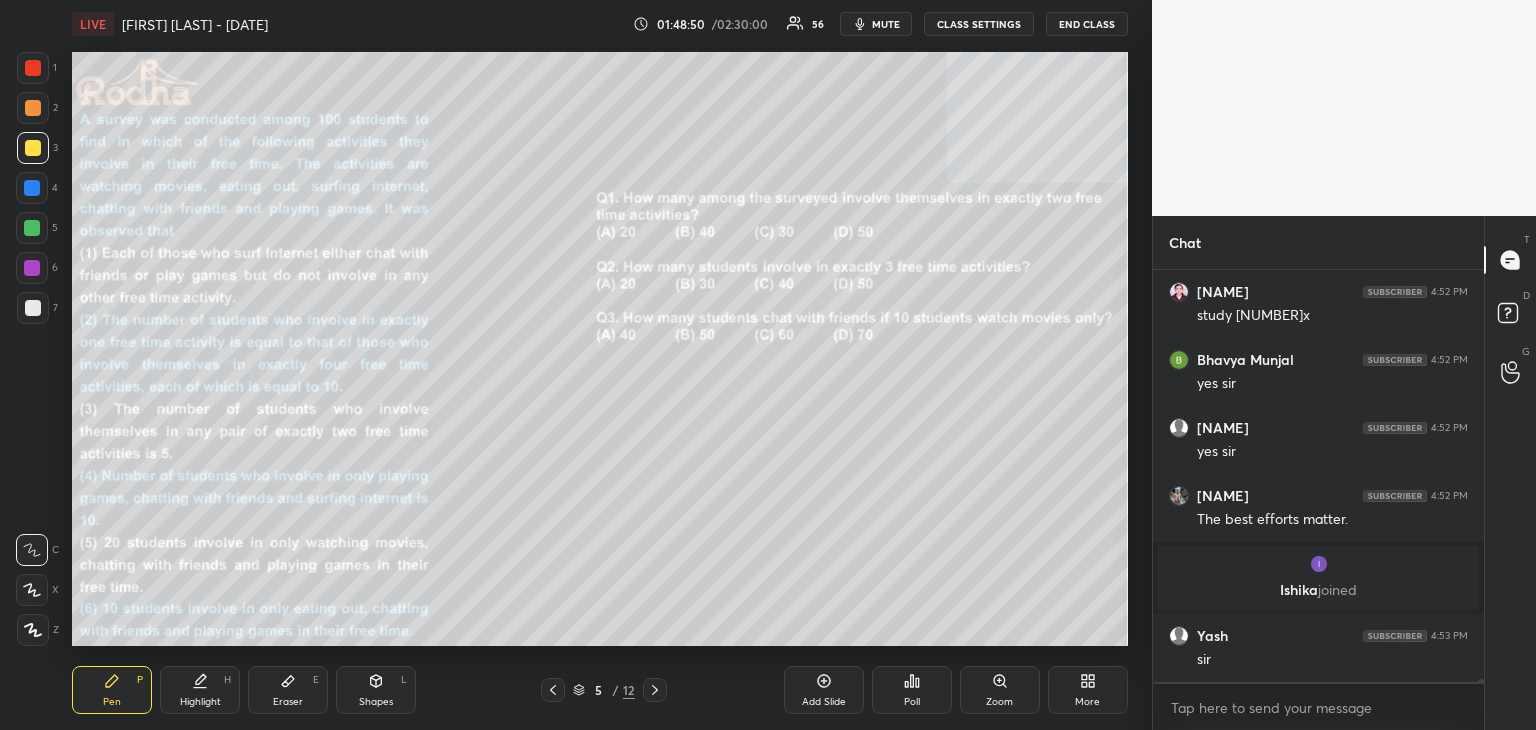 scroll, scrollTop: 51484, scrollLeft: 0, axis: vertical 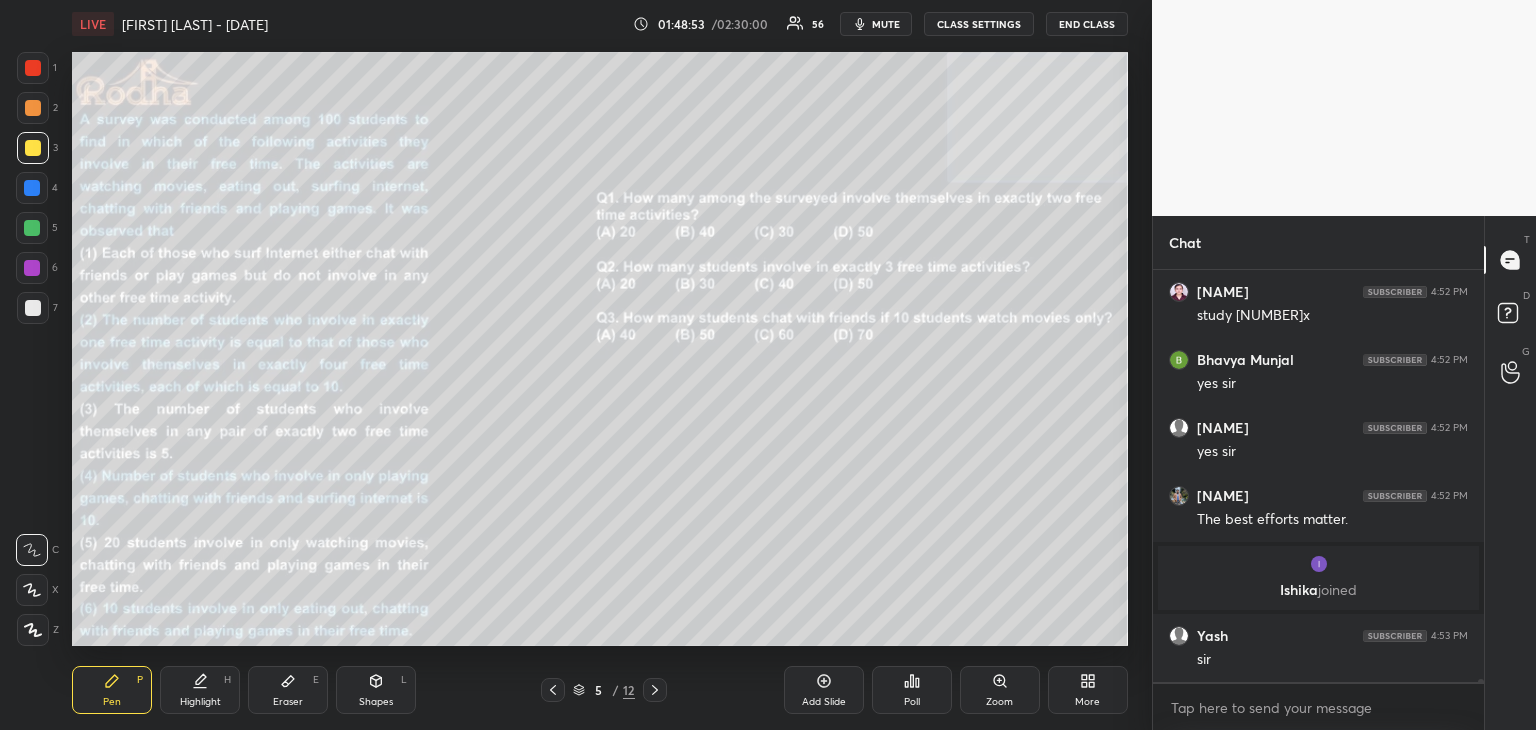 click 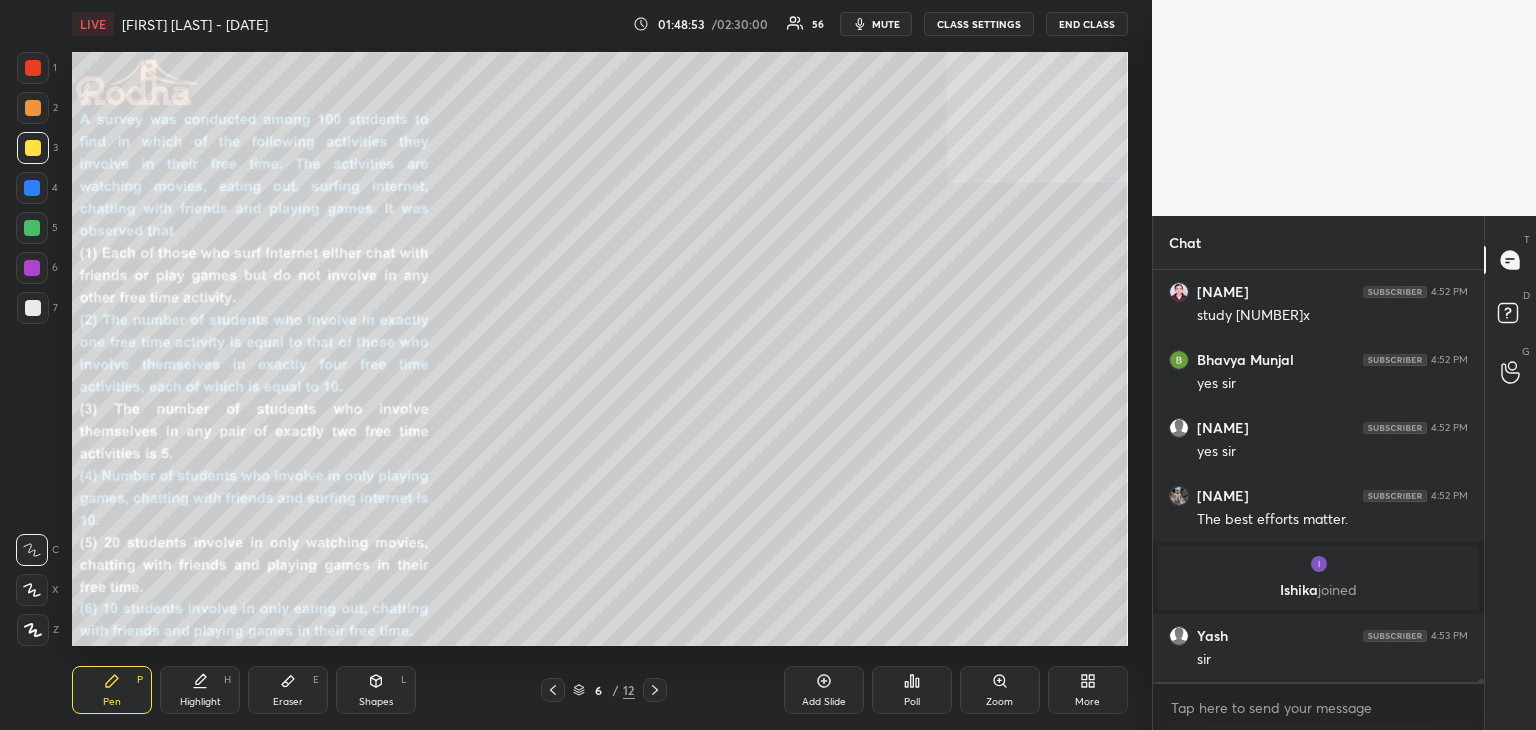click 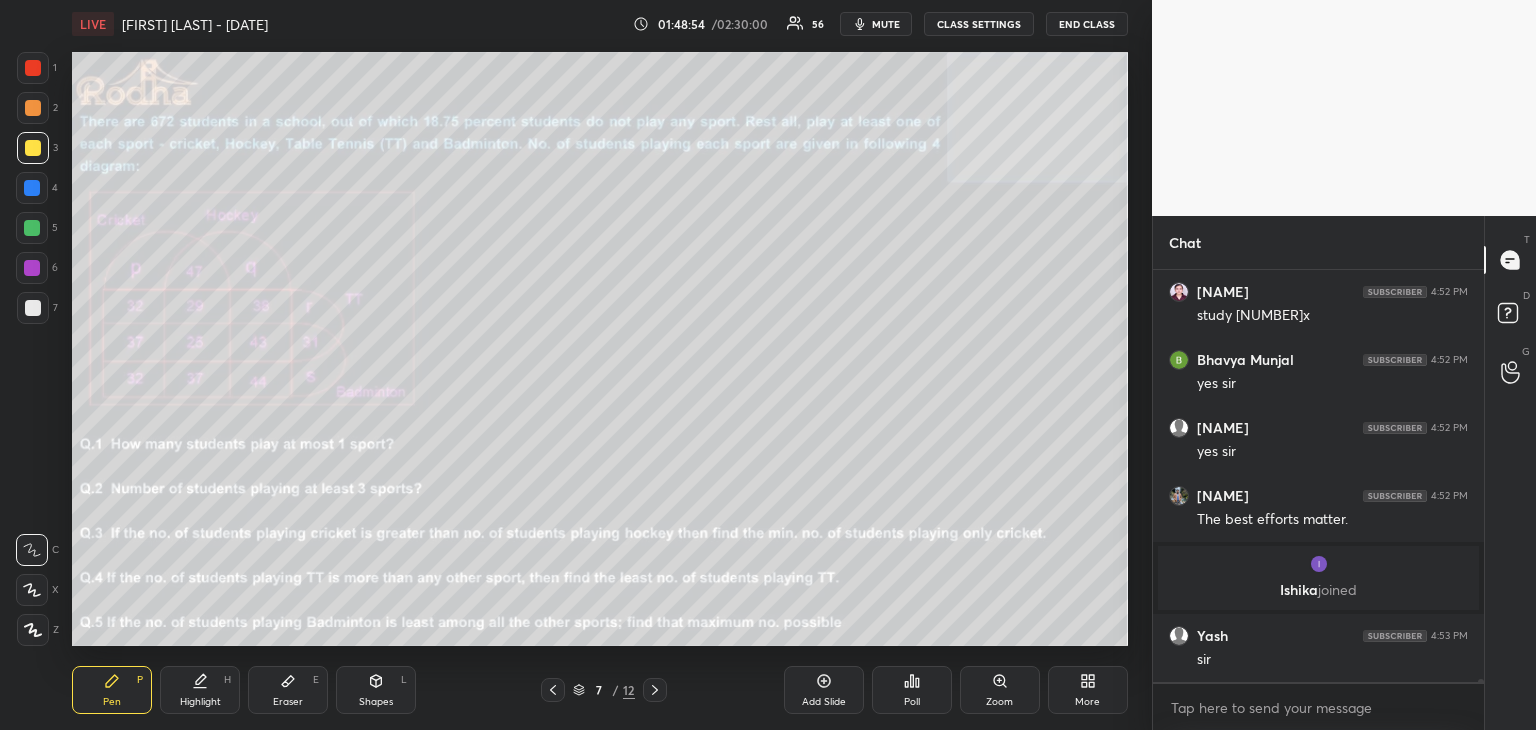 click 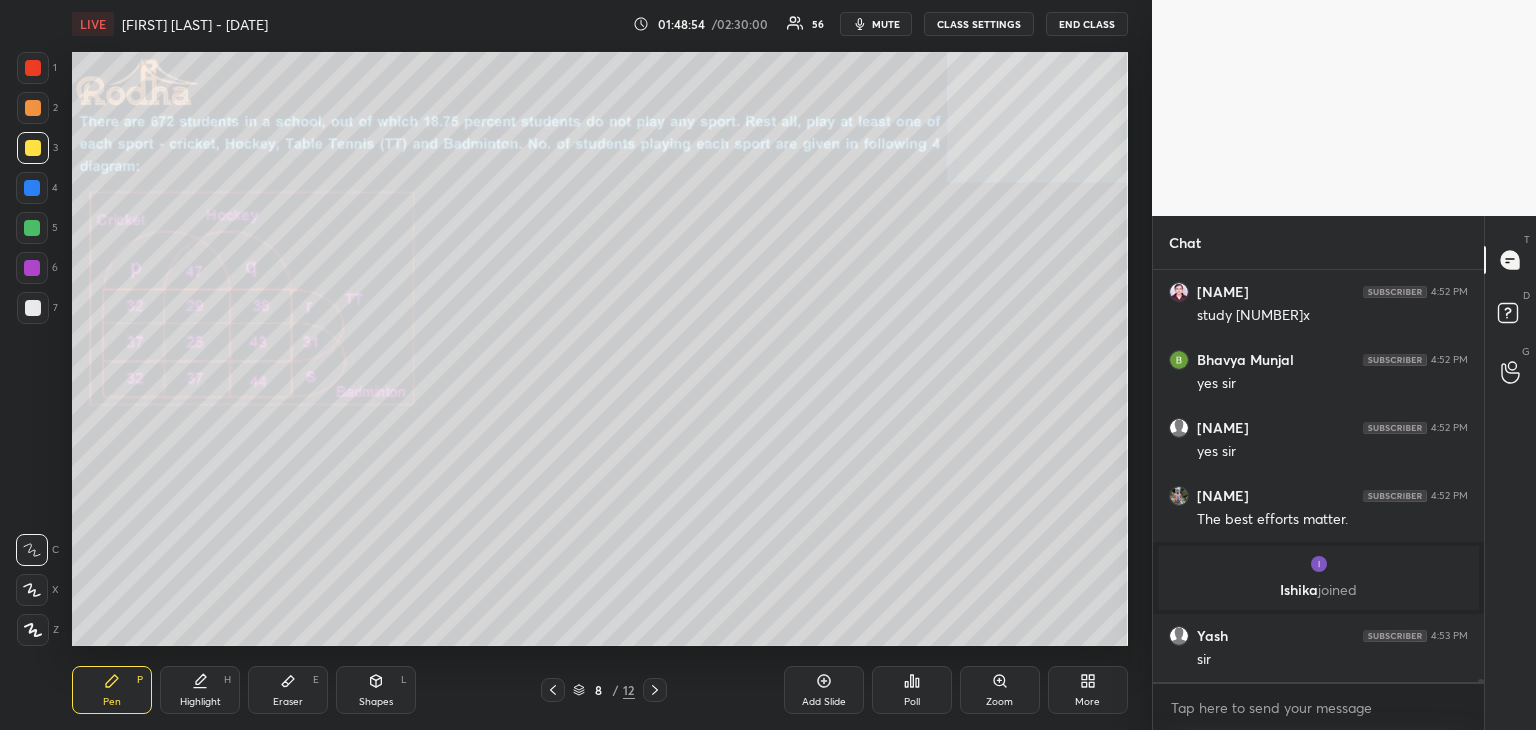 scroll, scrollTop: 51552, scrollLeft: 0, axis: vertical 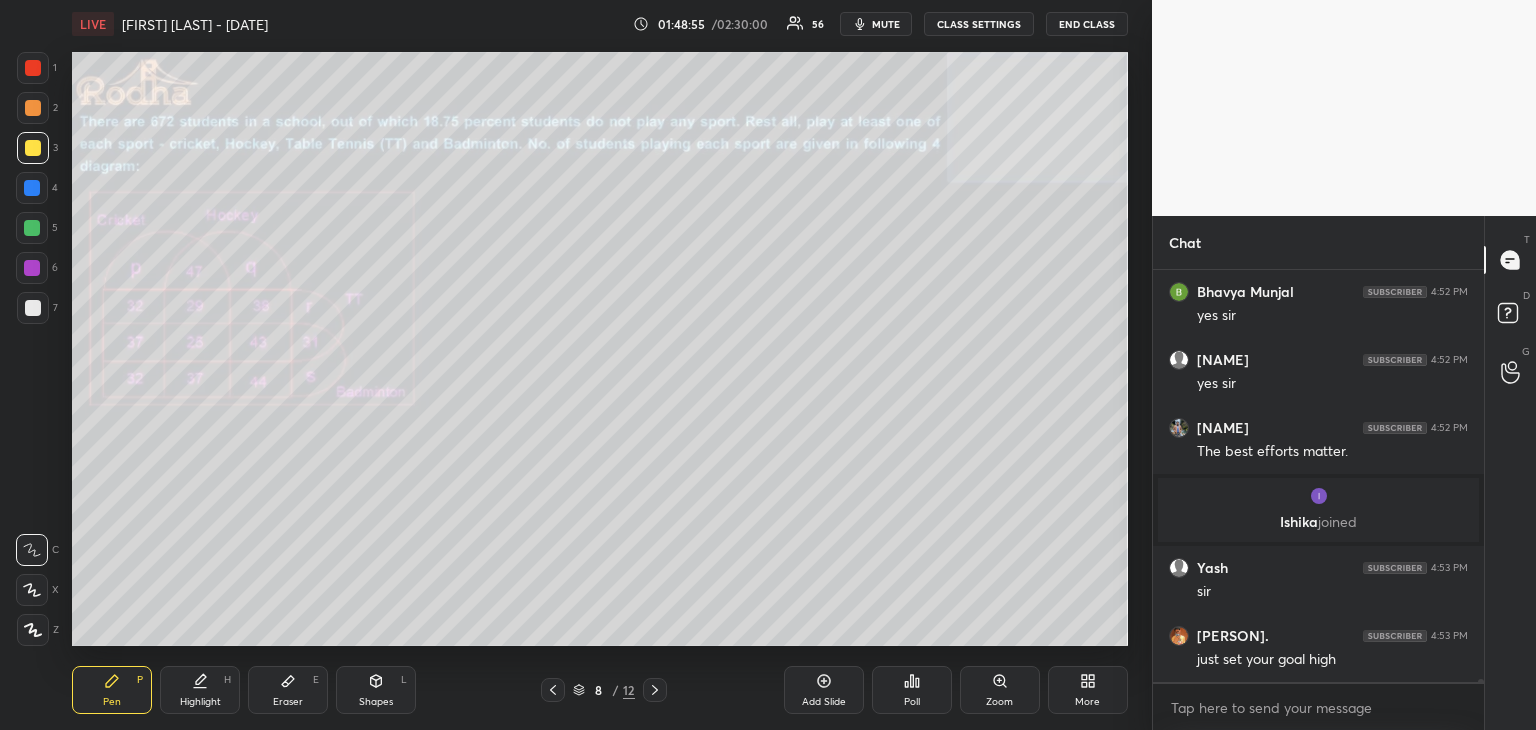 click 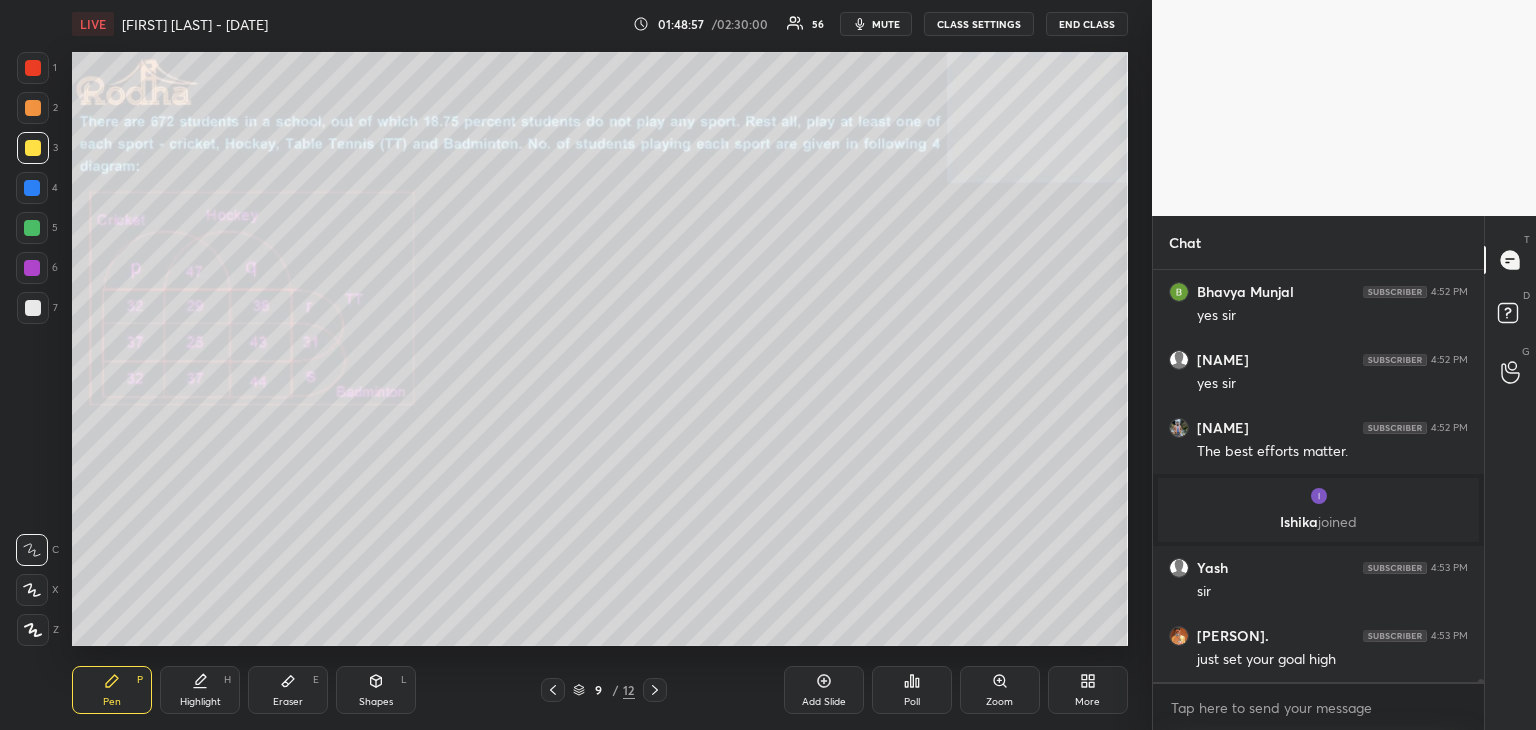 click 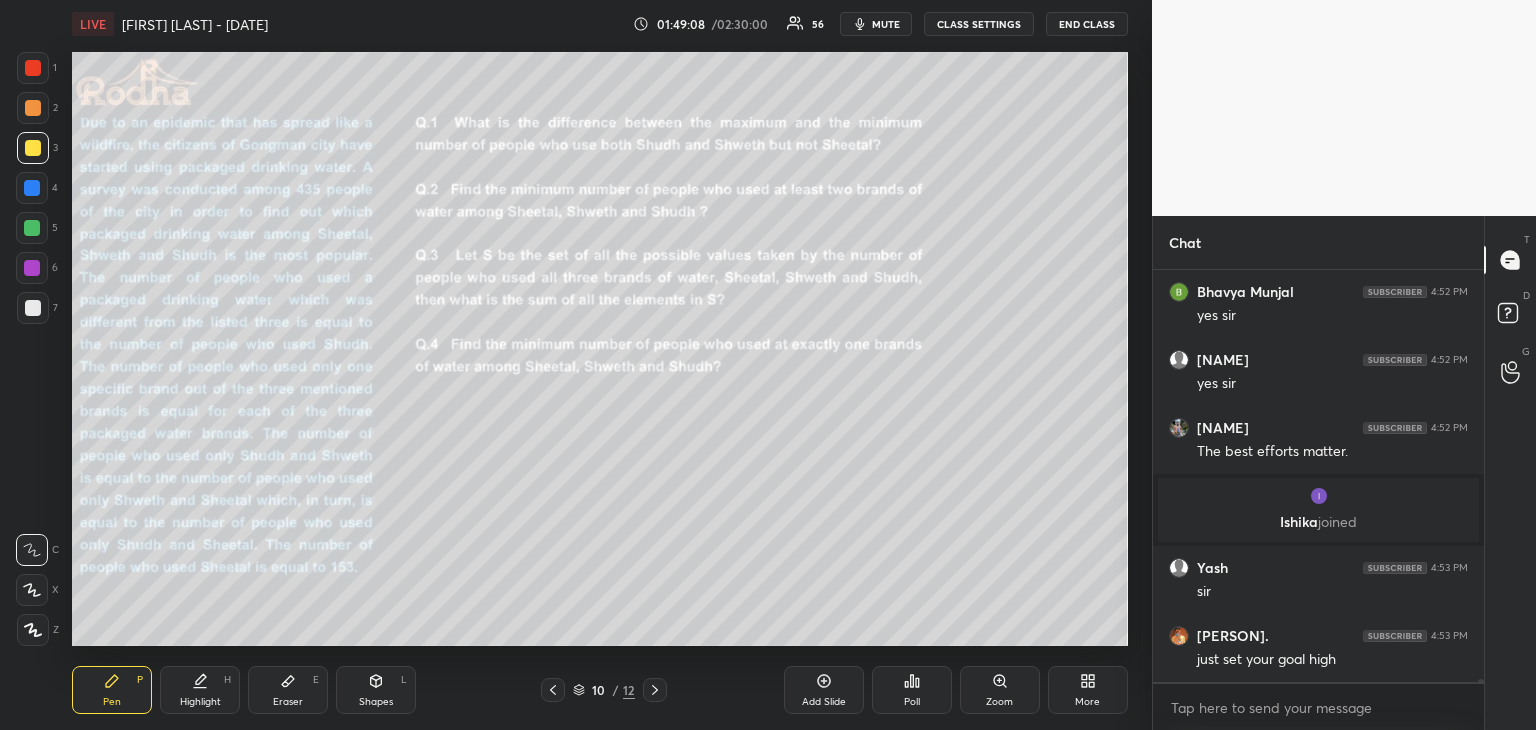 click on "Eraser E" at bounding box center [288, 690] 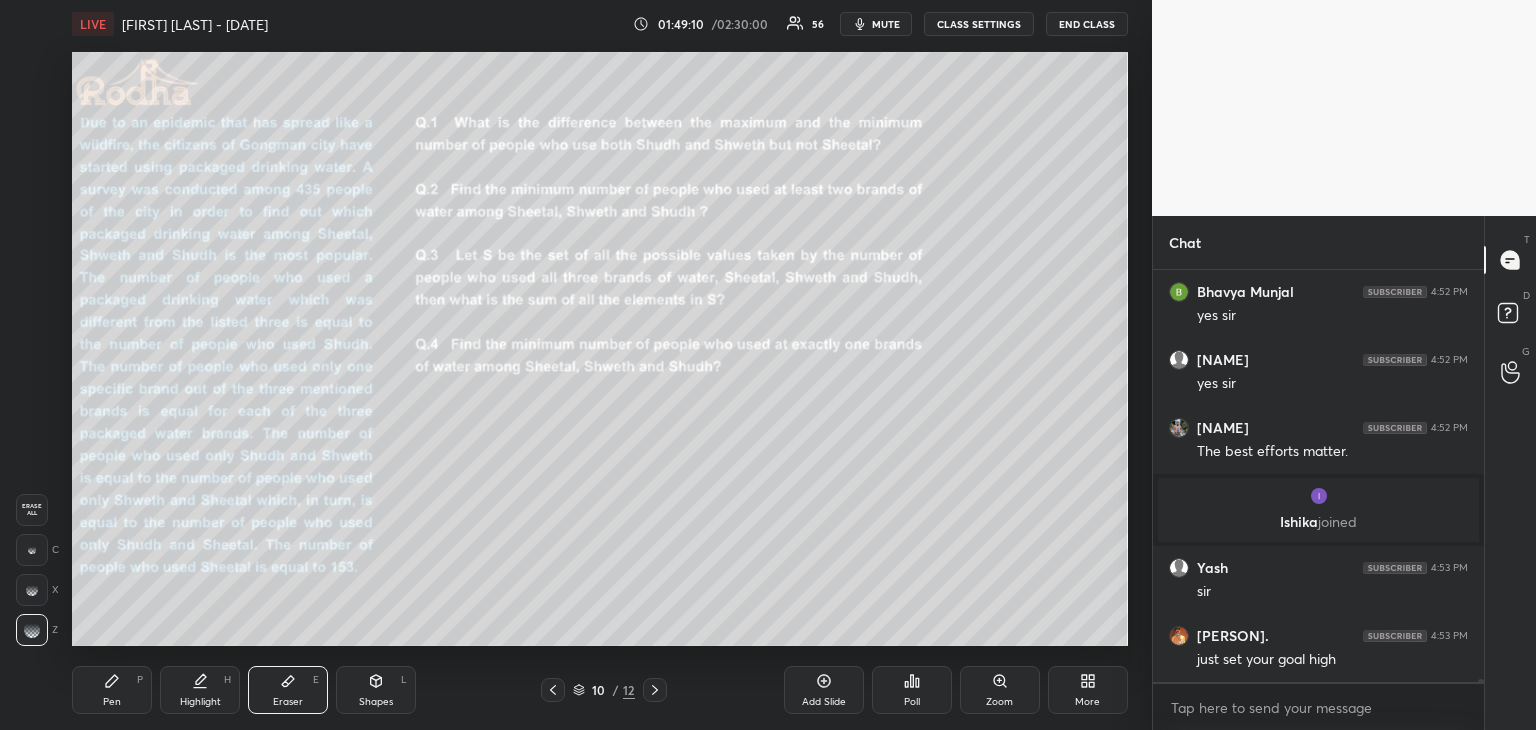drag, startPoint x: 112, startPoint y: 695, endPoint x: 118, endPoint y: 685, distance: 11.661903 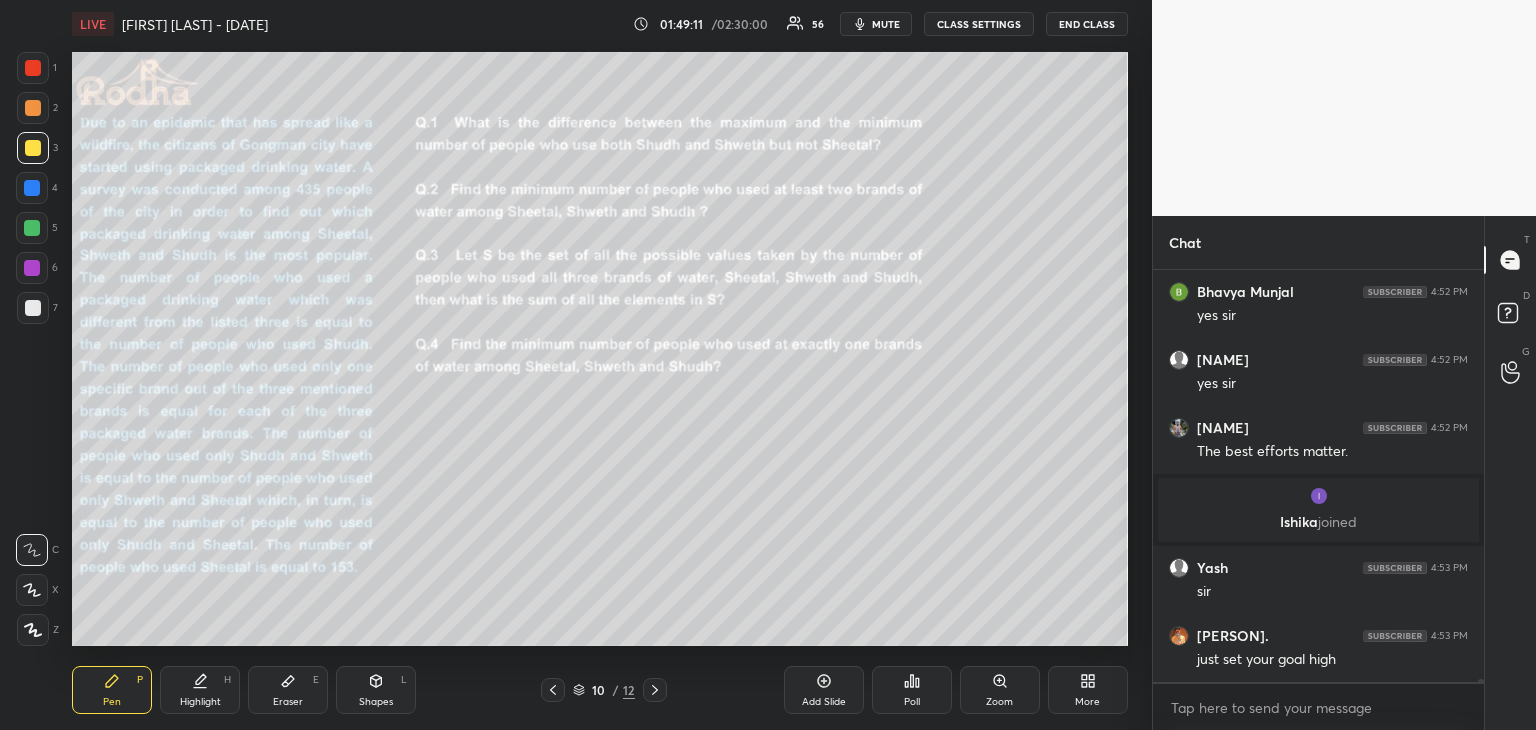 scroll, scrollTop: 51620, scrollLeft: 0, axis: vertical 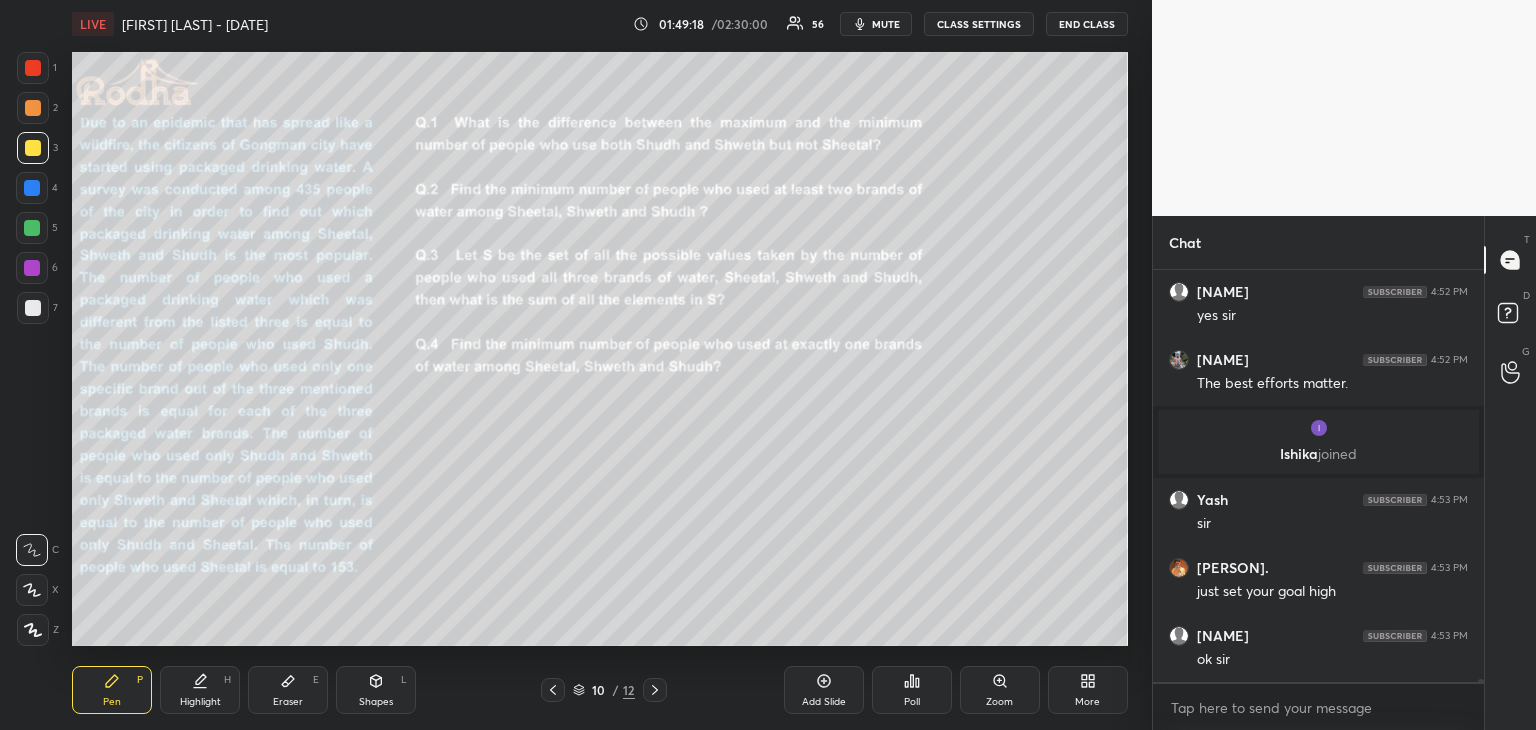 drag, startPoint x: 295, startPoint y: 694, endPoint x: 340, endPoint y: 665, distance: 53.535034 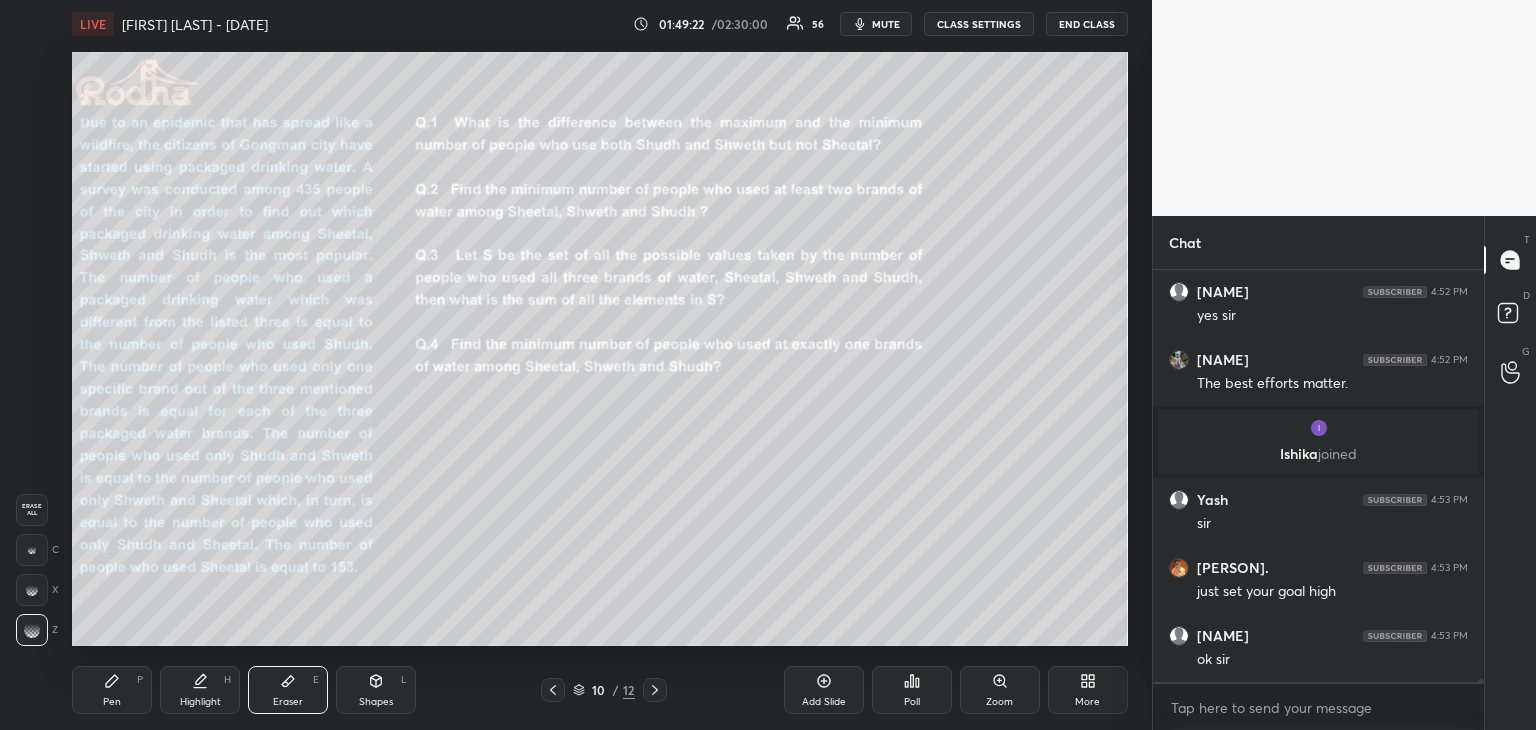 click 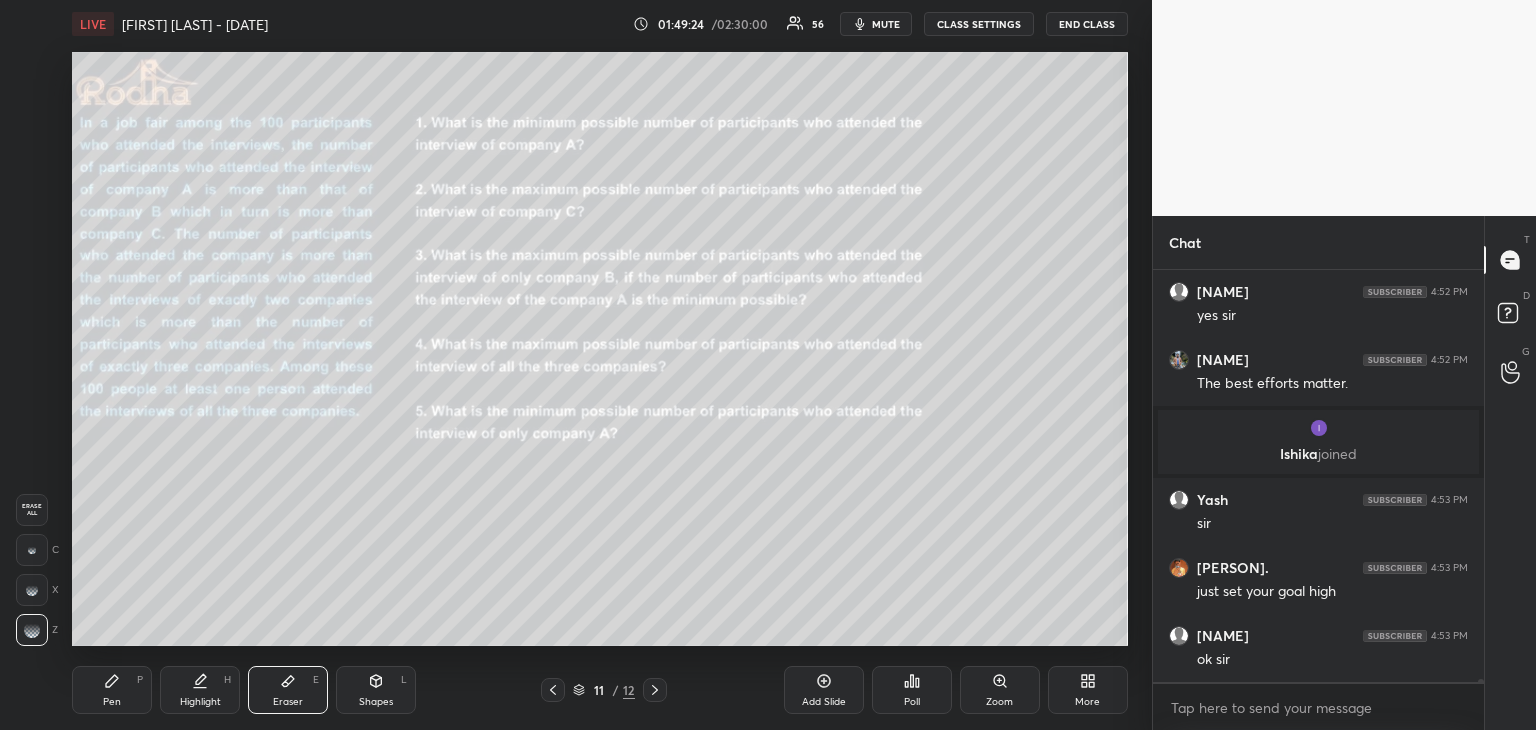 click on "Pen" at bounding box center (112, 702) 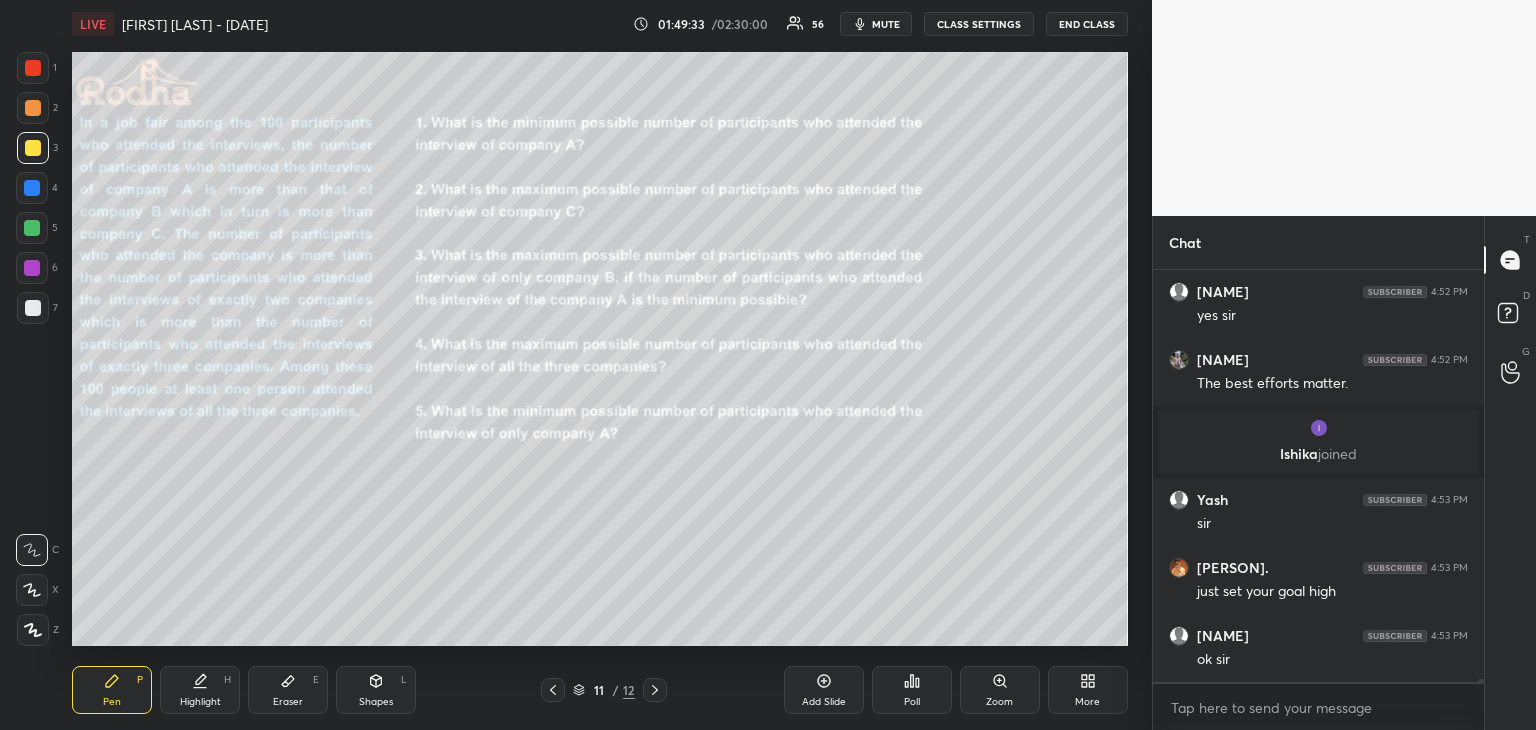 click 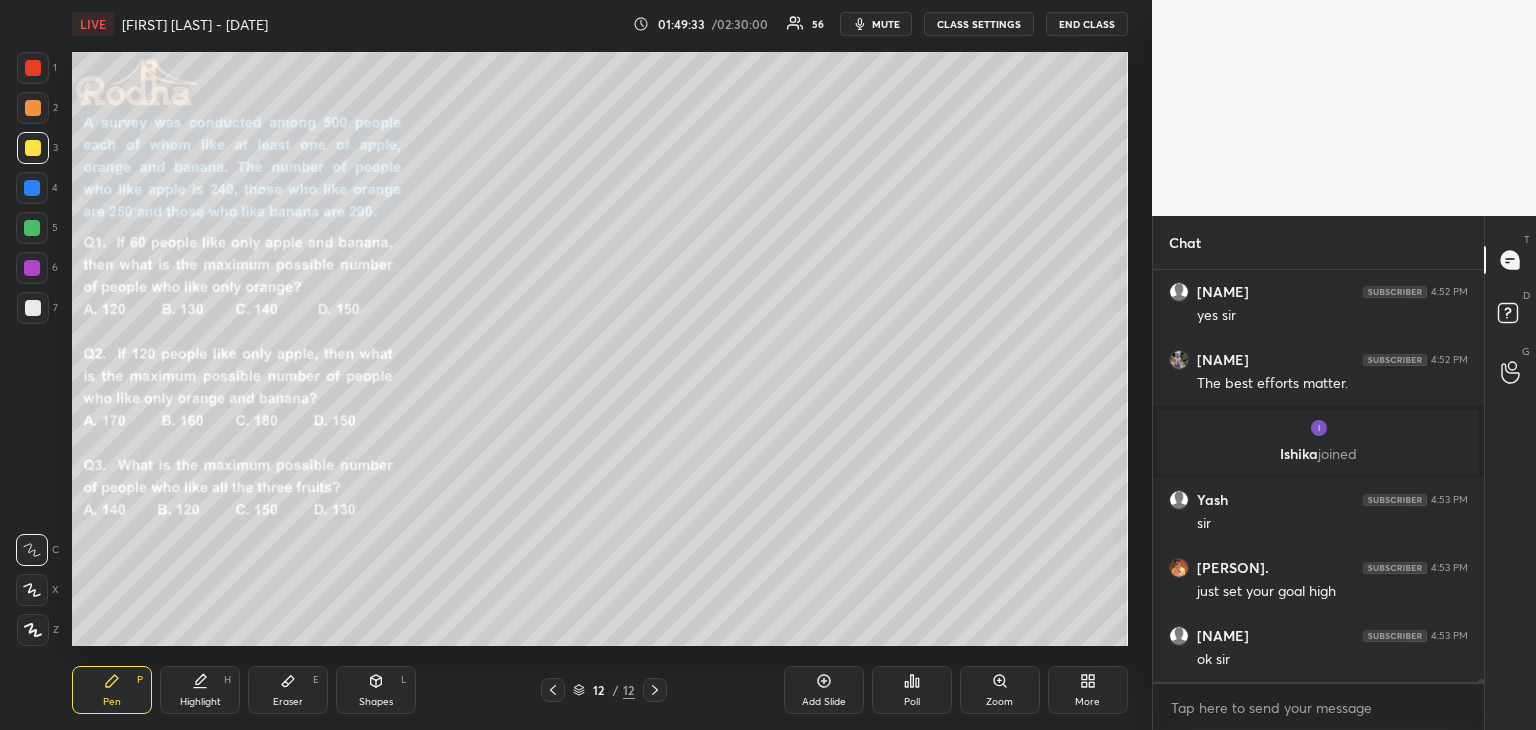 scroll, scrollTop: 51692, scrollLeft: 0, axis: vertical 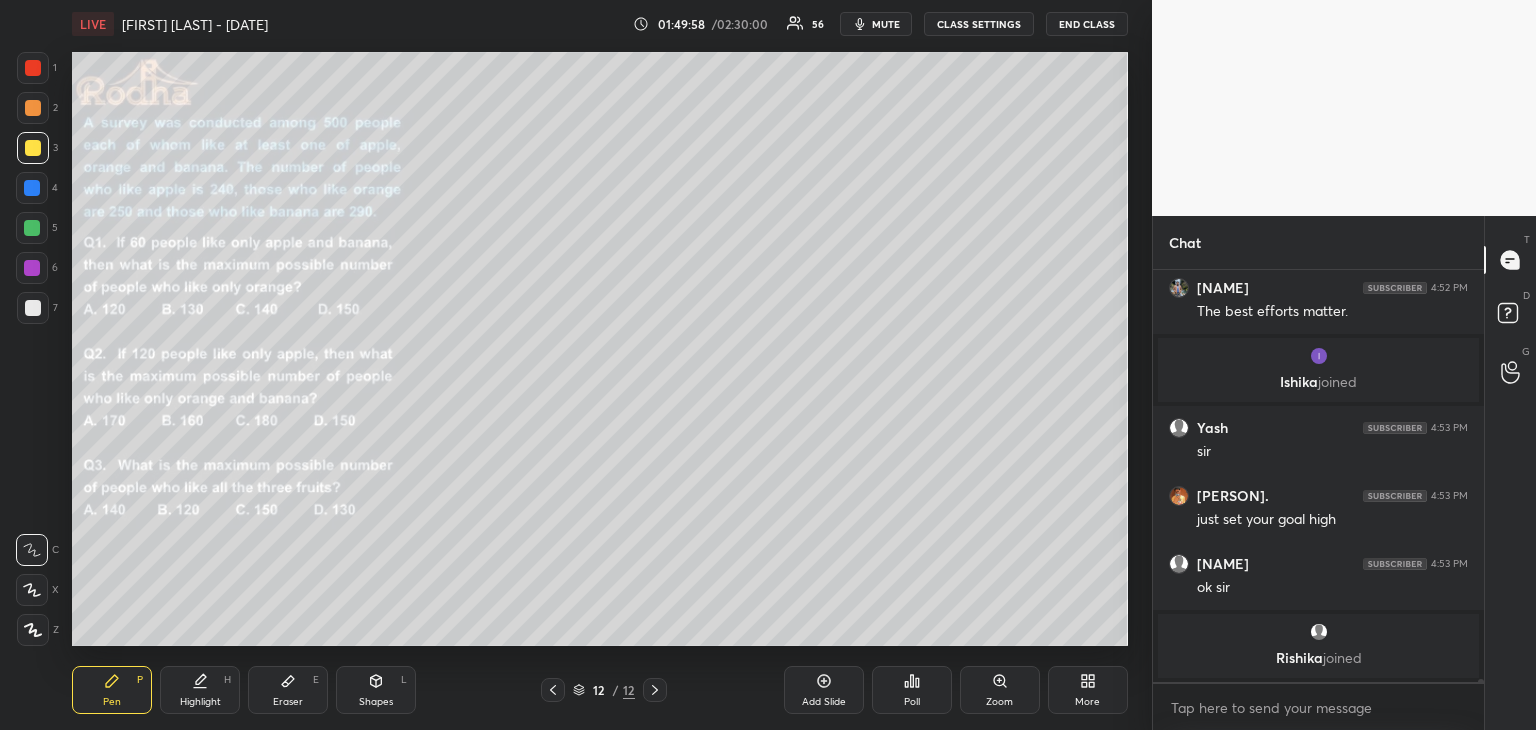 click on "Eraser E" at bounding box center (288, 690) 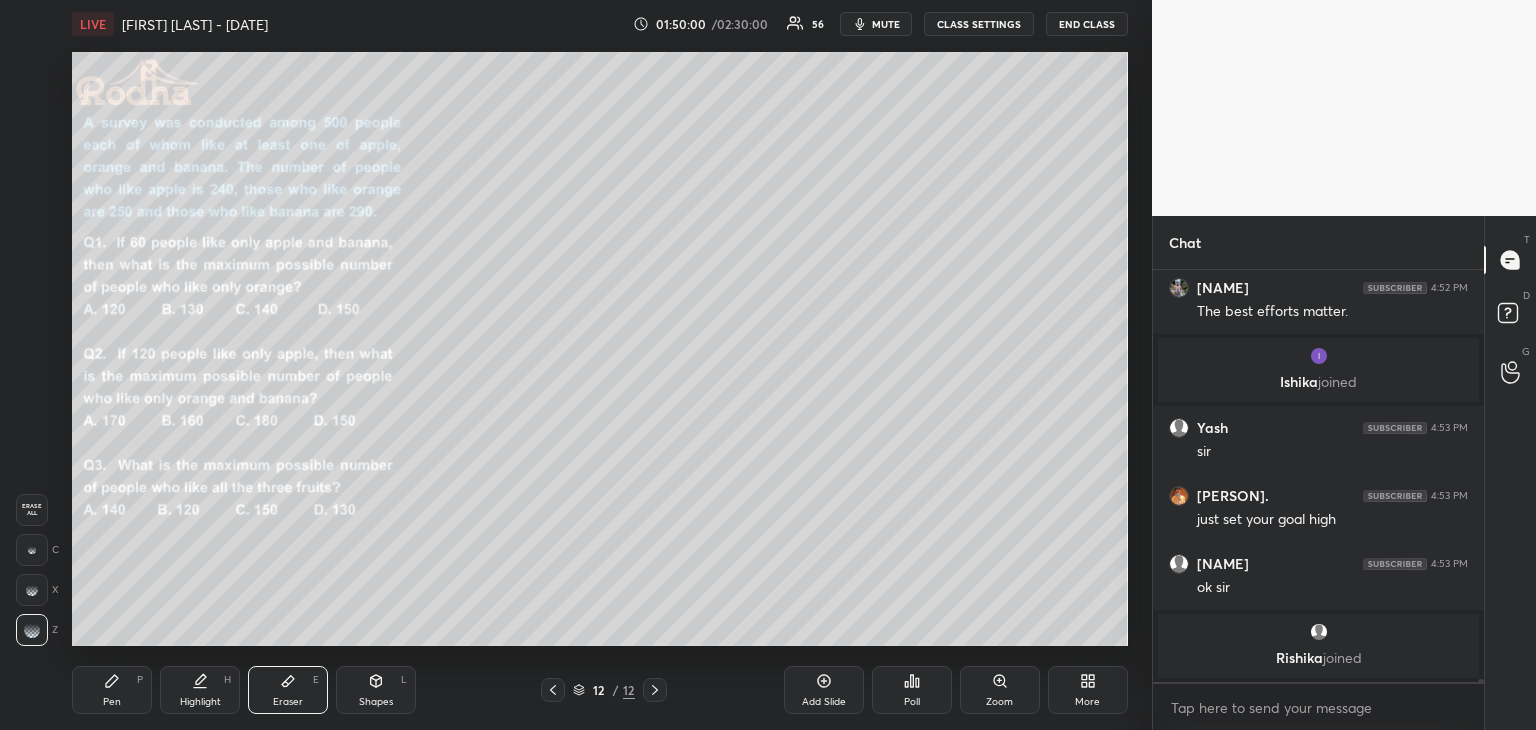 click on "Pen P" at bounding box center (112, 690) 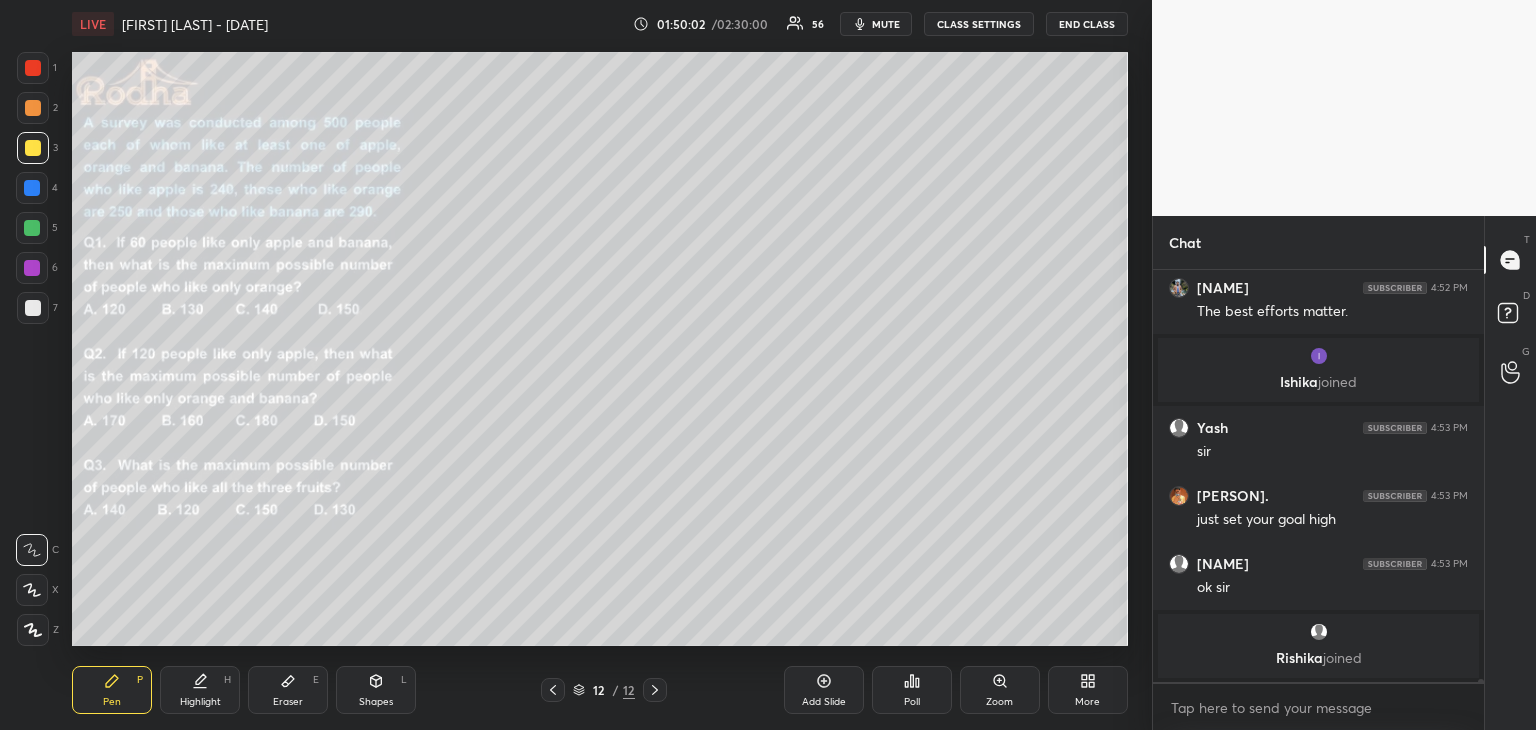 click 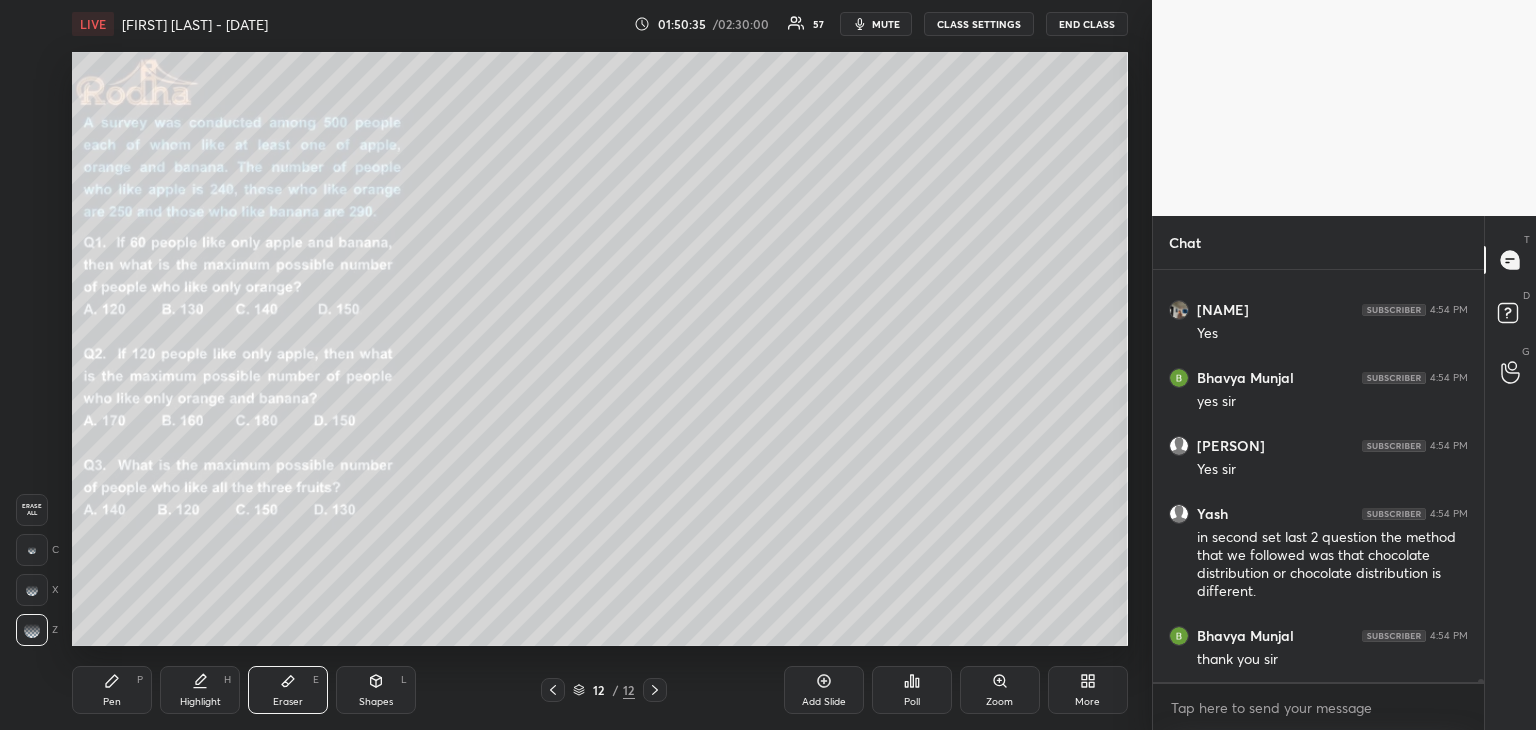 scroll, scrollTop: 52422, scrollLeft: 0, axis: vertical 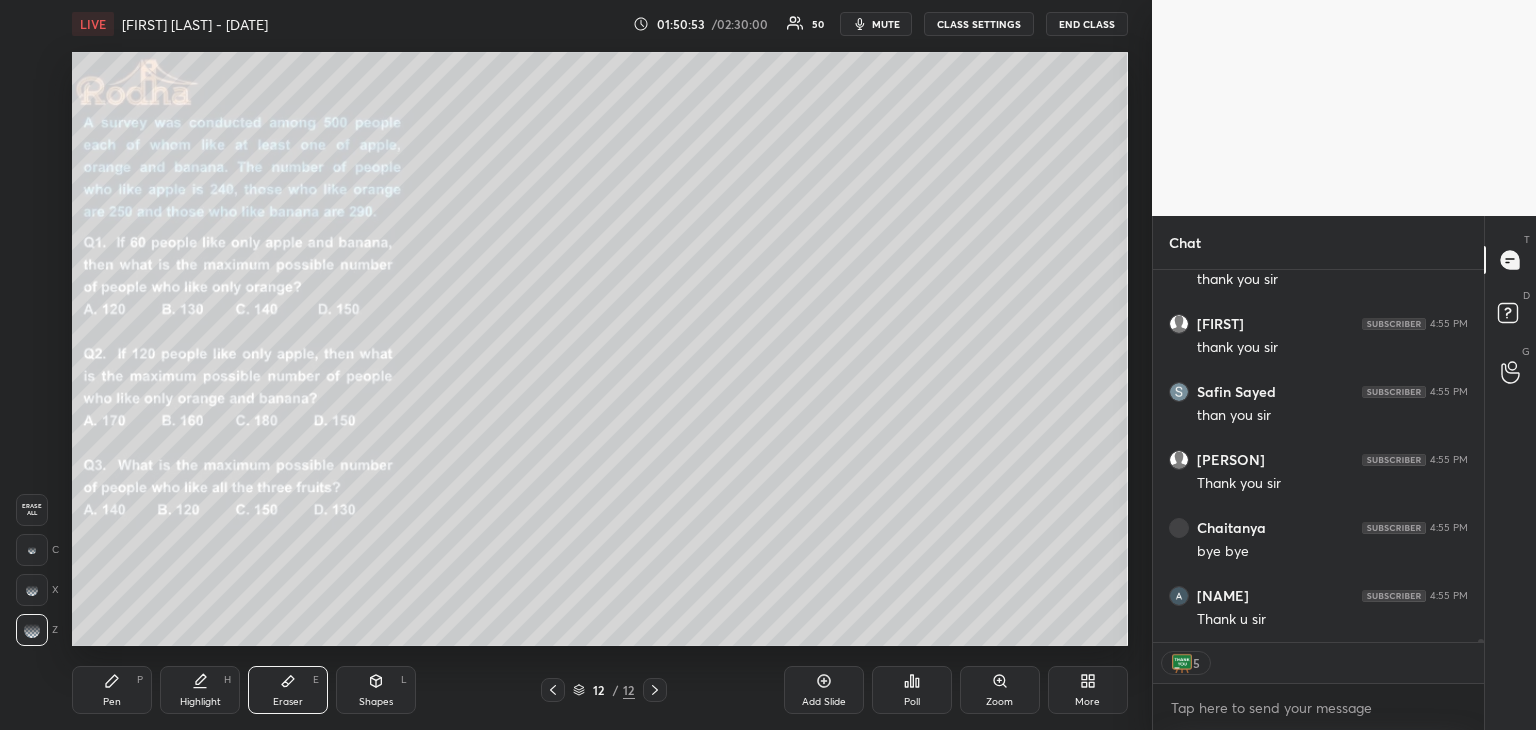 click on "Pen" at bounding box center [112, 702] 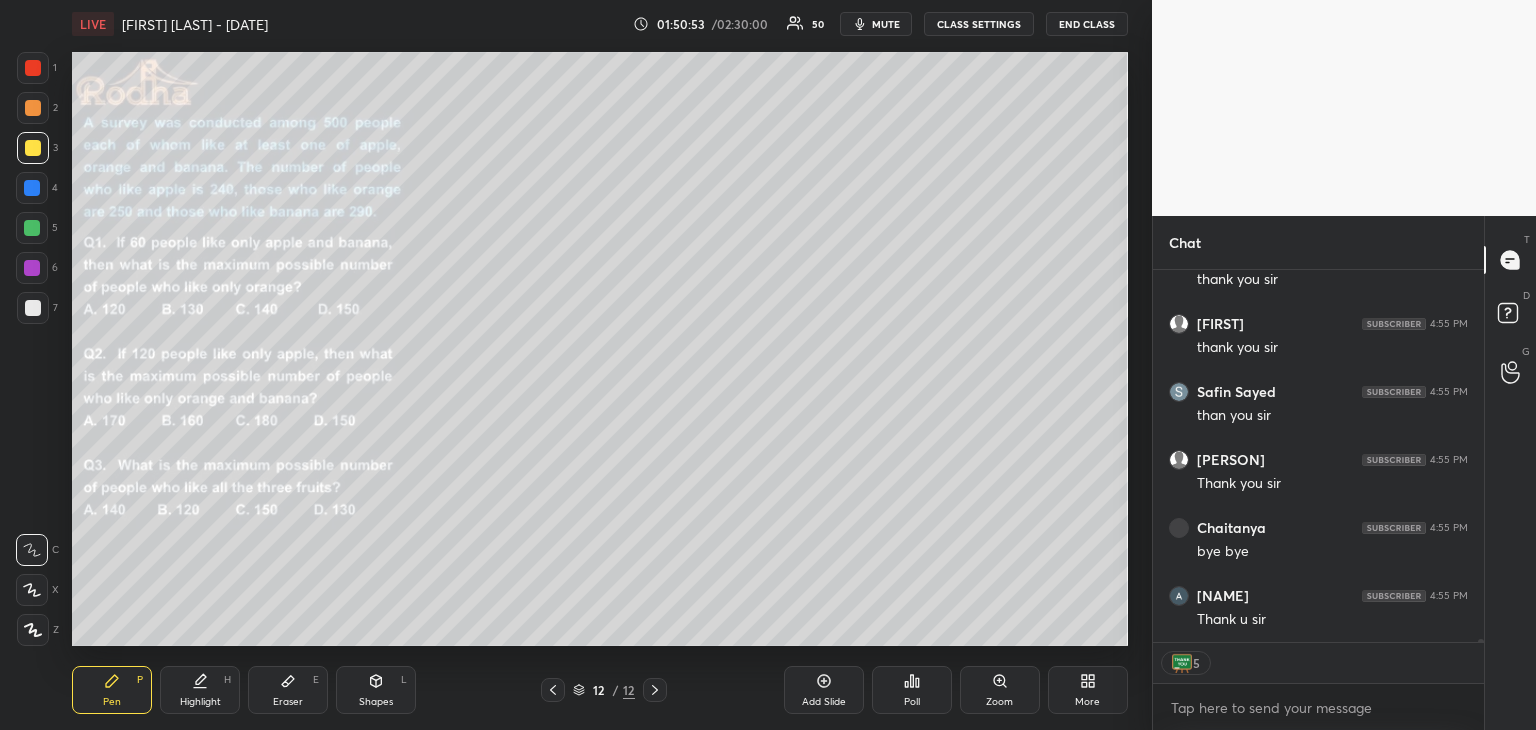 scroll, scrollTop: 53178, scrollLeft: 0, axis: vertical 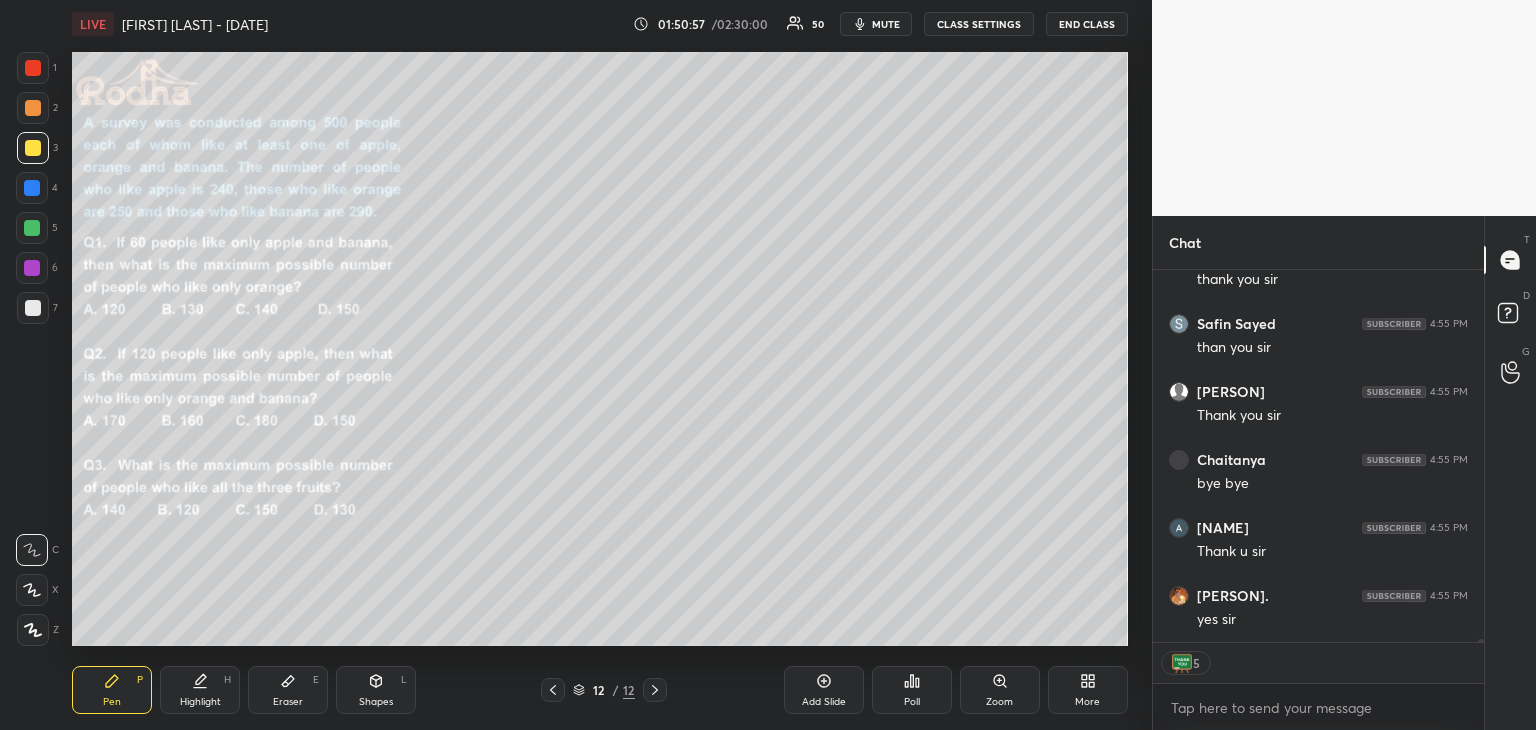 click 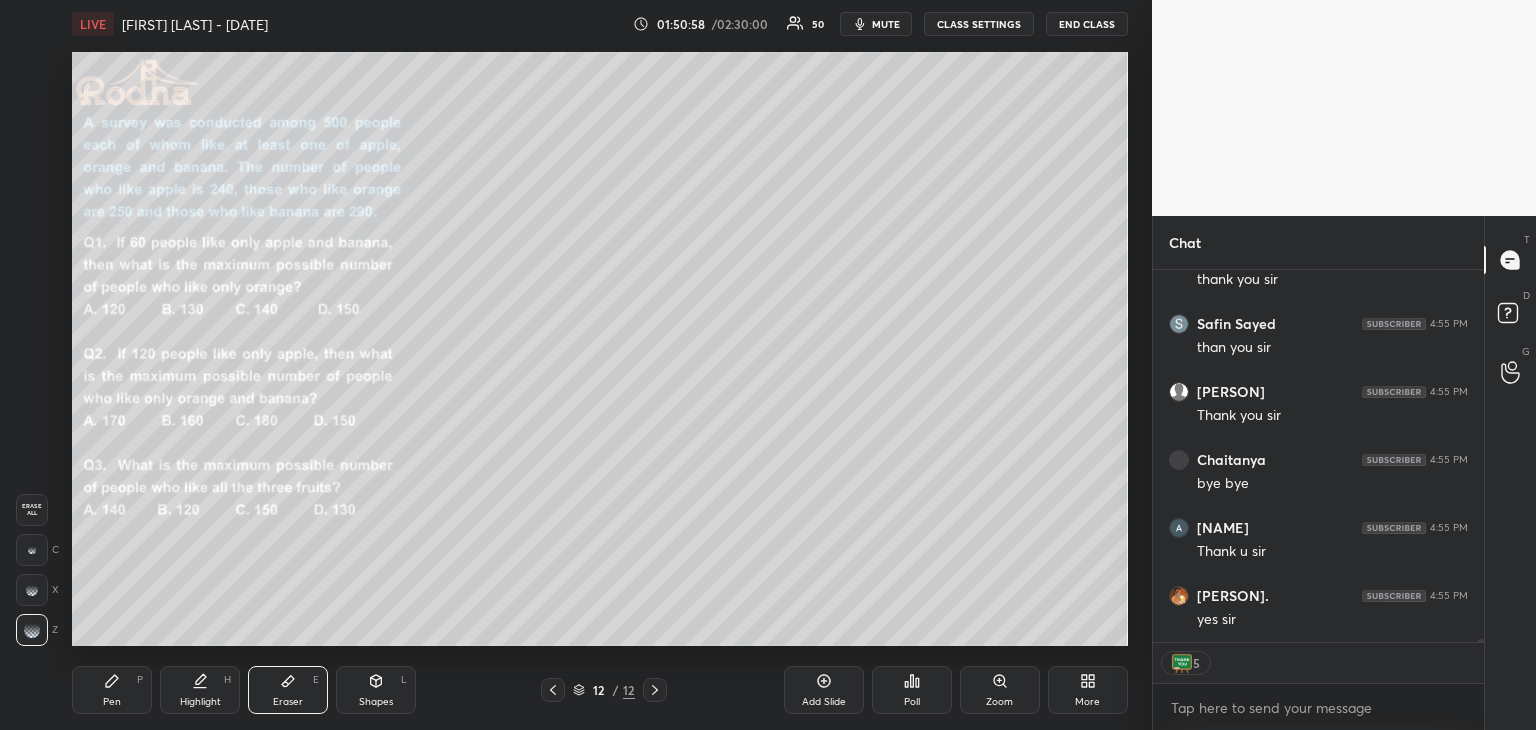 scroll, scrollTop: 5, scrollLeft: 6, axis: both 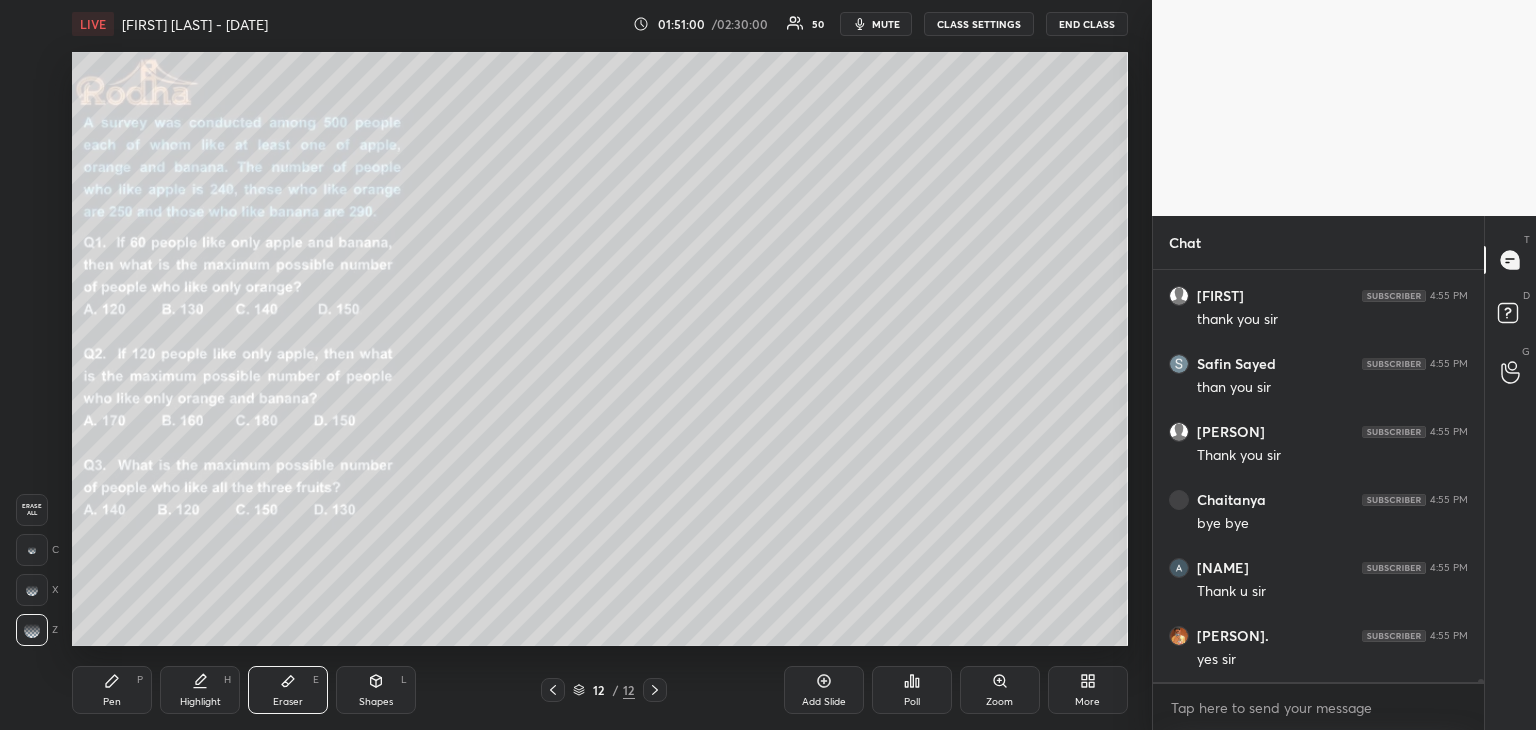 click on "Pen P" at bounding box center (112, 690) 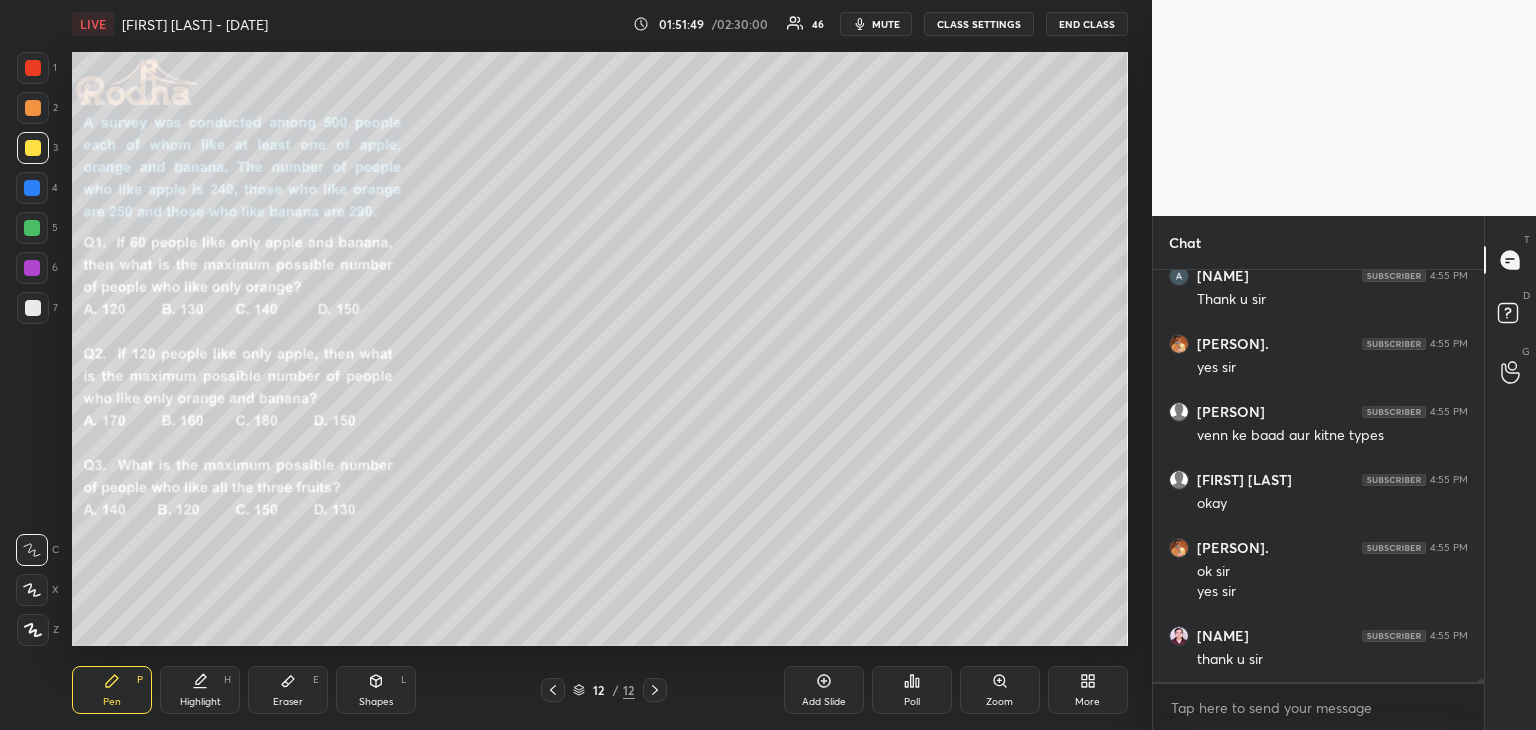 scroll, scrollTop: 53516, scrollLeft: 0, axis: vertical 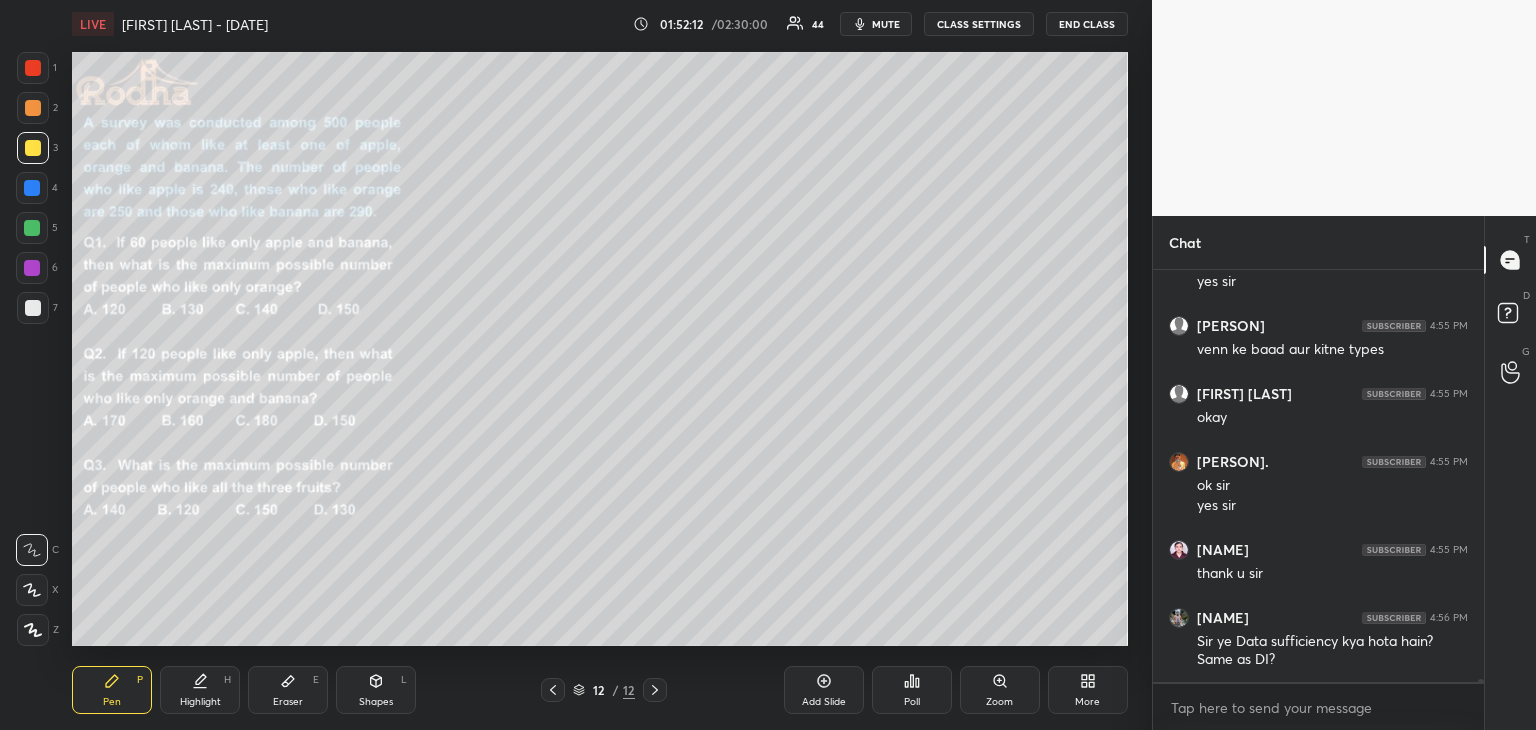 click at bounding box center (32, 228) 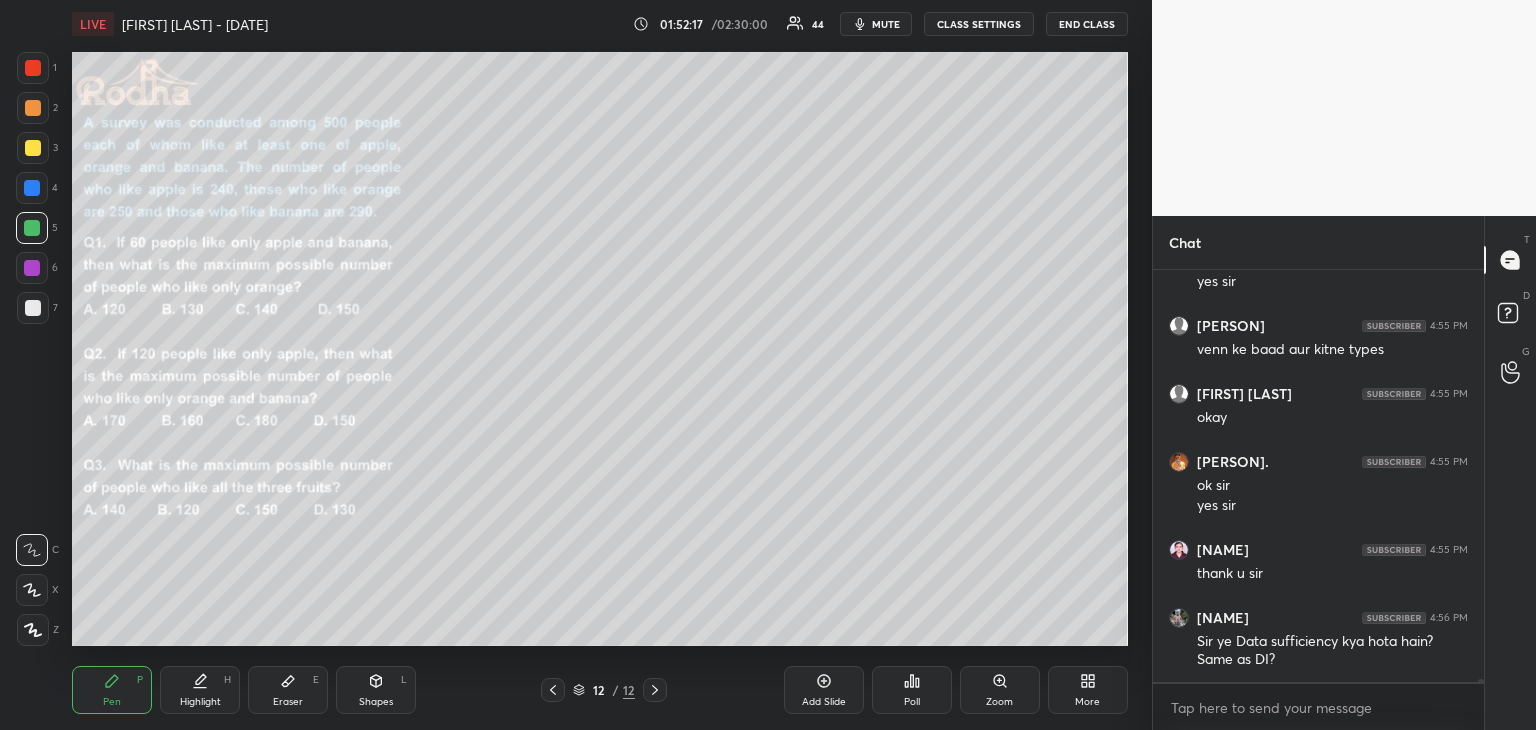 scroll, scrollTop: 53584, scrollLeft: 0, axis: vertical 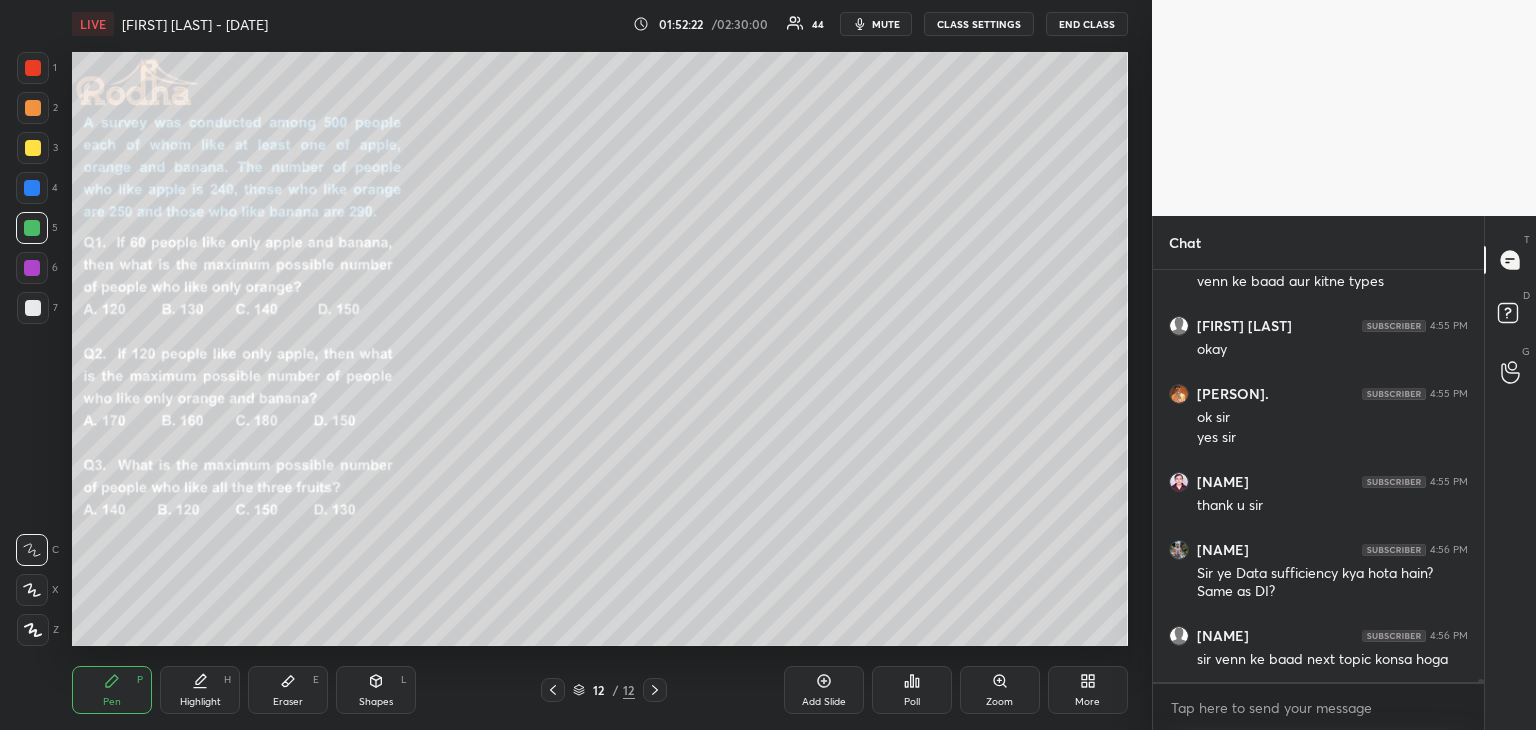 click on "Eraser E" at bounding box center (288, 690) 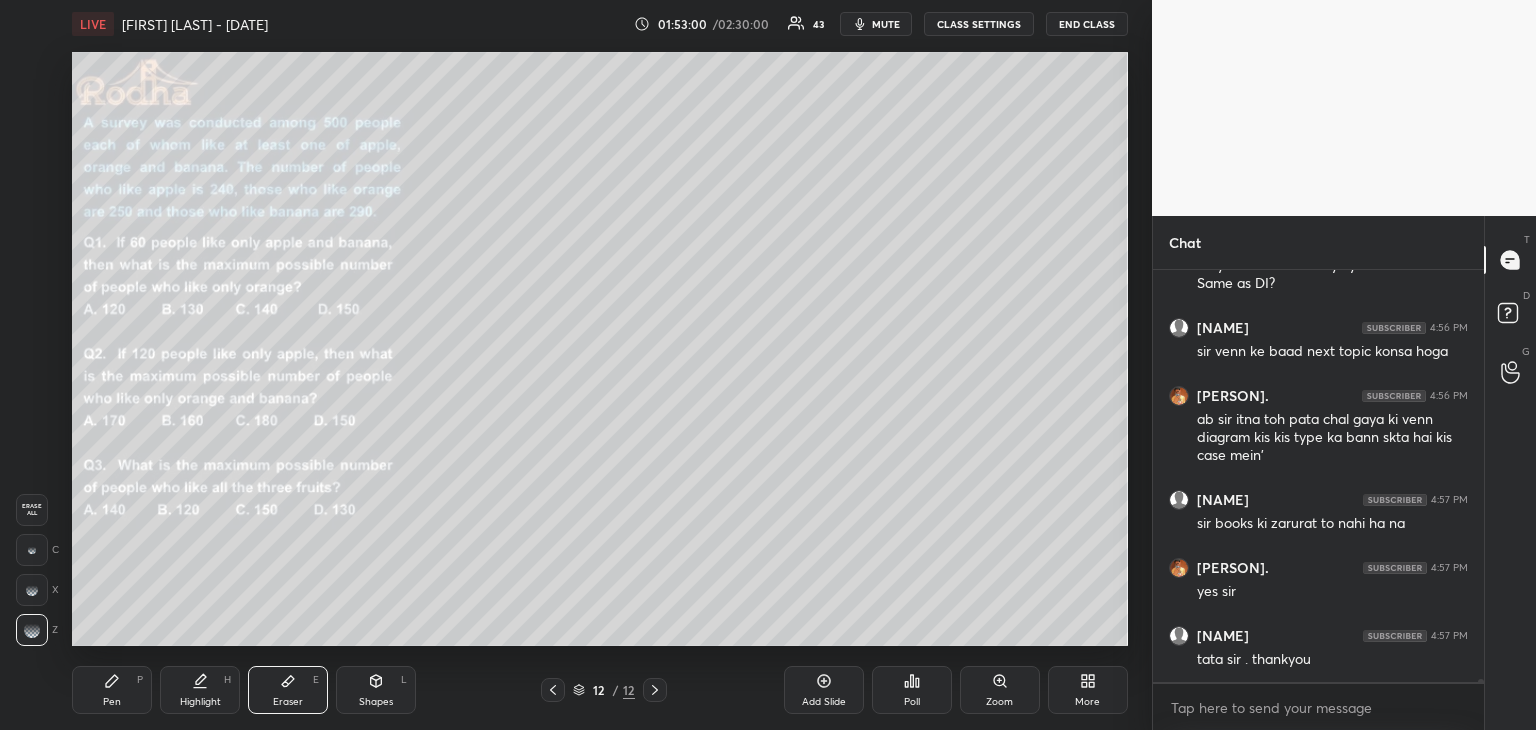 scroll, scrollTop: 53960, scrollLeft: 0, axis: vertical 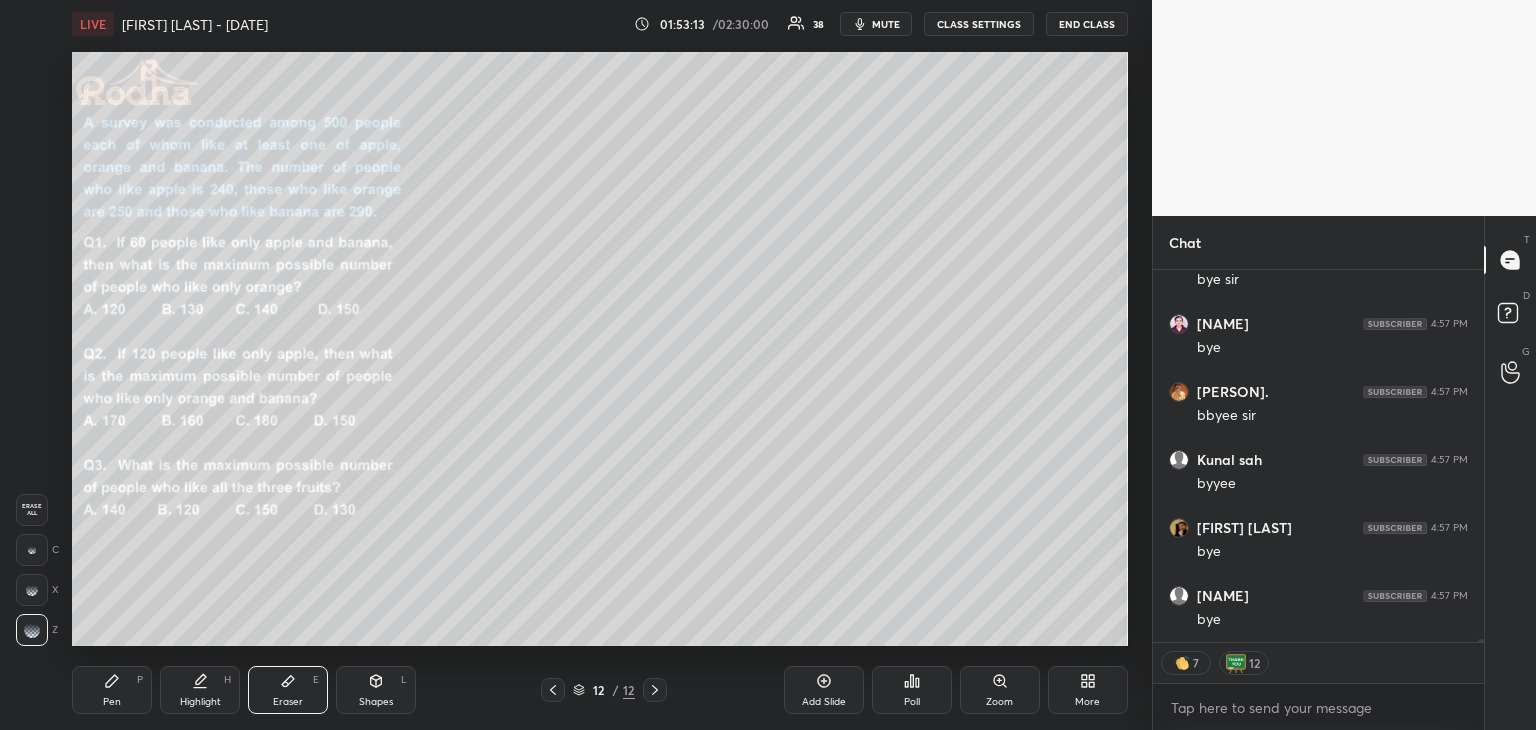 click on "END CLASS" at bounding box center [1087, 24] 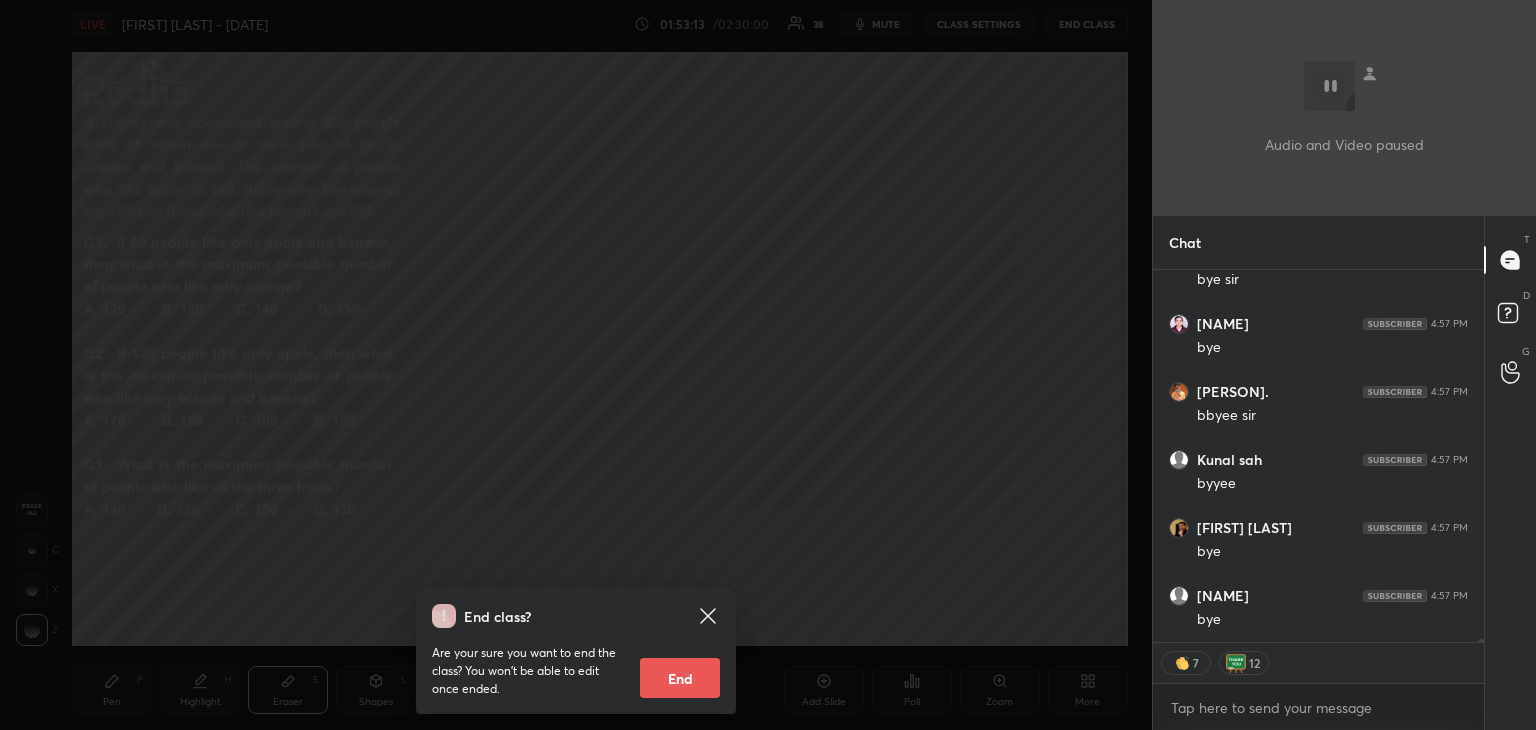 scroll, scrollTop: 54632, scrollLeft: 0, axis: vertical 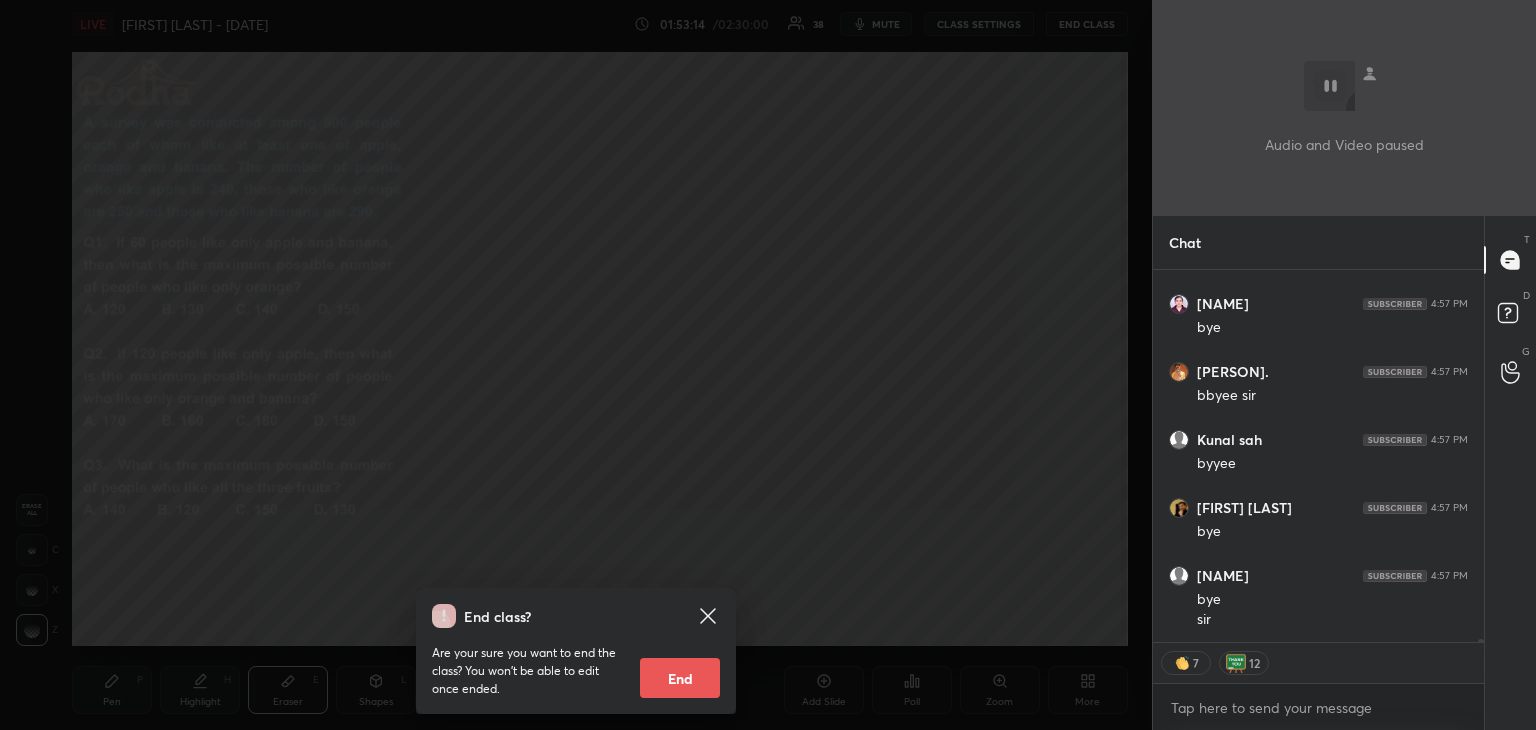 click on "End" at bounding box center [680, 678] 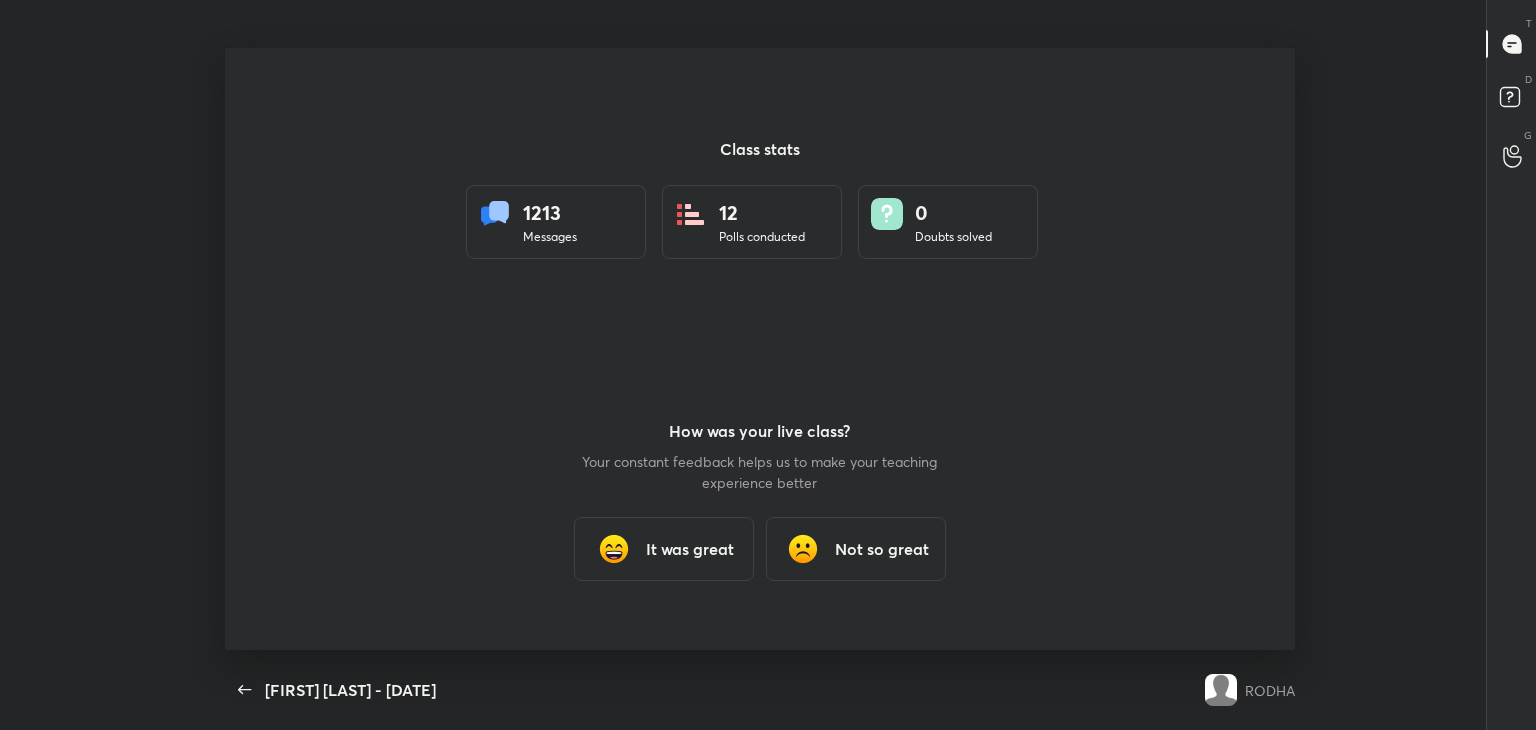 scroll, scrollTop: 99397, scrollLeft: 98850, axis: both 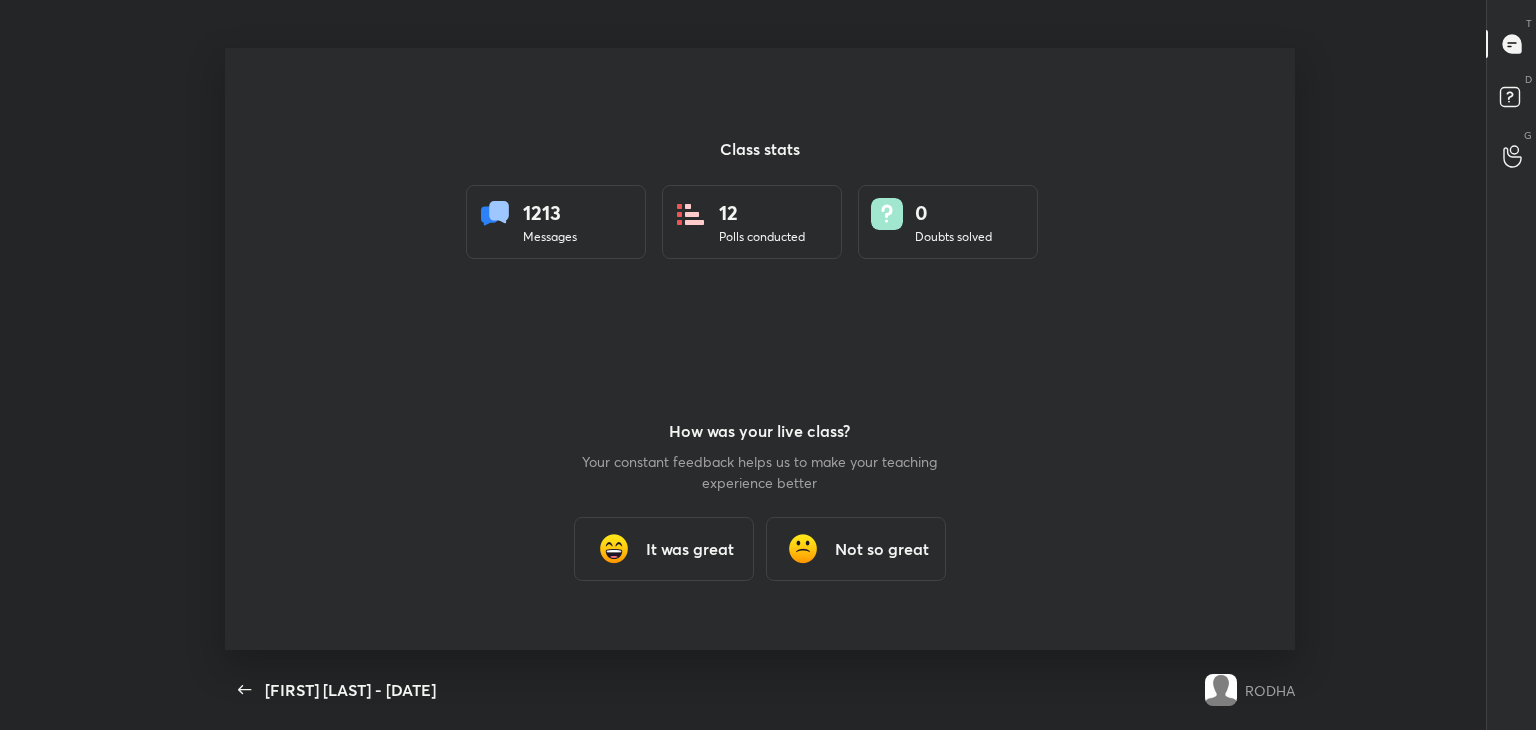 type on "x" 